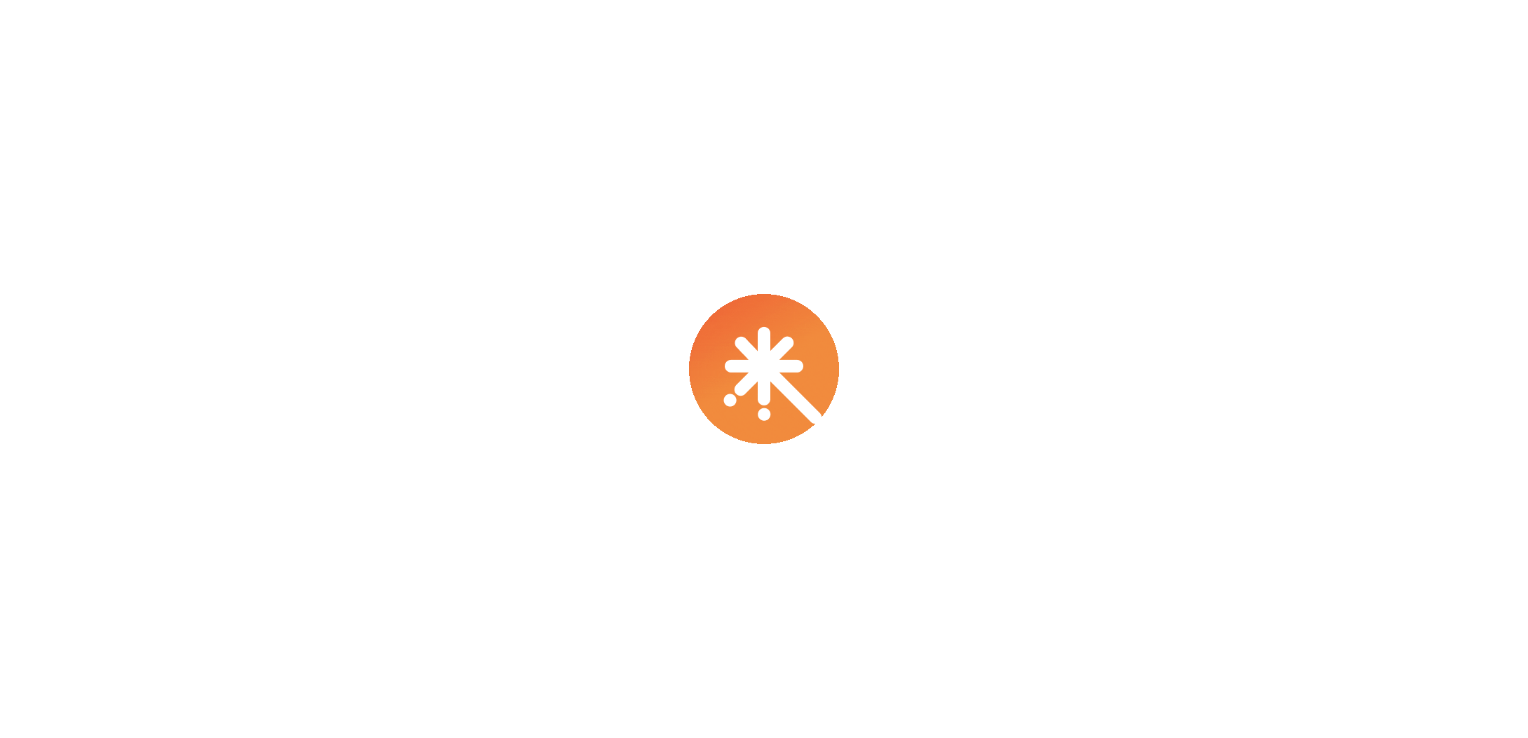 scroll, scrollTop: 0, scrollLeft: 0, axis: both 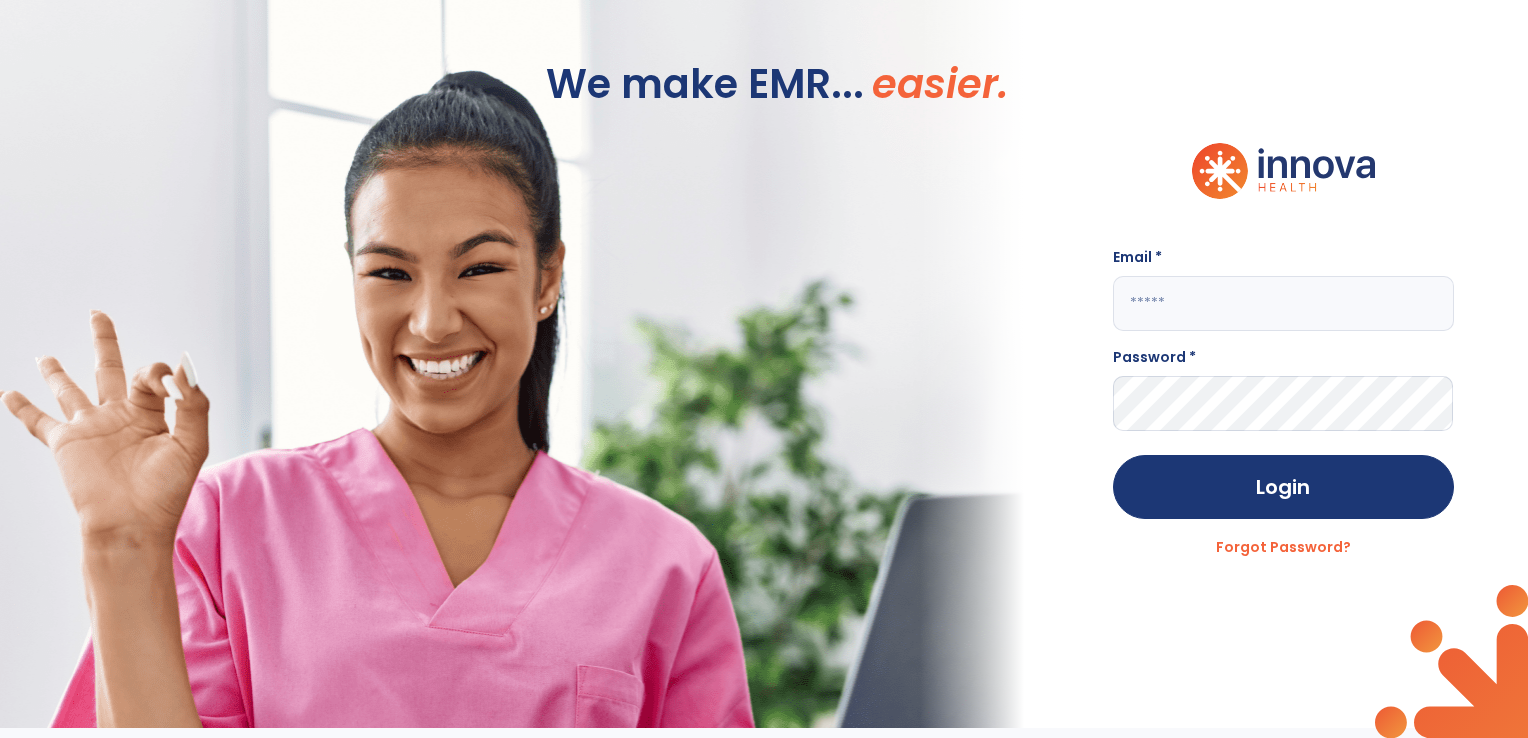 click 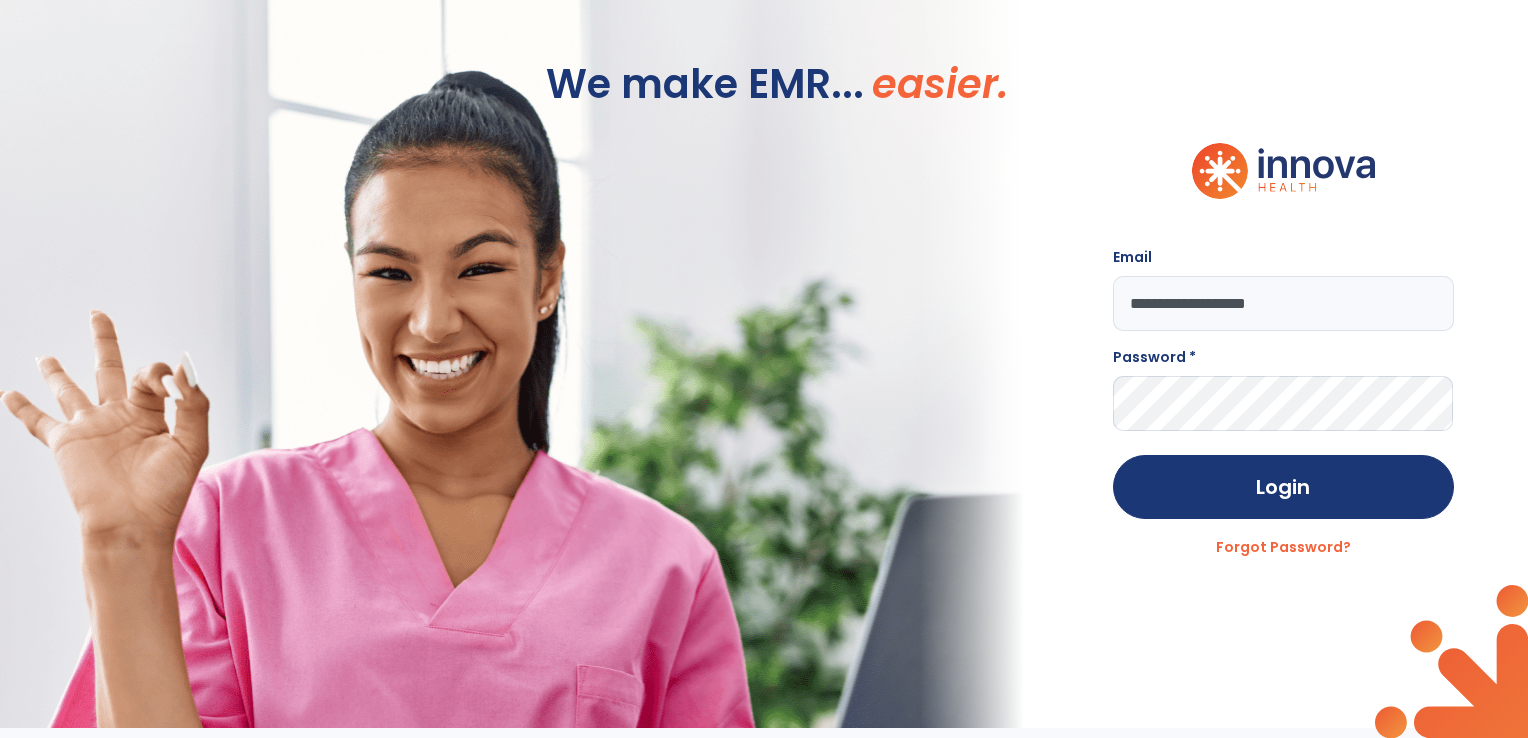 type on "**********" 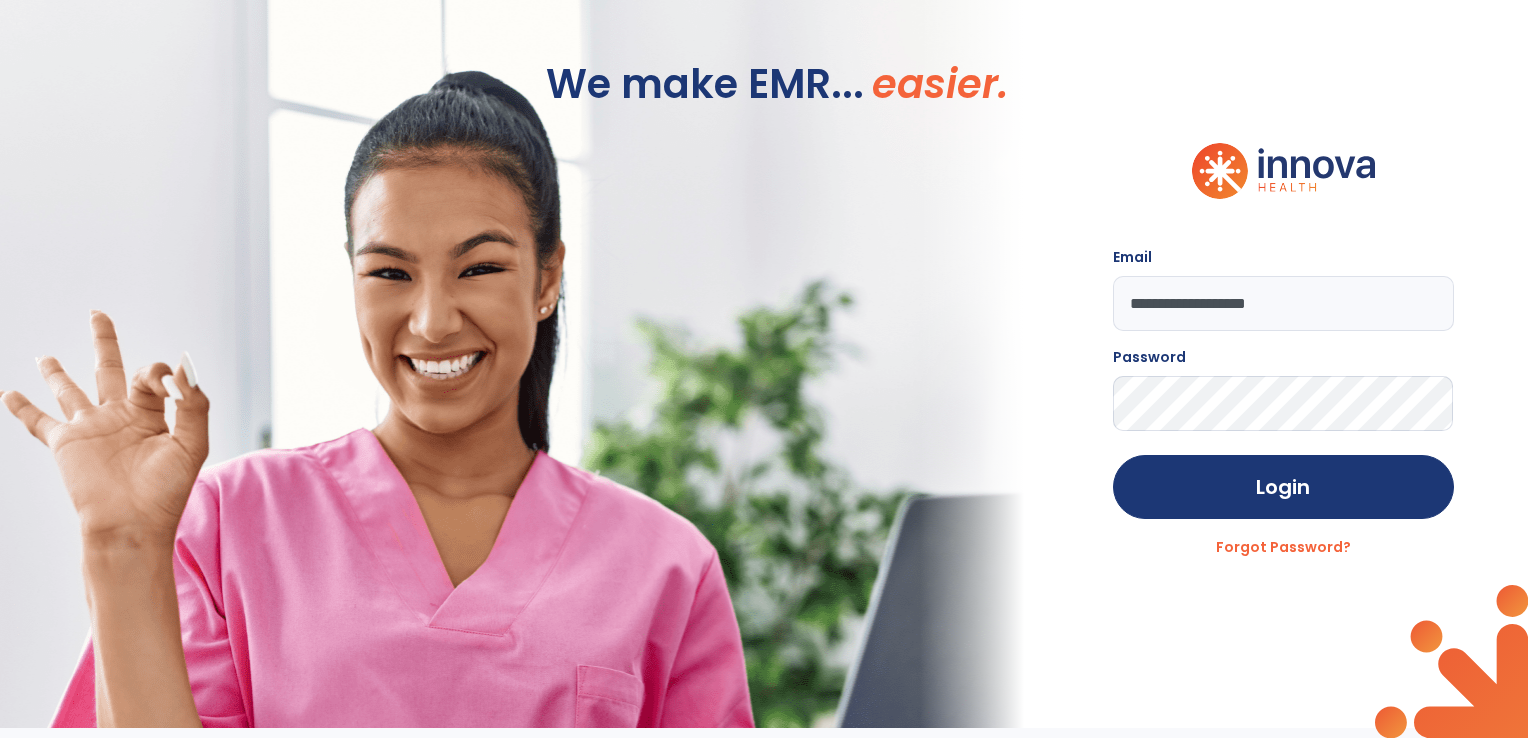 click on "Login" 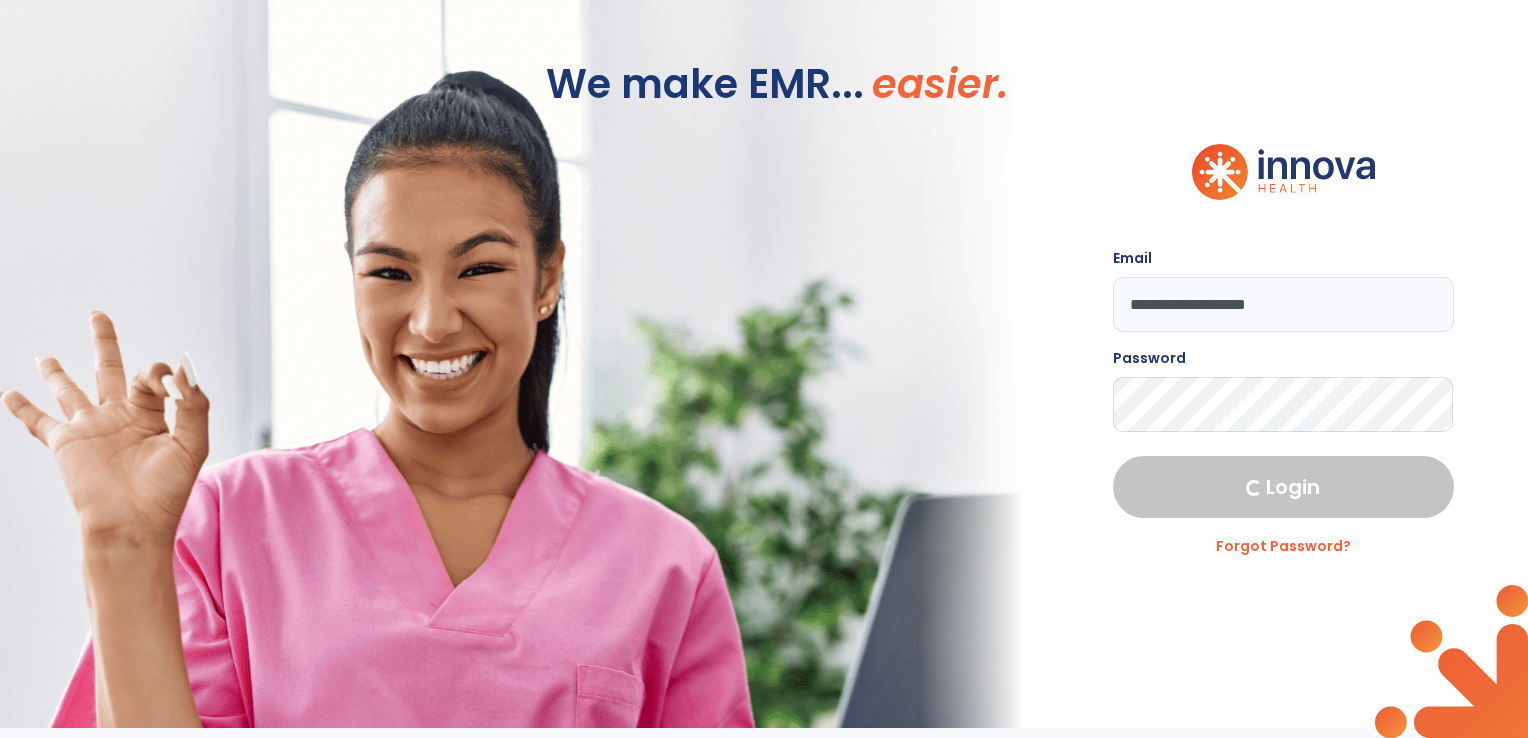 select on "****" 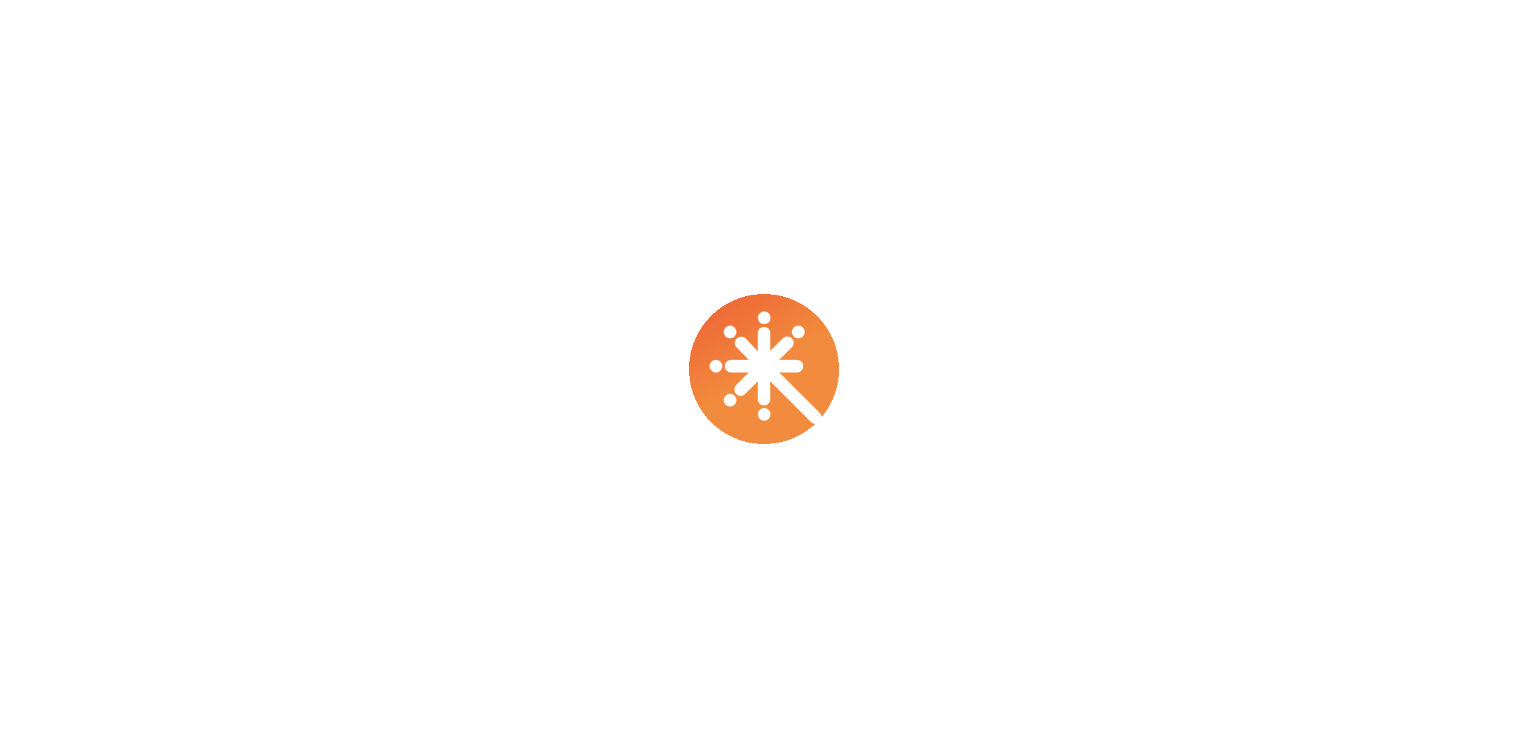scroll, scrollTop: 0, scrollLeft: 0, axis: both 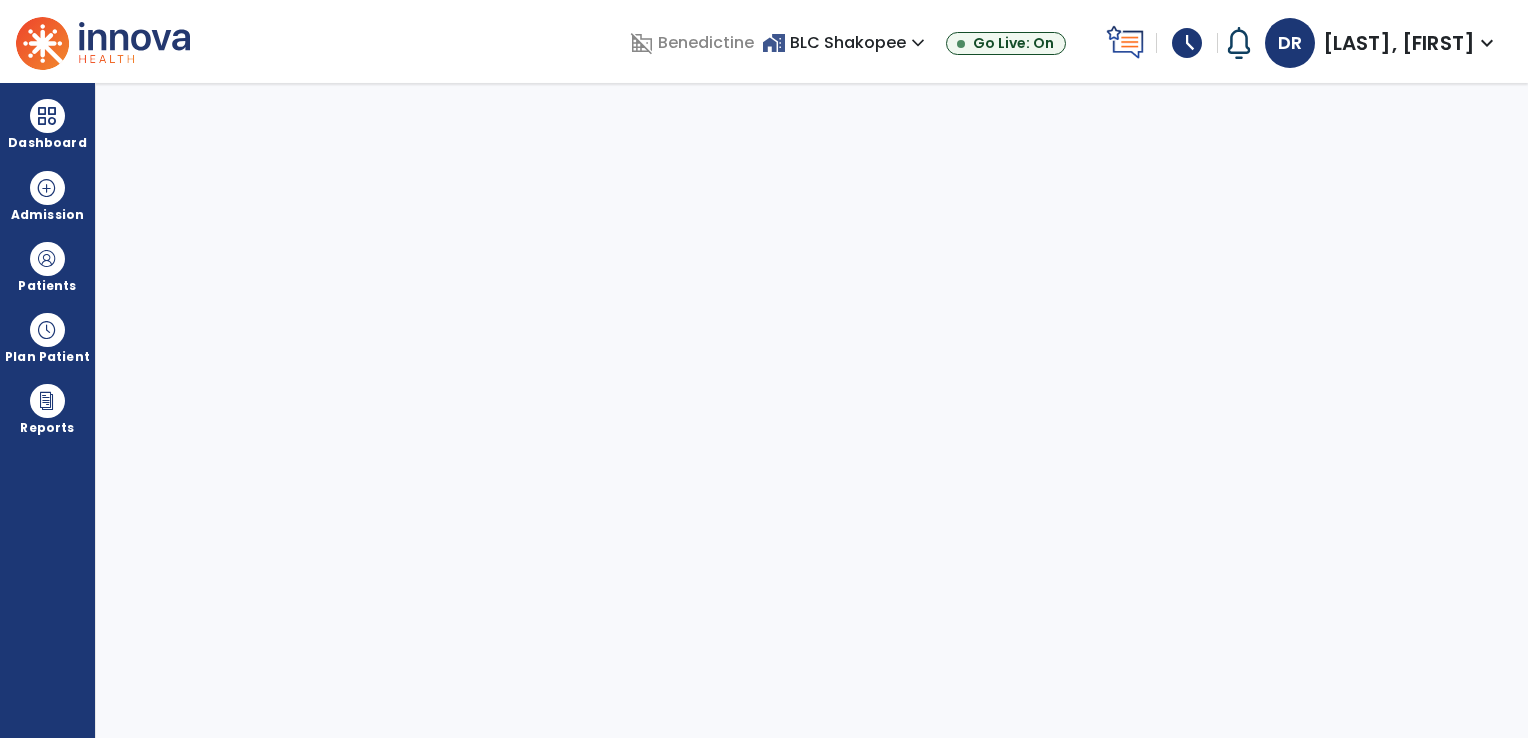 select on "****" 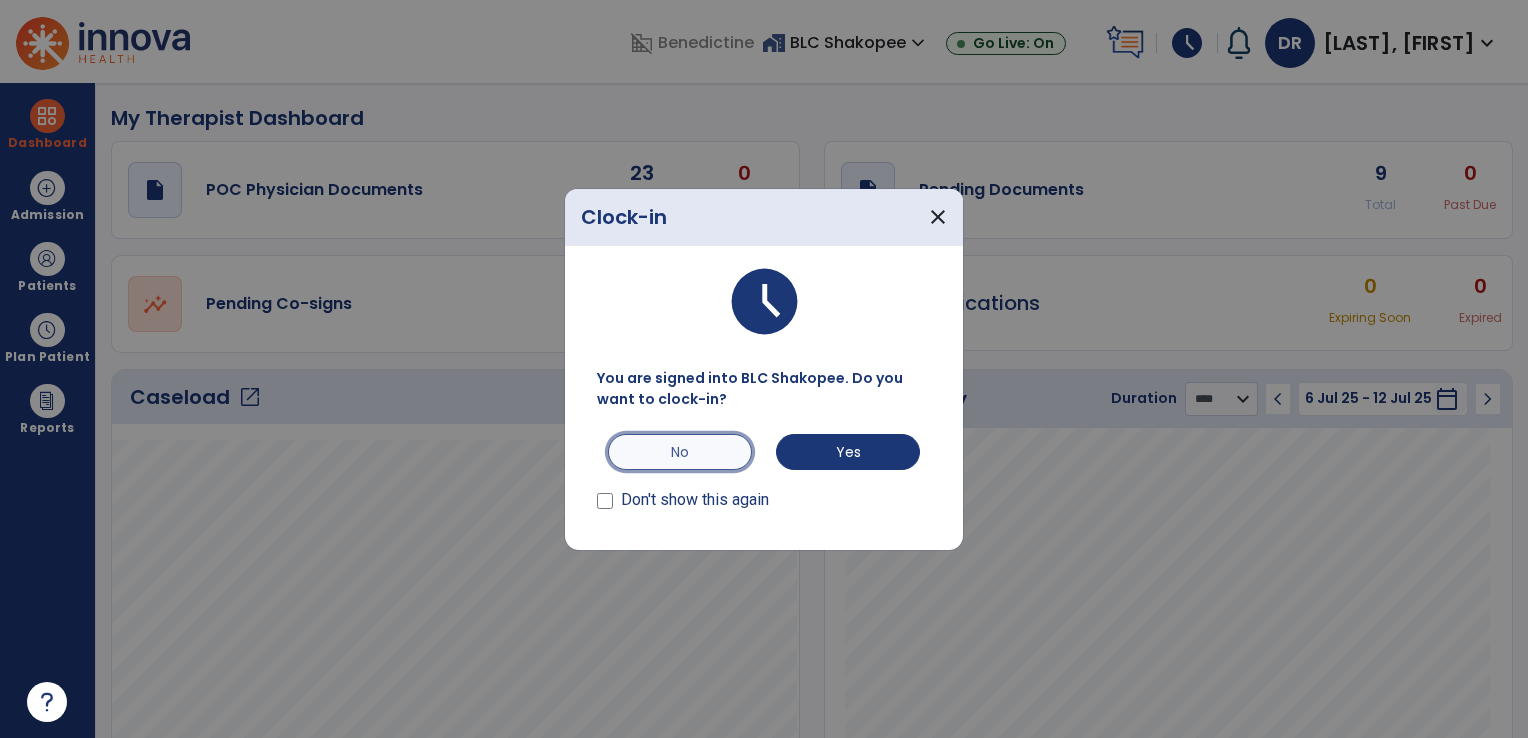 click on "No" at bounding box center (680, 452) 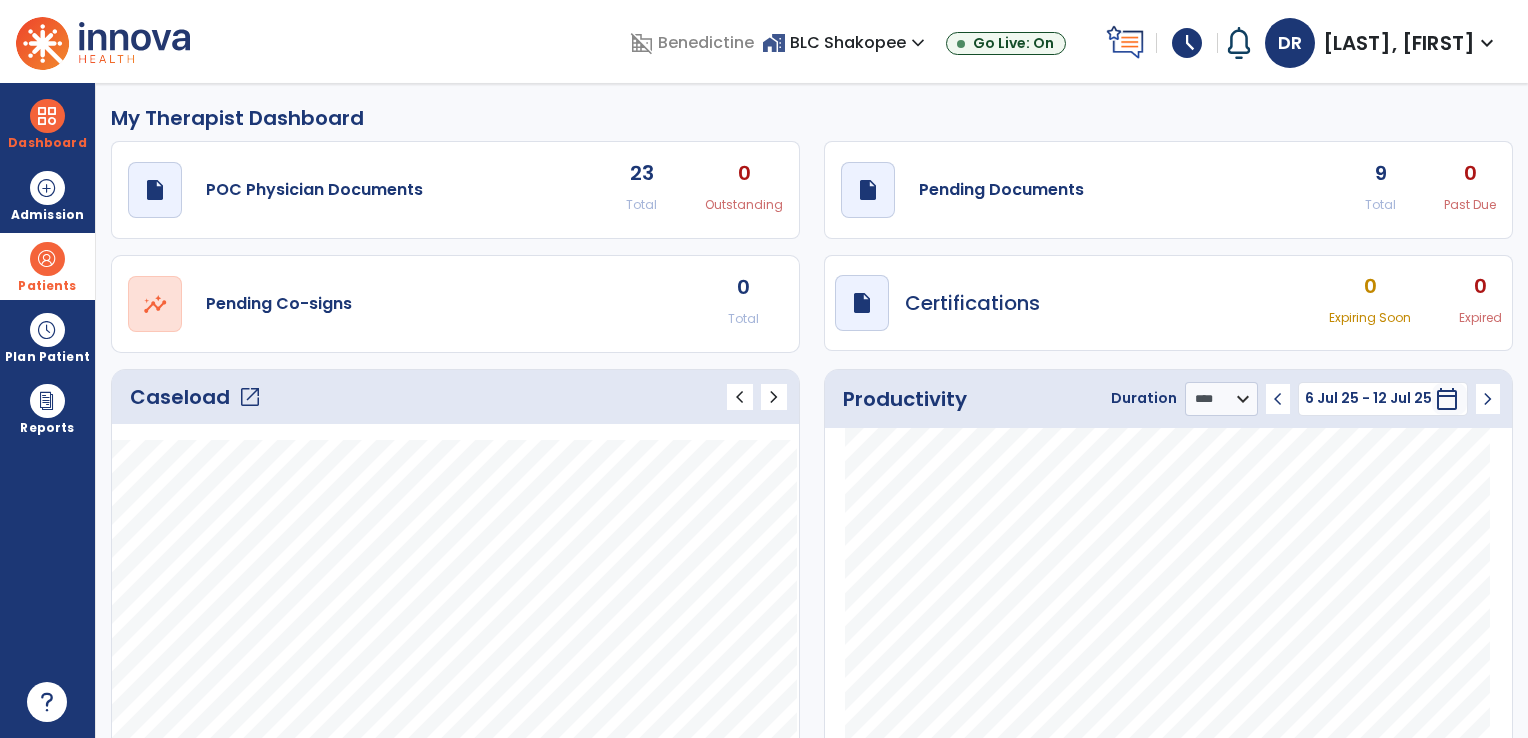 click at bounding box center (47, 259) 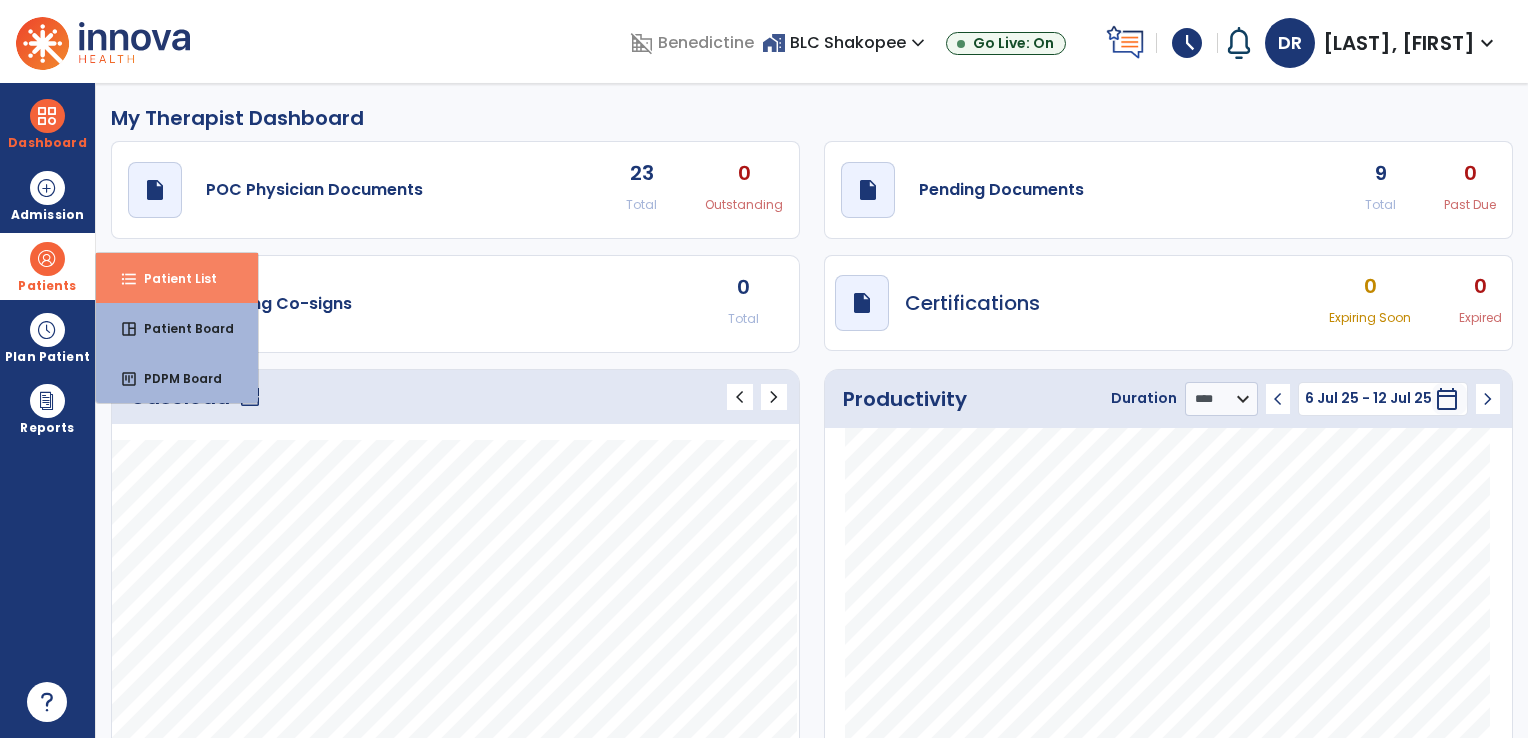 click on "Patient List" at bounding box center [172, 278] 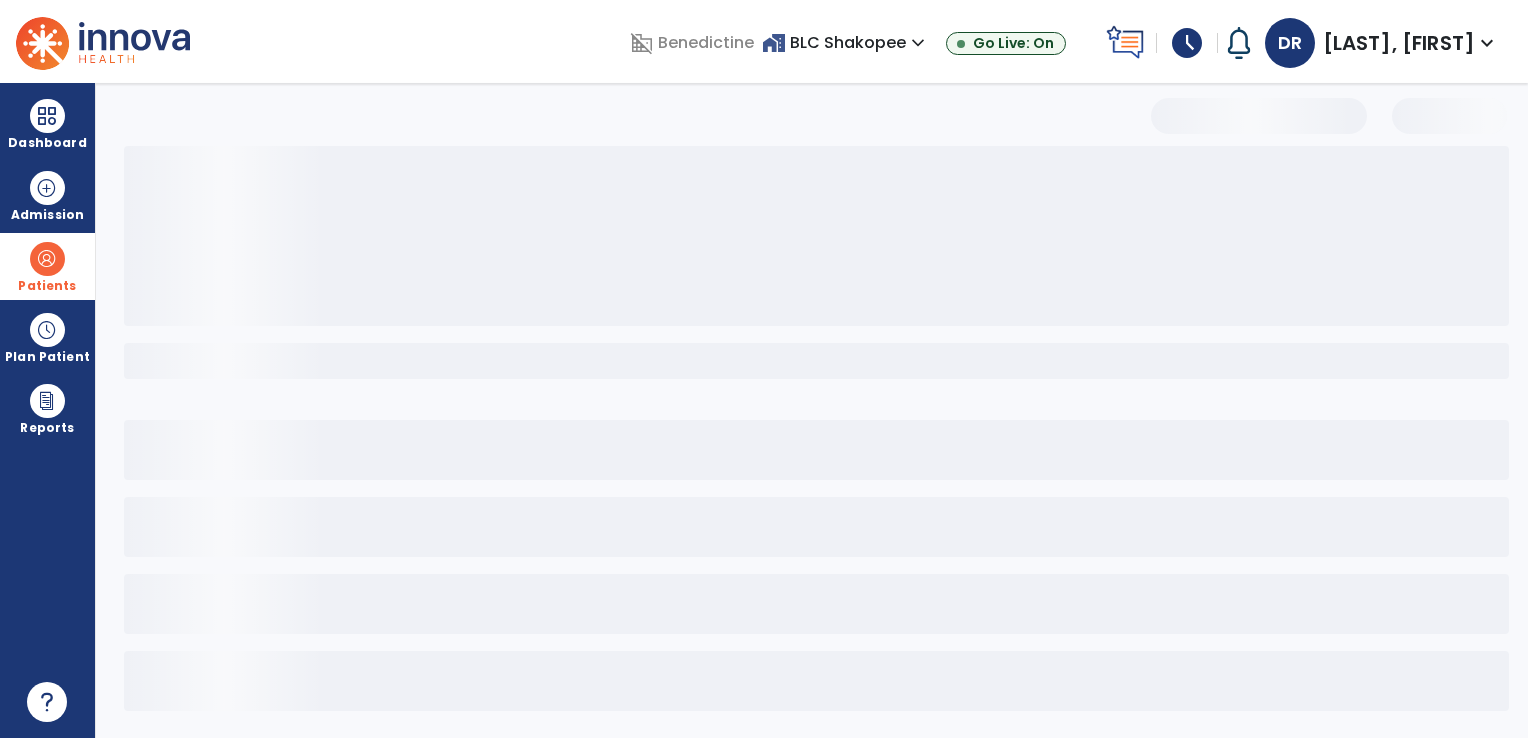 select on "***" 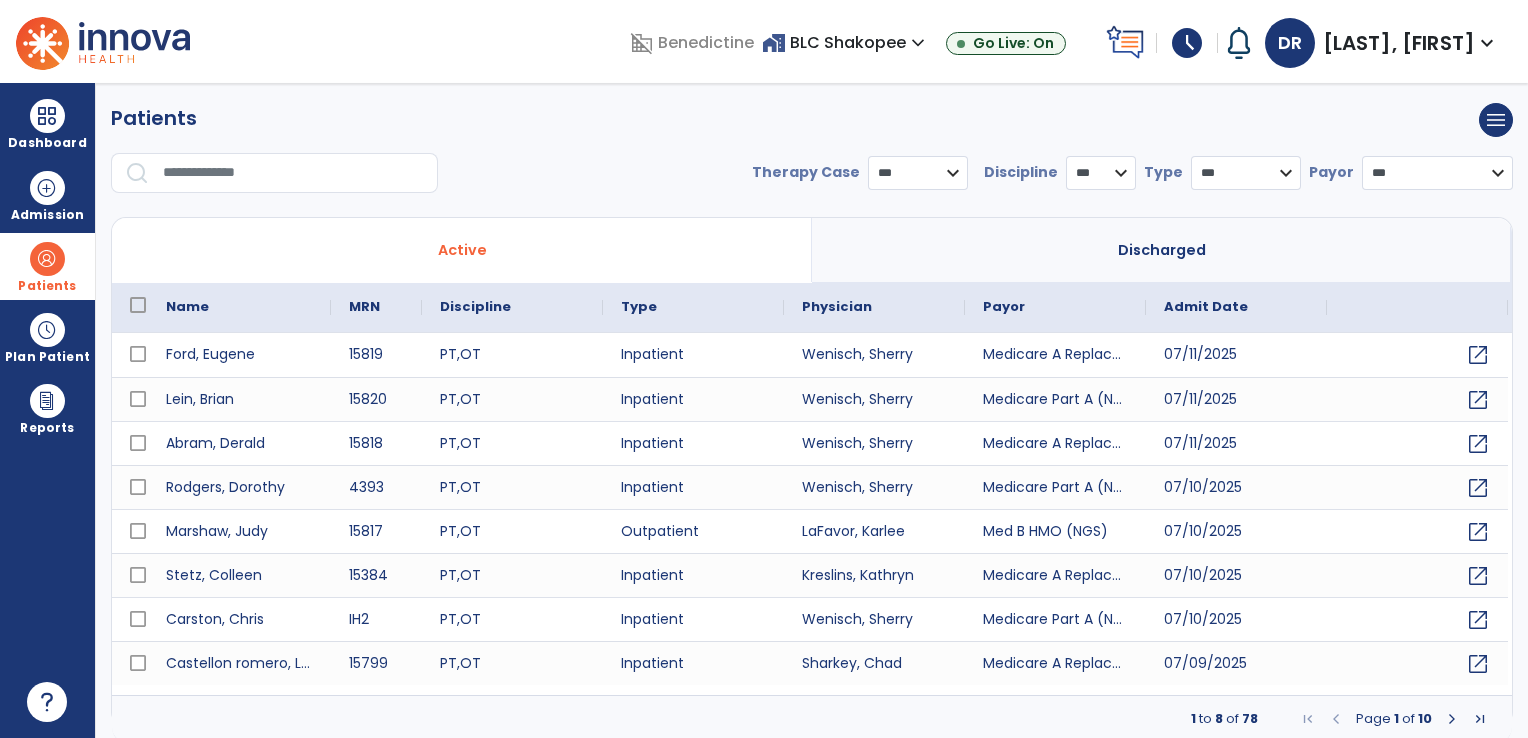 click at bounding box center (293, 173) 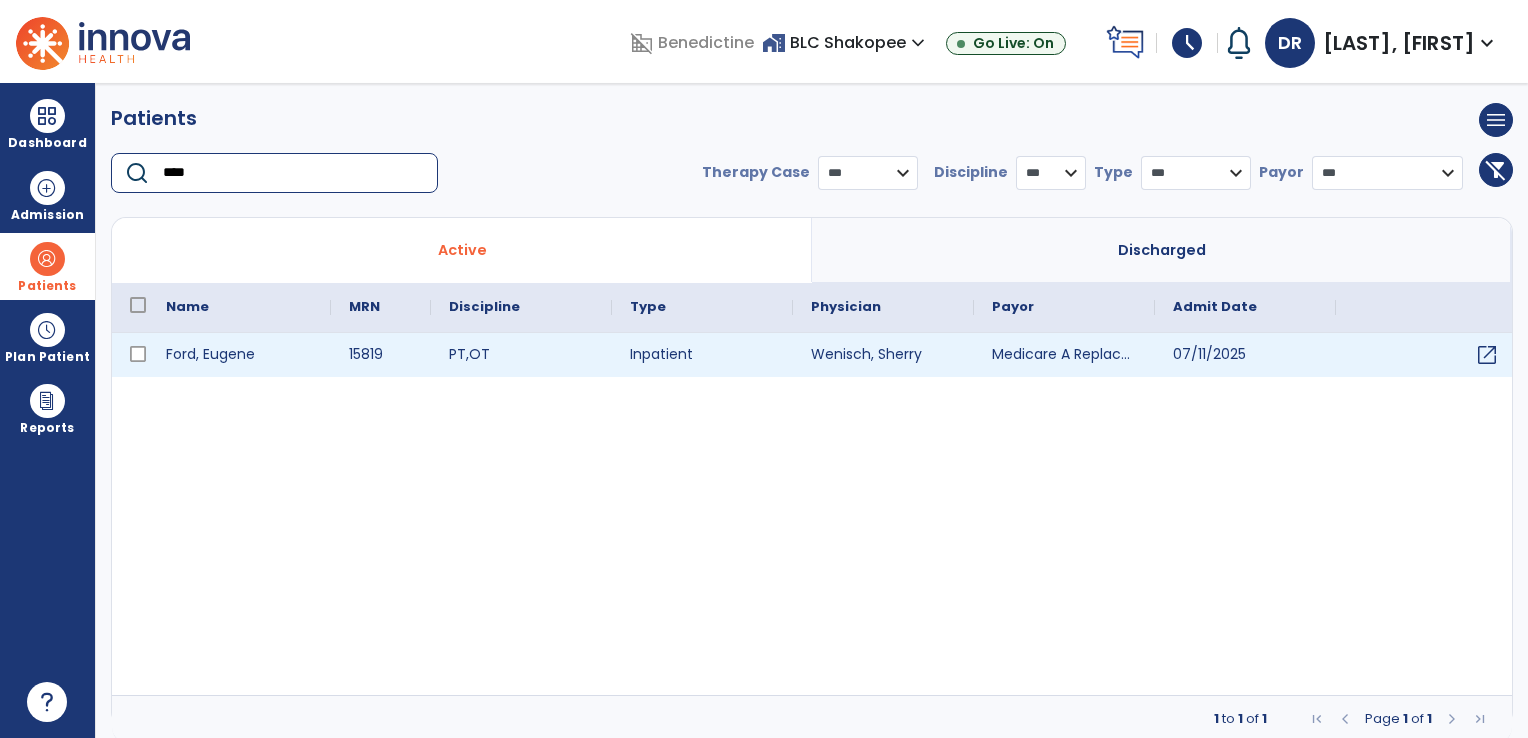 type on "****" 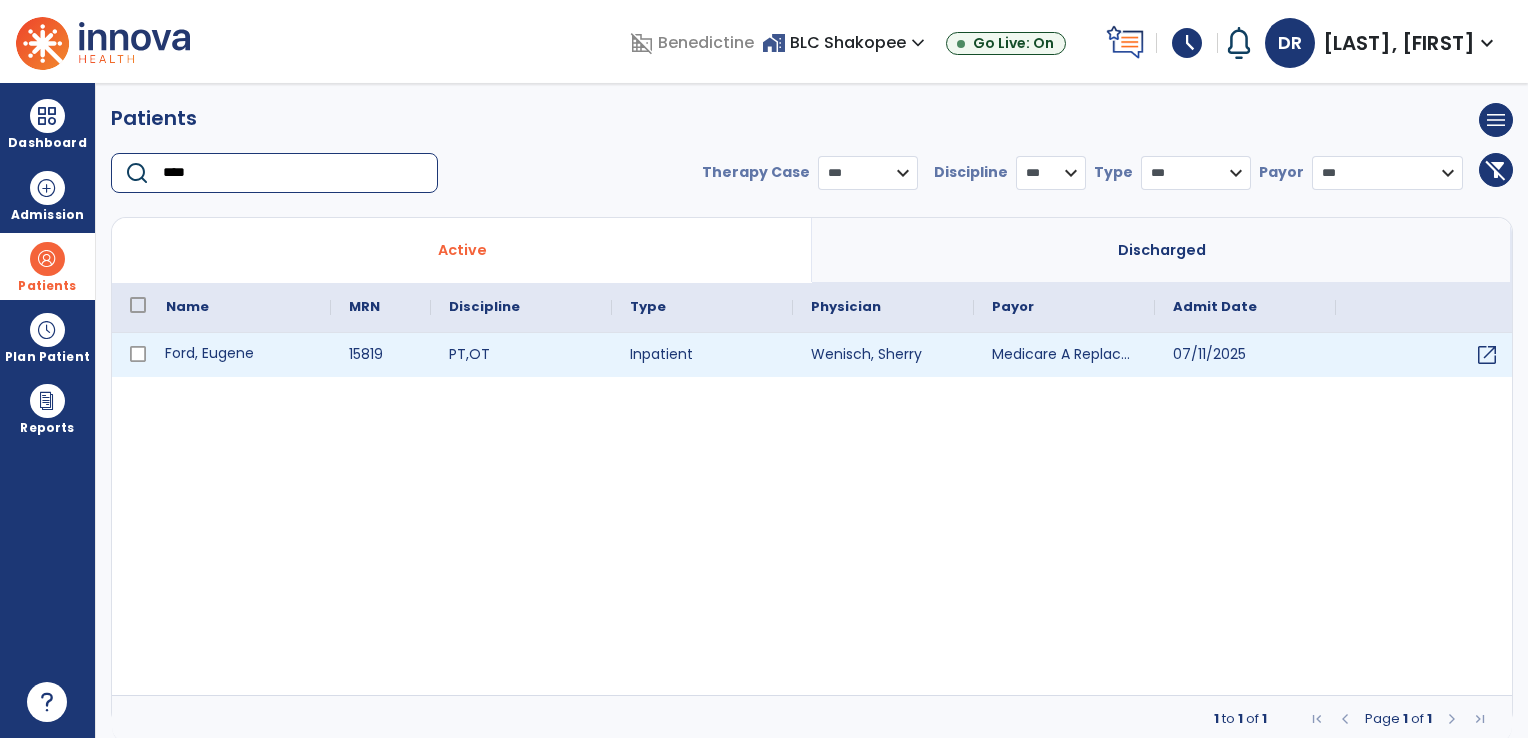 click on "Ford, Eugene" at bounding box center (239, 355) 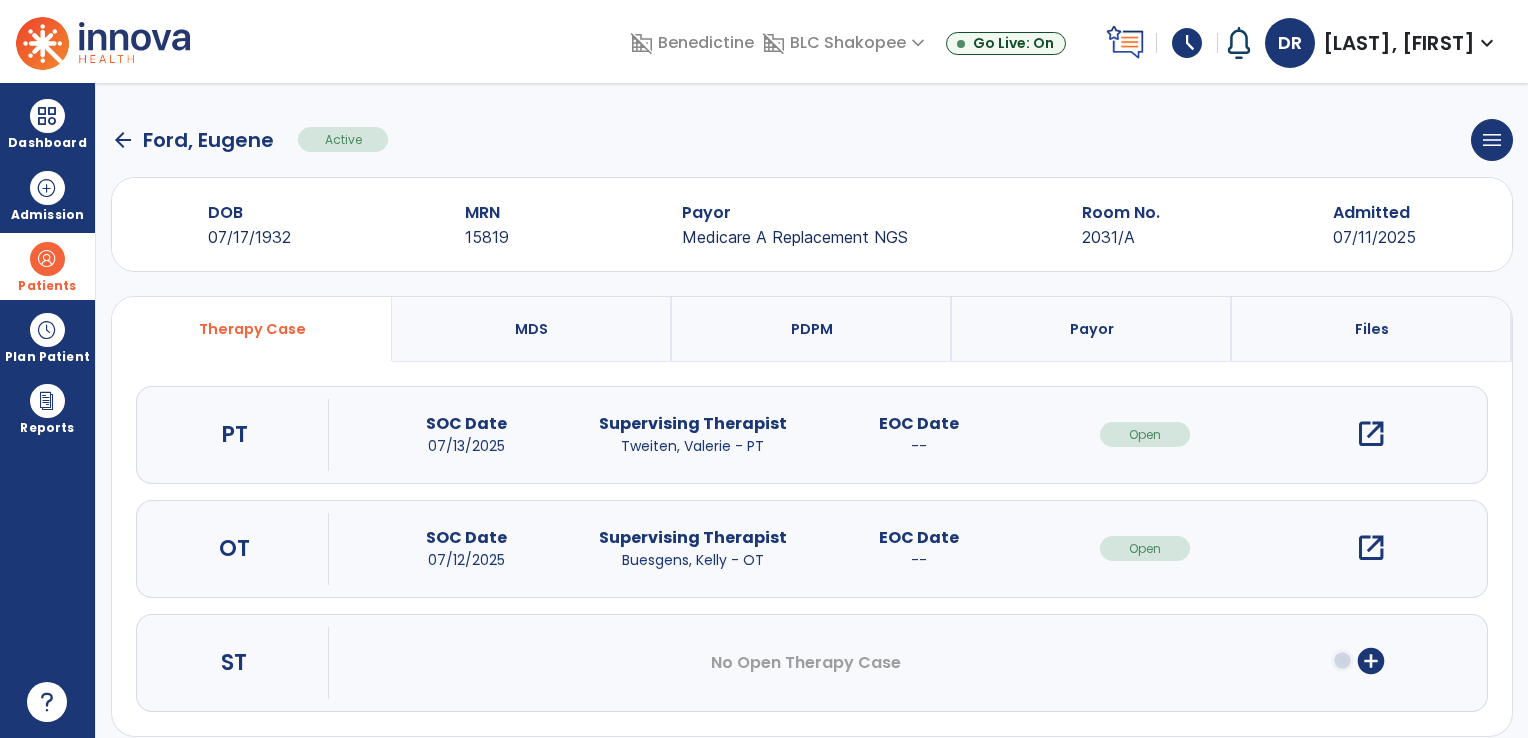 click on "open_in_new" at bounding box center (1371, 548) 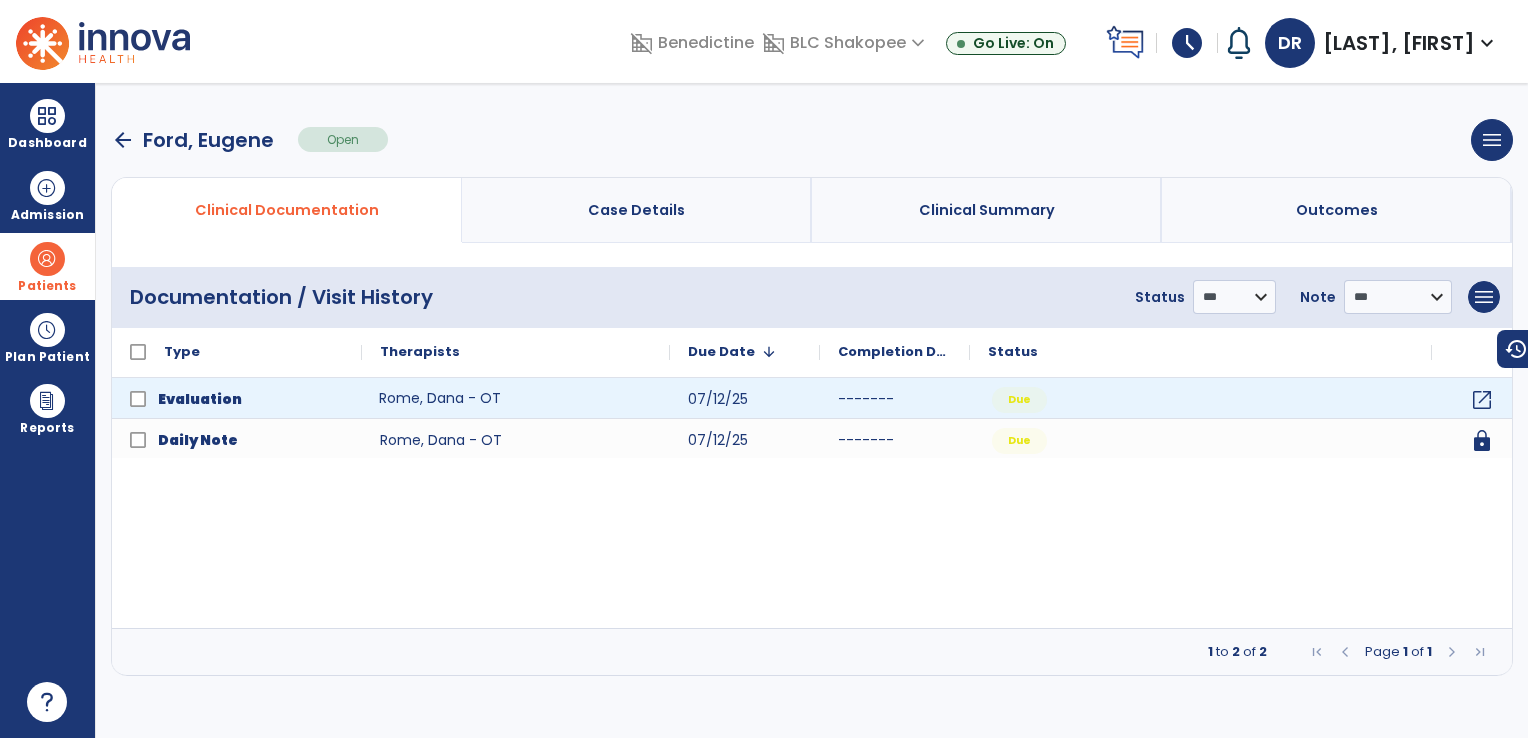 click on "Rome, Dana - OT" 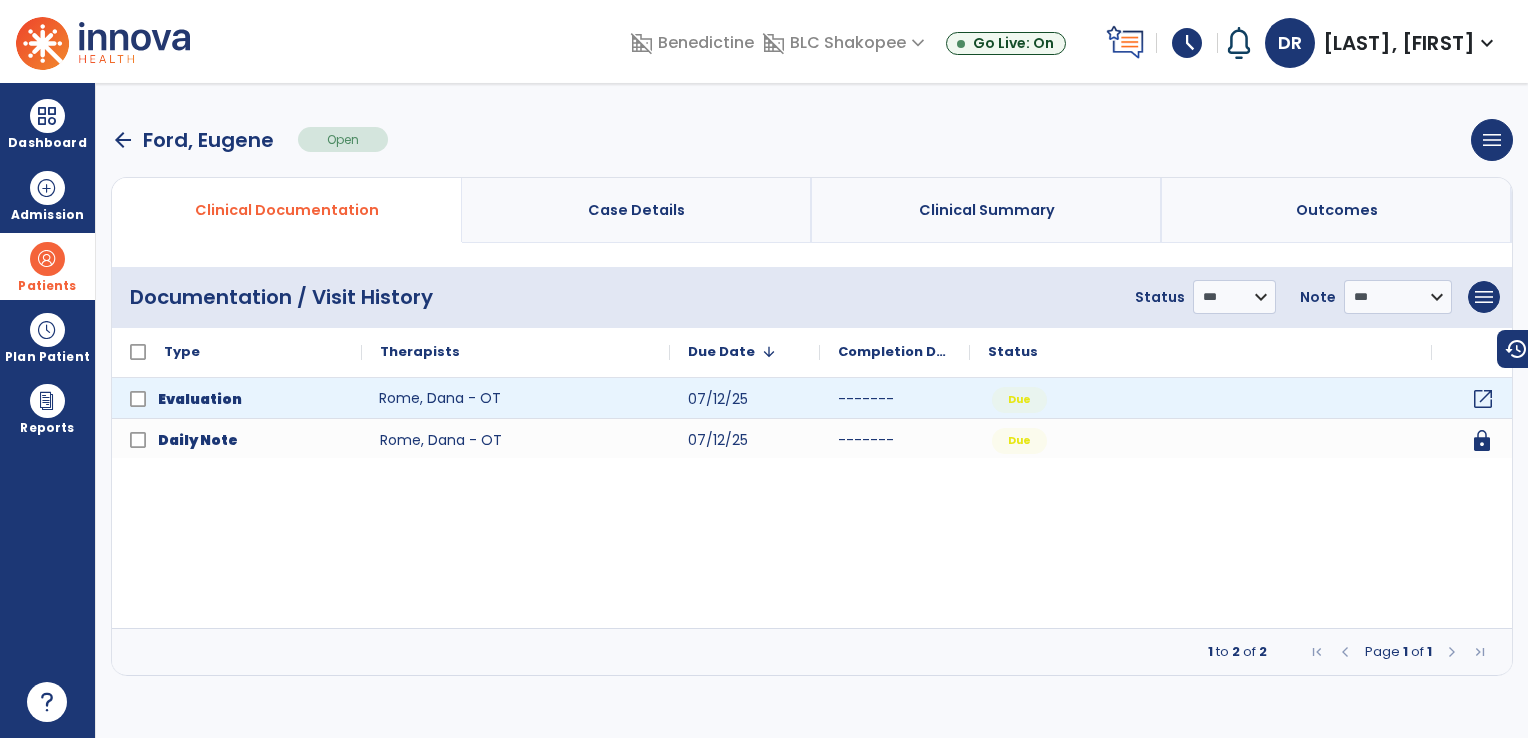 click on "open_in_new" 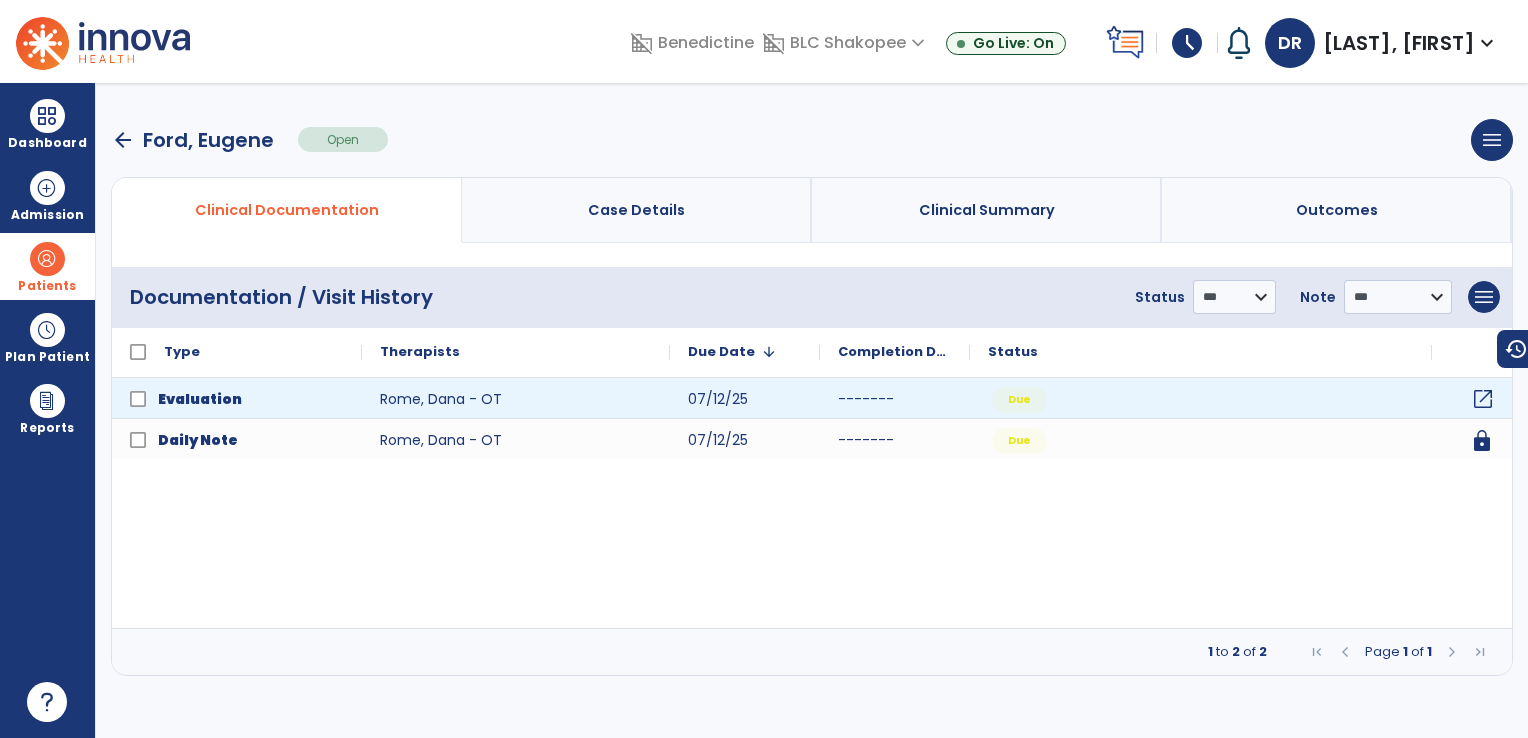 click on "open_in_new" 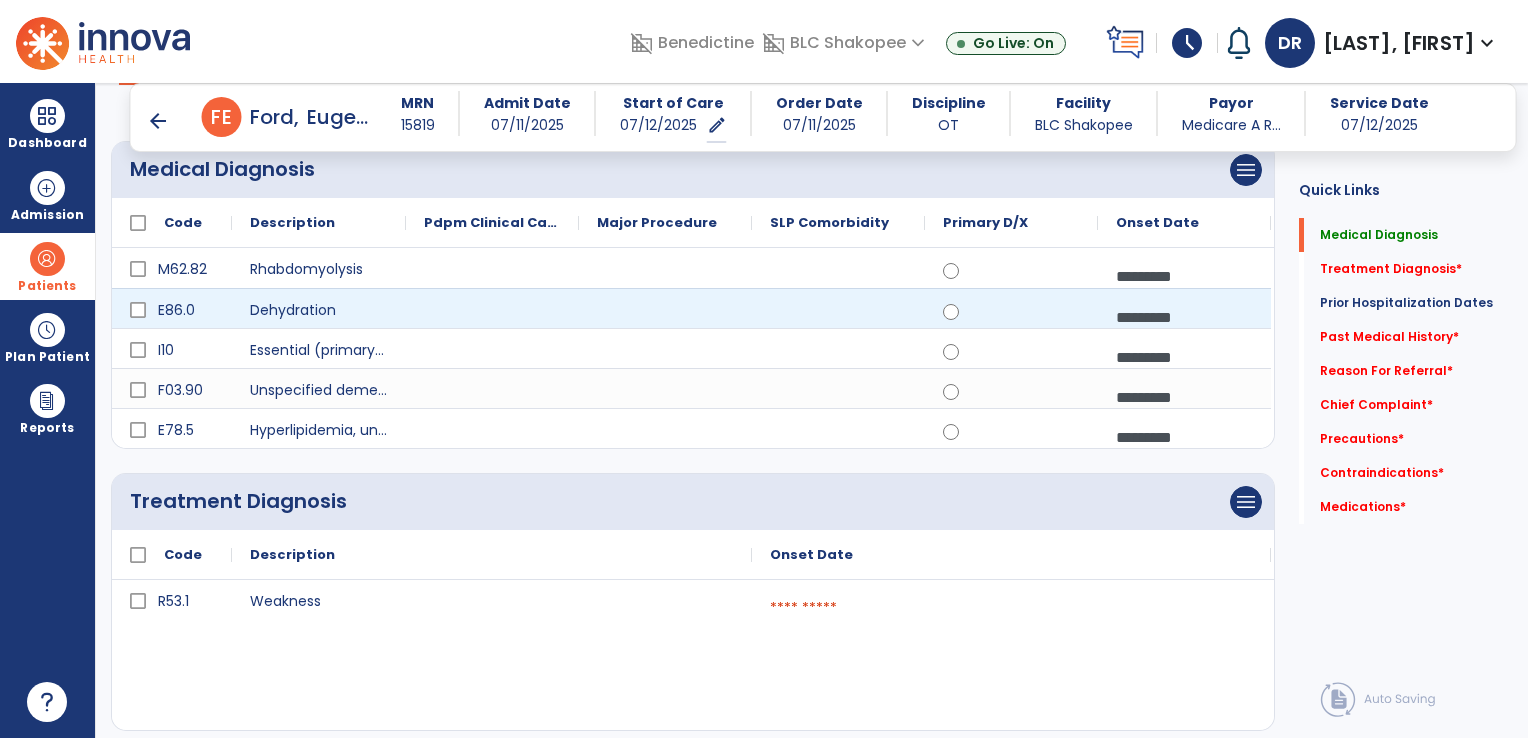 scroll, scrollTop: 188, scrollLeft: 0, axis: vertical 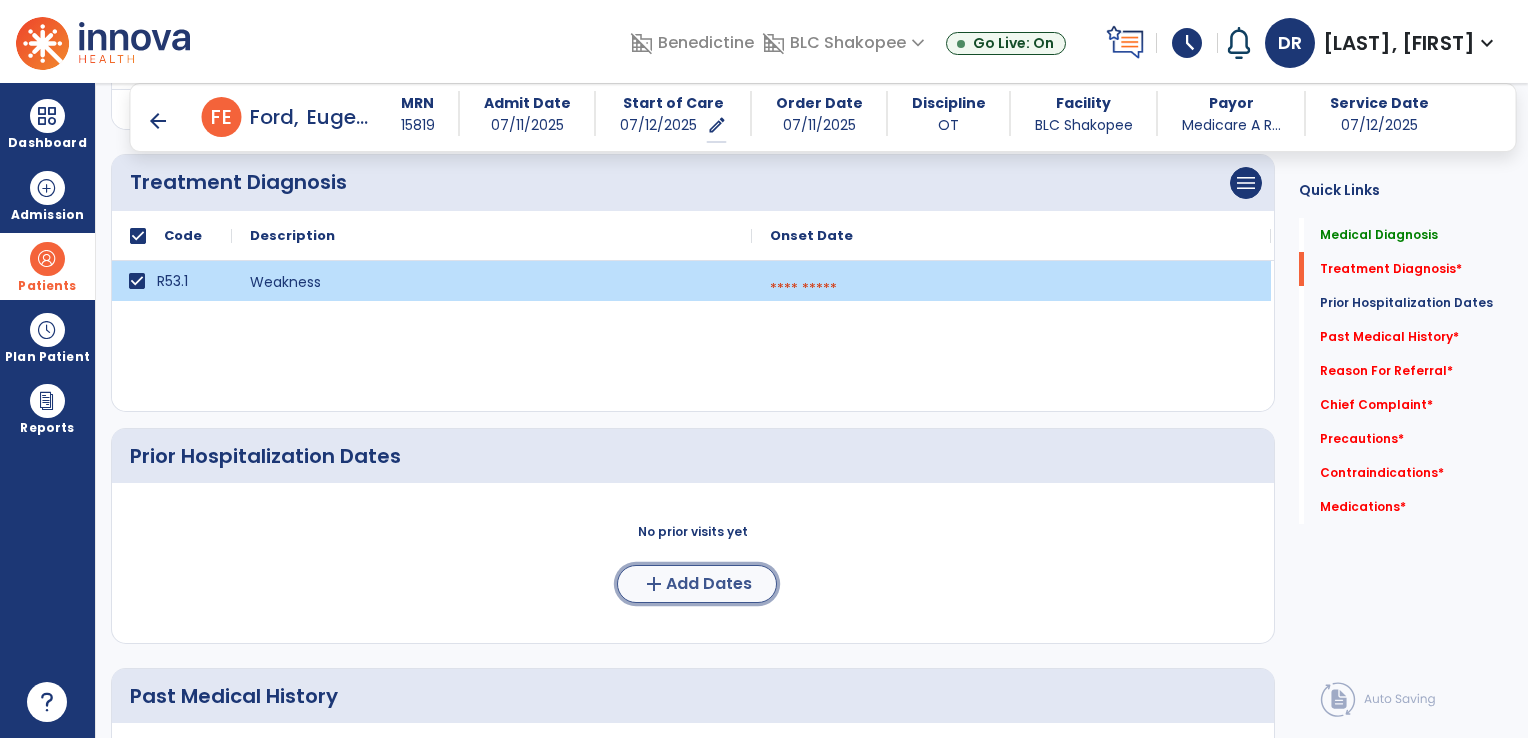 drag, startPoint x: 683, startPoint y: 581, endPoint x: 647, endPoint y: 585, distance: 36.221542 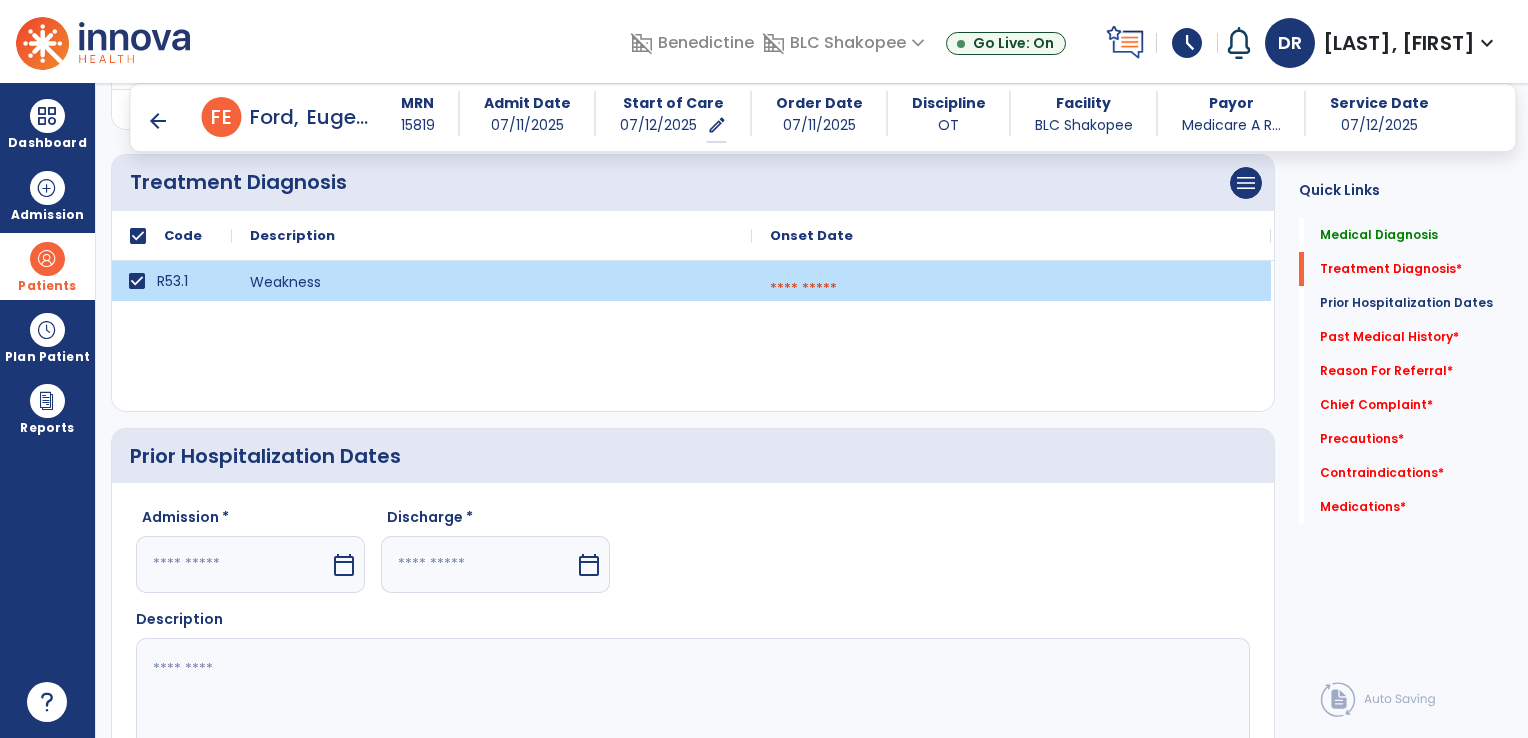 drag, startPoint x: 441, startPoint y: 577, endPoint x: 315, endPoint y: 630, distance: 136.69308 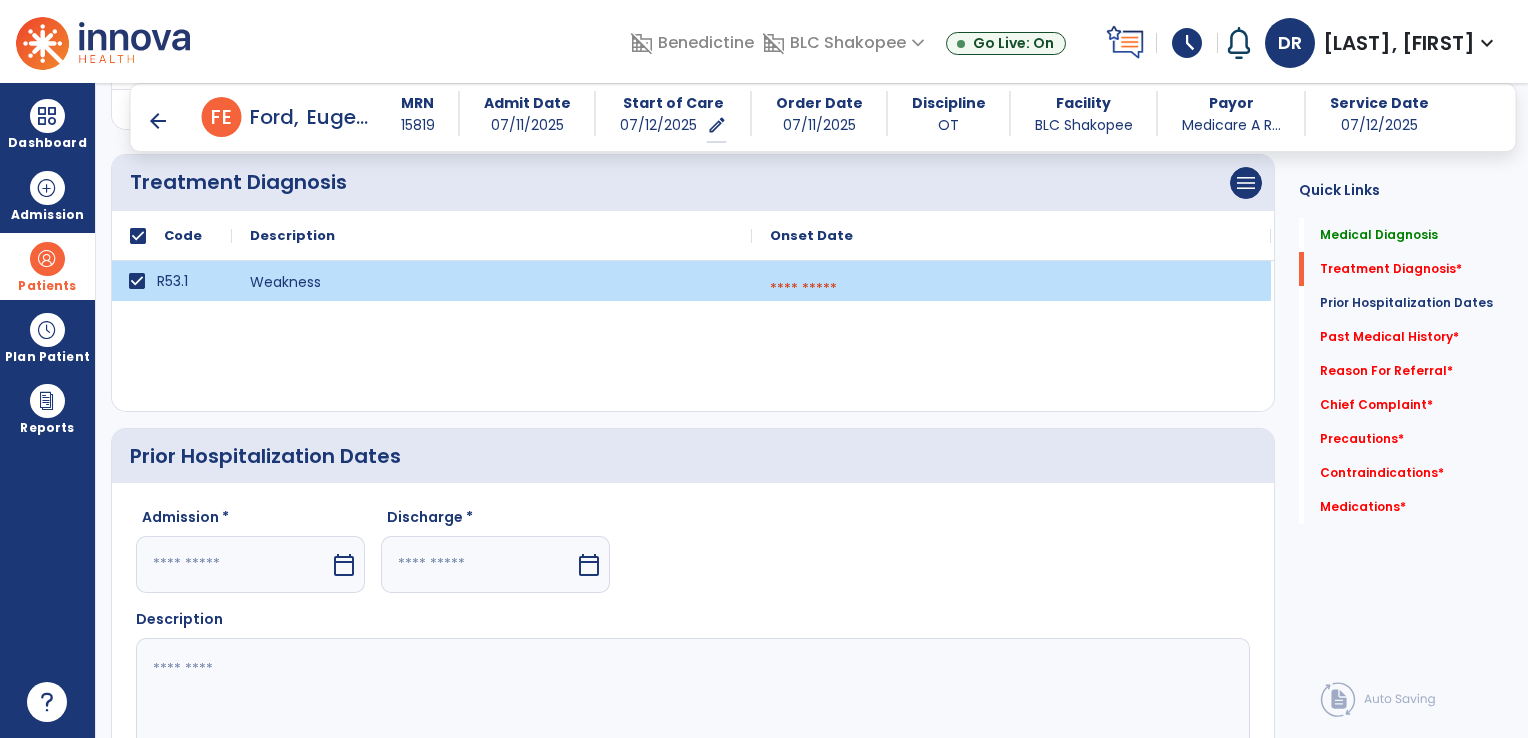click at bounding box center [478, 564] 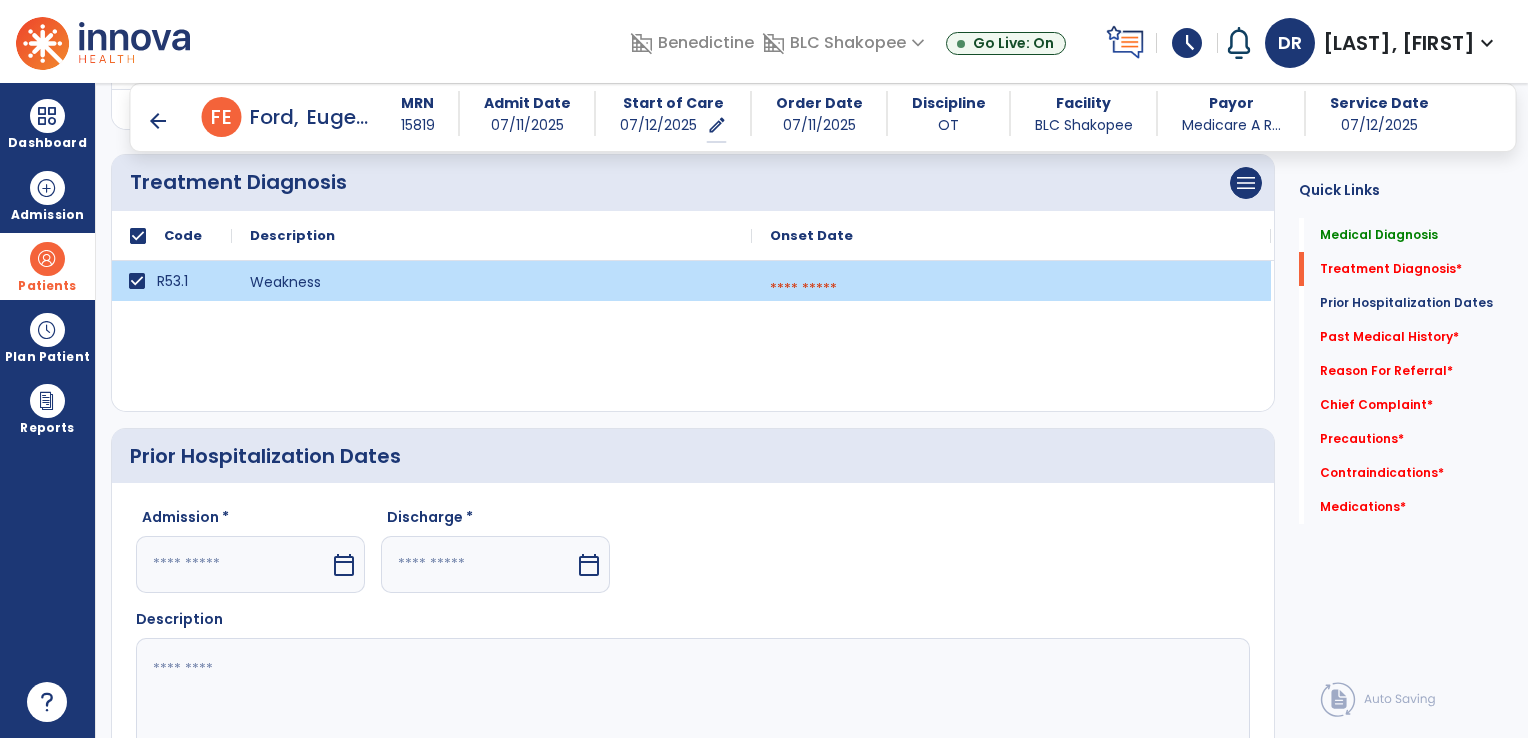 select on "*" 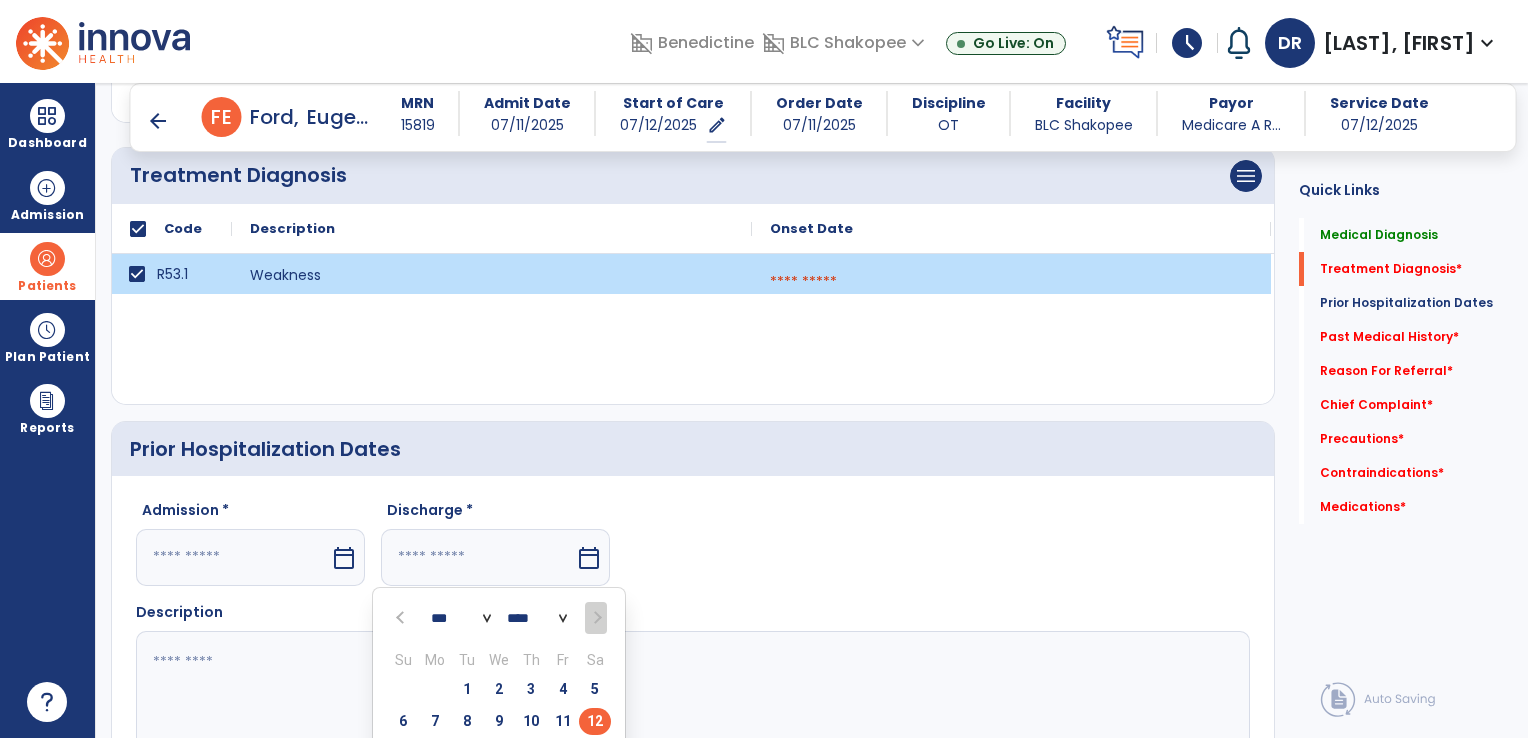 scroll, scrollTop: 630, scrollLeft: 0, axis: vertical 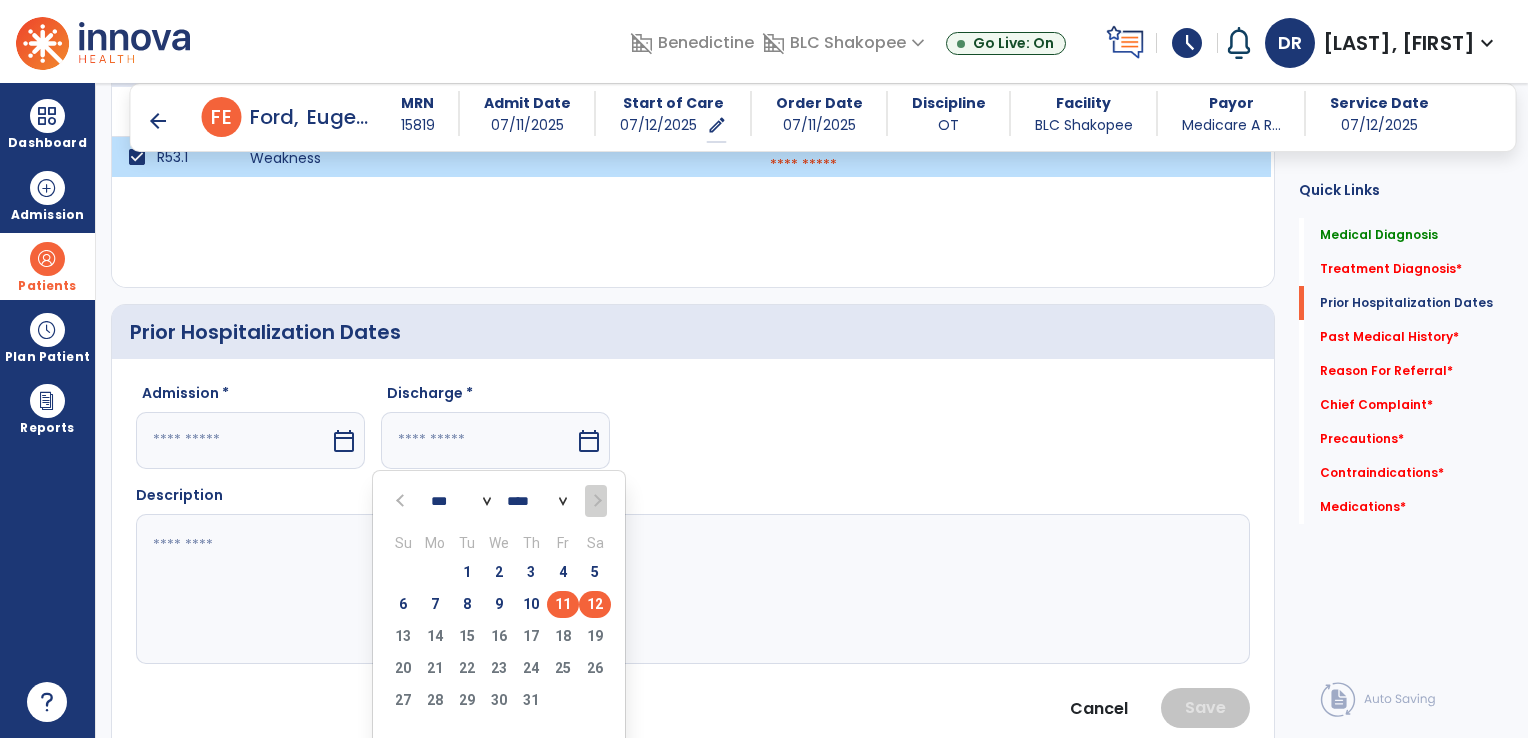 click on "11" at bounding box center [563, 604] 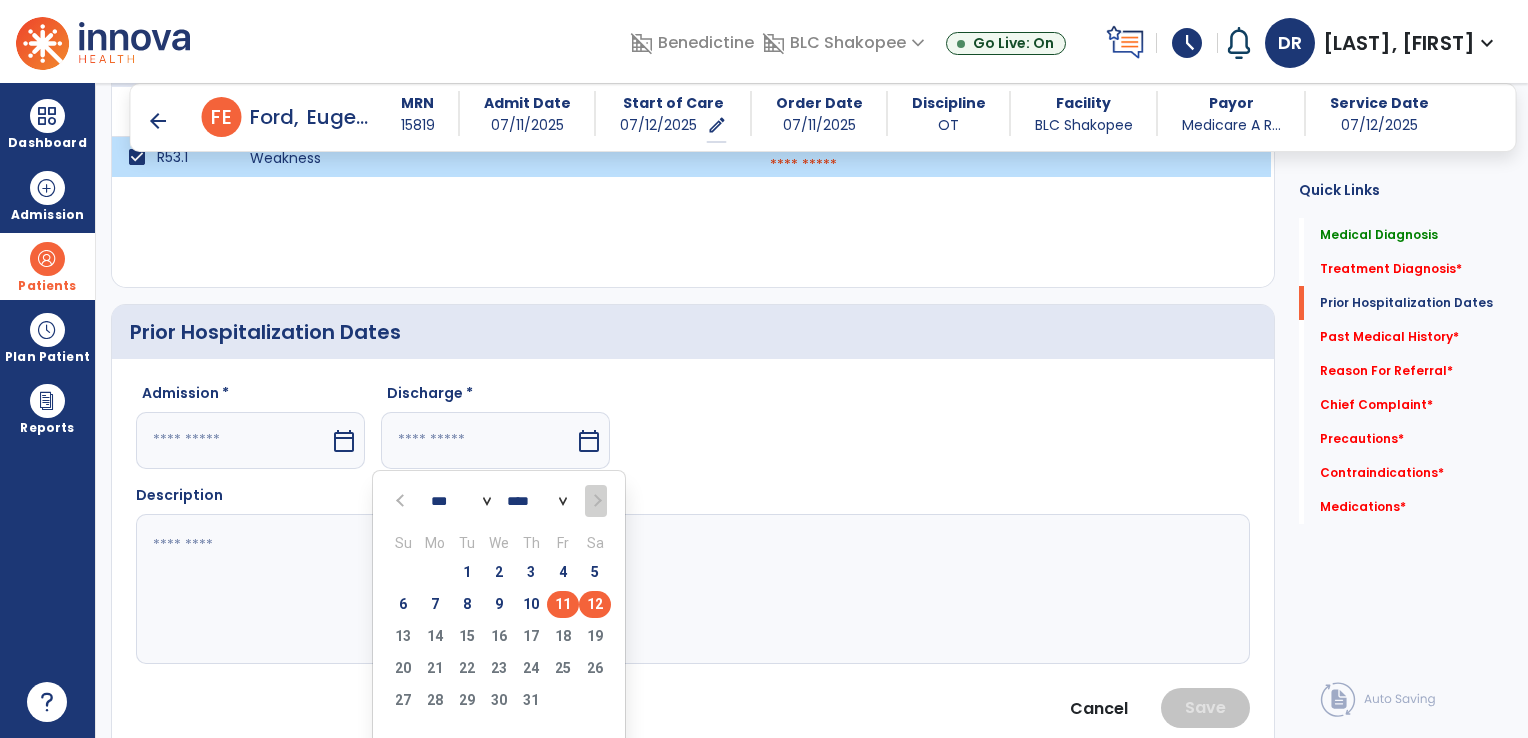 type on "*********" 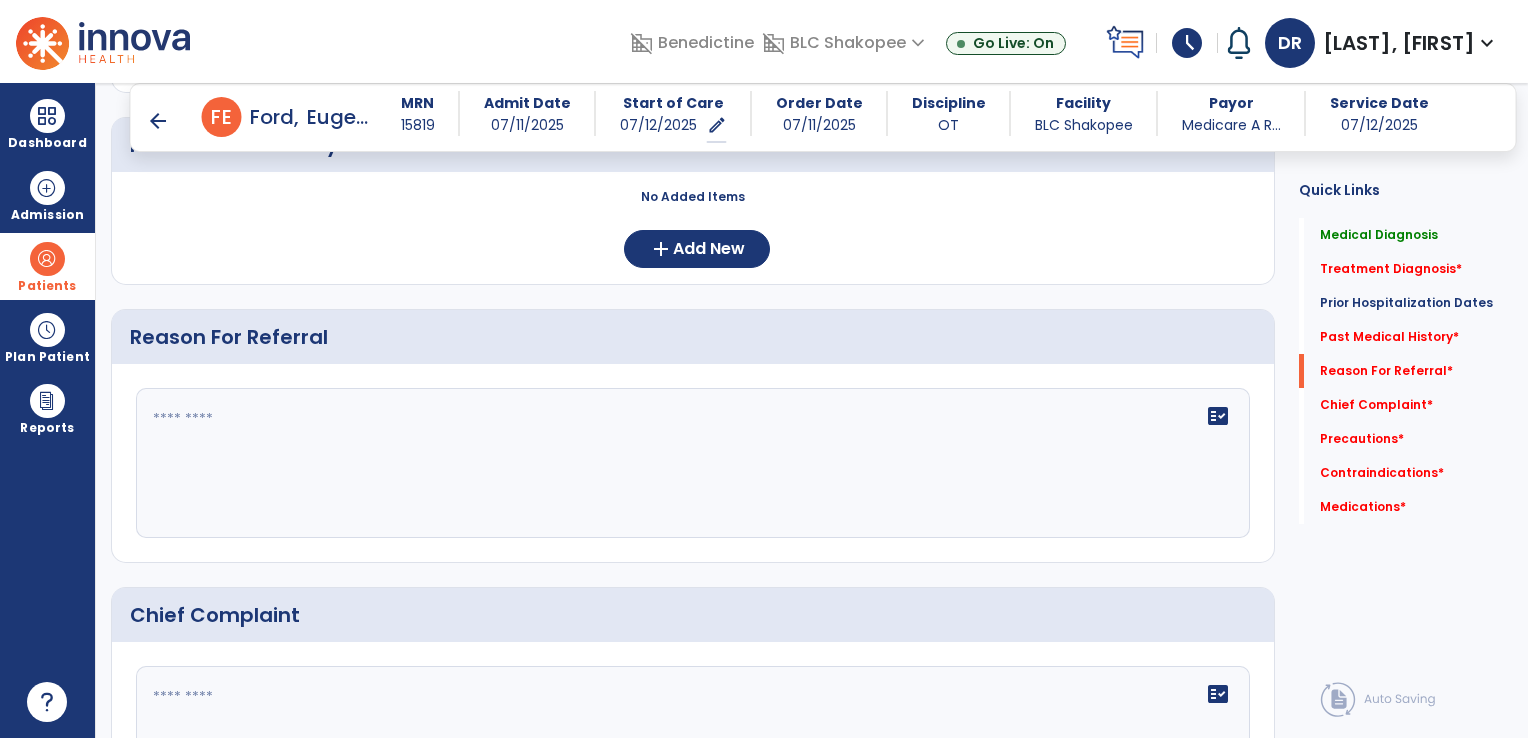 scroll, scrollTop: 1309, scrollLeft: 0, axis: vertical 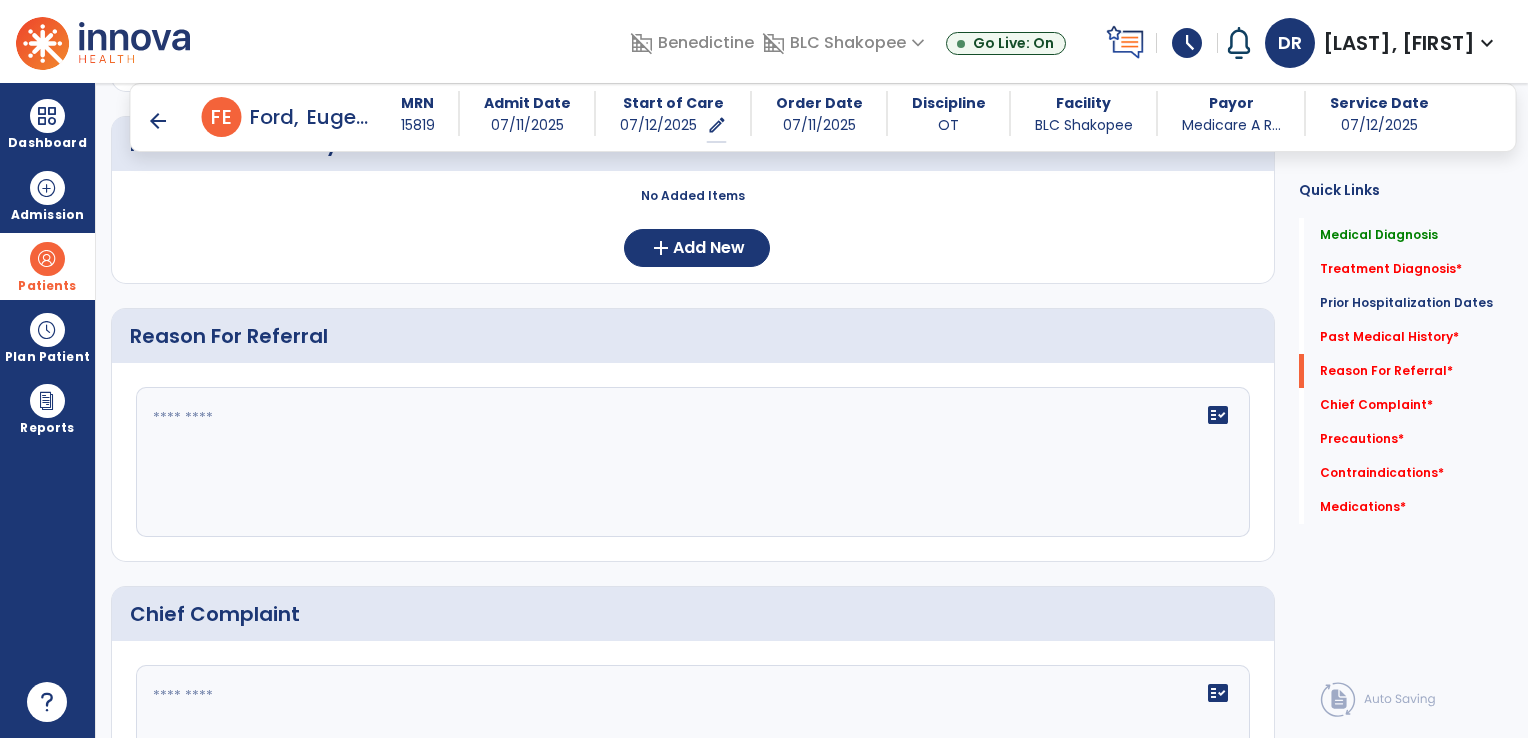 click on "fact_check" 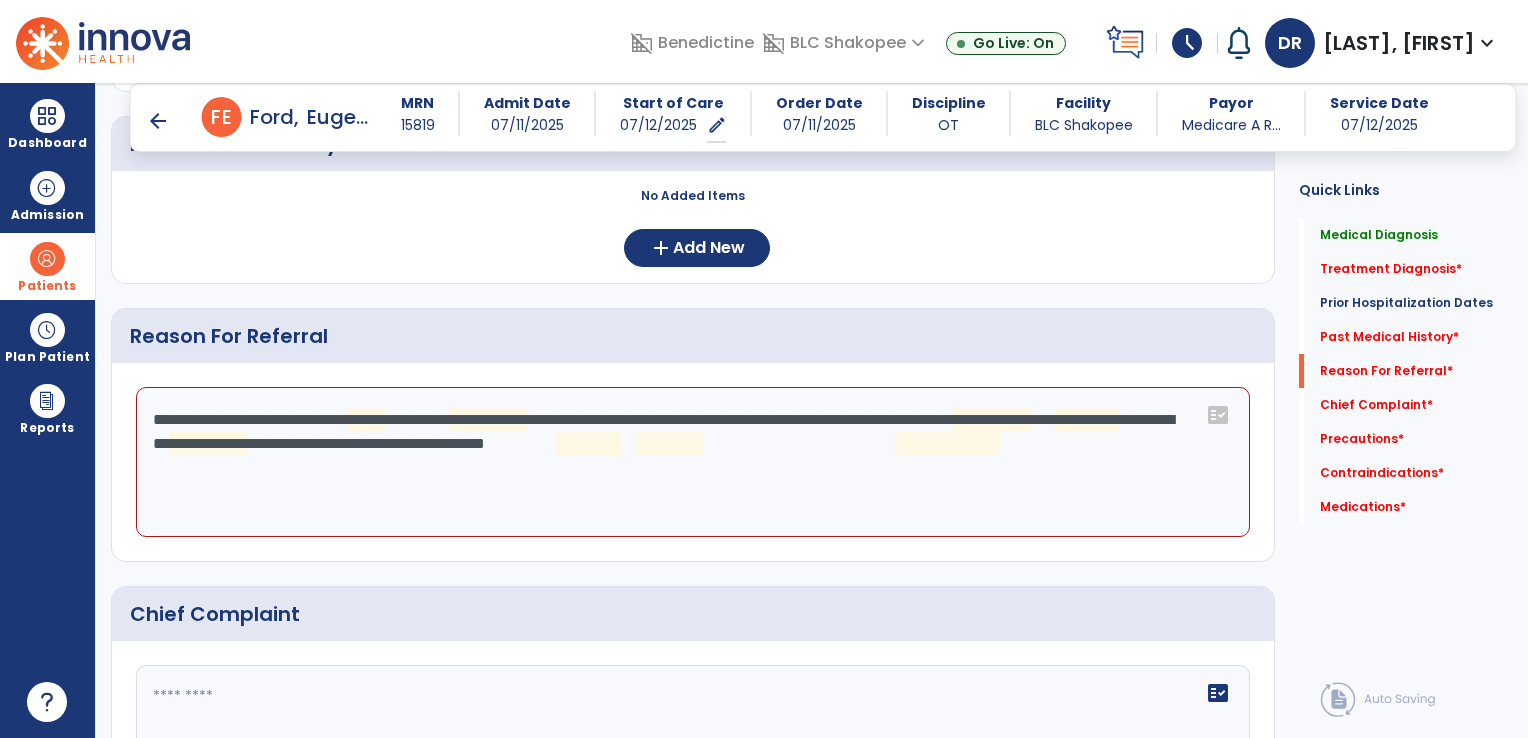 type on "**********" 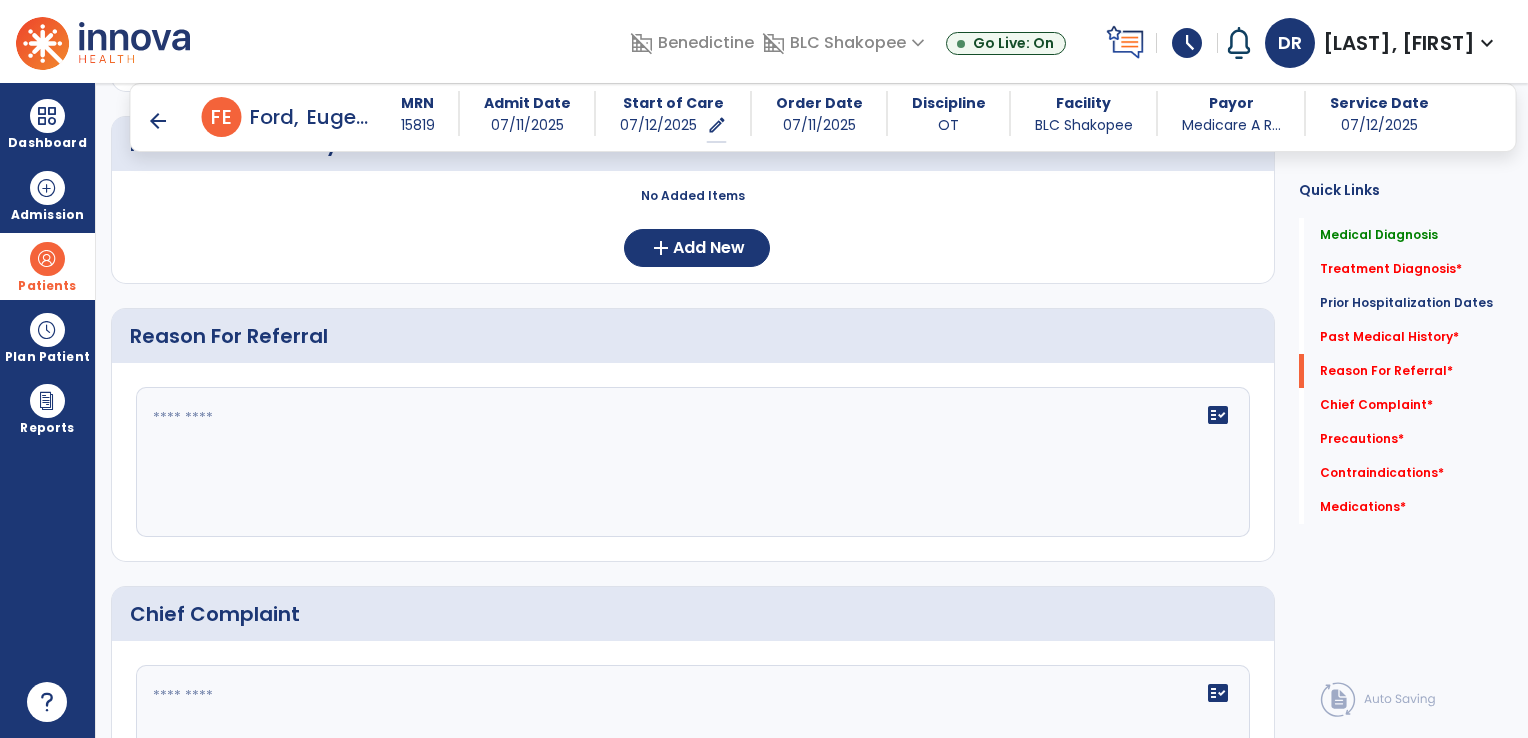 click on "Reason For Referral" 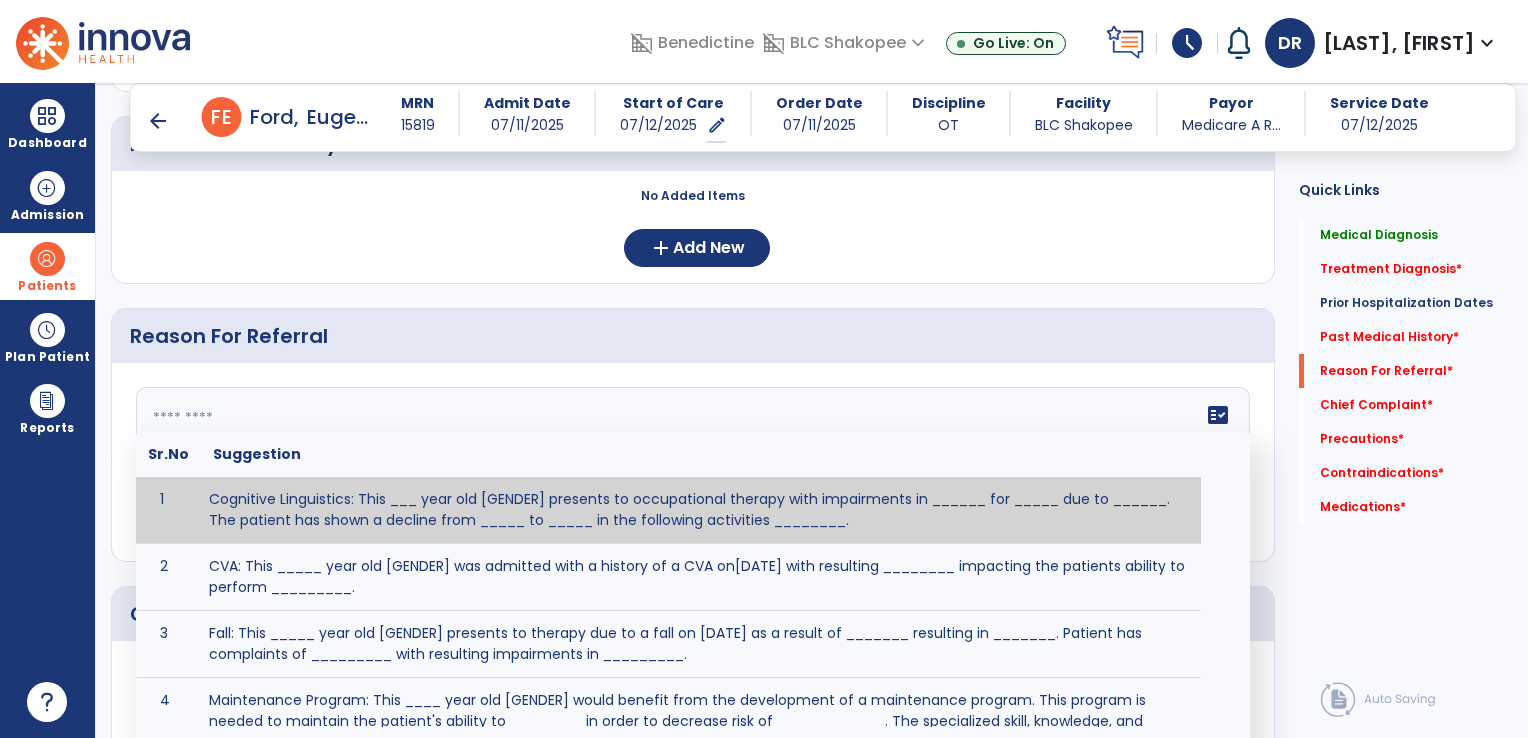 click 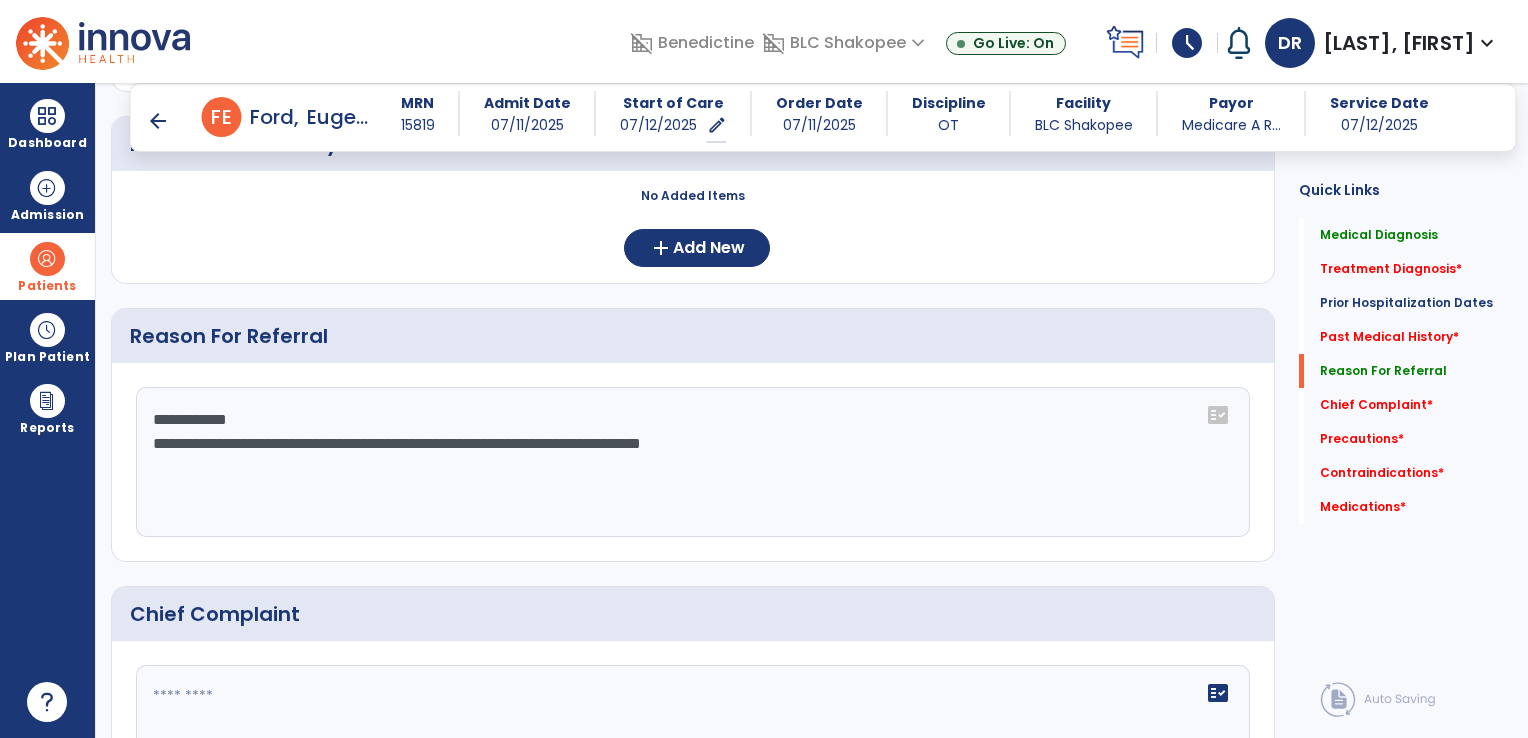 type on "**********" 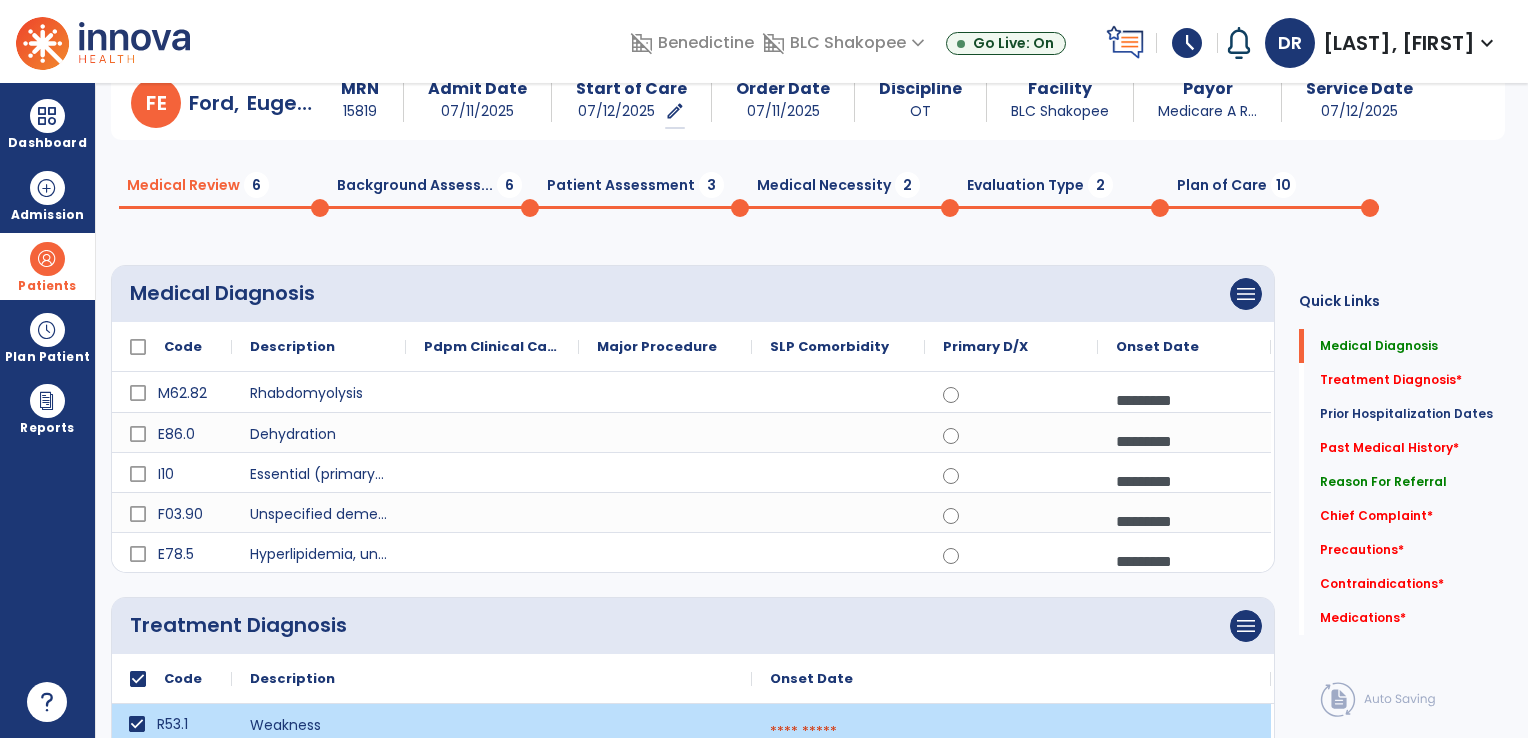 scroll, scrollTop: 0, scrollLeft: 0, axis: both 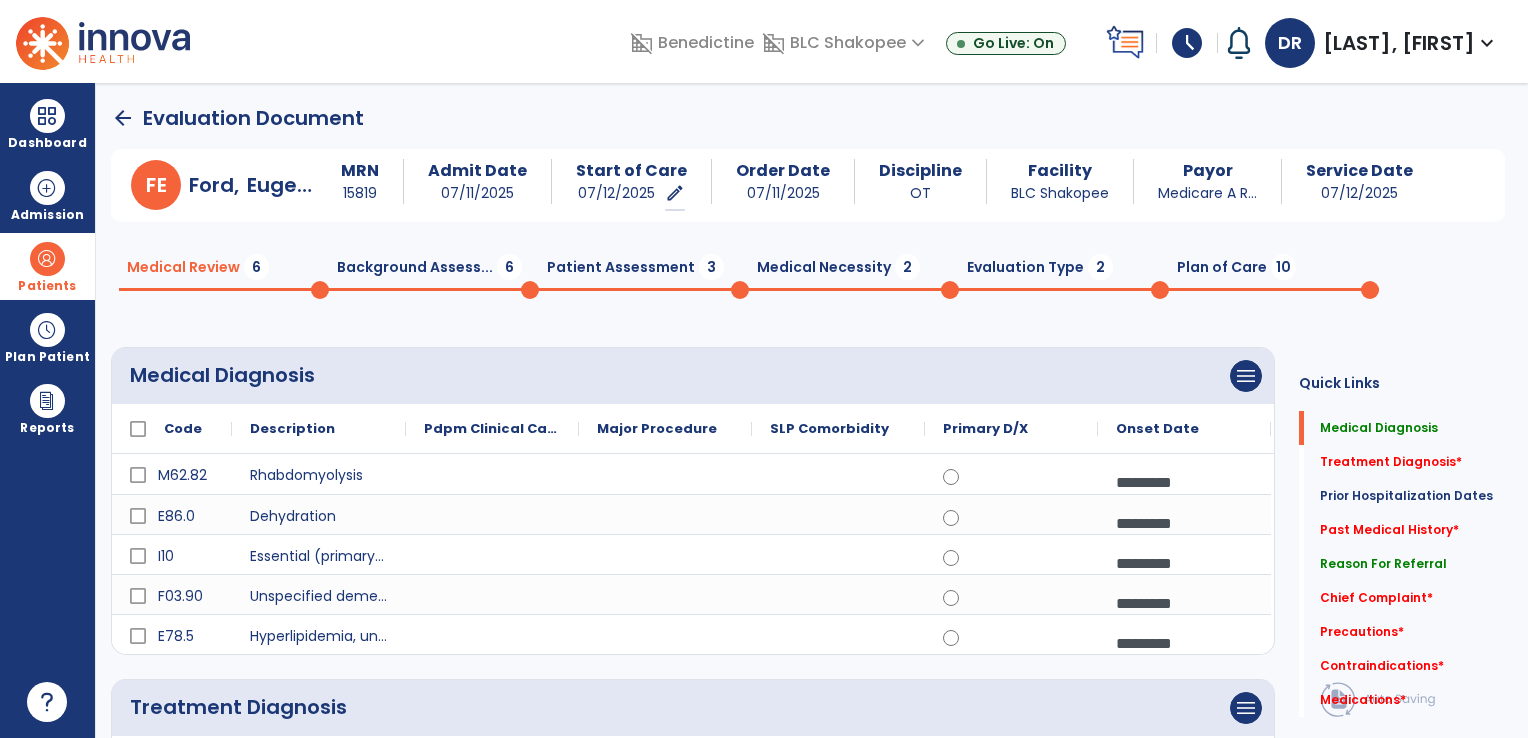 drag, startPoint x: 406, startPoint y: 273, endPoint x: 381, endPoint y: 271, distance: 25.079872 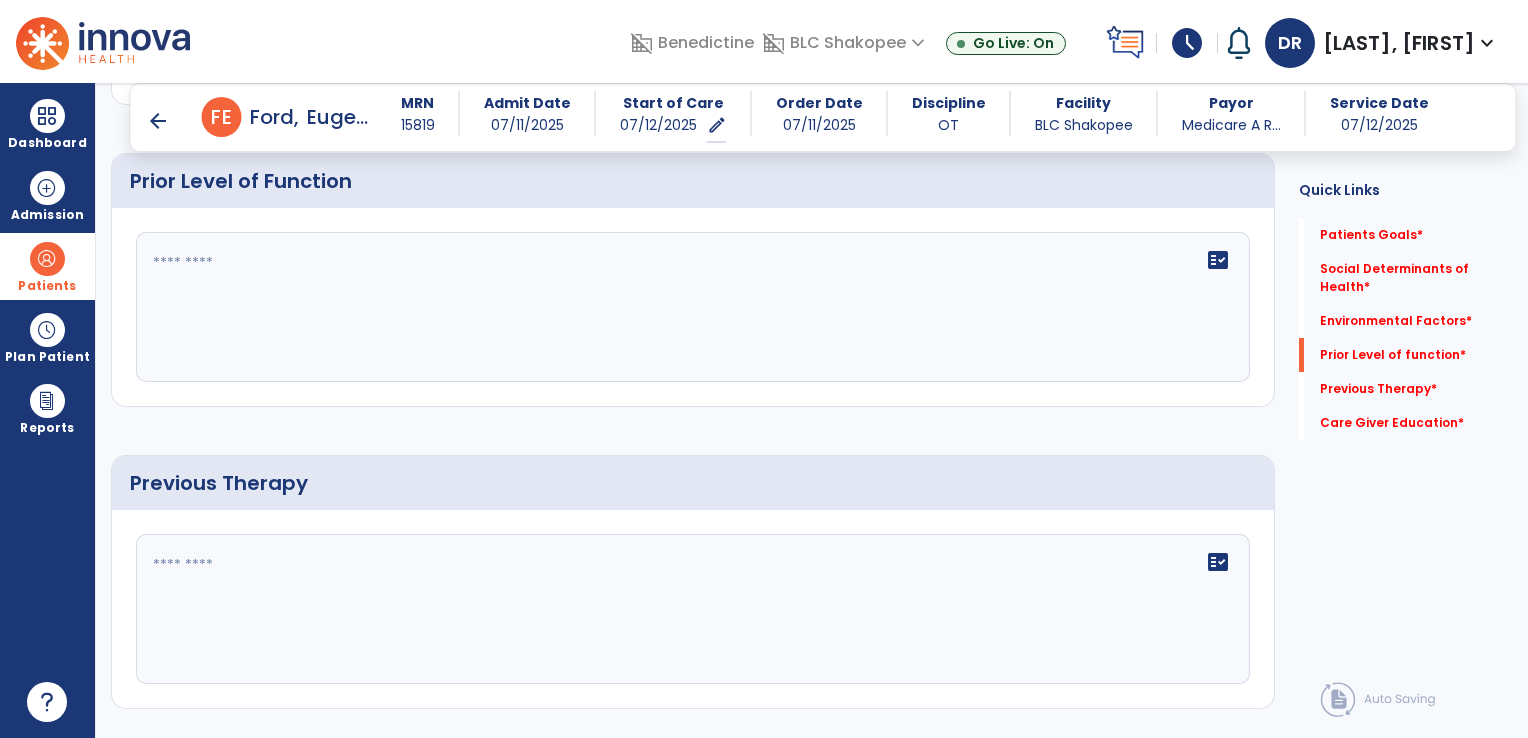 scroll, scrollTop: 828, scrollLeft: 0, axis: vertical 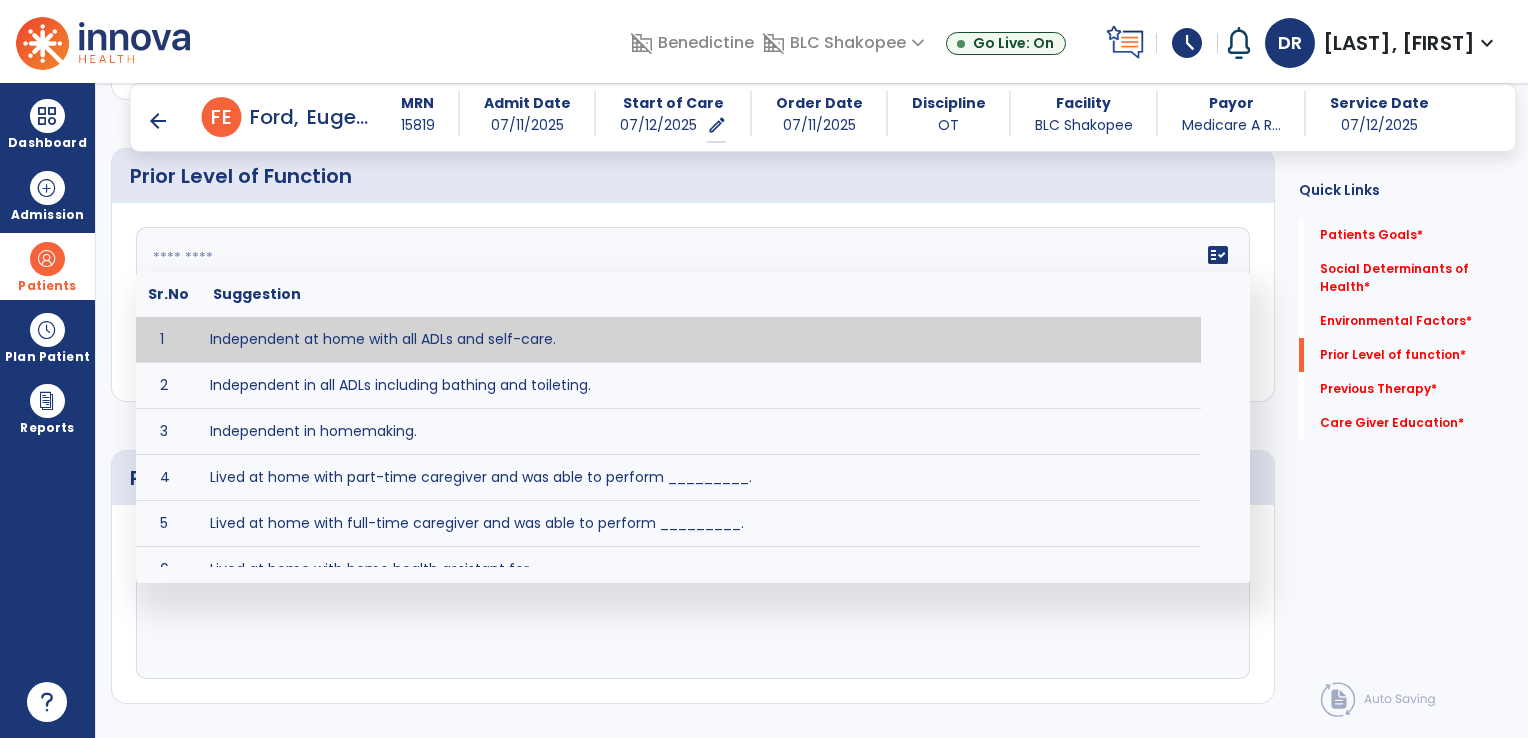 drag, startPoint x: 404, startPoint y: 314, endPoint x: 266, endPoint y: 256, distance: 149.69302 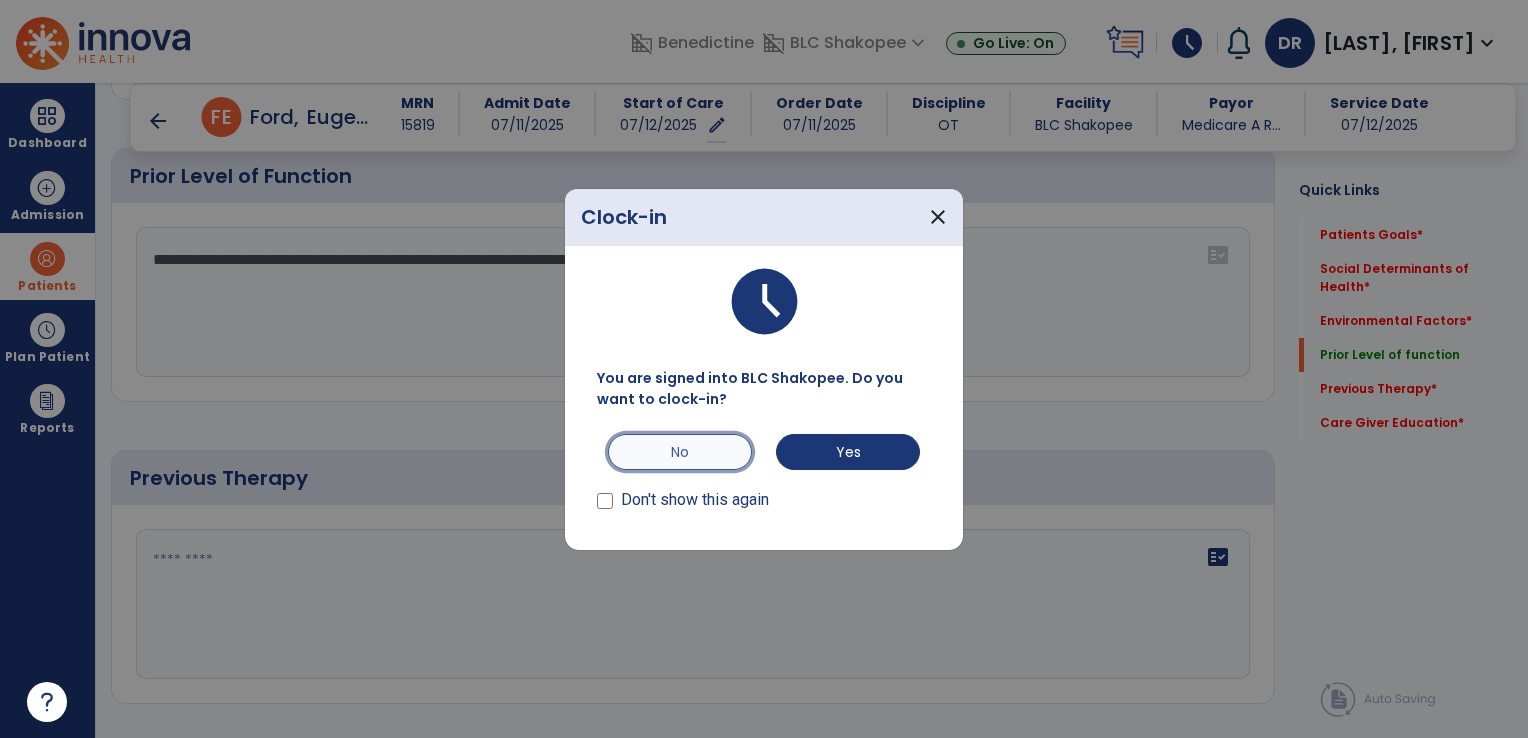 click on "No" at bounding box center (680, 452) 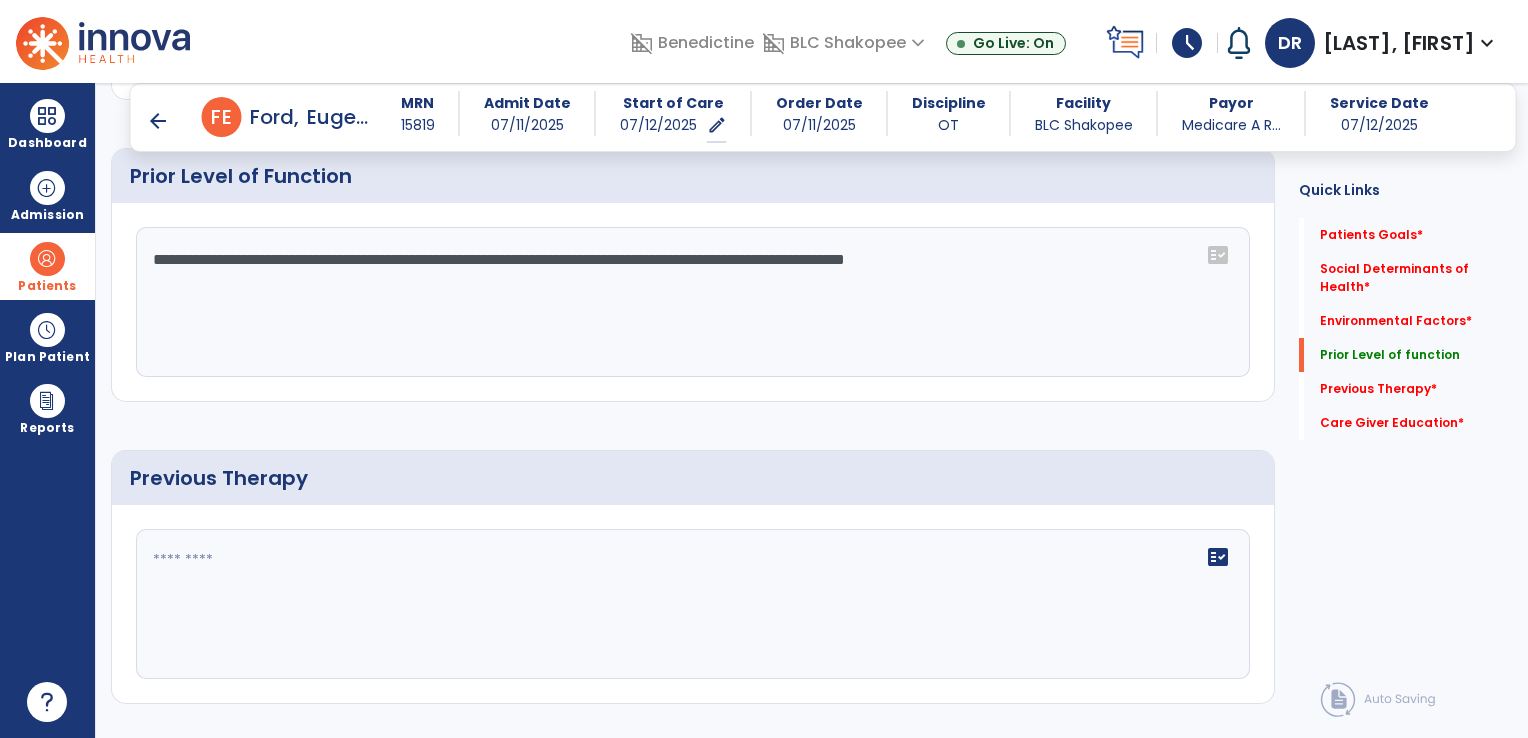 click on "**********" 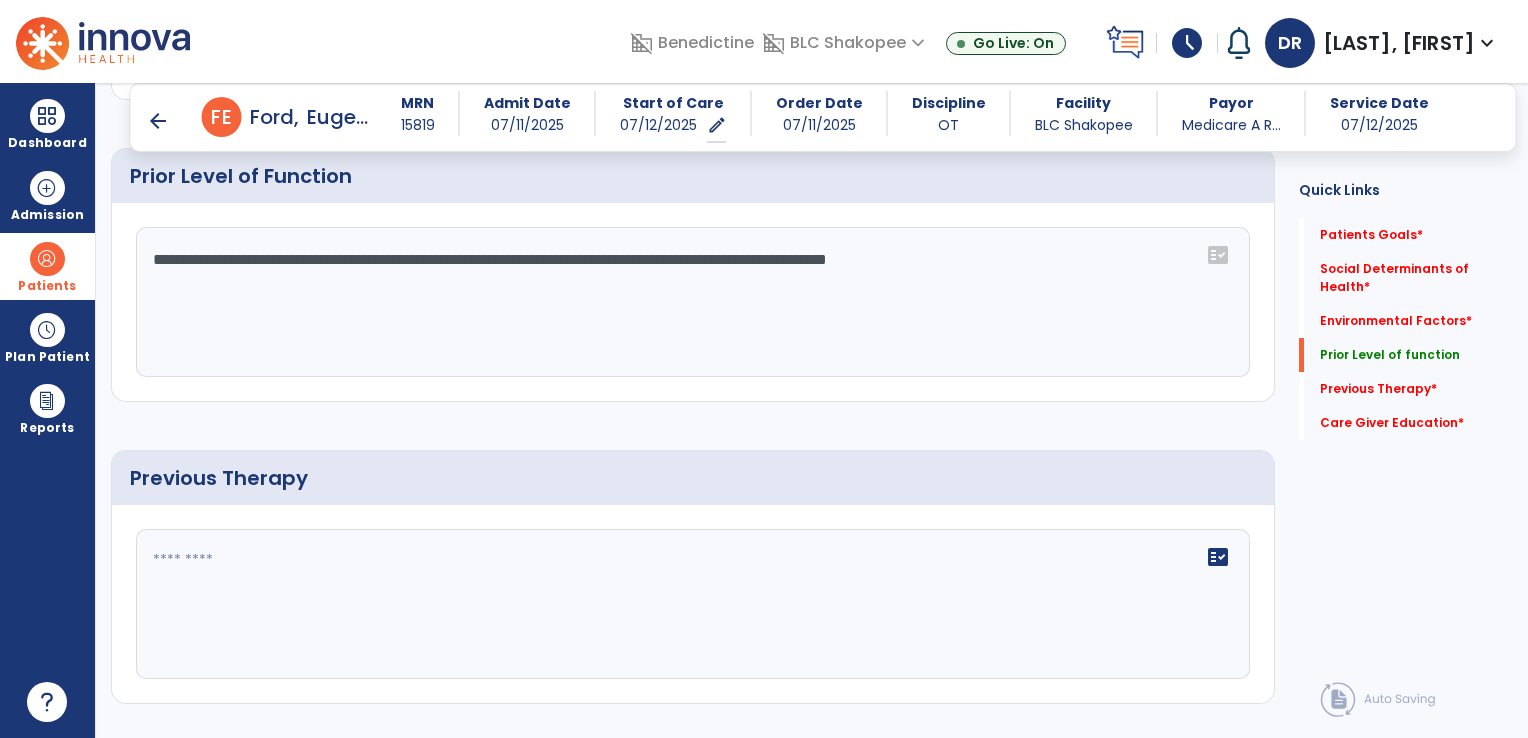 drag, startPoint x: 1073, startPoint y: 258, endPoint x: 1096, endPoint y: 254, distance: 23.345236 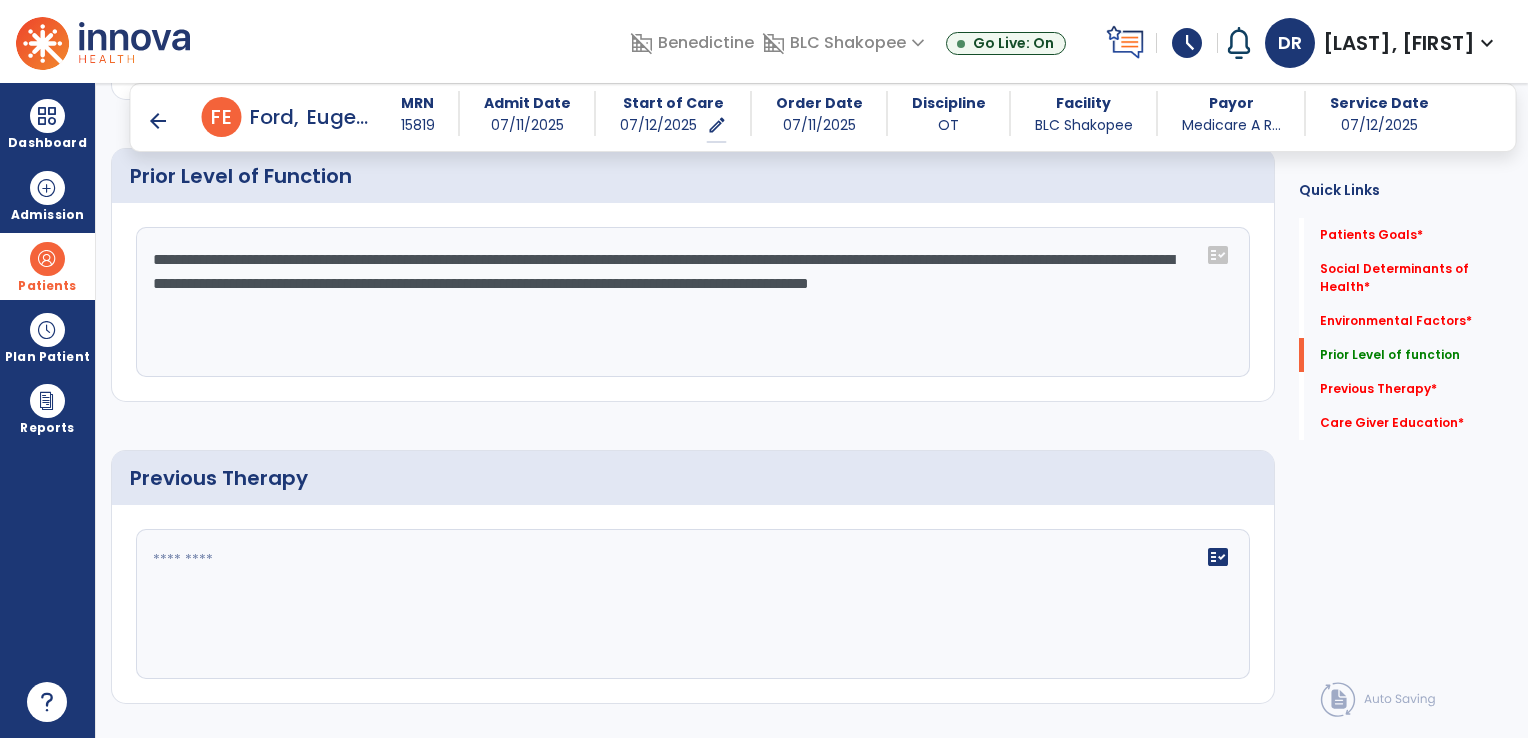 type on "**********" 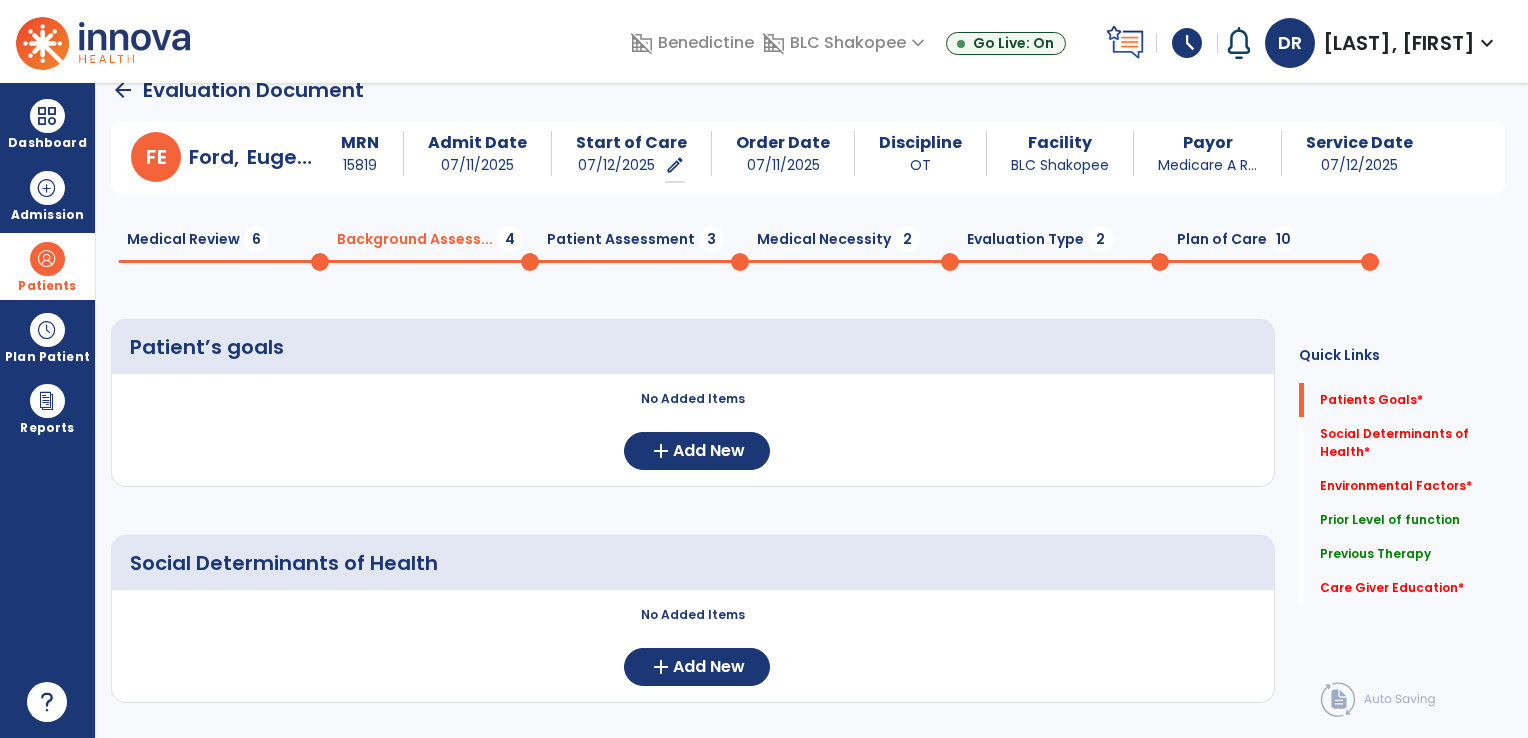 scroll, scrollTop: 28, scrollLeft: 0, axis: vertical 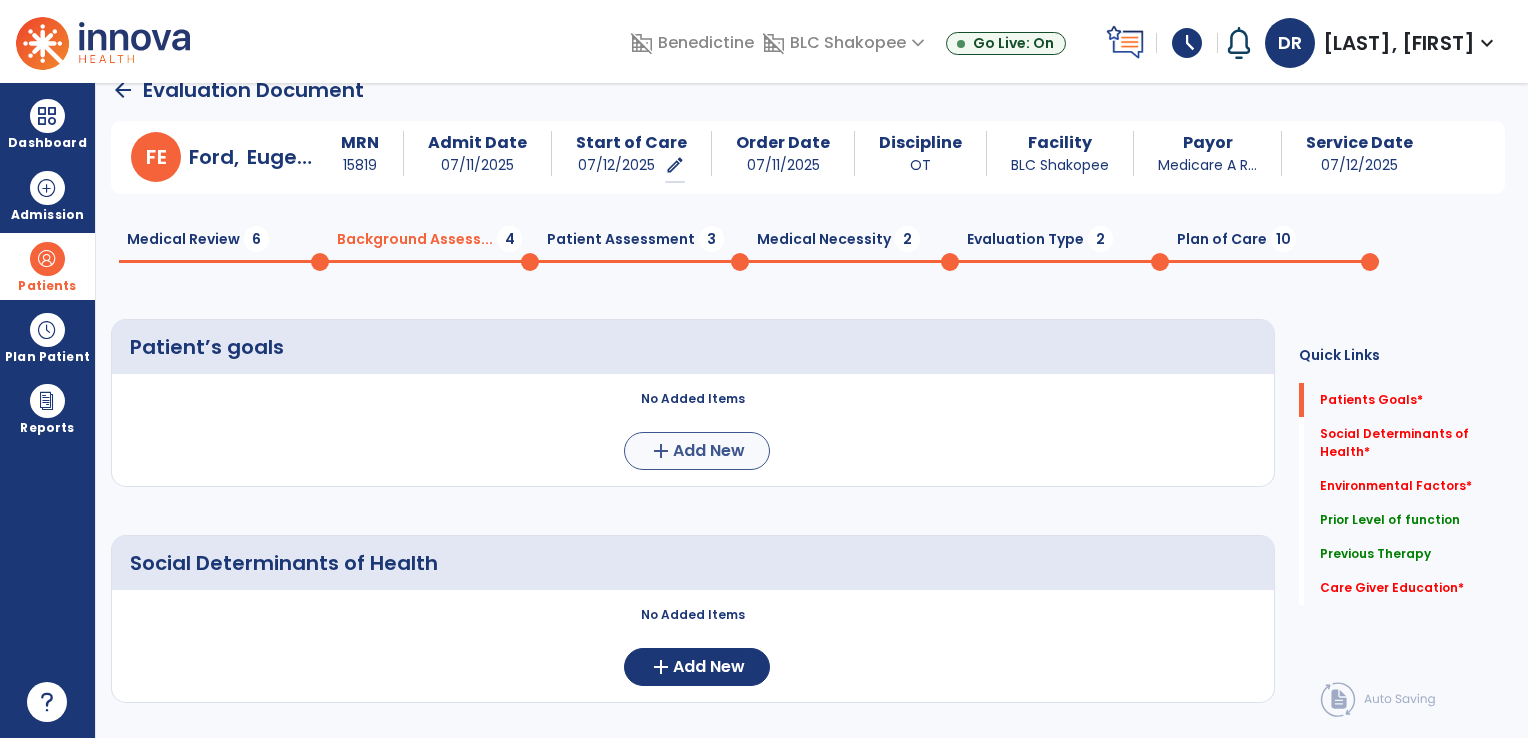 type on "**********" 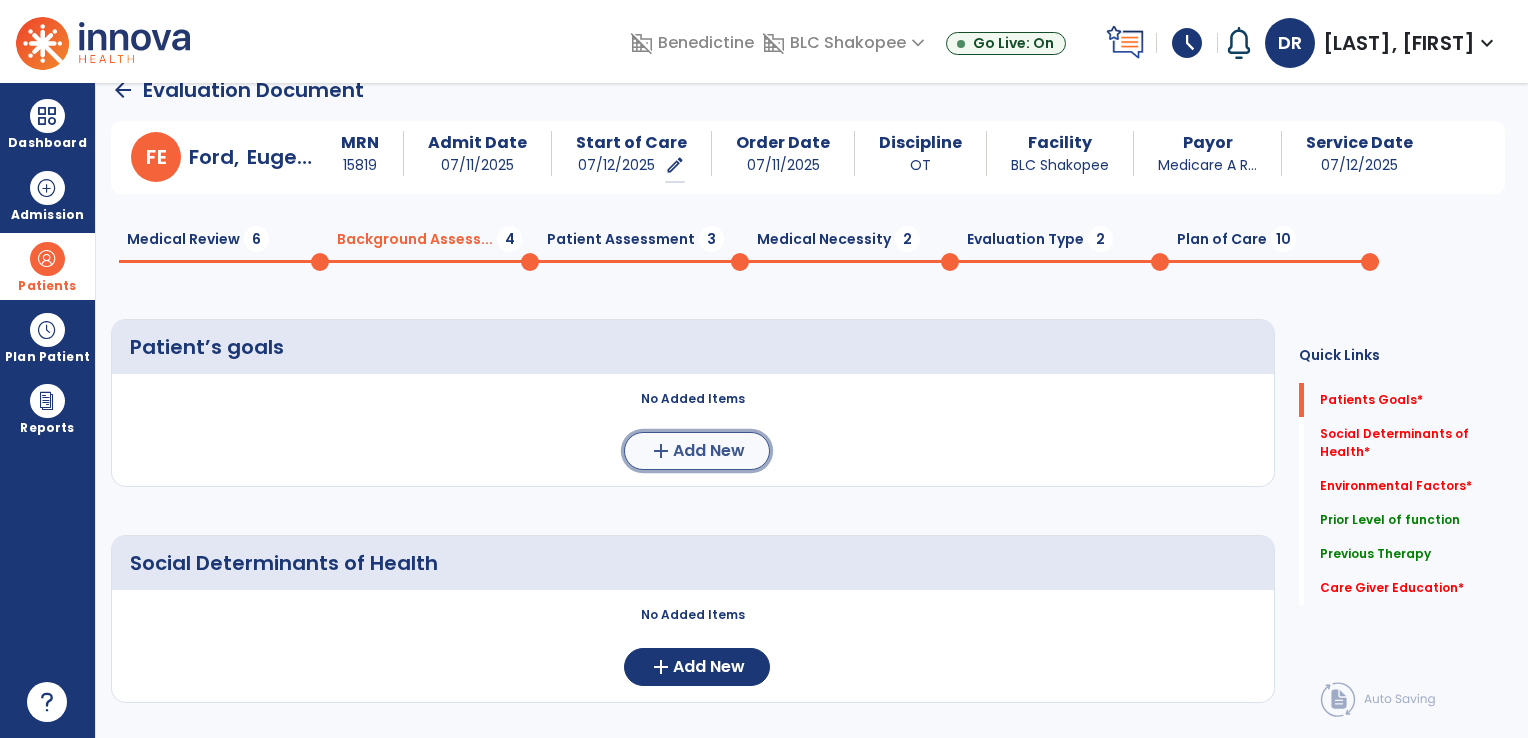 click on "Add New" 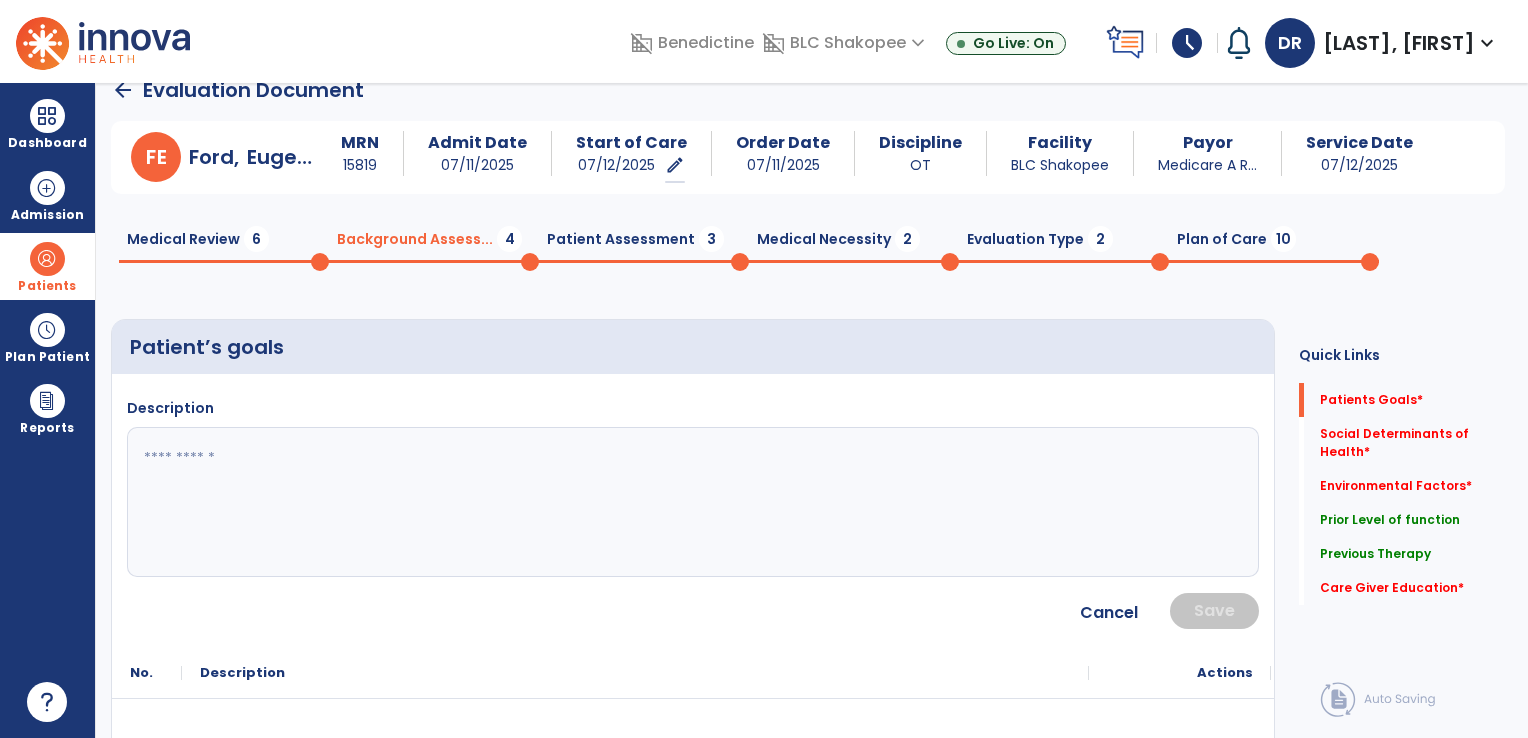 click 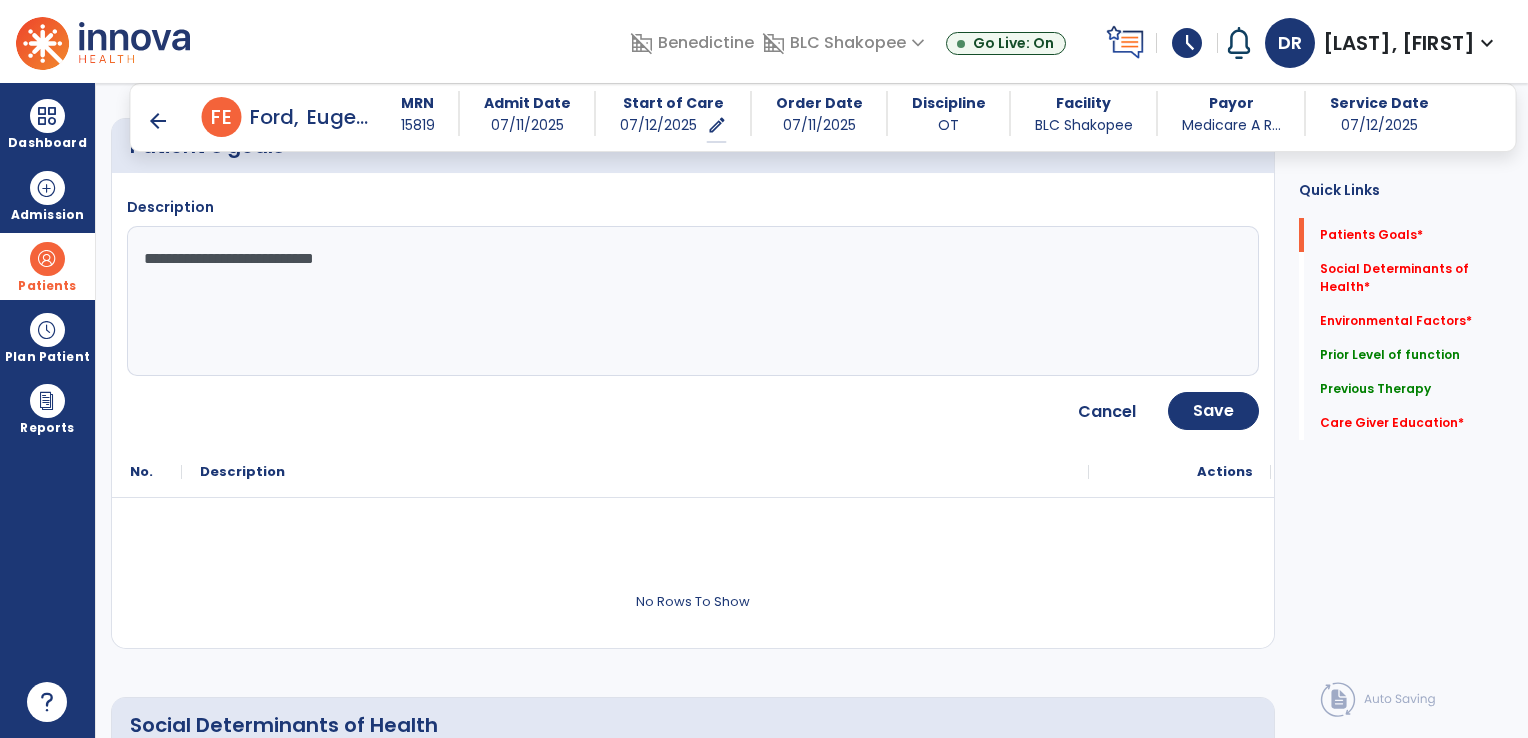 scroll, scrollTop: 216, scrollLeft: 0, axis: vertical 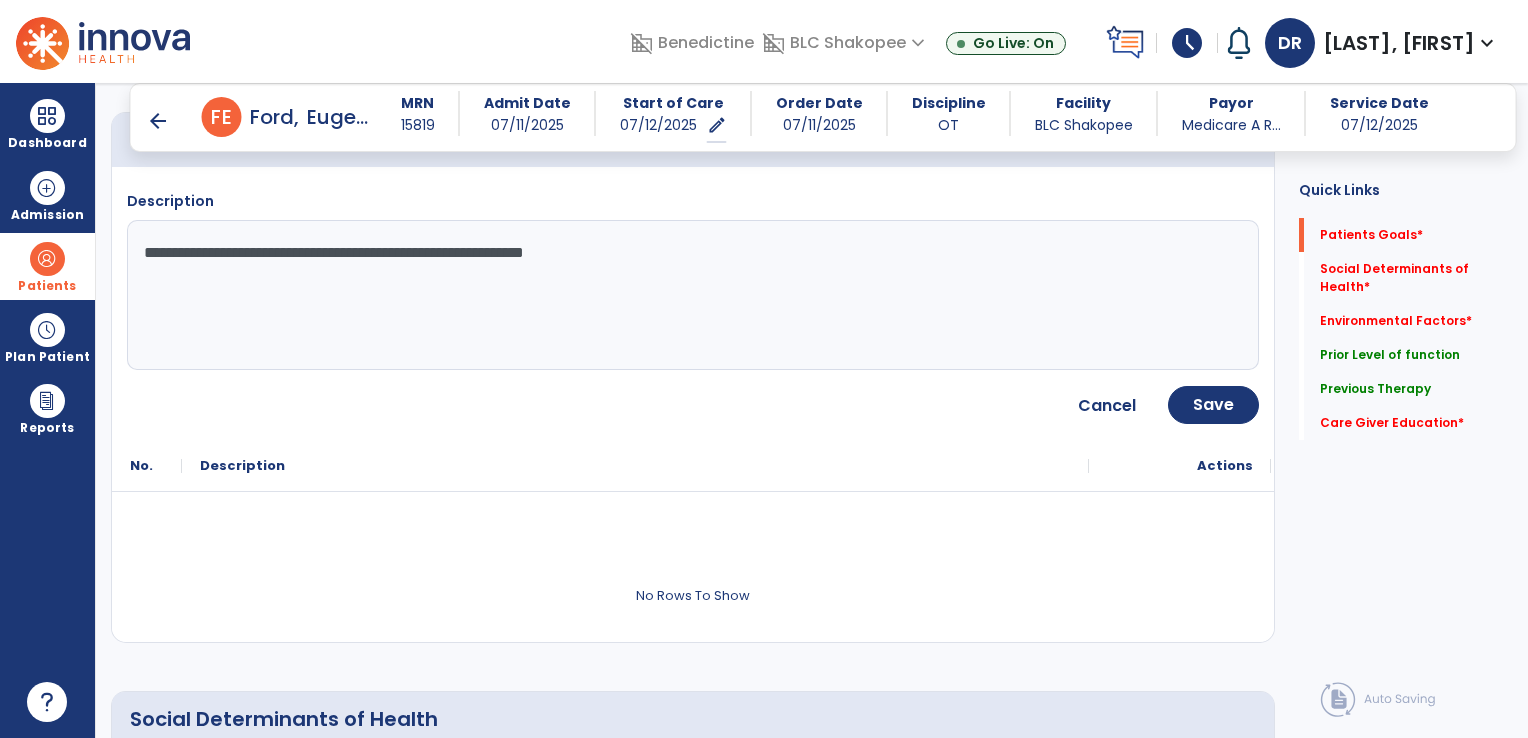type on "**********" 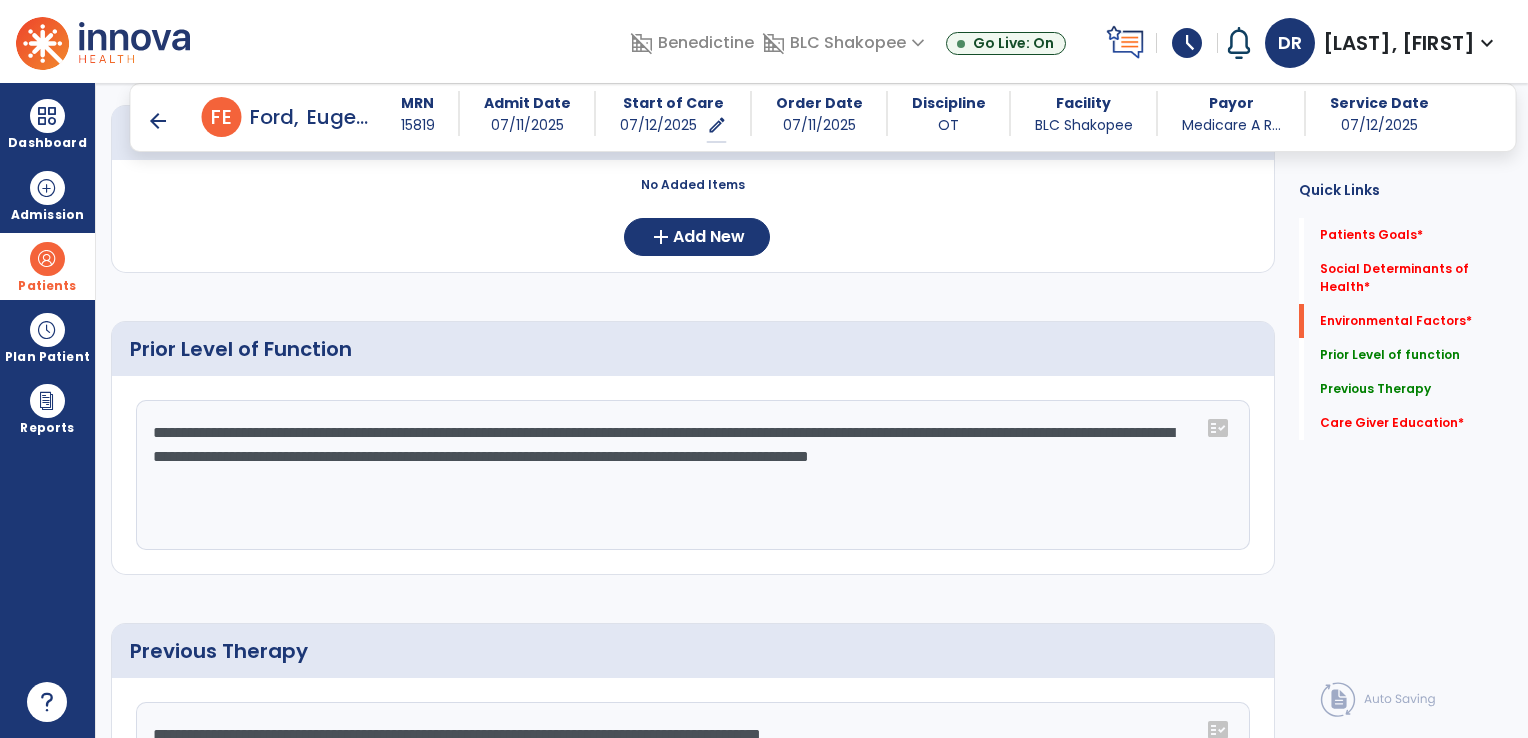 scroll, scrollTop: 1020, scrollLeft: 0, axis: vertical 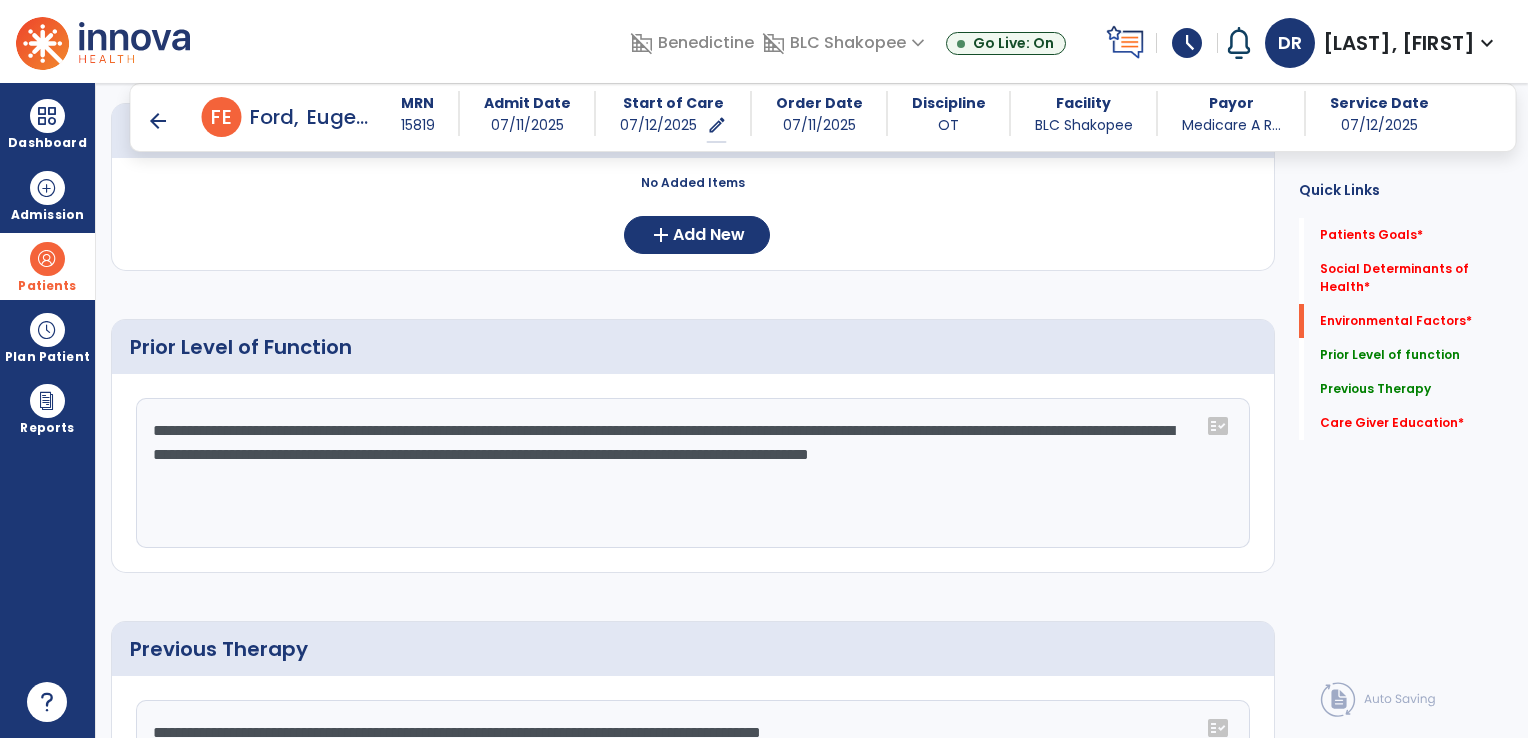 click on "**********" 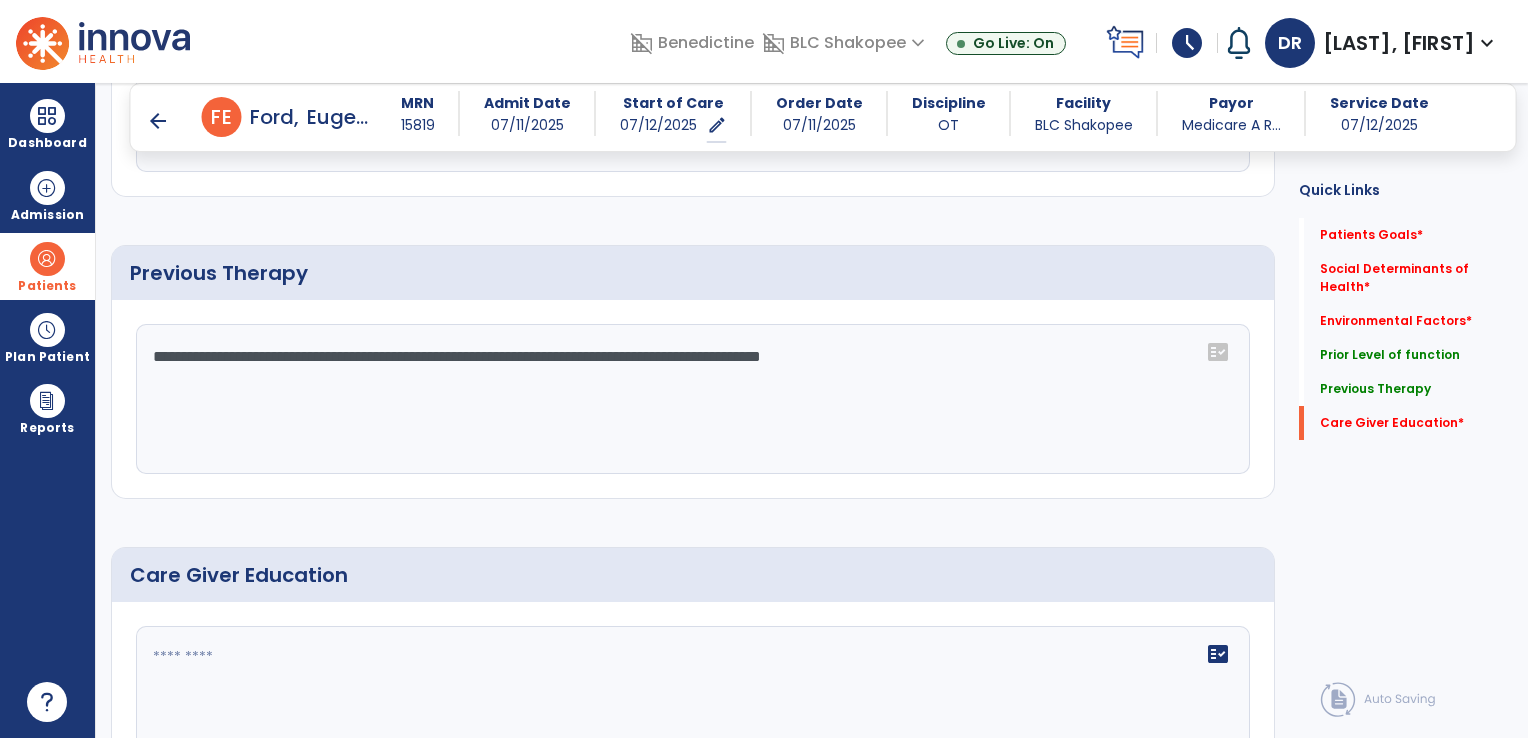 scroll, scrollTop: 1522, scrollLeft: 0, axis: vertical 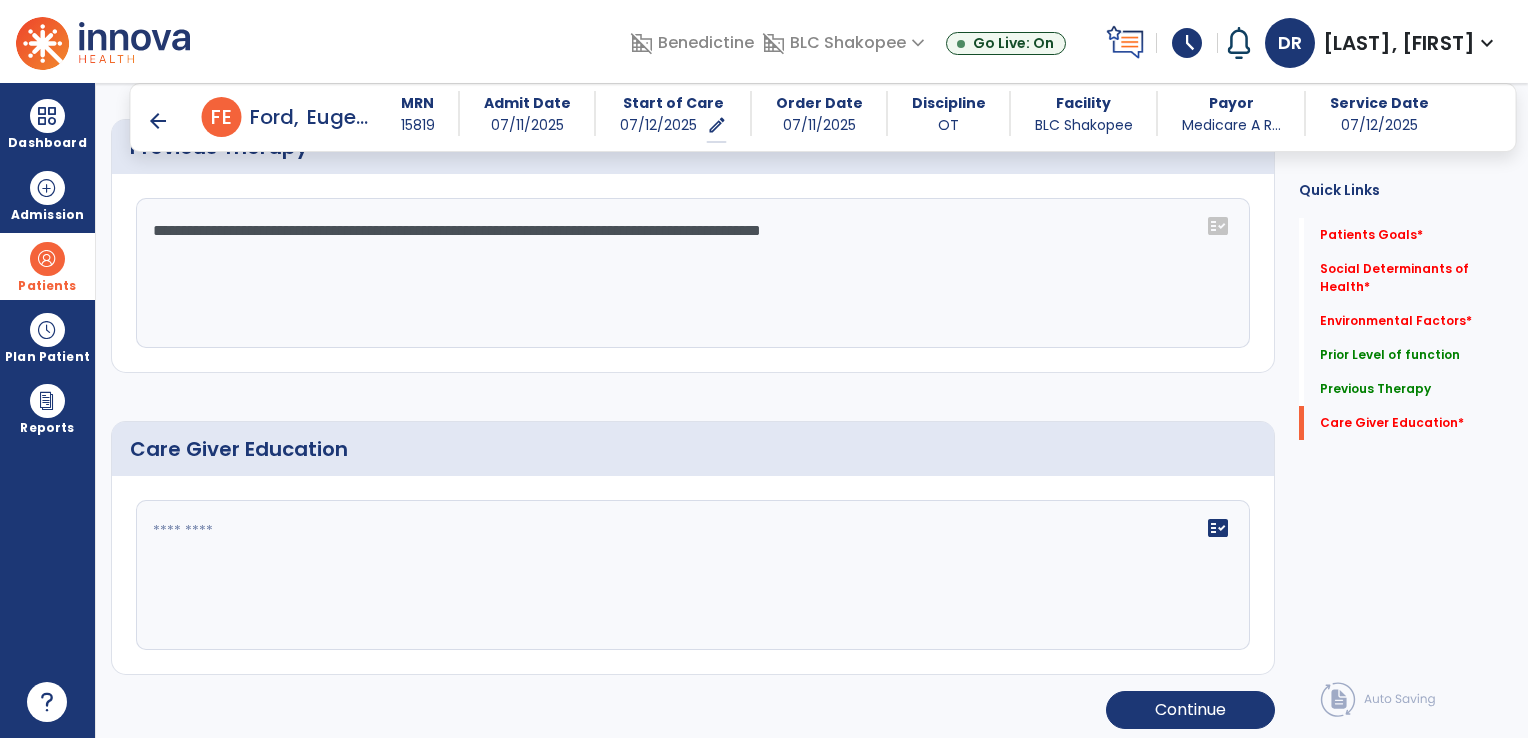 type on "**********" 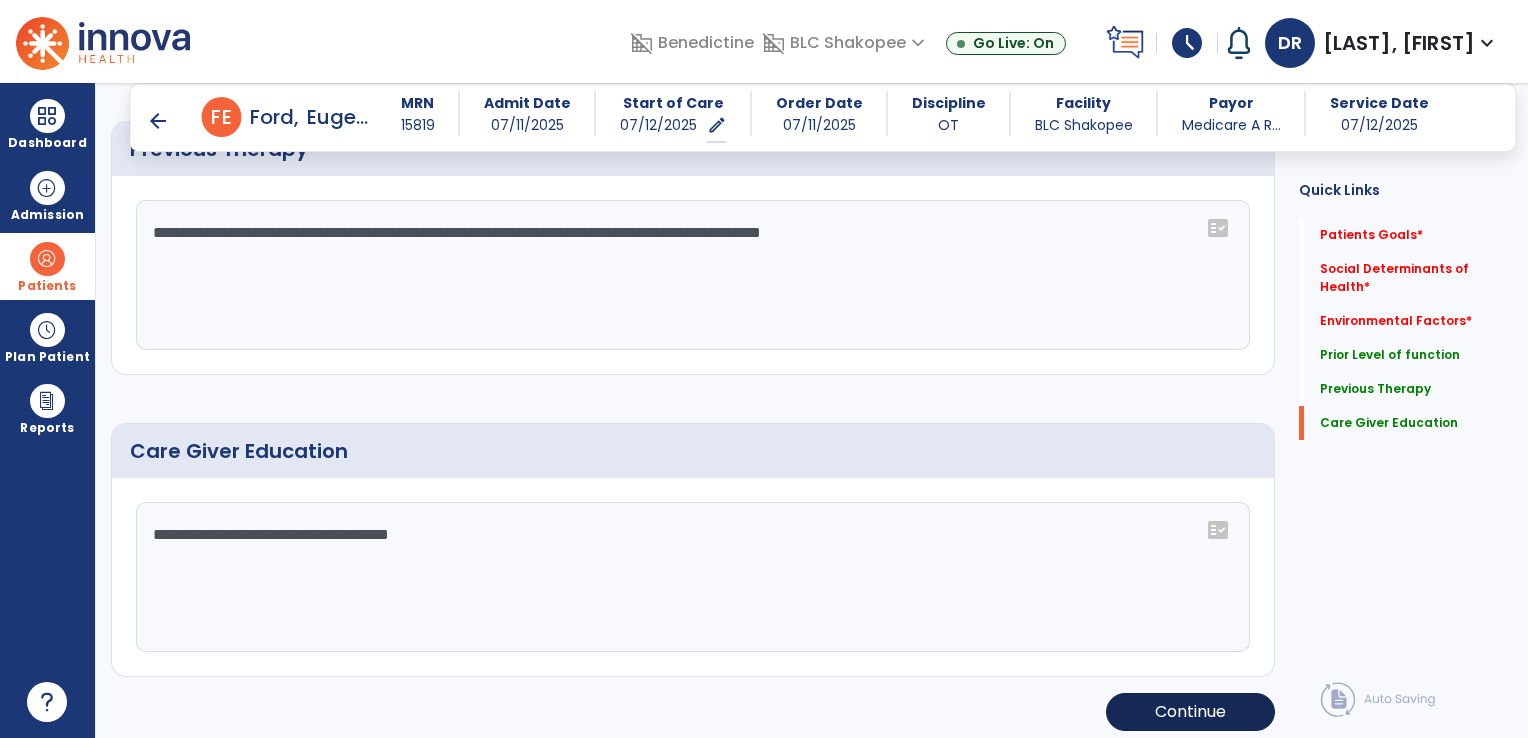 scroll, scrollTop: 1522, scrollLeft: 0, axis: vertical 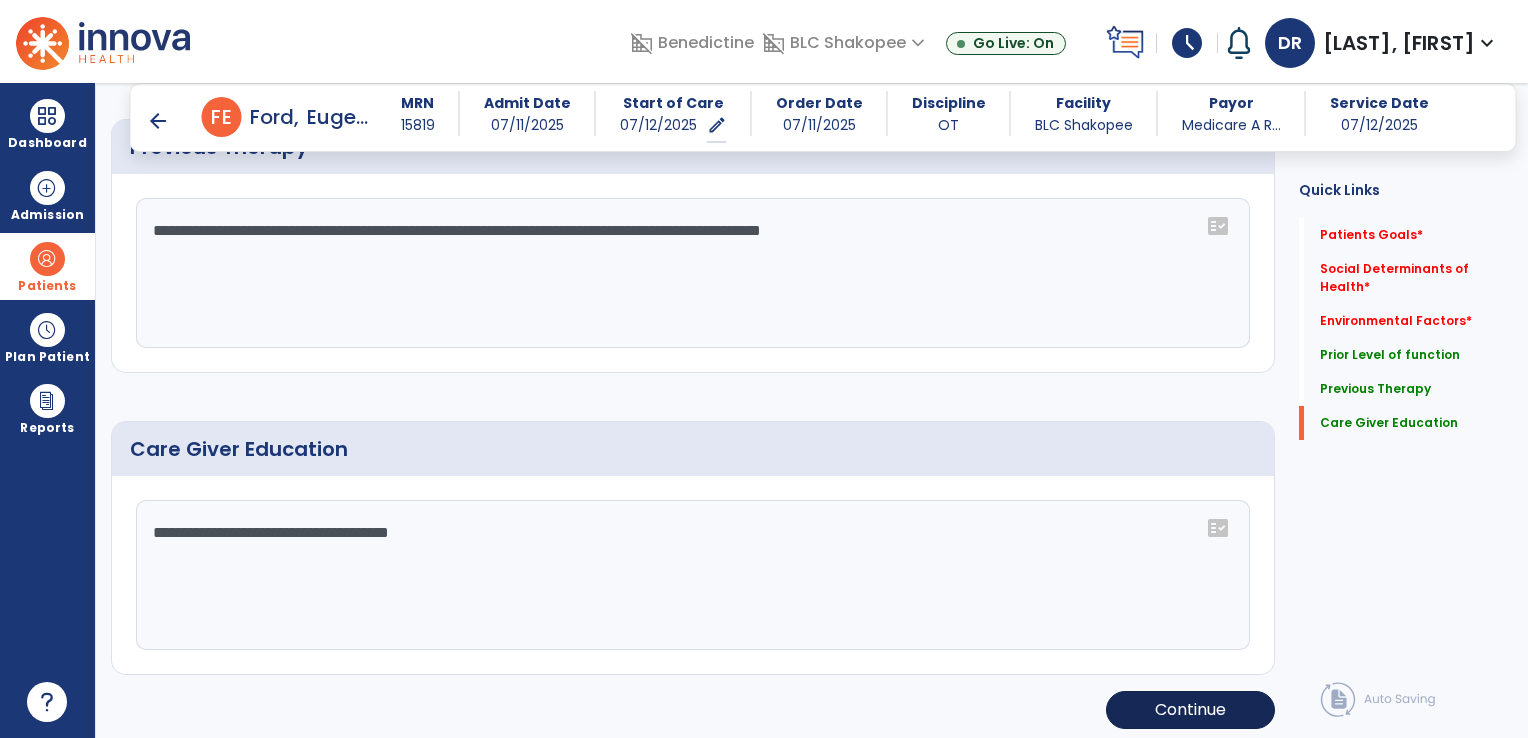 type on "**********" 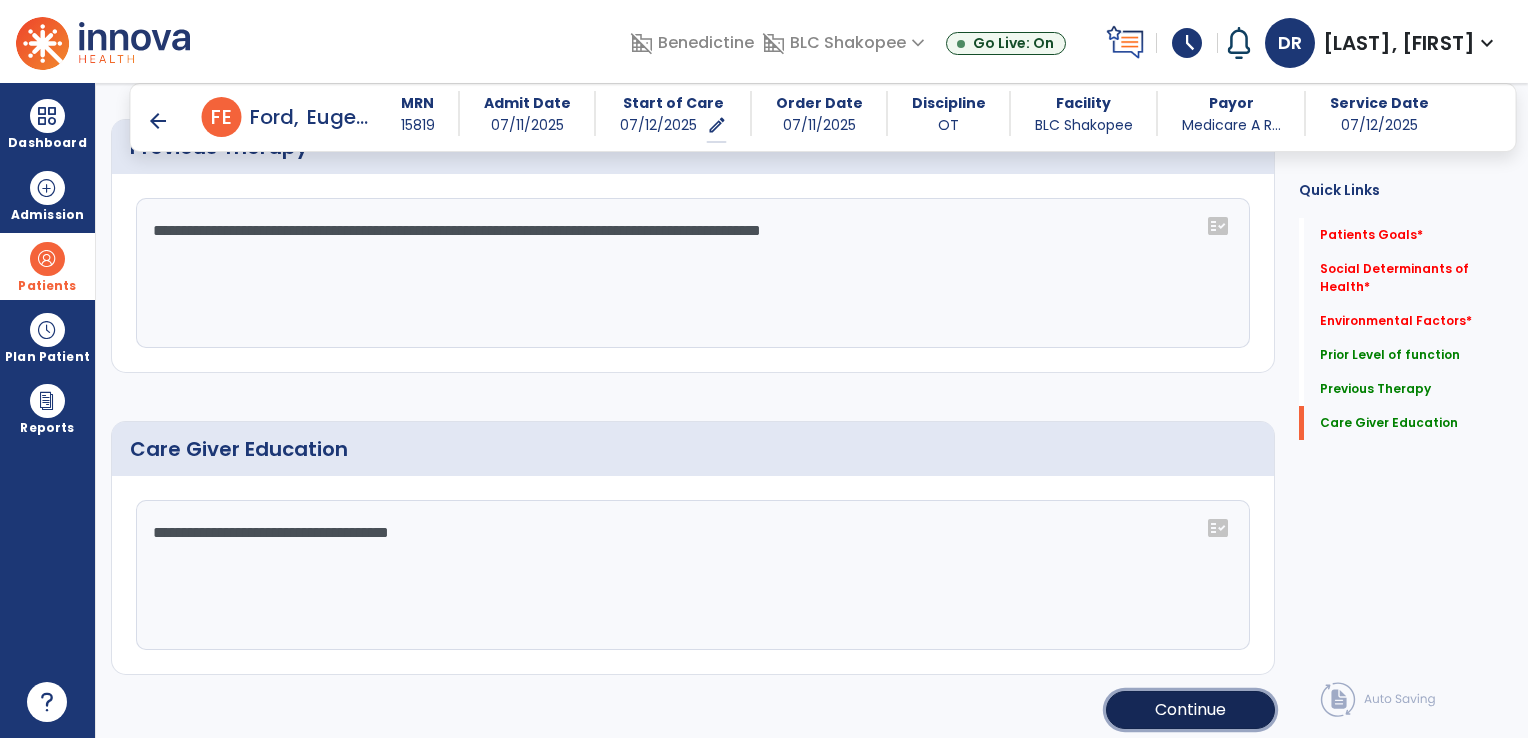 click on "Continue" 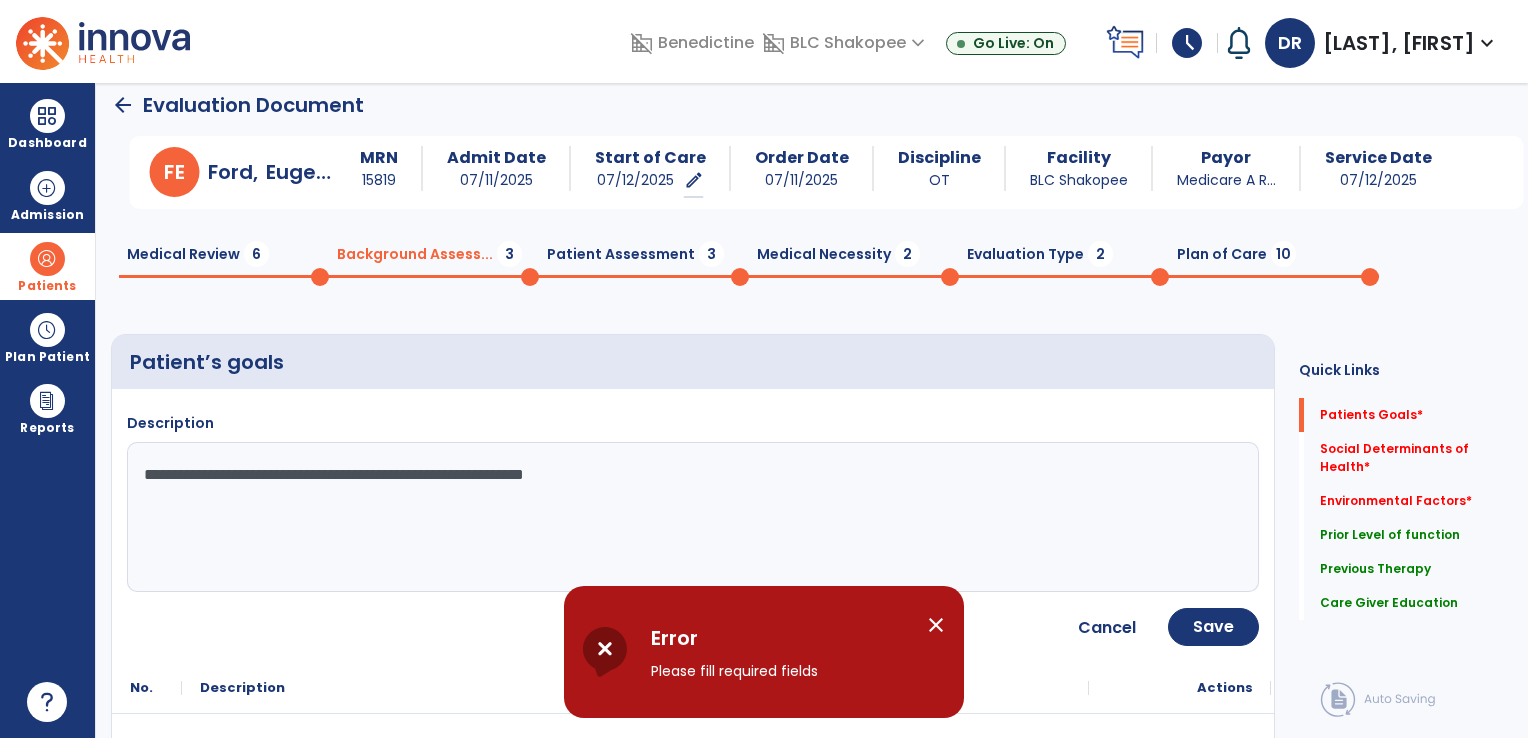 scroll, scrollTop: 0, scrollLeft: 0, axis: both 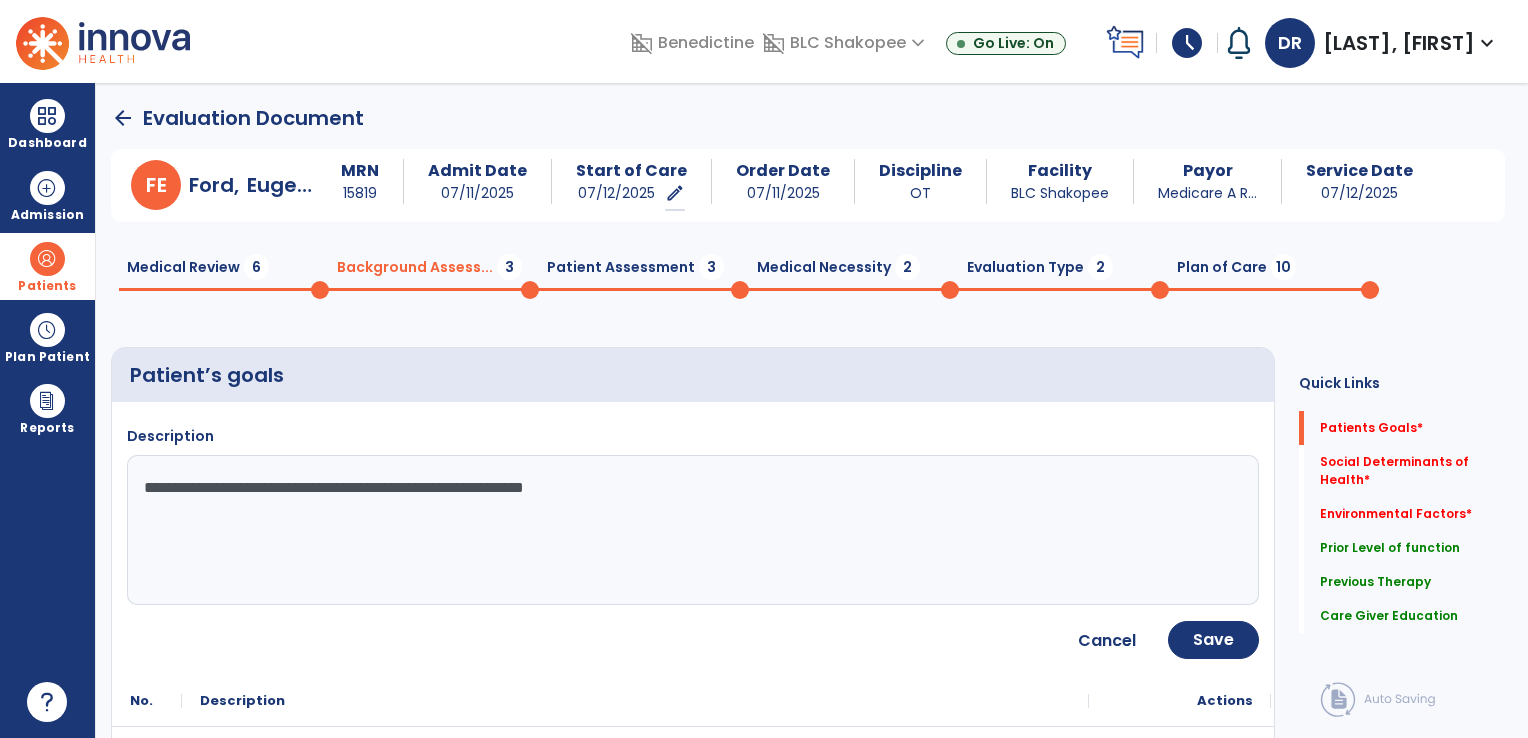 click on "Patient Assessment  3" 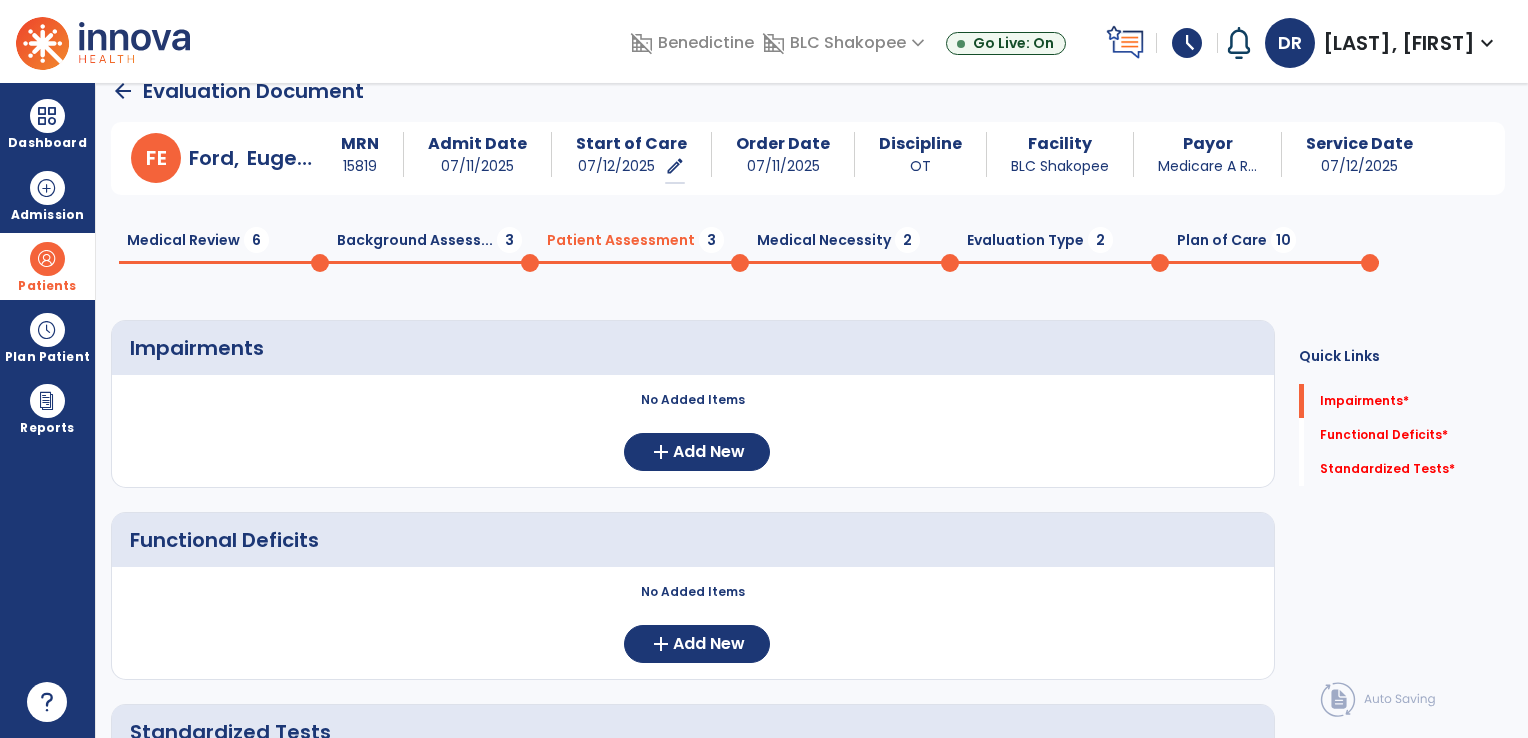 scroll, scrollTop: 24, scrollLeft: 0, axis: vertical 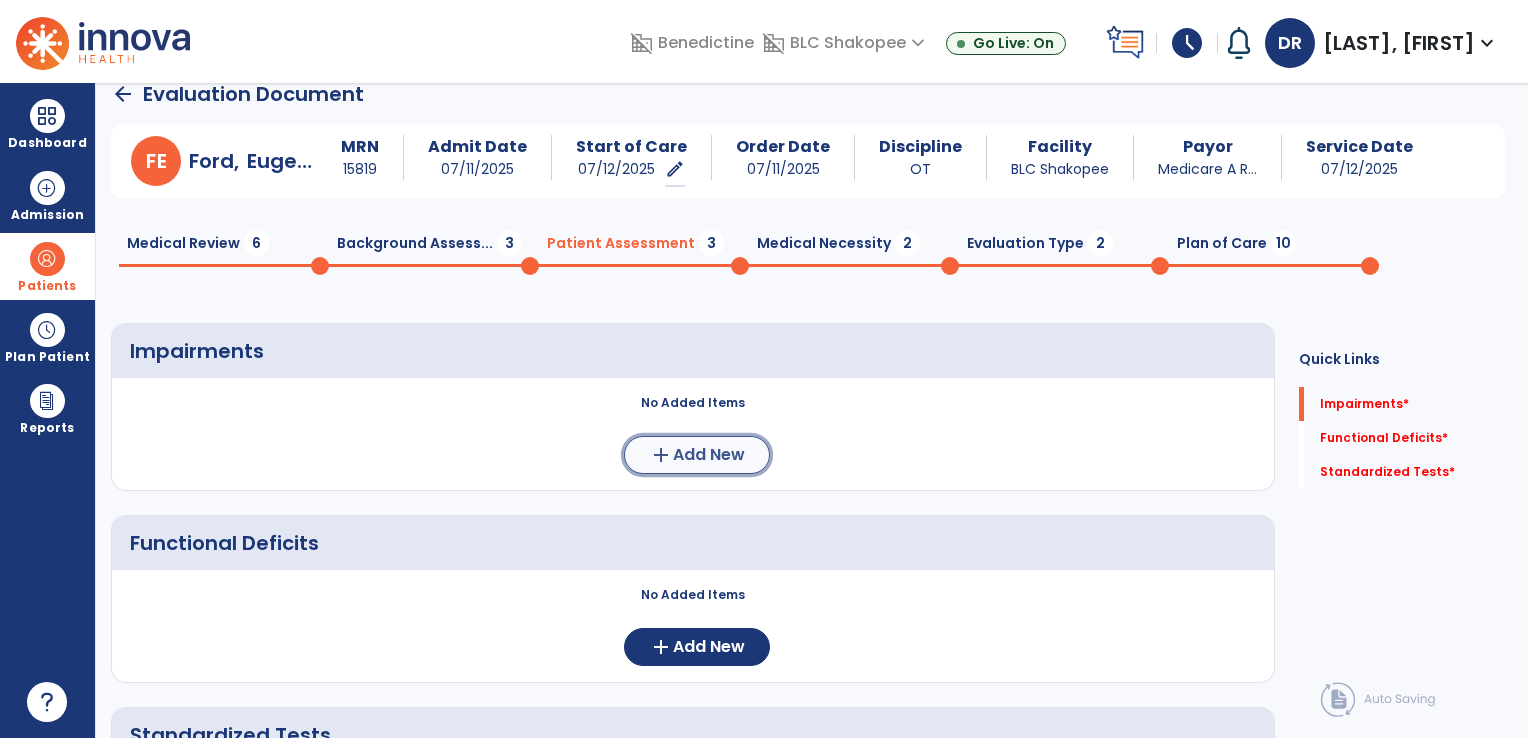 click on "Add New" 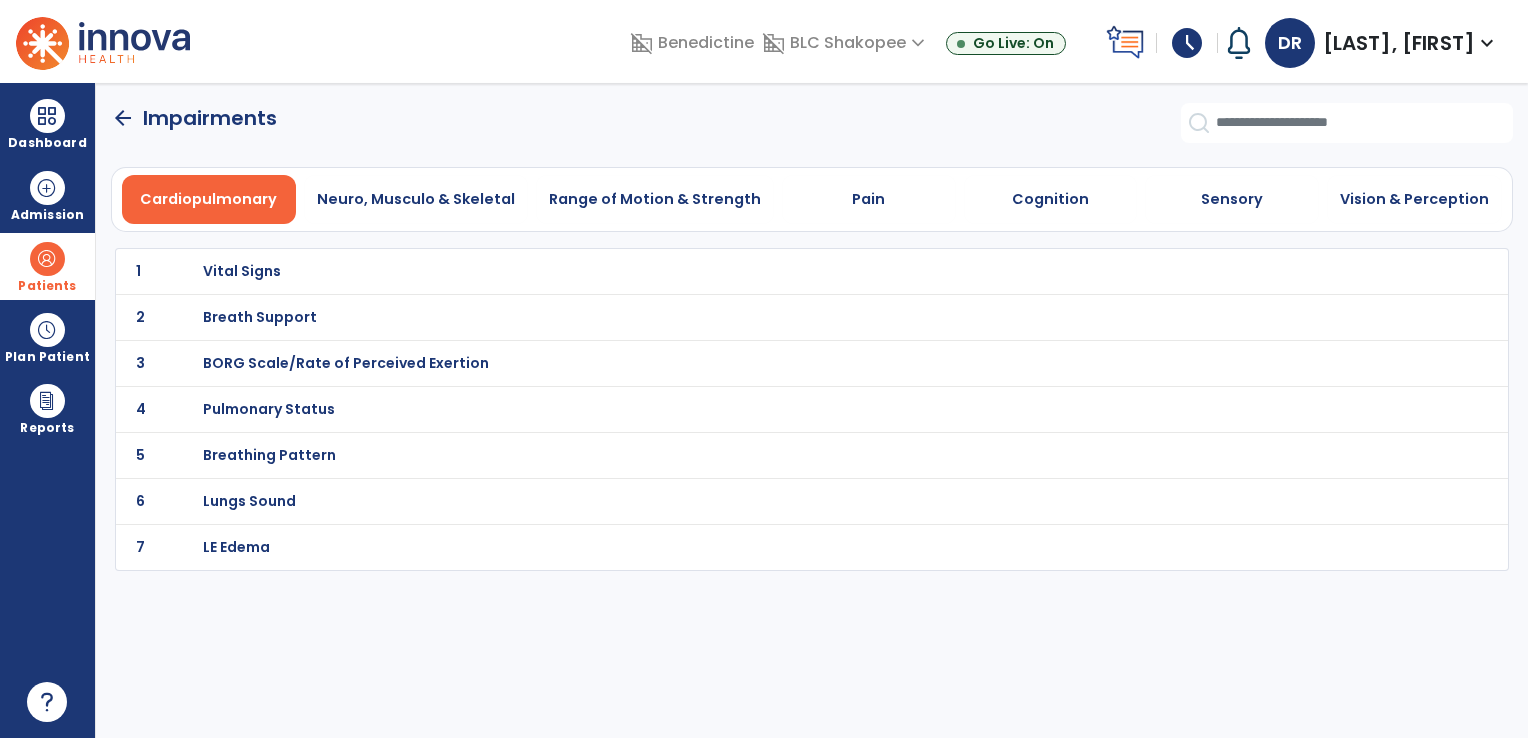 scroll, scrollTop: 0, scrollLeft: 0, axis: both 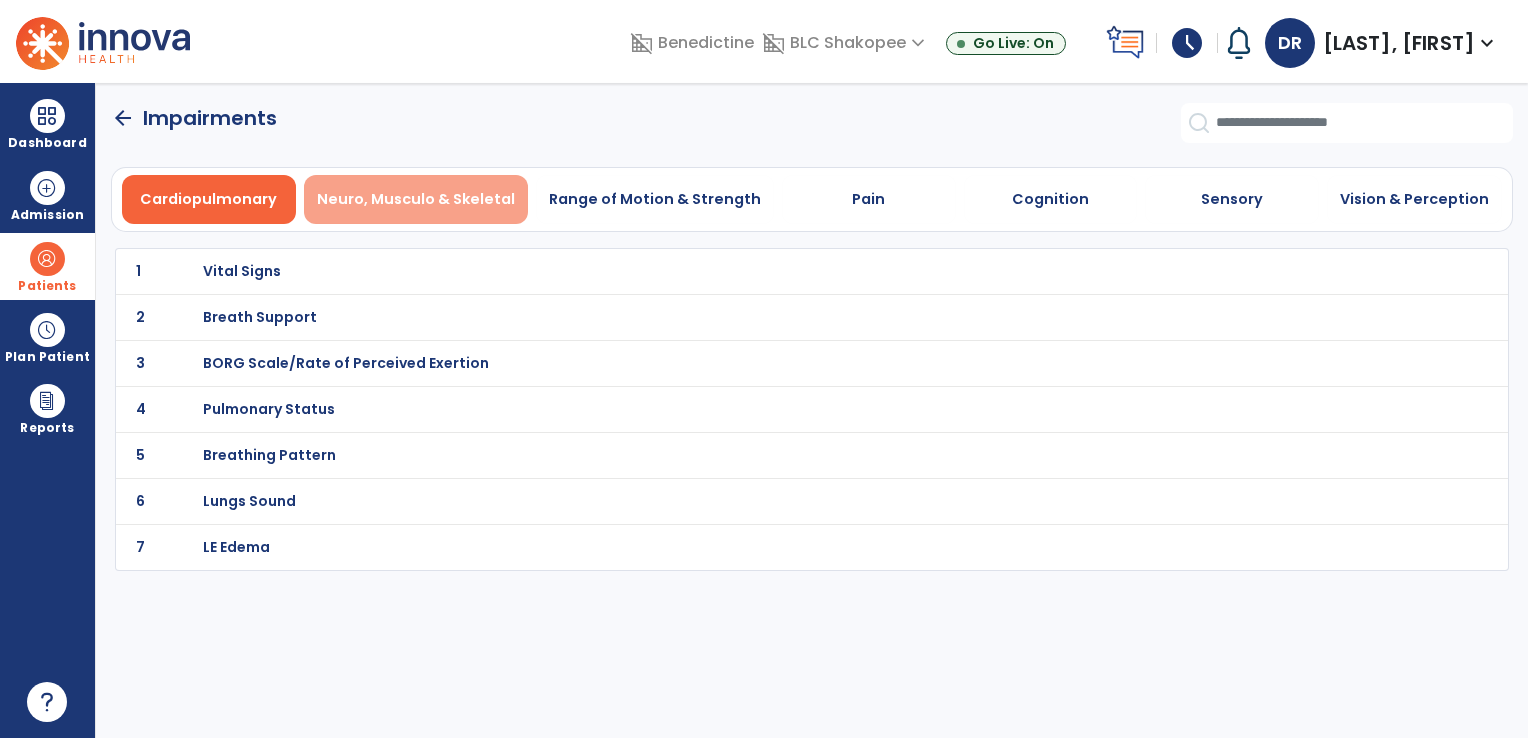 click on "Neuro, Musculo & Skeletal" at bounding box center [416, 199] 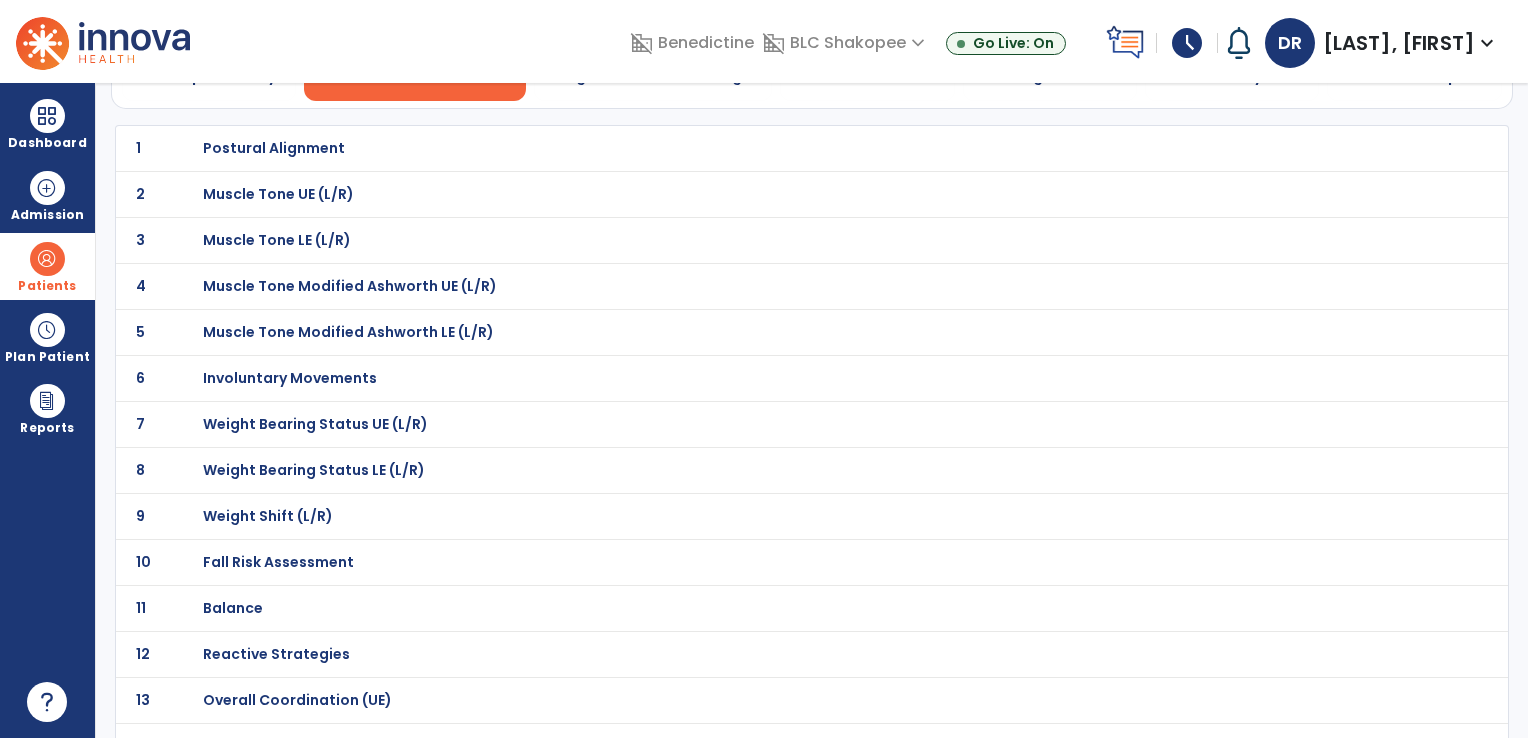 scroll, scrollTop: 0, scrollLeft: 0, axis: both 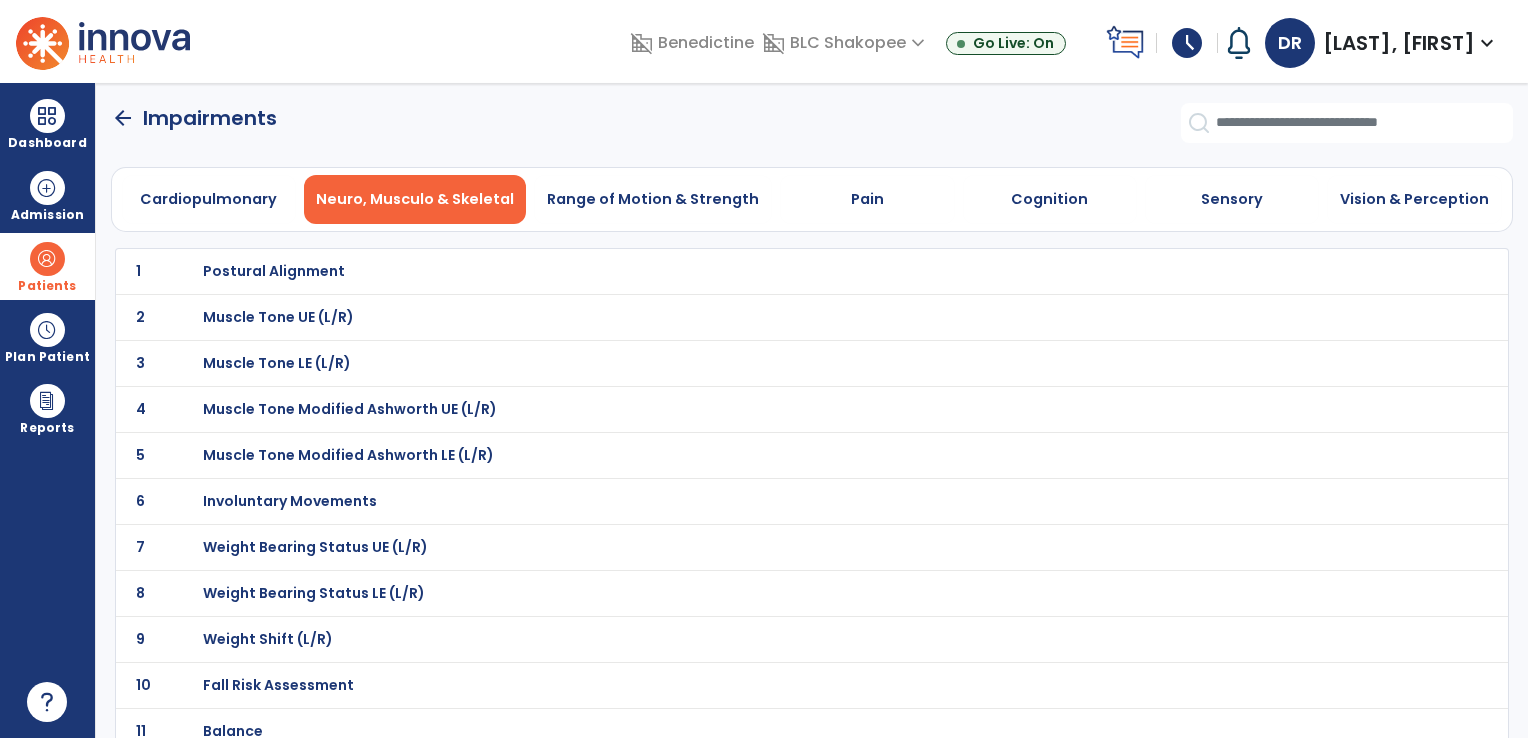 click on "Muscle Tone Modified Ashworth LE (L/R)" at bounding box center (274, 271) 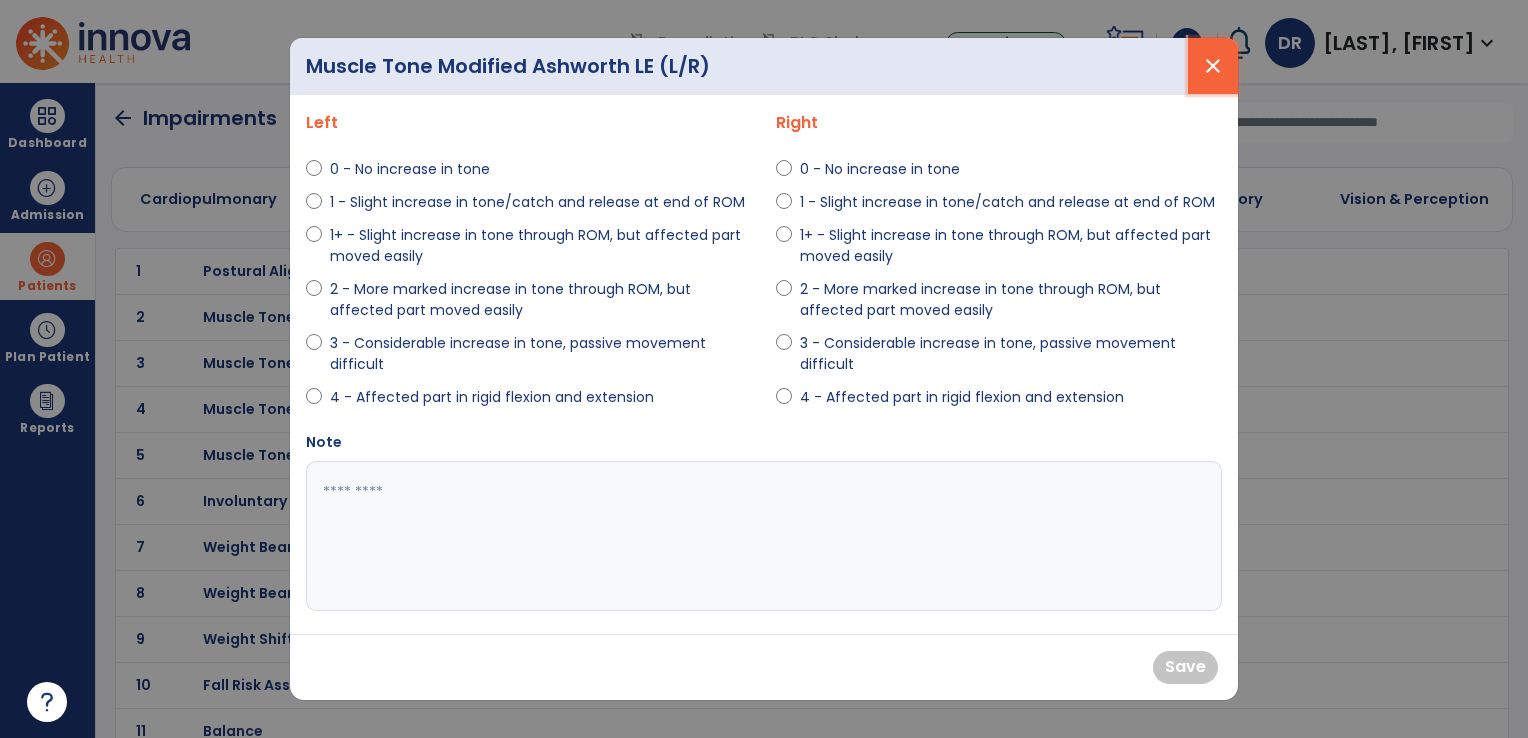 click on "close" at bounding box center (1213, 66) 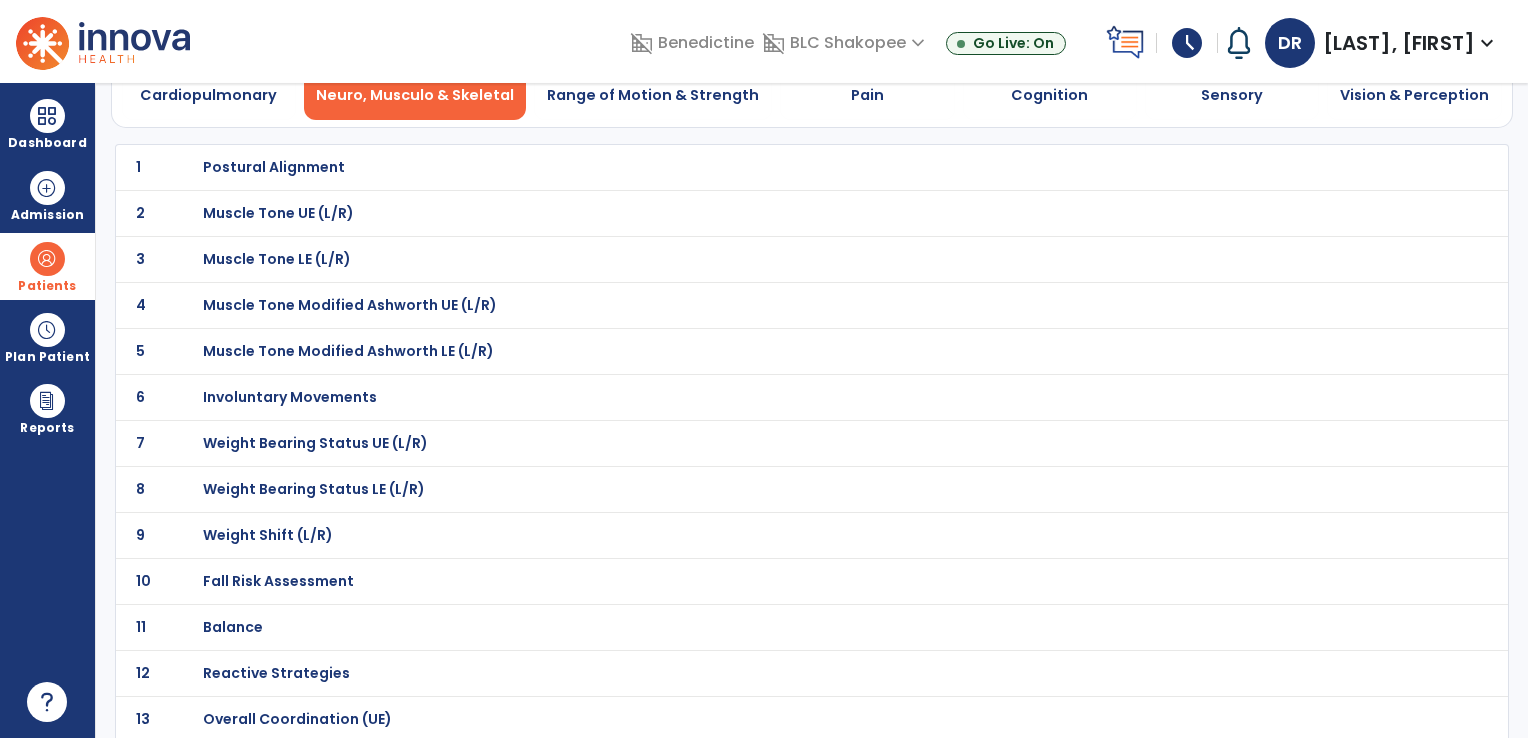 scroll, scrollTop: 0, scrollLeft: 0, axis: both 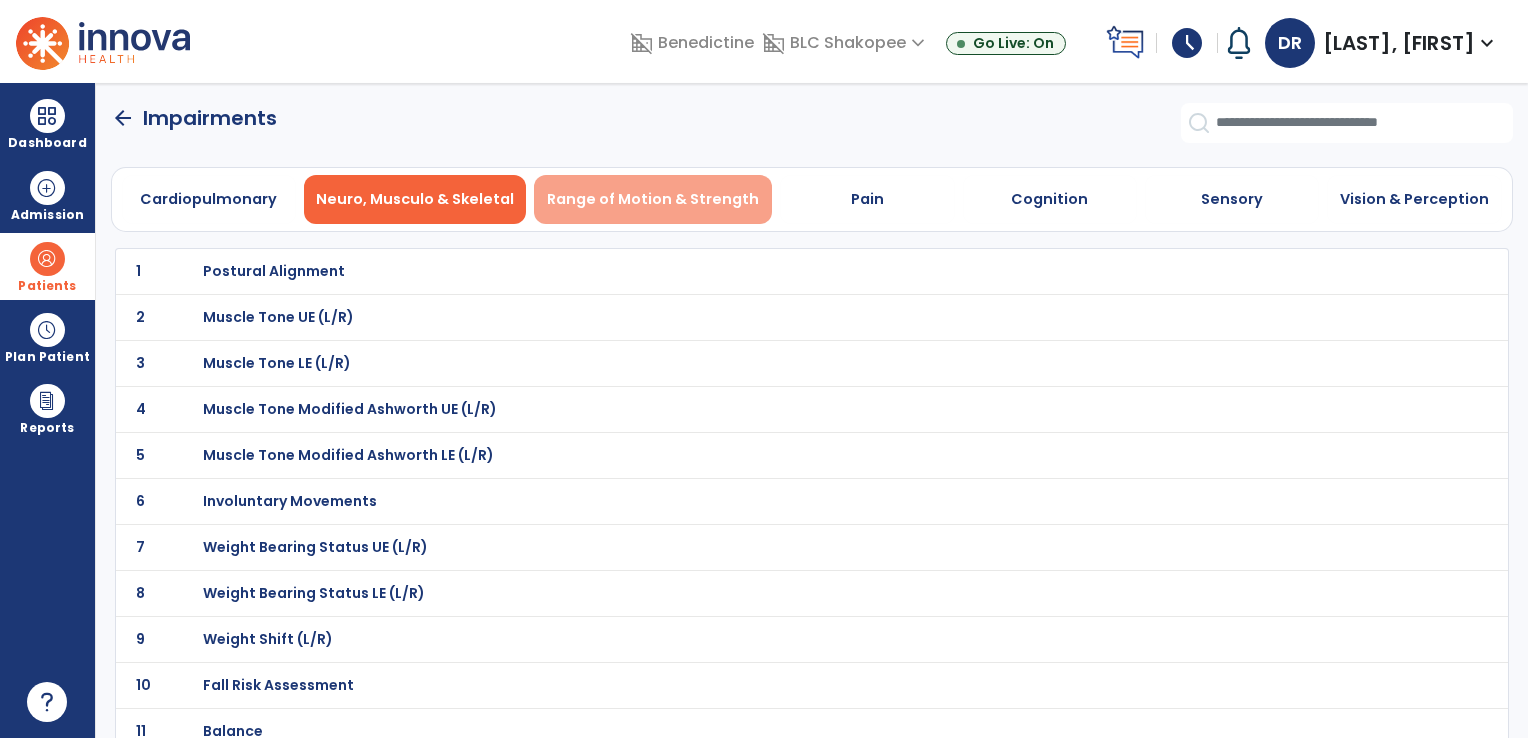 click on "Range of Motion & Strength" at bounding box center (653, 199) 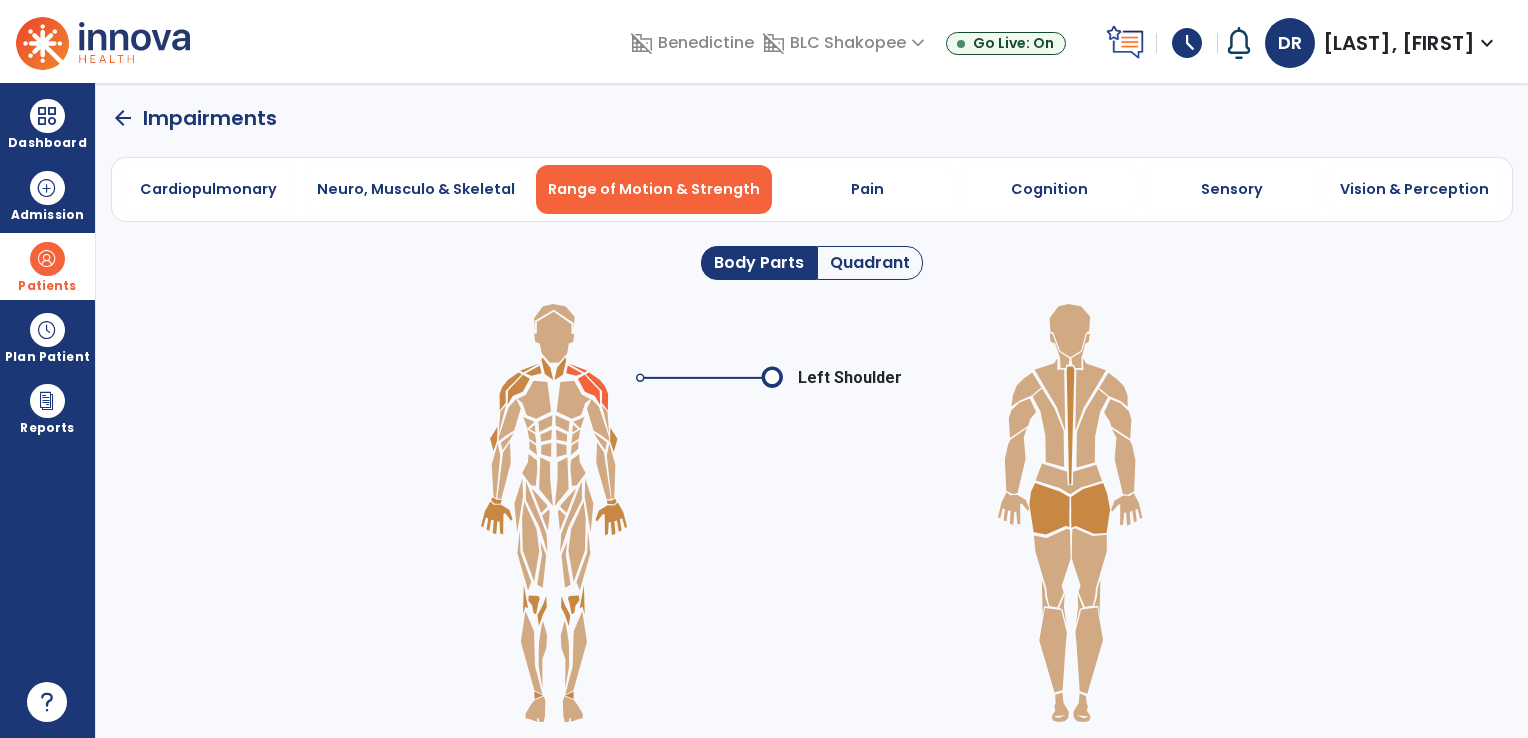 click 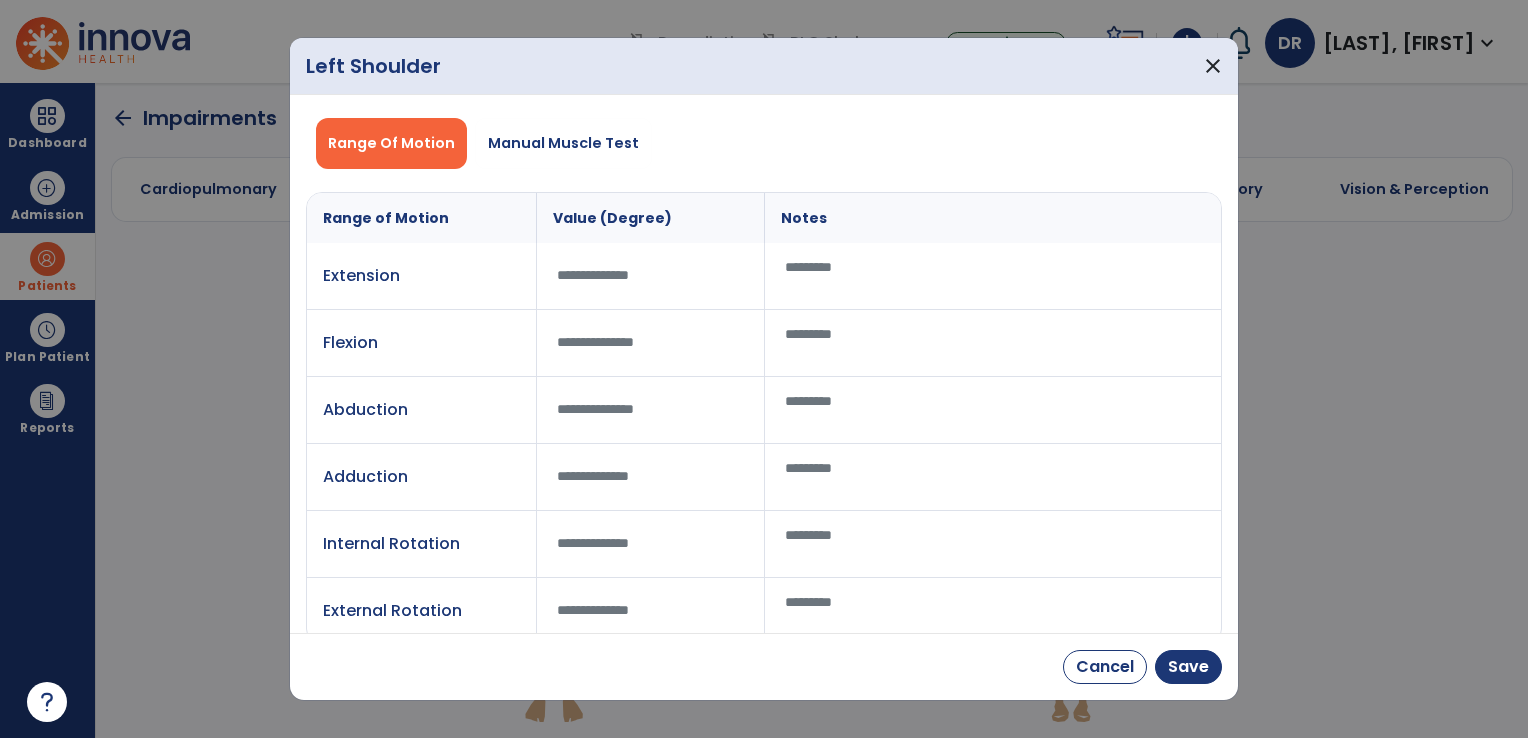 scroll, scrollTop: 24, scrollLeft: 0, axis: vertical 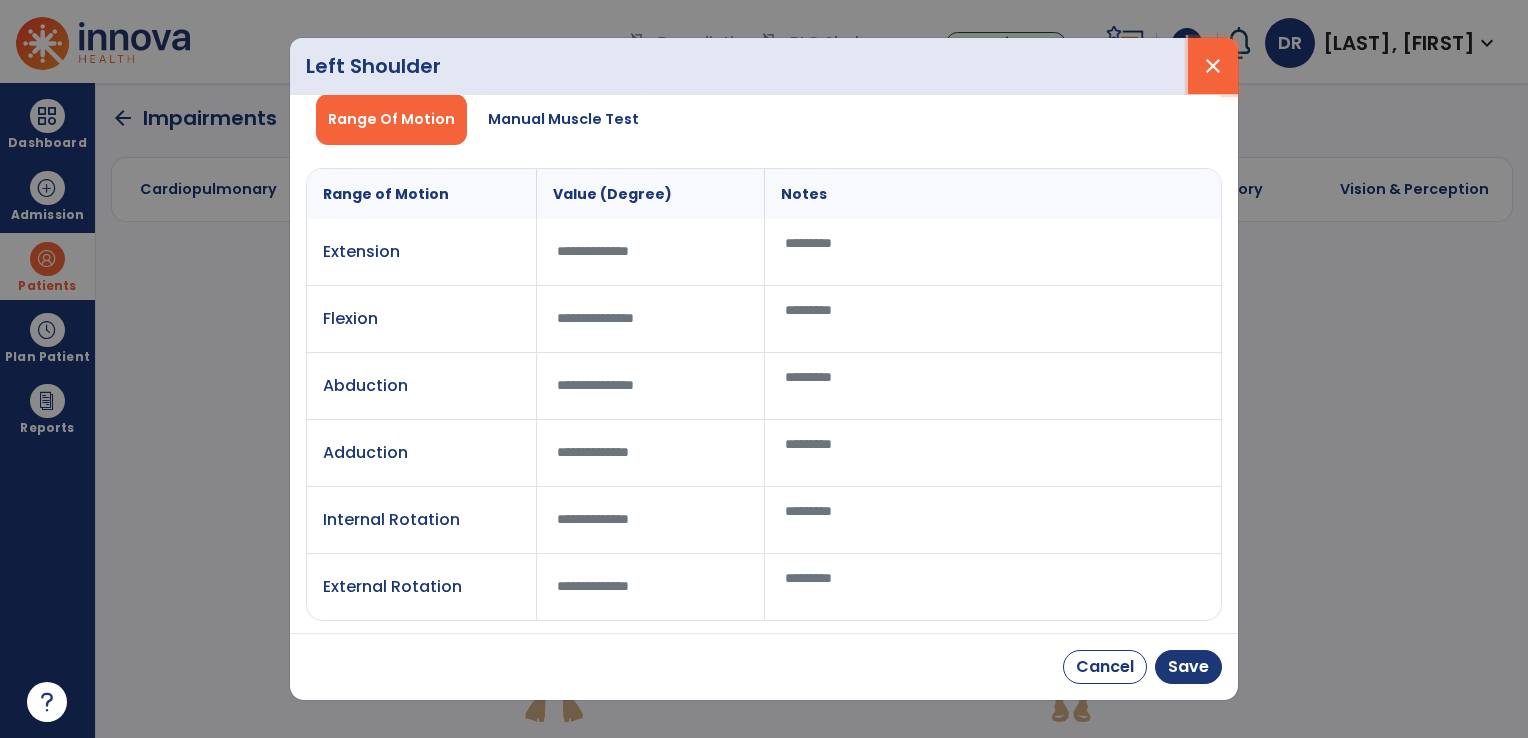 click on "close" at bounding box center [1213, 66] 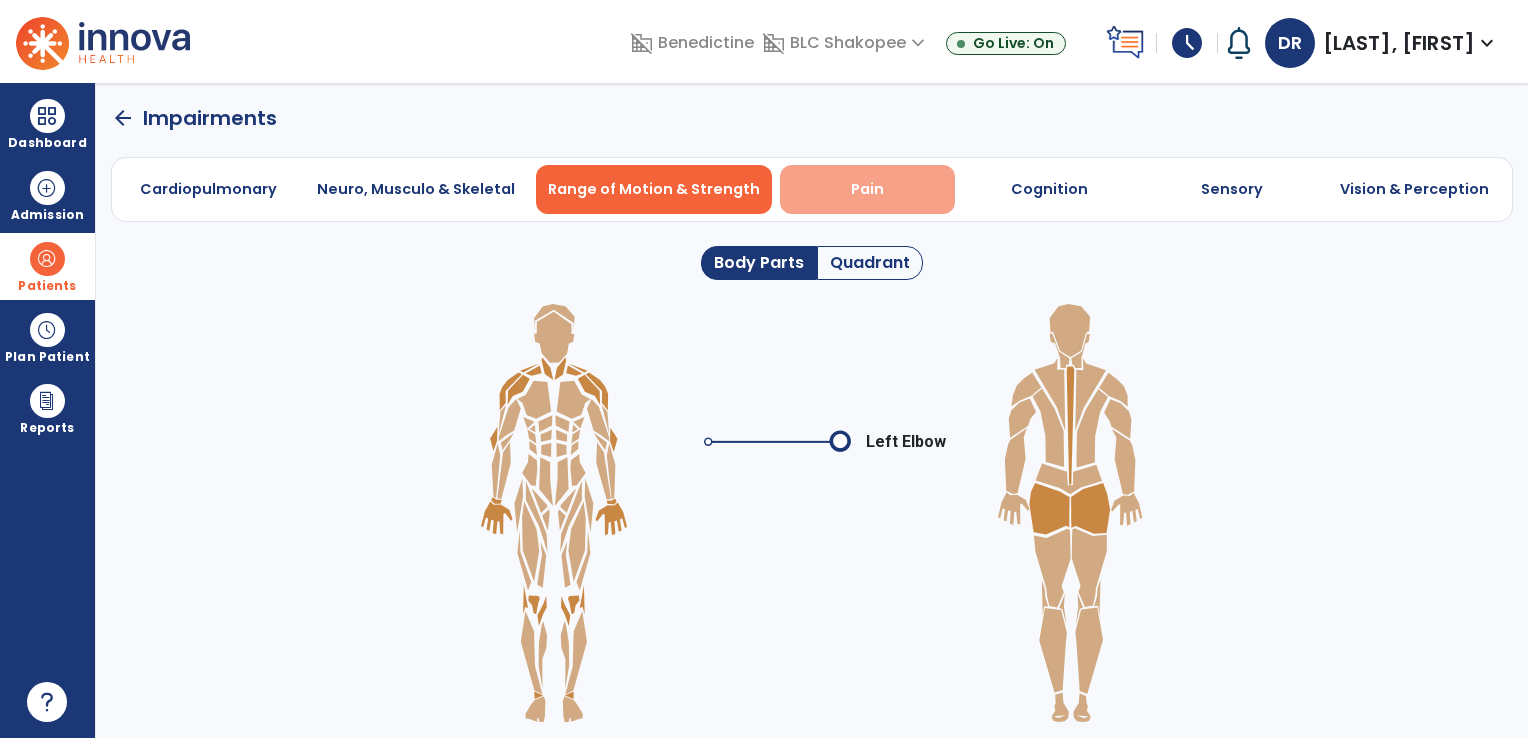 click on "Pain" at bounding box center [867, 189] 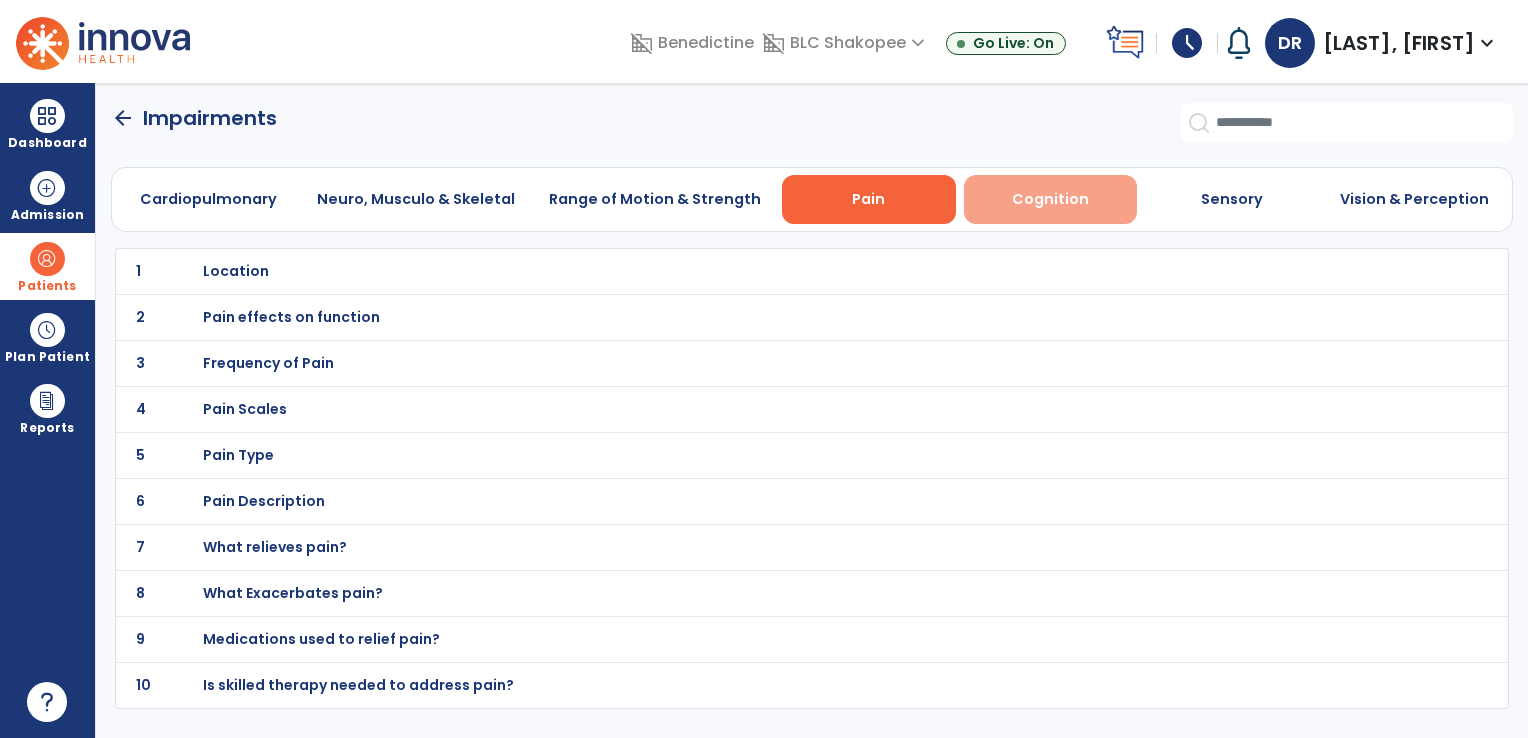 click on "Cognition" at bounding box center [1051, 199] 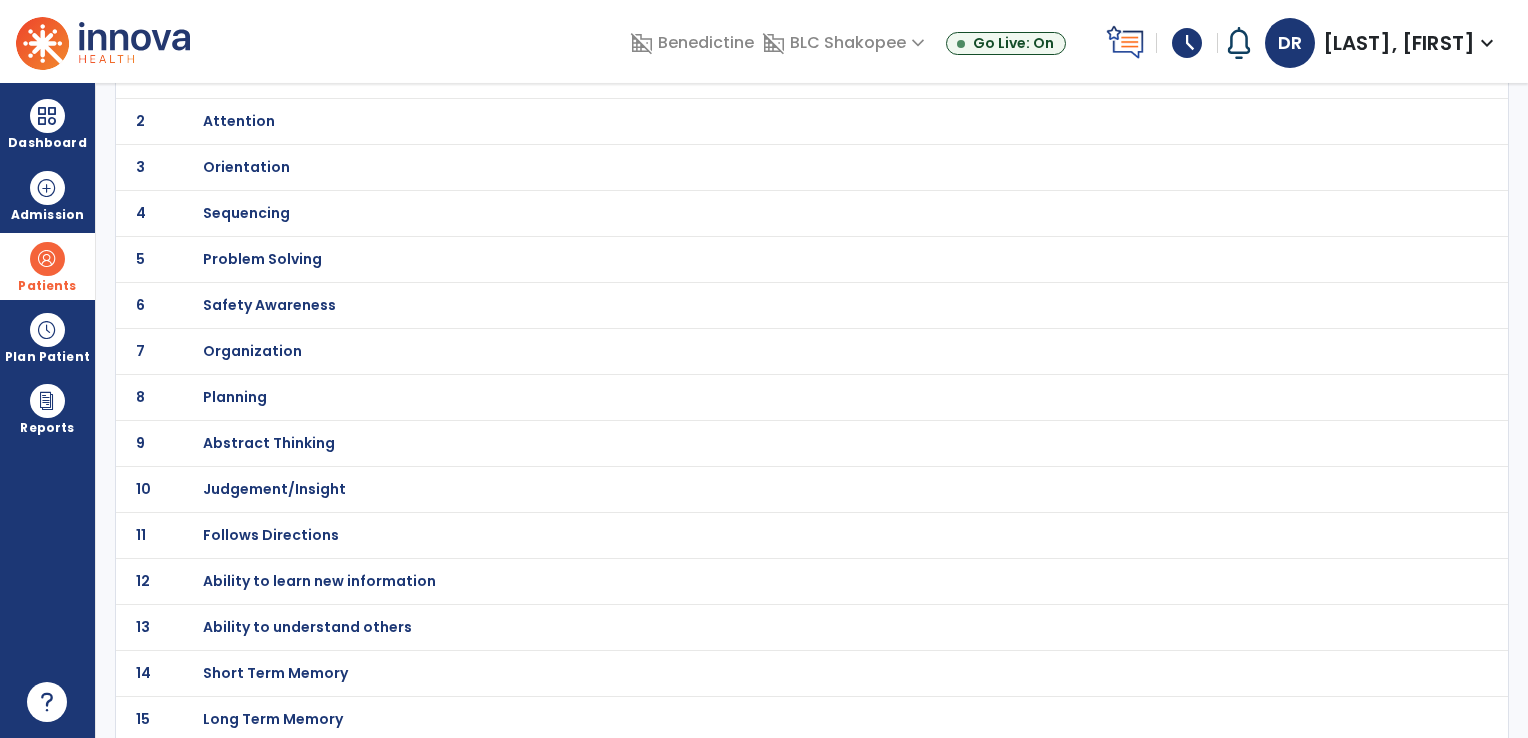 scroll, scrollTop: 0, scrollLeft: 0, axis: both 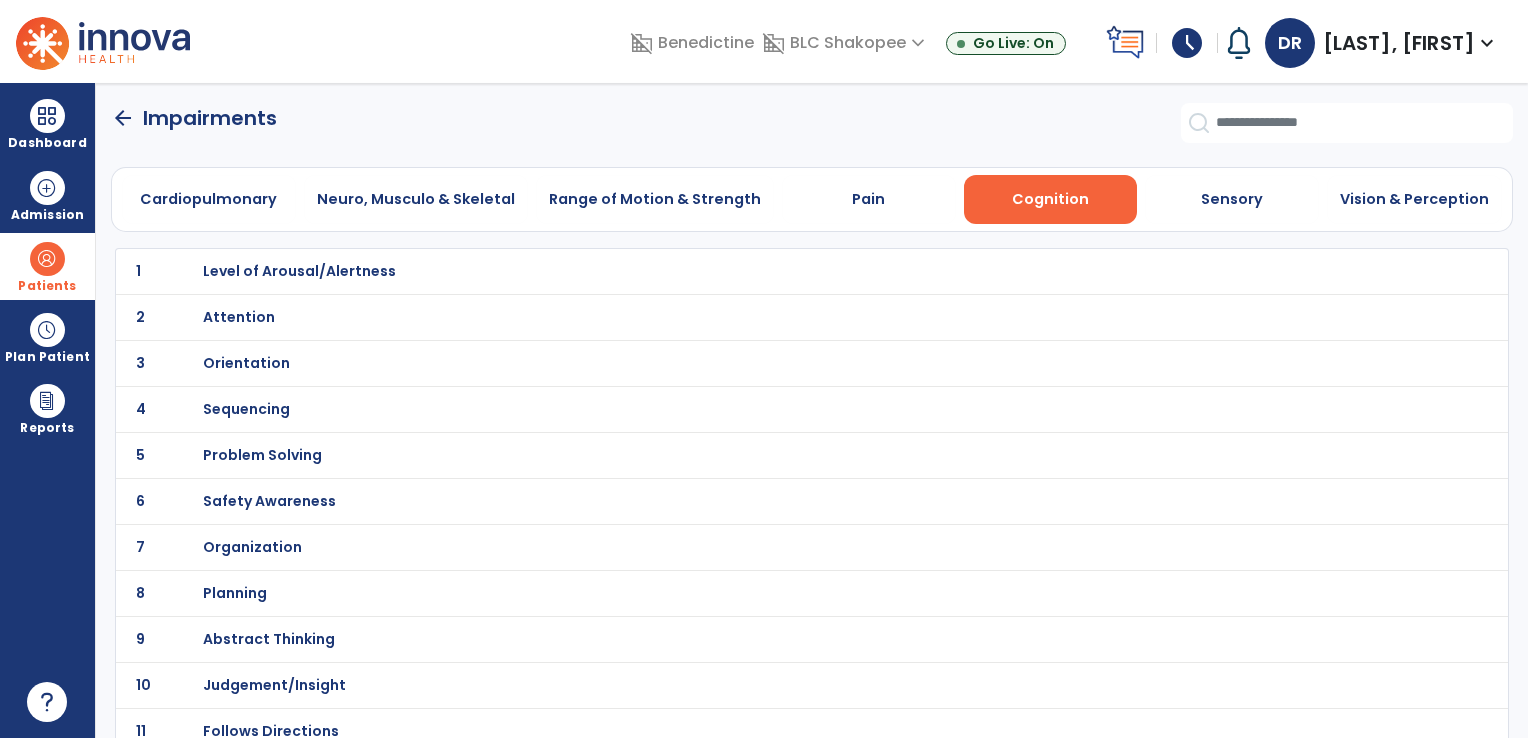 click on "arrow_back   Impairments" 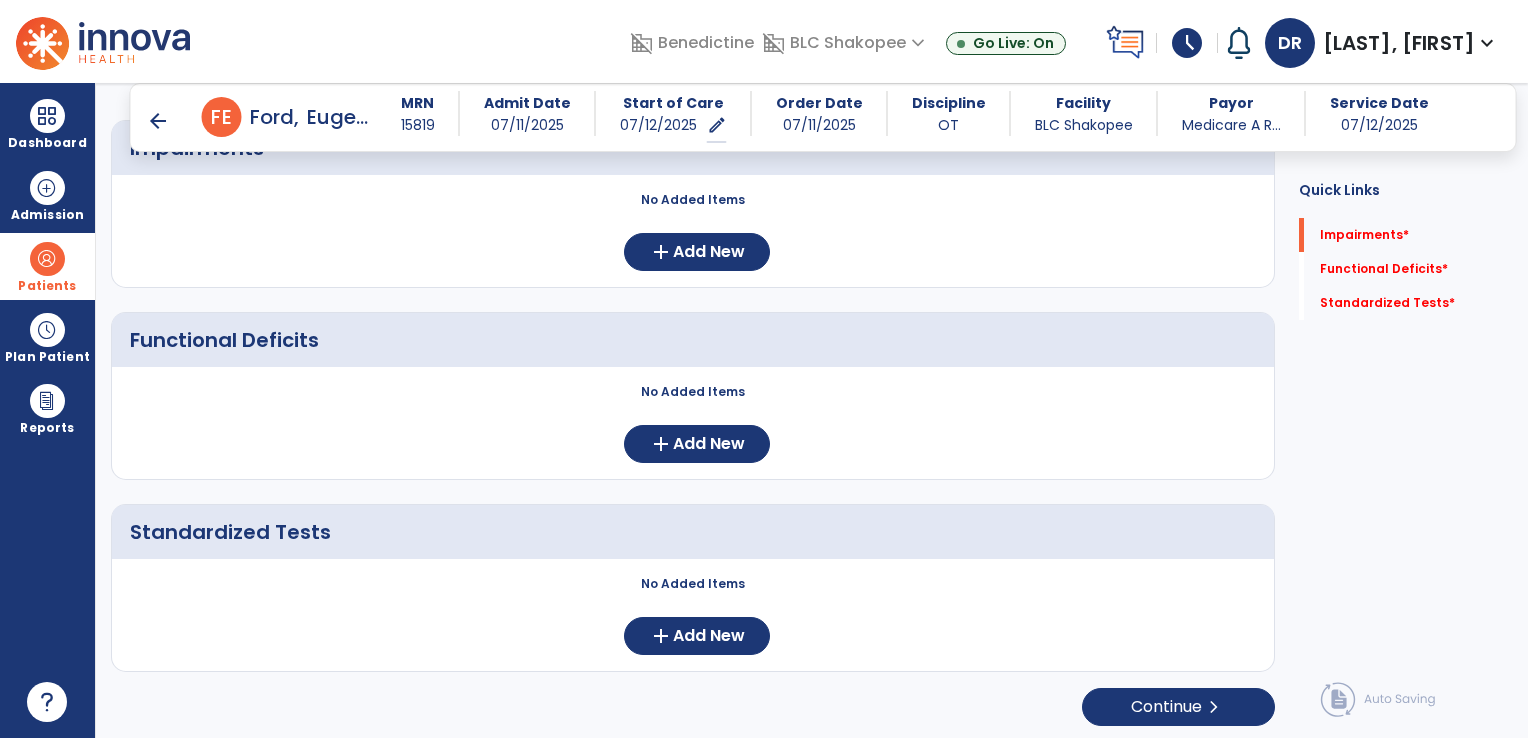 scroll, scrollTop: 0, scrollLeft: 0, axis: both 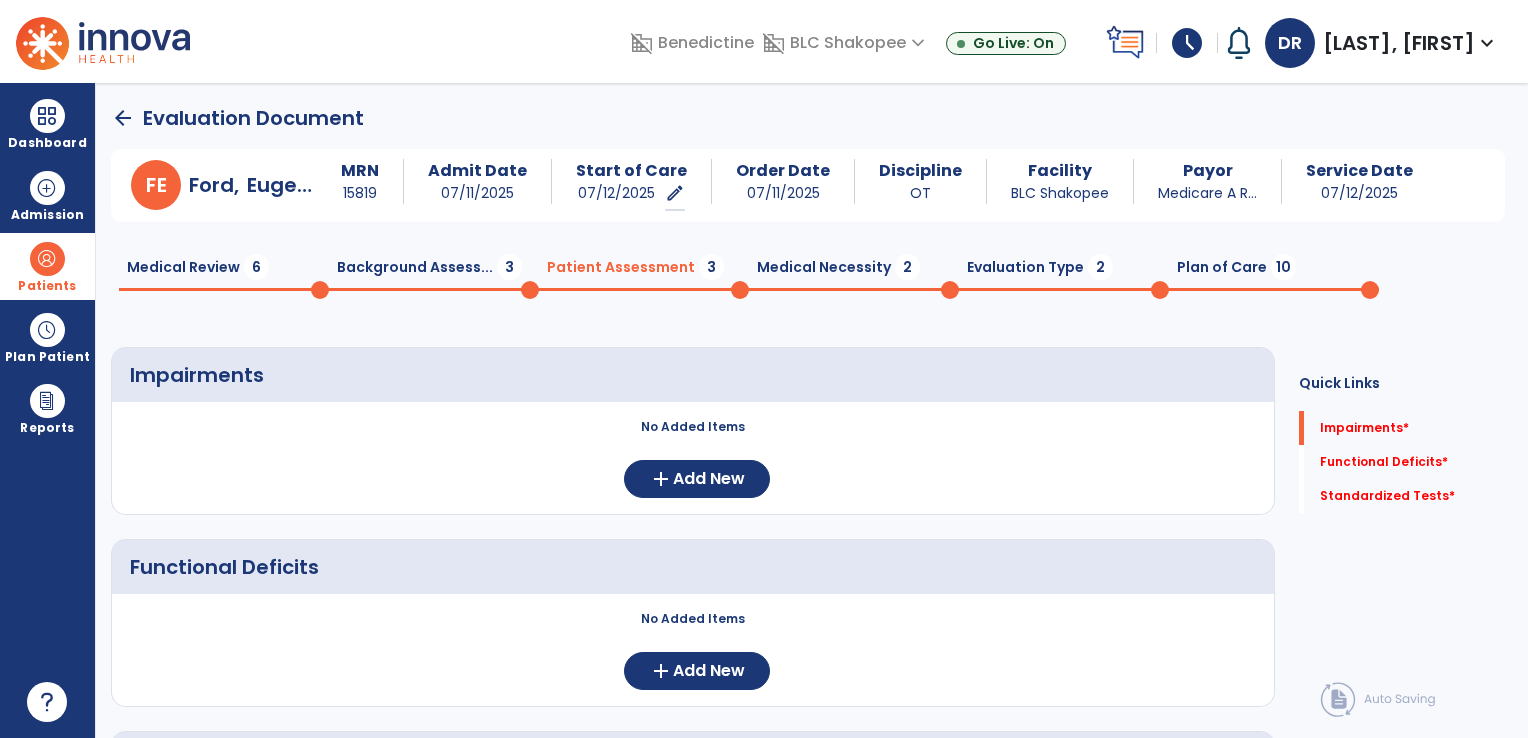 click on "Medical Necessity  2" 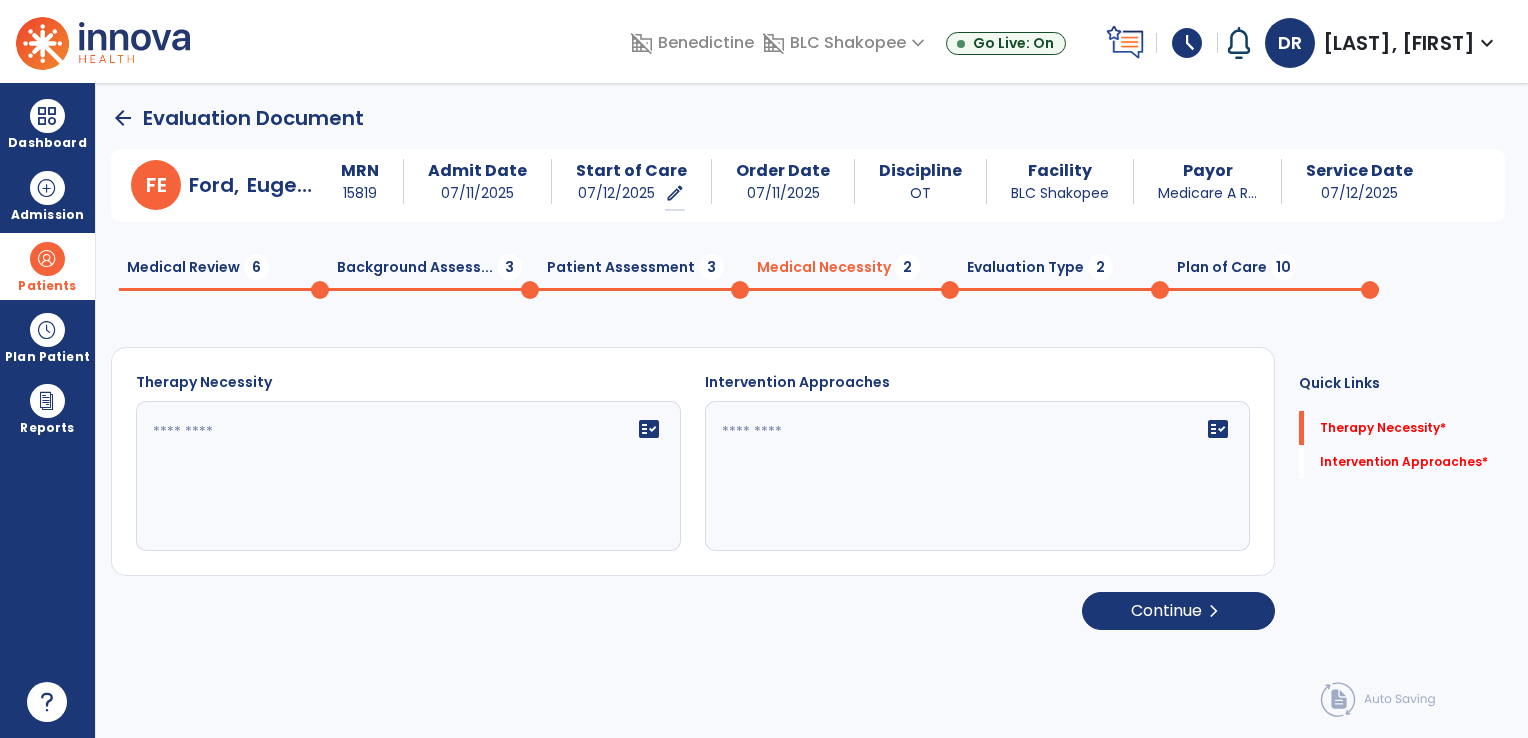 click on "fact_check" 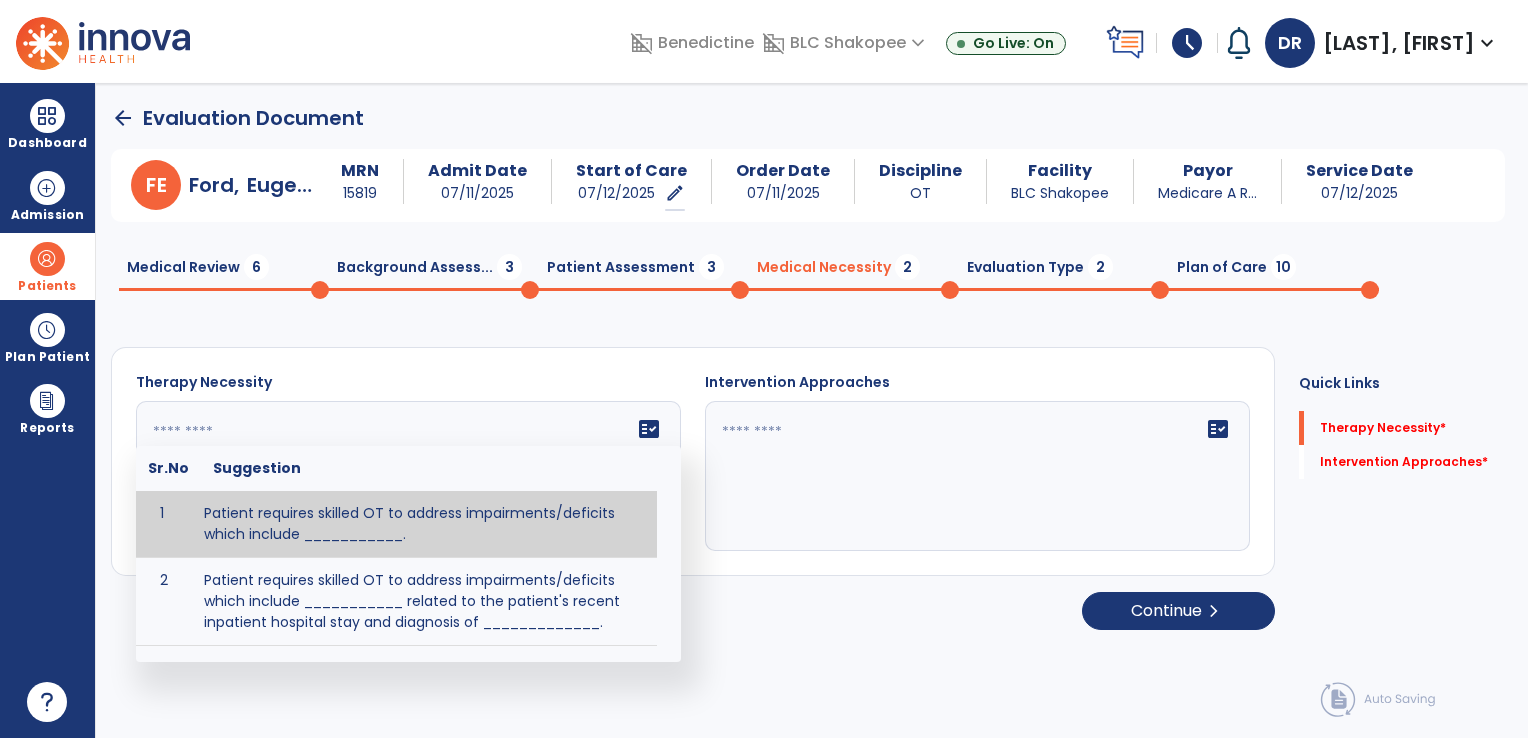 click on "fact_check" 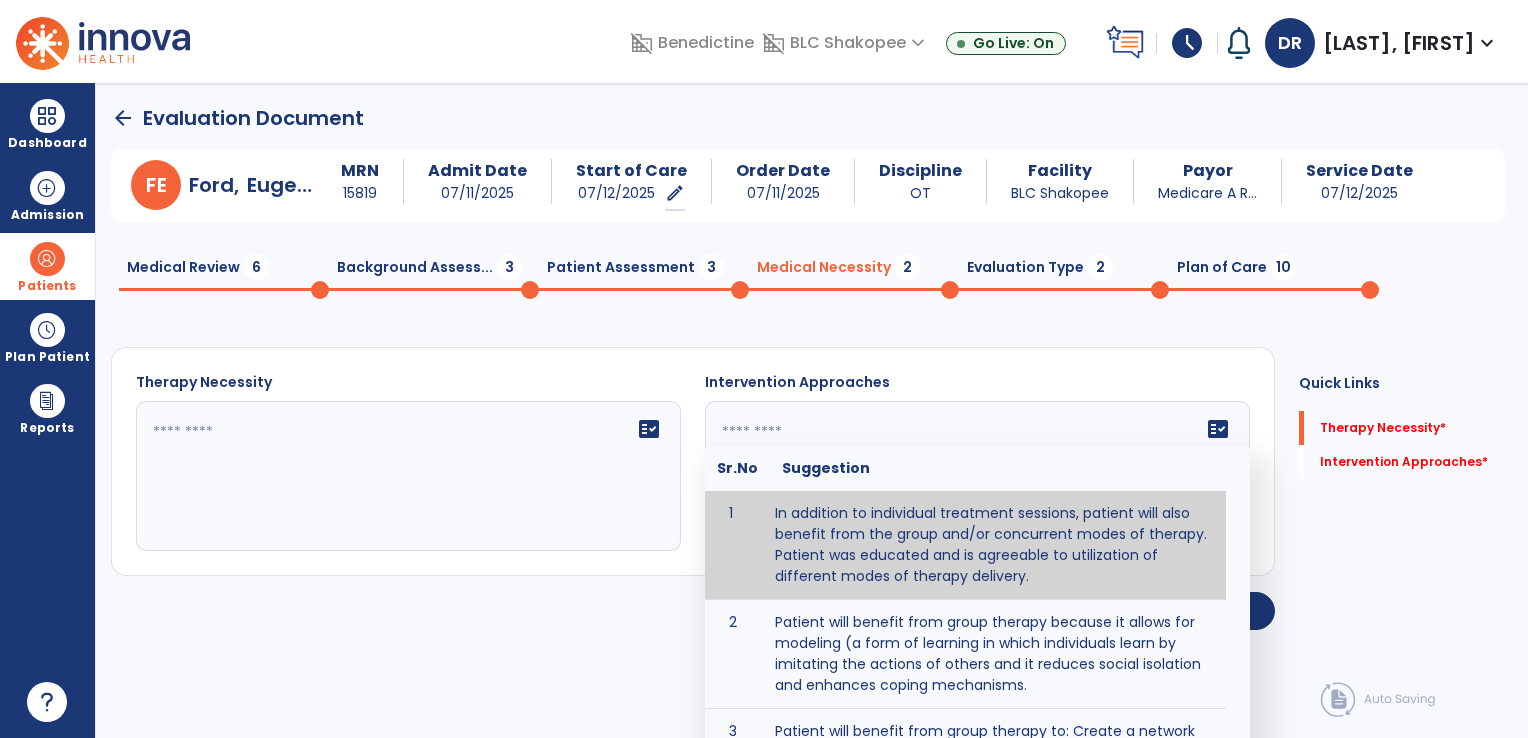 click on "[FIRST_NAME] [LAST_NAME], [FIRST_NAME] MRN [MEDICAL_RECORD_NUMBER] Admit Date [DATE] Start of Care [DATE] edit ********* Order Date [DATE] Discipline OT Facility BLC Shakopee Payor Medicare A R... Service Date [DATE] Medical Review 6 Background Assess... 3 Patient Assessment 3 Medical Necessity 2 Evaluation Type 2 Plan of Care 10 Therapy Necessity fact_check Intervention Approaches fact_check Sr.No Suggestion 1 In addition to individual treatment sessions, patient will also benefit from the group and/or concurrent modes of therapy. Patient was educated and is agreeable to utilization of different modes of therapy delivery. 2 Patient will benefit from group therapy because it allows for modeling (a form of learning in which individuals learn by imitating the actions of others and it reduces social isolation and enhances coping mechanisms. 3 4 Patient will benefit from group/concurrent therapy because it is supported by evidence to promote increased patient engagement and sustainable outcomes. 5 Continue *" 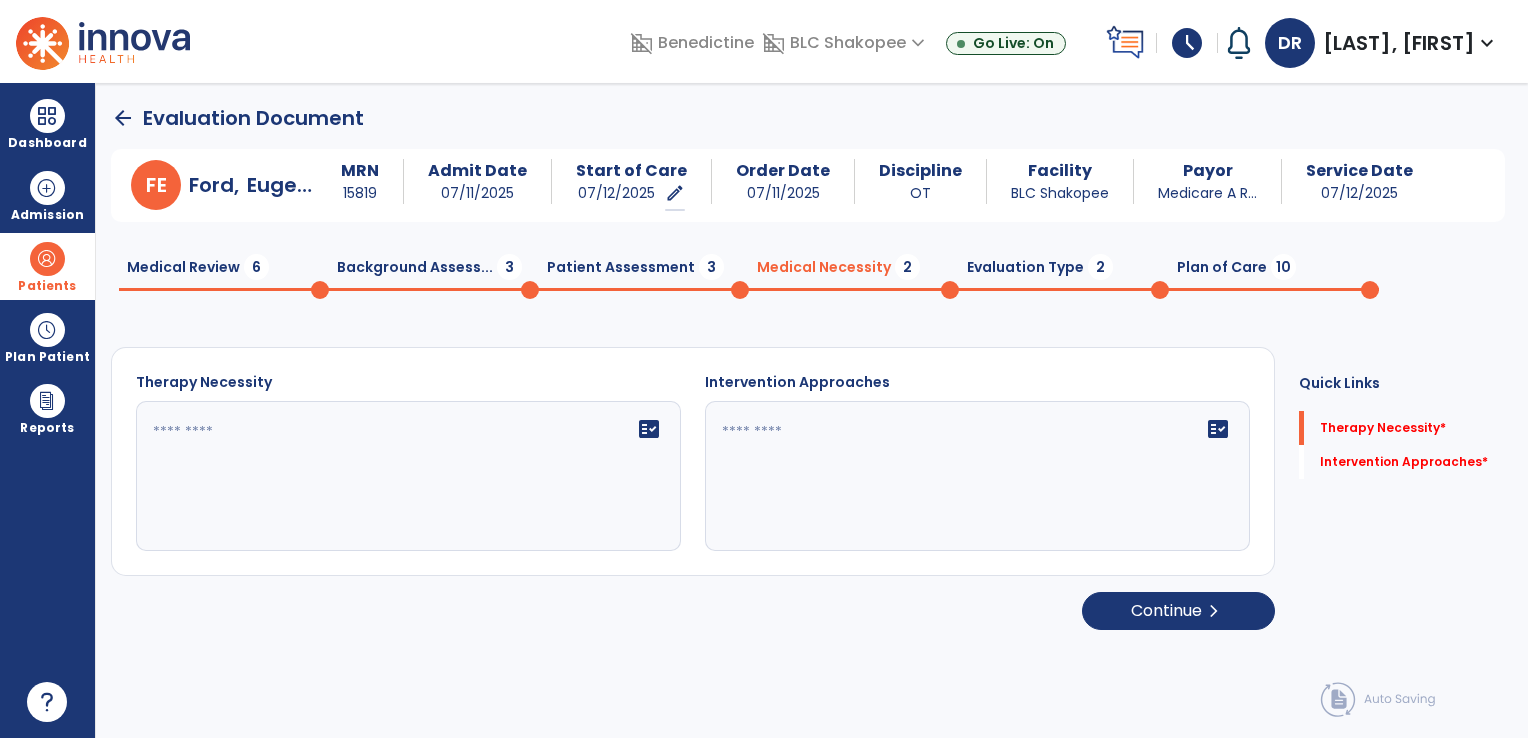 click on "Medical Review  6" 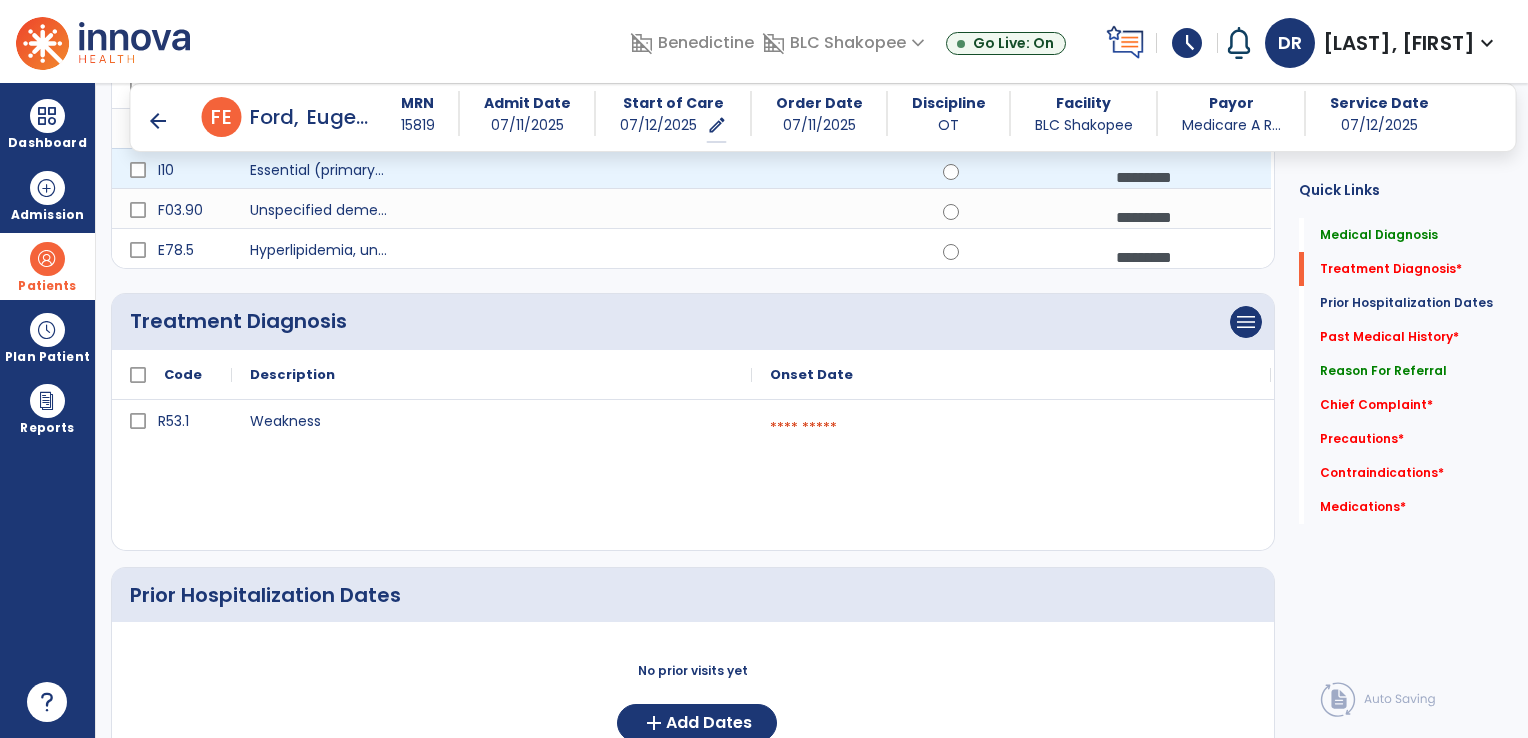 scroll, scrollTop: 368, scrollLeft: 0, axis: vertical 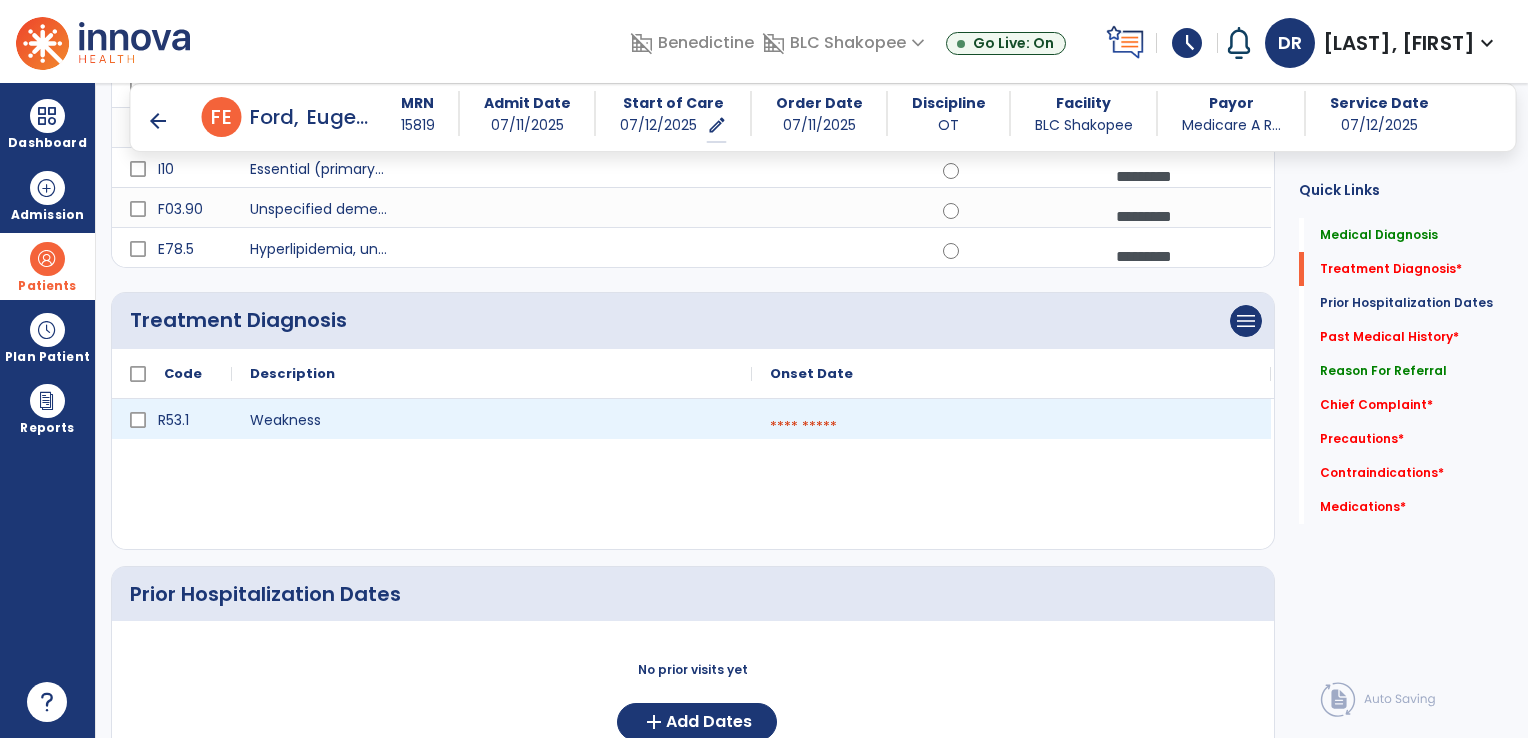 click at bounding box center (1011, 427) 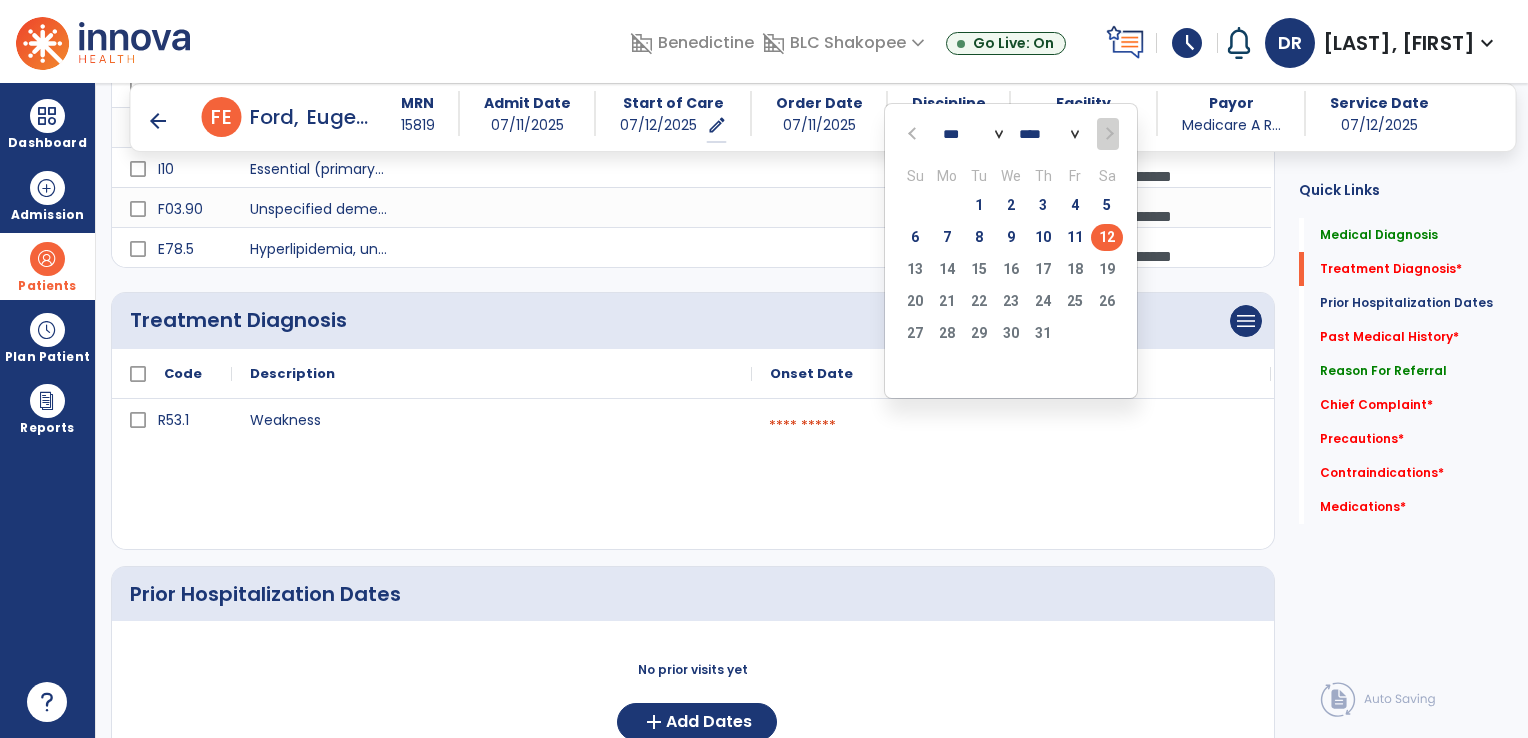 click on "12" 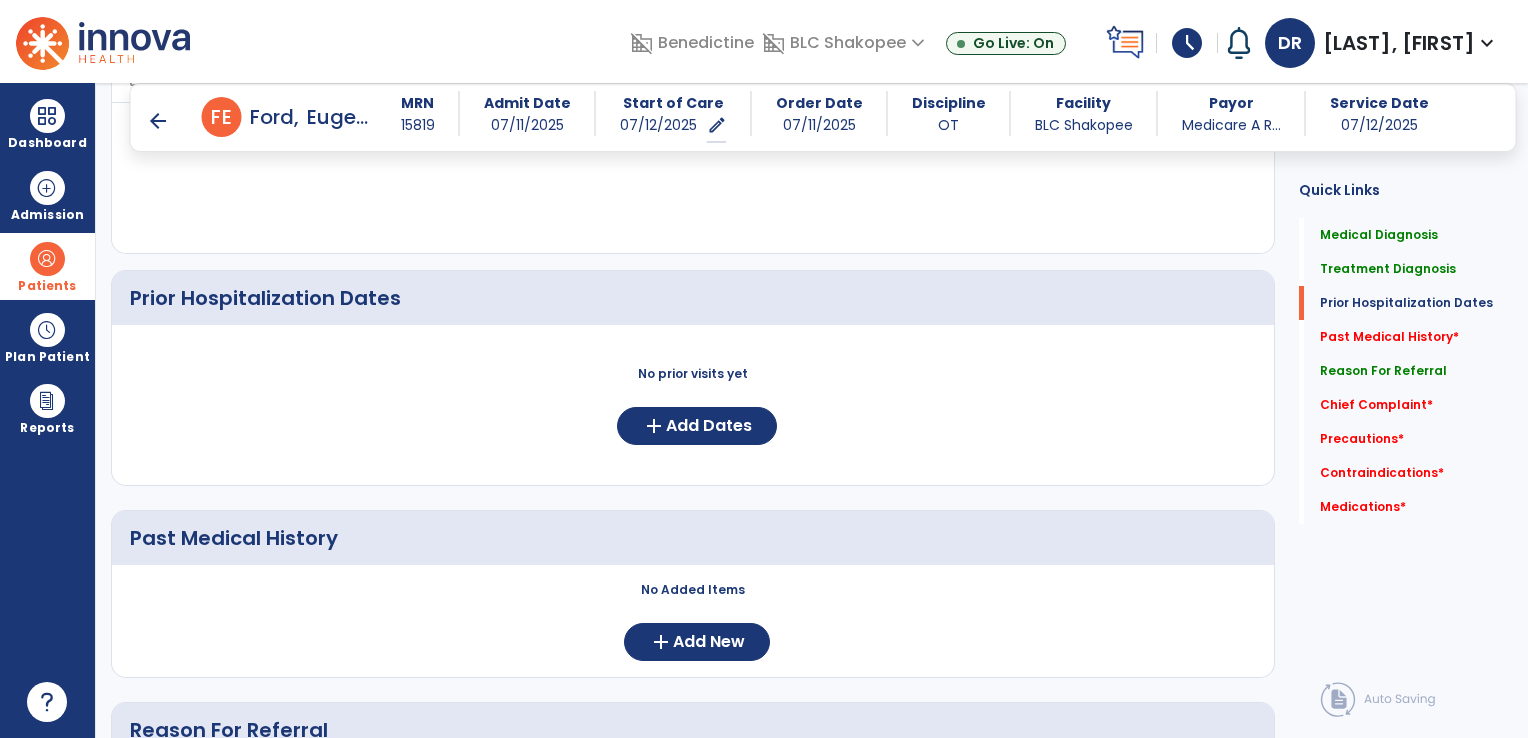 scroll, scrollTop: 672, scrollLeft: 0, axis: vertical 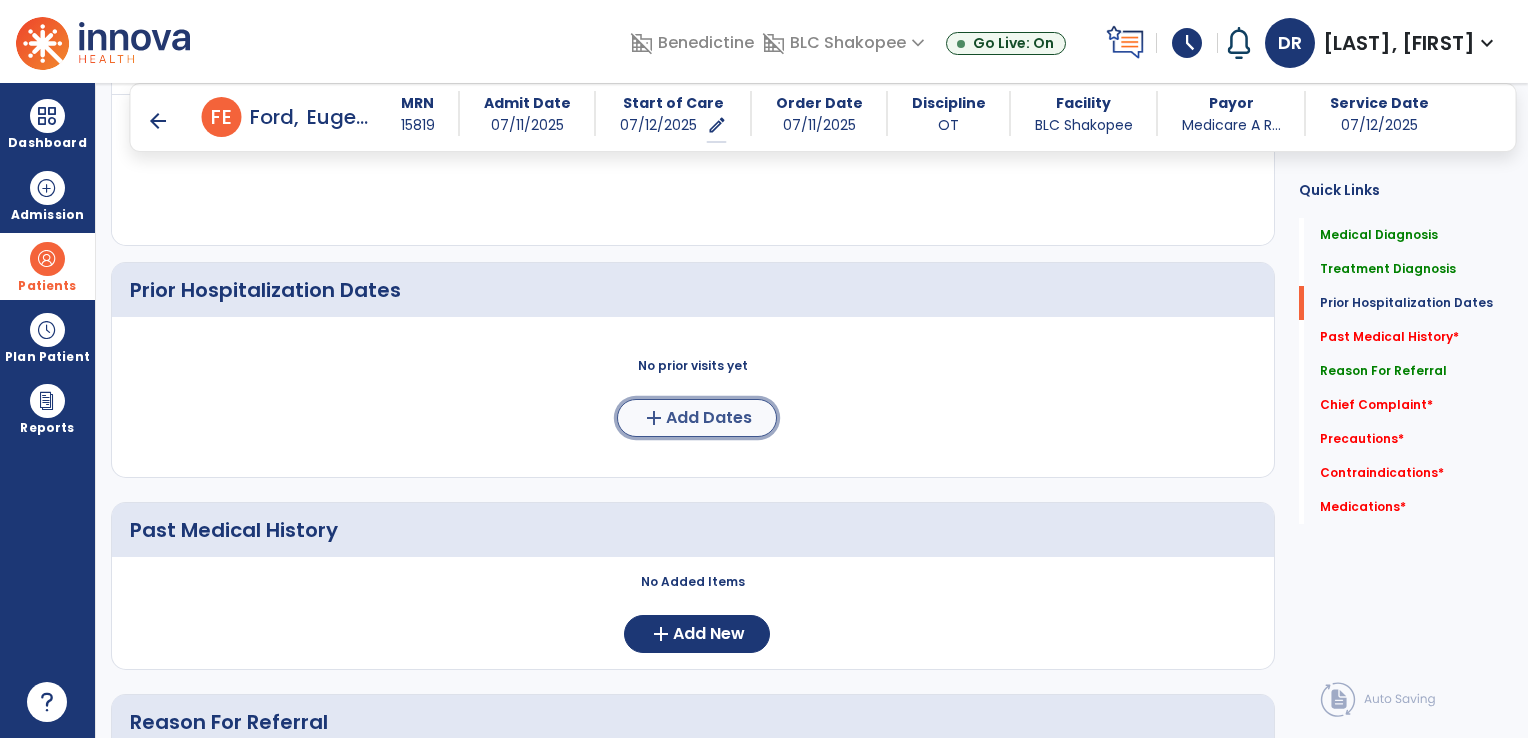 click on "Add Dates" 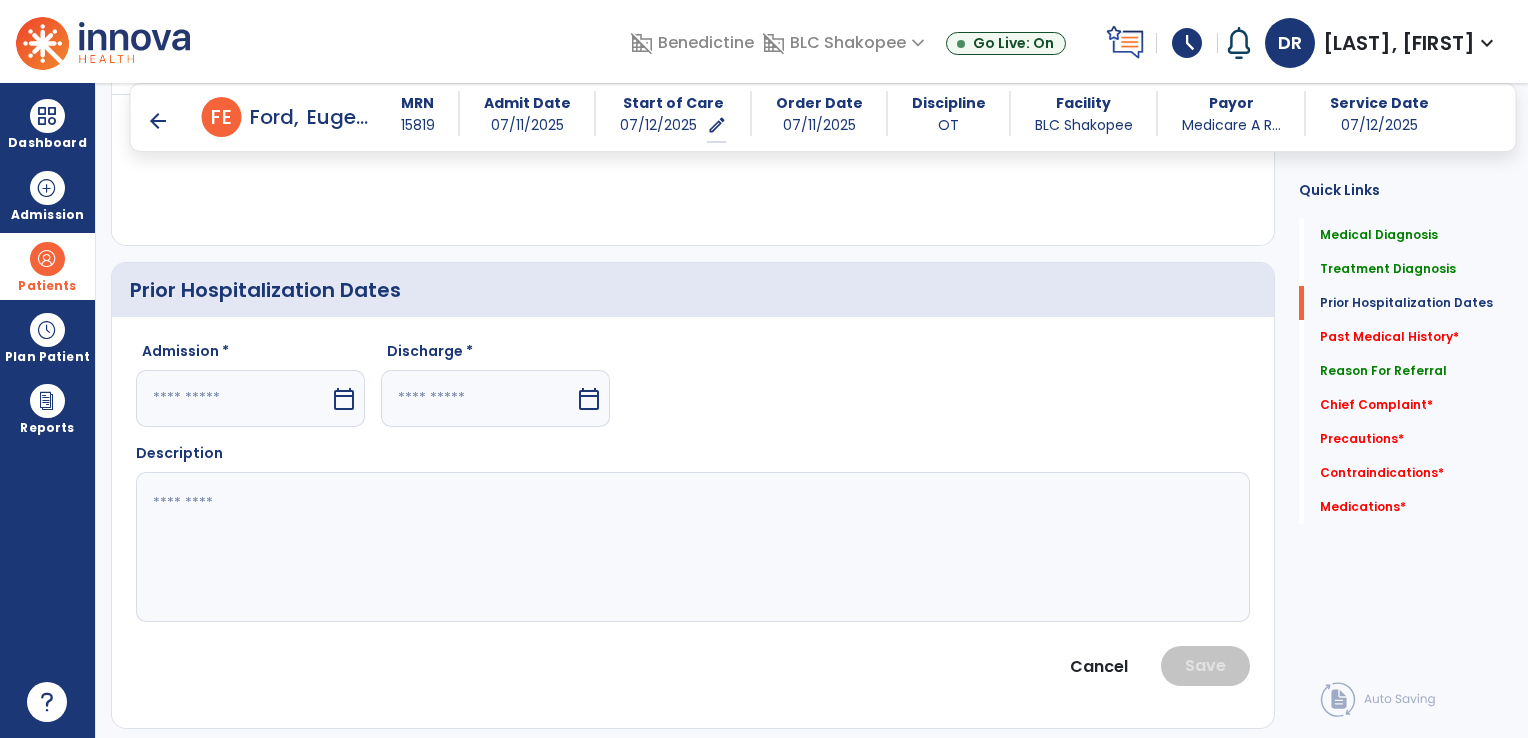 click at bounding box center [233, 398] 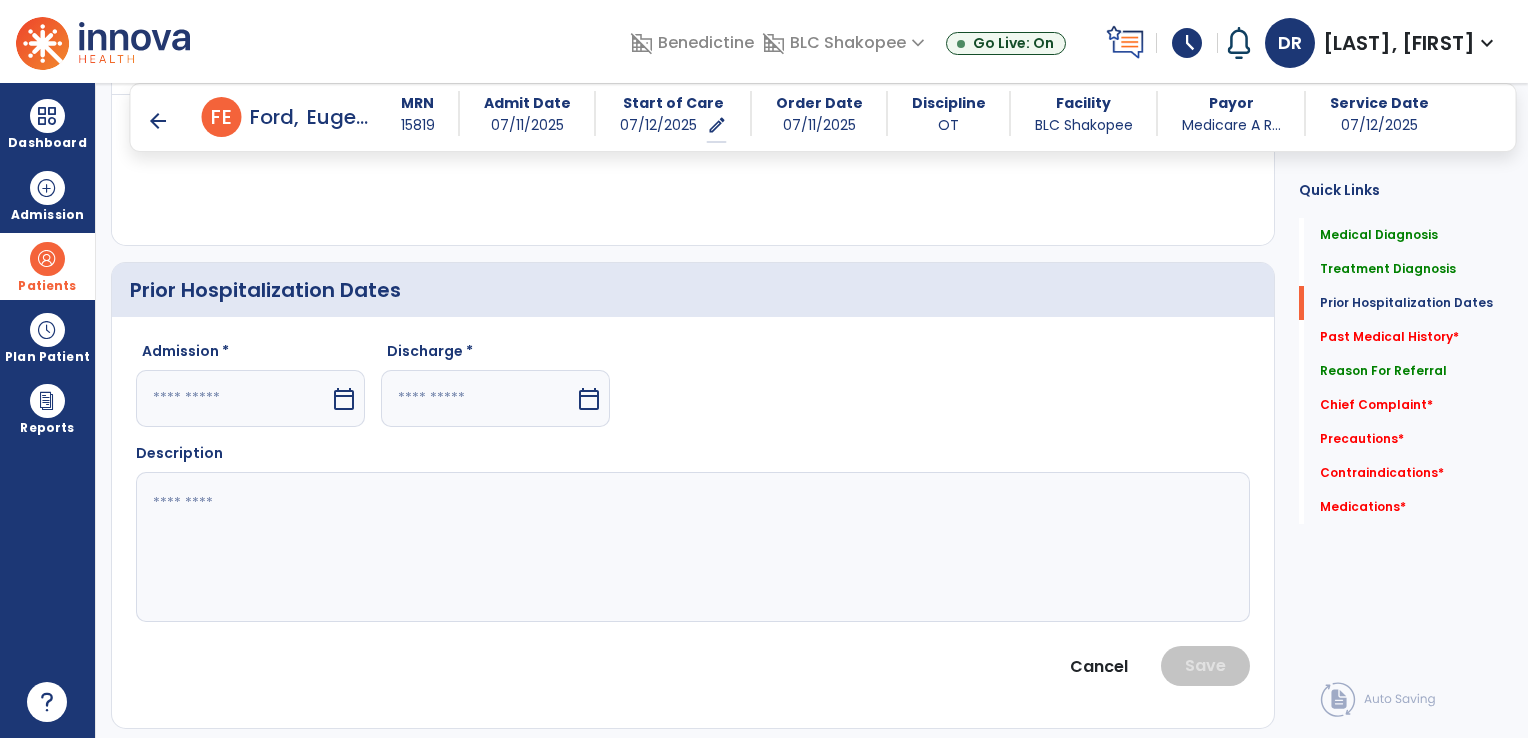 select on "*" 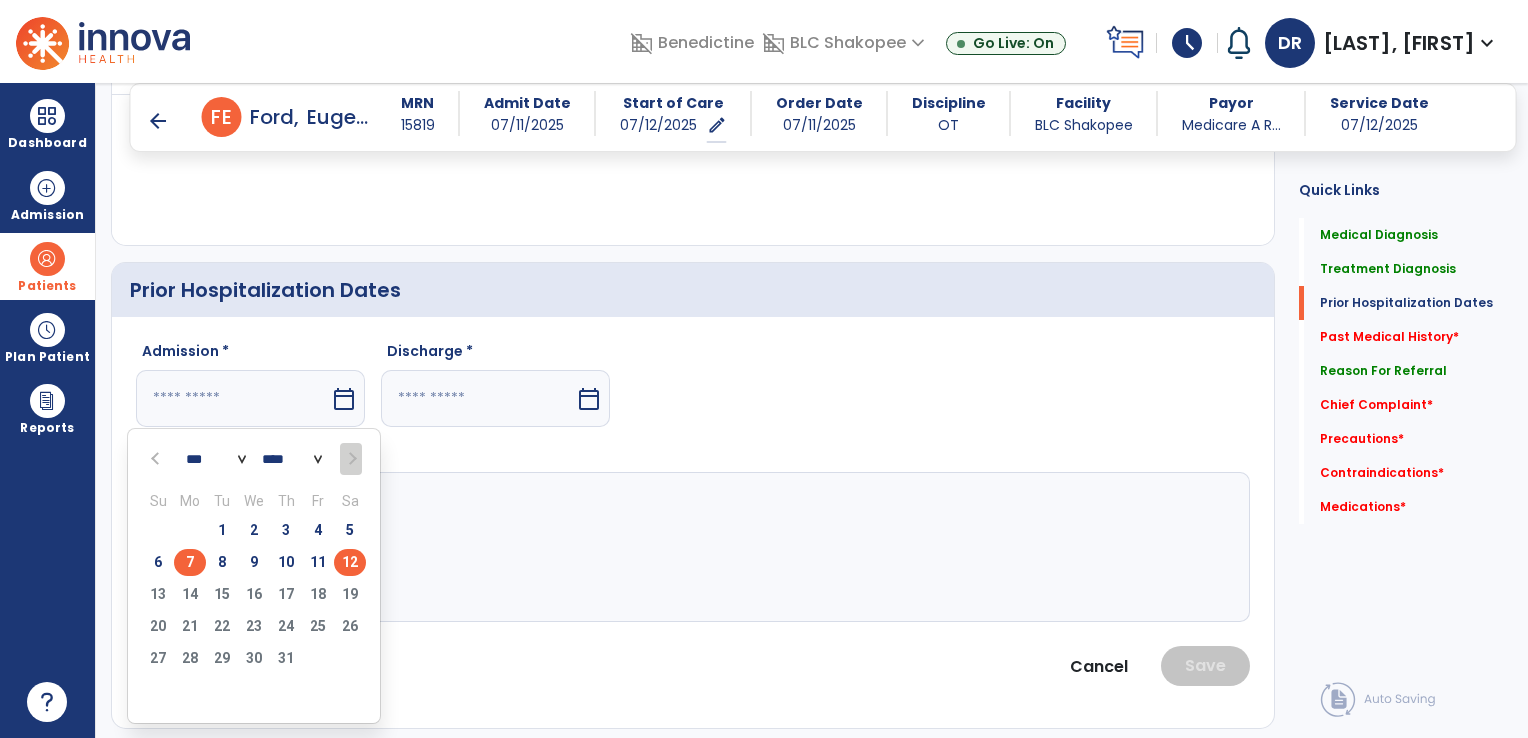 click on "7" at bounding box center [190, 562] 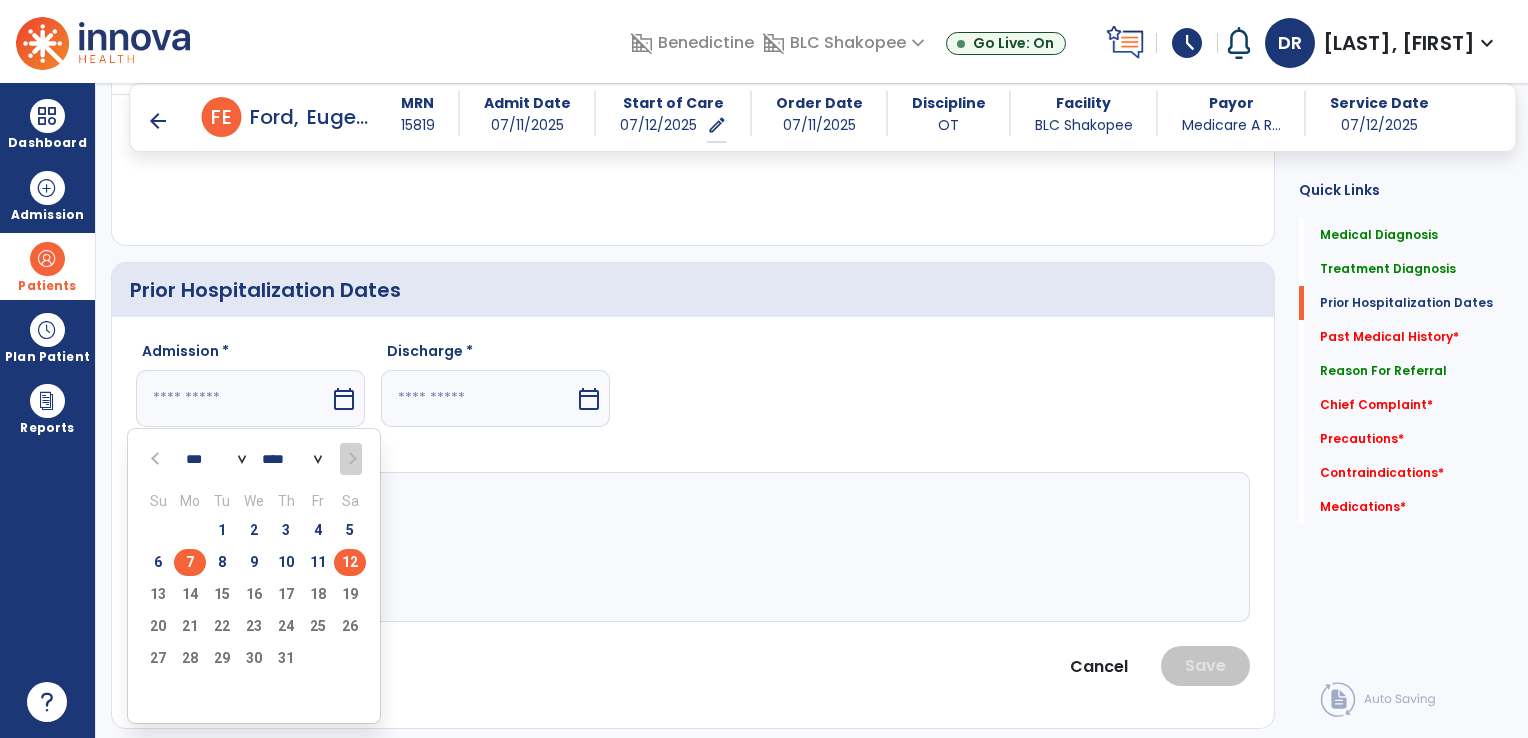 type on "********" 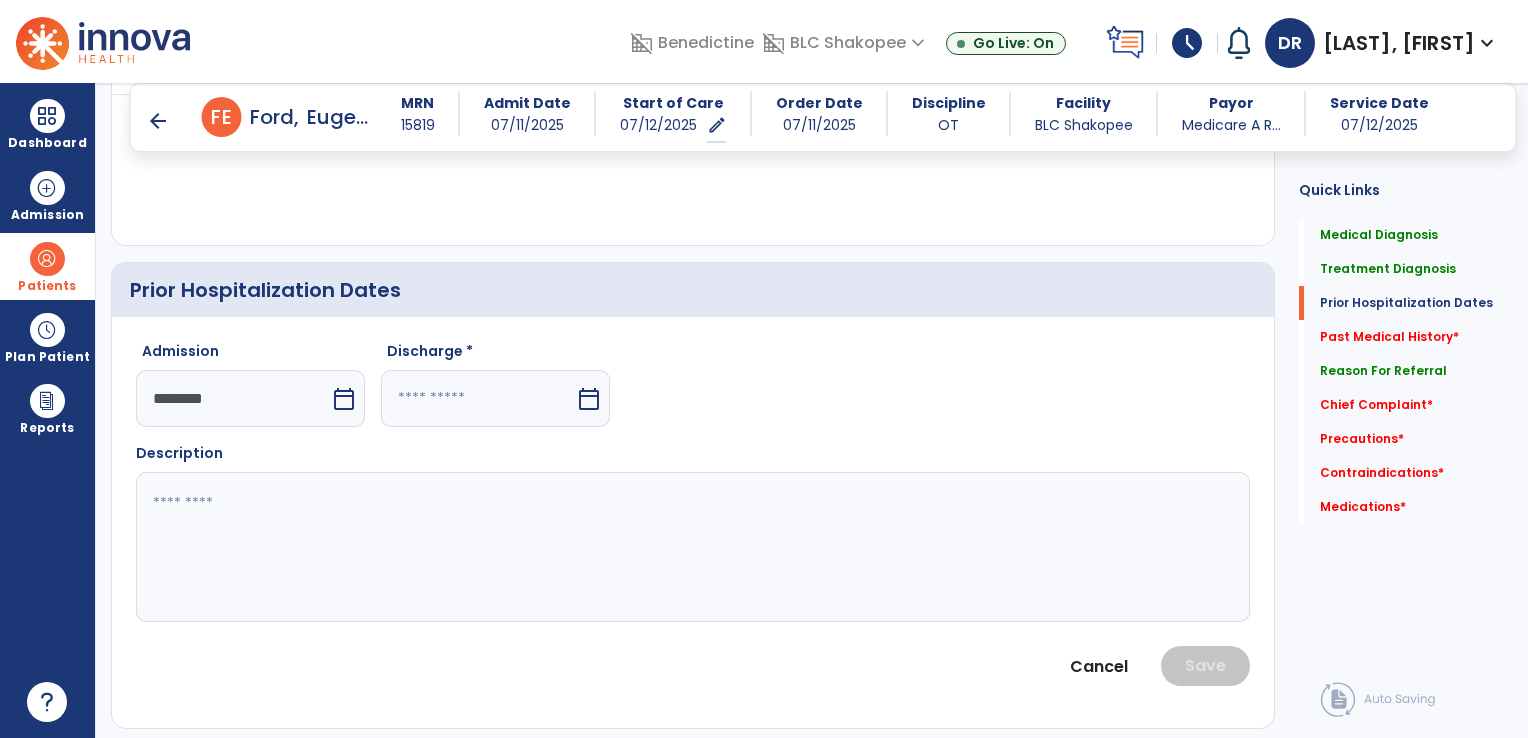 click at bounding box center (478, 398) 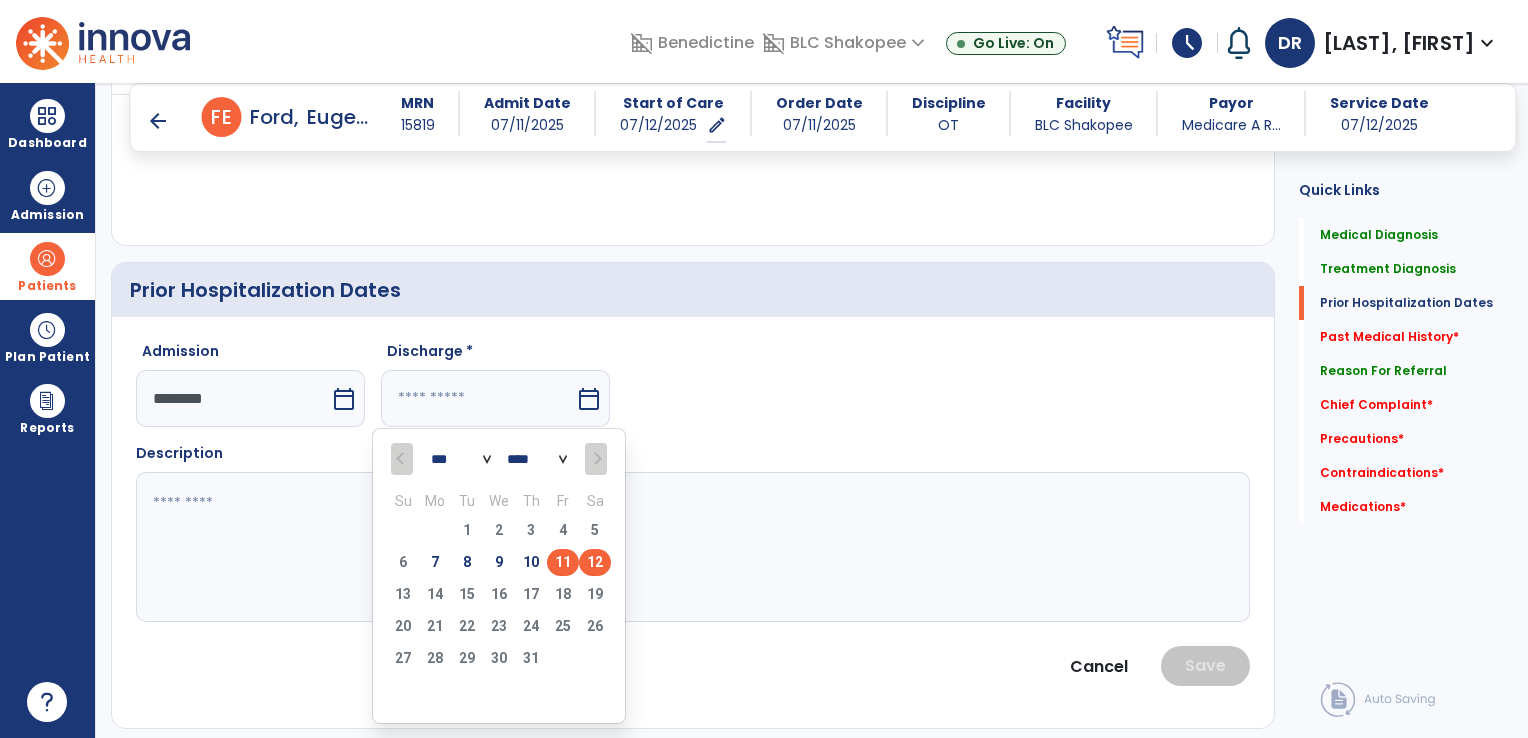 click on "11" at bounding box center (563, 562) 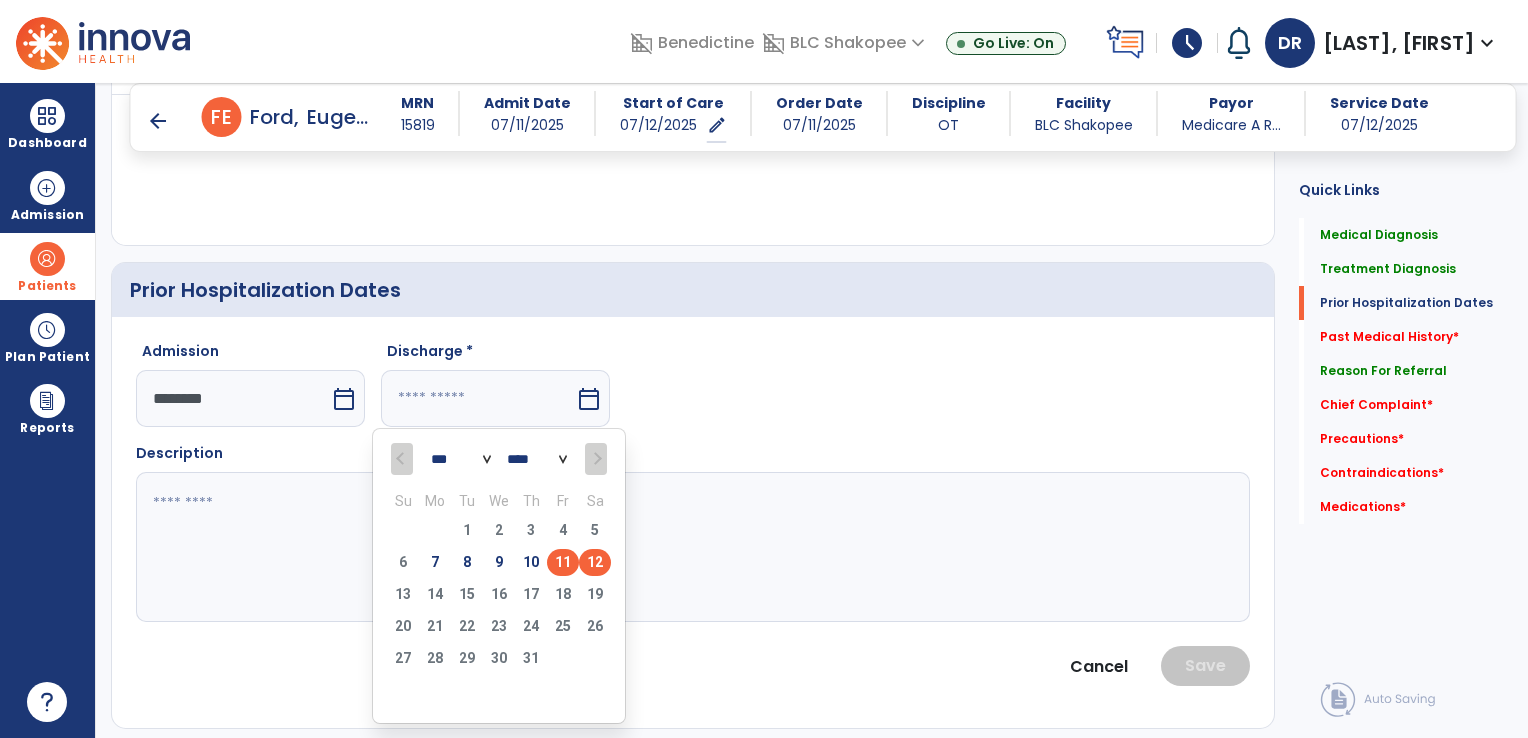 type on "*********" 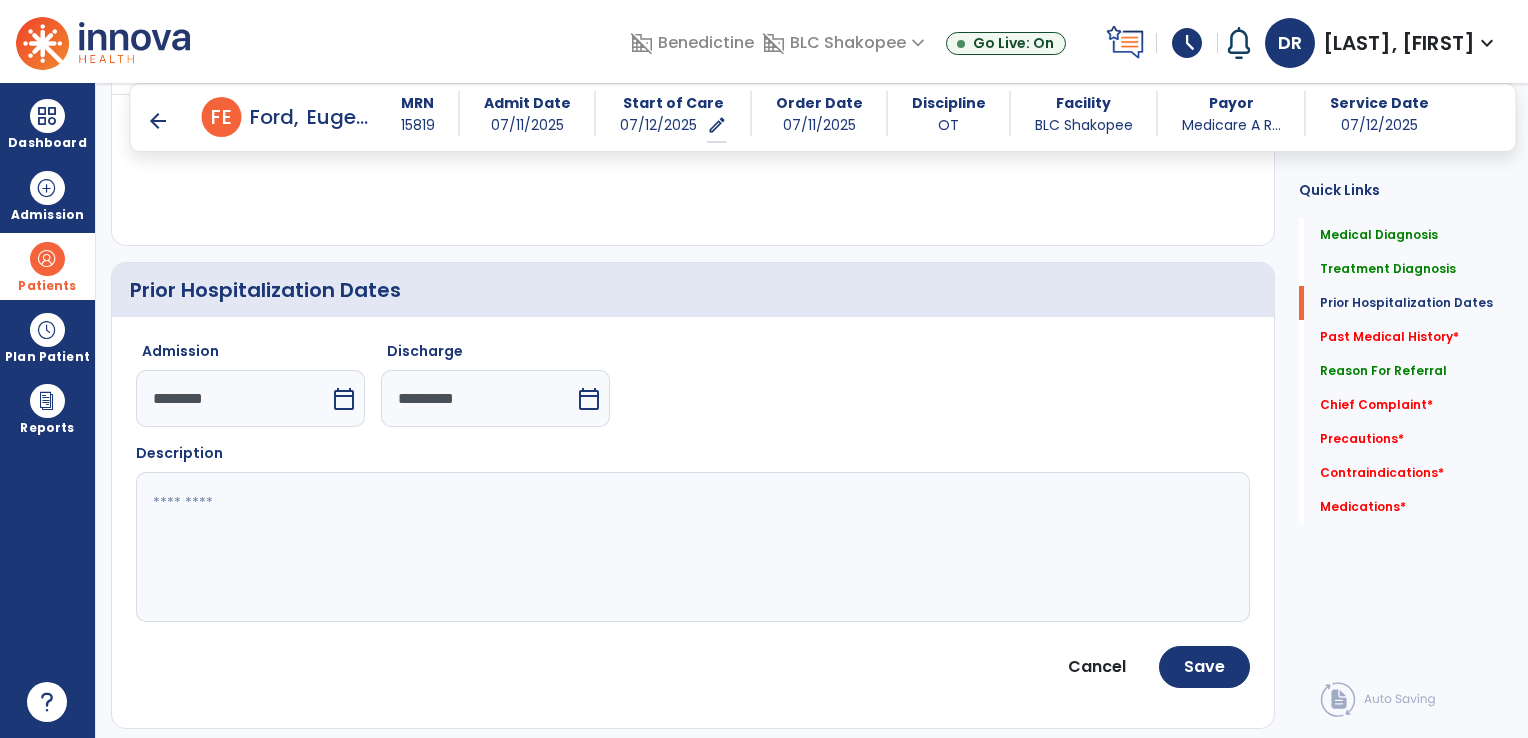 click 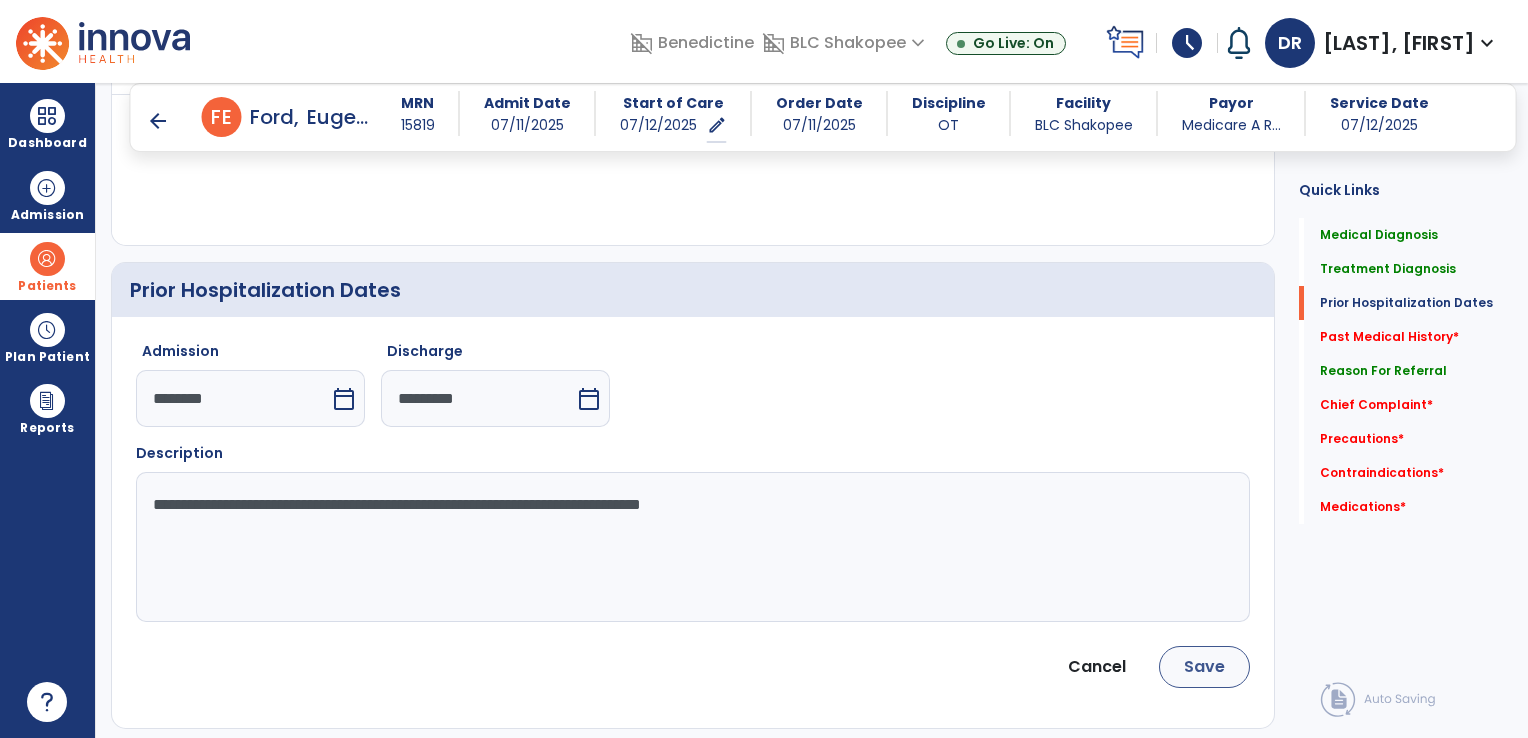 type on "**********" 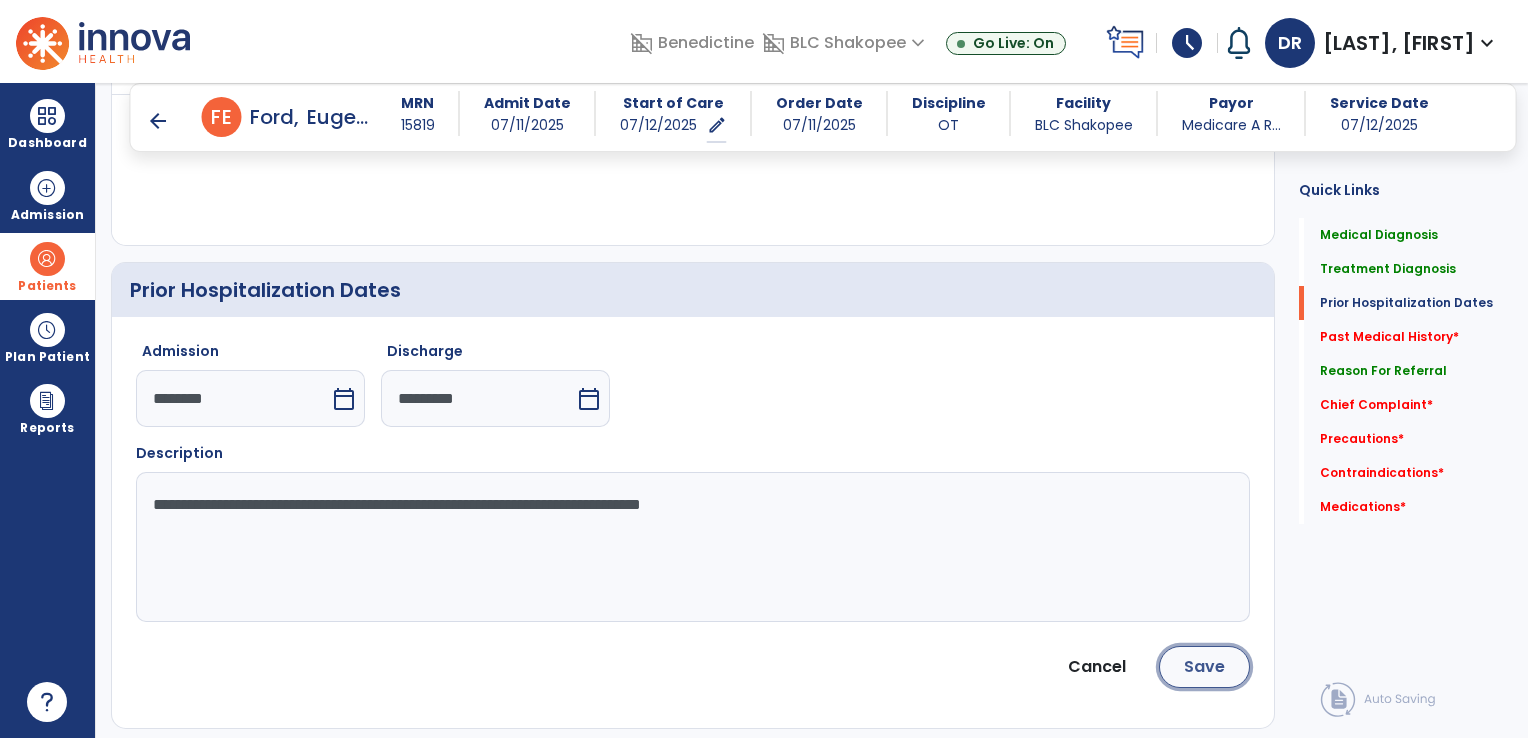 click on "Save" 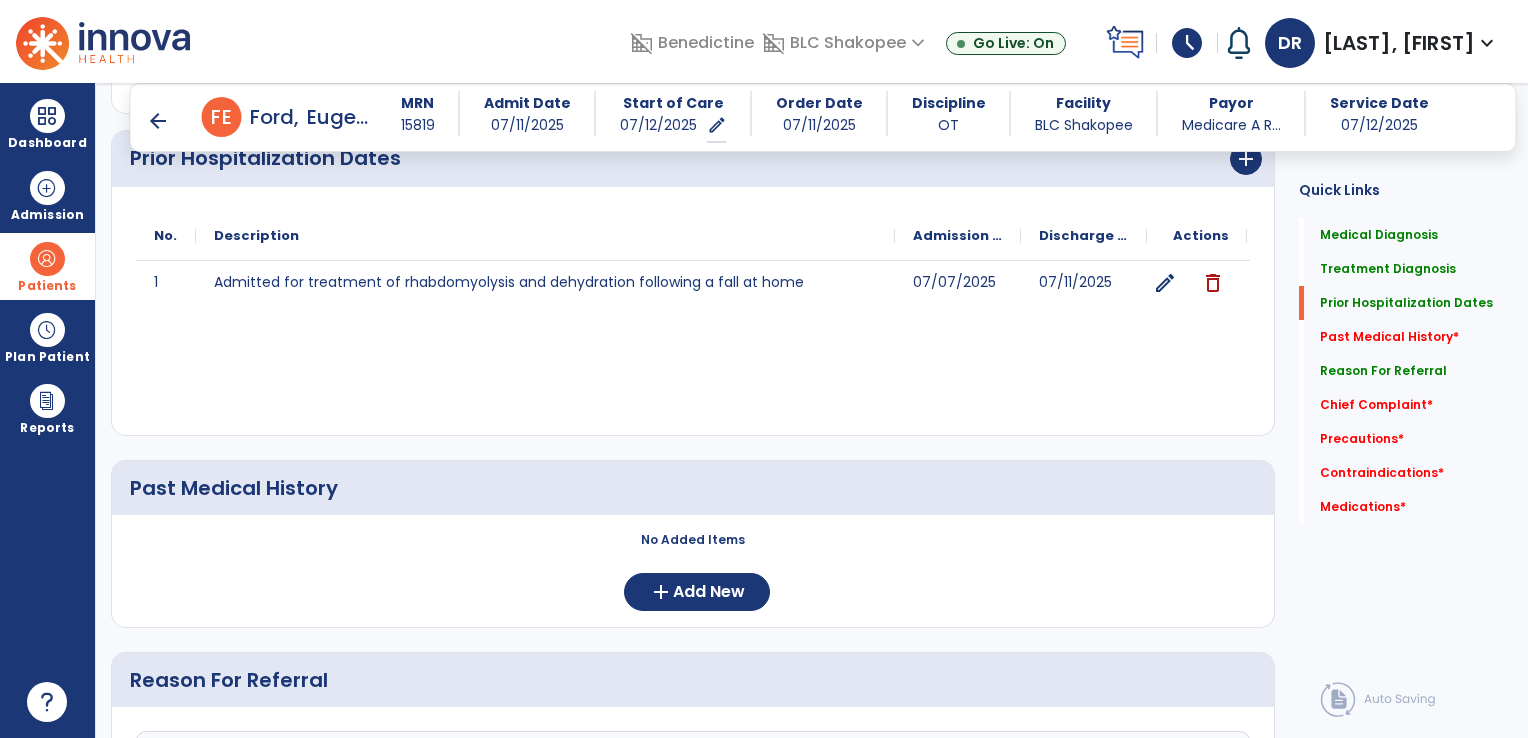 scroll, scrollTop: 808, scrollLeft: 0, axis: vertical 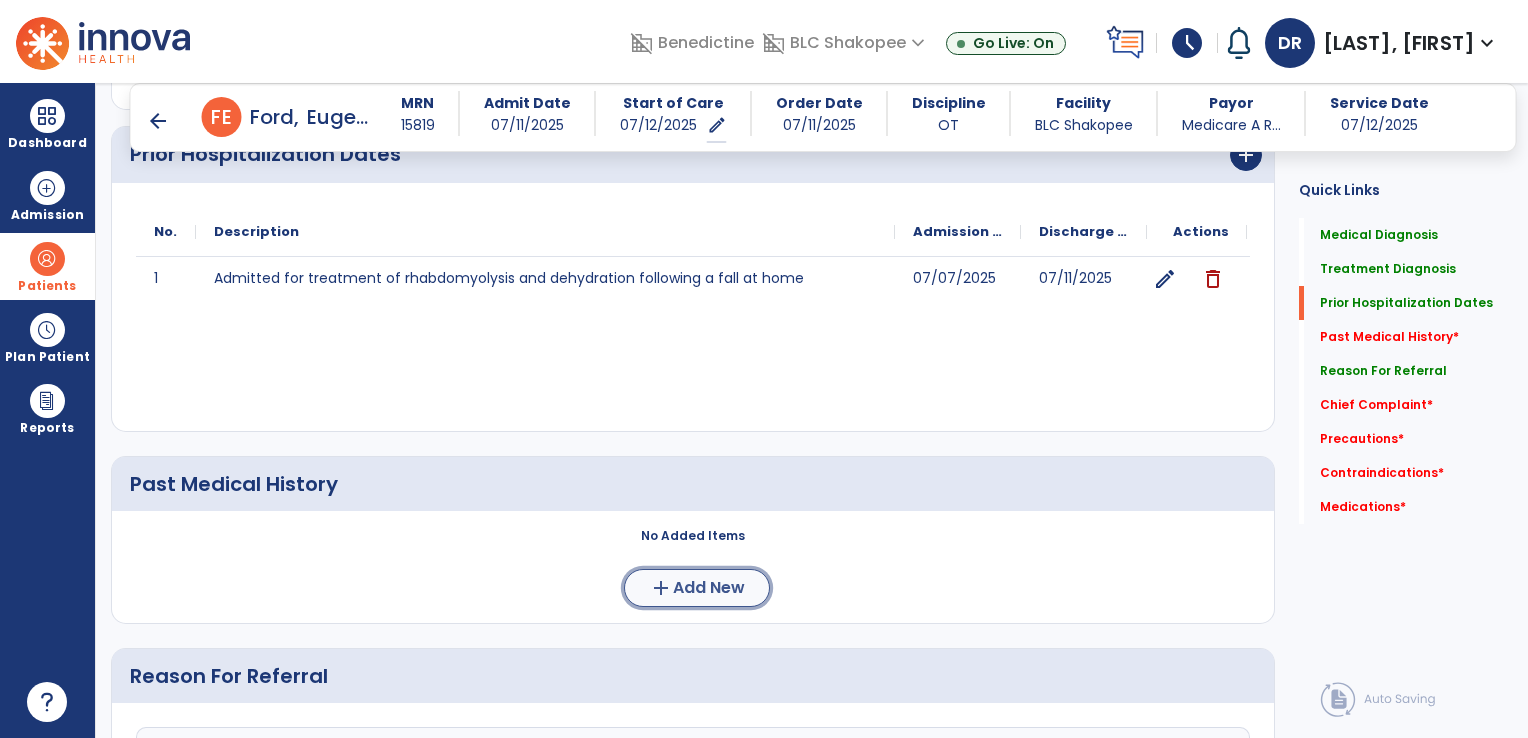 click on "Add New" 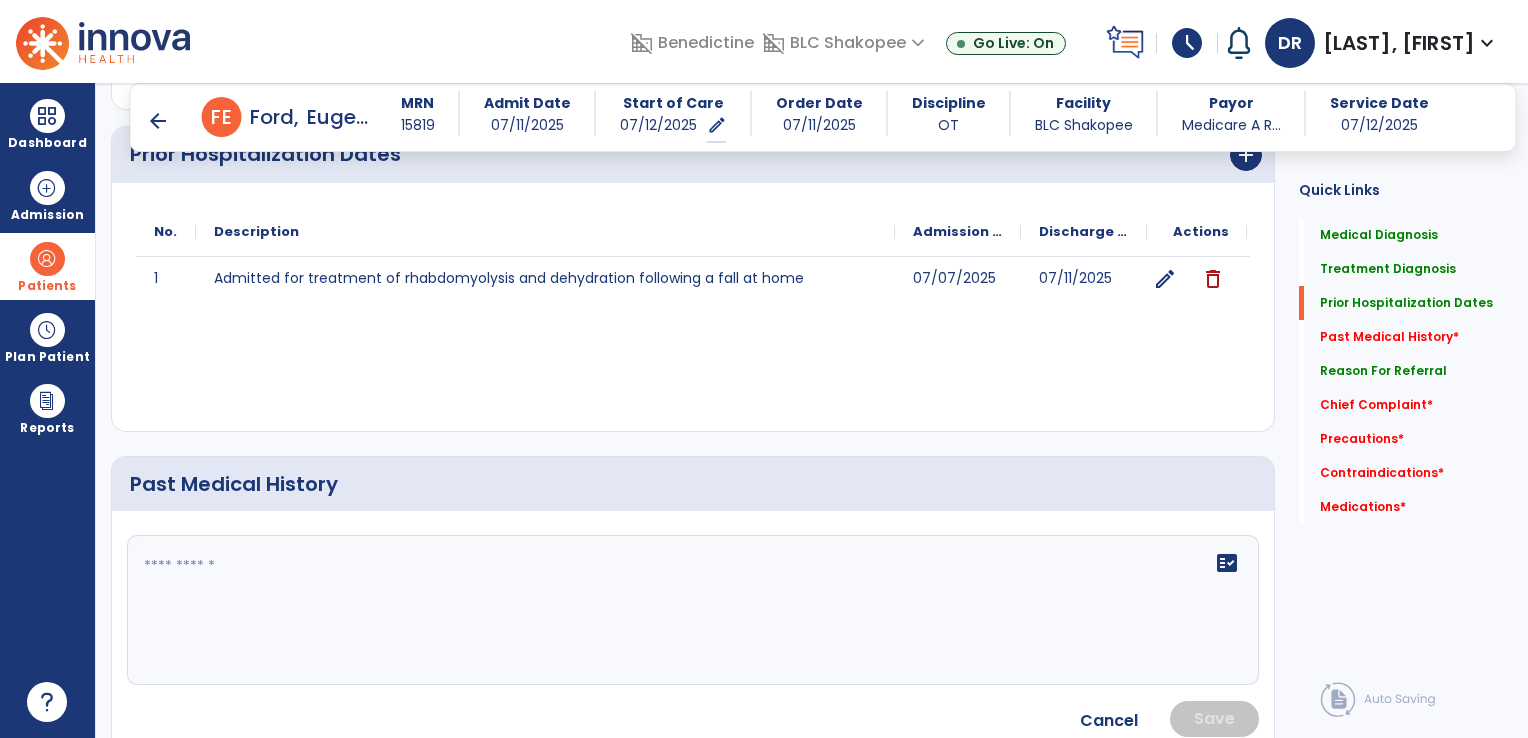 click on "fact_check" 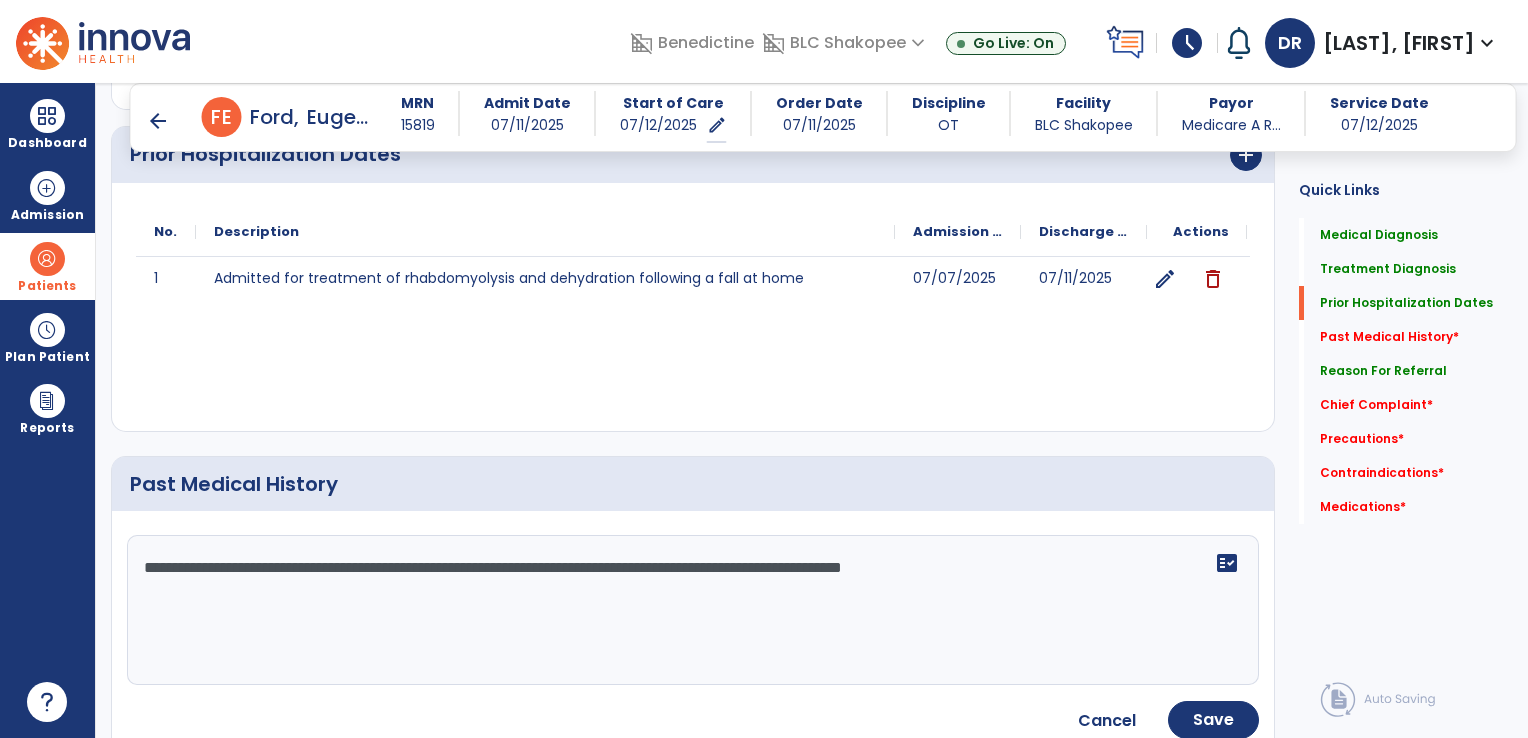 type on "**********" 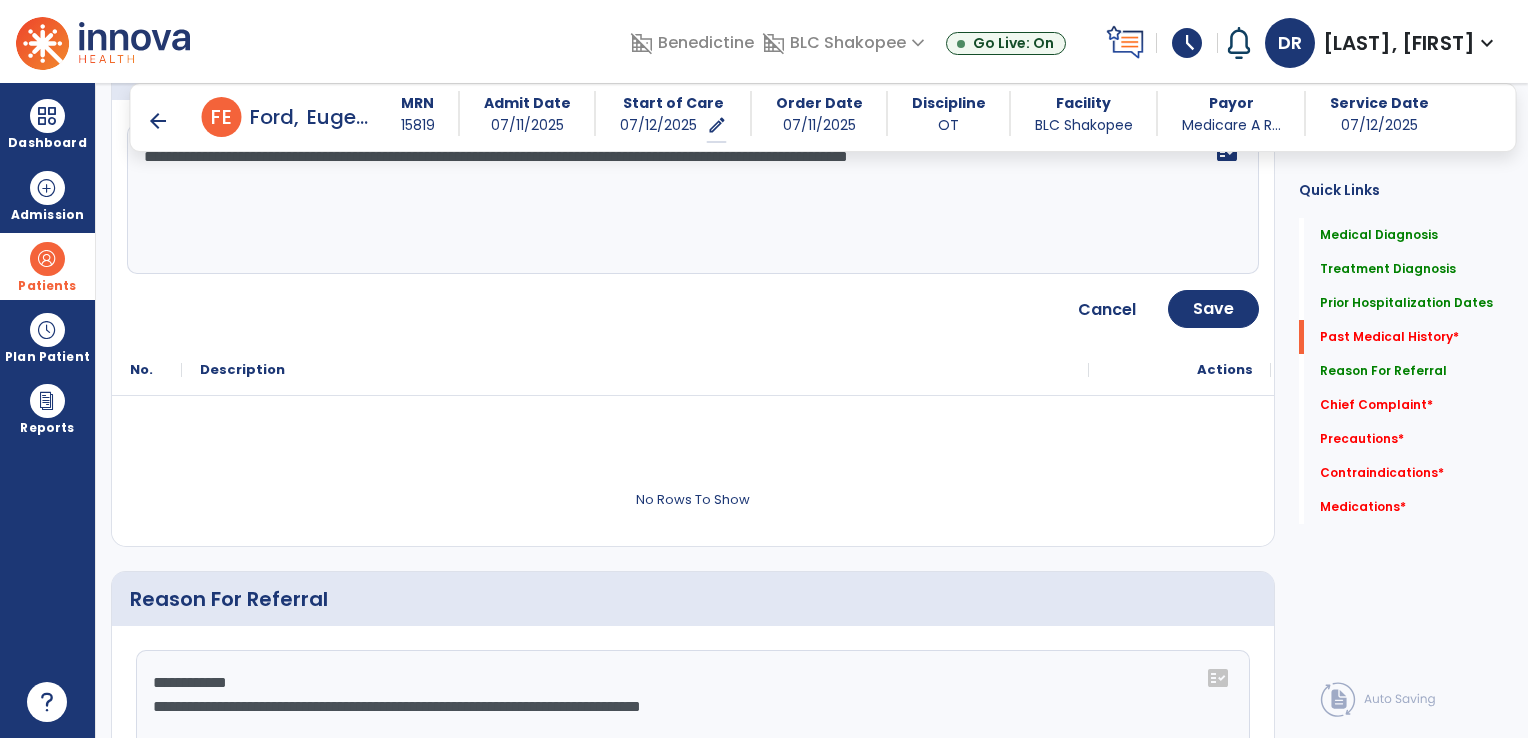 scroll, scrollTop: 1220, scrollLeft: 0, axis: vertical 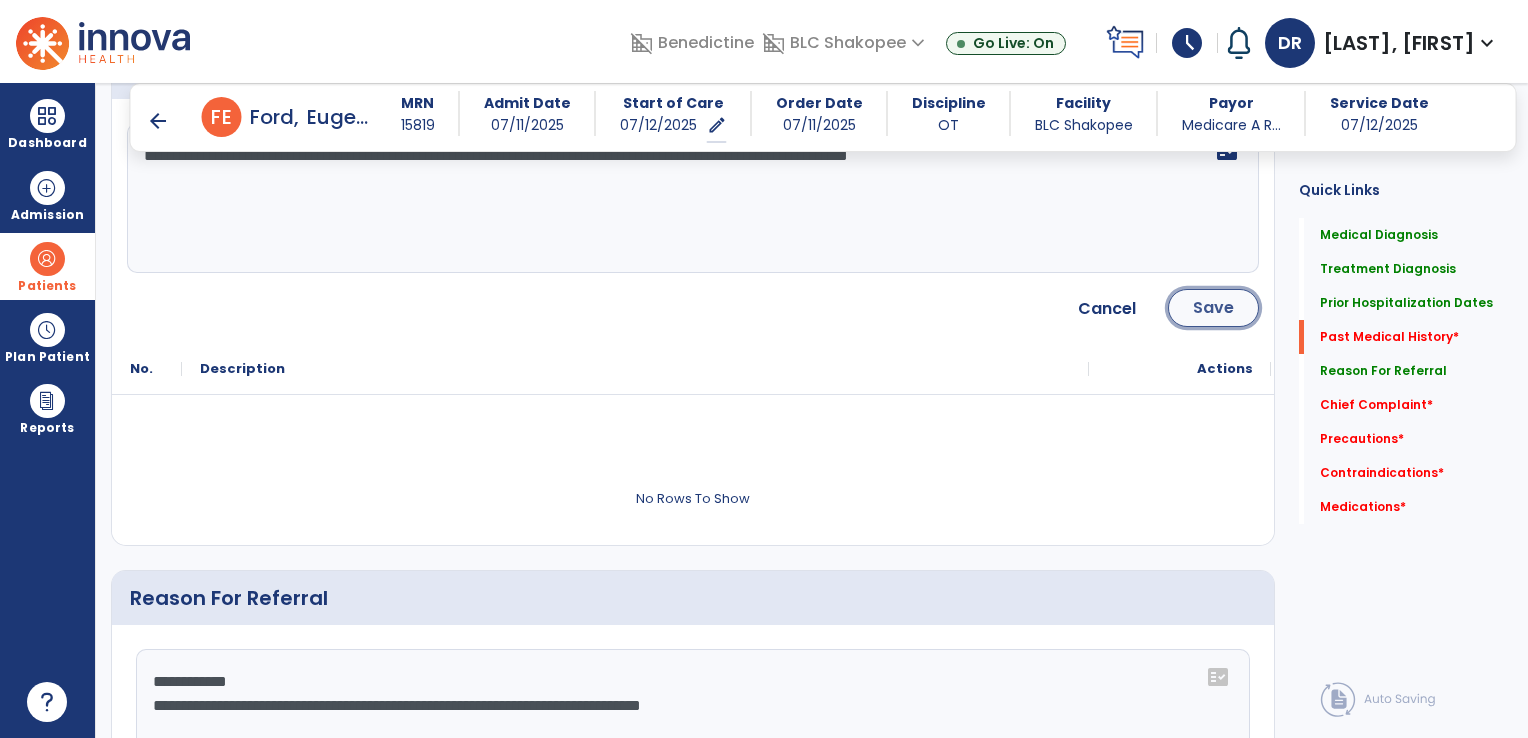click on "Save" 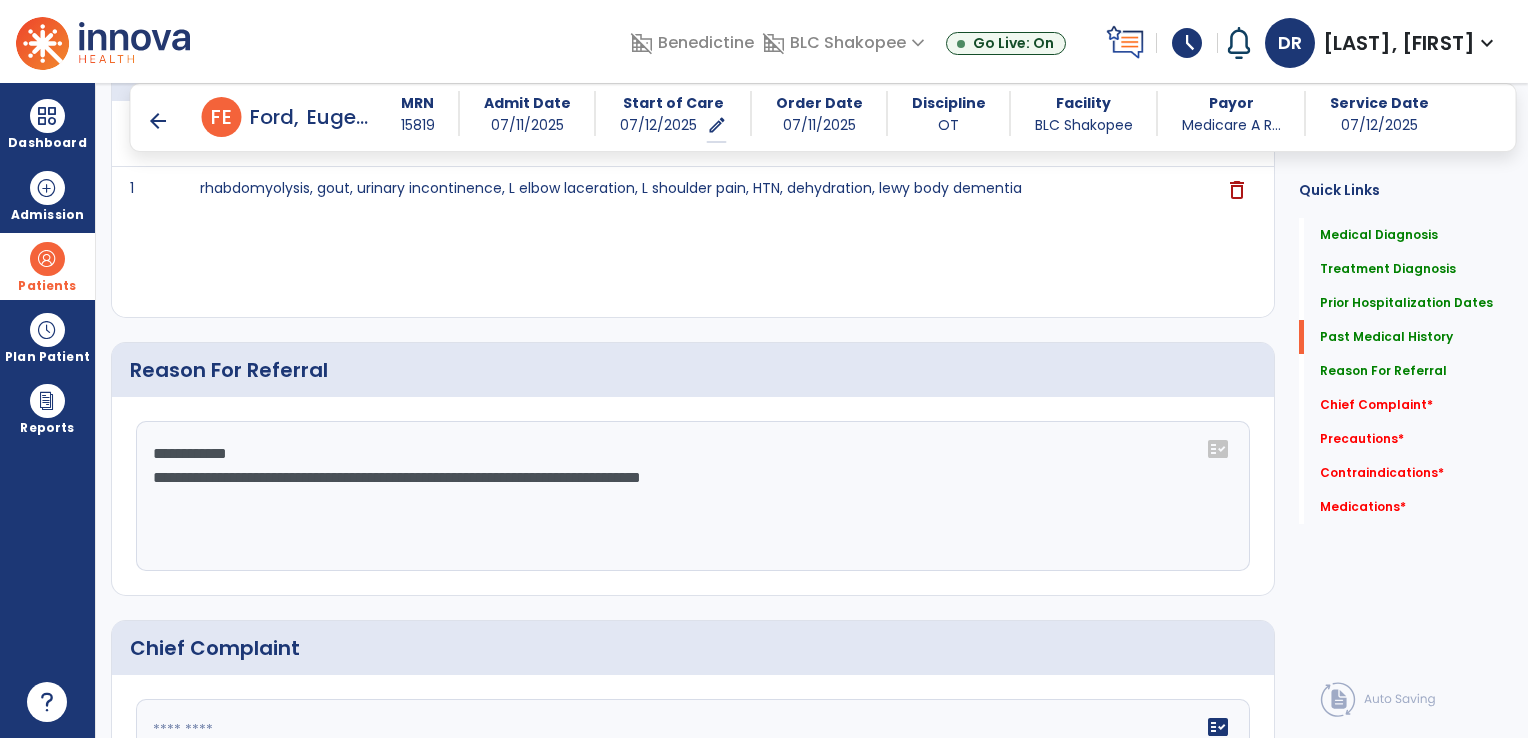 click on "**********" 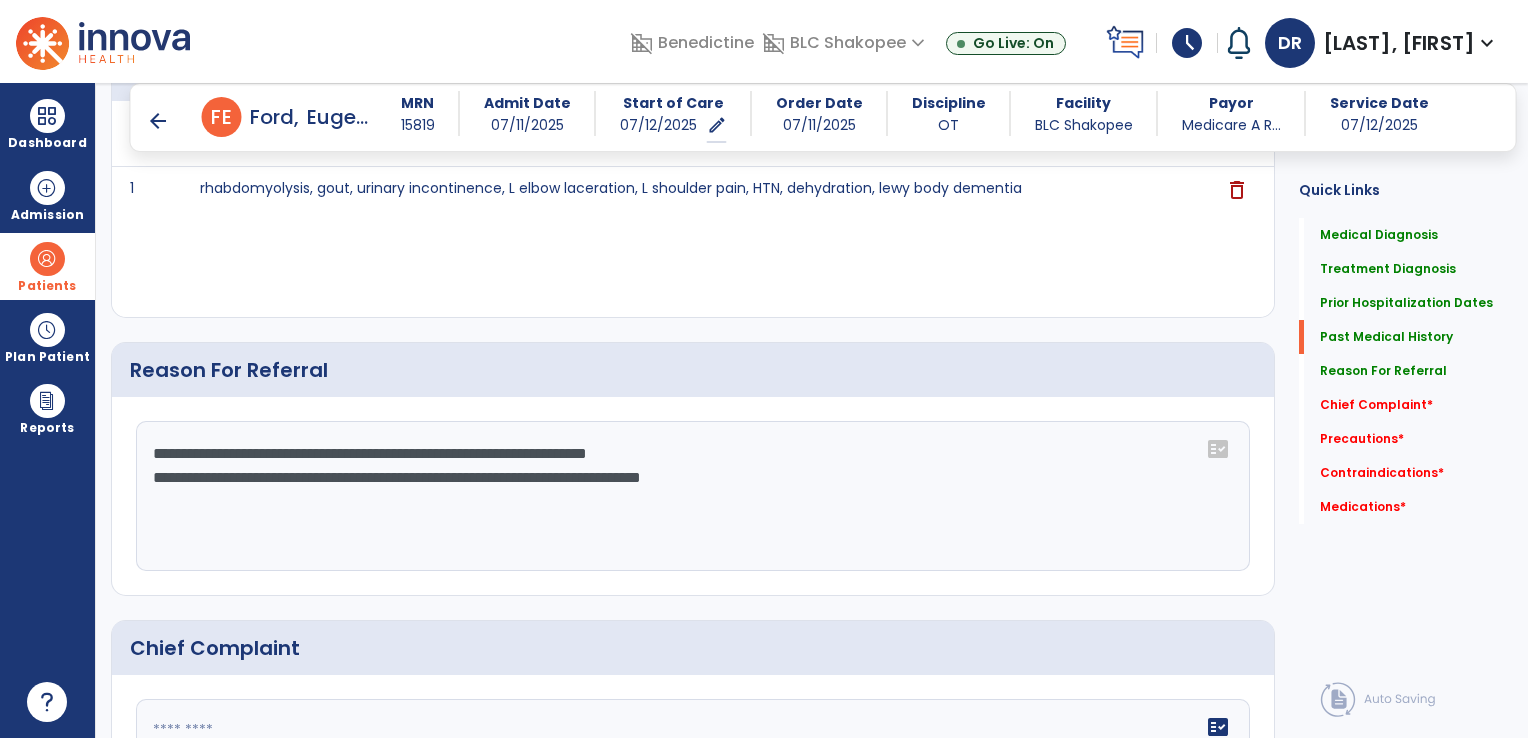 click on "**********" 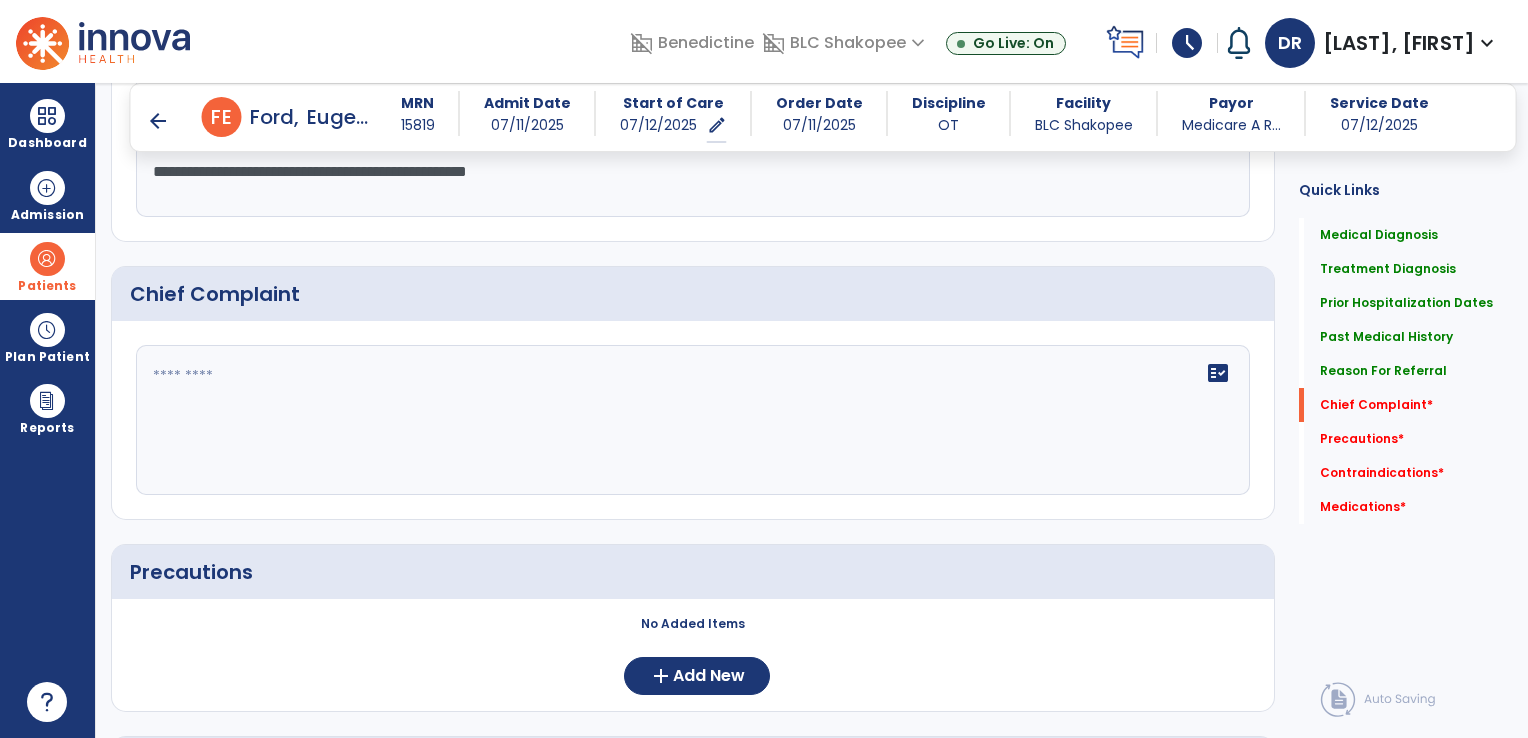 scroll, scrollTop: 1575, scrollLeft: 0, axis: vertical 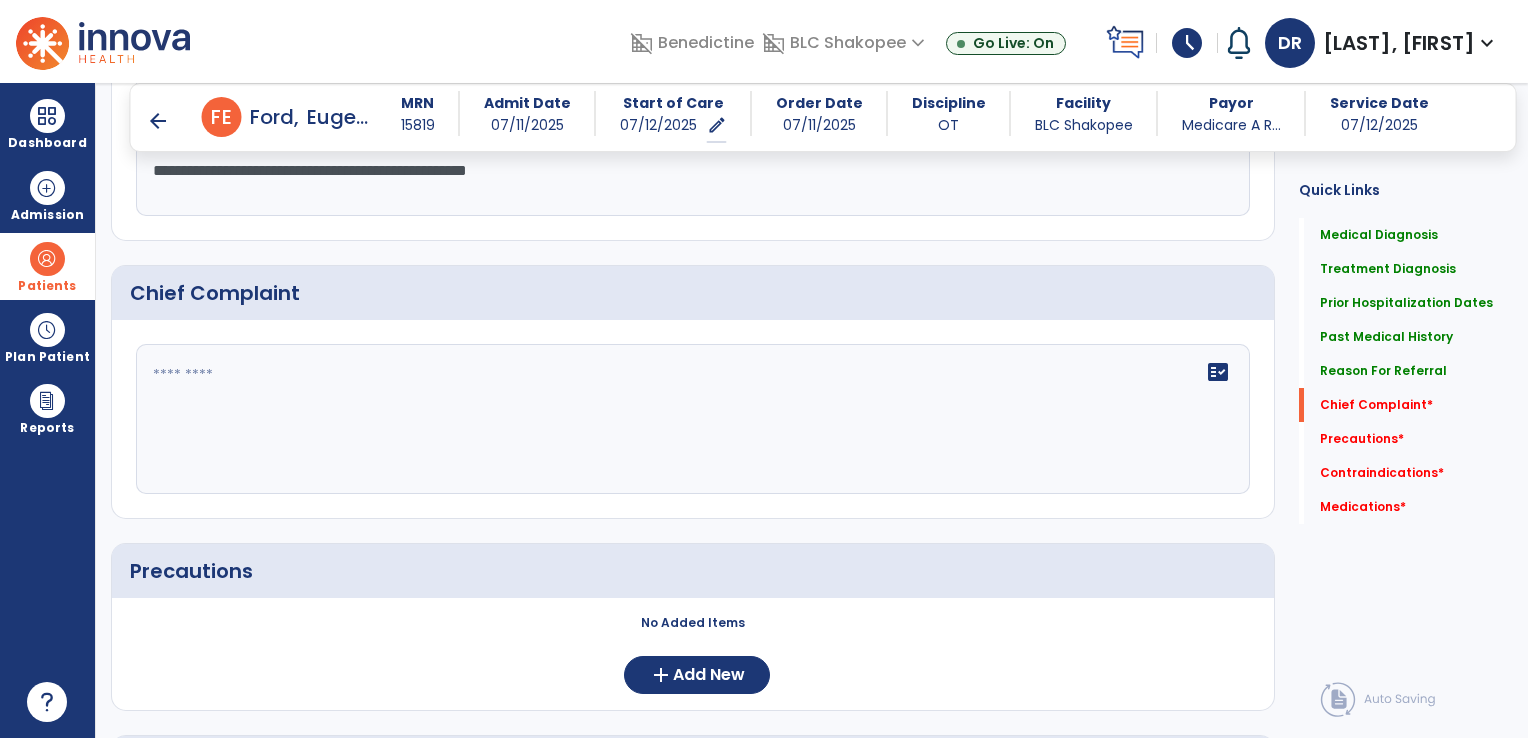 type on "**********" 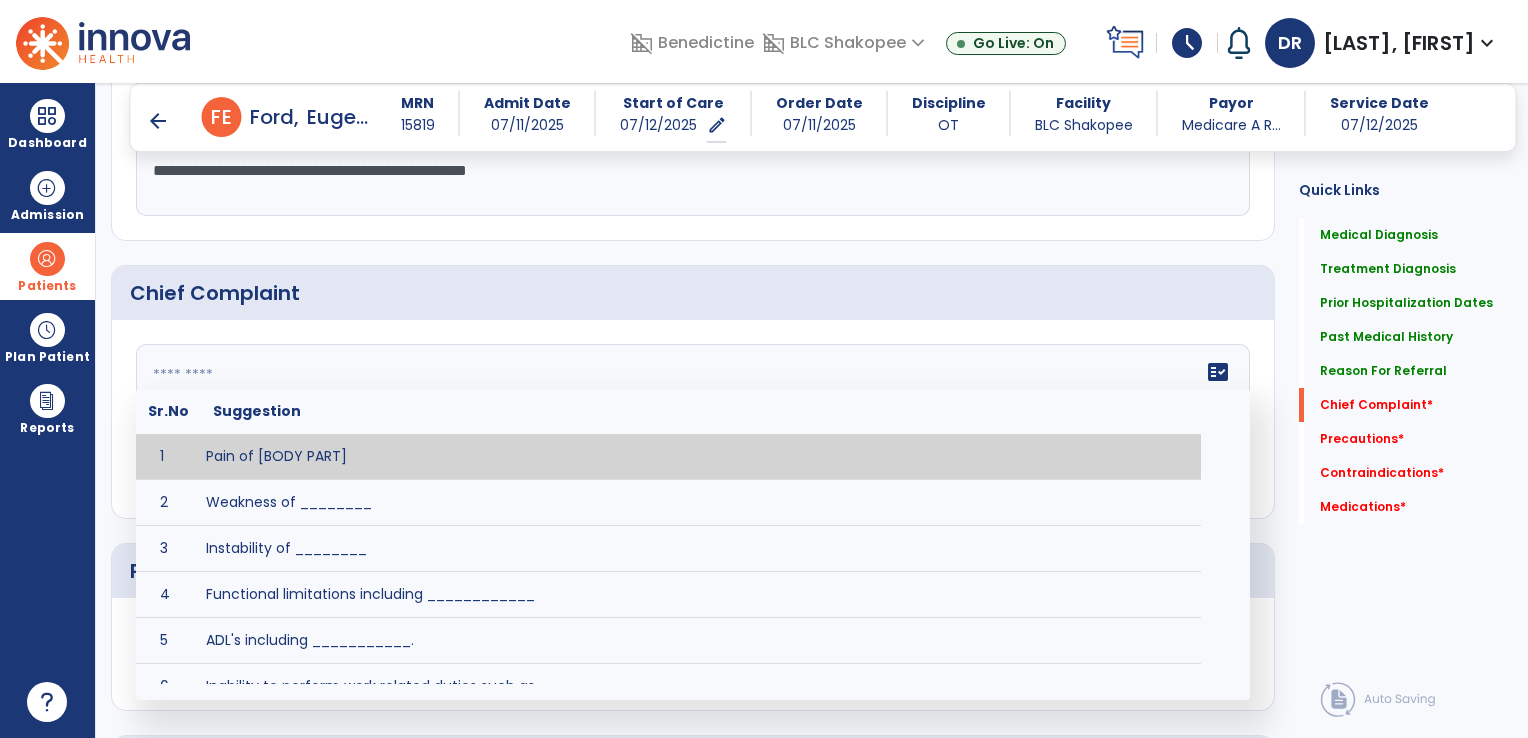 click 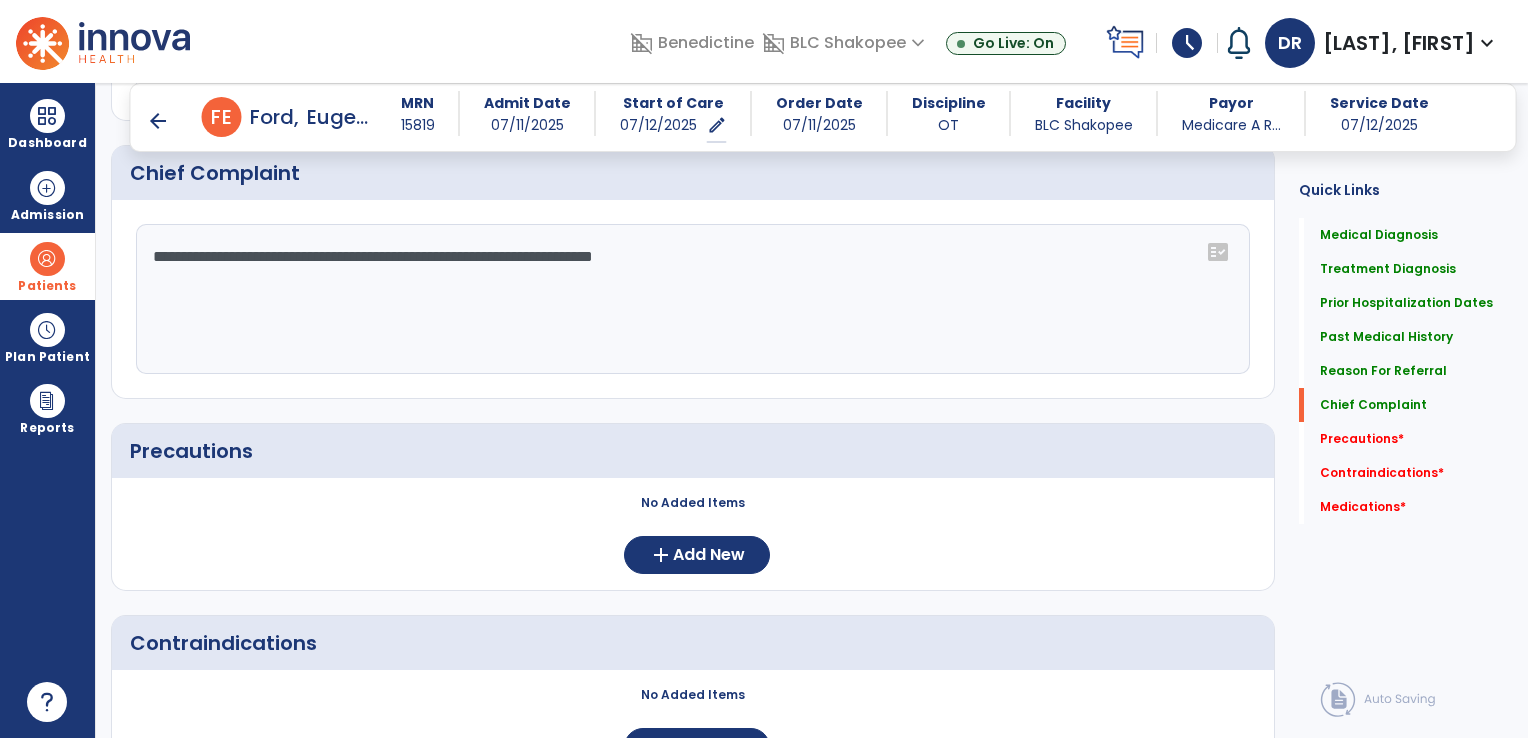 scroll, scrollTop: 1696, scrollLeft: 0, axis: vertical 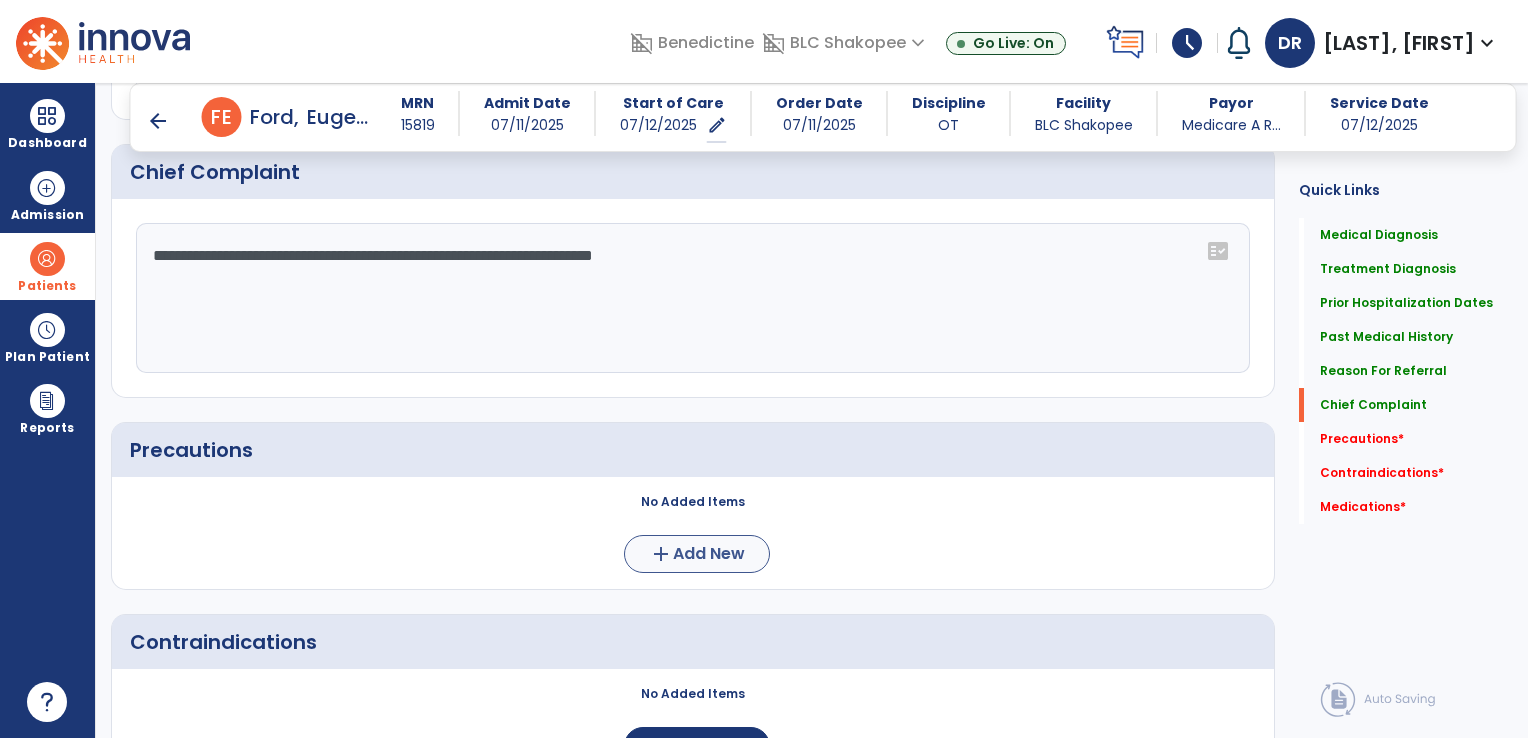 type on "**********" 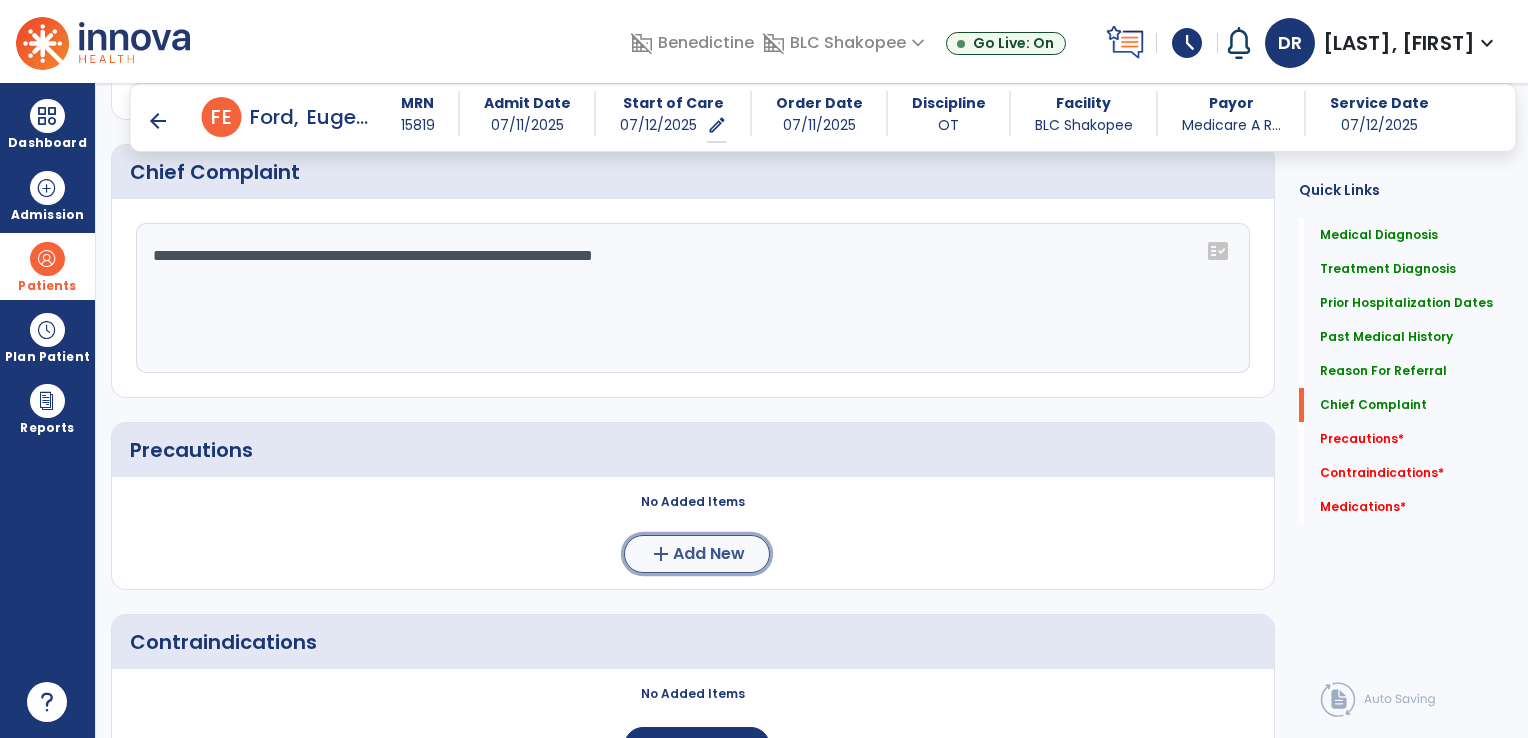 click on "Add New" 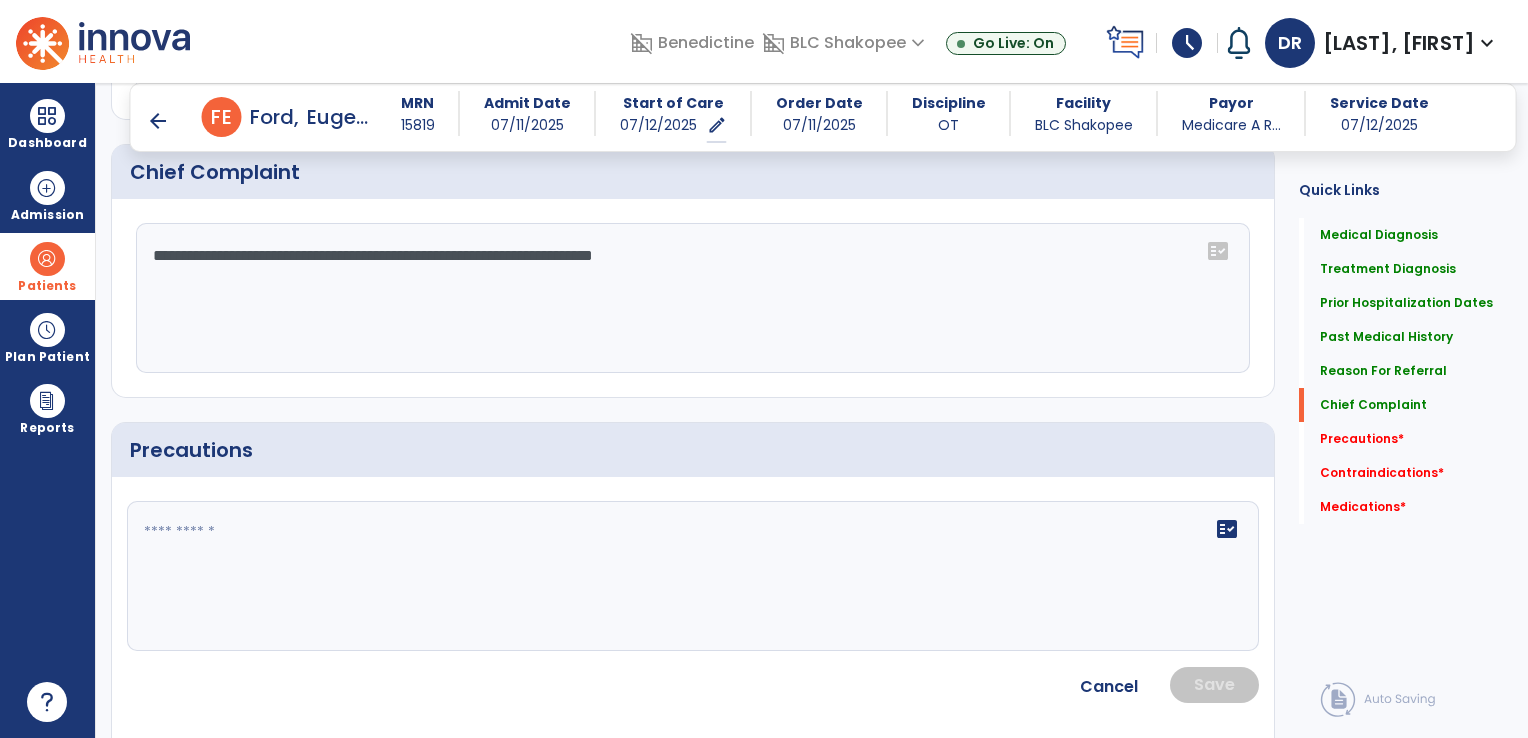 click on "fact_check" 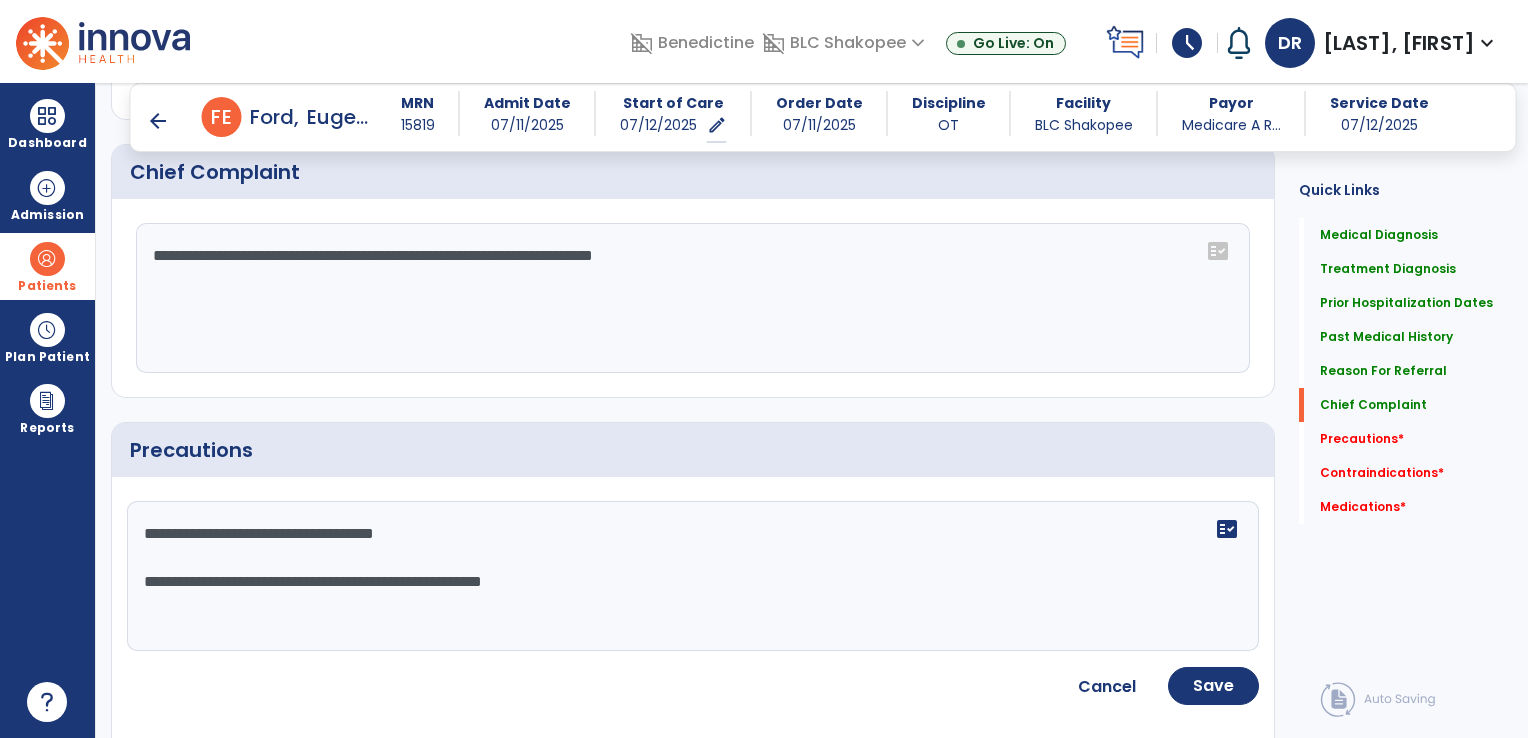 click on "**********" 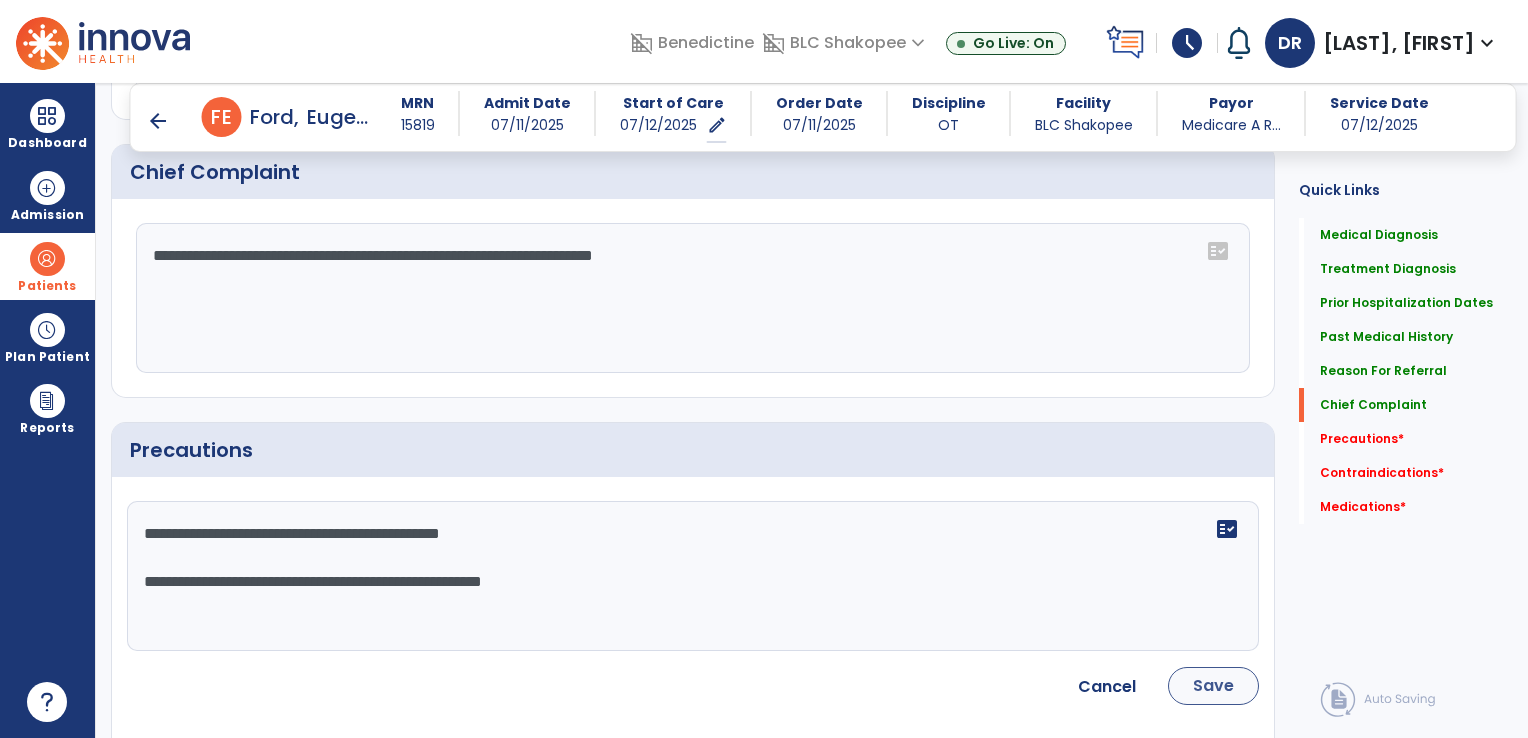 type on "**********" 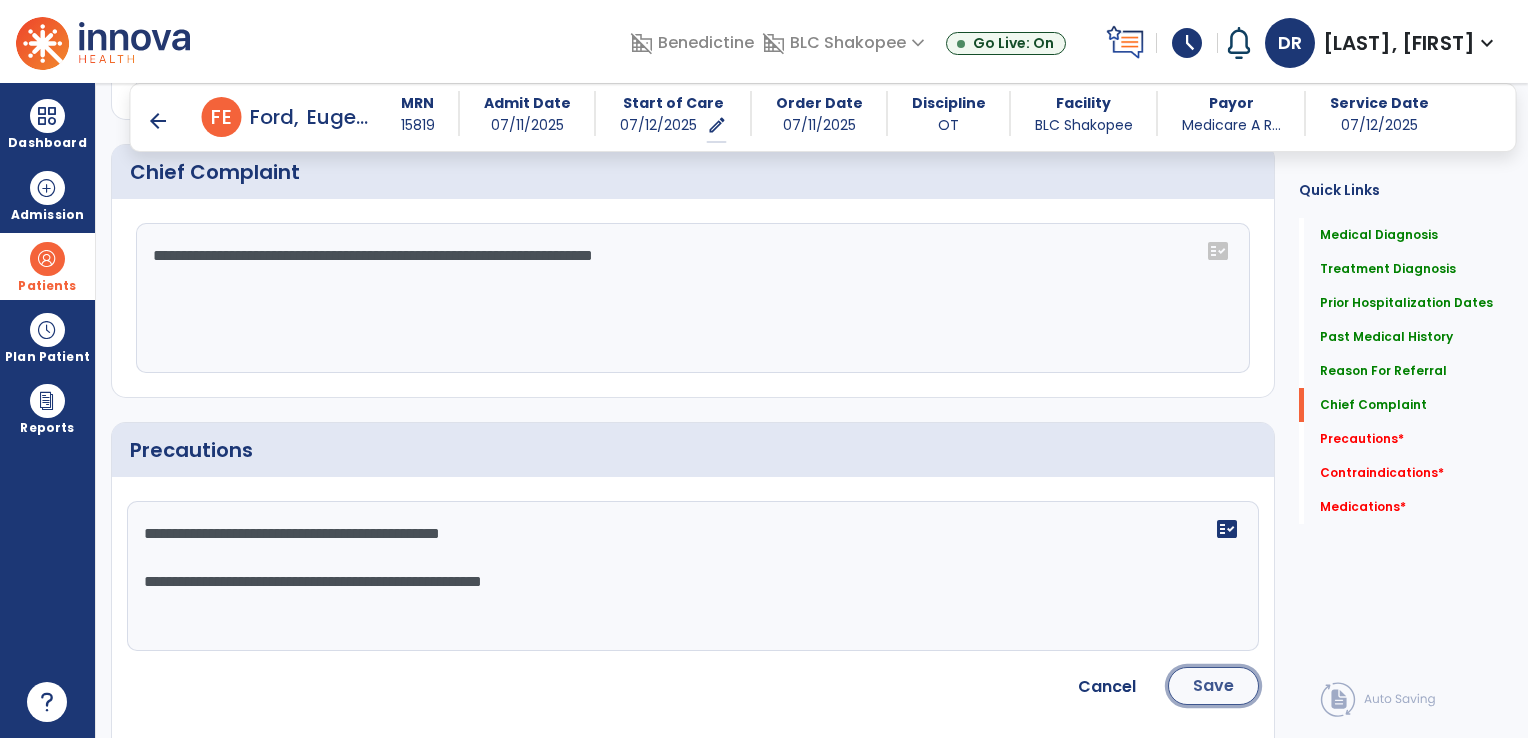 click on "Save" 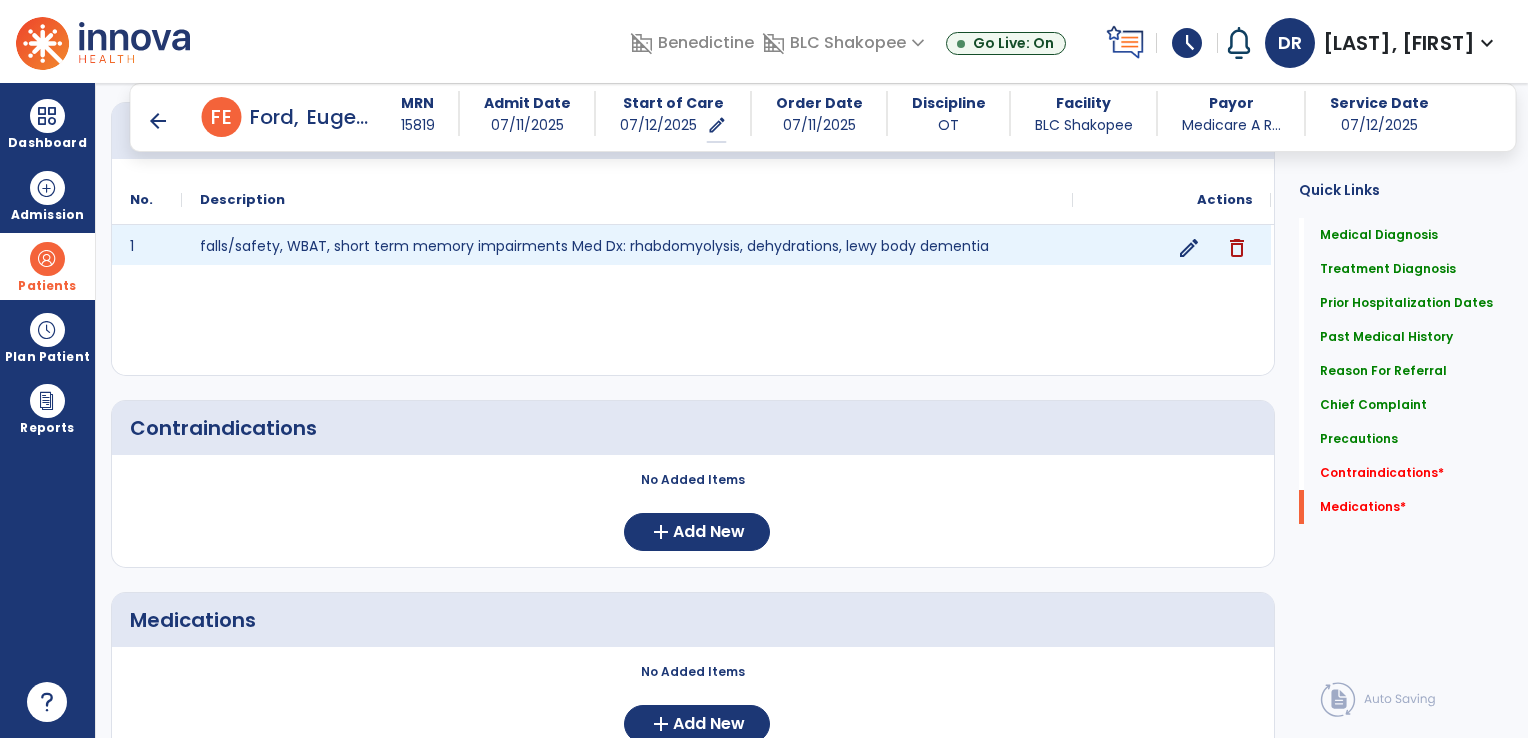 scroll, scrollTop: 2020, scrollLeft: 0, axis: vertical 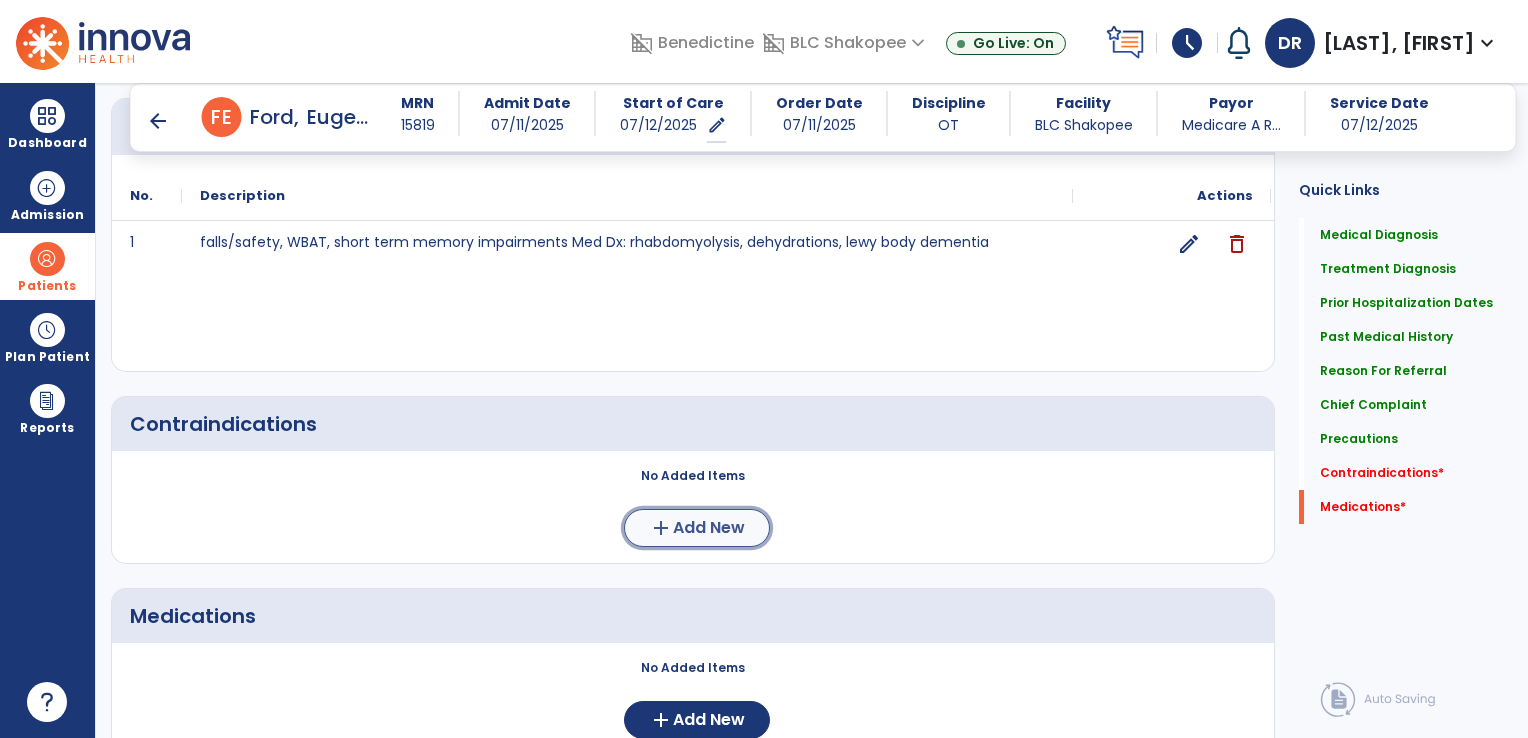 click on "add  Add New" 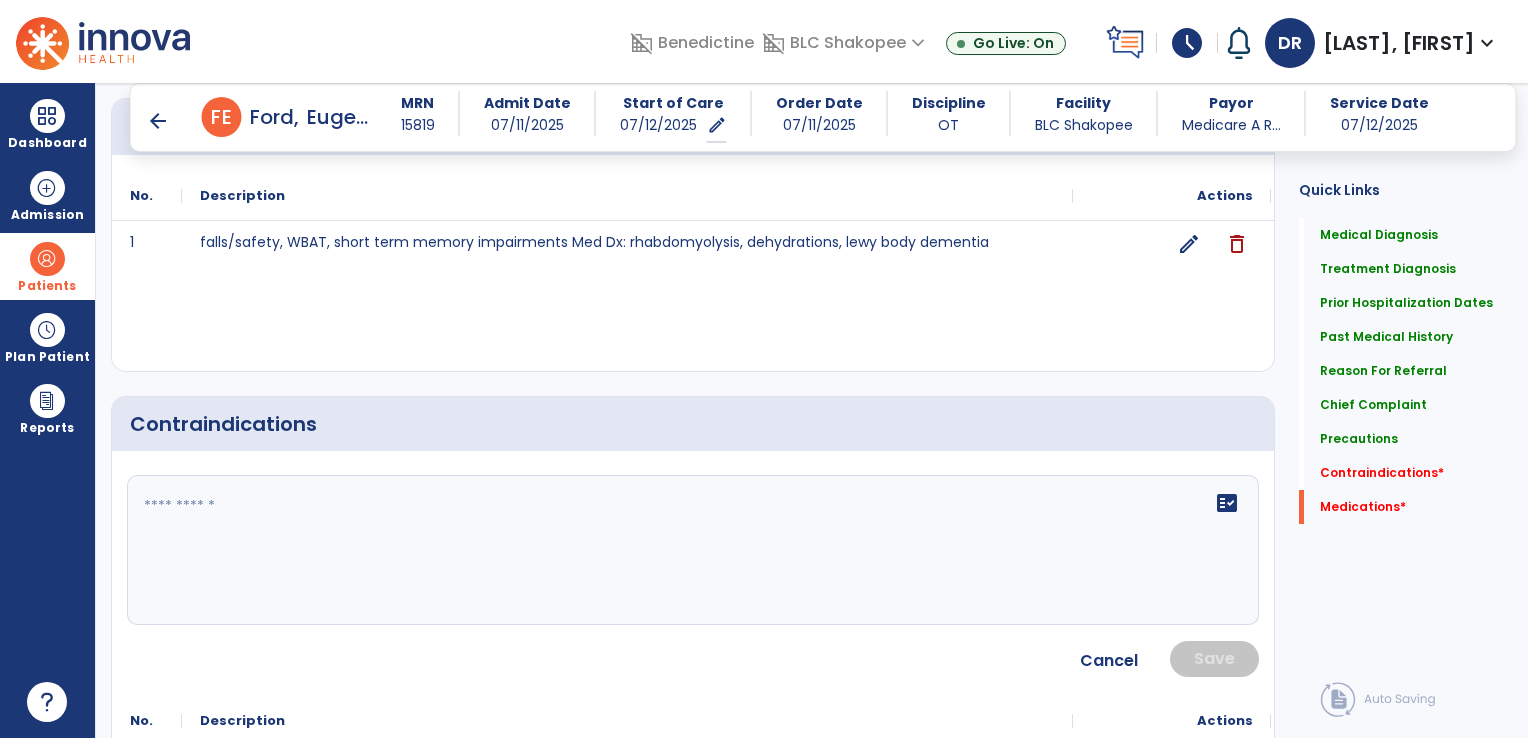 click on "fact_check" 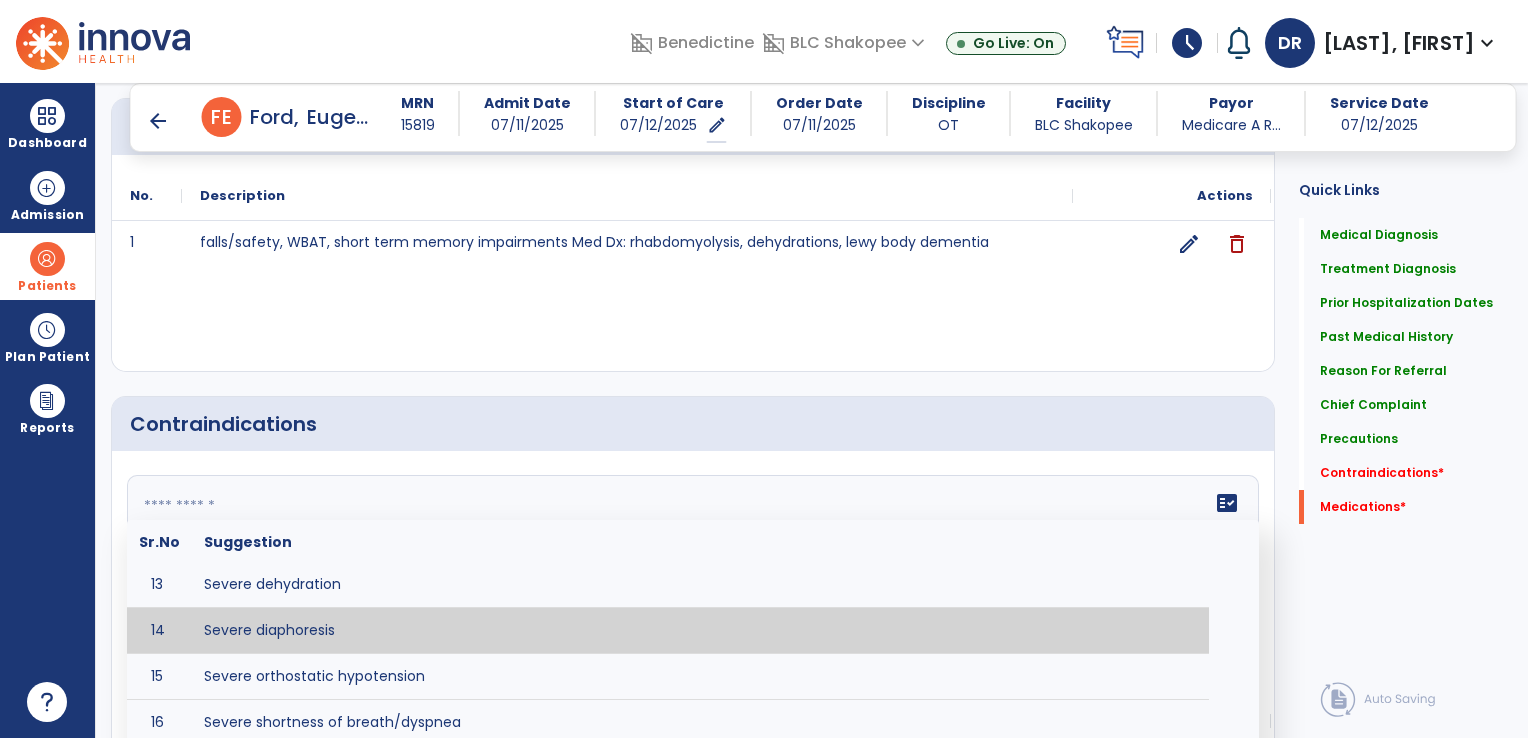 scroll, scrollTop: 803, scrollLeft: 0, axis: vertical 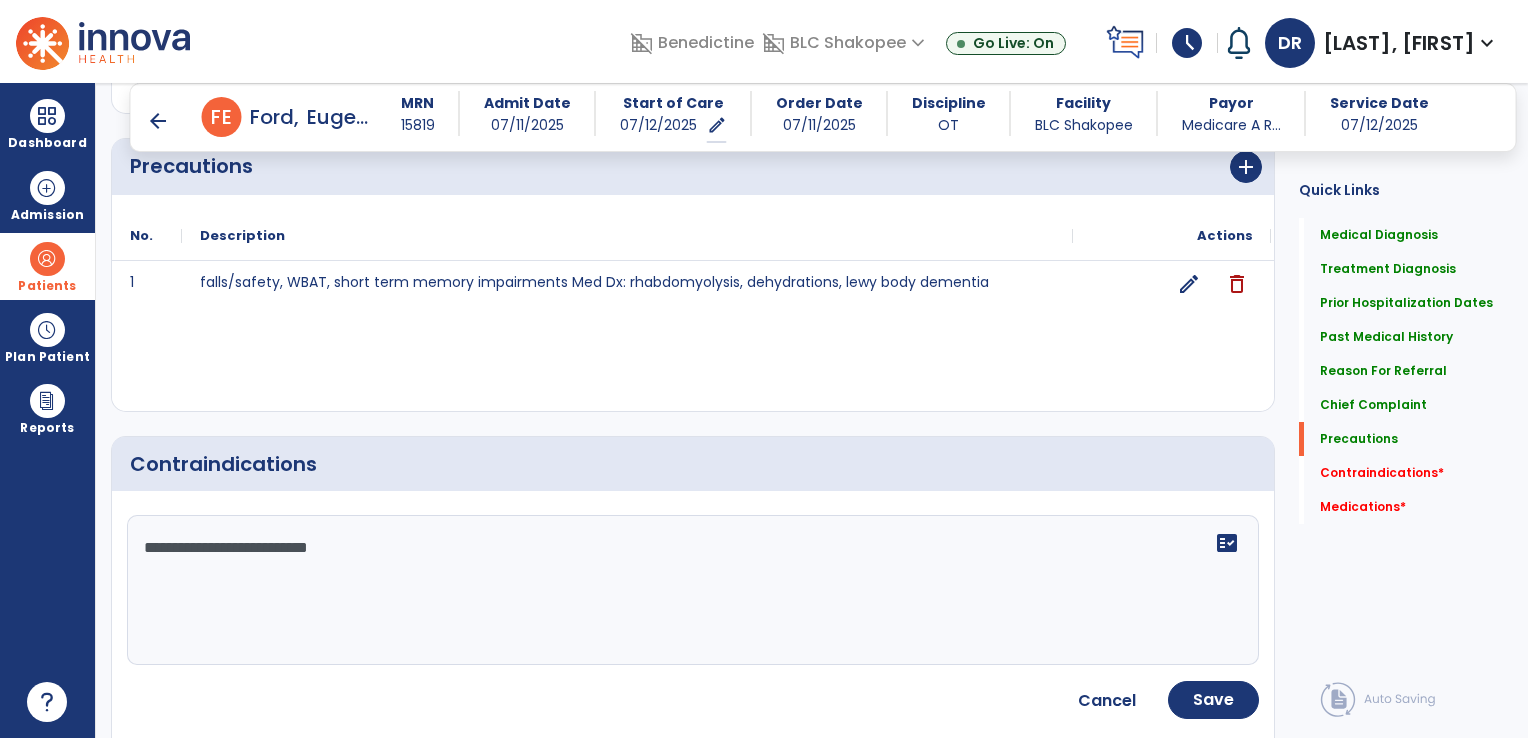 type on "**********" 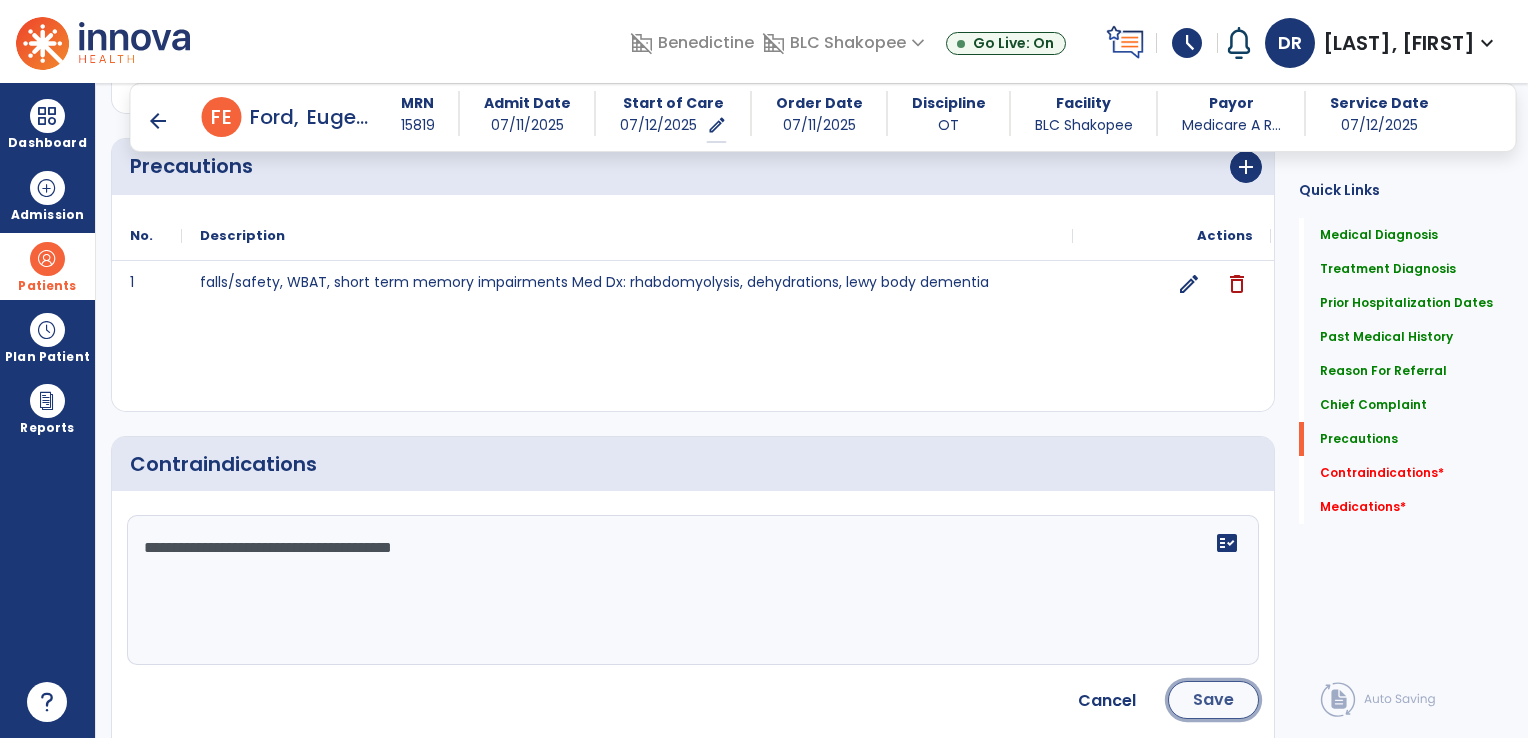click on "Save" 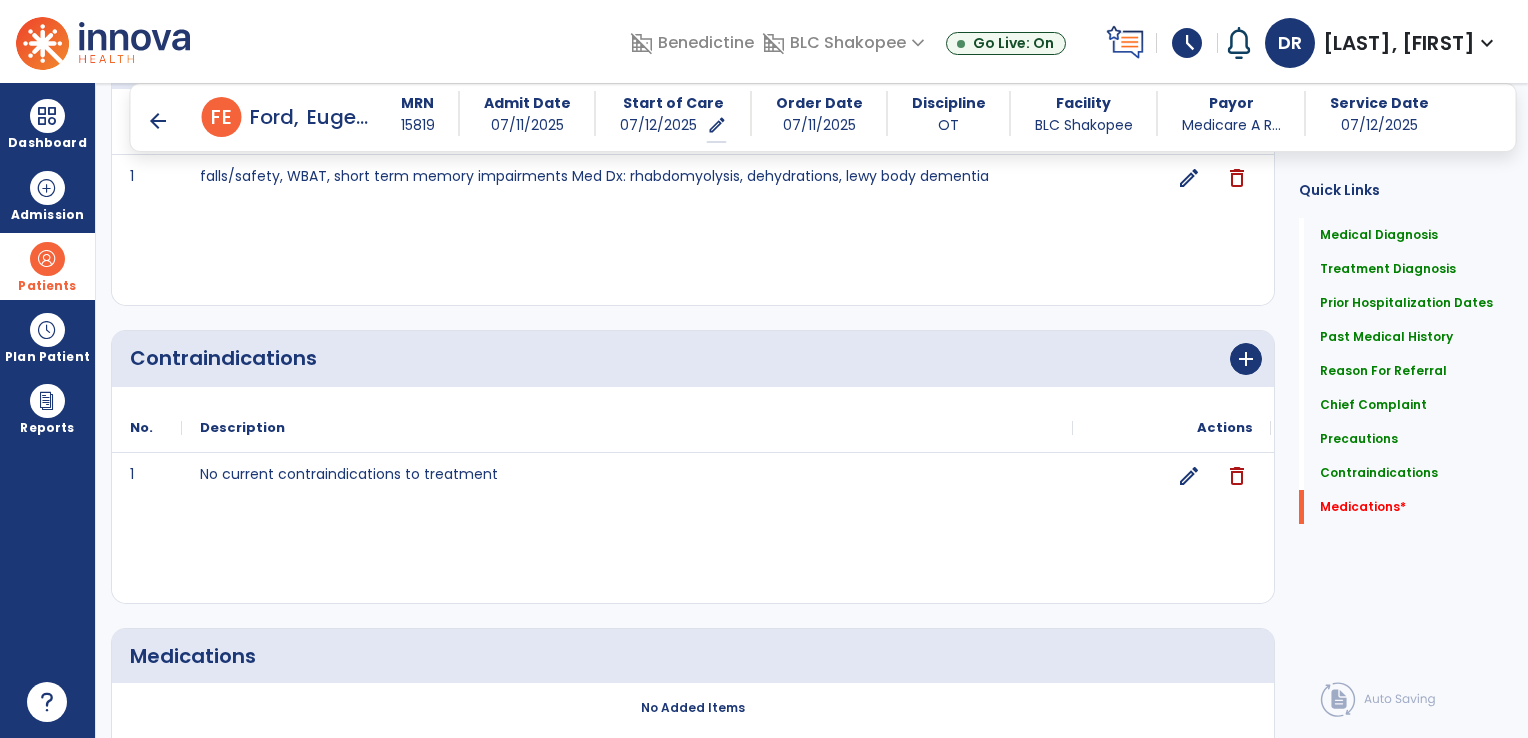 scroll, scrollTop: 2208, scrollLeft: 0, axis: vertical 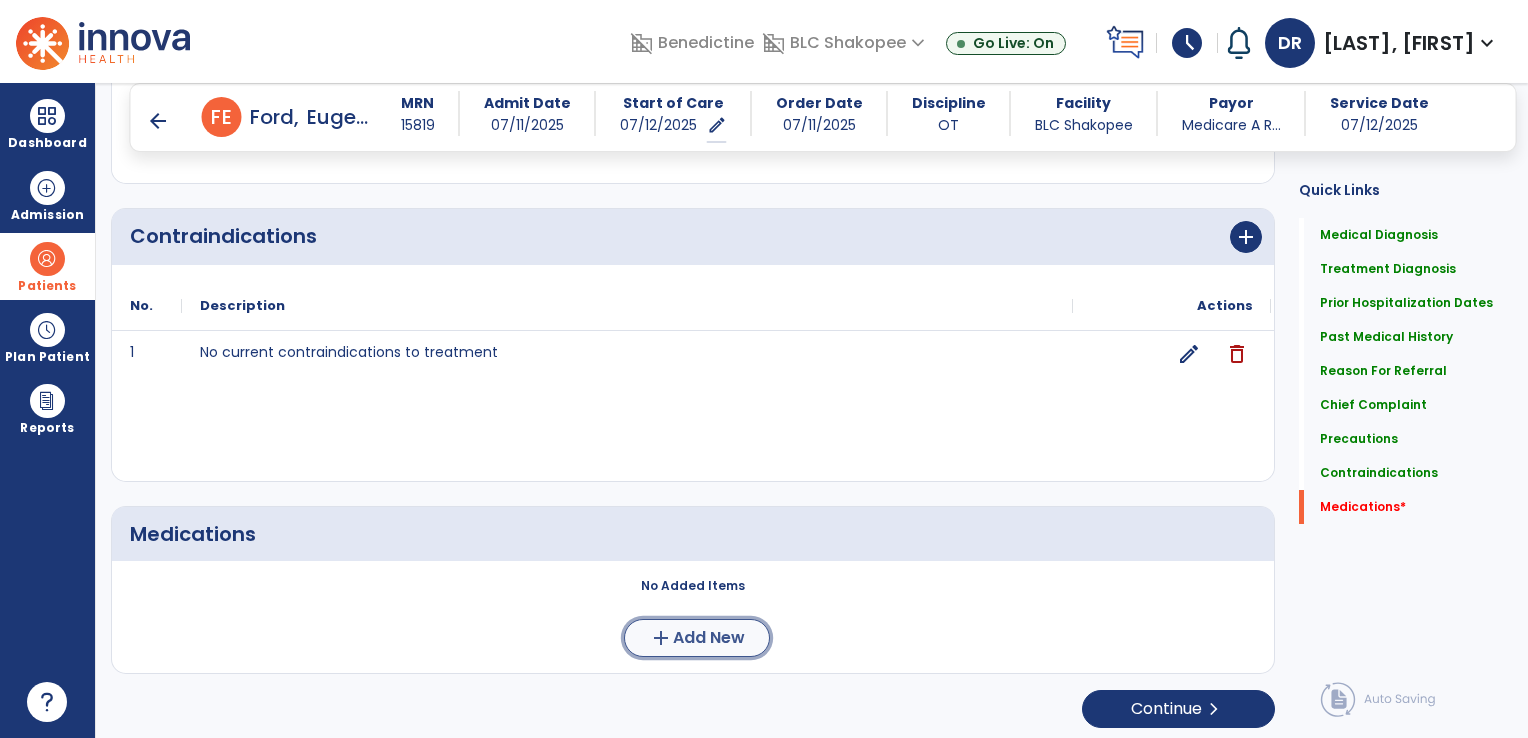 click on "Add New" 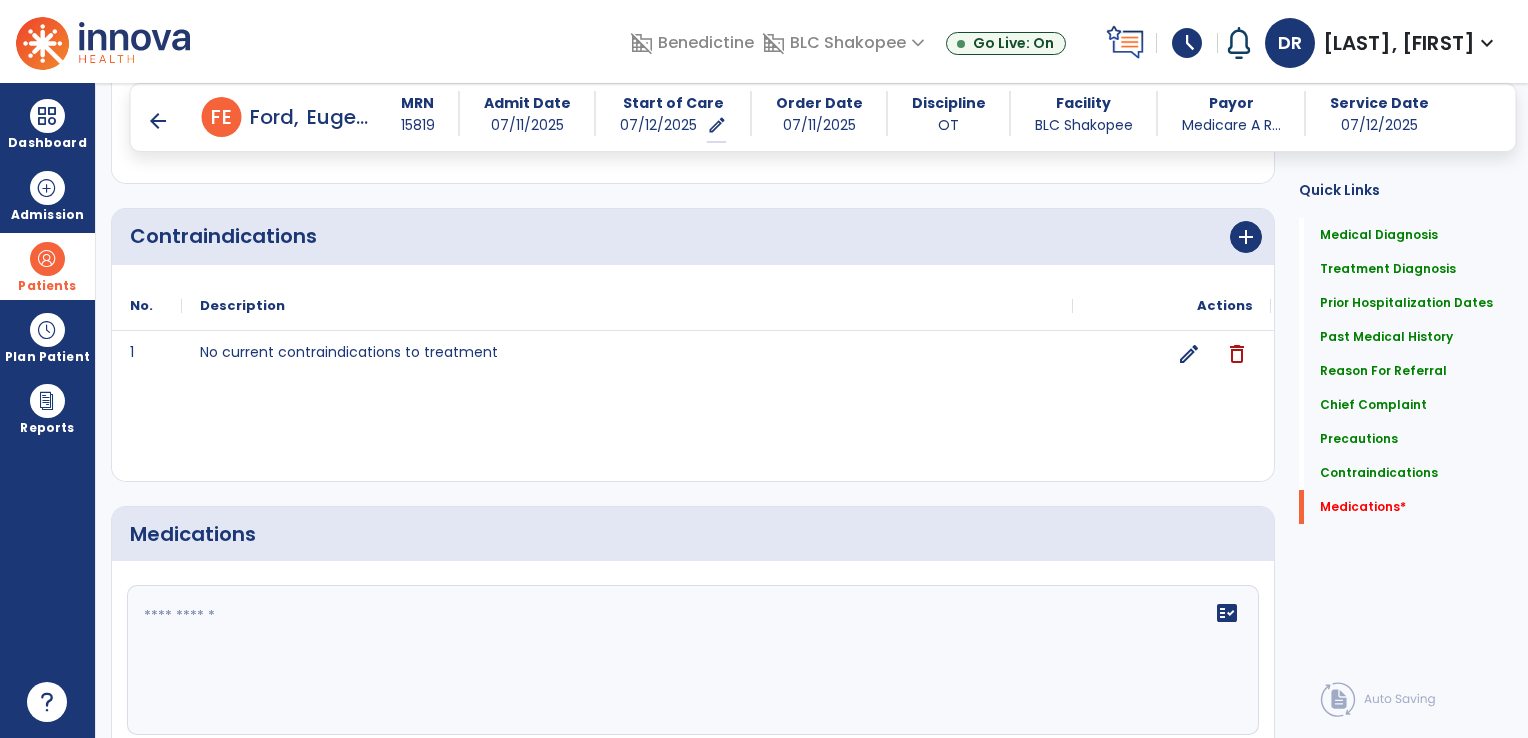 click 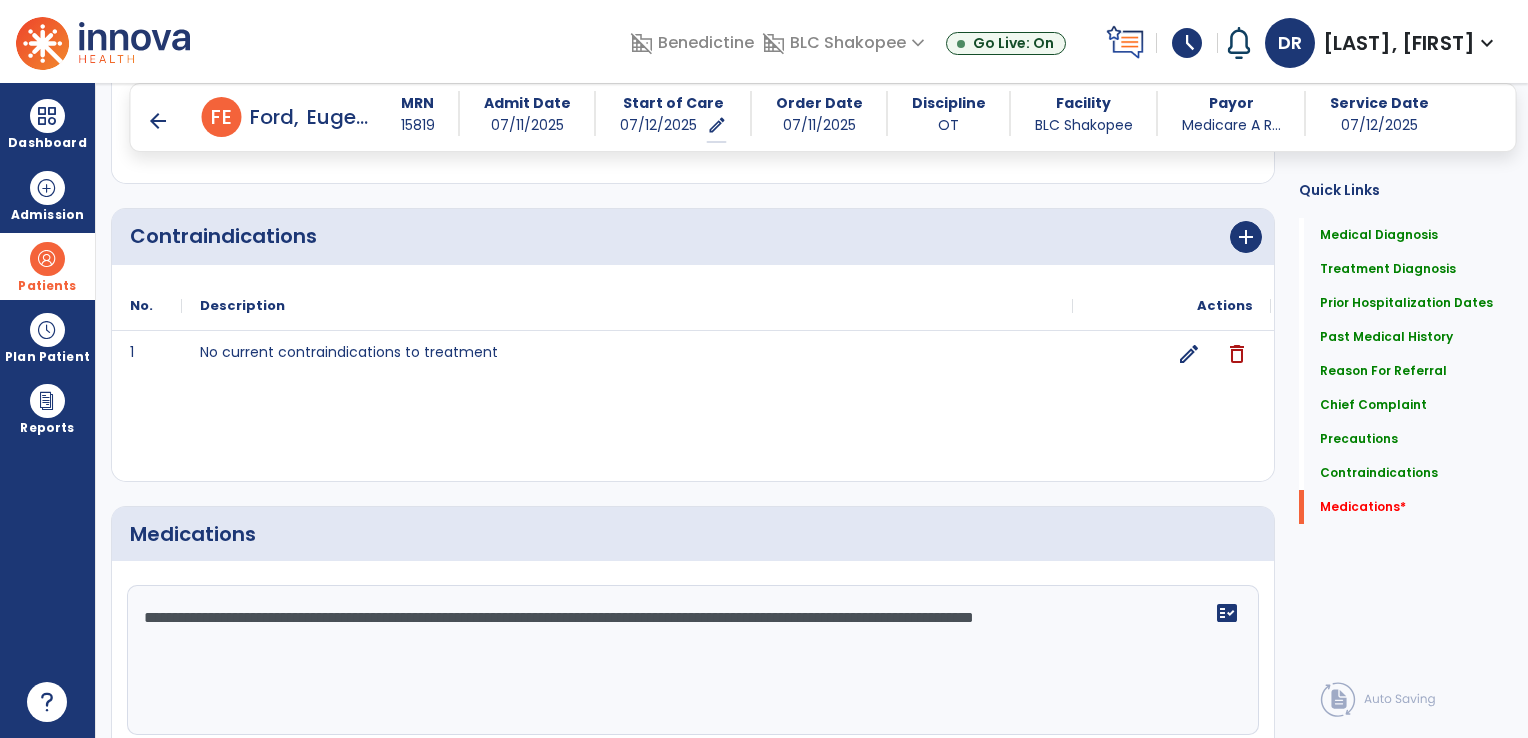 type on "**********" 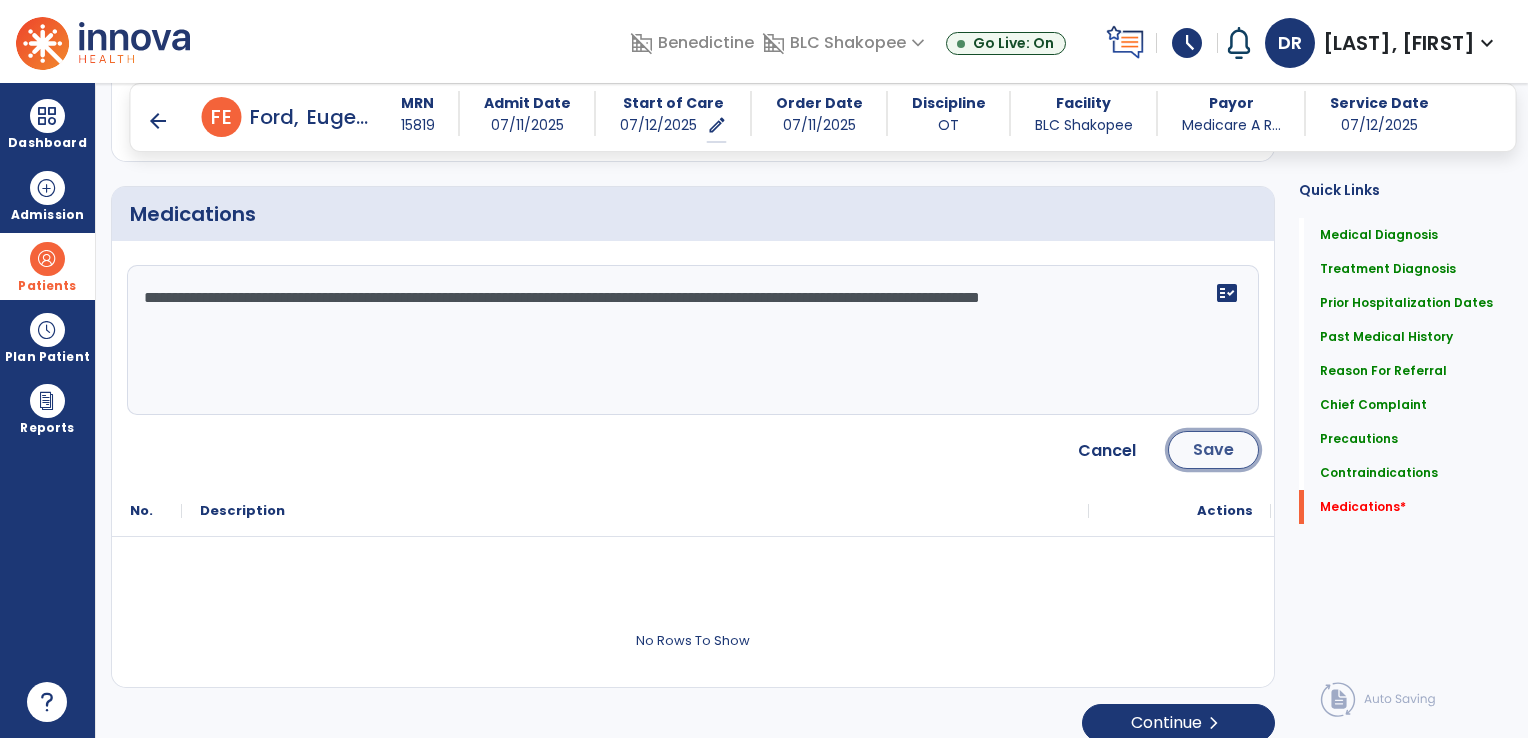 click on "Save" 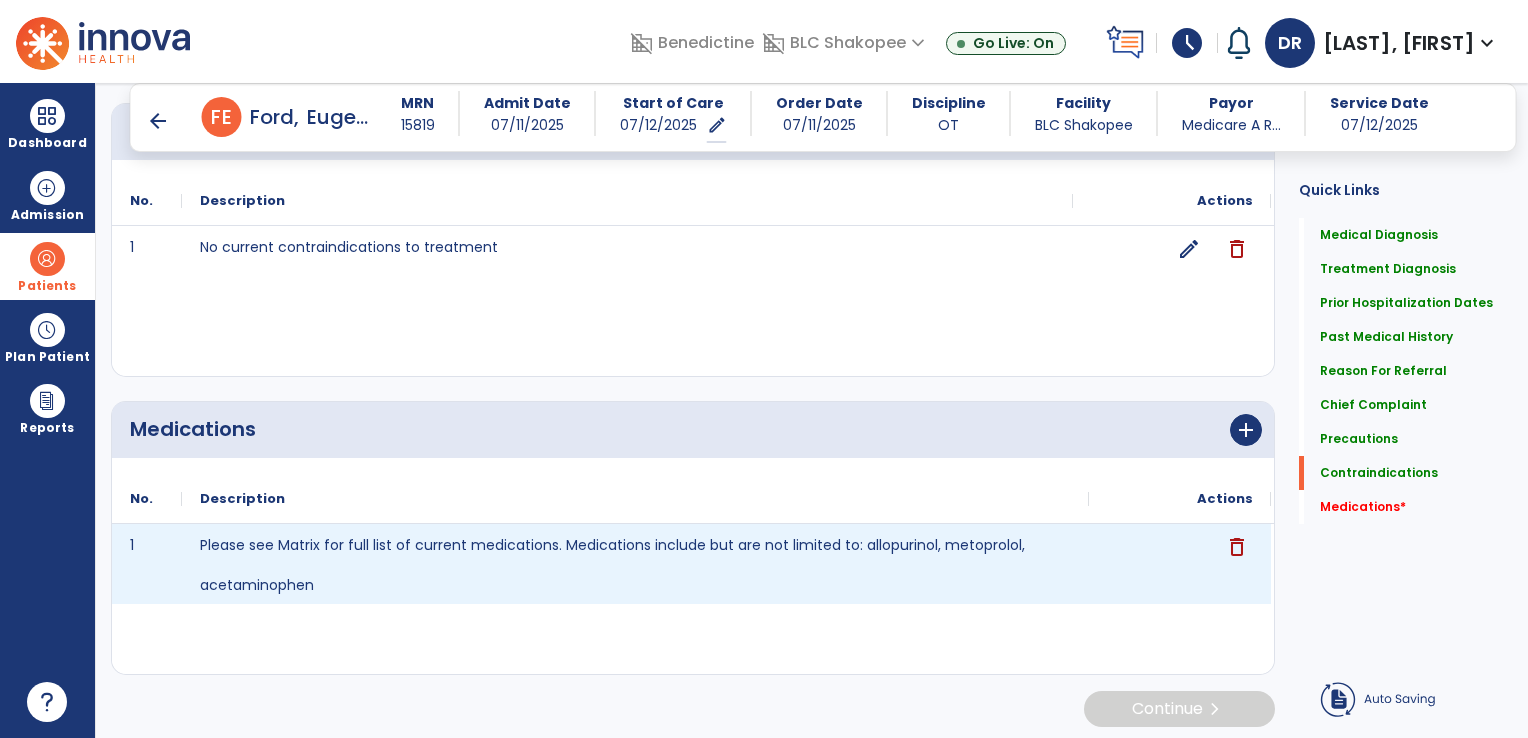 scroll, scrollTop: 2315, scrollLeft: 0, axis: vertical 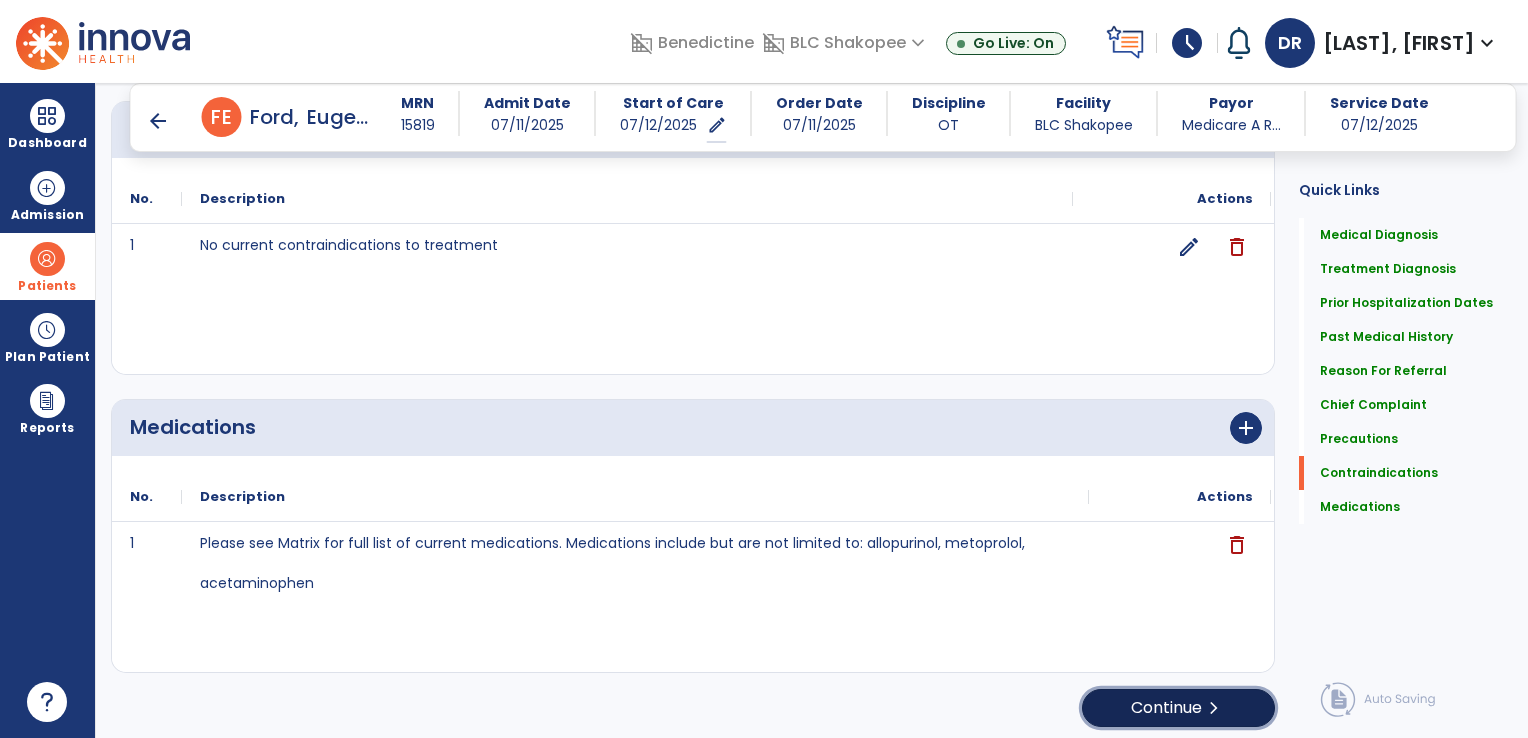 click on "Continue  chevron_right" 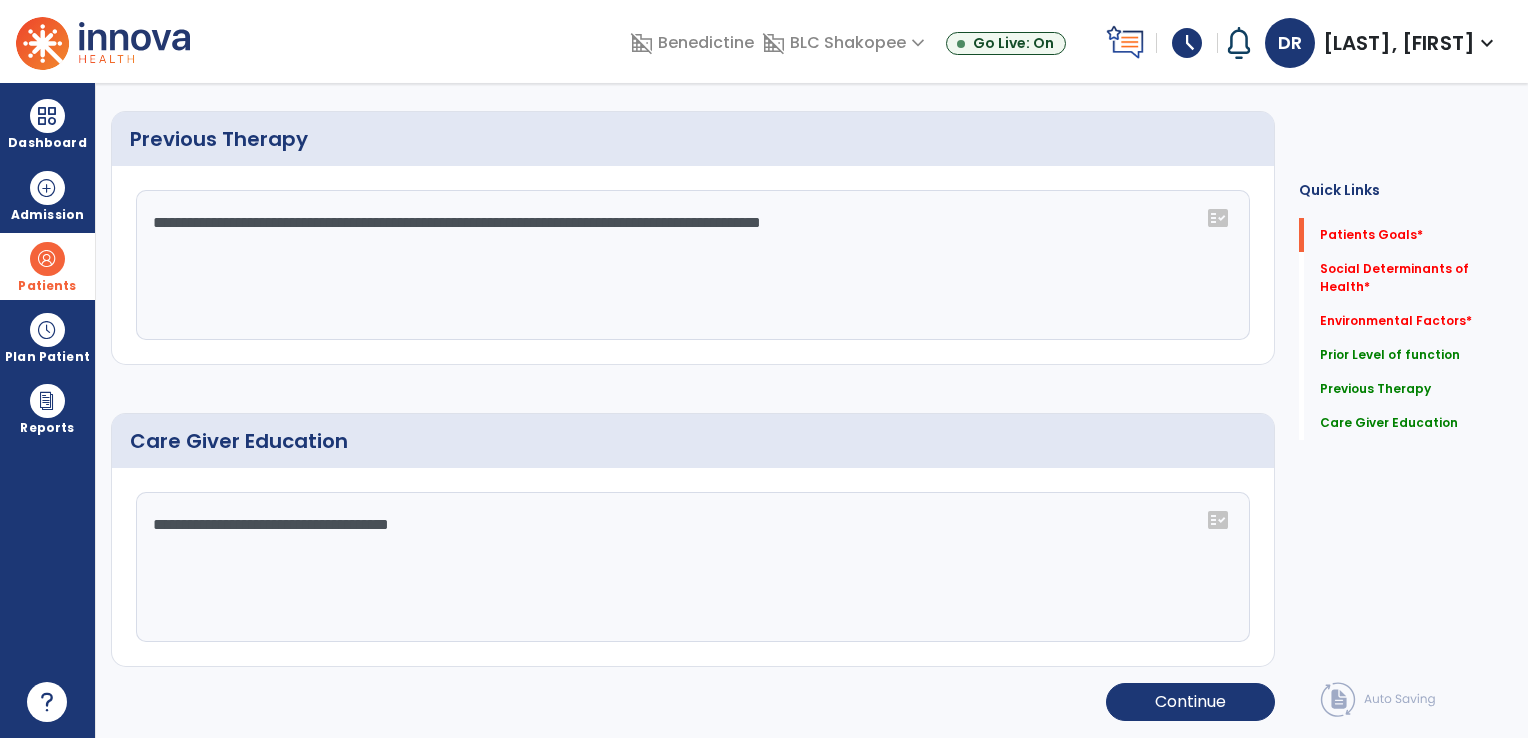 scroll, scrollTop: 0, scrollLeft: 0, axis: both 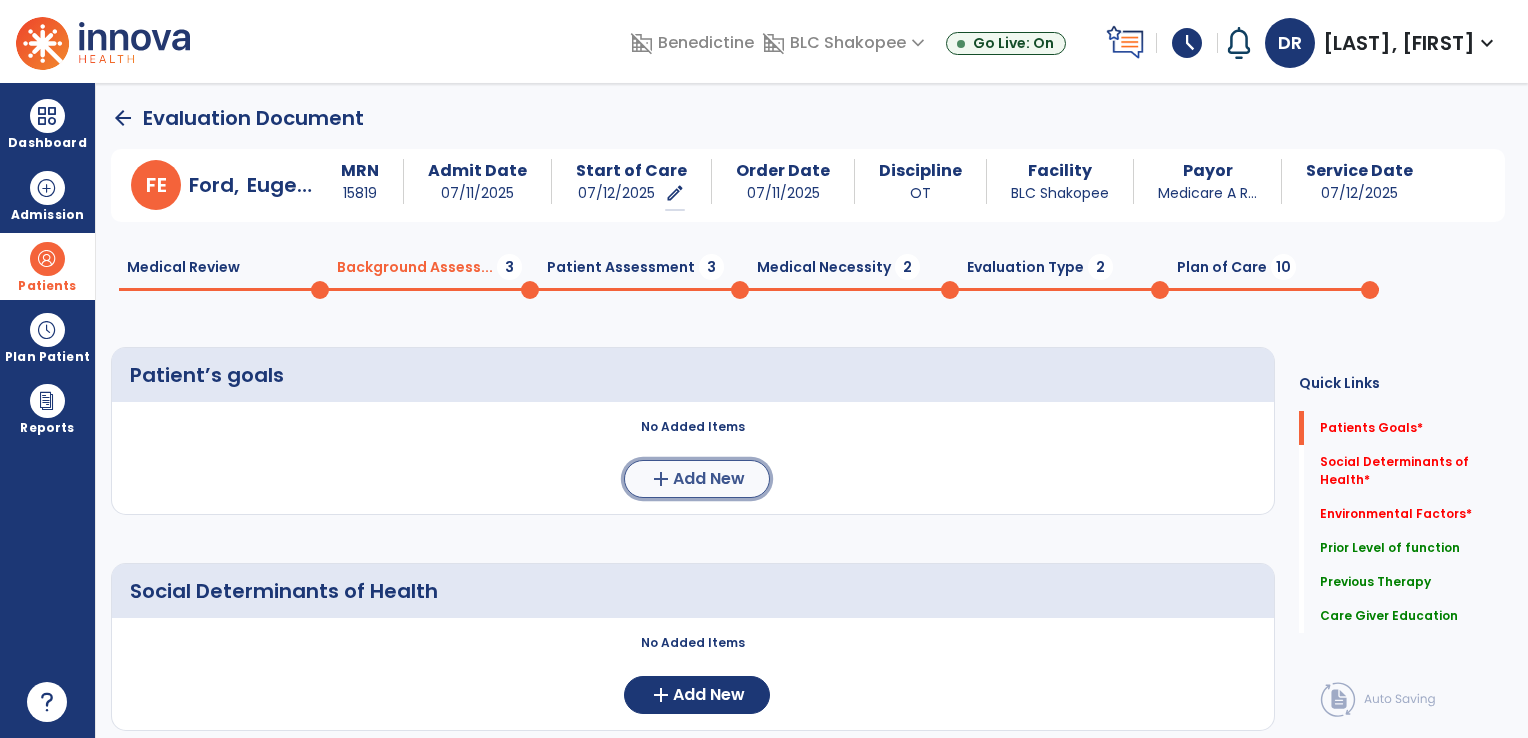 click on "Add New" 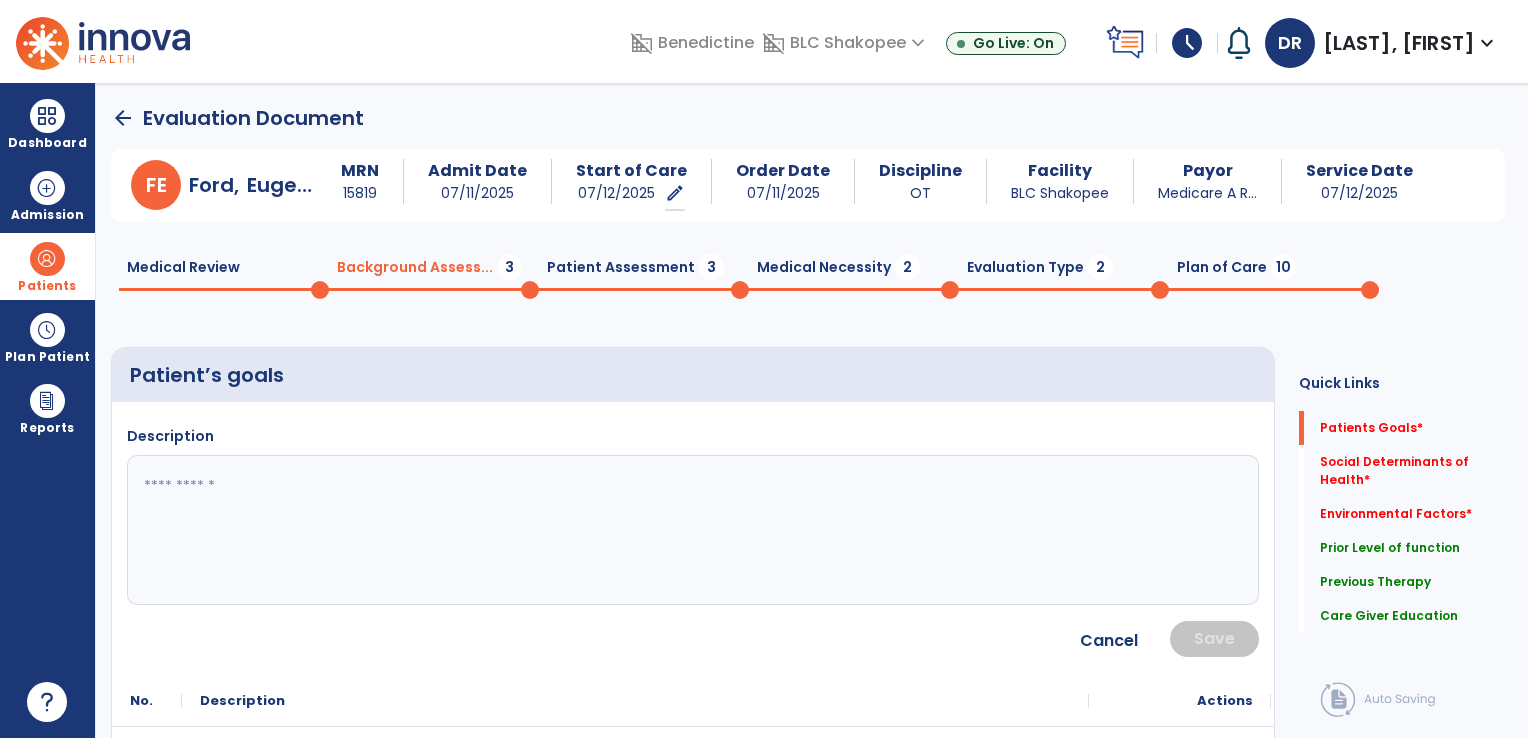 click 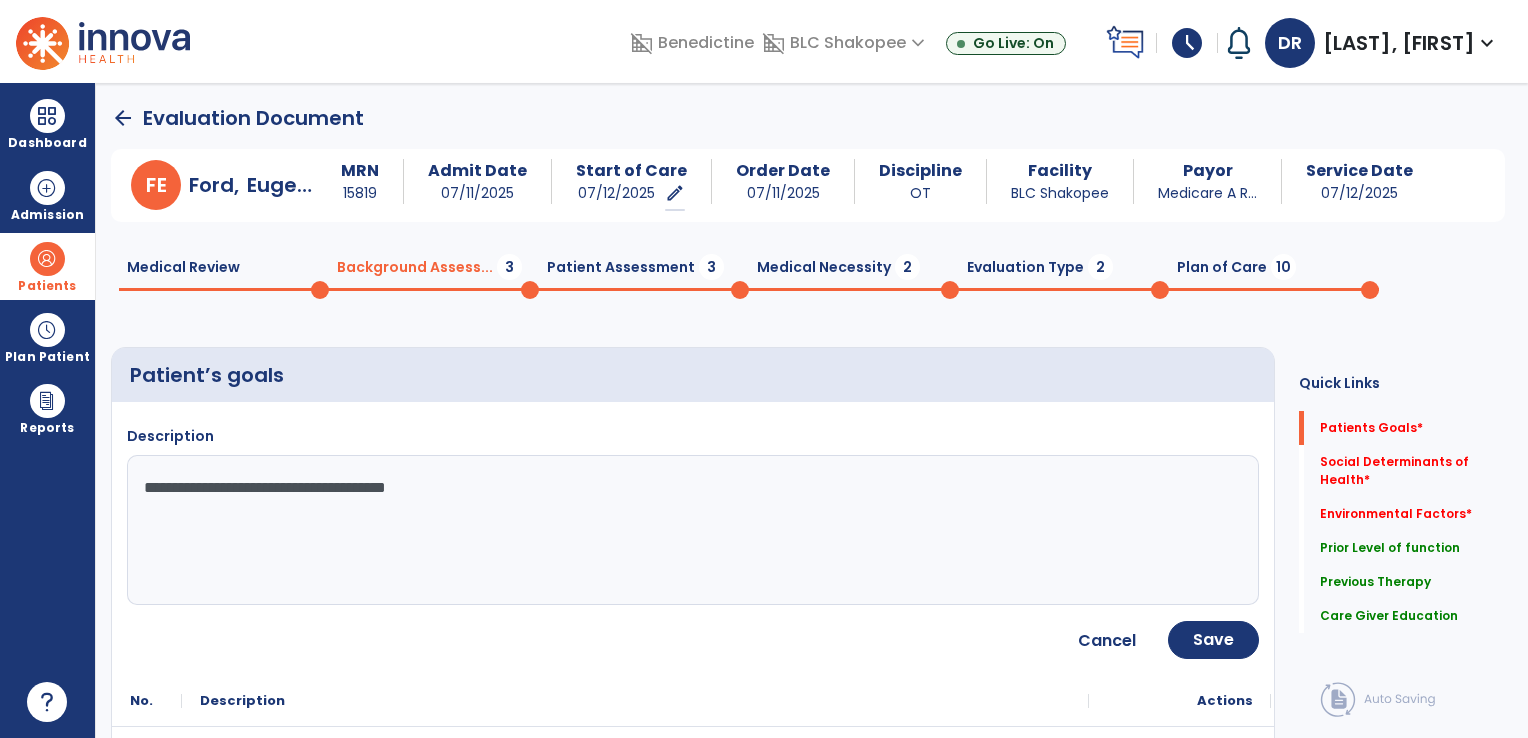 type on "**********" 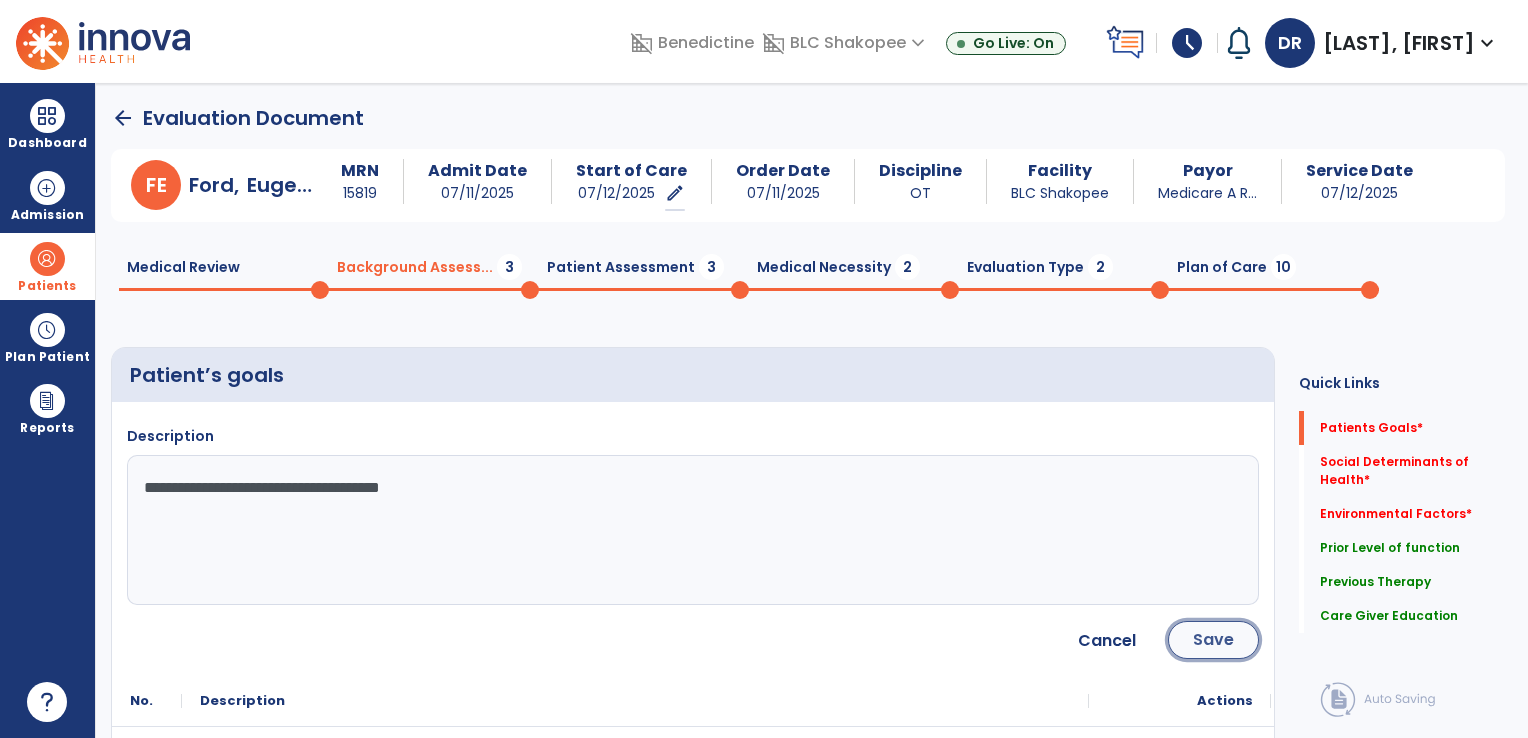 click on "Save" 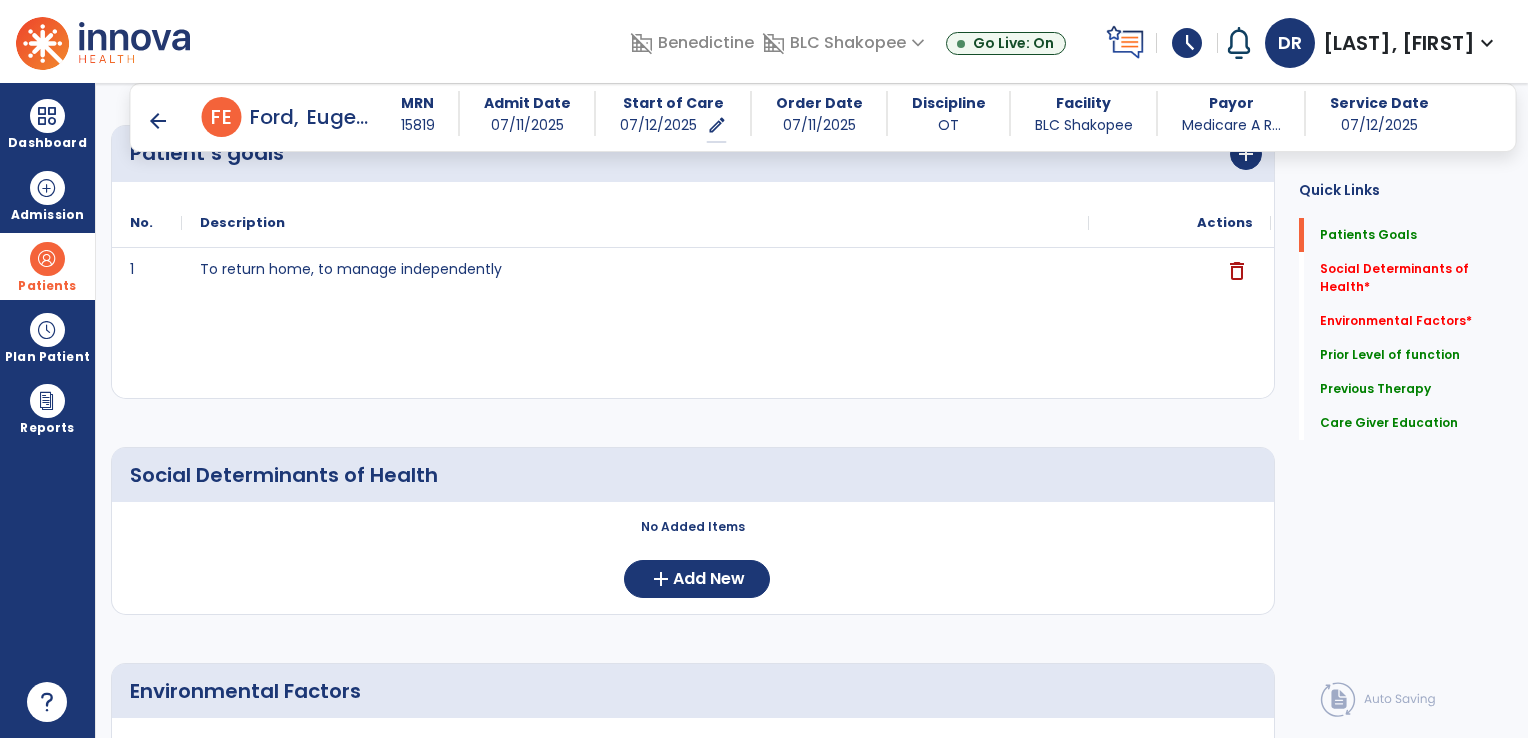 scroll, scrollTop: 204, scrollLeft: 0, axis: vertical 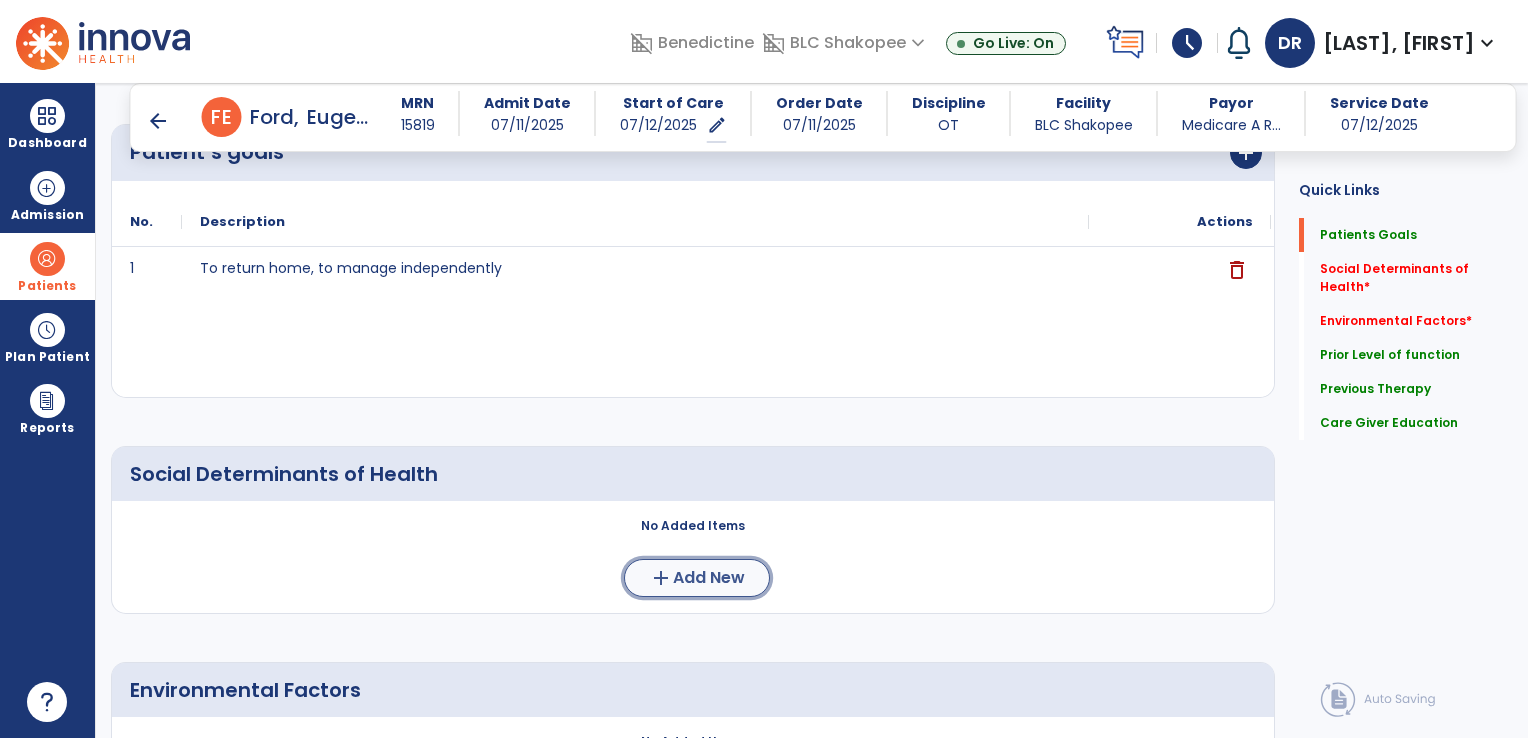 click on "Add New" 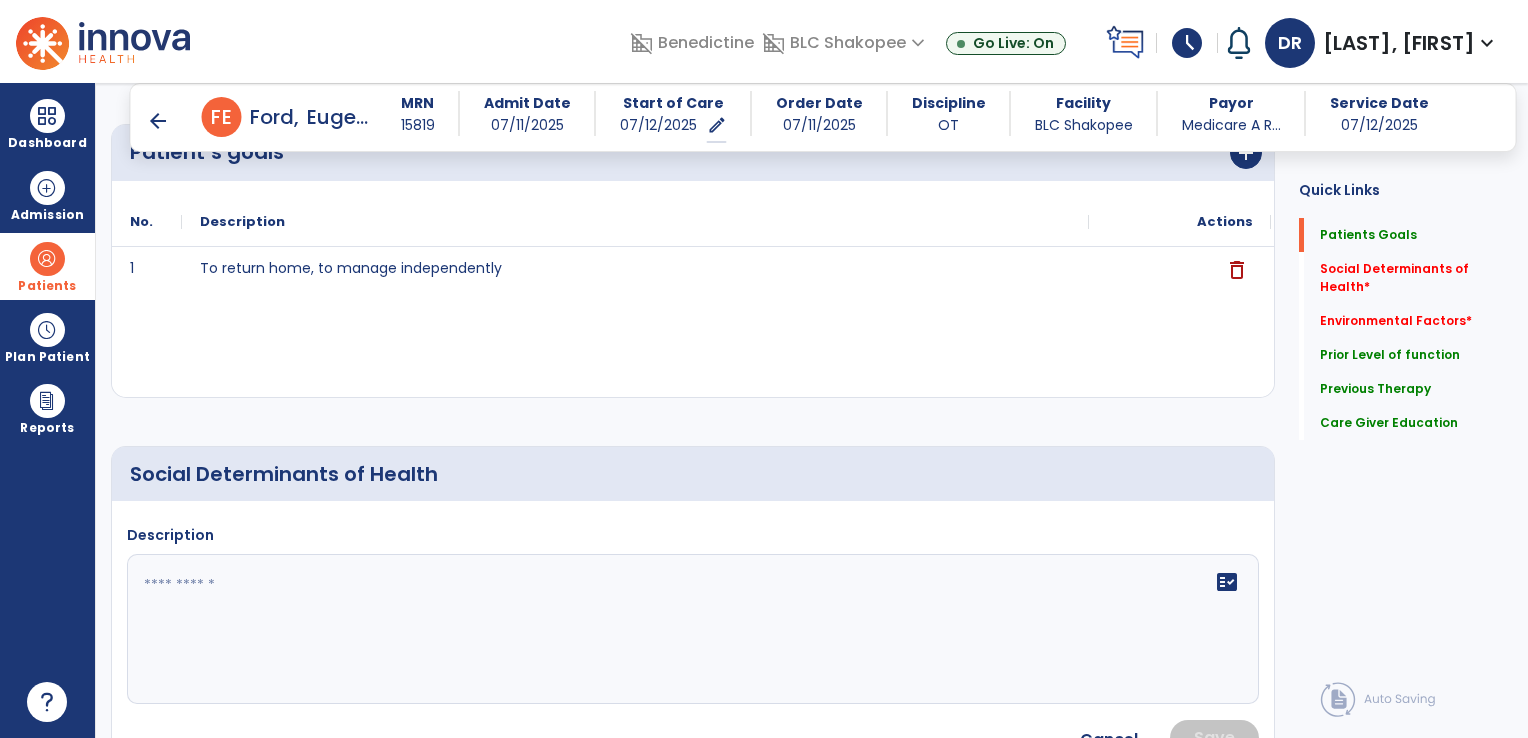 click on "fact_check" 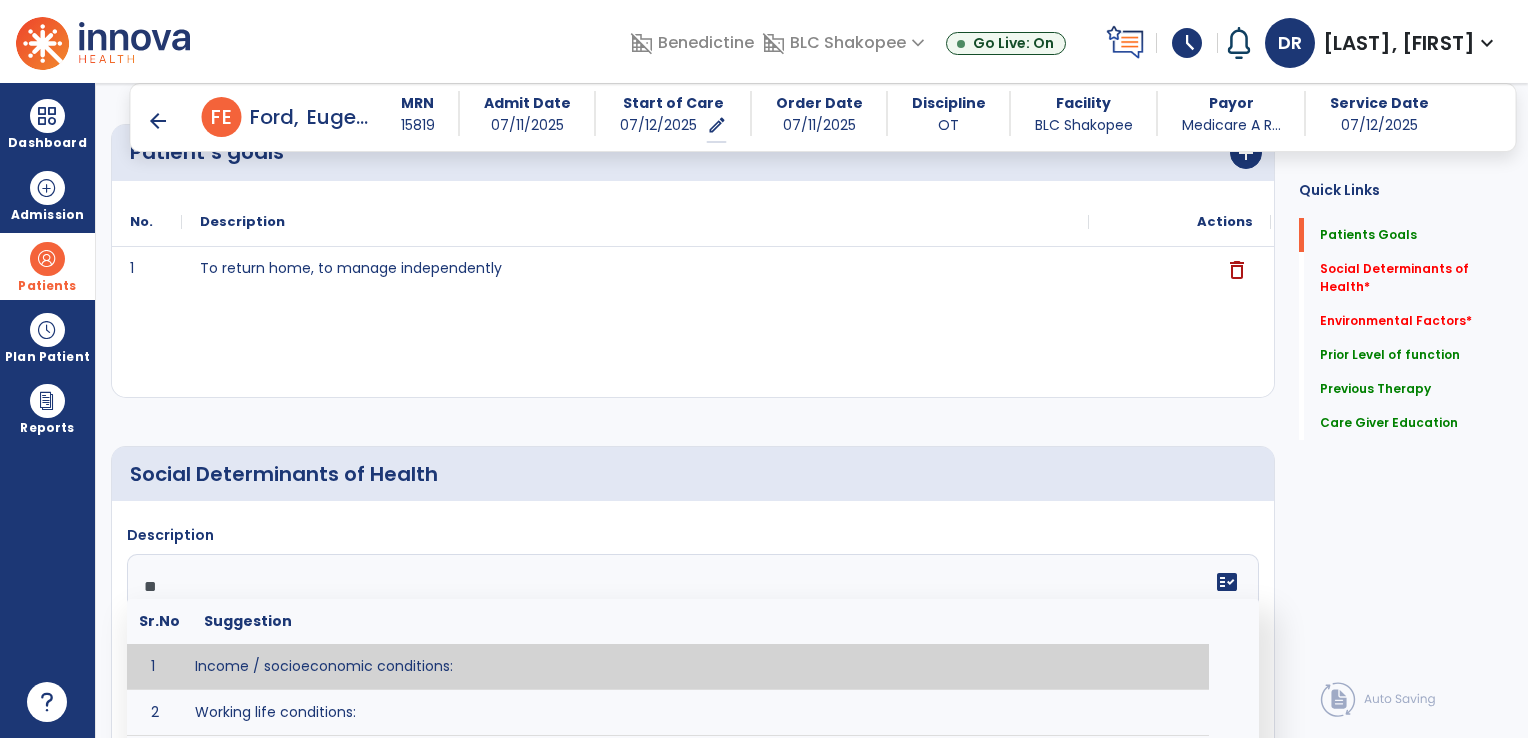 type on "*" 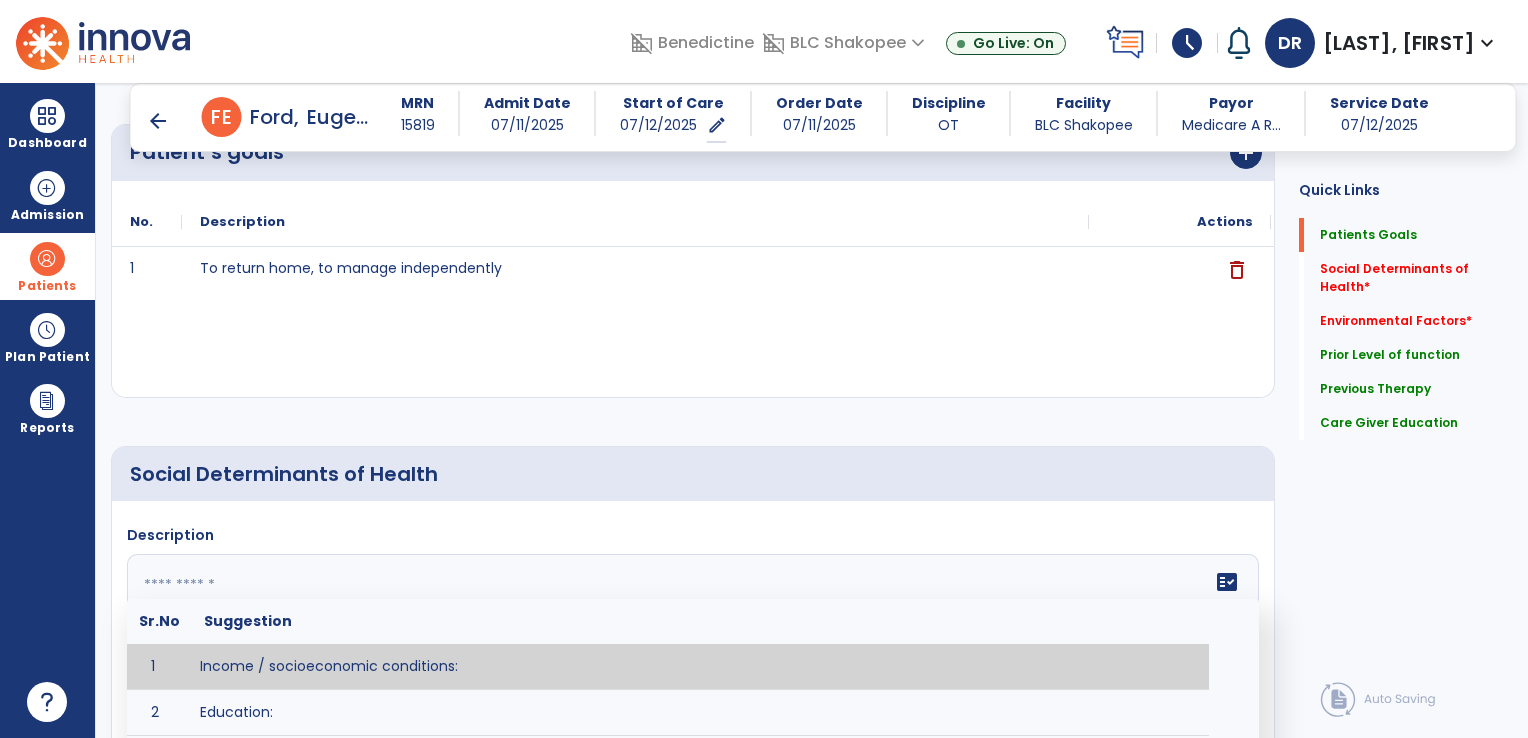 scroll, scrollTop: 180, scrollLeft: 0, axis: vertical 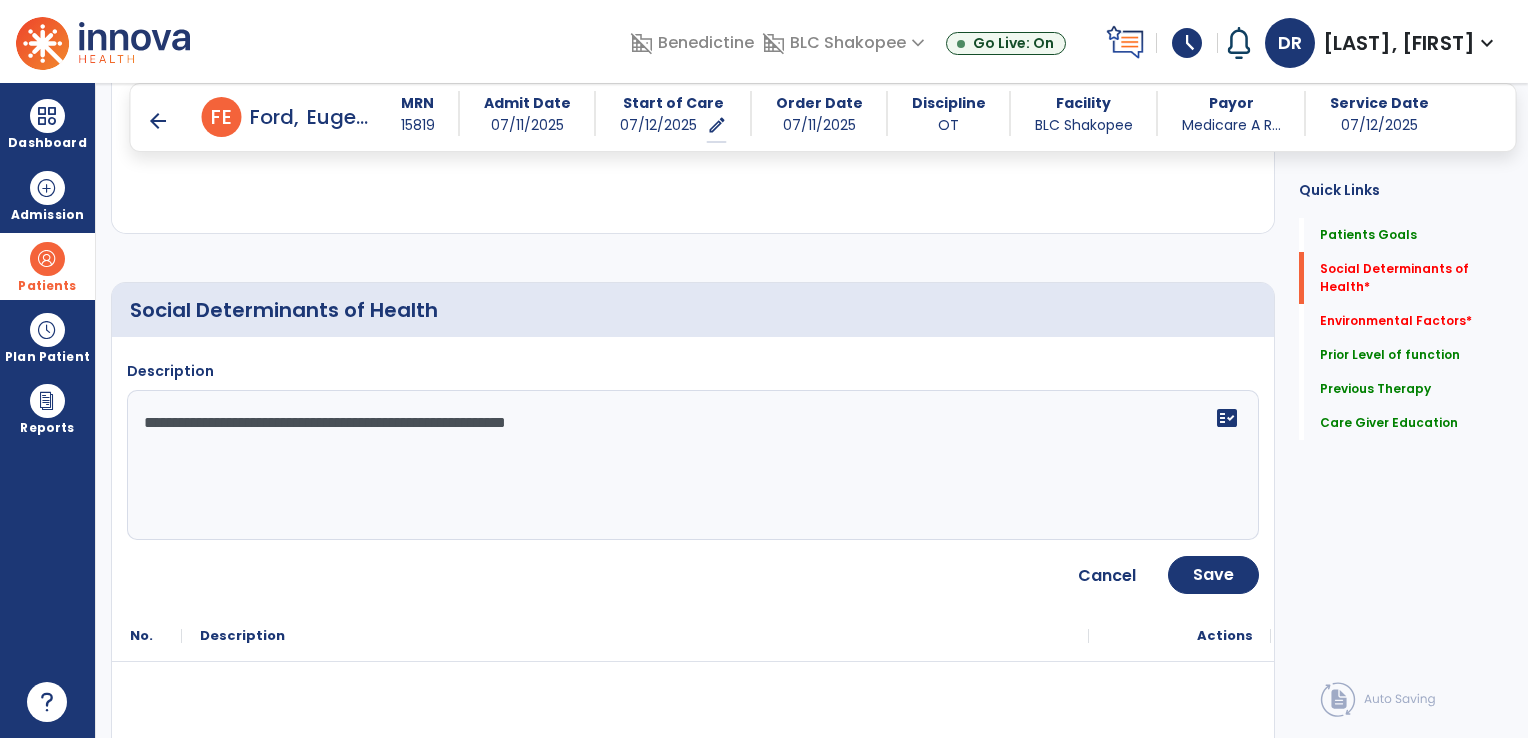 type on "**********" 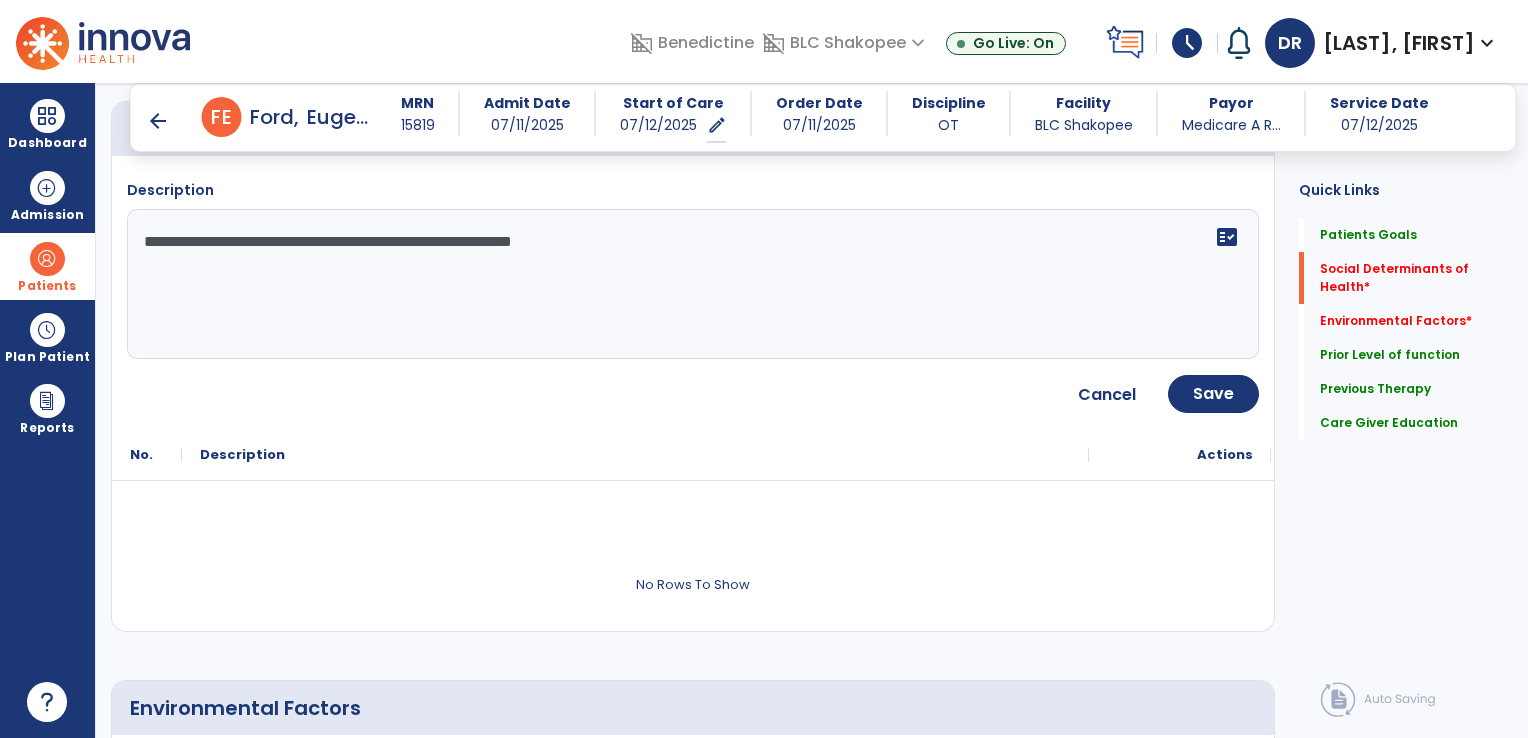 scroll, scrollTop: 540, scrollLeft: 0, axis: vertical 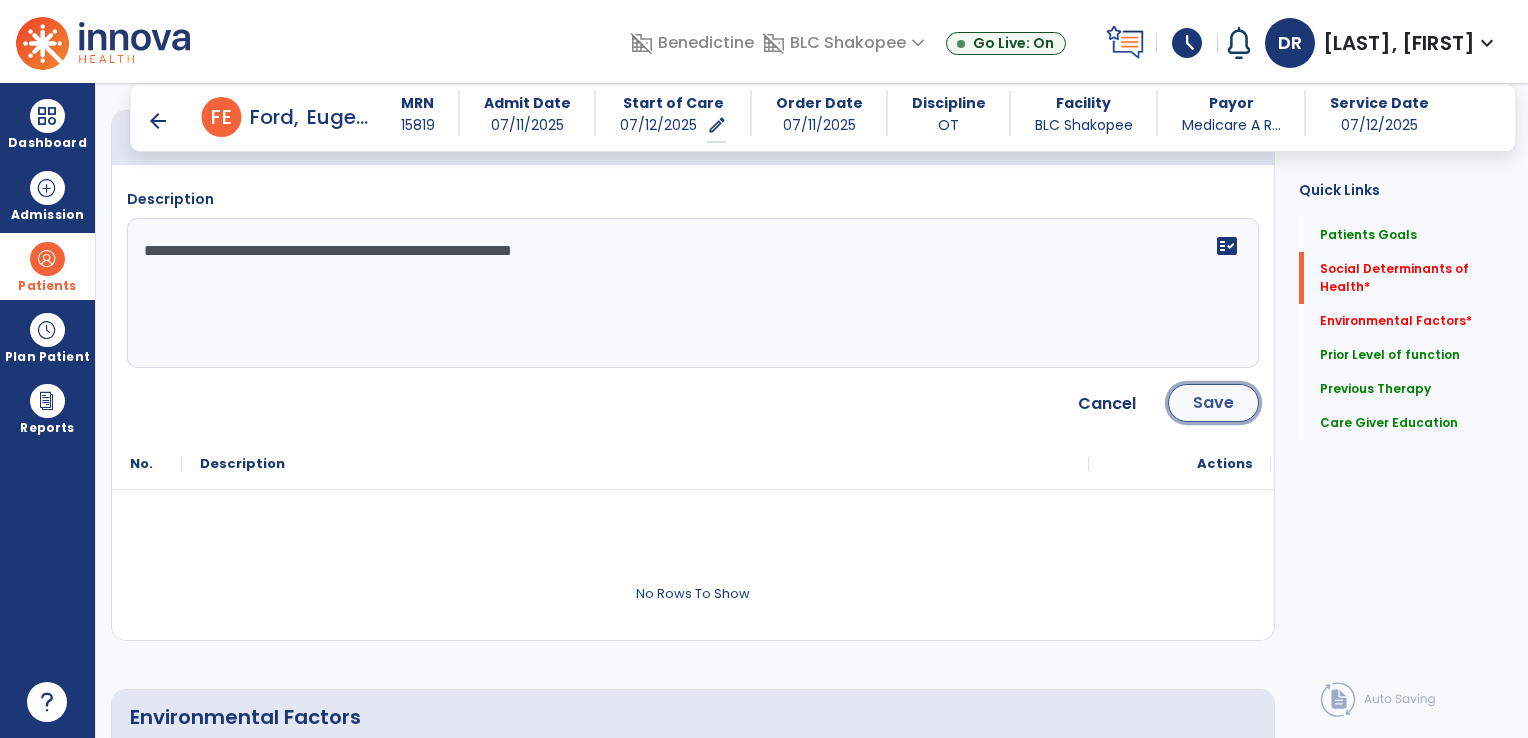 click on "Save" 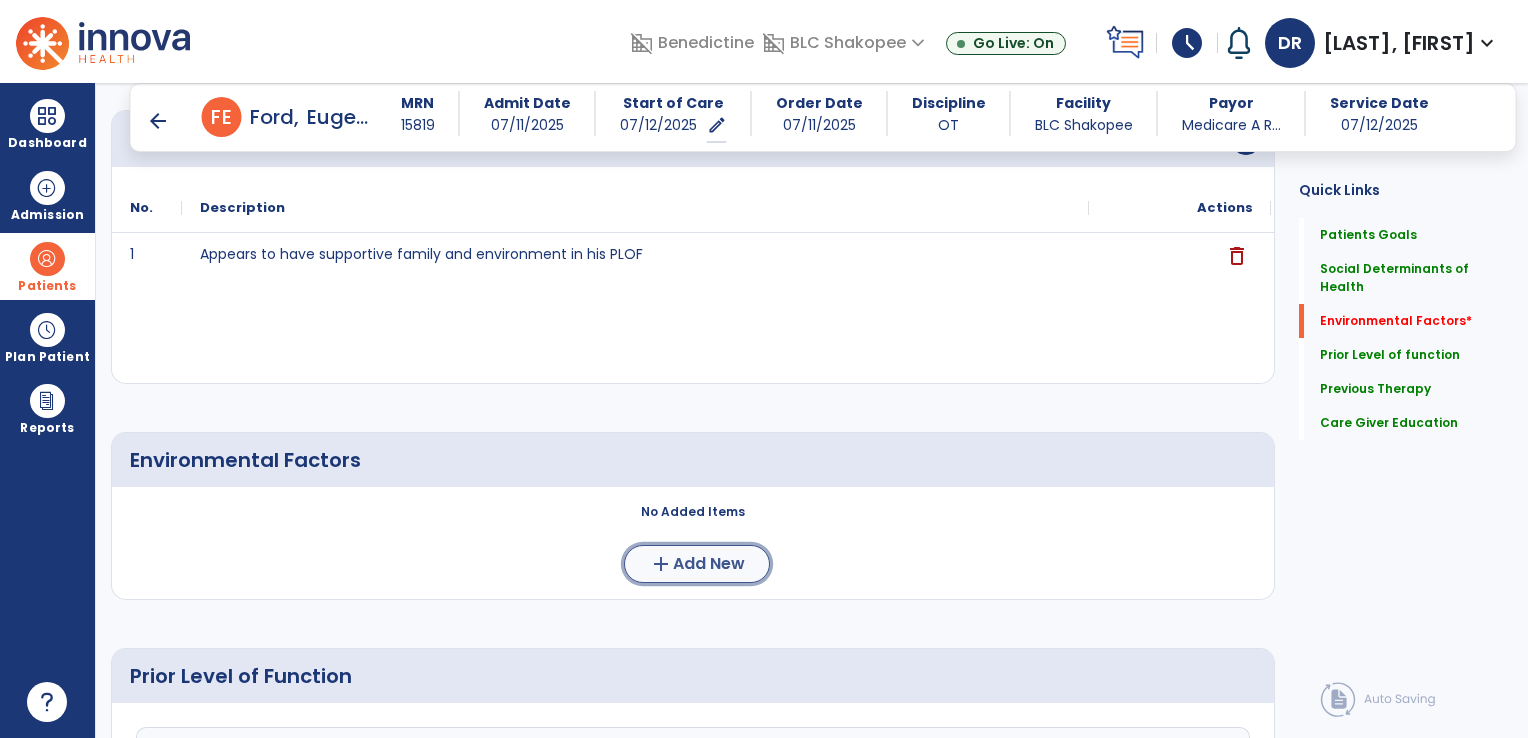 click on "add" 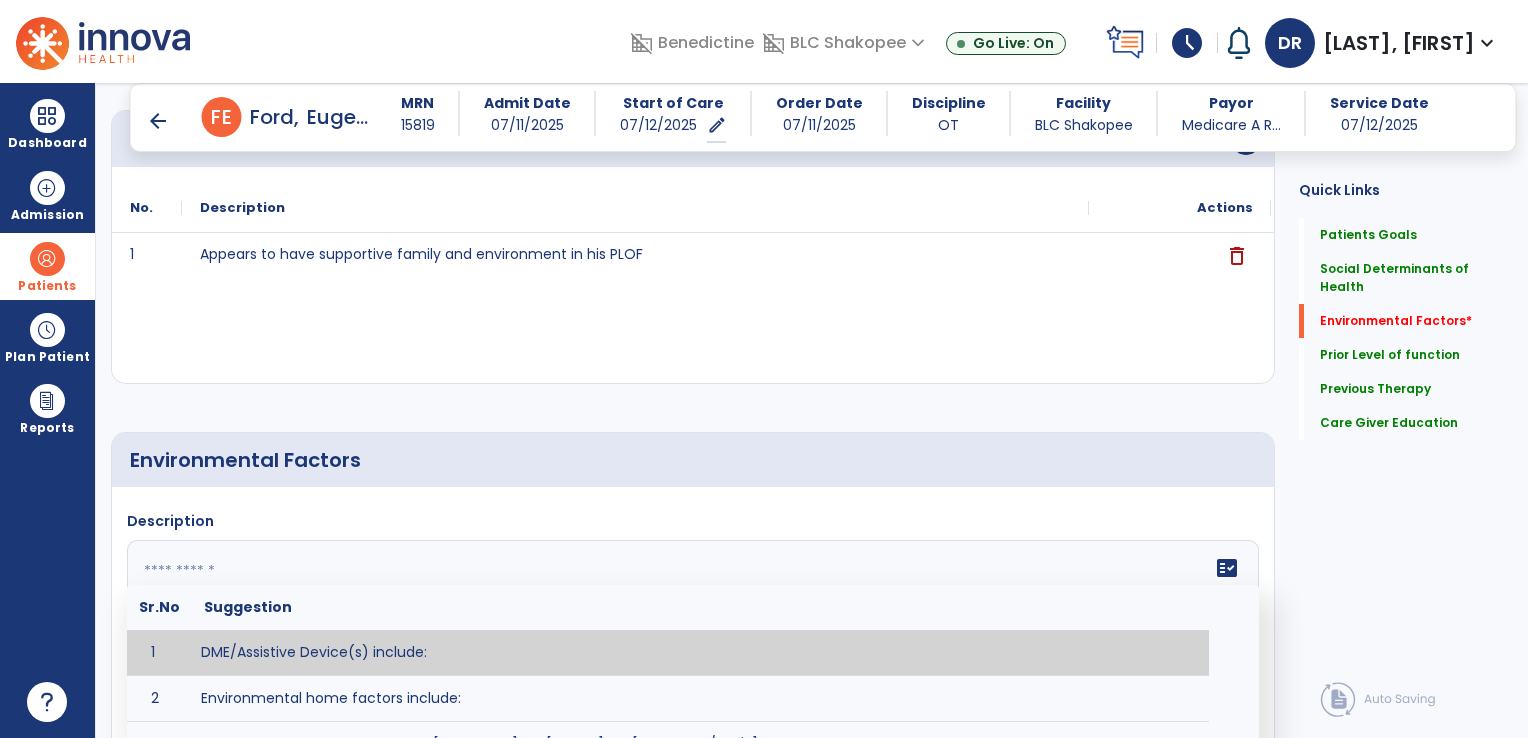 click on "fact_check  Sr.No Suggestion 1 DME/Assistive Device(s) include:  2 Environmental home factors include:  3 Patient requires assistance from [CAREGIVER] for [HOURS] for [ACTIVITIES/ADL'S]. 4 Patient did not use assistive devices or DME at home. 5 Patient had meals on wheels. 6 Patient has caregiver help at home who will be able to provide assistance upon discharge. 7 Patient lived alone at home prior to admission and will [HAVE or HAVE NOT] assistance at home from [CAREGIVER] upon discharge. 8 Patient lives alone. 9 Patient lives with caregiver who provides support/aid for ____________. 10 Patient lives with spouse/significant other. 11 Patient needs to clime [NUMBER] stairs [WITH/WITHOUT] railing in order to reach [ROOM]. 12 Patient uses adaptive equipment at home including [EQUIPMENT] and has the following home modifications __________. 13 Patient was able to complete community activities (driving, shopping, community ambulation, etc.) independently. 14 15 16 17" 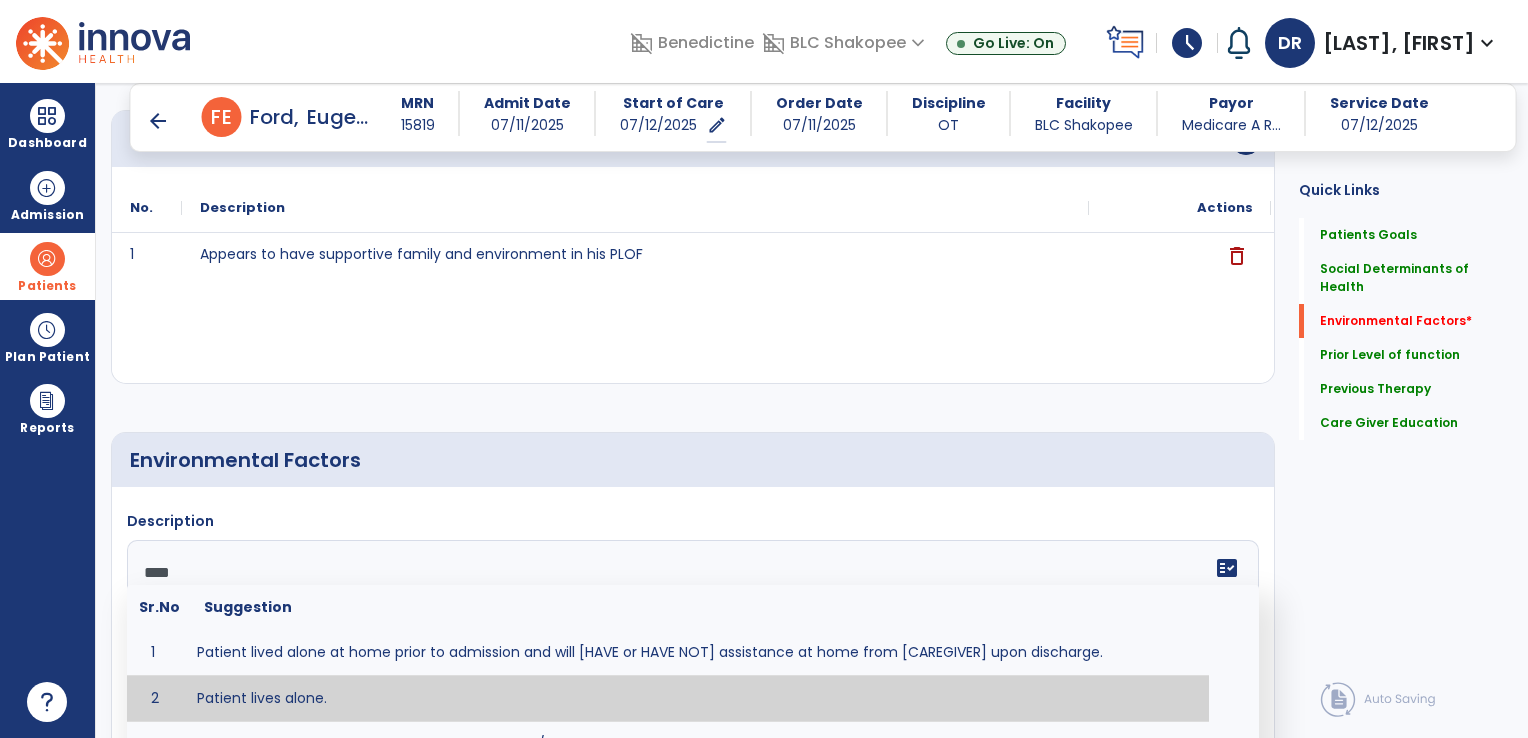 scroll, scrollTop: 635, scrollLeft: 0, axis: vertical 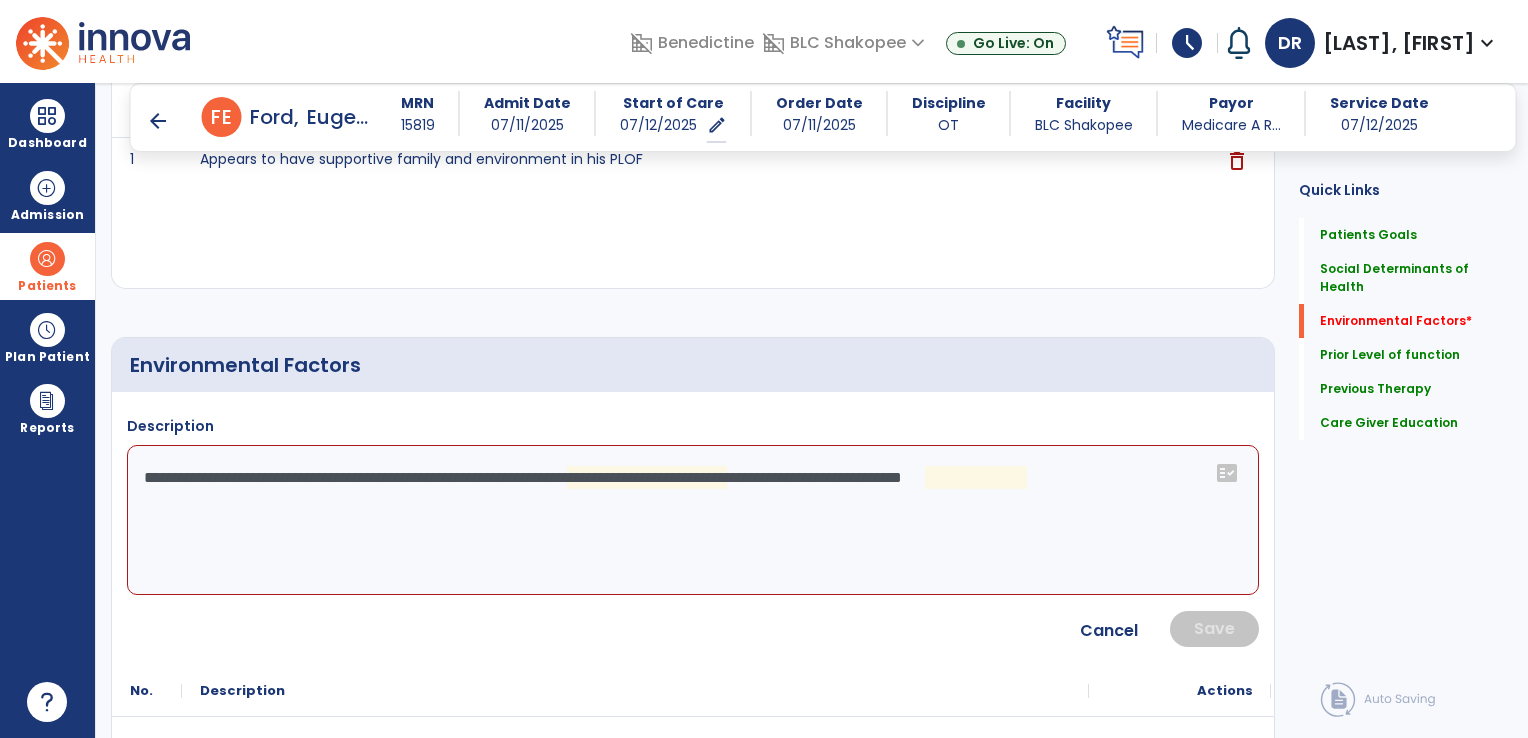 click on "**********" 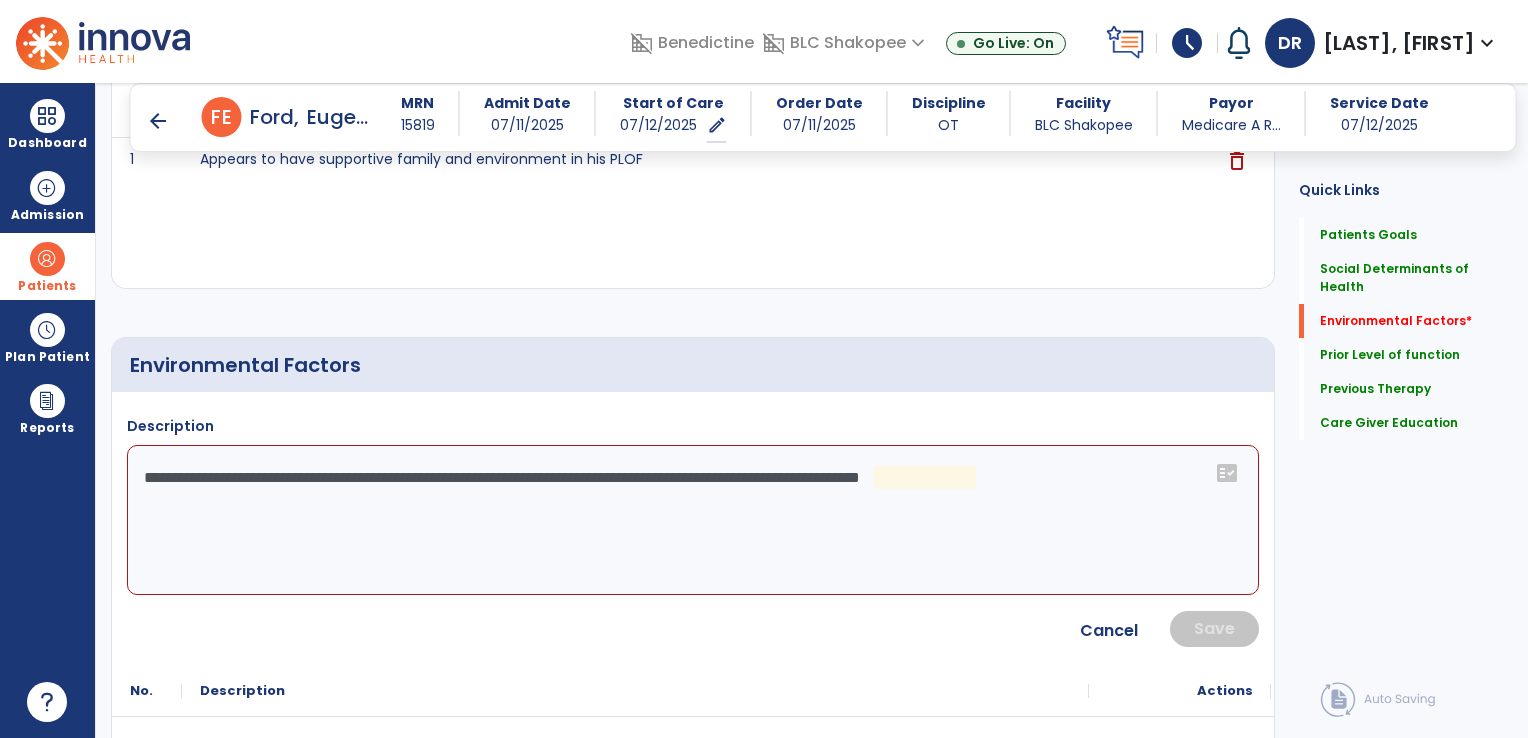 click on "**********" 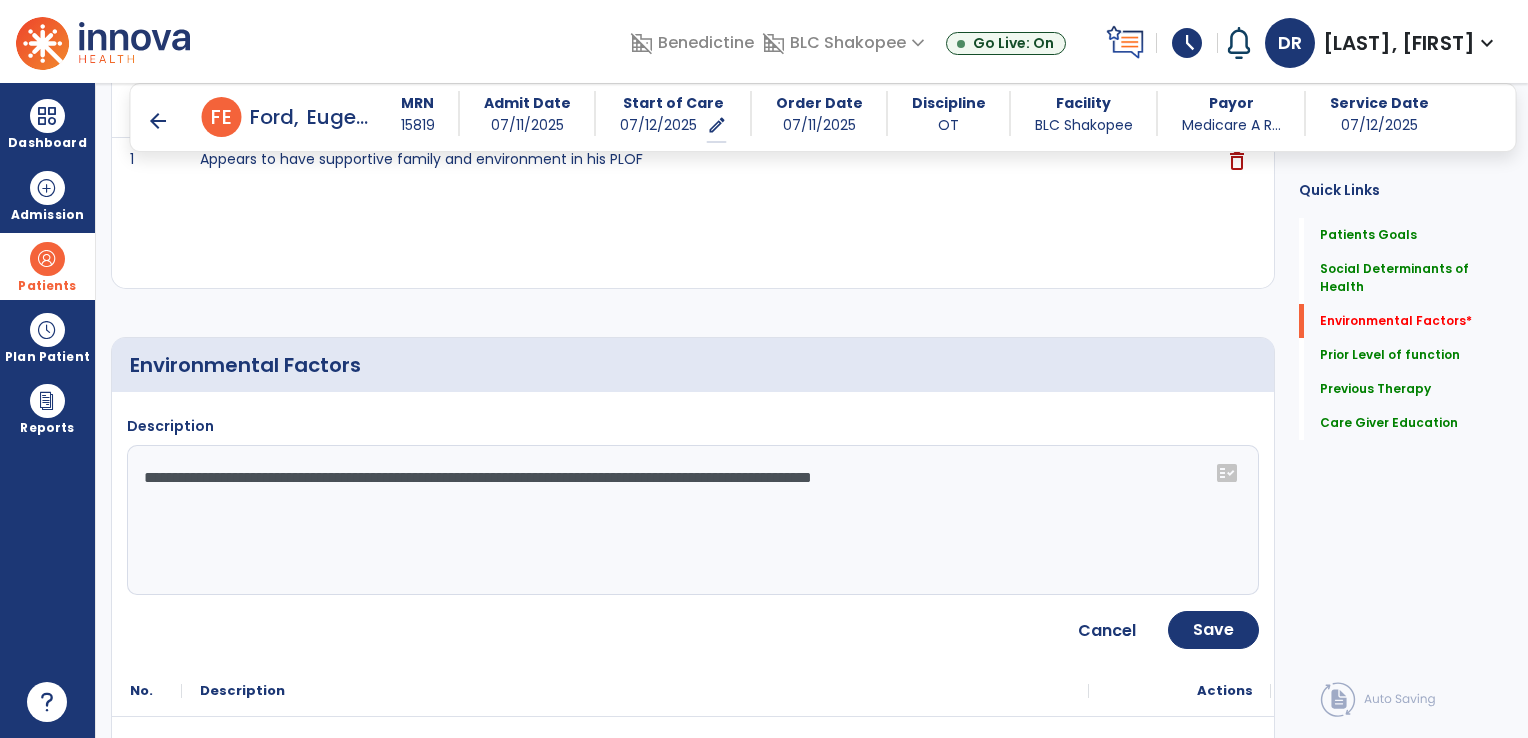 click on "**********" 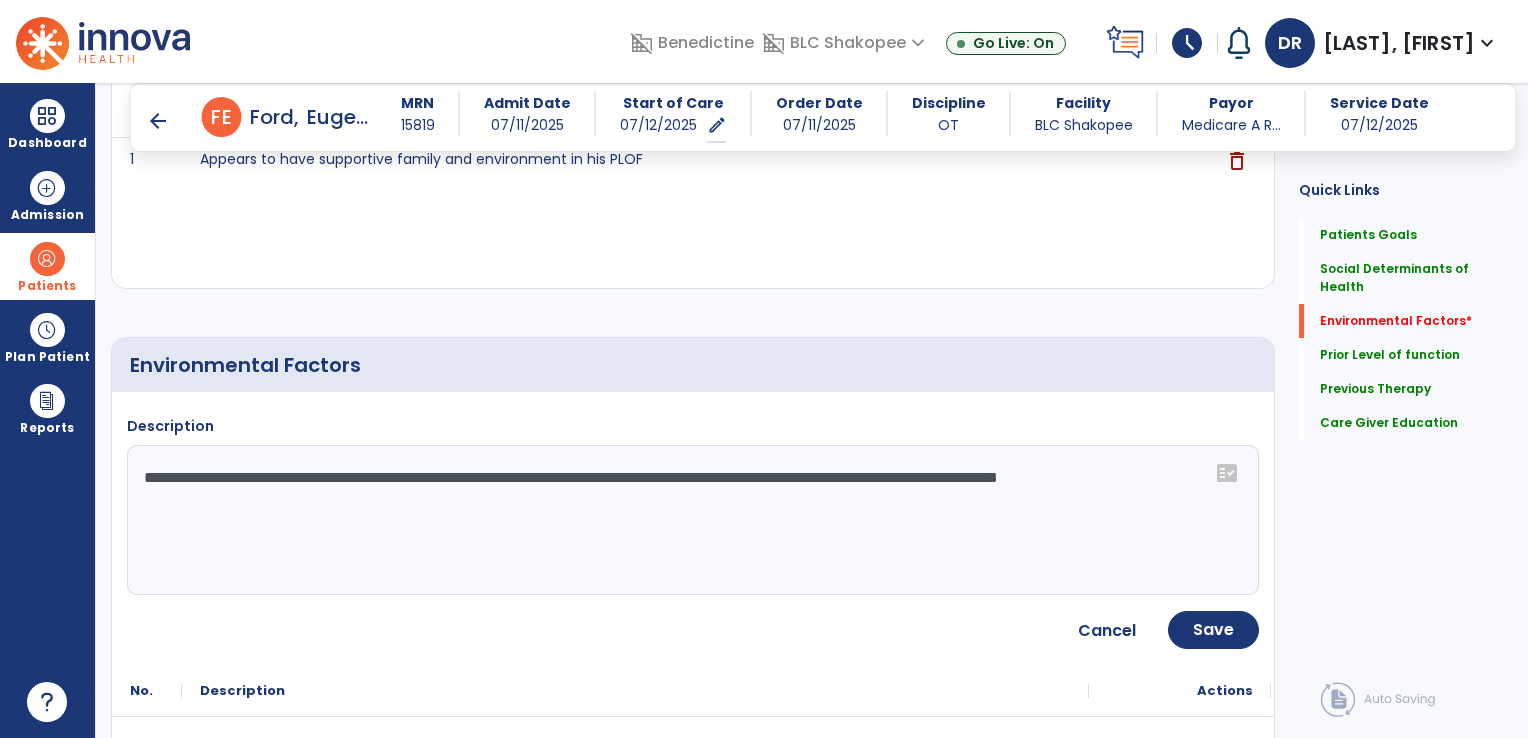type on "**********" 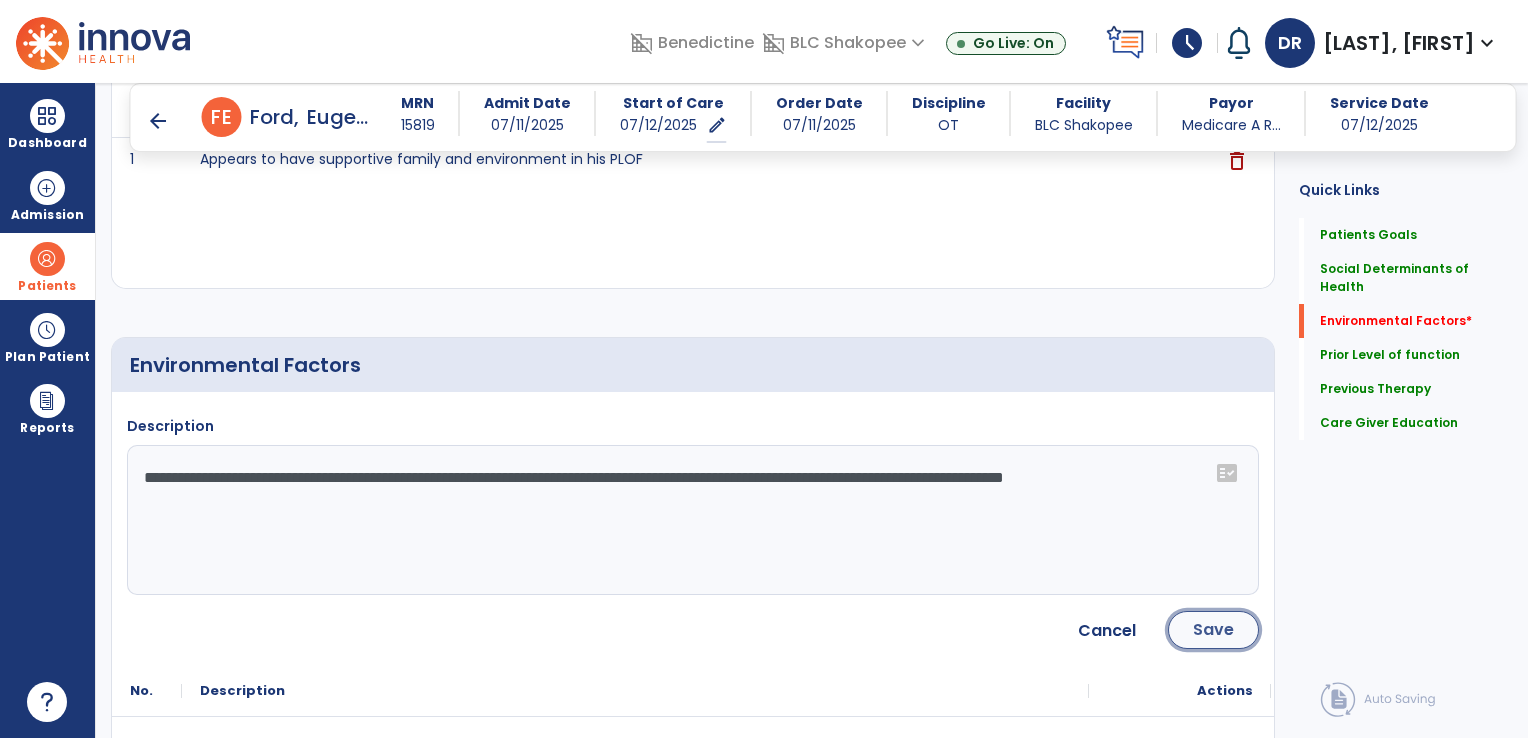 click on "Save" 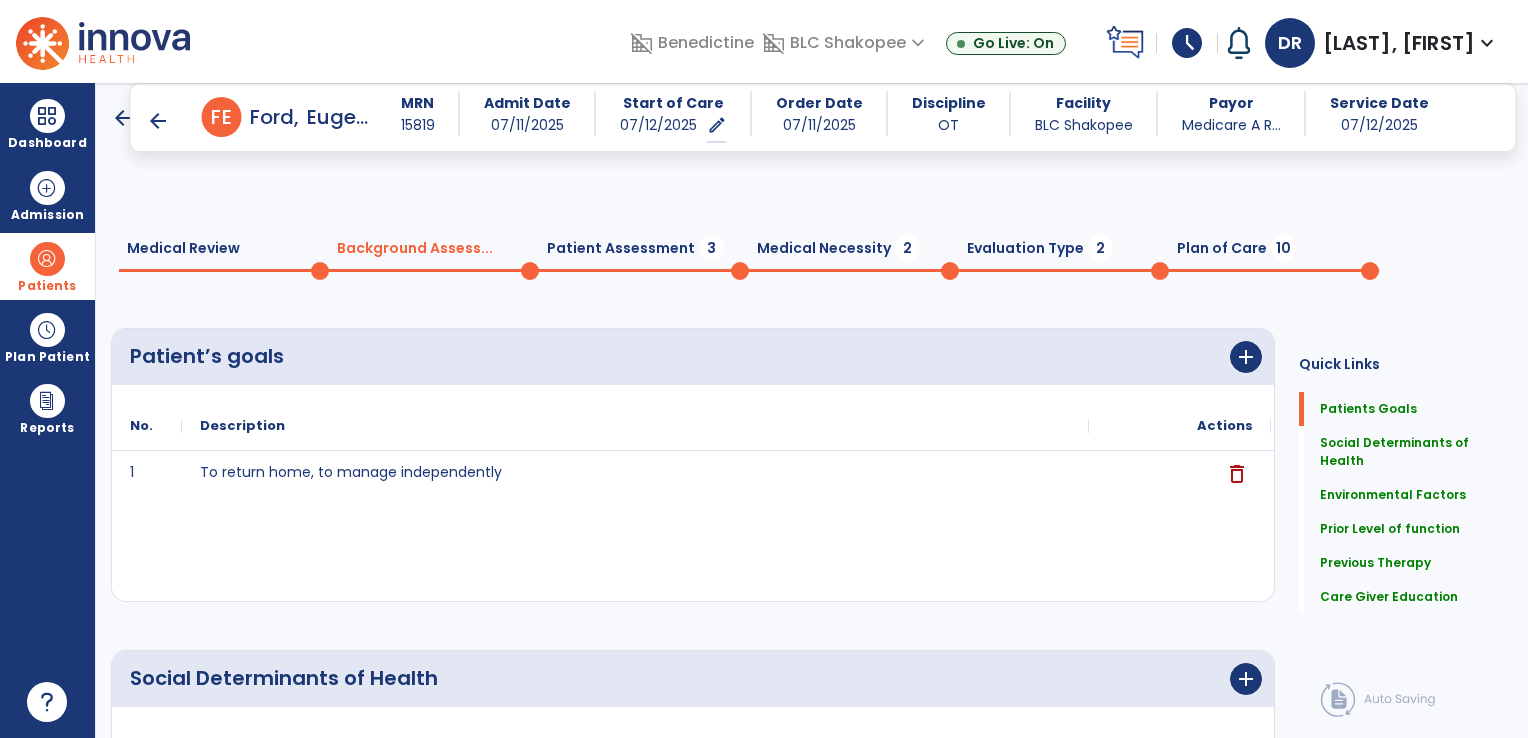 scroll, scrollTop: 0, scrollLeft: 0, axis: both 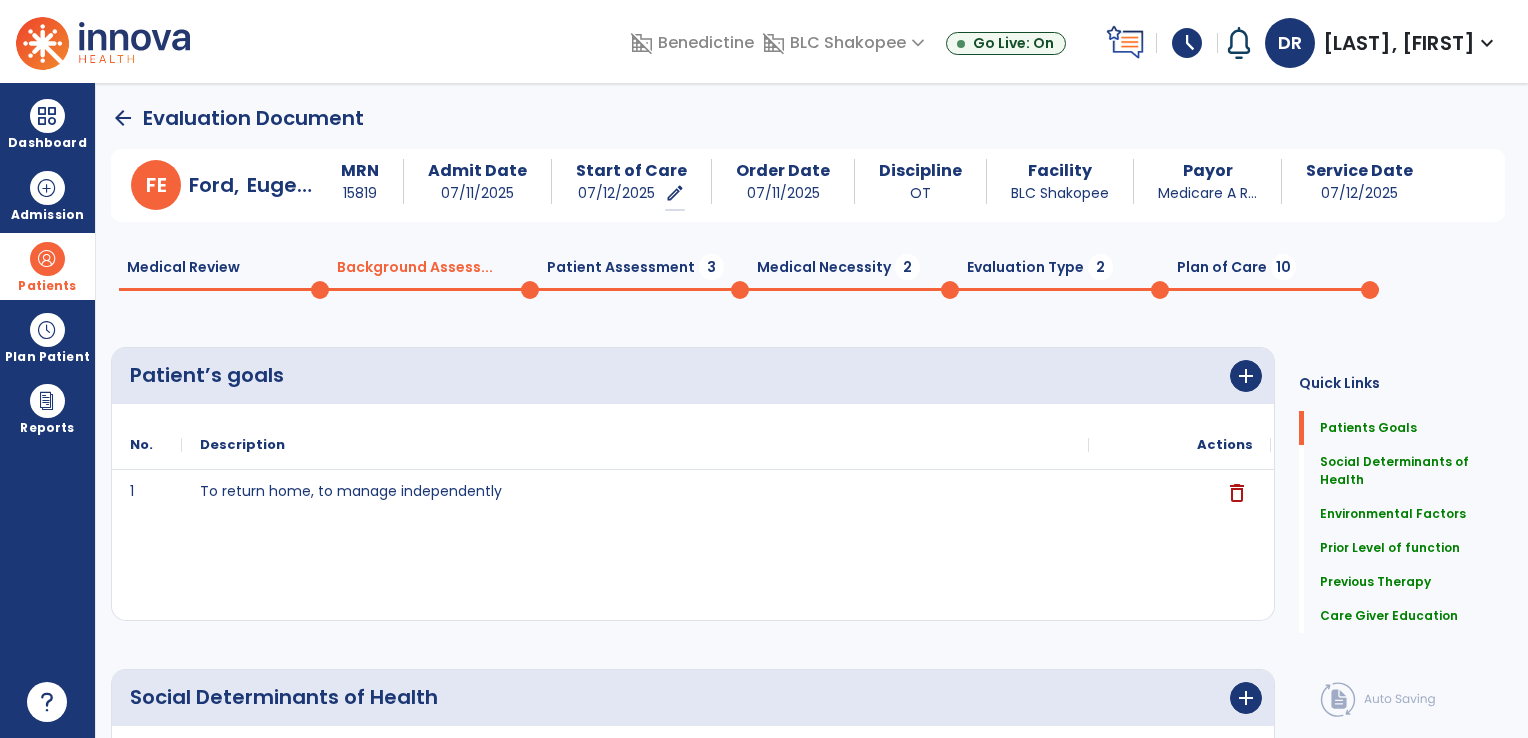click on "Background Assess...  0" 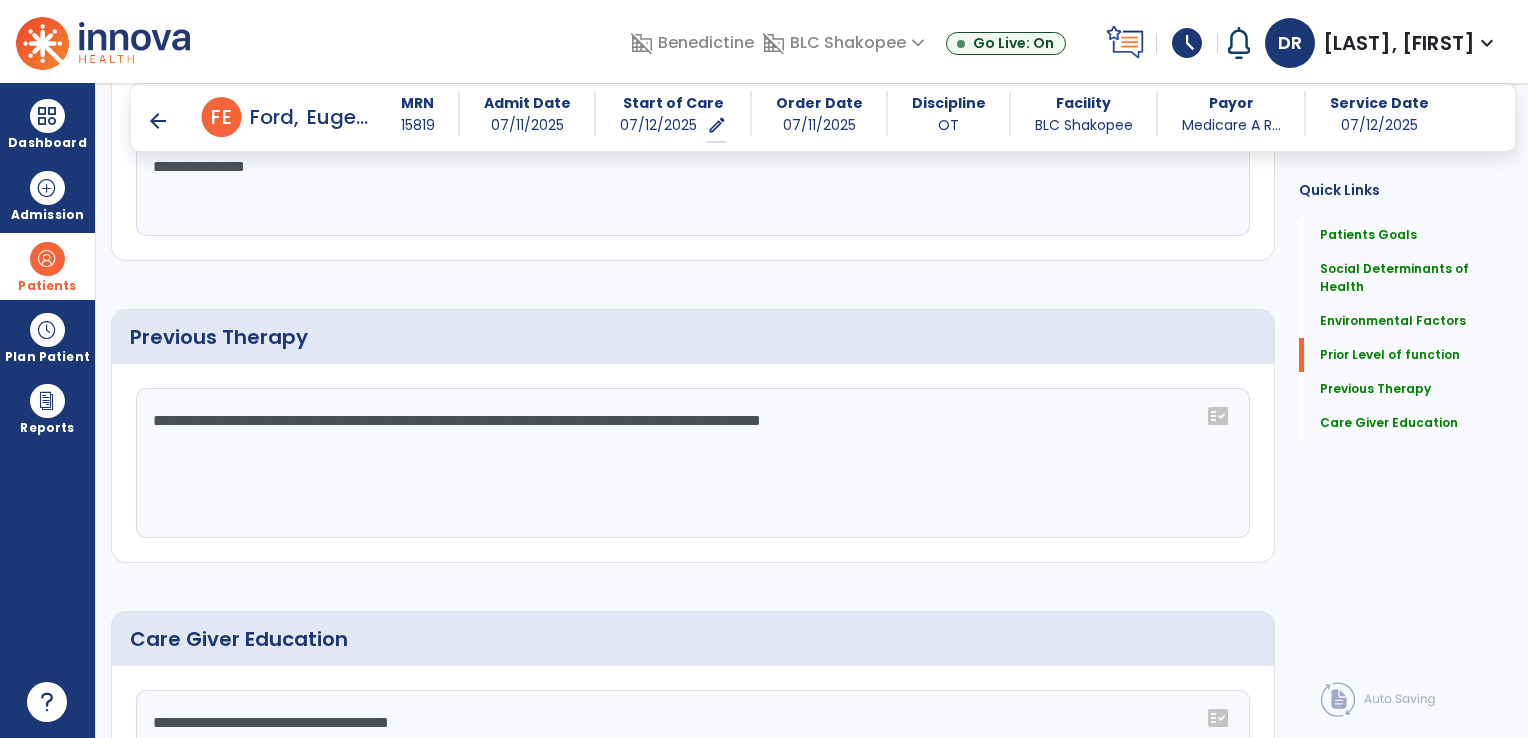scroll, scrollTop: 1480, scrollLeft: 0, axis: vertical 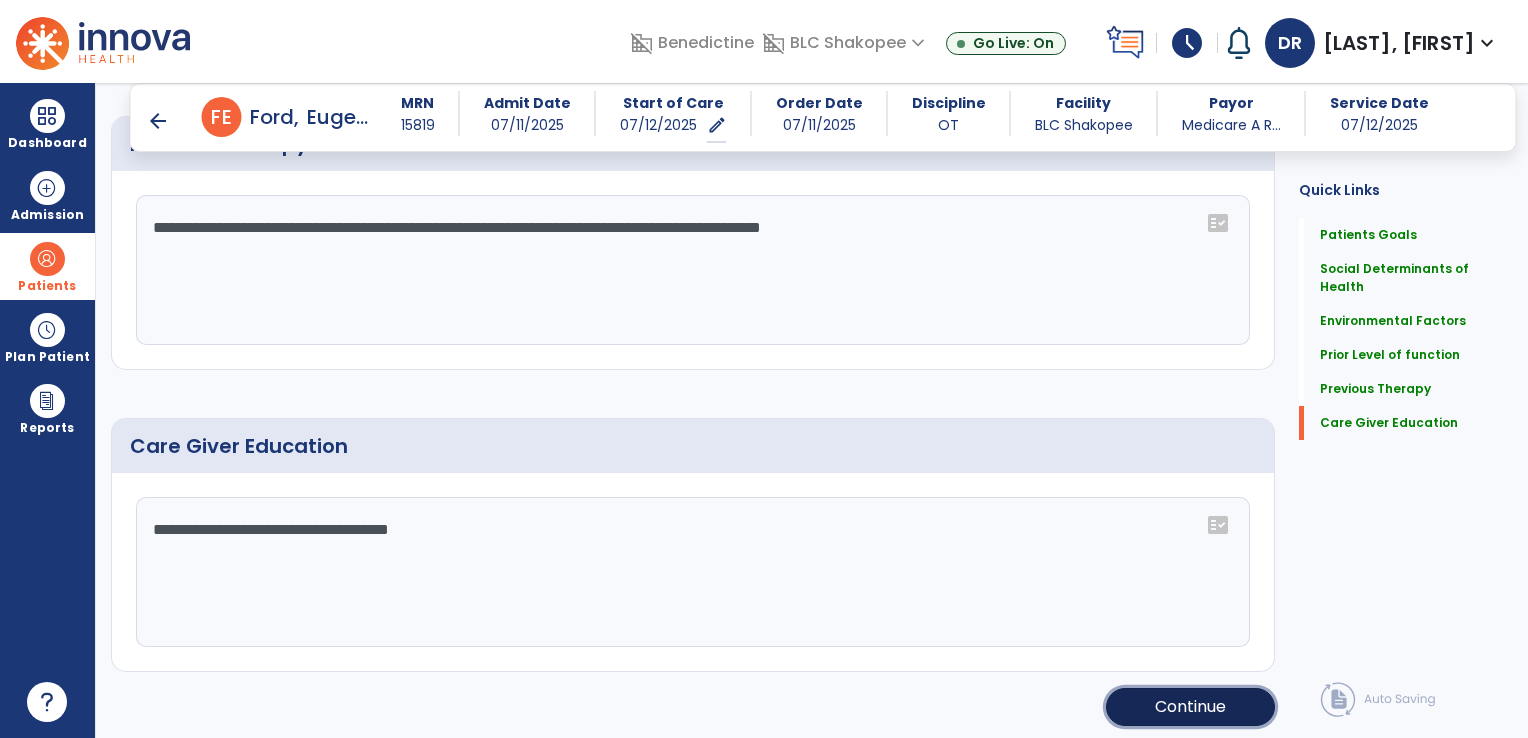 click on "Continue" 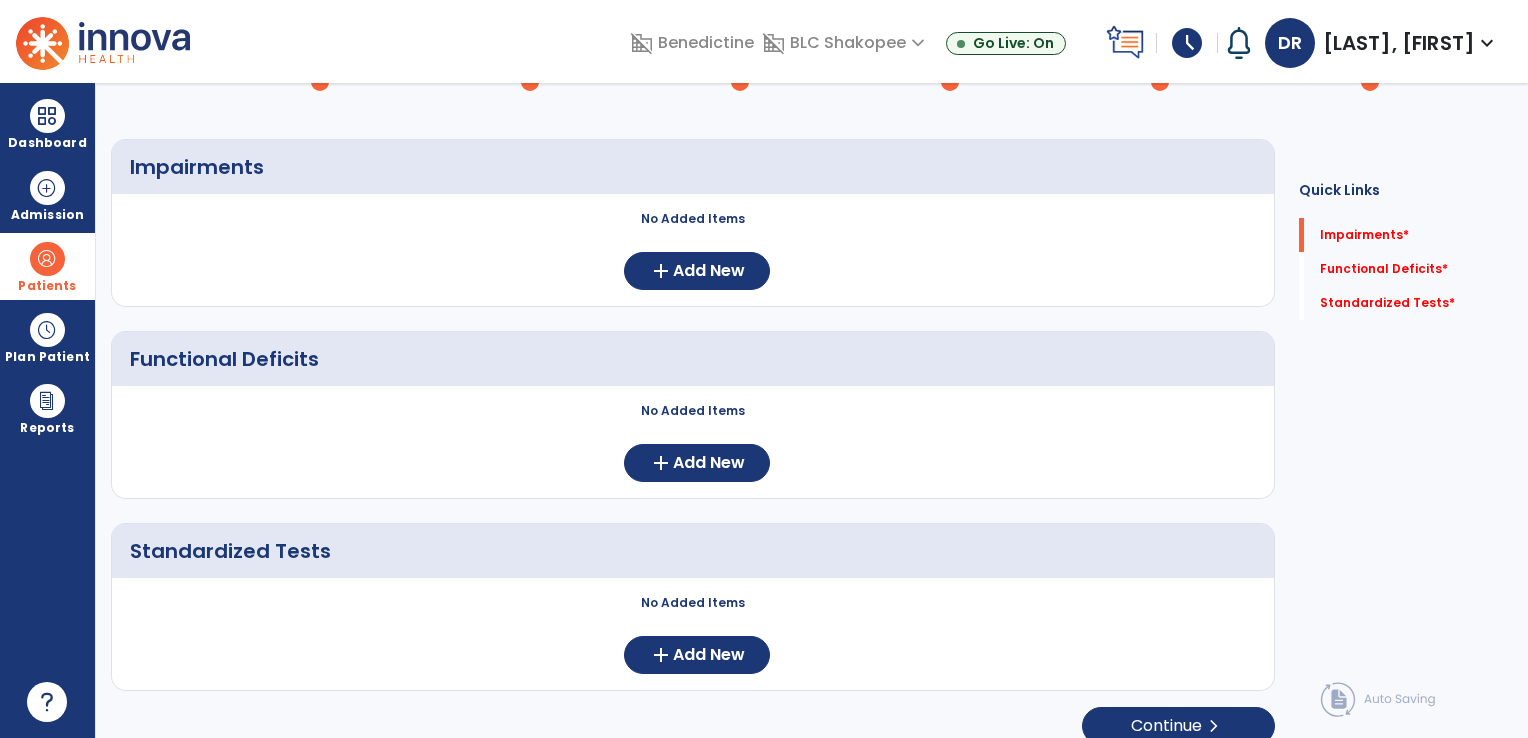 scroll, scrollTop: 0, scrollLeft: 0, axis: both 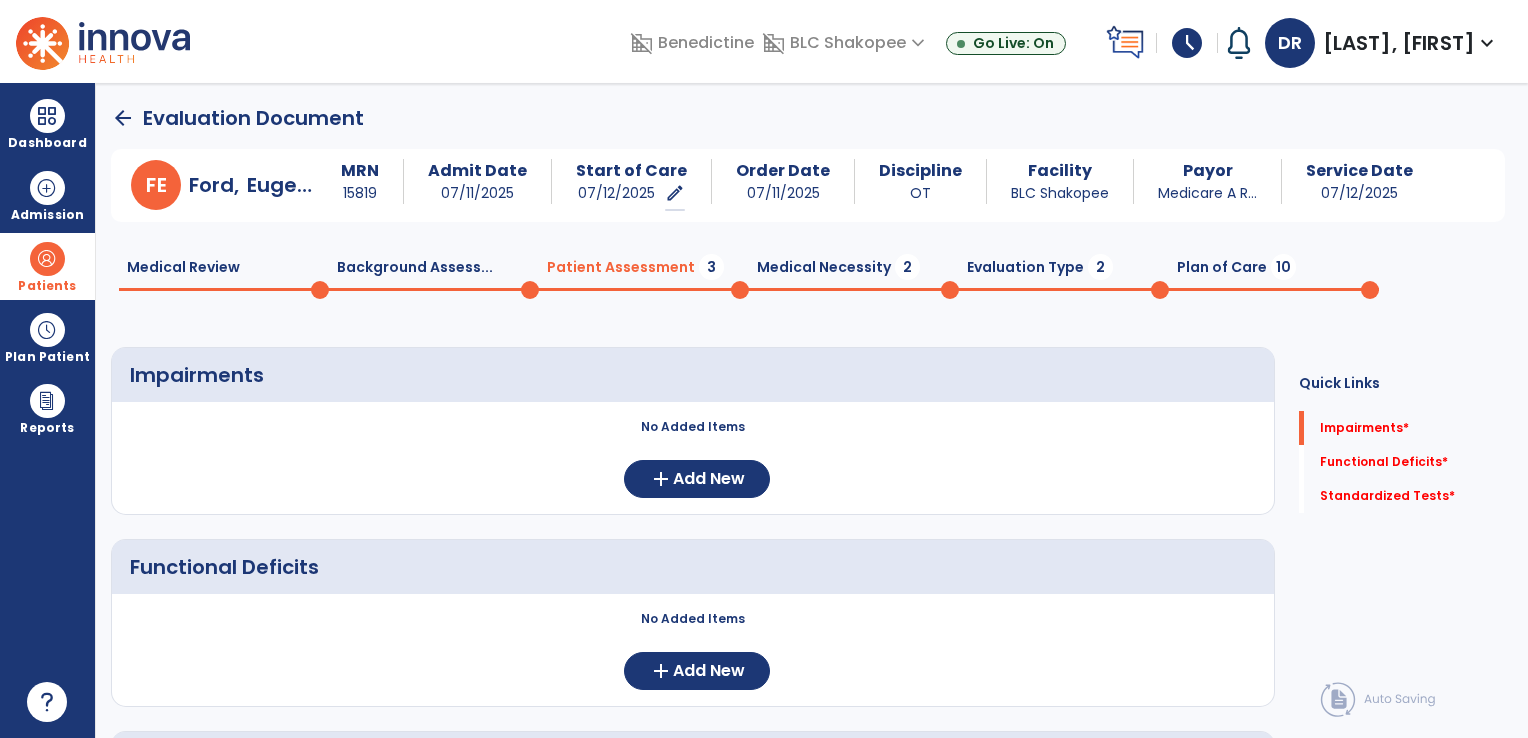 click on "Medical Review  0" 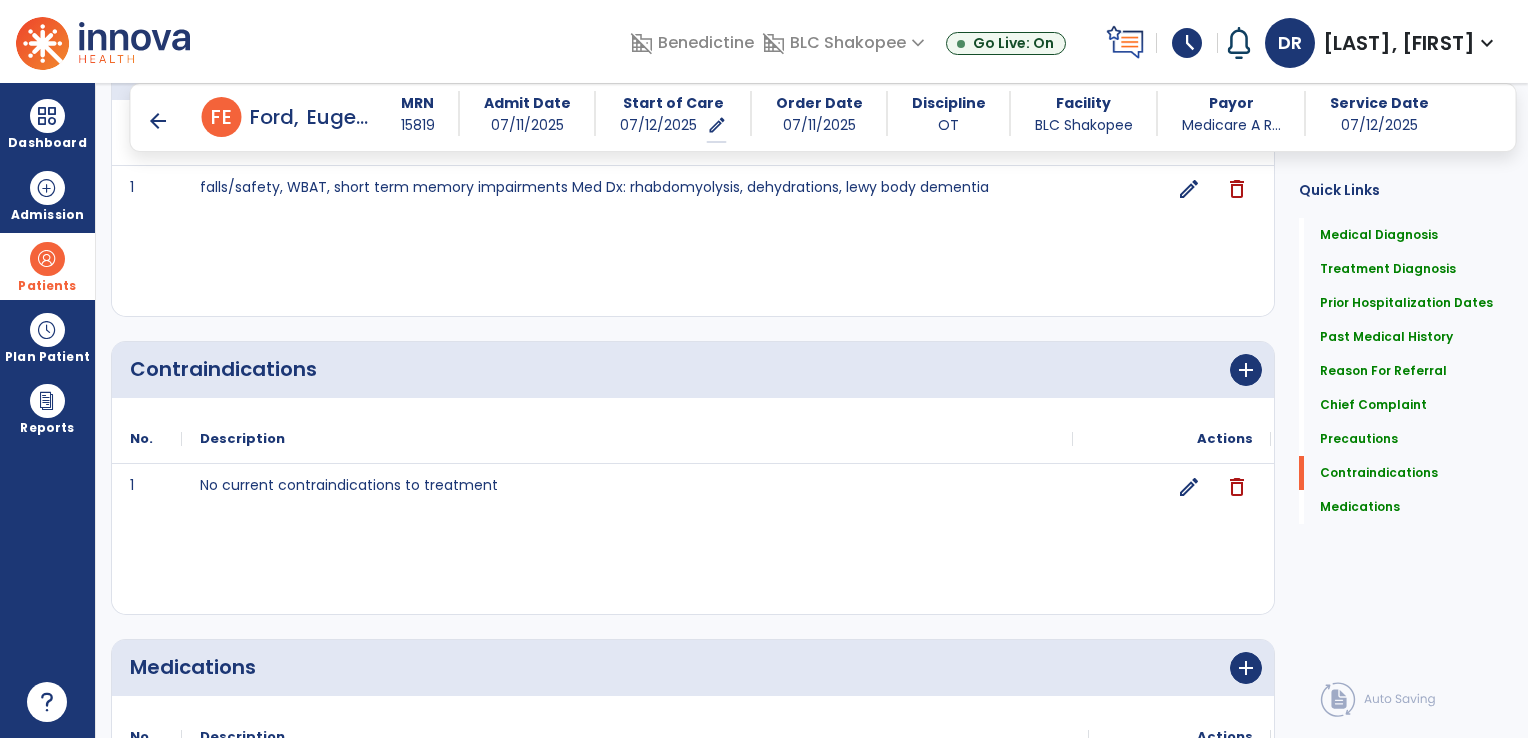 scroll, scrollTop: 2315, scrollLeft: 0, axis: vertical 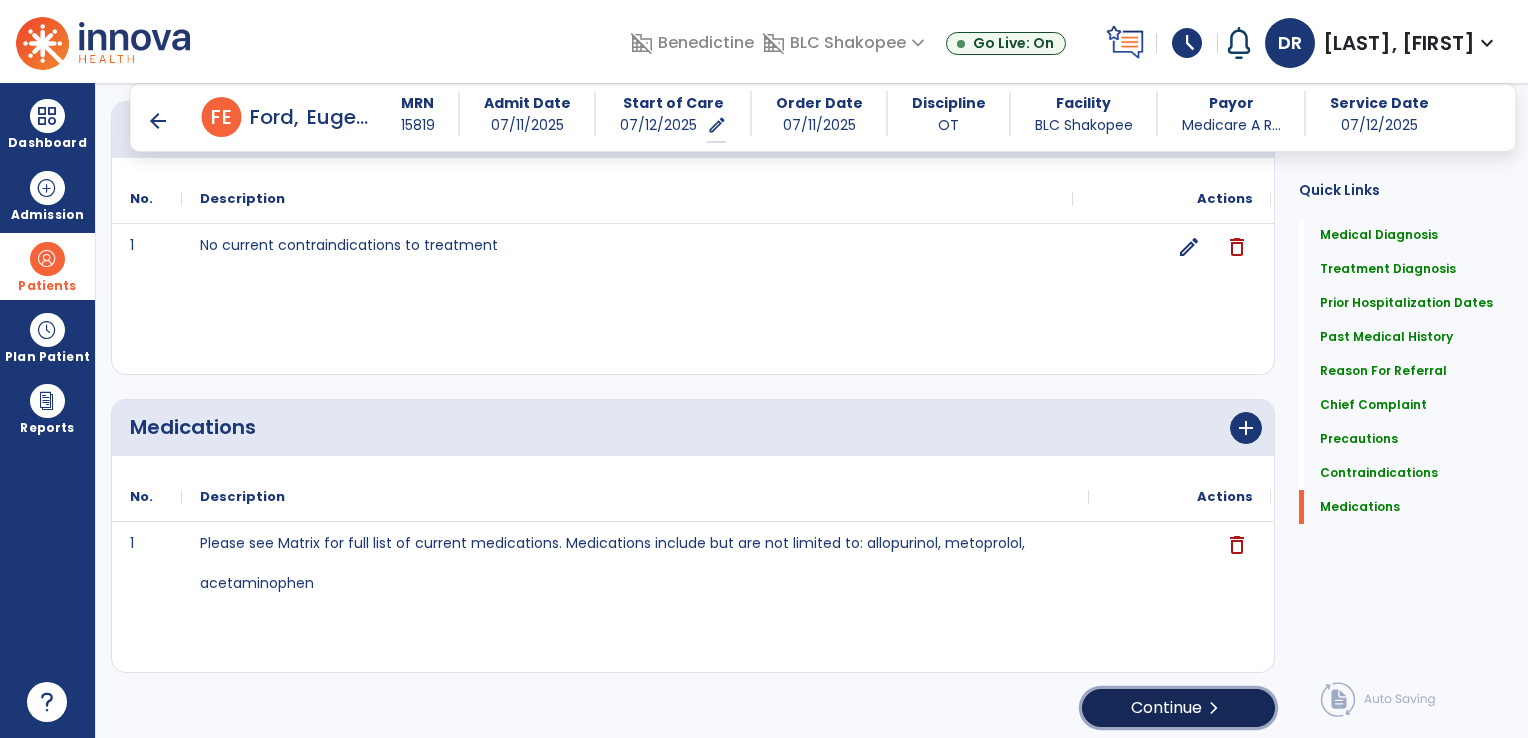 click on "Continue  chevron_right" 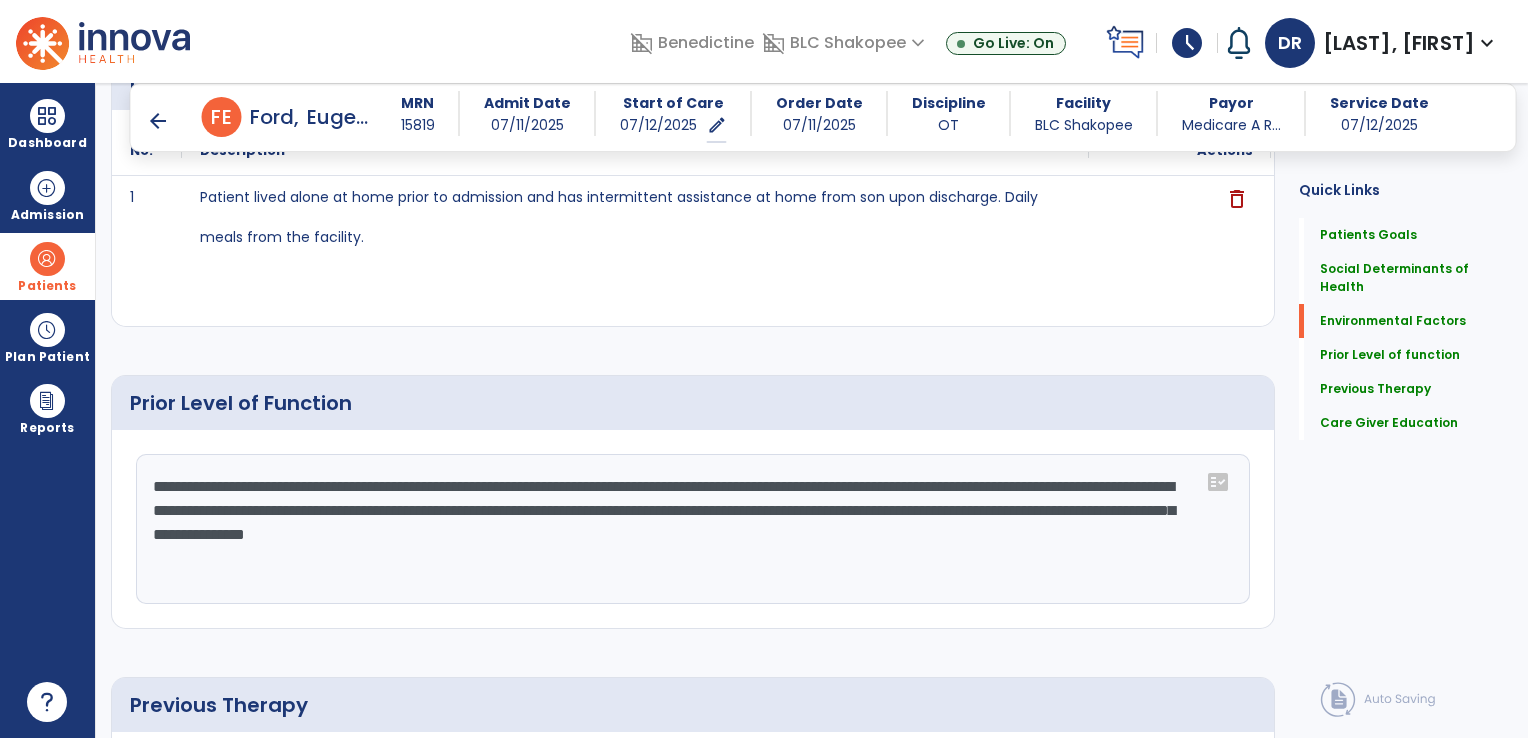 scroll, scrollTop: 924, scrollLeft: 0, axis: vertical 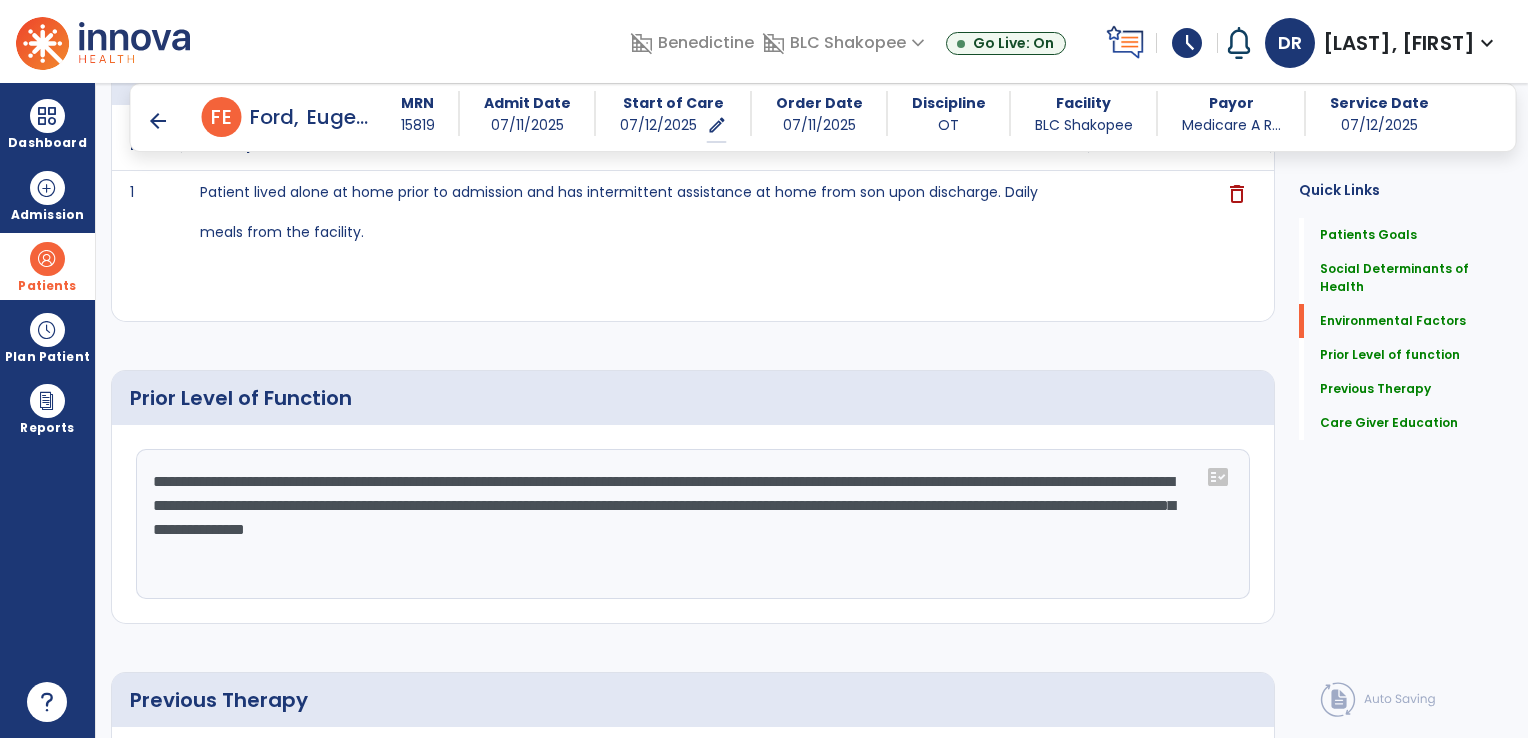 click on "**********" 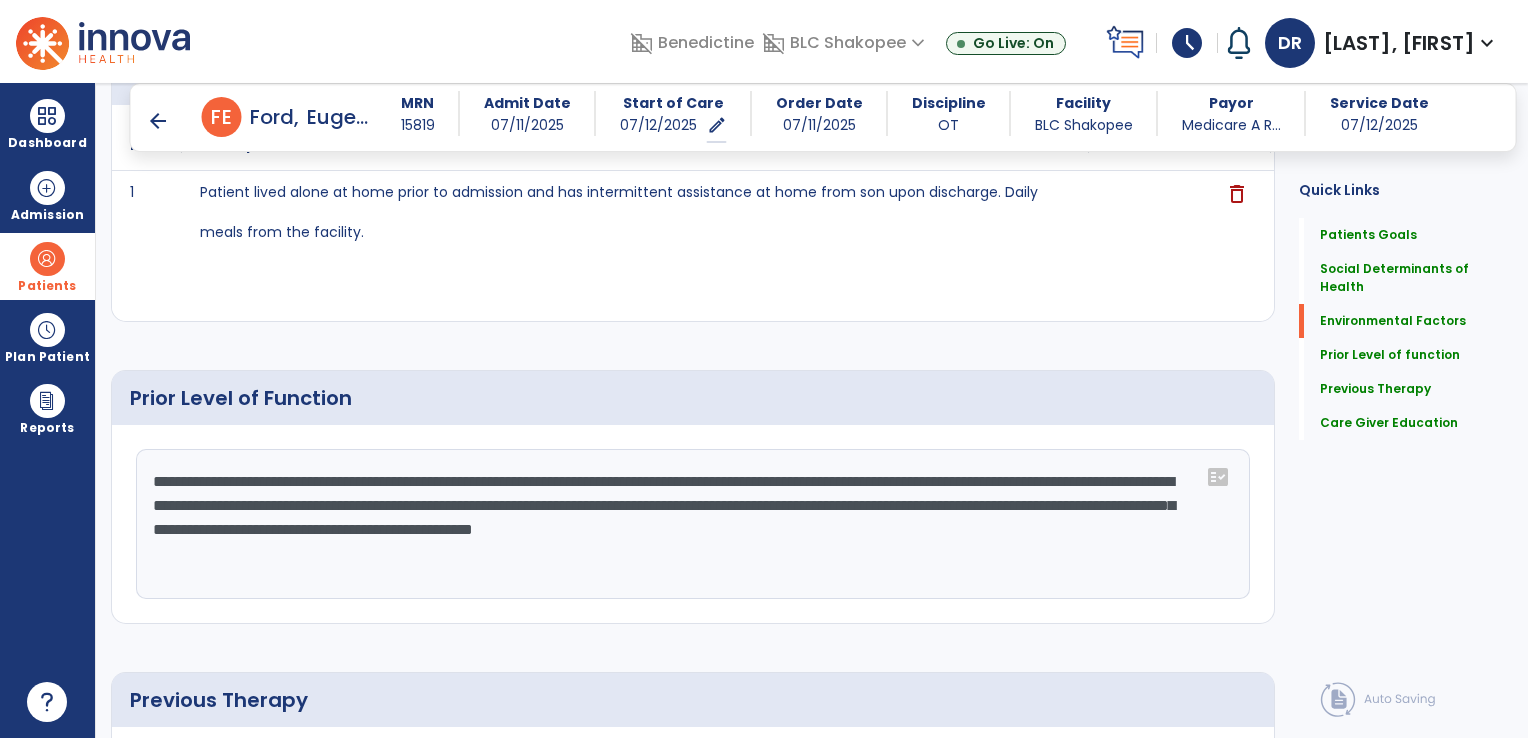 click on "**********" 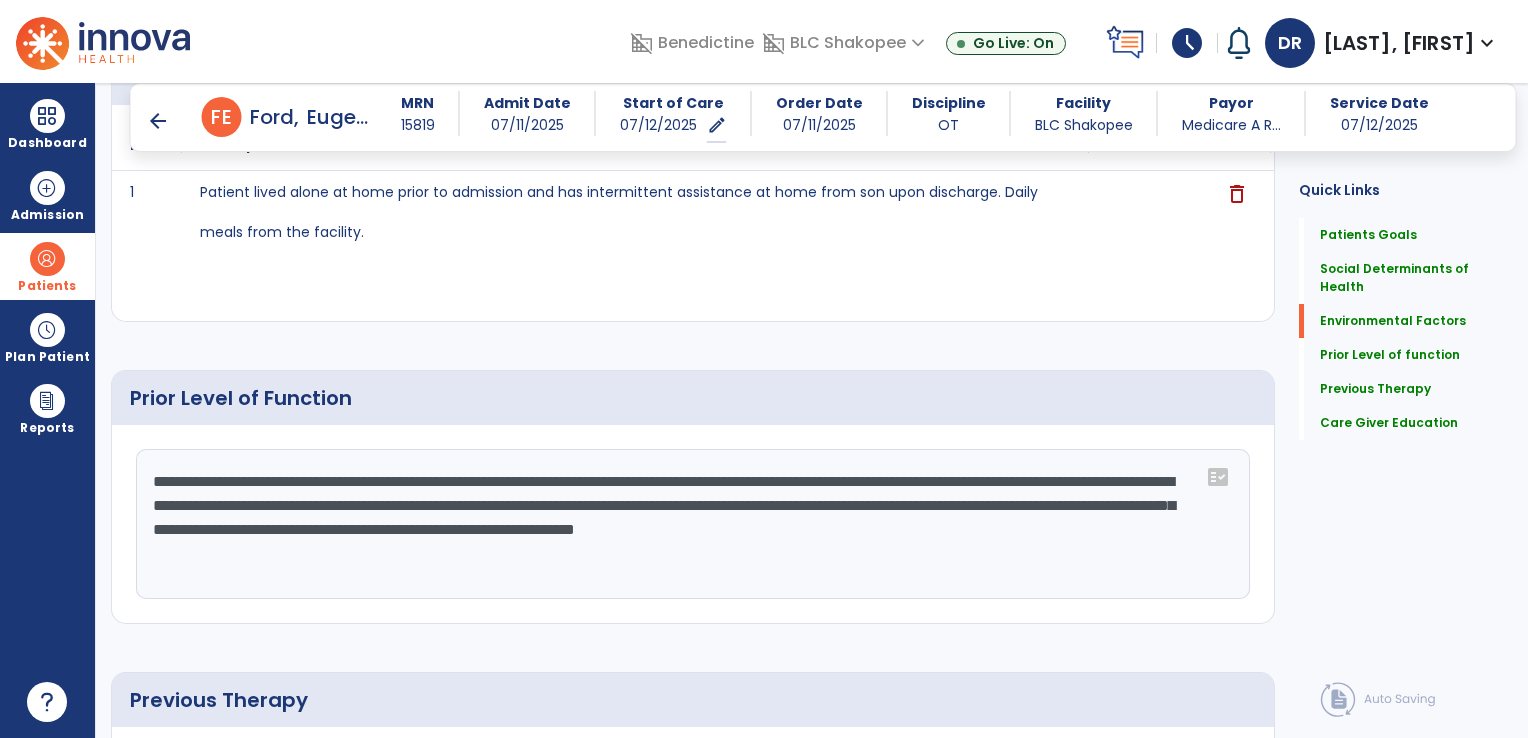 click on "**********" 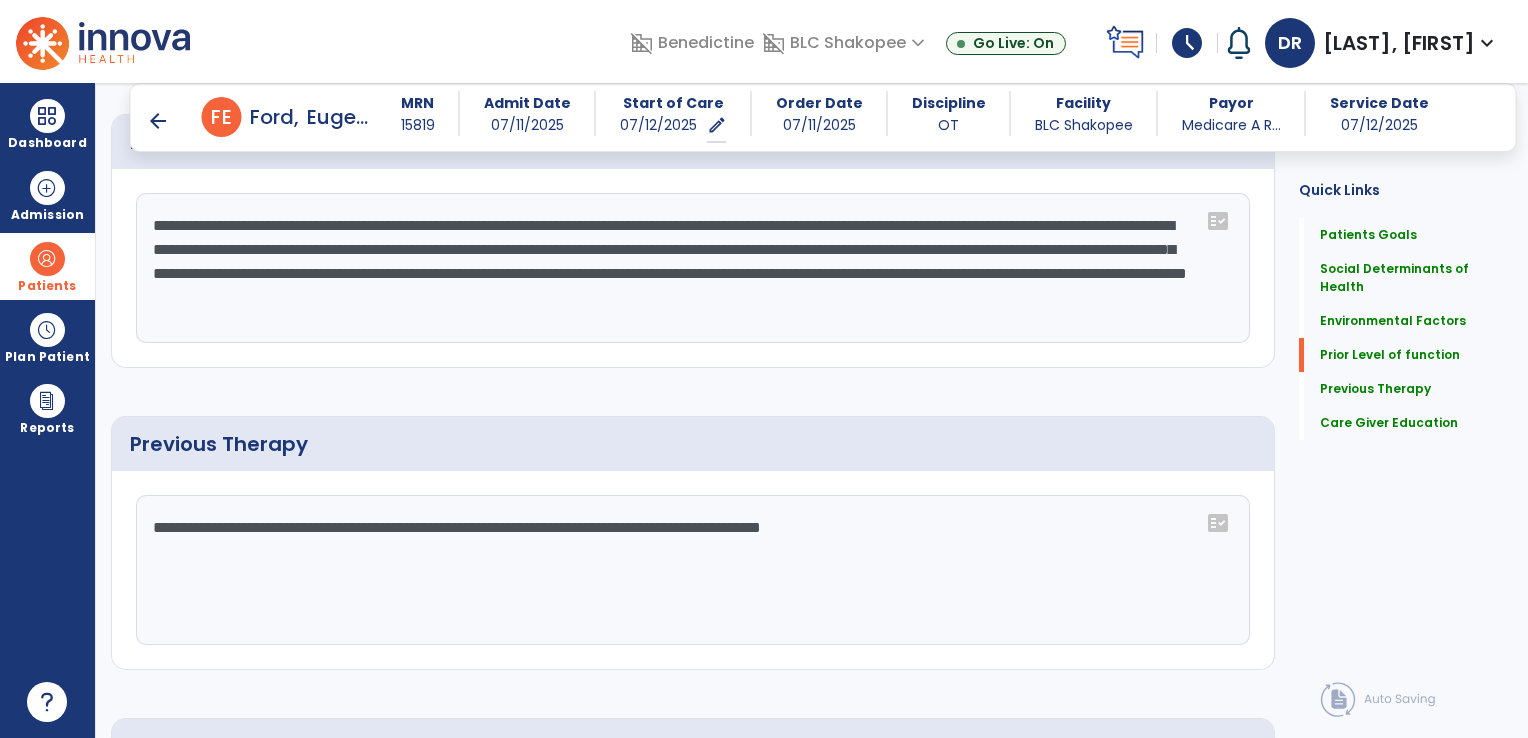 scroll, scrollTop: 1480, scrollLeft: 0, axis: vertical 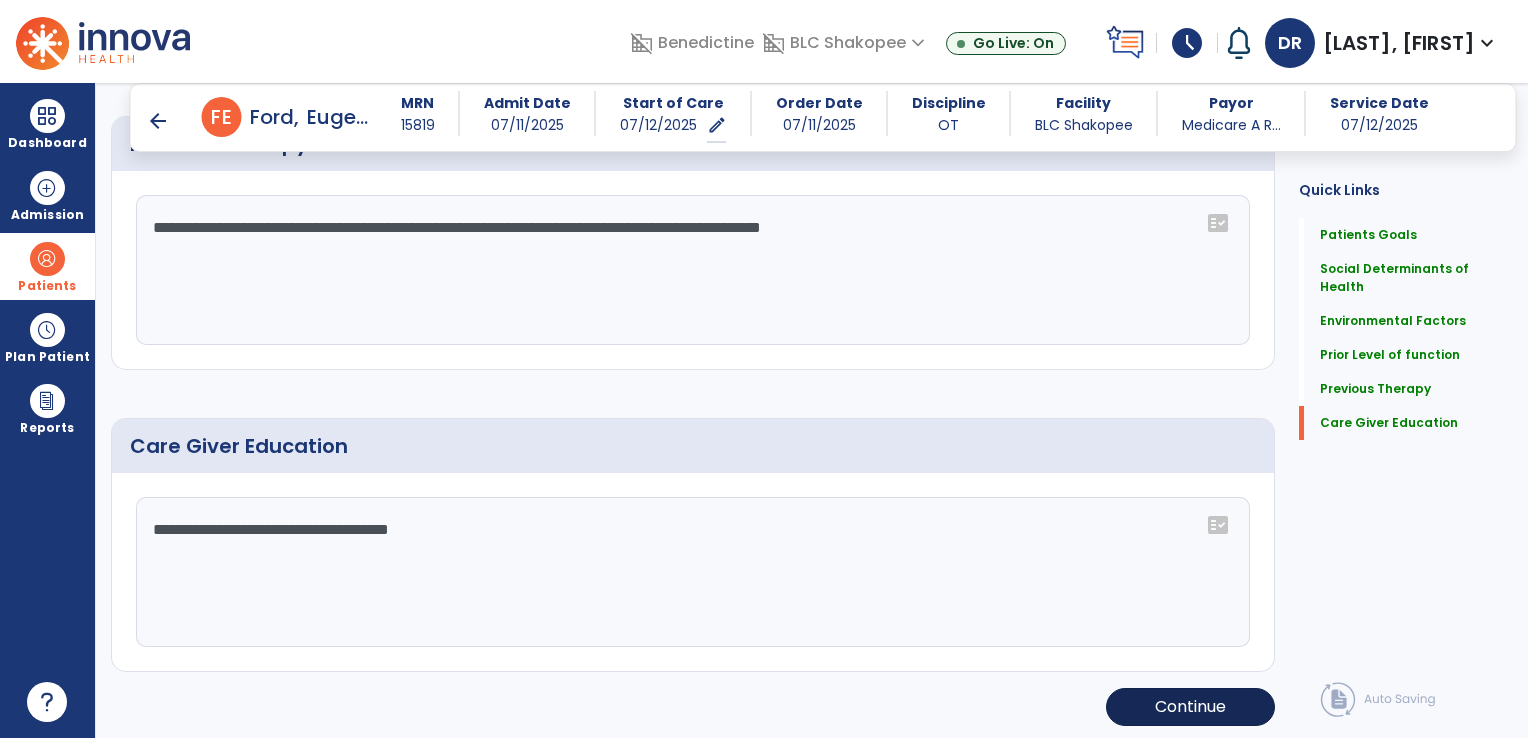 type on "**********" 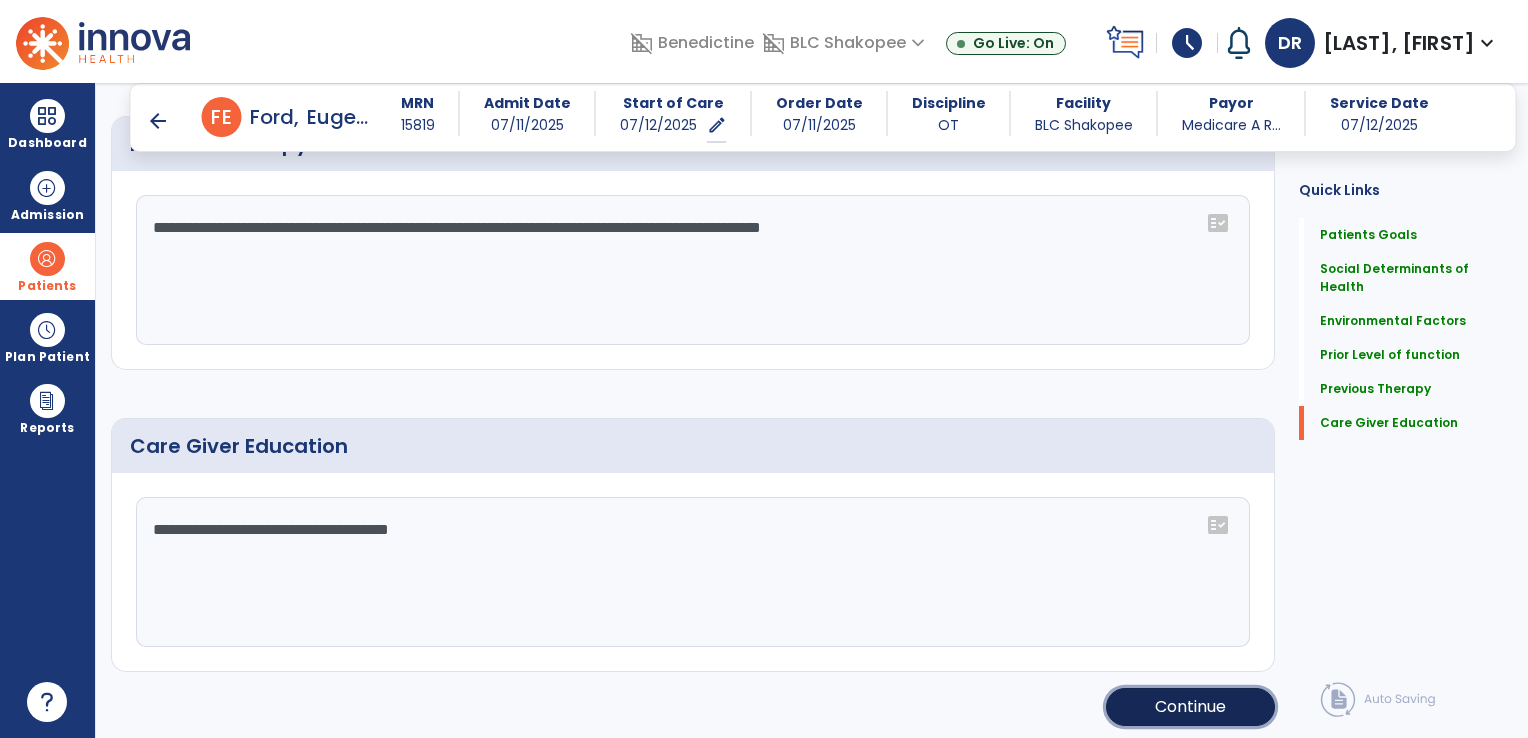 click on "Continue" 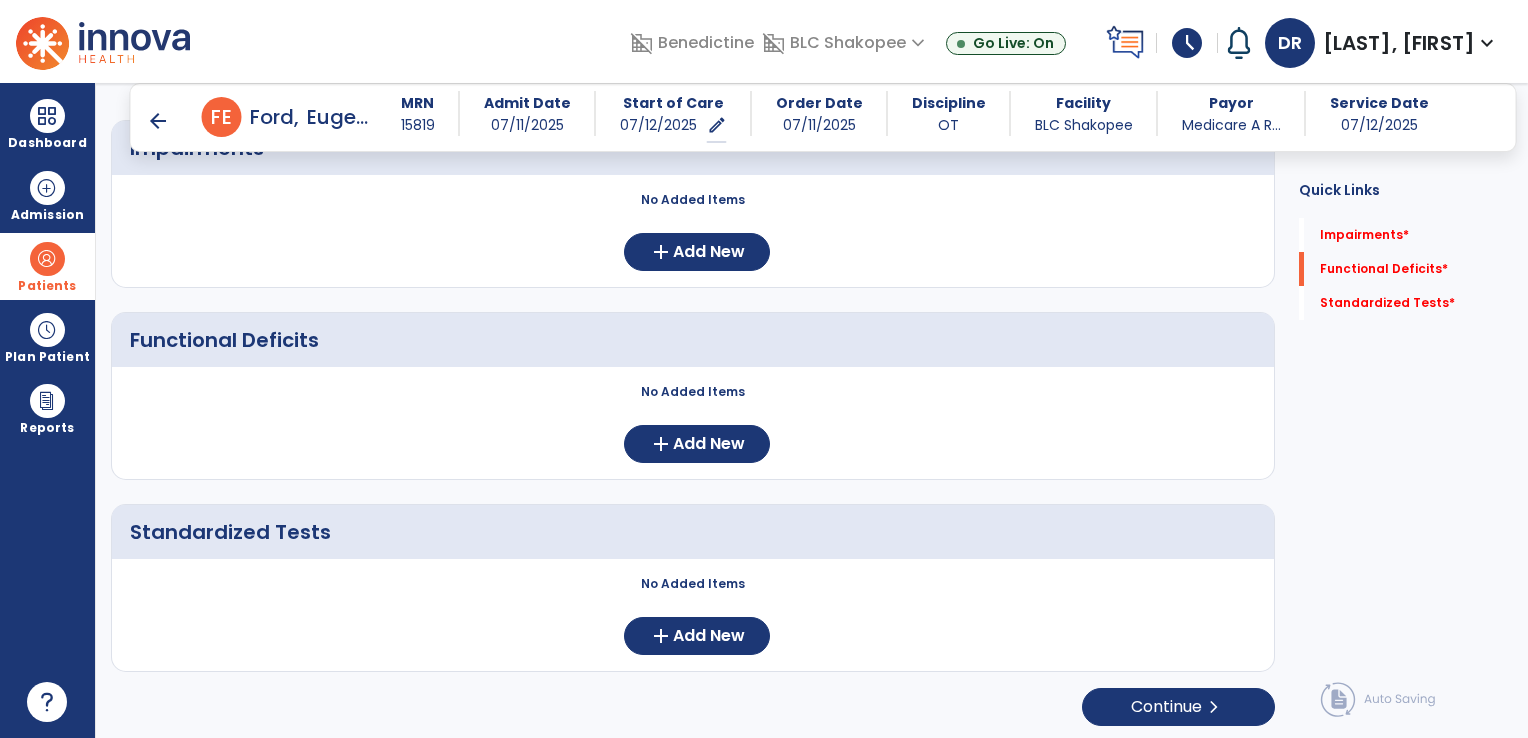 scroll, scrollTop: 0, scrollLeft: 0, axis: both 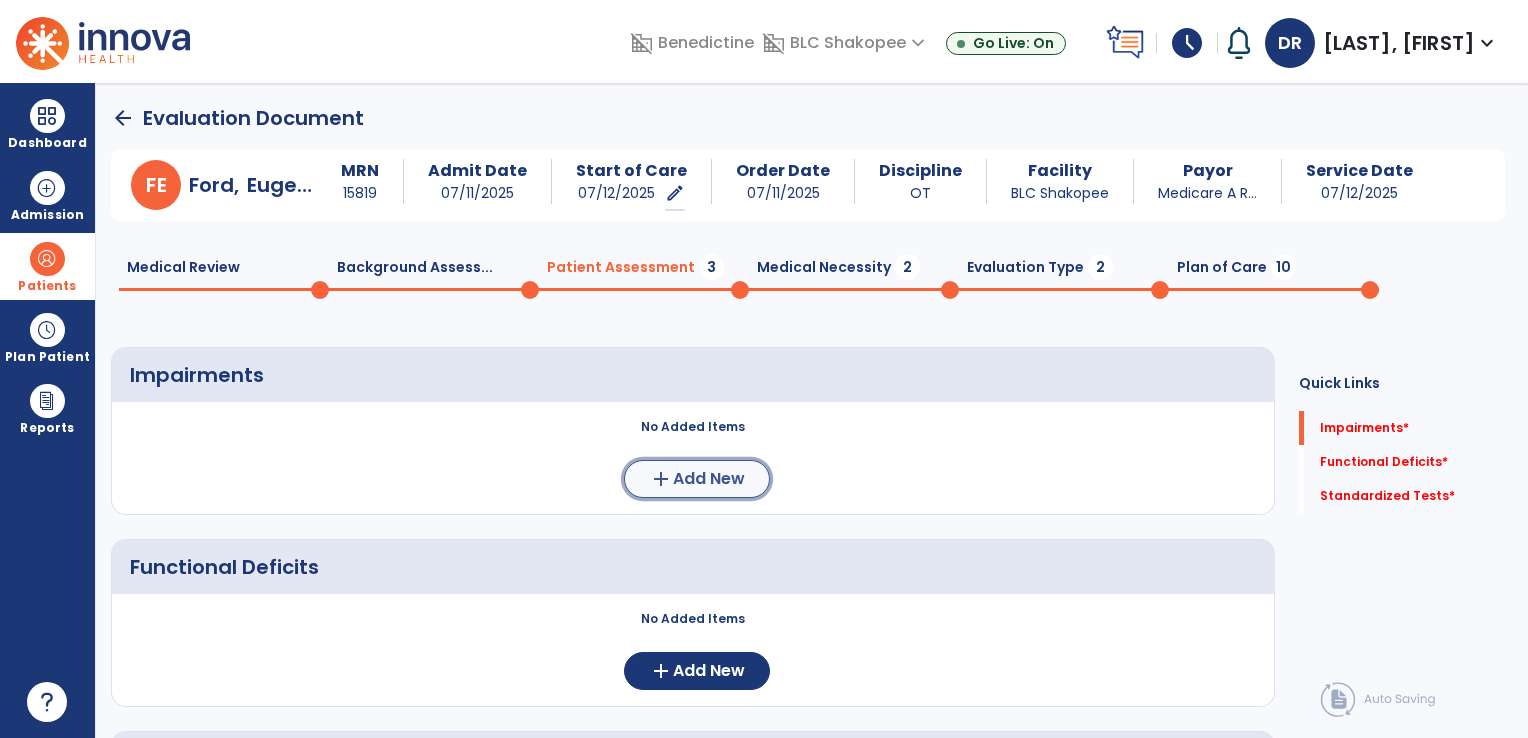 click on "add" 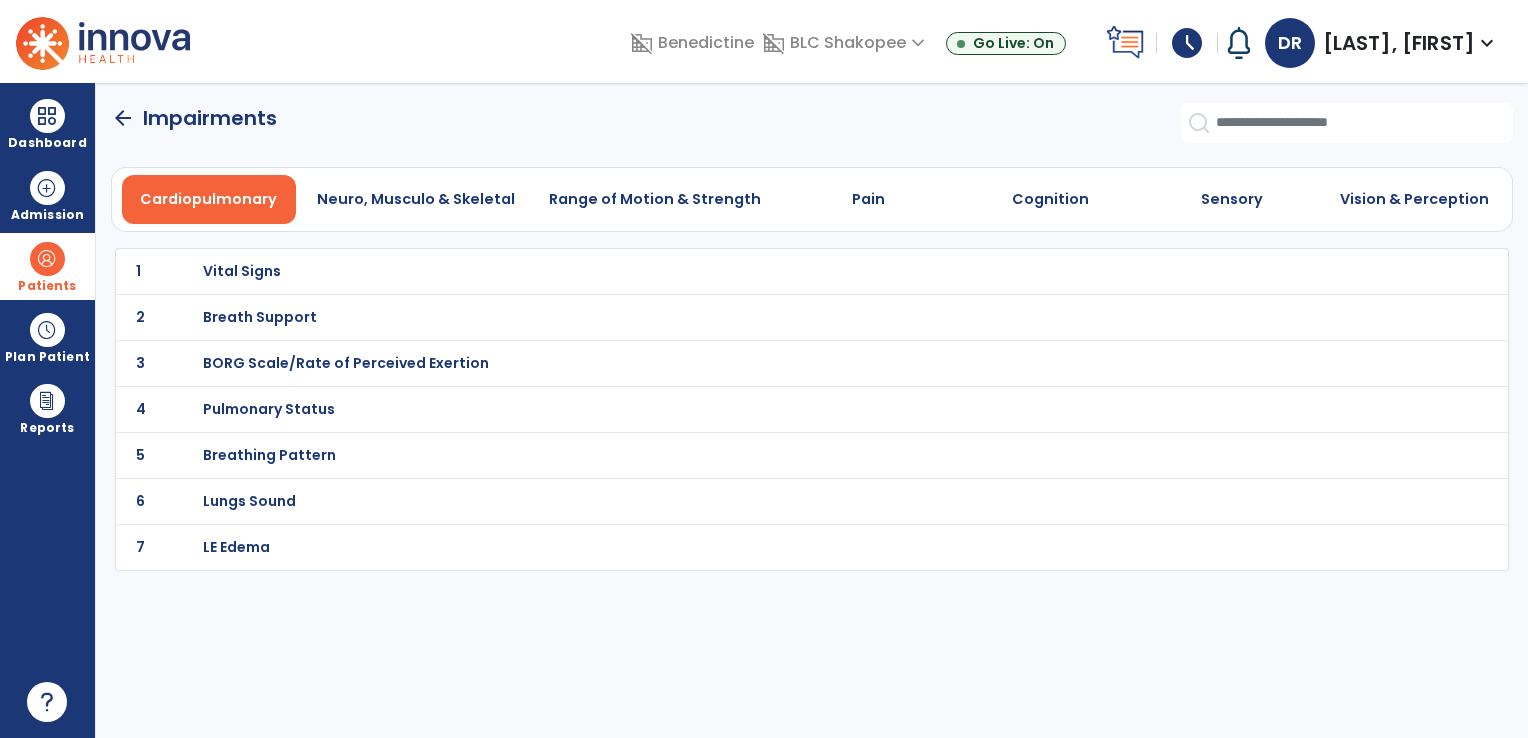 click on "Vital Signs" at bounding box center [767, 271] 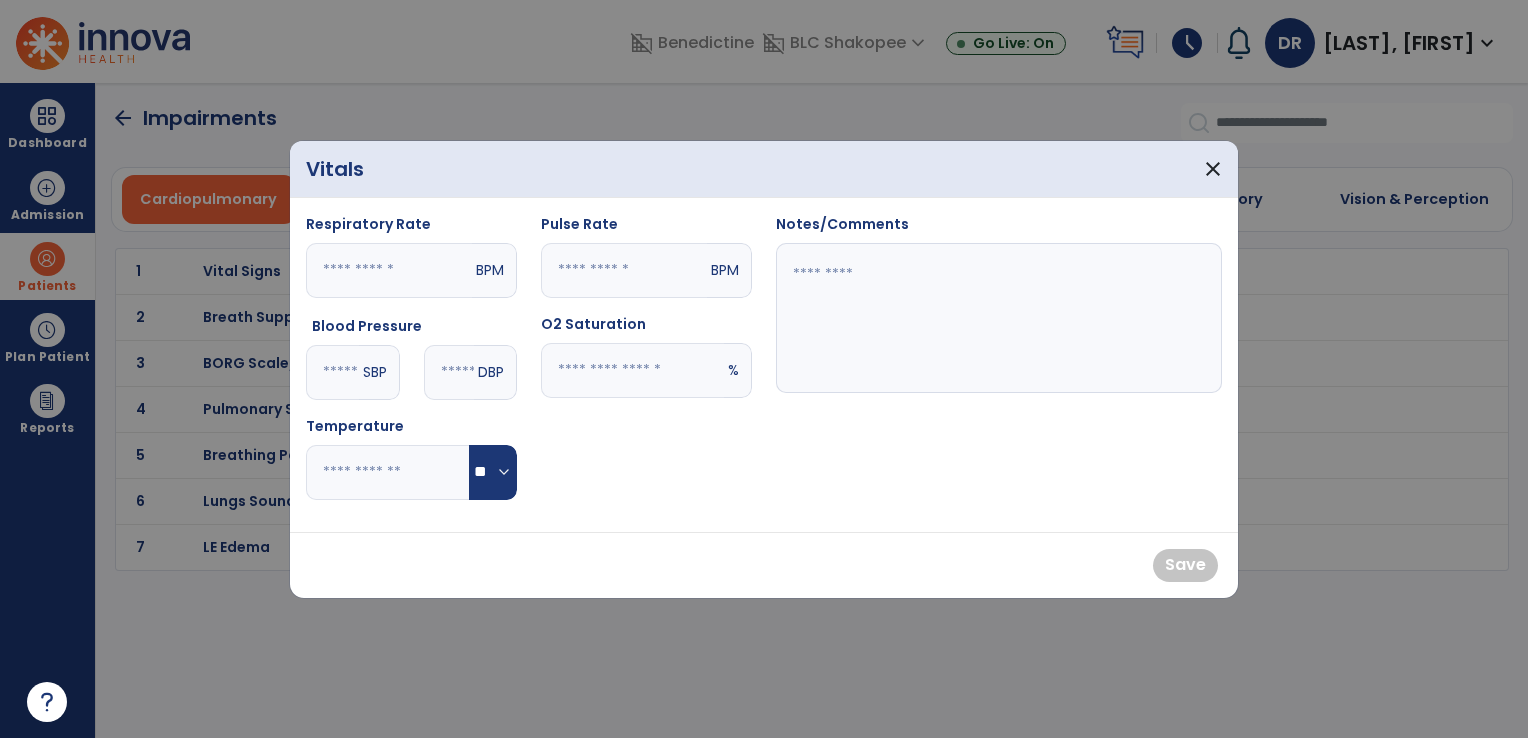 click at bounding box center [624, 270] 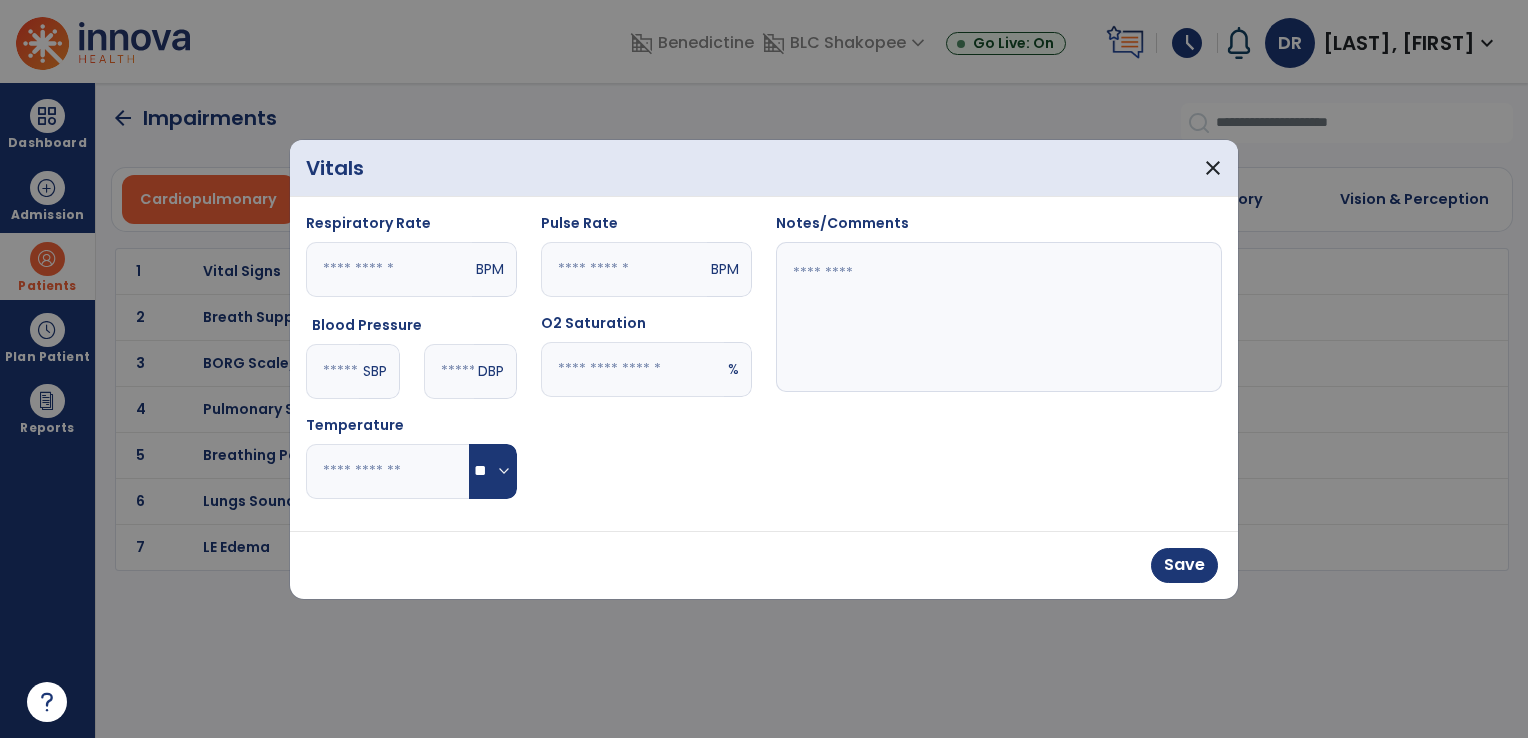 click at bounding box center (632, 369) 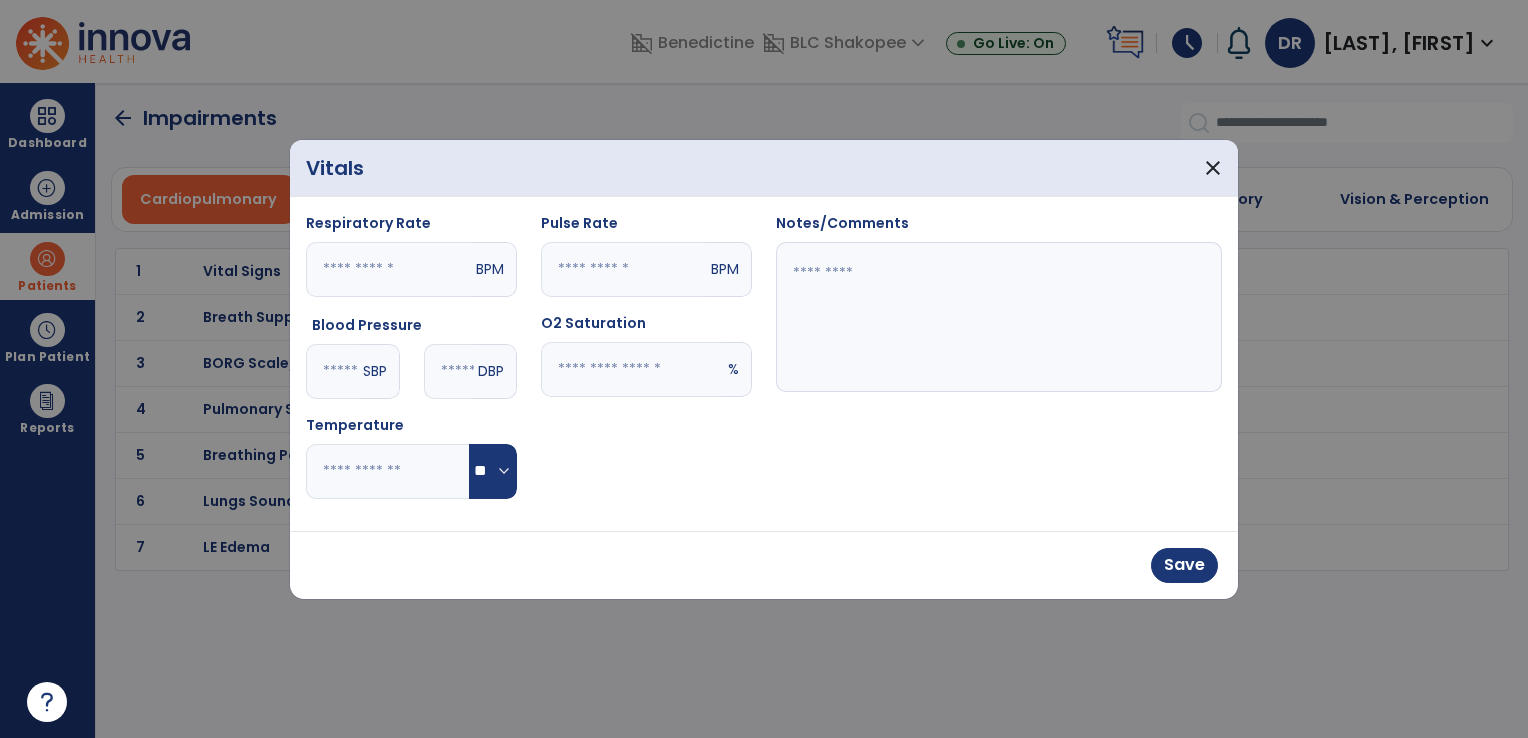 type on "**" 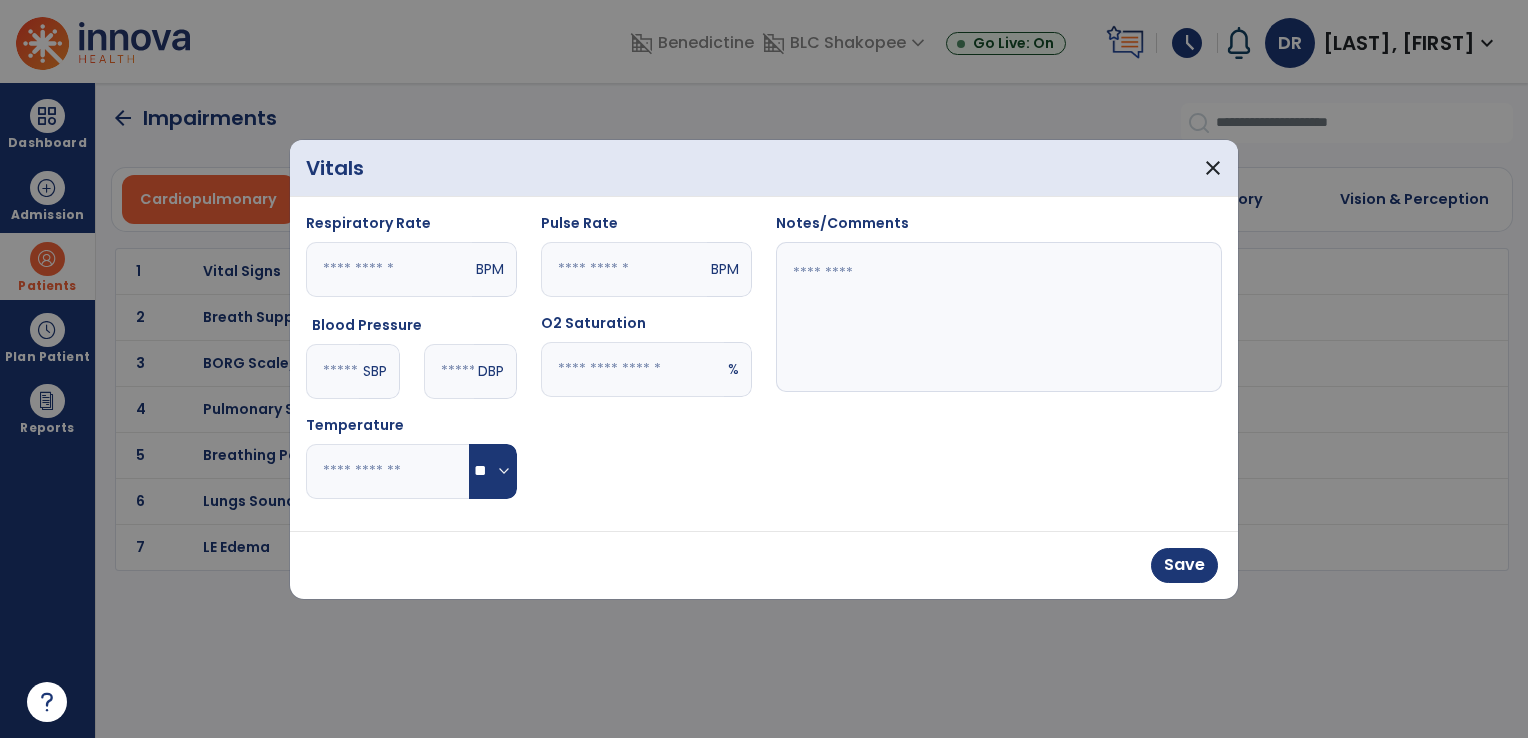 click at bounding box center (999, 317) 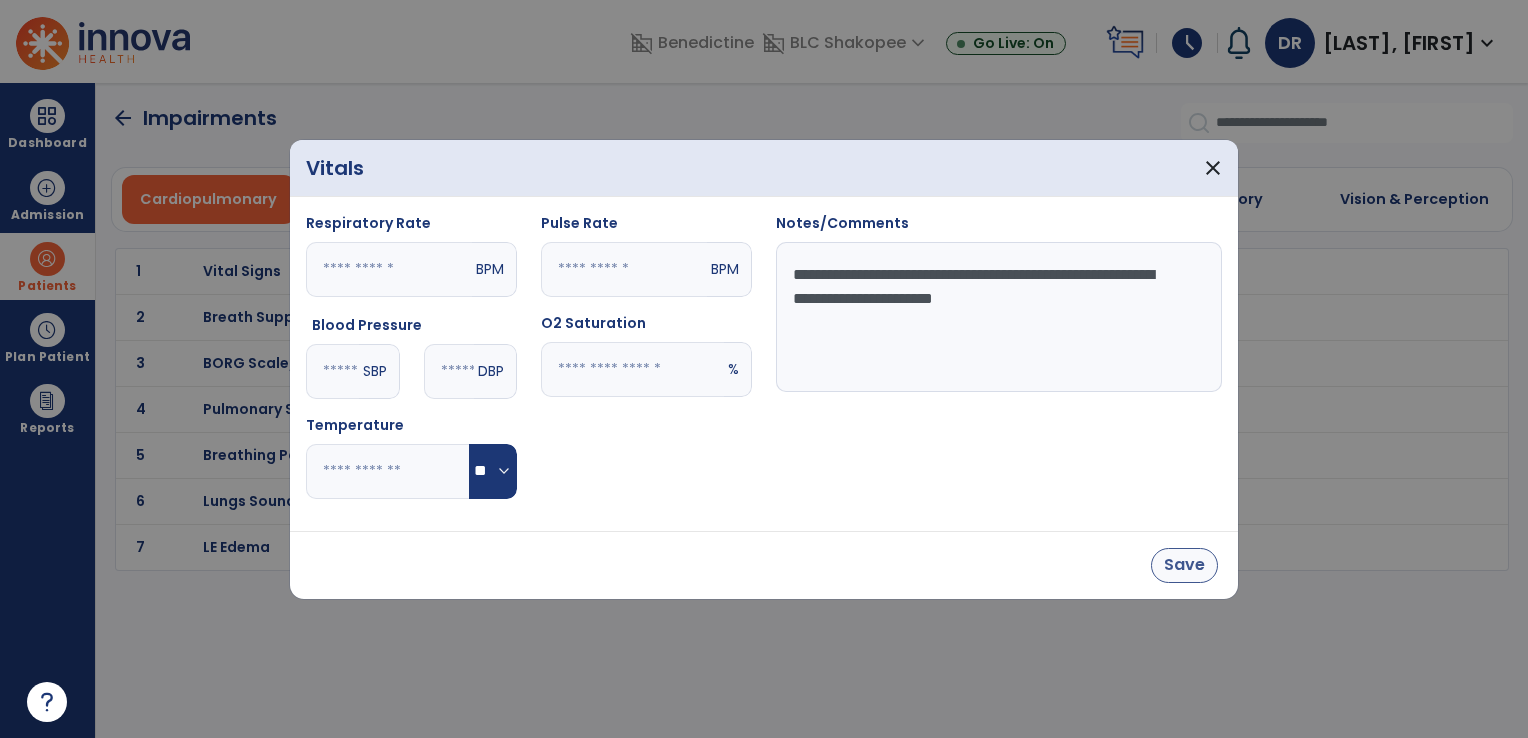 type on "**********" 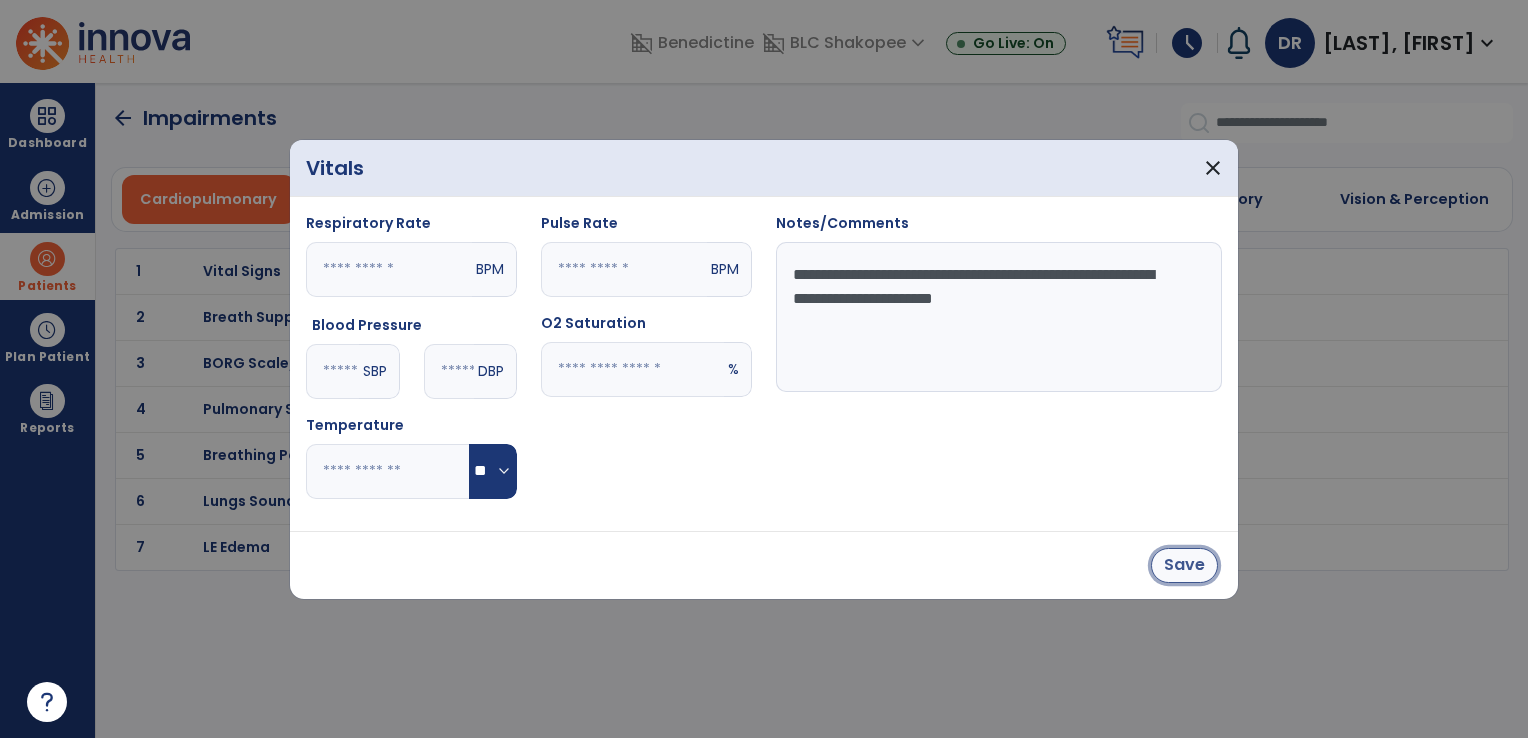 click on "Save" at bounding box center (1184, 565) 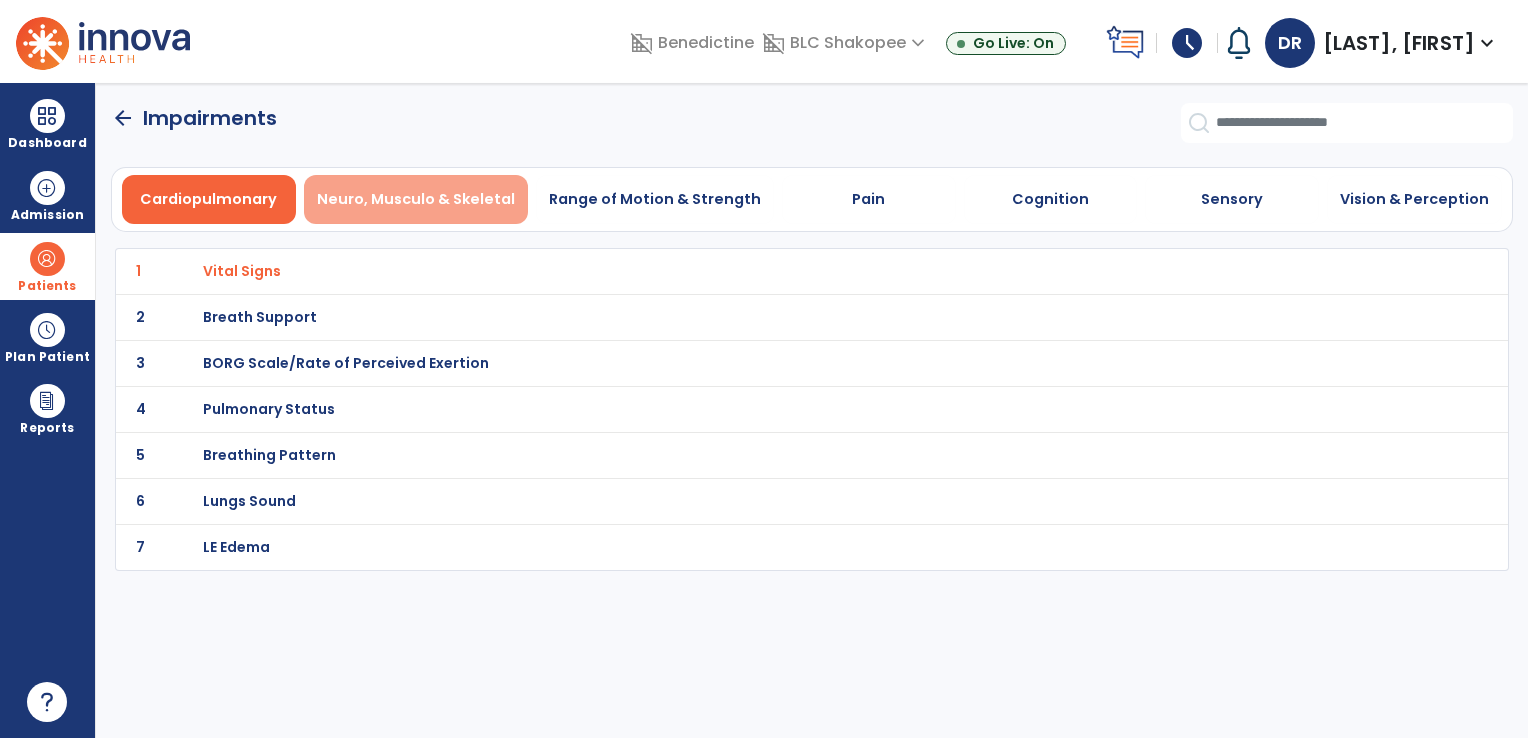click on "Neuro, Musculo & Skeletal" at bounding box center [416, 199] 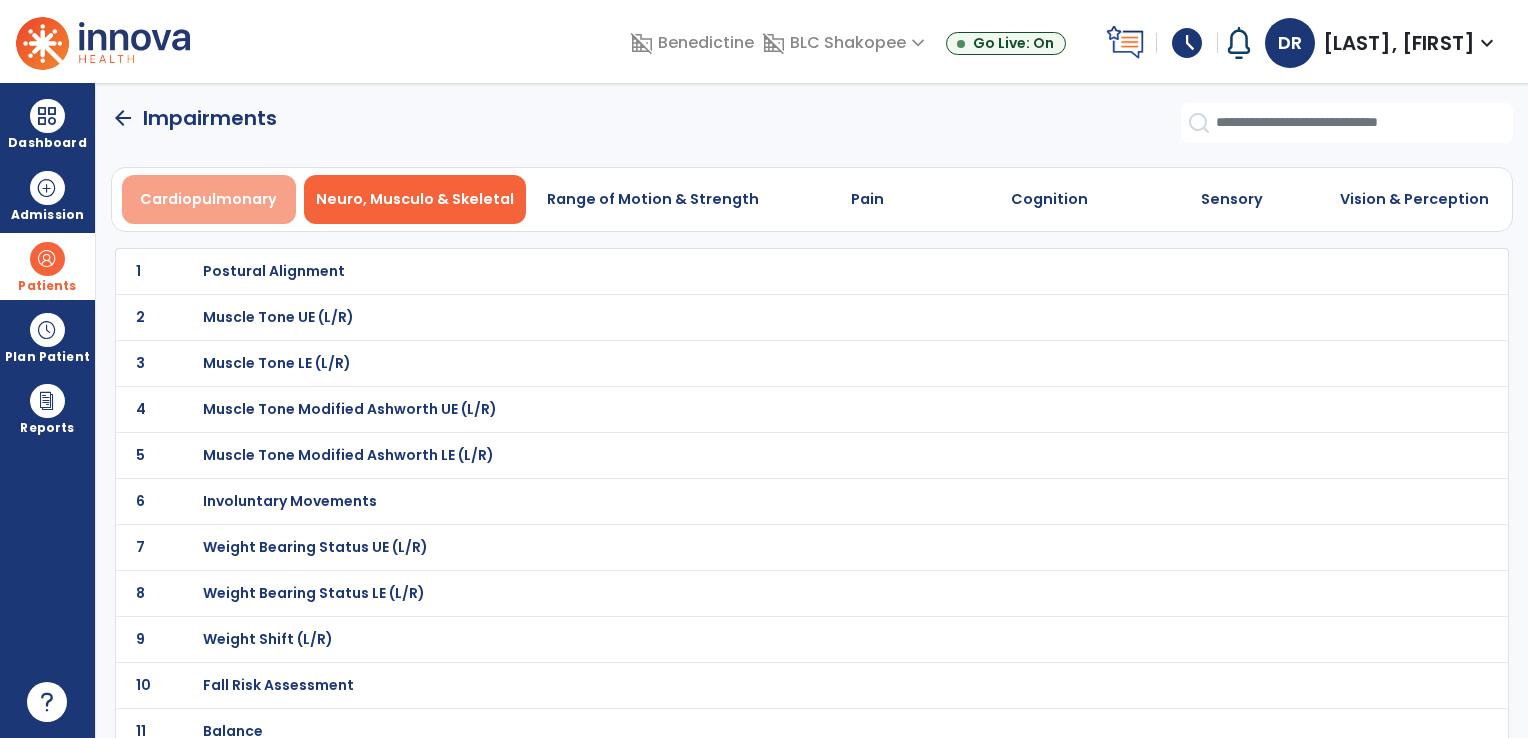 click on "Cardiopulmonary" at bounding box center (208, 199) 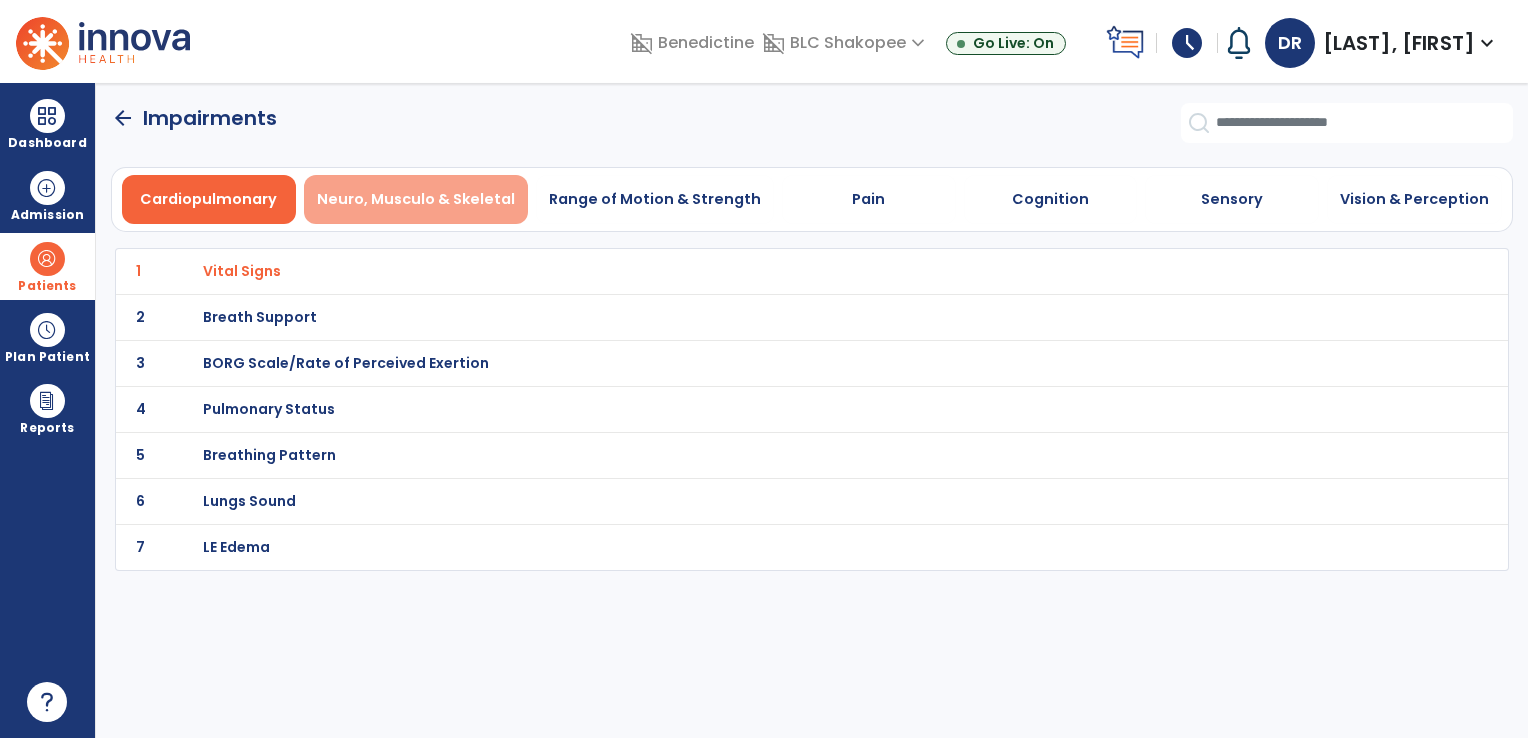 click on "Neuro, Musculo & Skeletal" at bounding box center [416, 199] 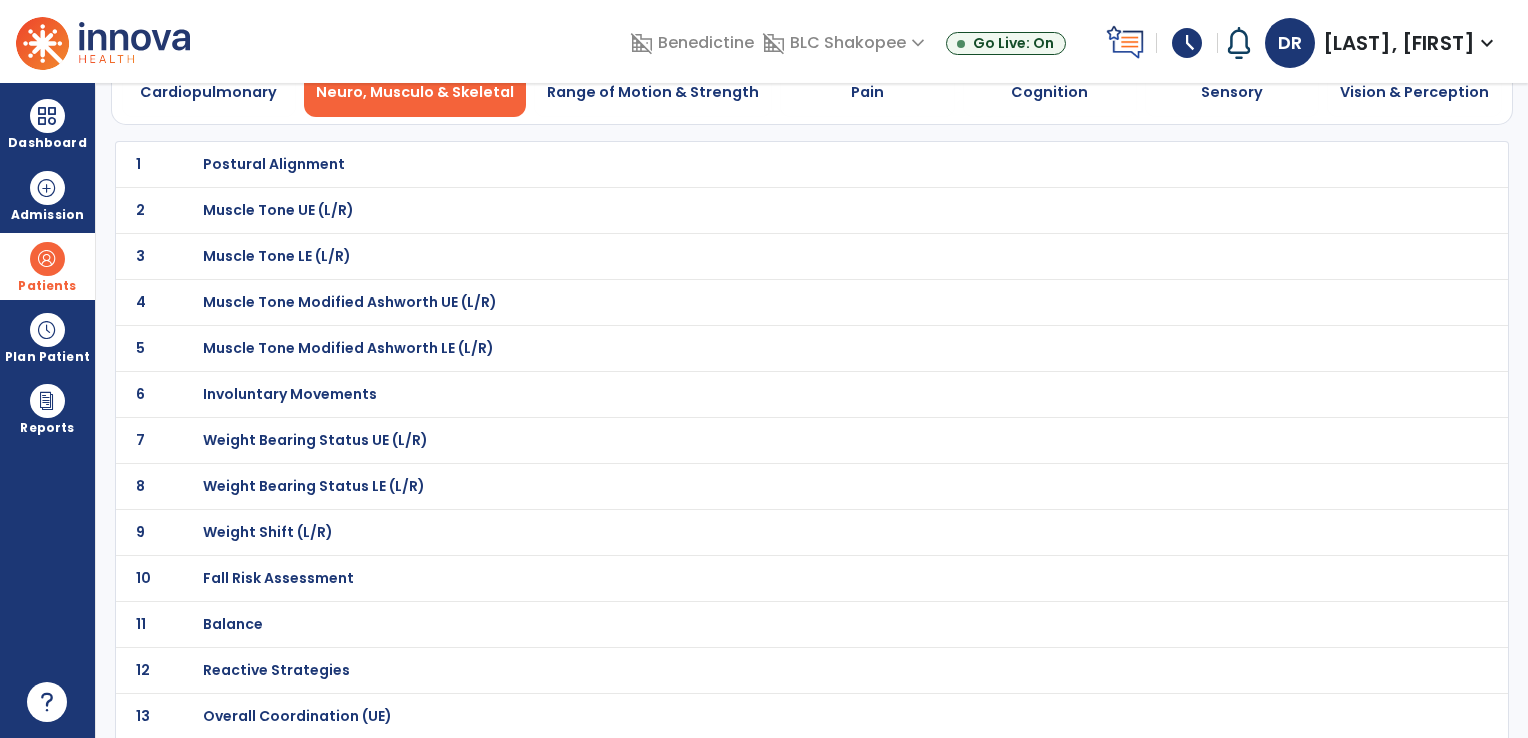 scroll, scrollTop: 108, scrollLeft: 0, axis: vertical 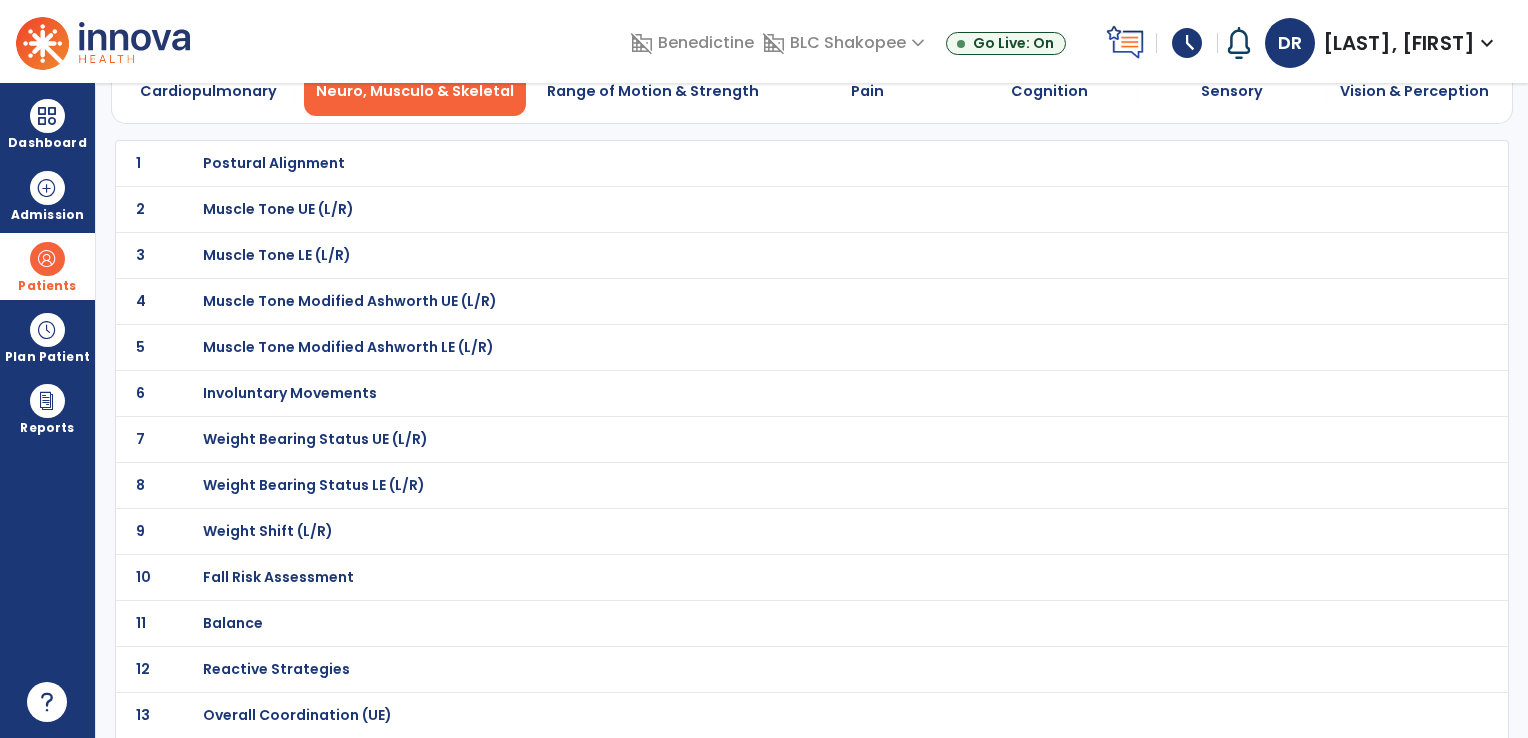 click on "Balance" at bounding box center (274, 163) 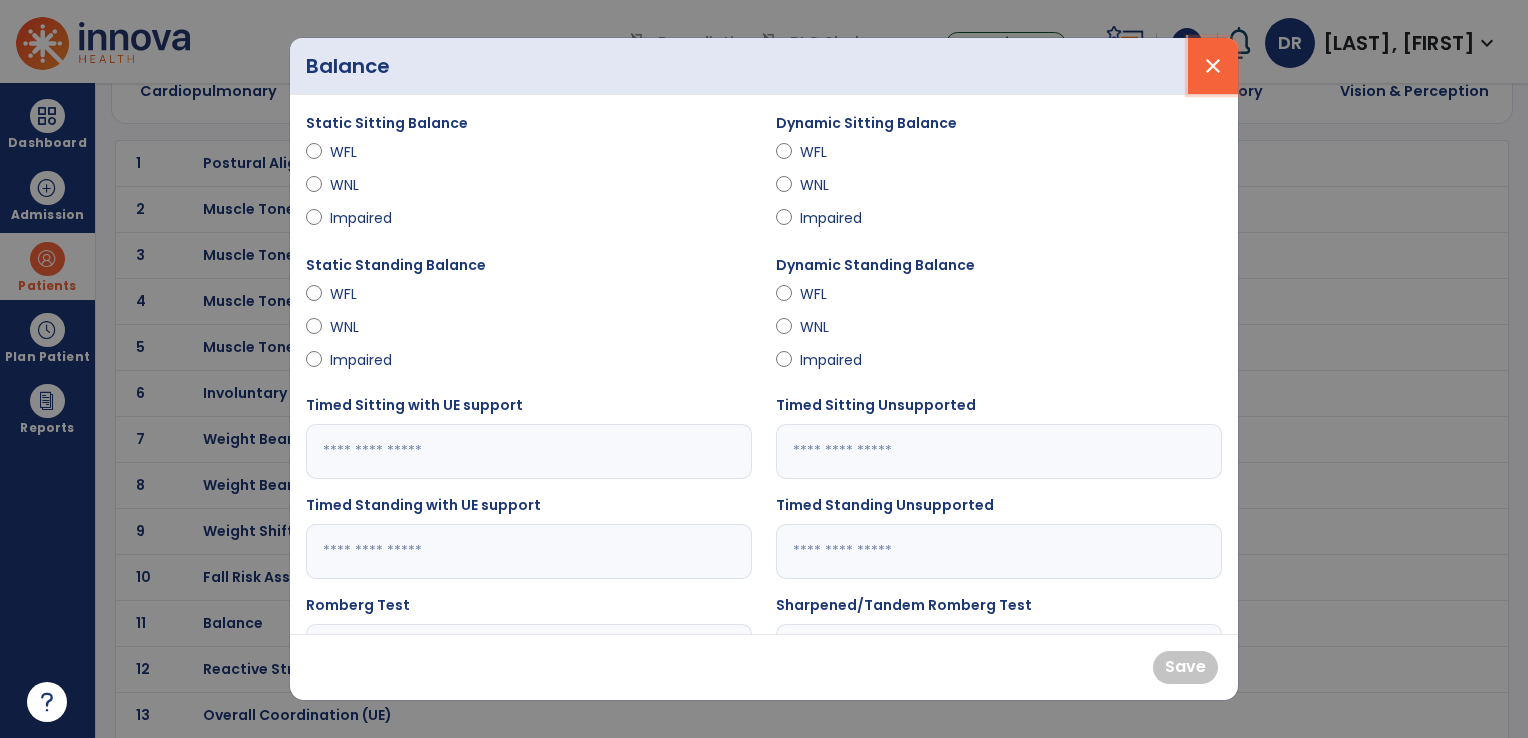 click on "close" at bounding box center (1213, 66) 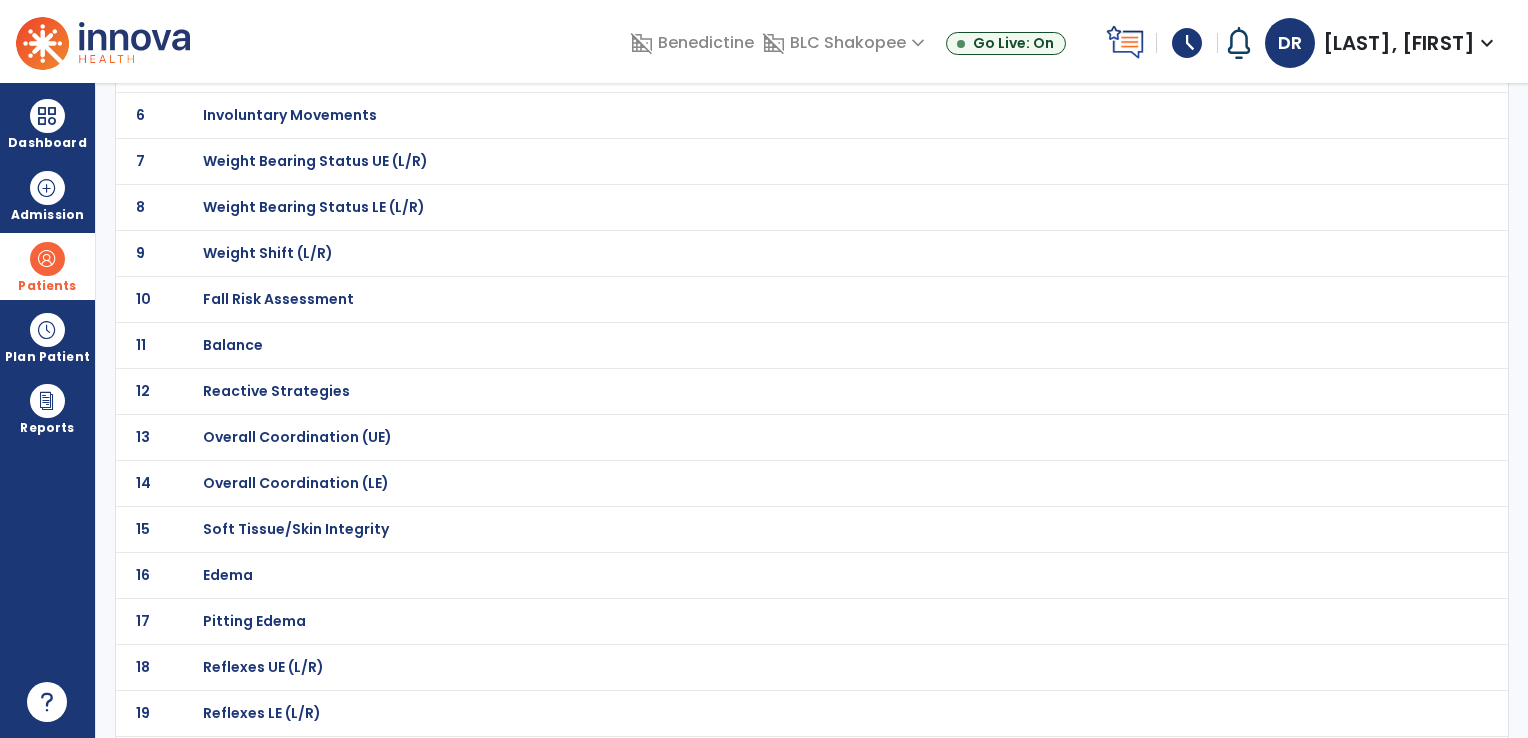 scroll, scrollTop: 390, scrollLeft: 0, axis: vertical 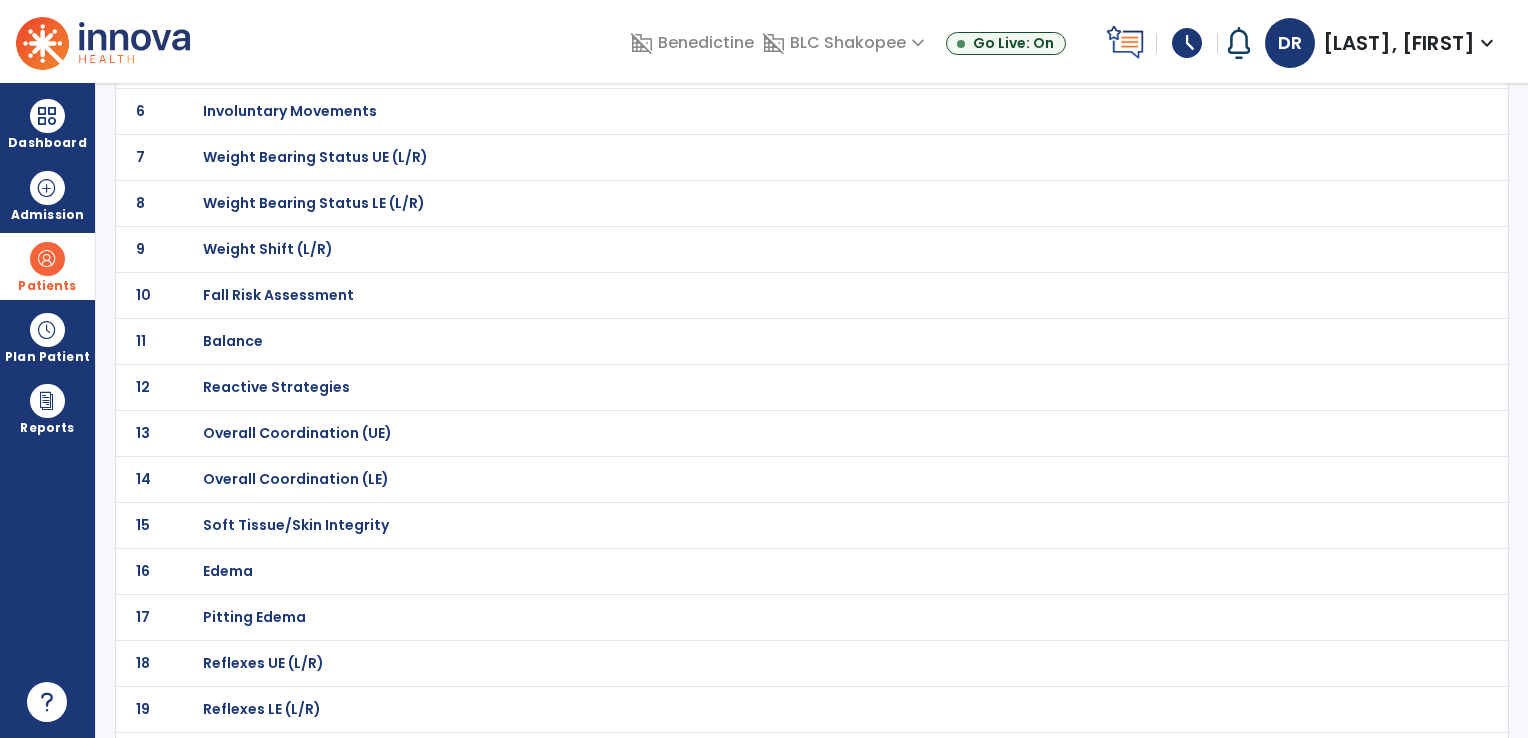 click on "Overall Coordination (UE)" at bounding box center (274, -119) 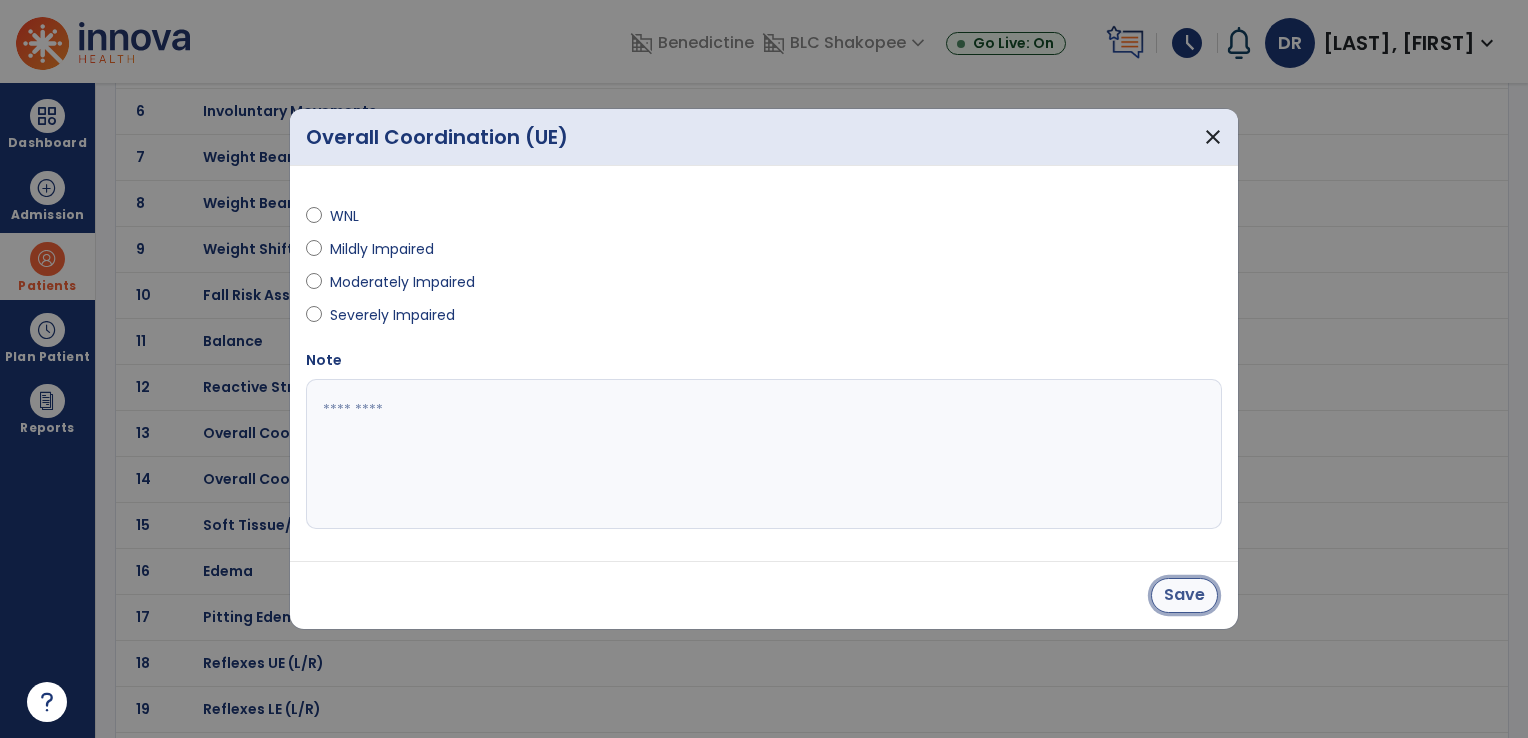 click on "Save" at bounding box center [1184, 595] 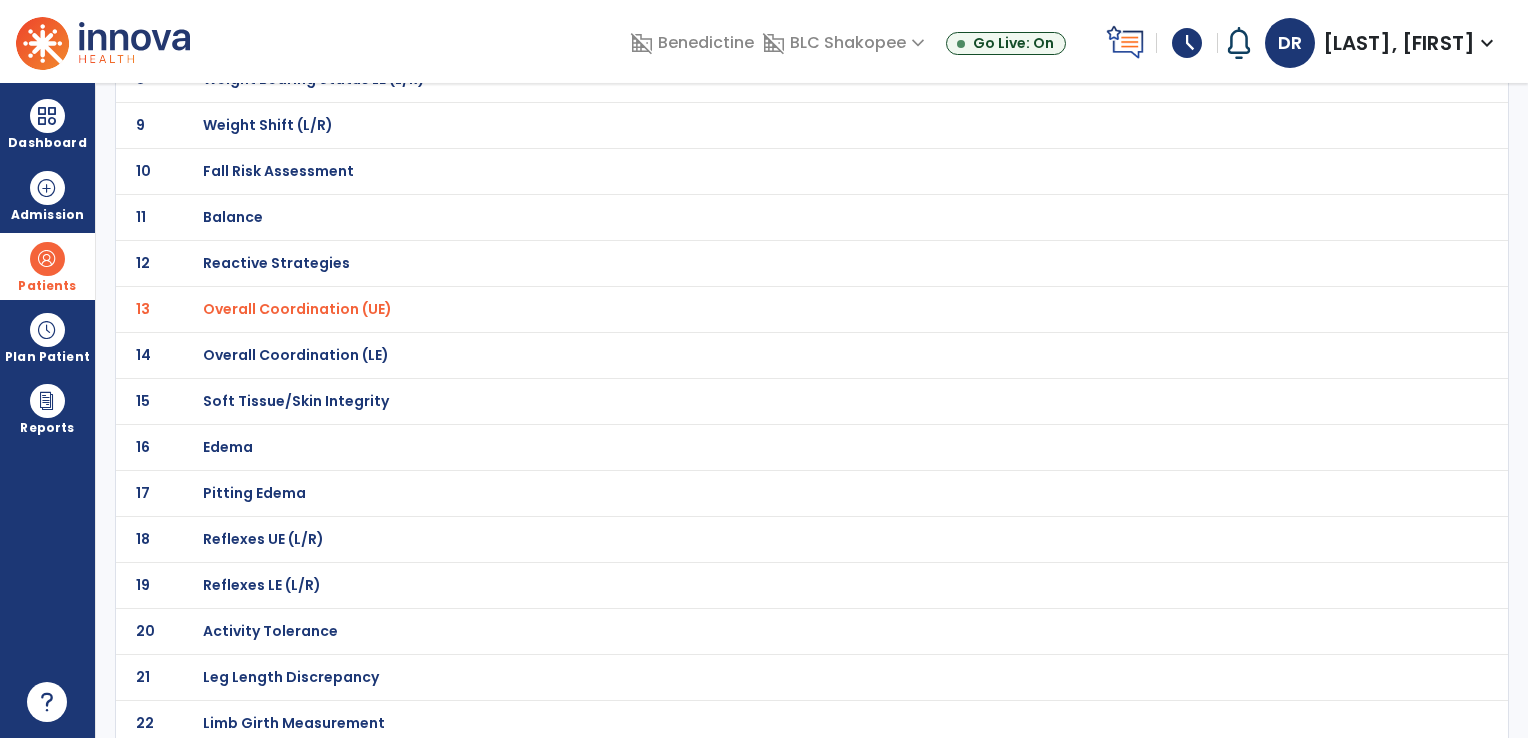 scroll, scrollTop: 563, scrollLeft: 0, axis: vertical 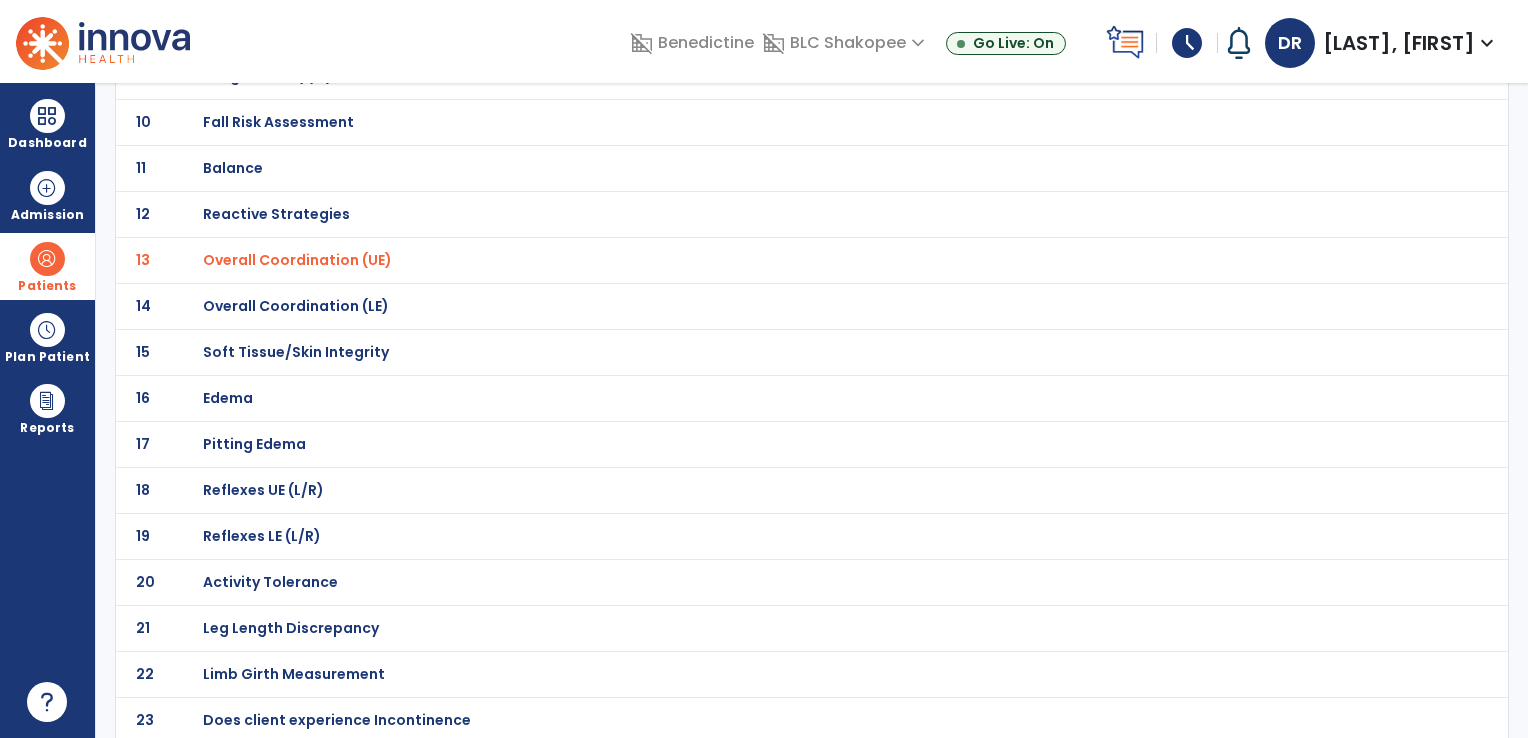 click on "Activity Tolerance" at bounding box center [767, -292] 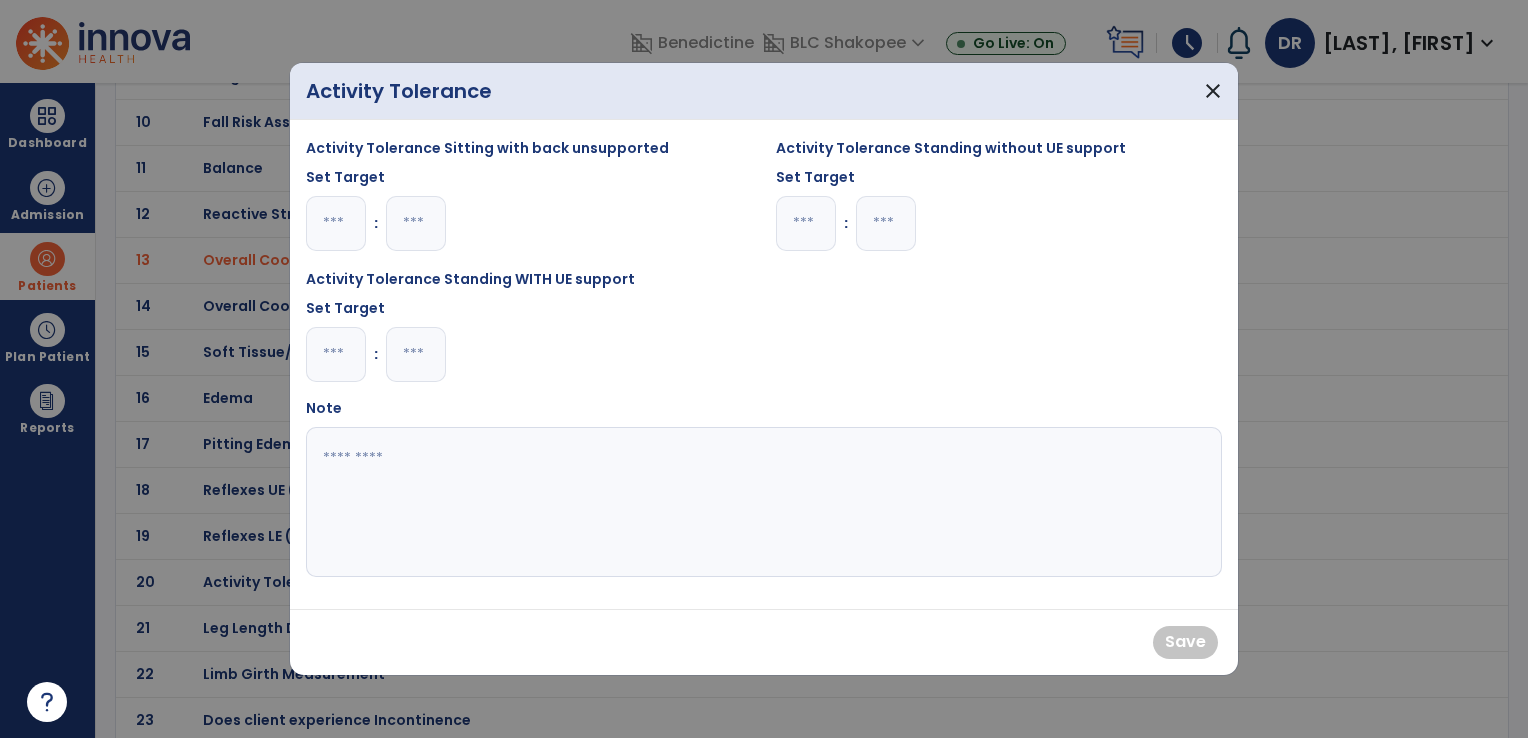 click at bounding box center [764, 502] 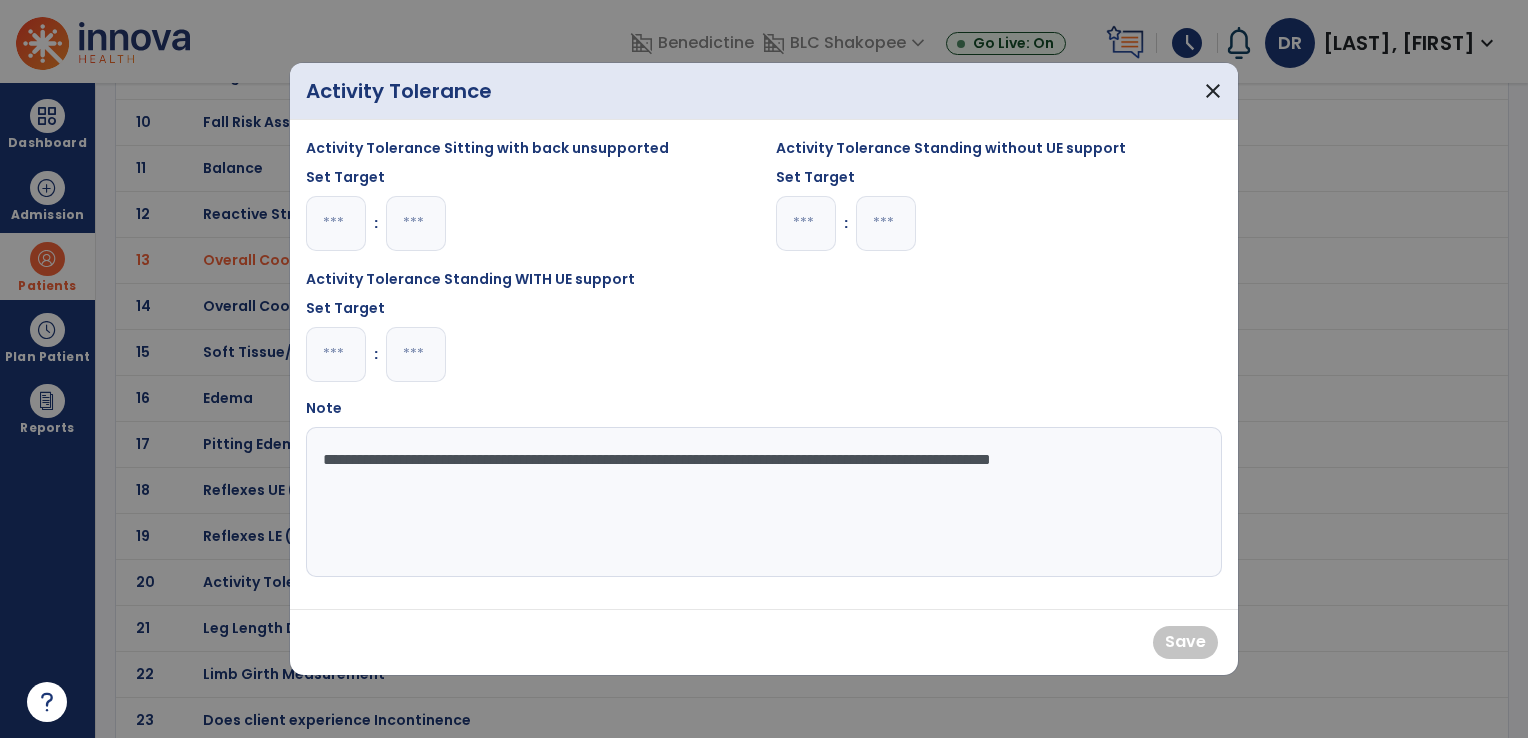 type on "**********" 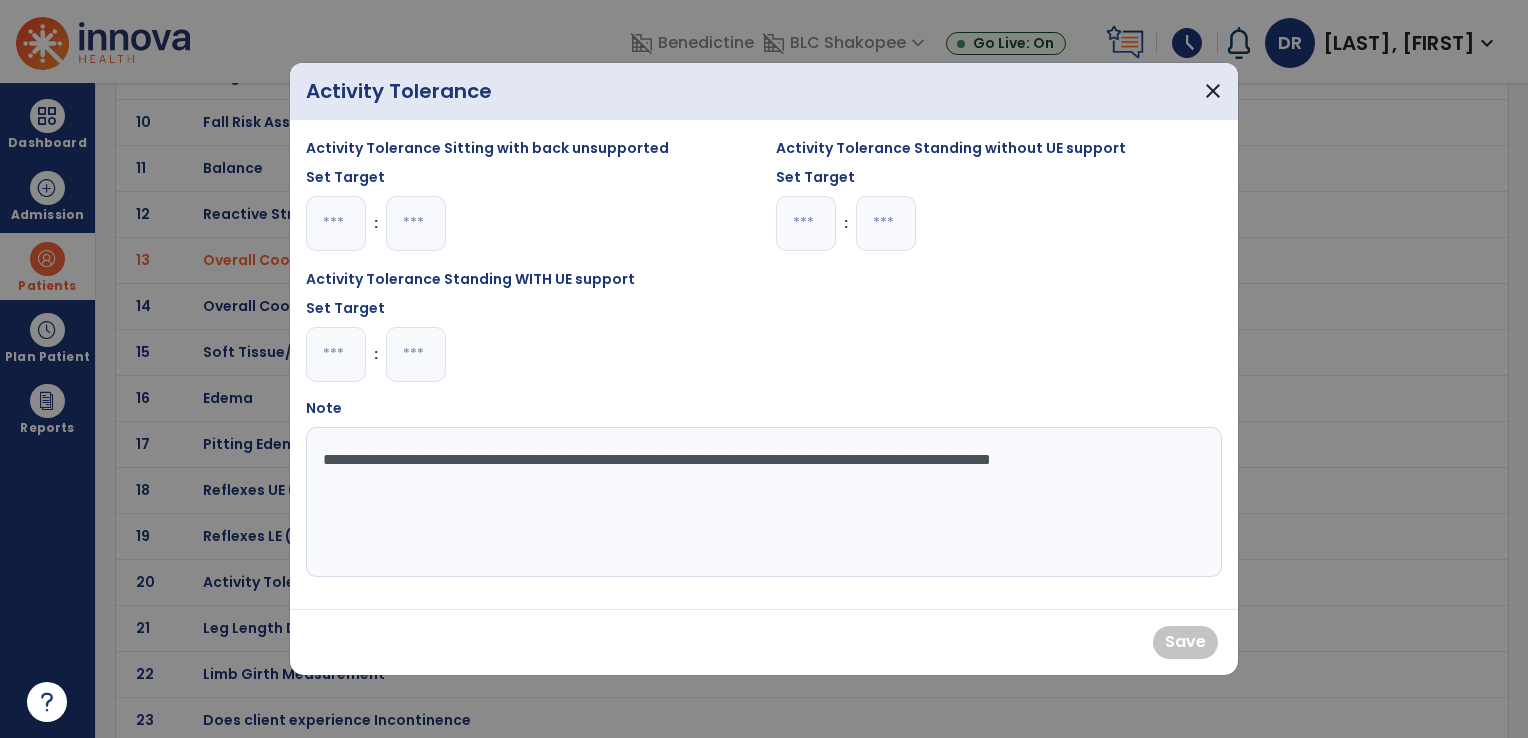 click at bounding box center (336, 354) 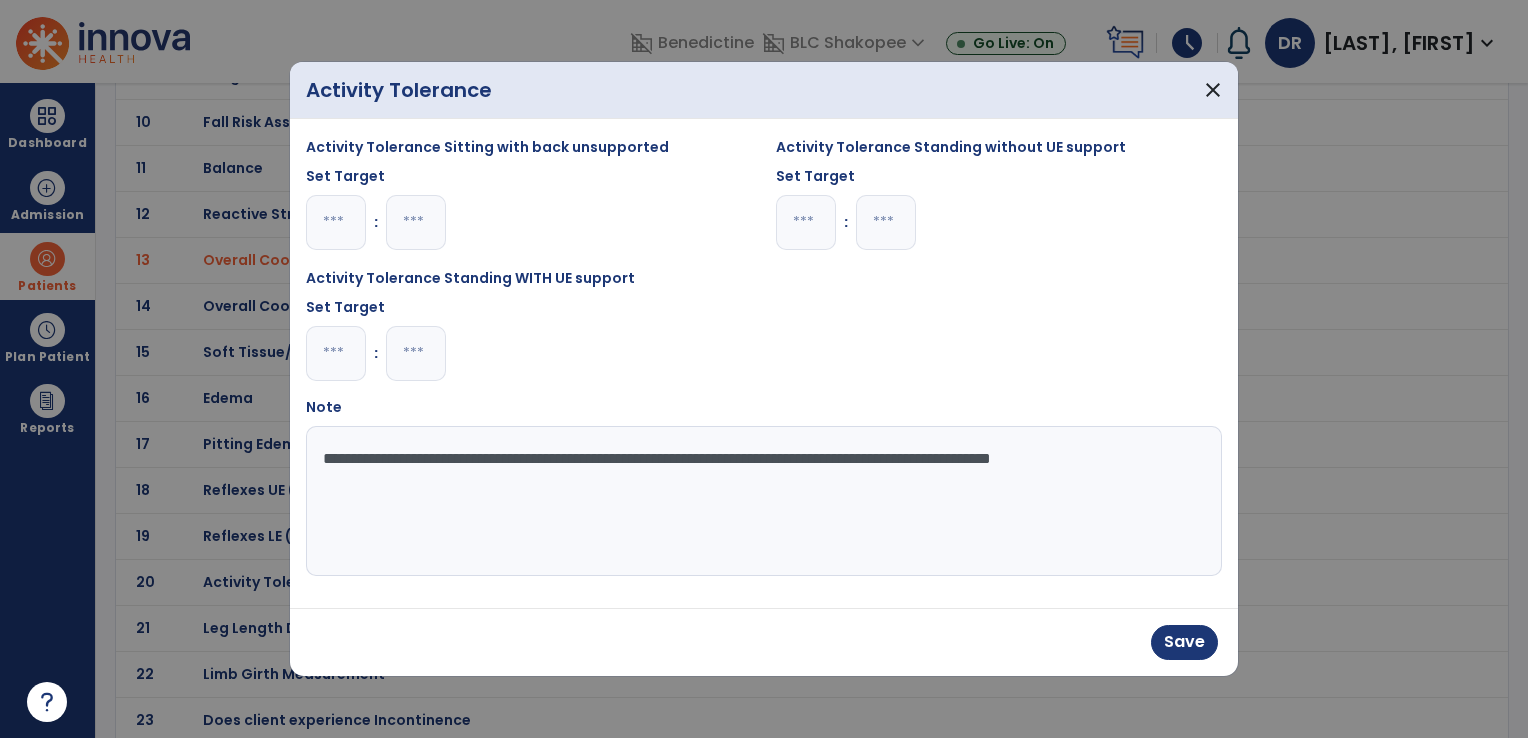 type on "*" 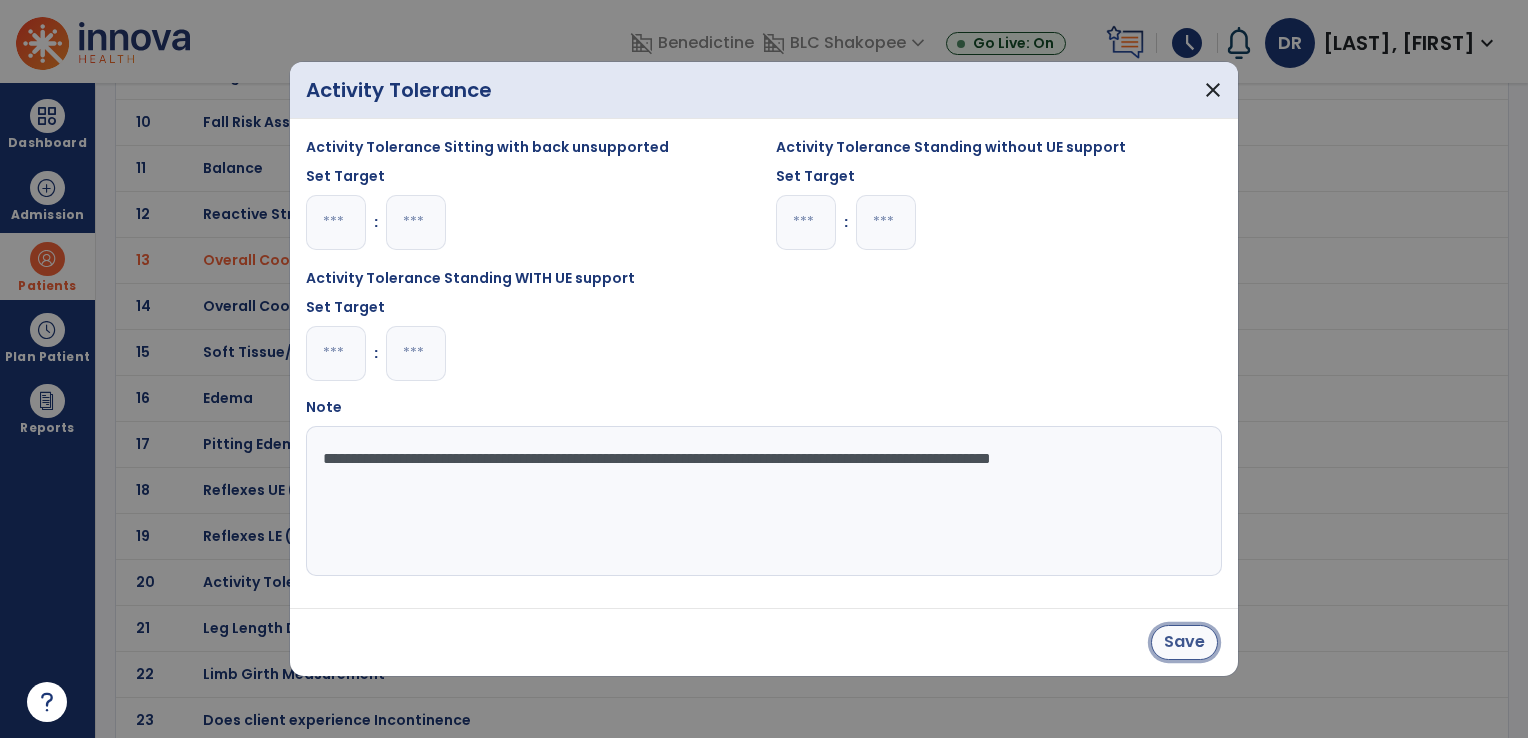 click on "Save" at bounding box center [1184, 642] 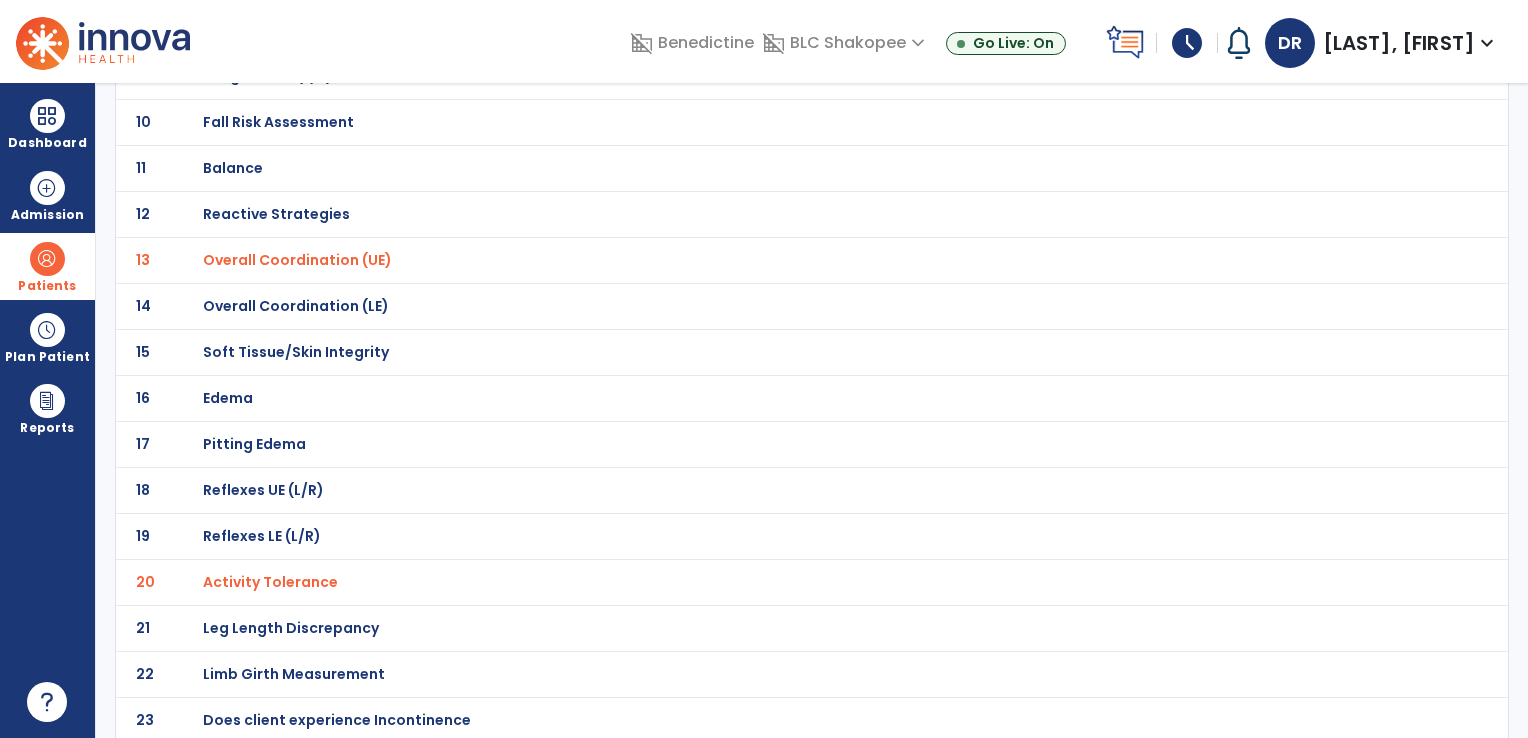 scroll, scrollTop: 0, scrollLeft: 0, axis: both 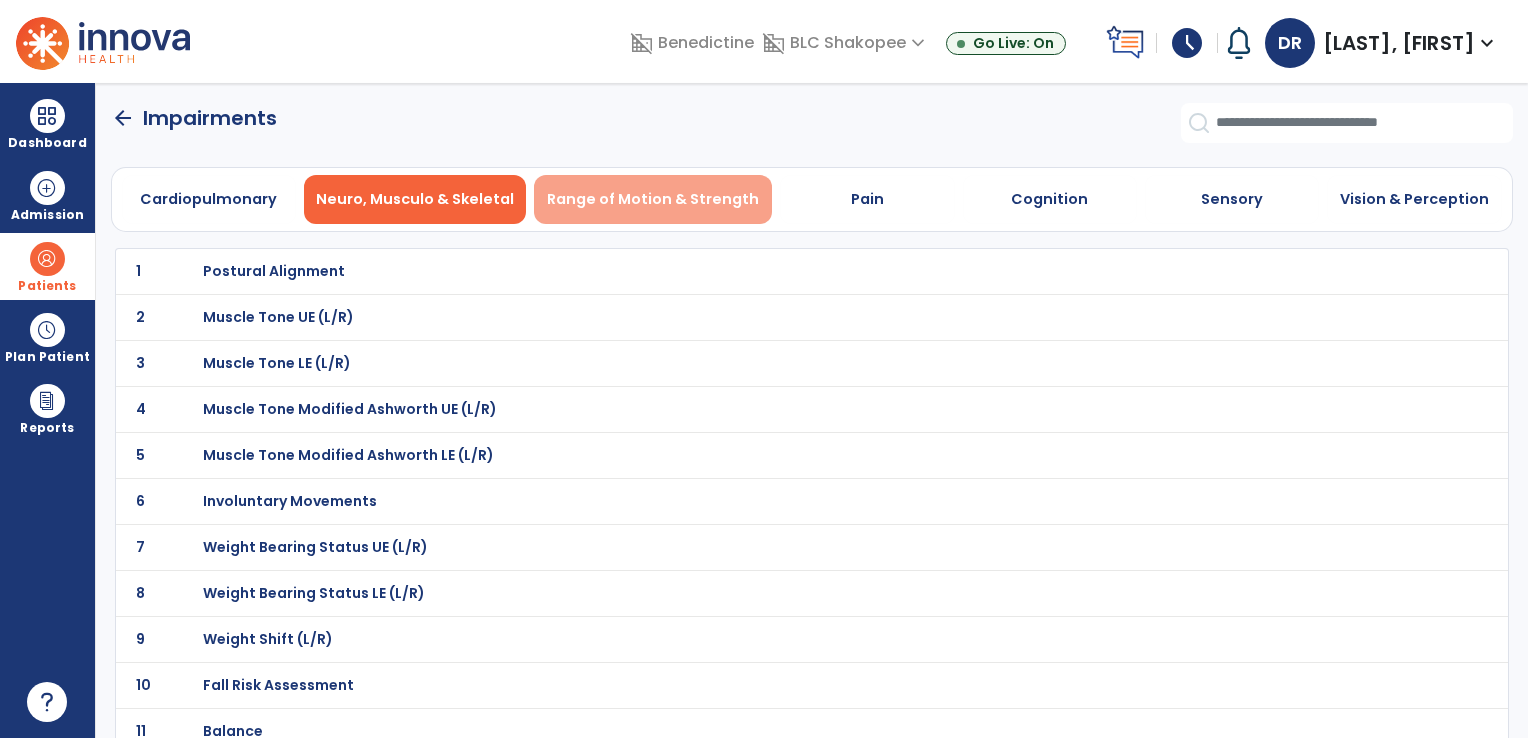 click on "Range of Motion & Strength" at bounding box center [653, 199] 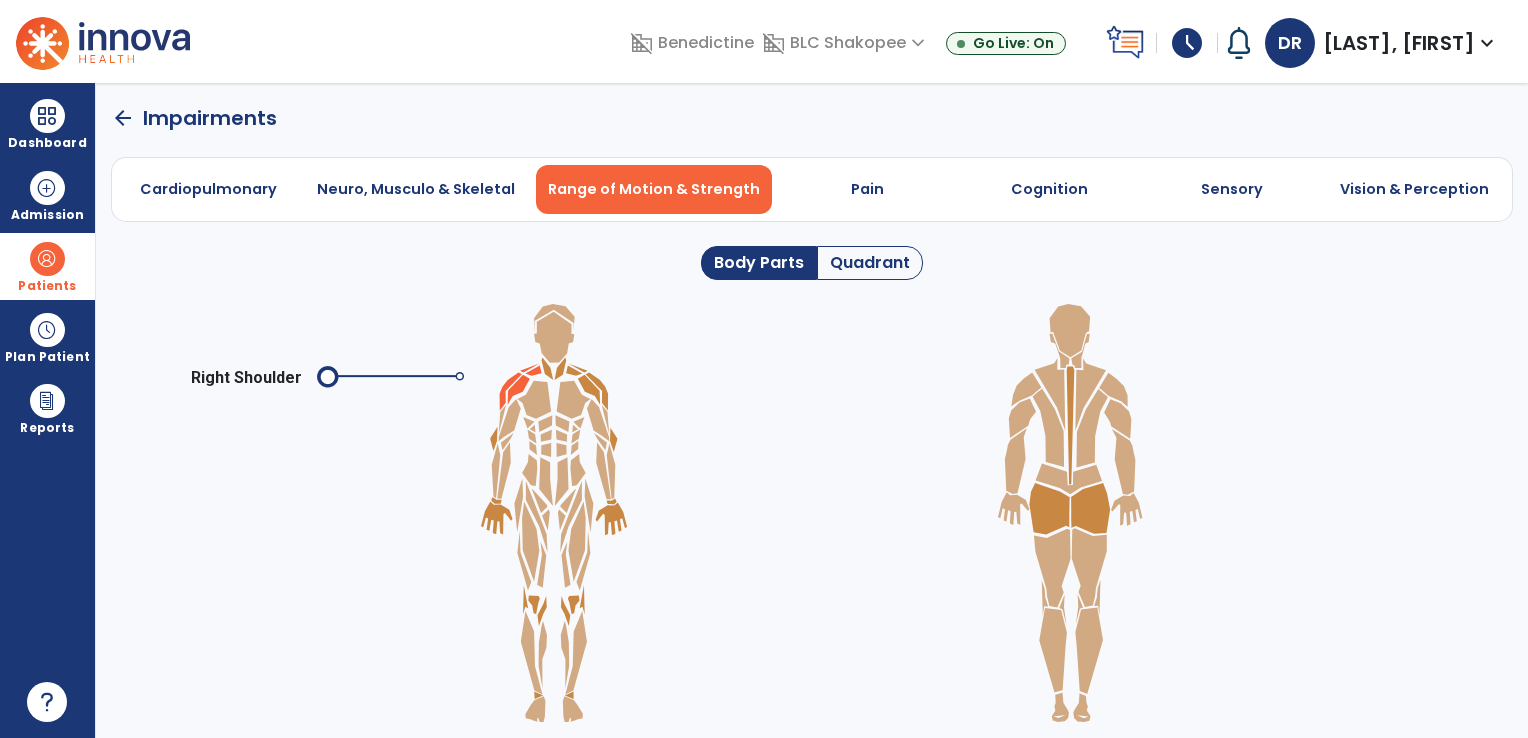 click 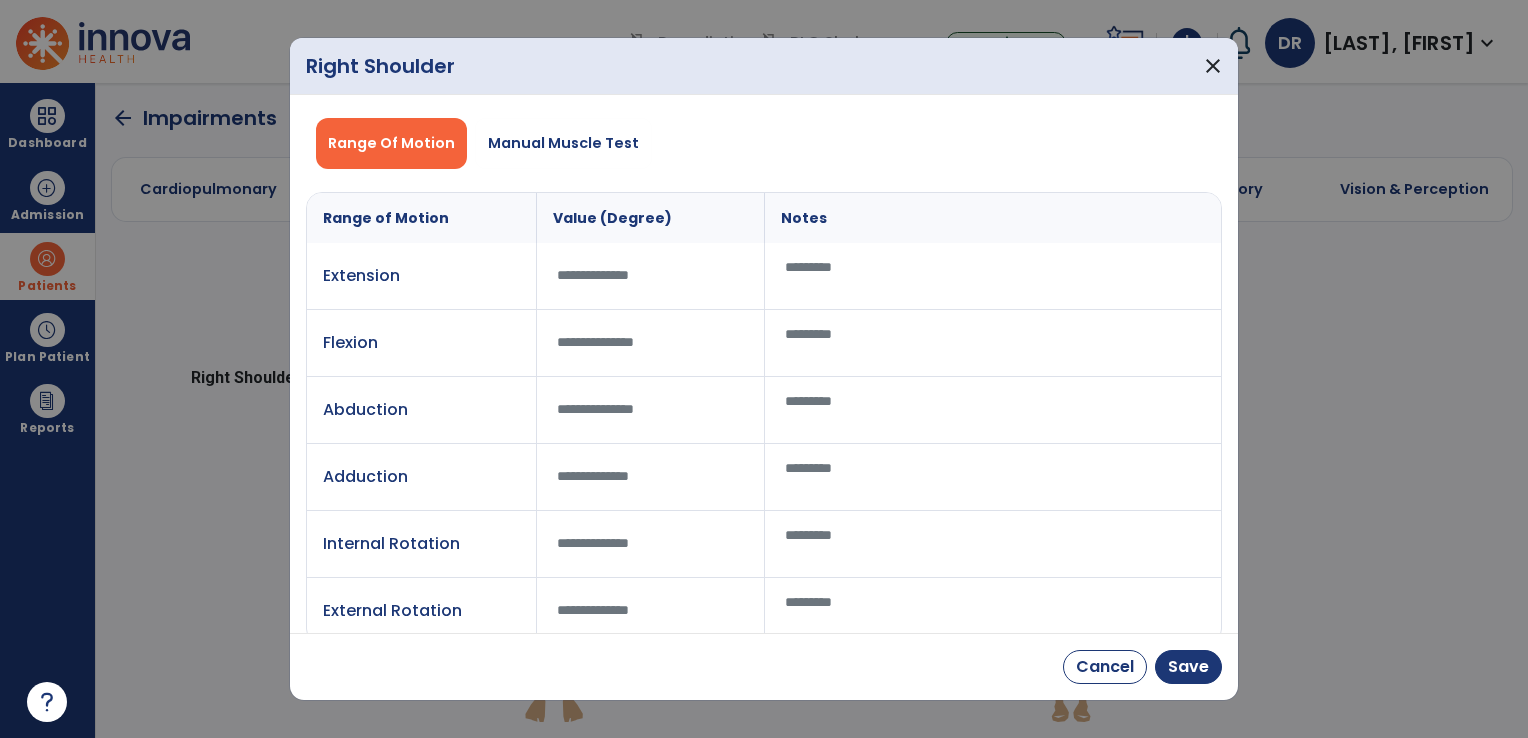 scroll, scrollTop: 24, scrollLeft: 0, axis: vertical 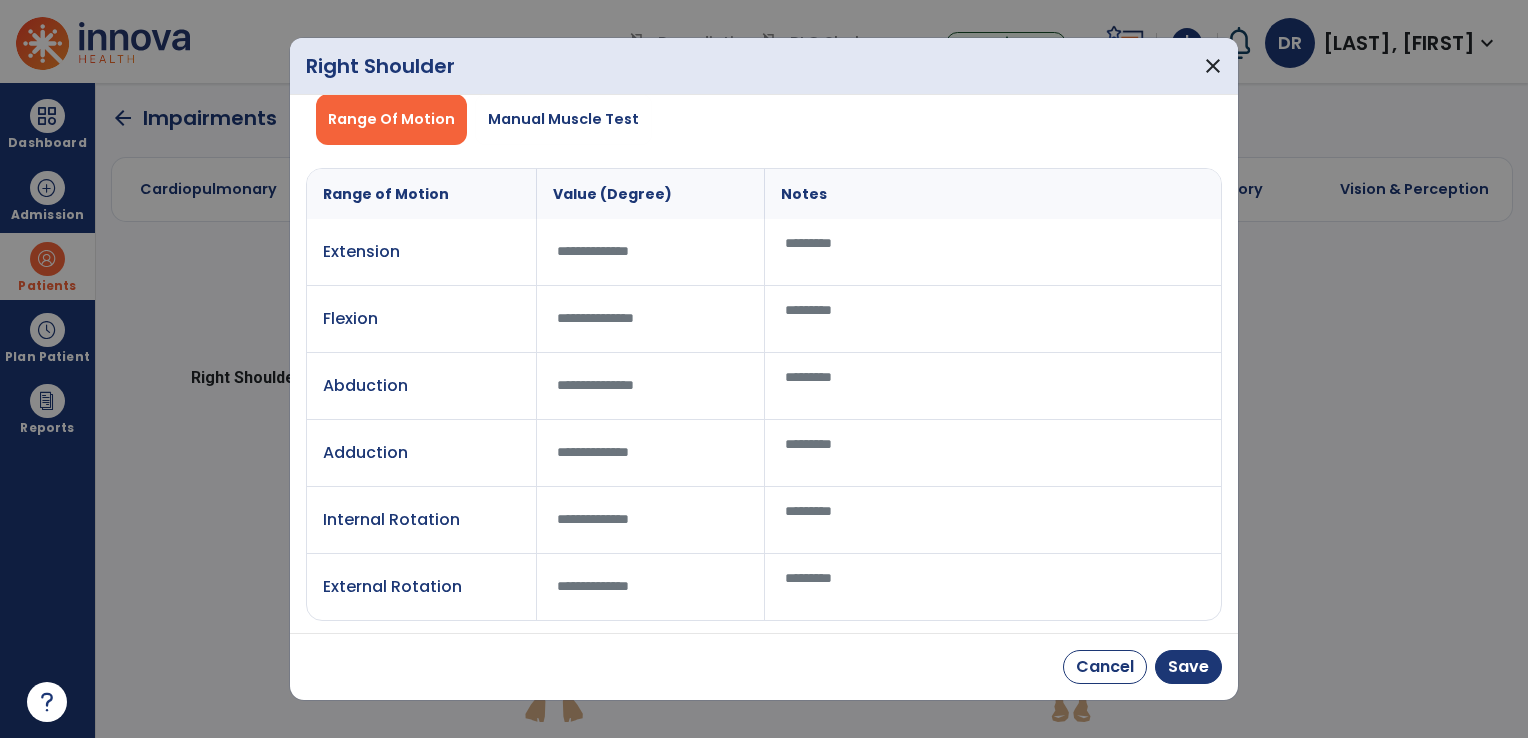 click at bounding box center (993, 319) 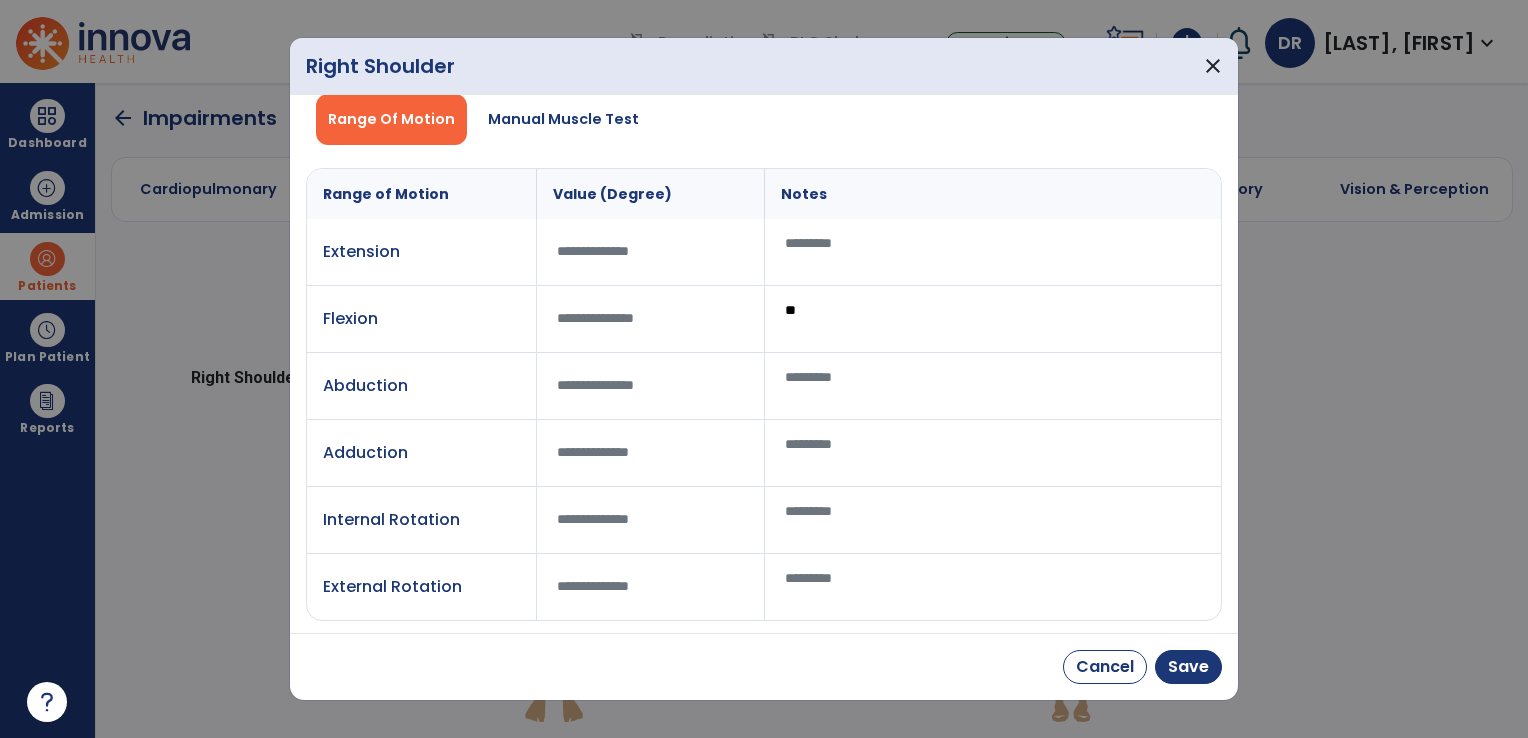 type on "***" 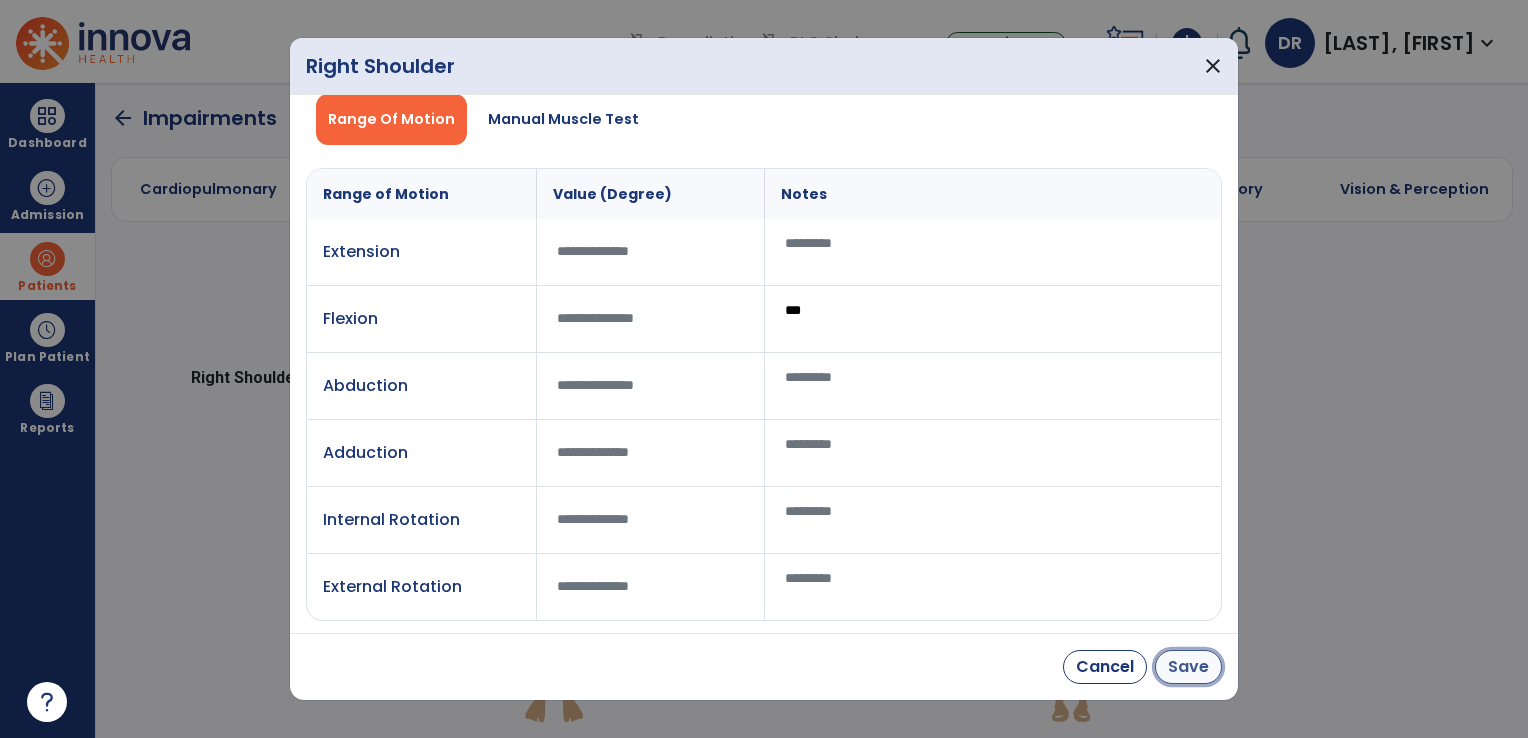 click on "Save" at bounding box center (1188, 667) 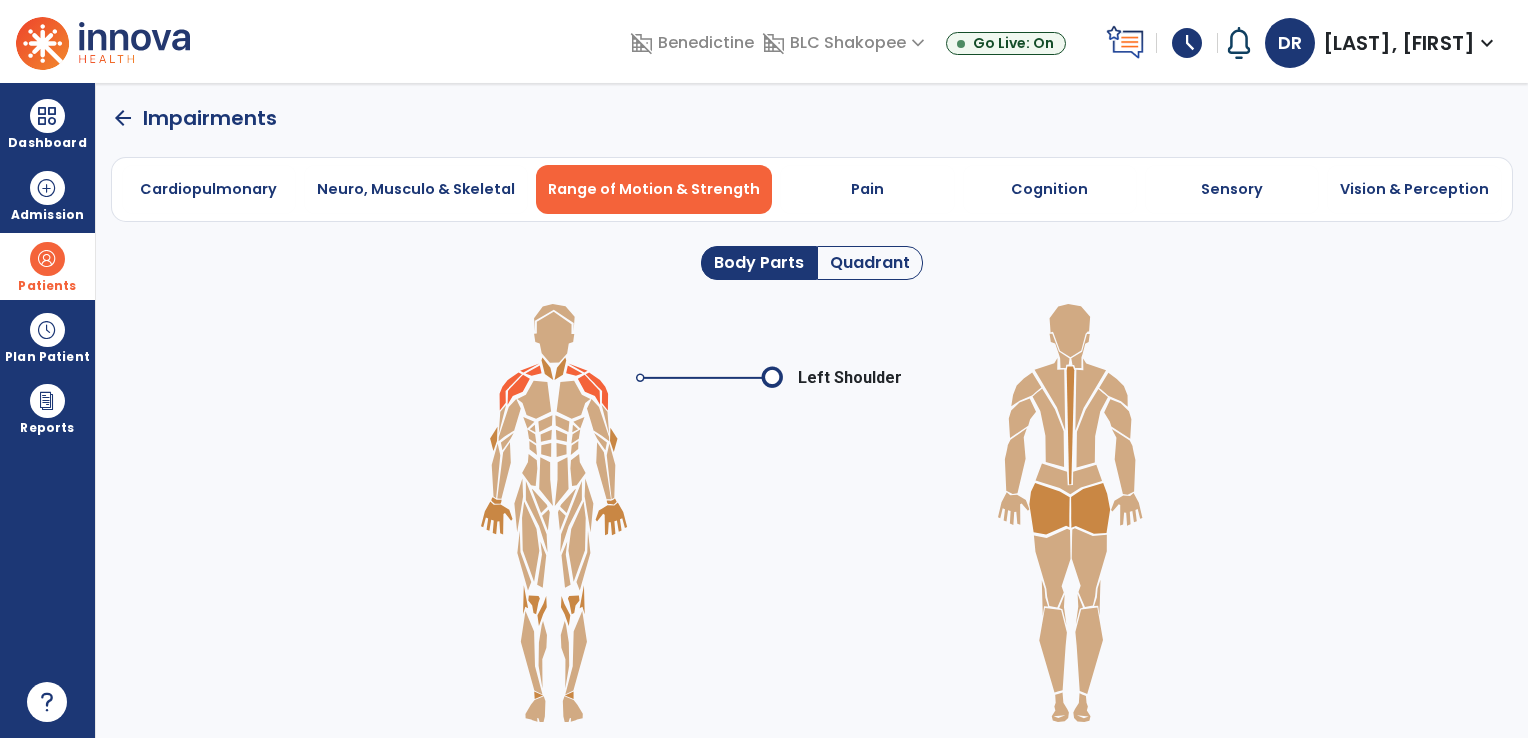 click 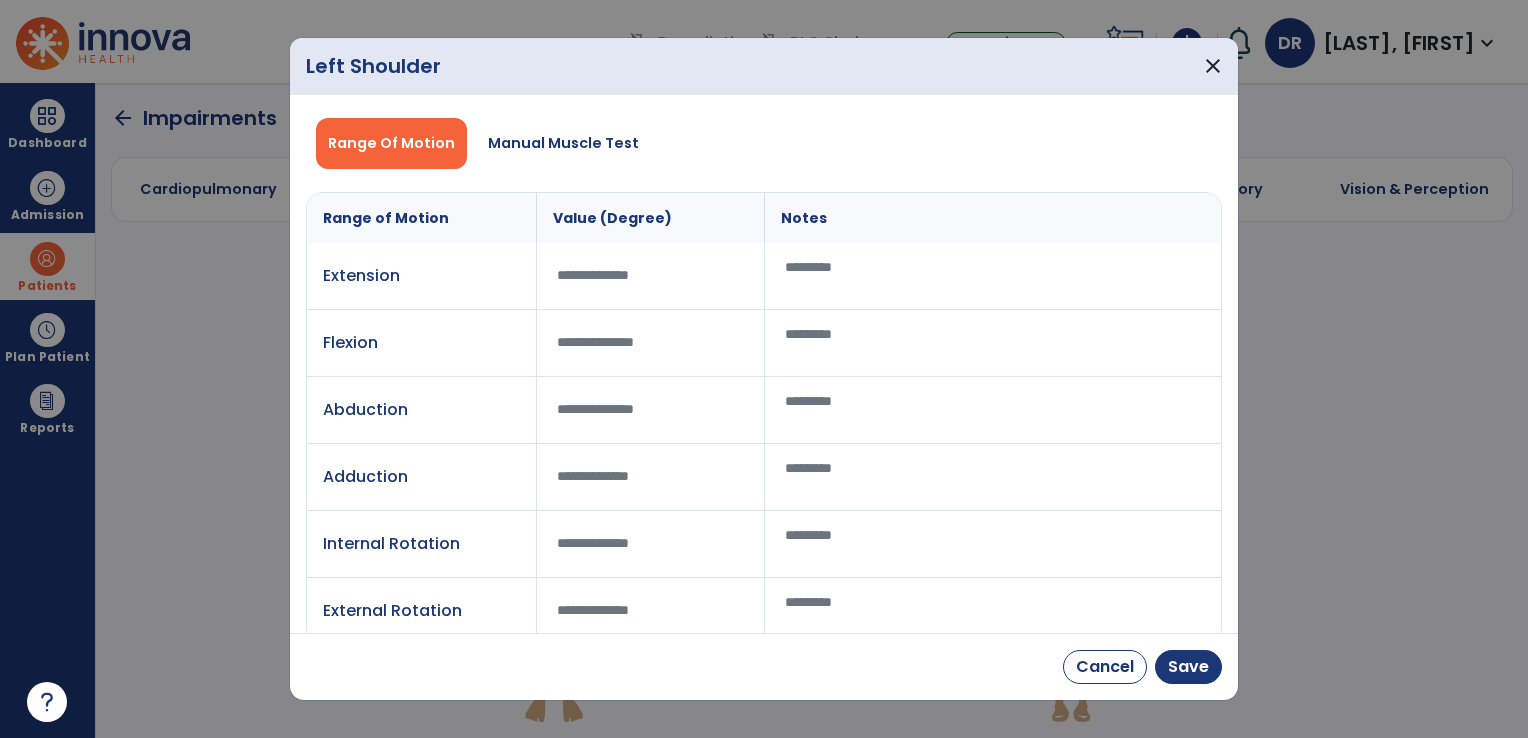 click on "Flexion" at bounding box center [421, 343] 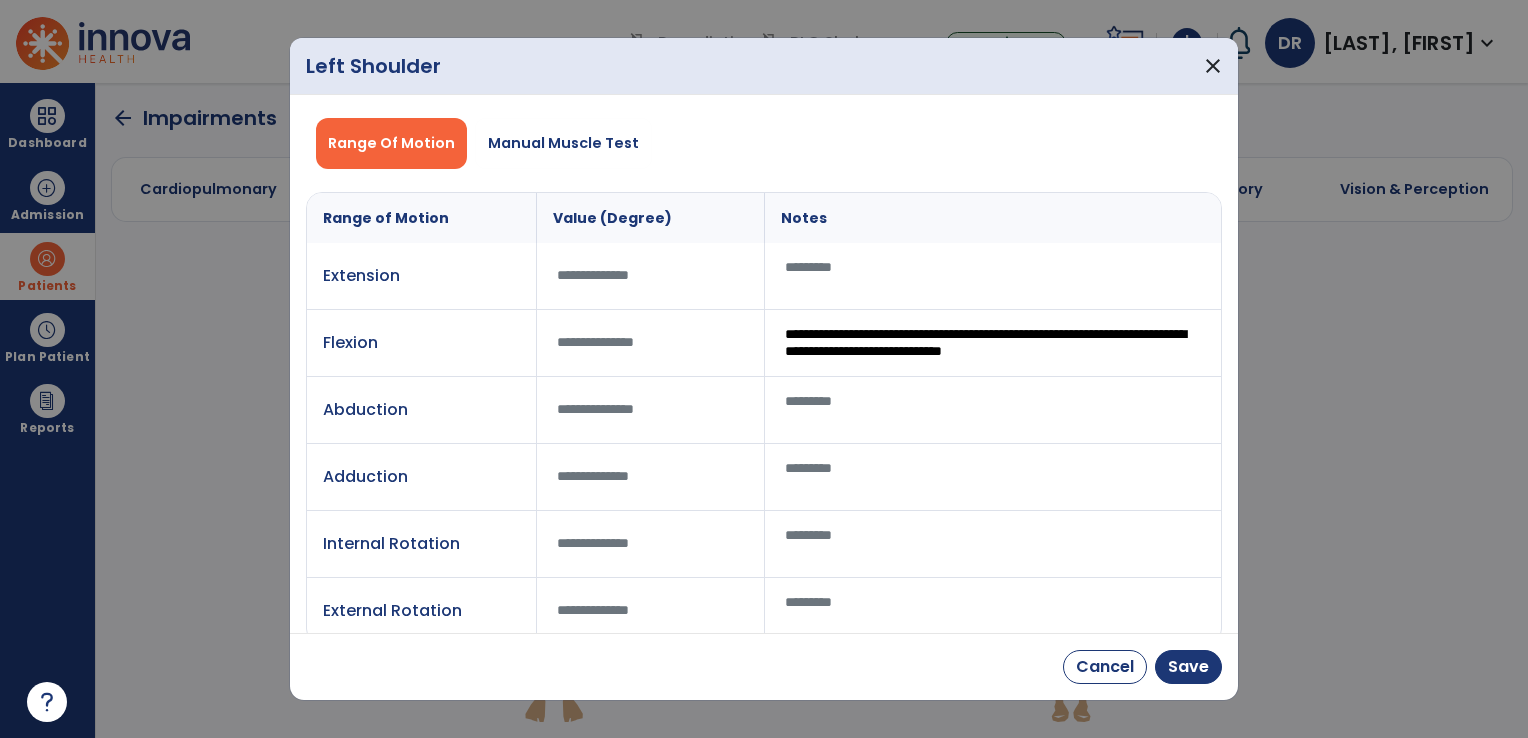 scroll, scrollTop: 13, scrollLeft: 0, axis: vertical 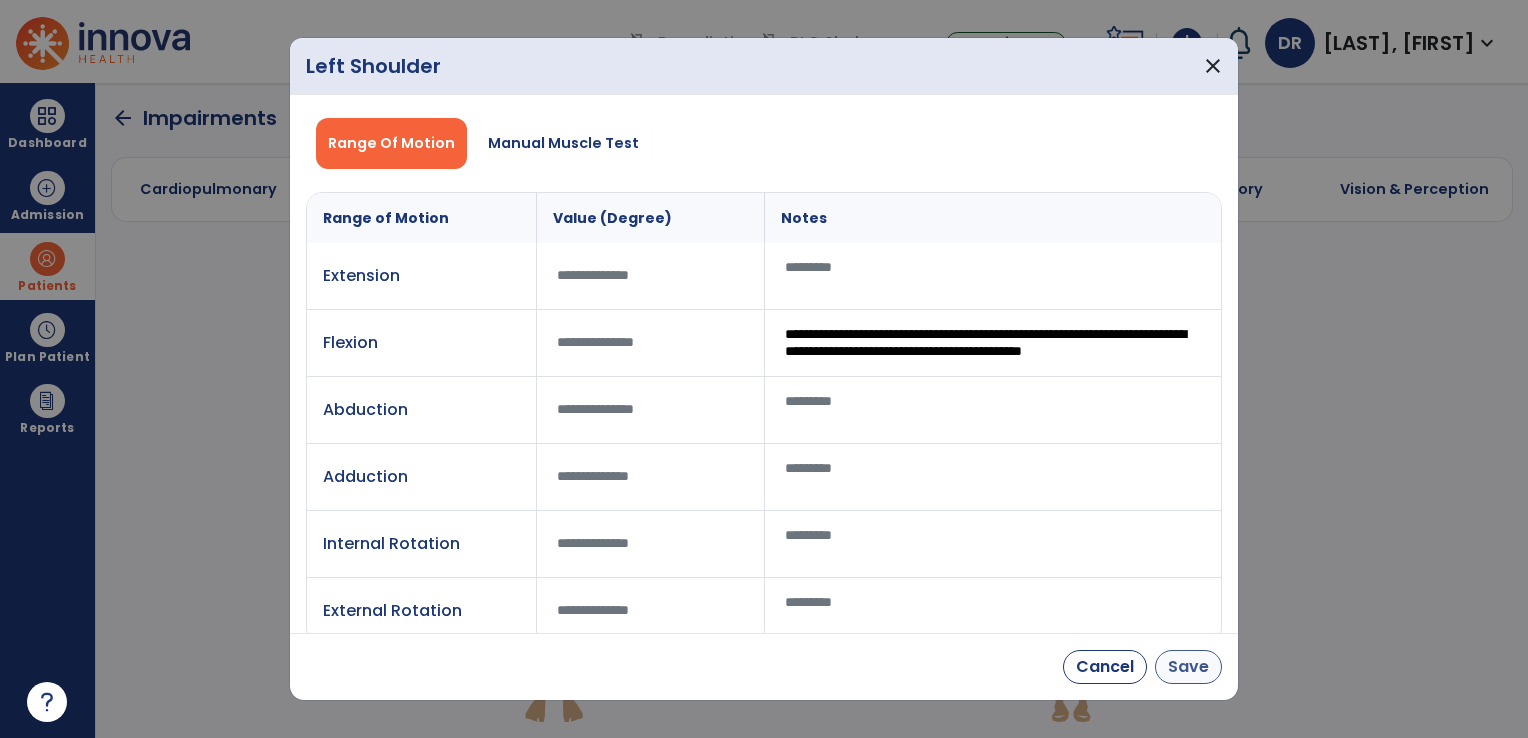 type on "**********" 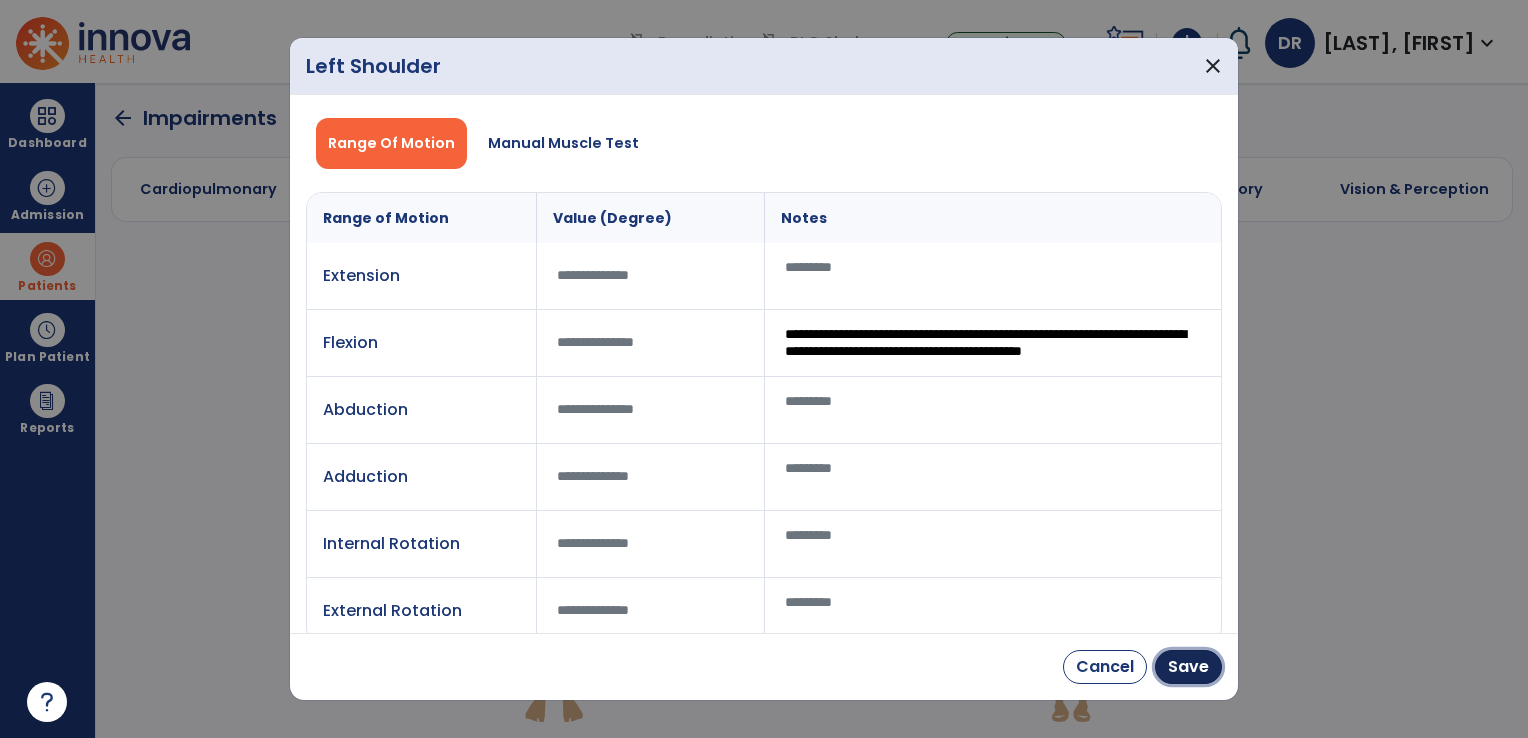 drag, startPoint x: 1182, startPoint y: 664, endPoint x: 1173, endPoint y: 679, distance: 17.492855 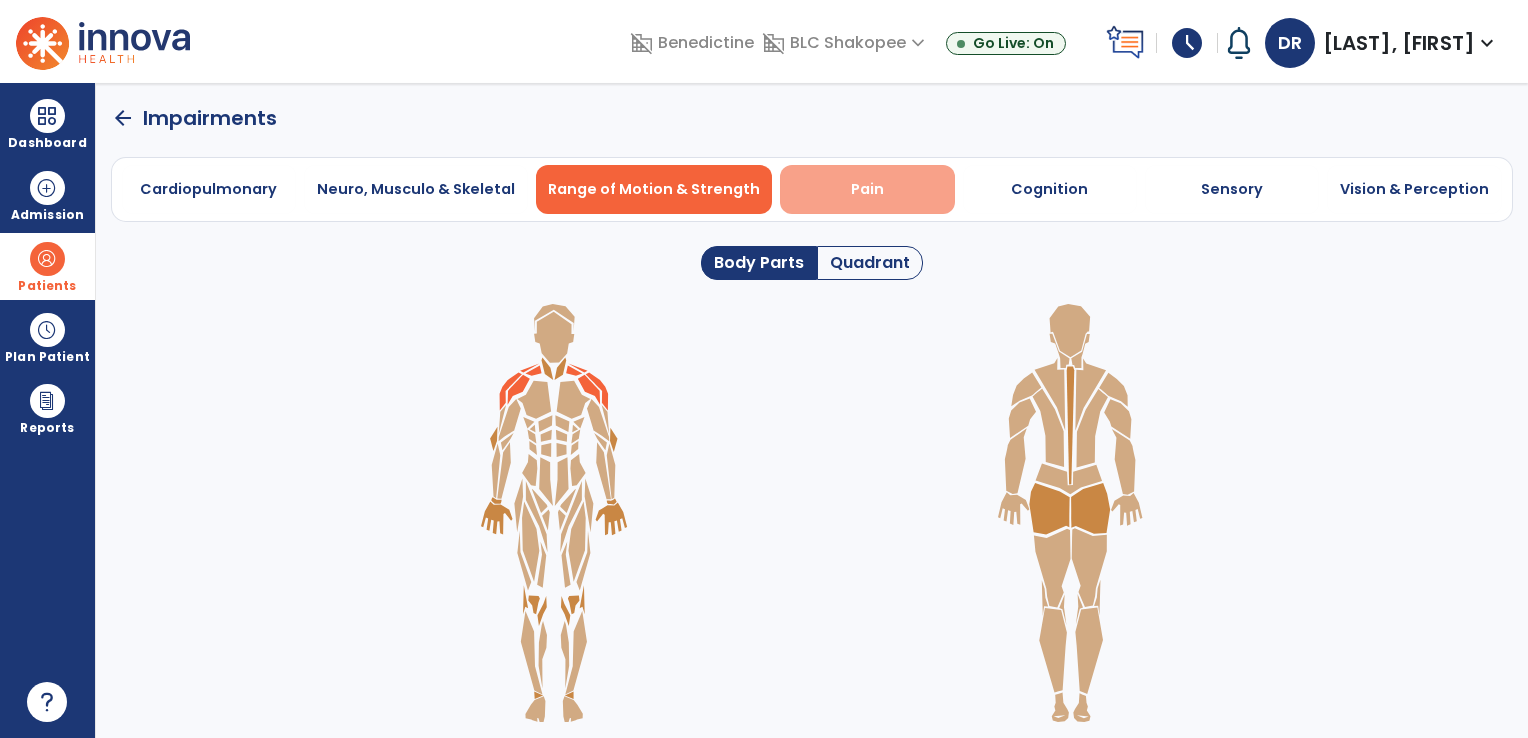 click on "Pain" at bounding box center [867, 189] 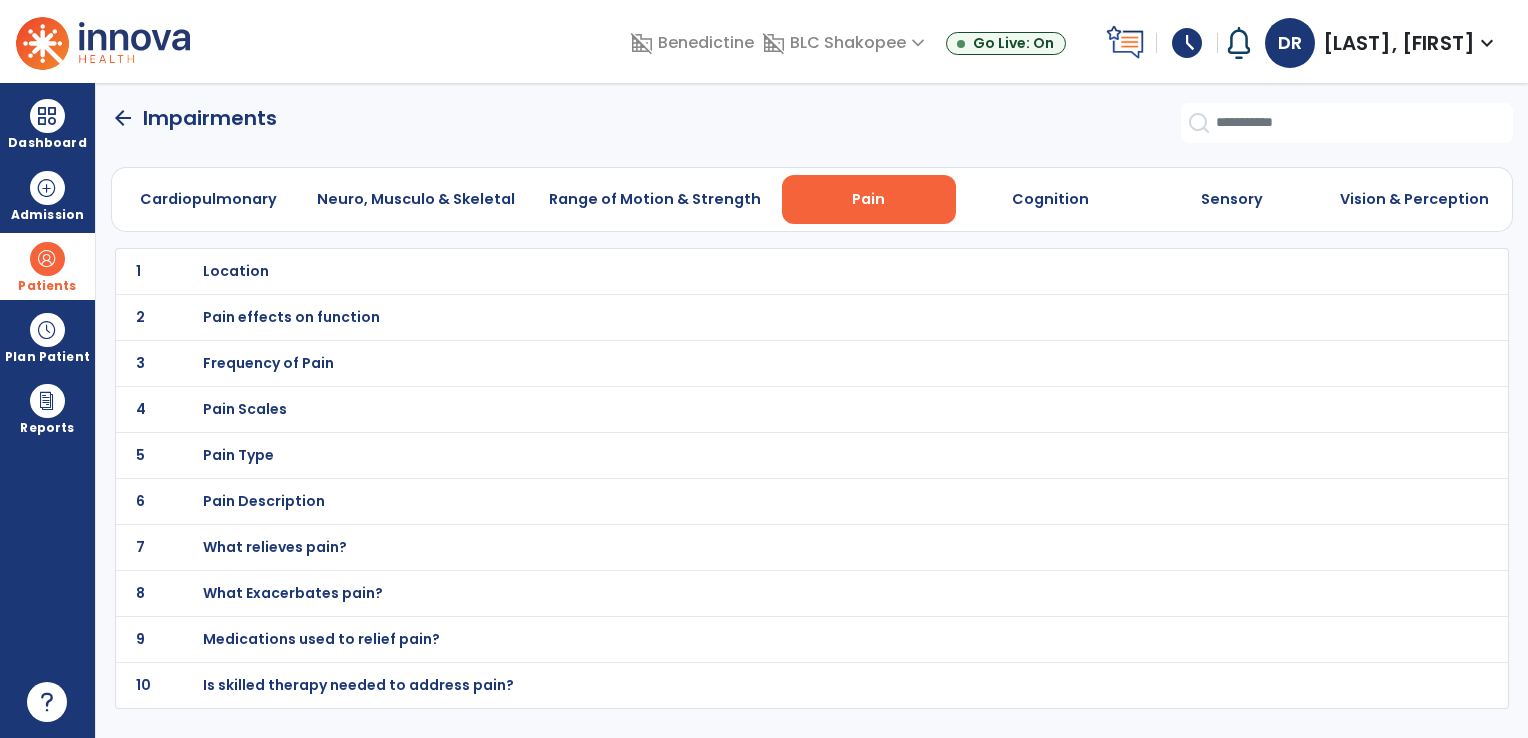 click on "Location" at bounding box center (236, 271) 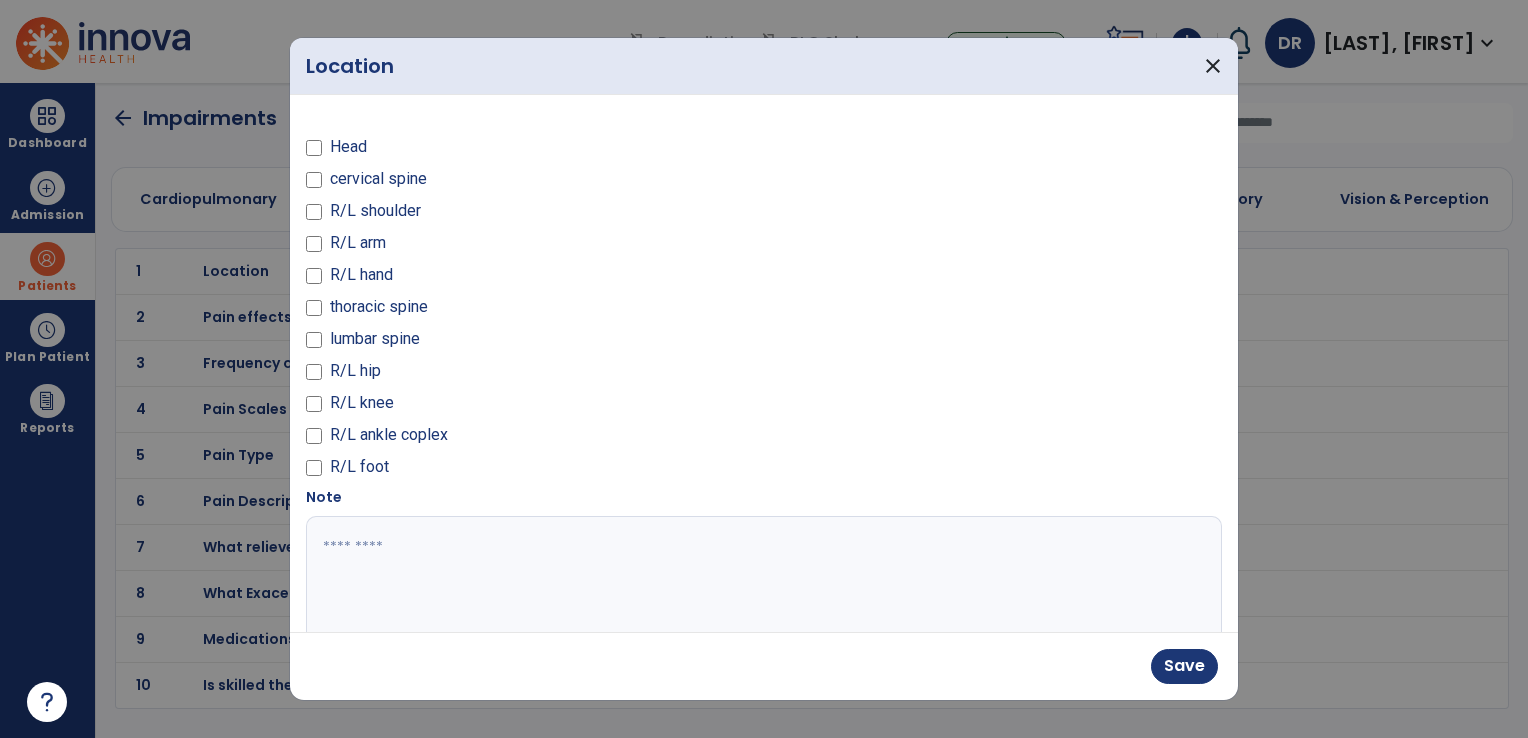 click at bounding box center [762, 591] 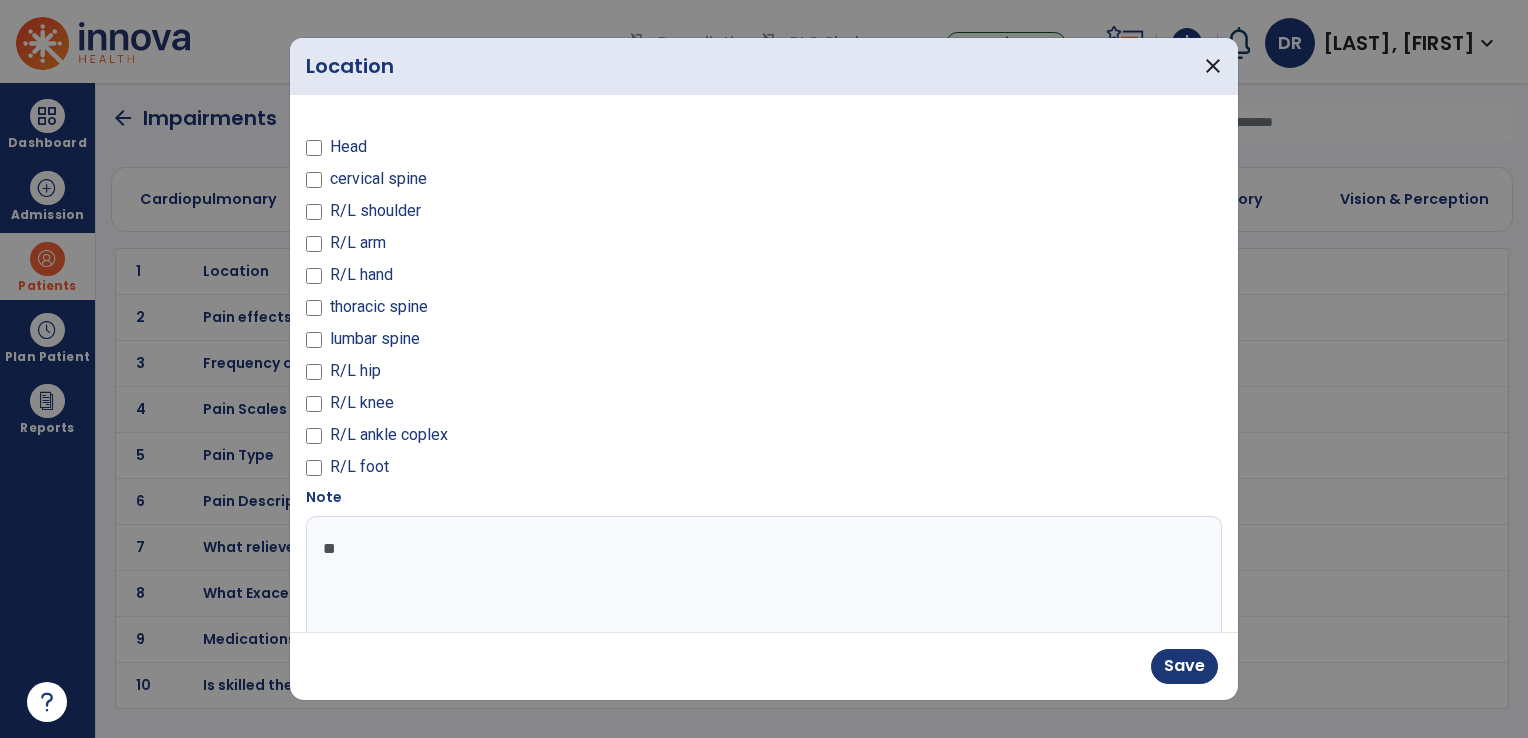 type on "*" 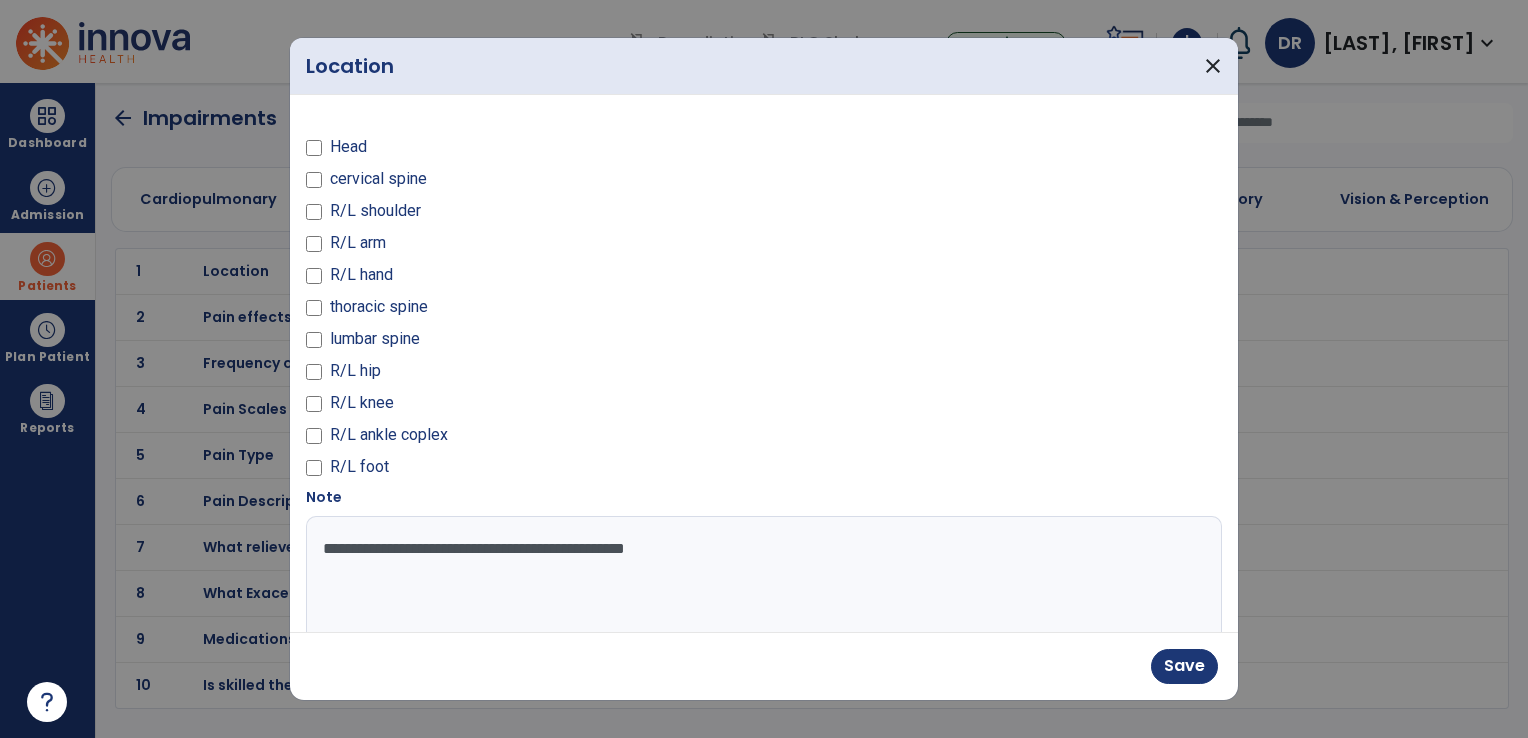type on "**********" 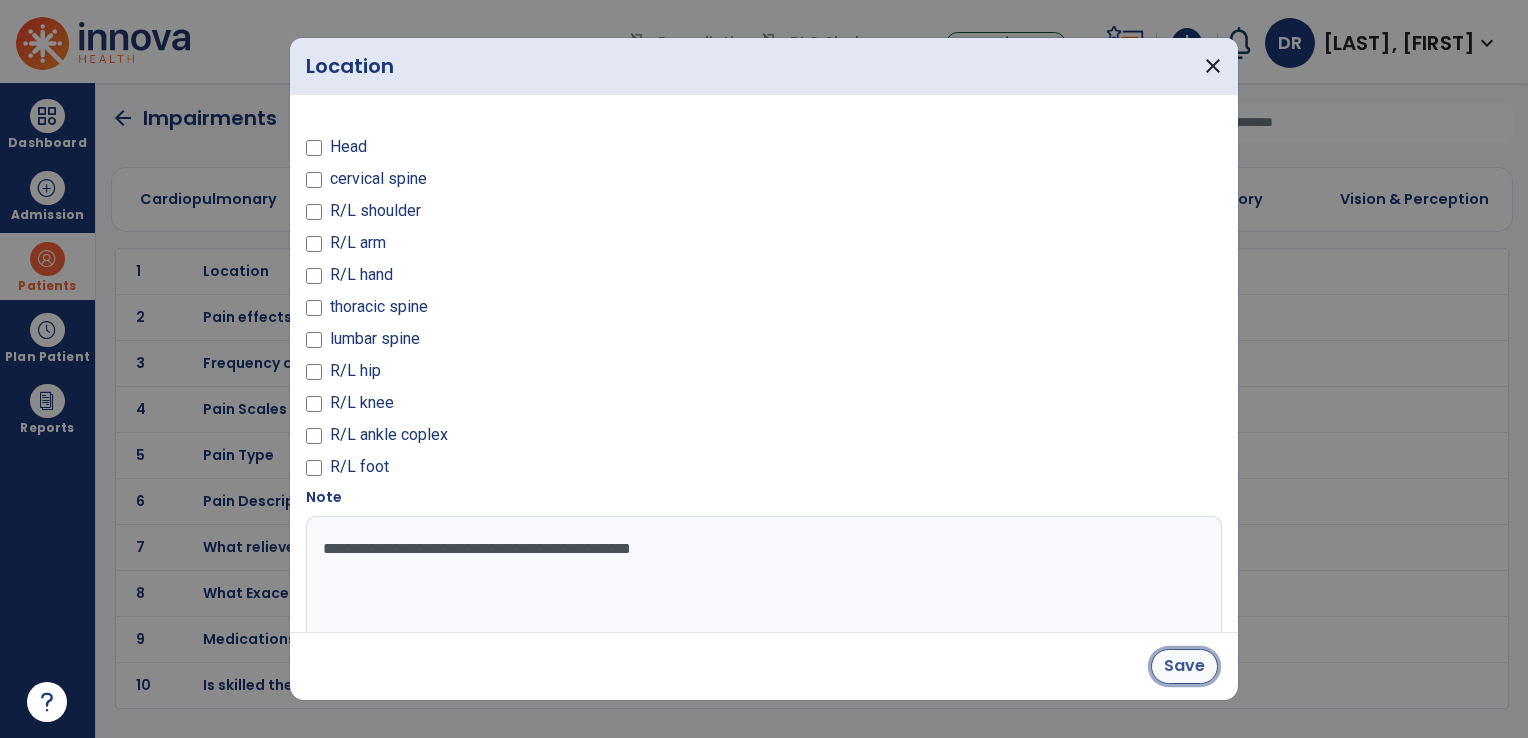 click on "Save" at bounding box center [1184, 666] 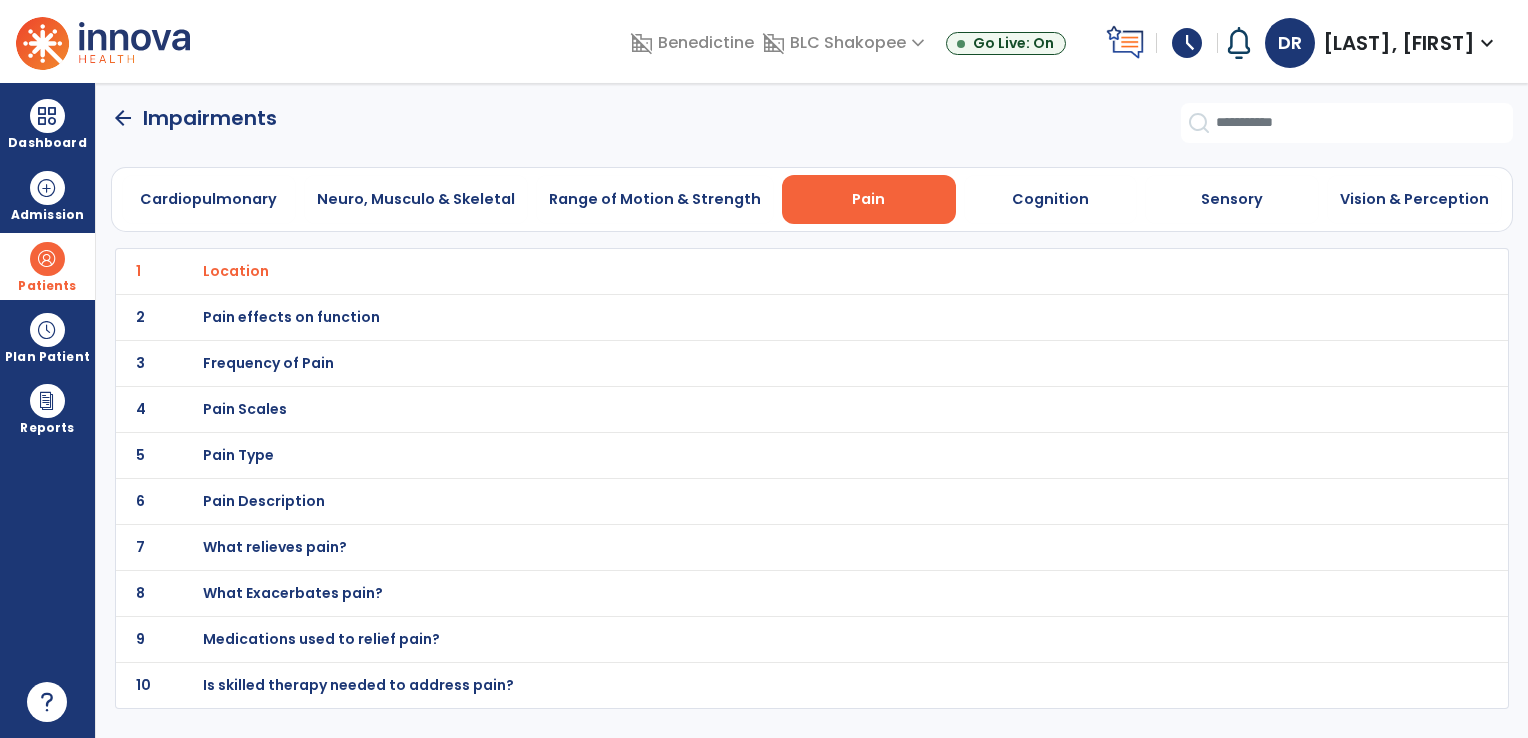 drag, startPoint x: 240, startPoint y: 454, endPoint x: 212, endPoint y: 460, distance: 28.635643 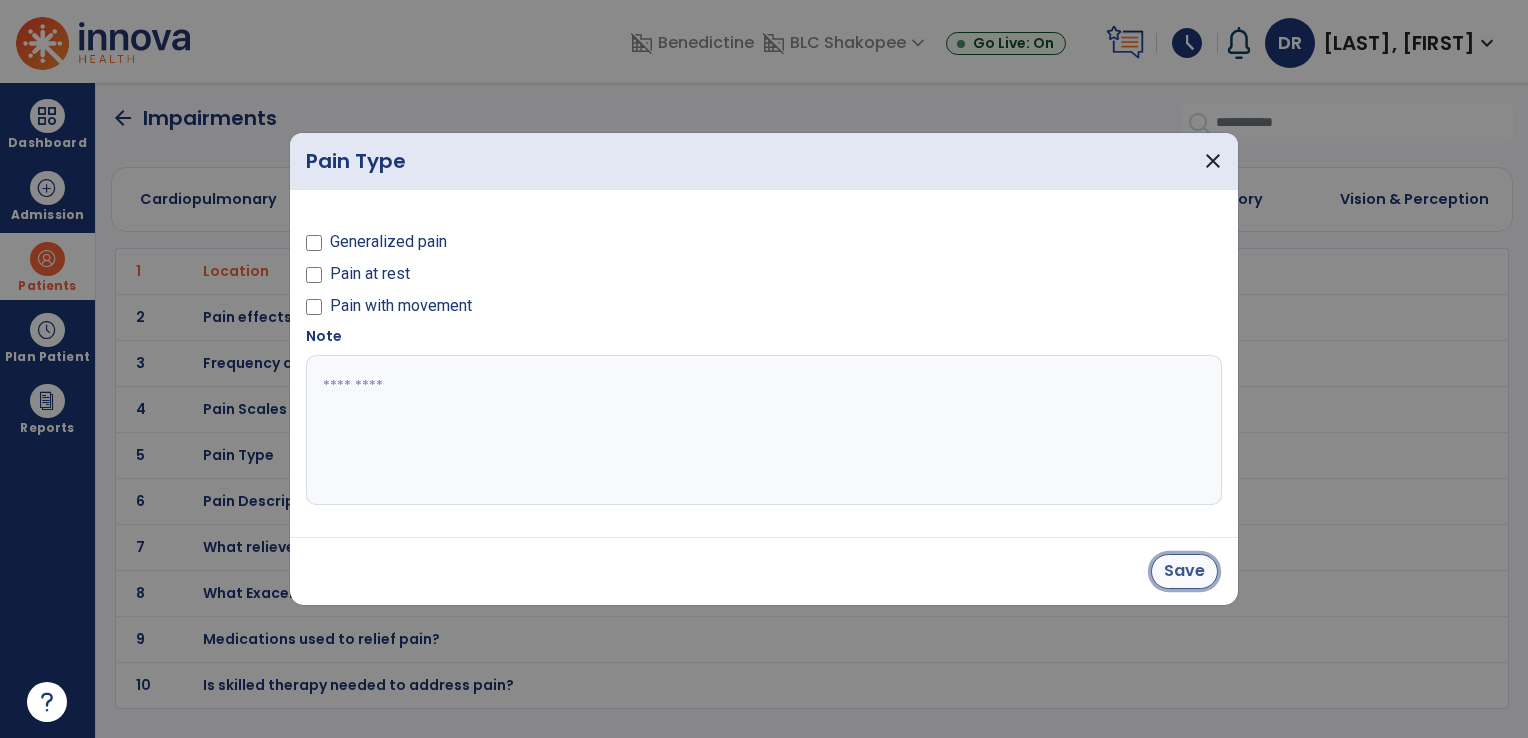 click on "Save" at bounding box center (1184, 571) 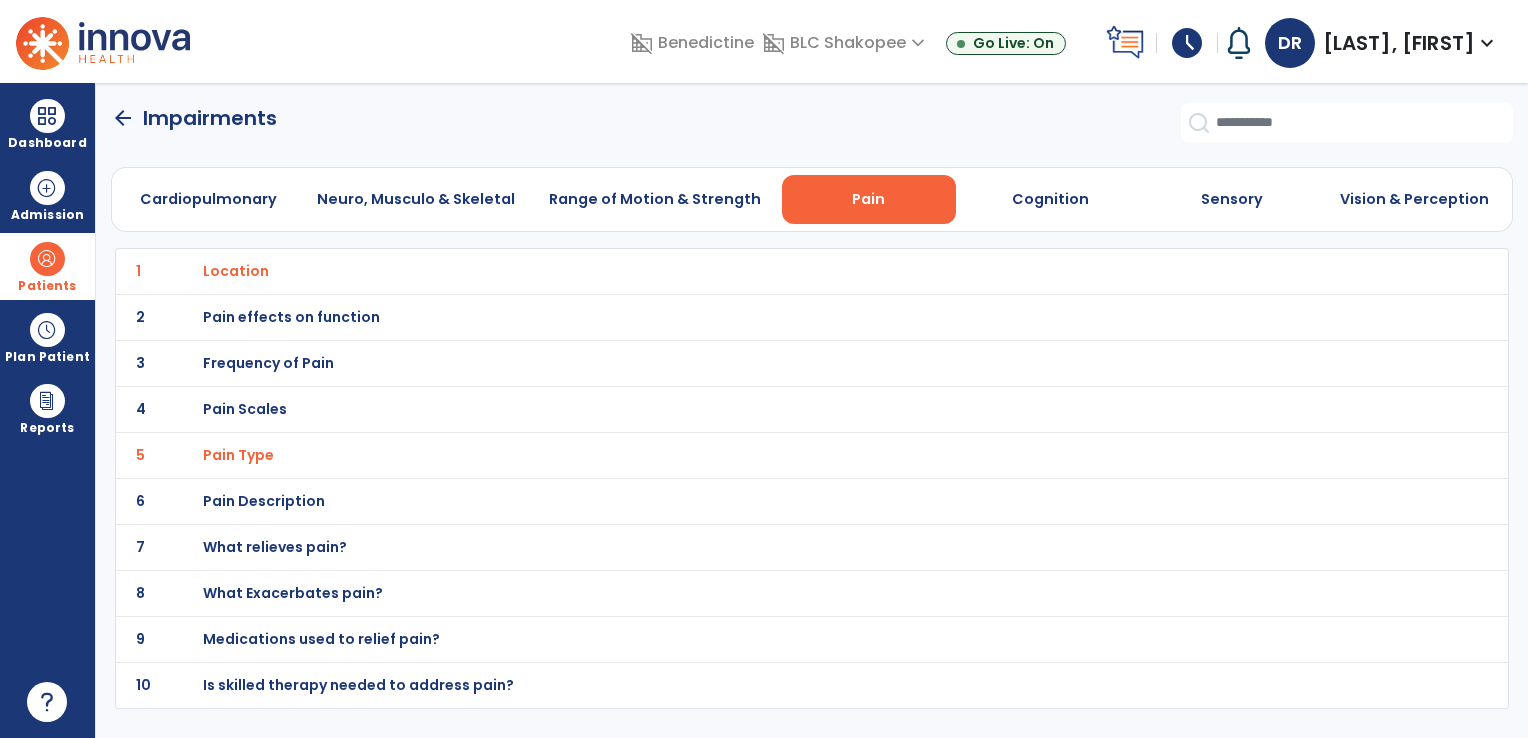 click on "Pain Description" at bounding box center (236, 271) 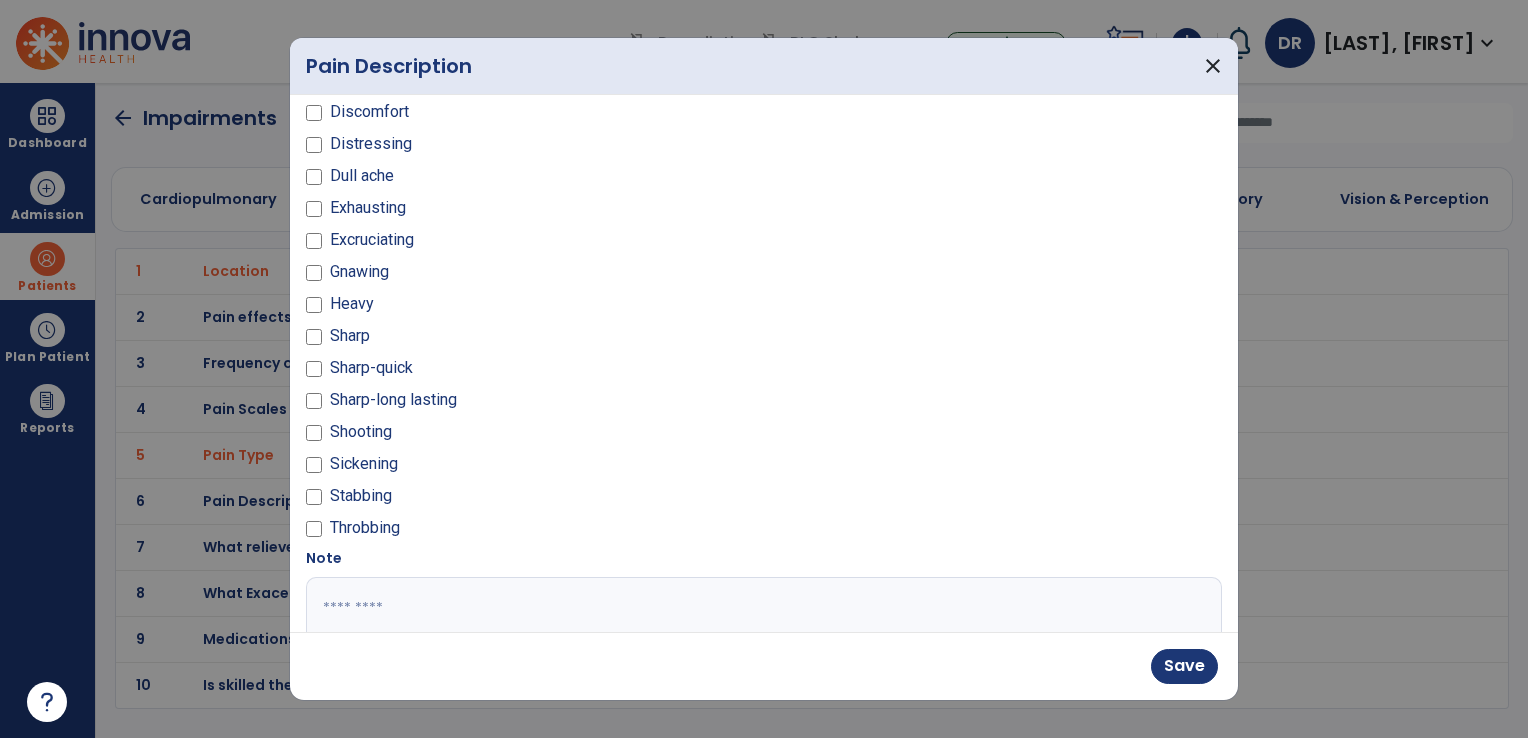 scroll, scrollTop: 164, scrollLeft: 0, axis: vertical 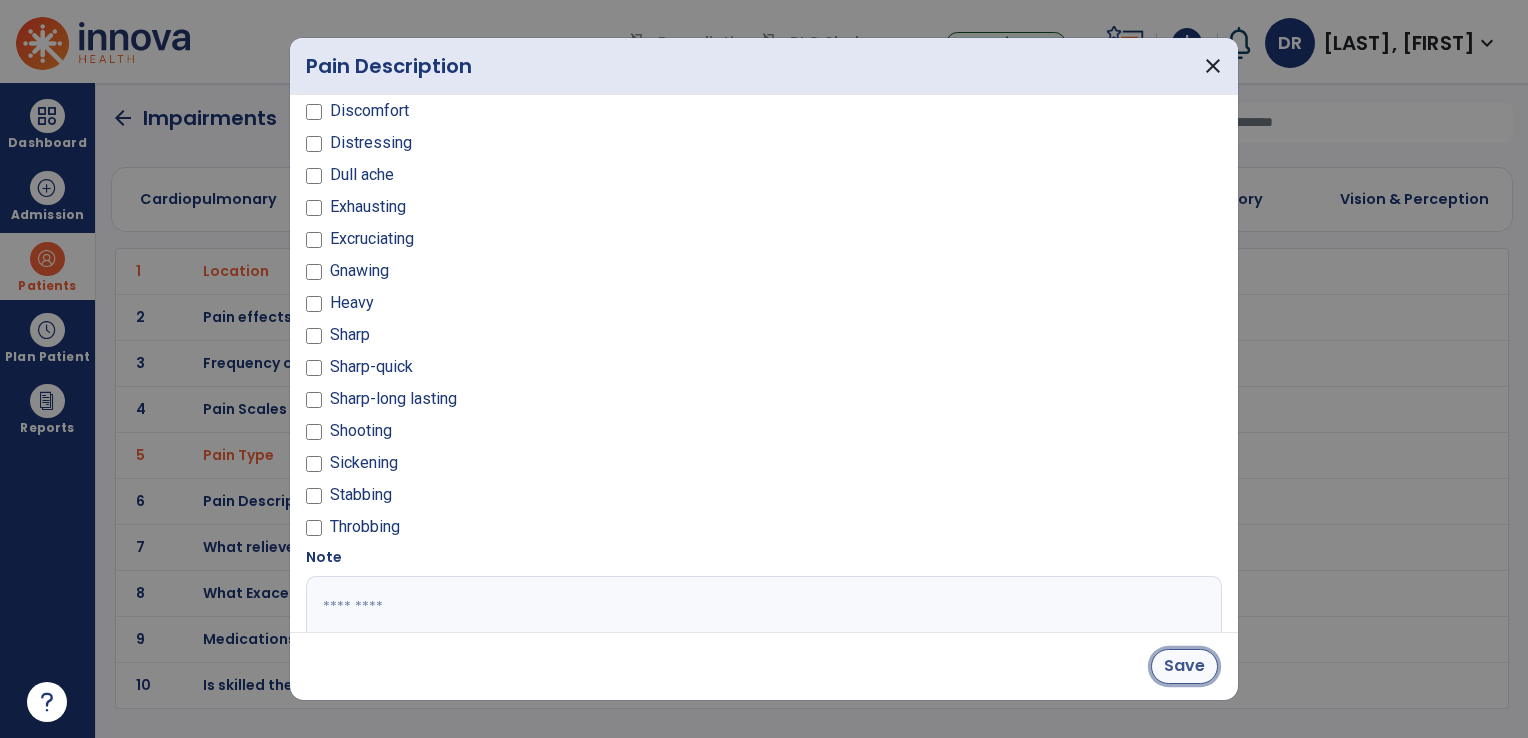 click on "Save" at bounding box center [1184, 666] 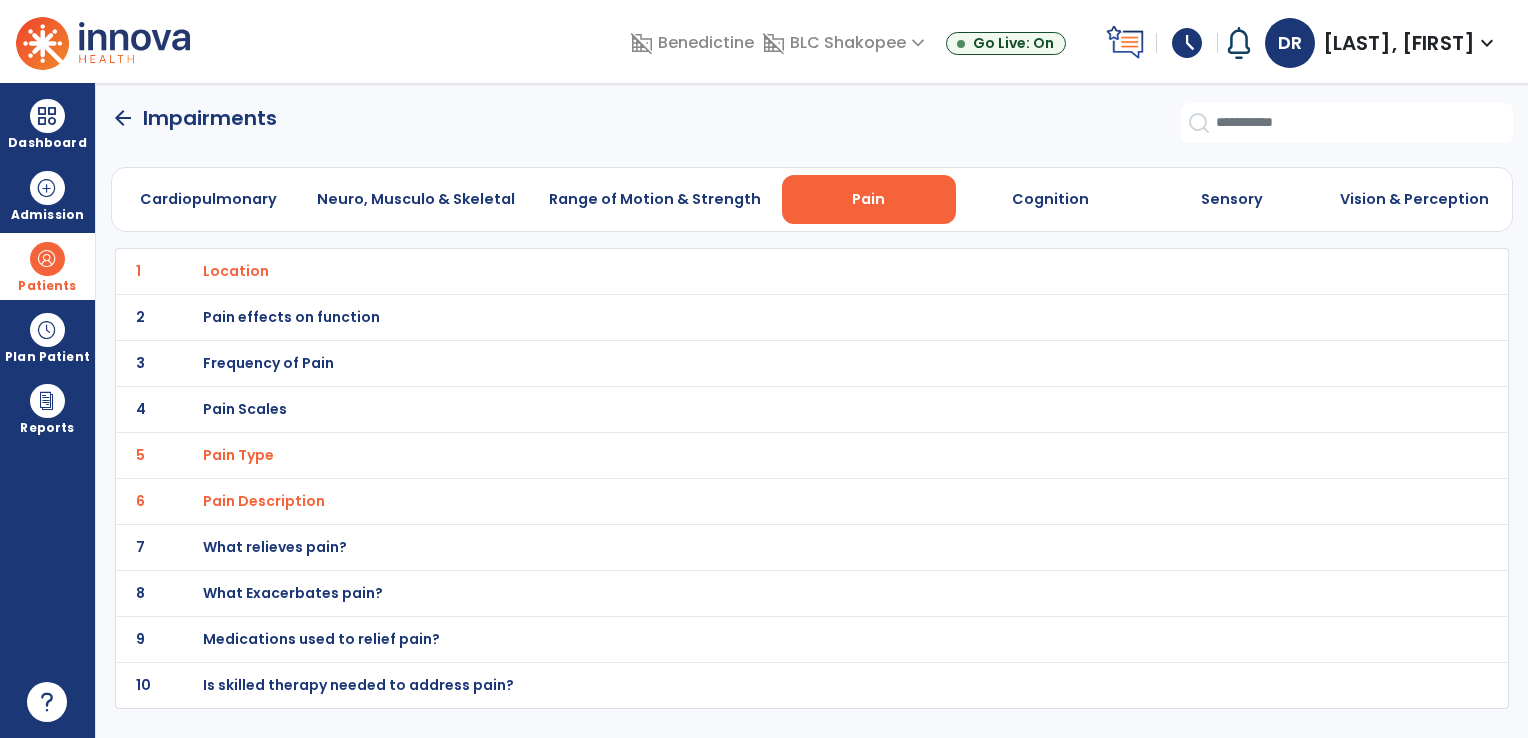 click on "What relieves pain?" at bounding box center [236, 271] 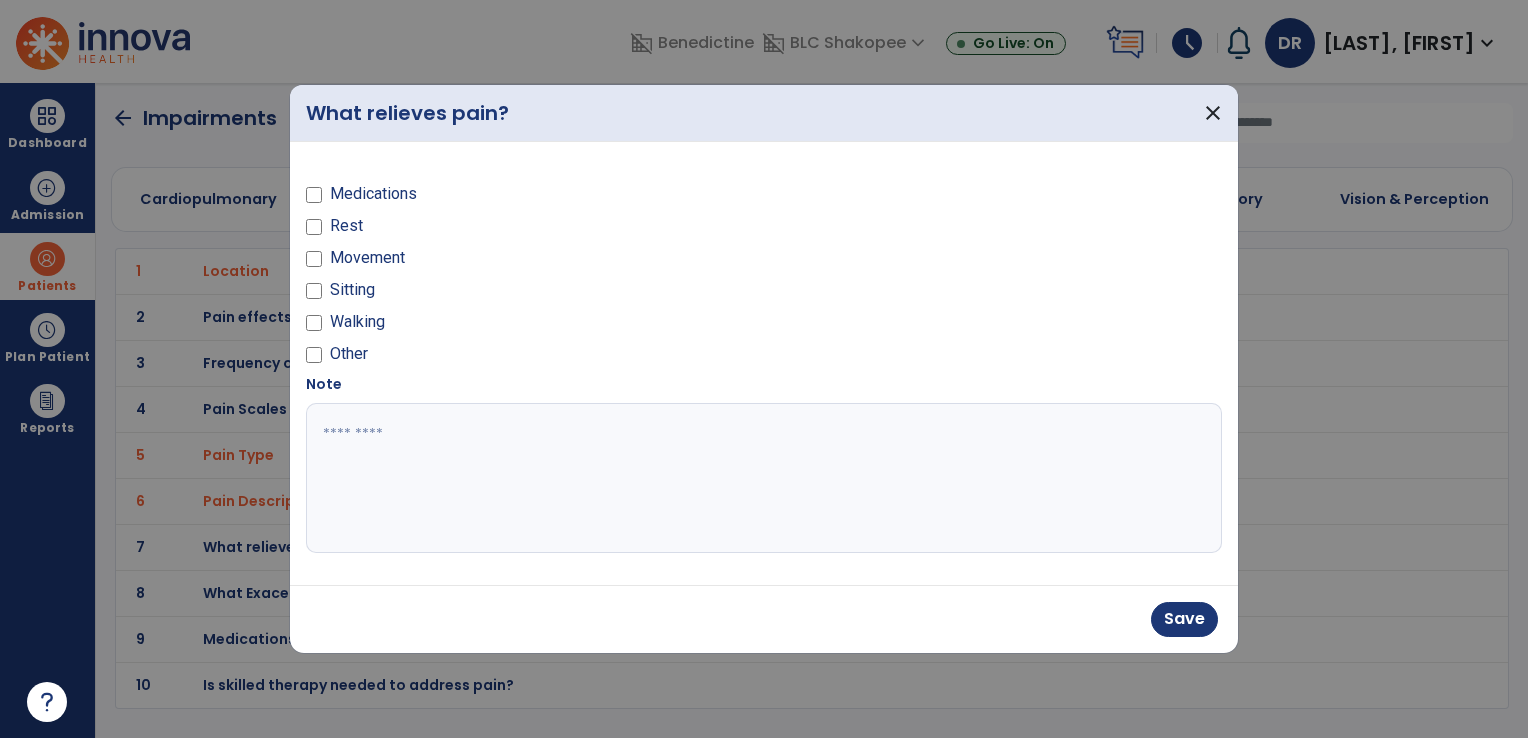 click on "Other" at bounding box center (529, 358) 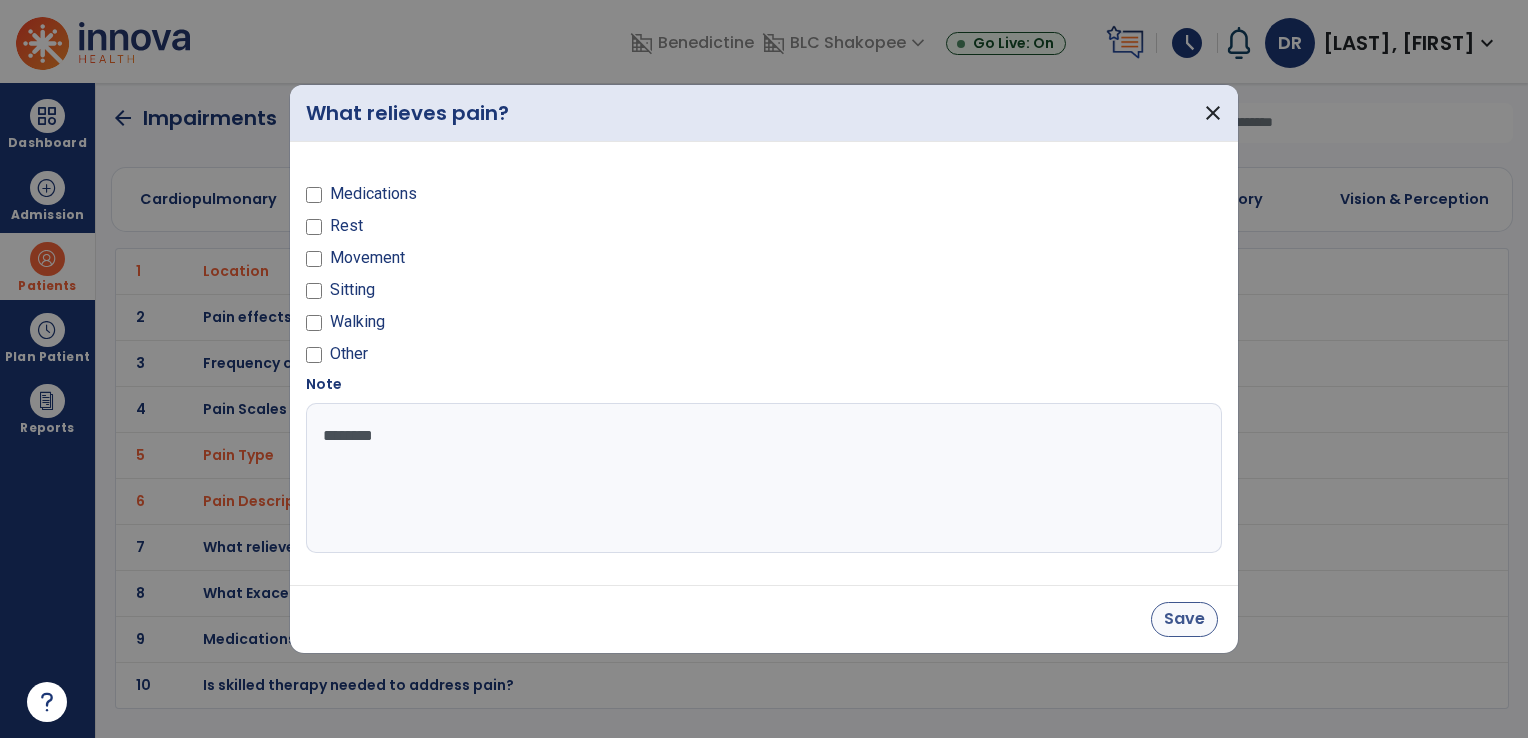 type on "********" 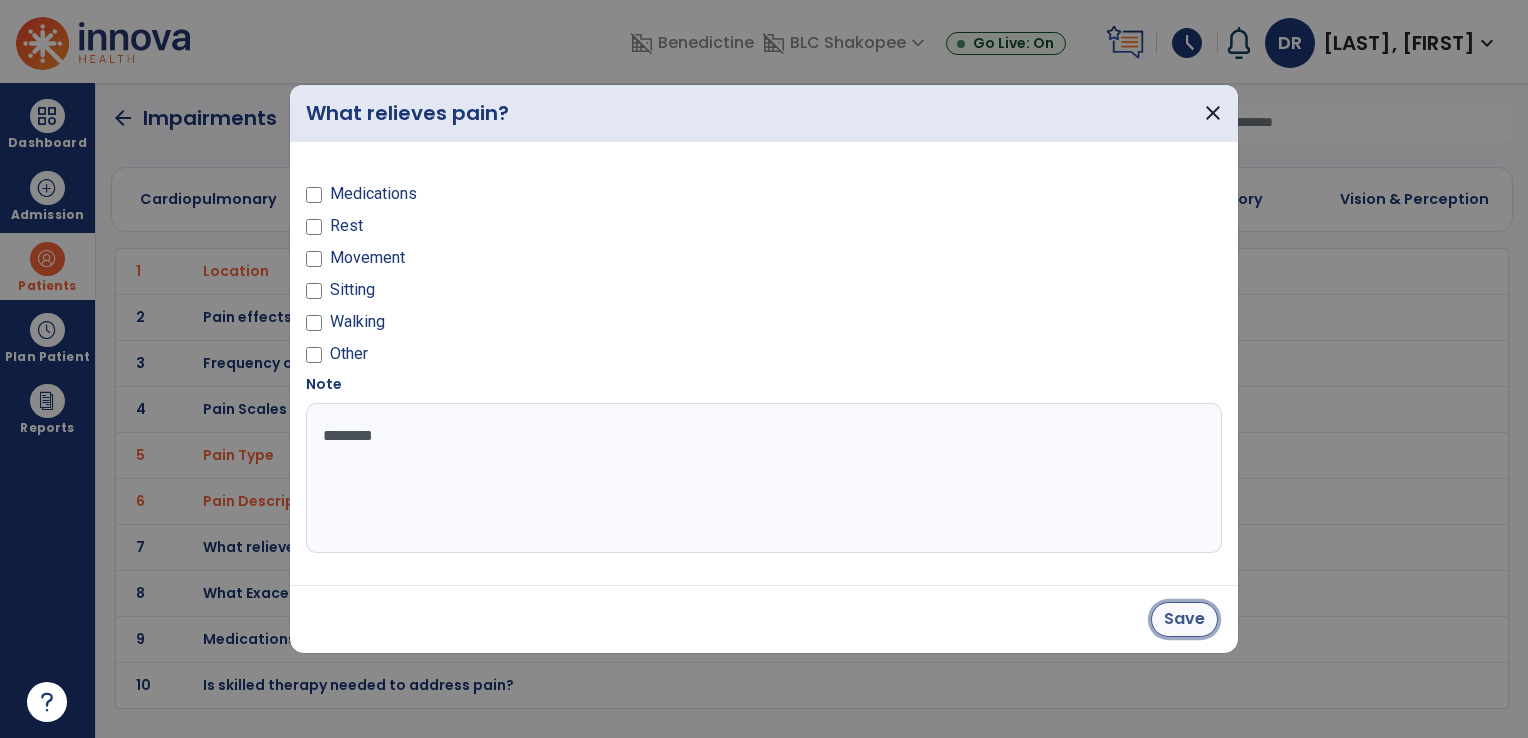 click on "Save" at bounding box center (1184, 619) 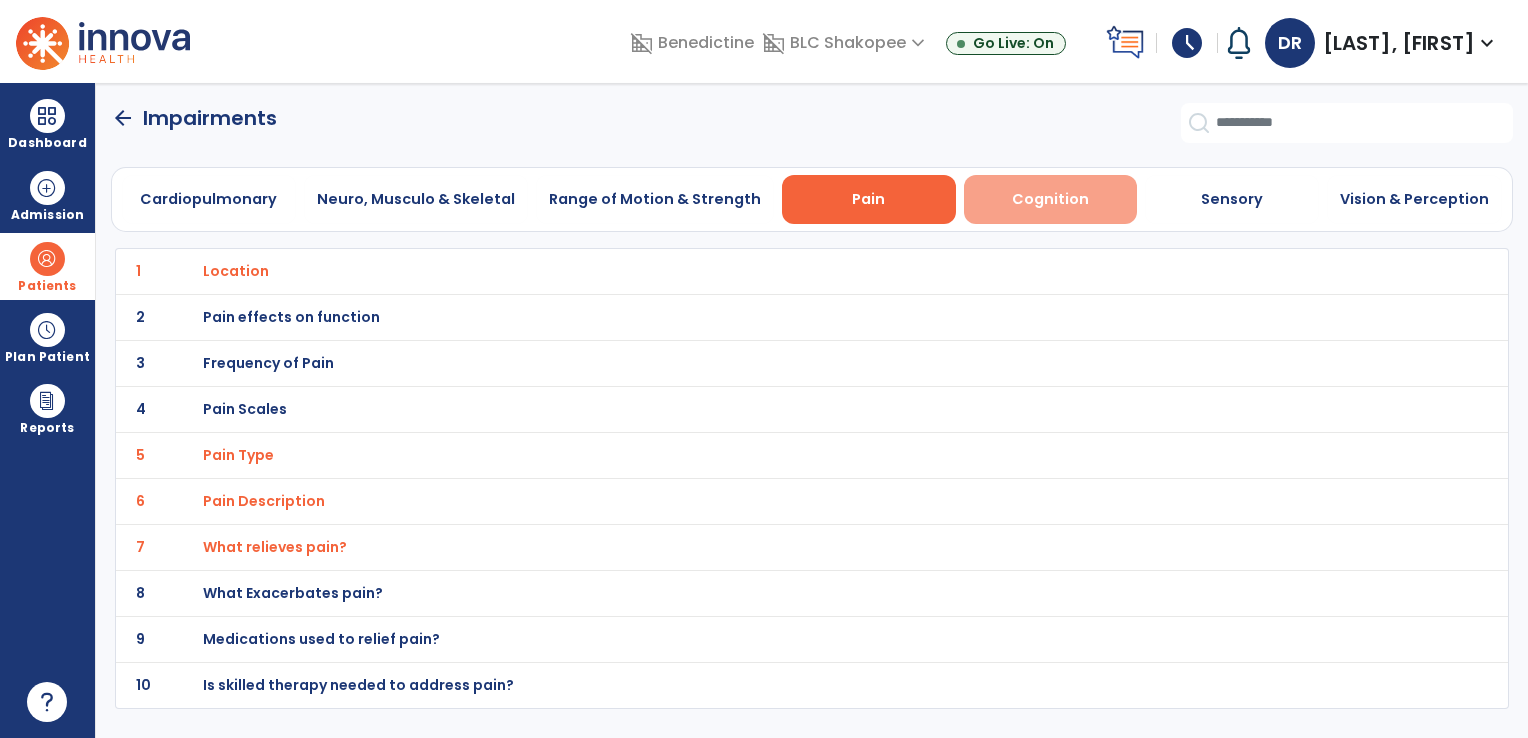 click on "Cognition" at bounding box center [1051, 199] 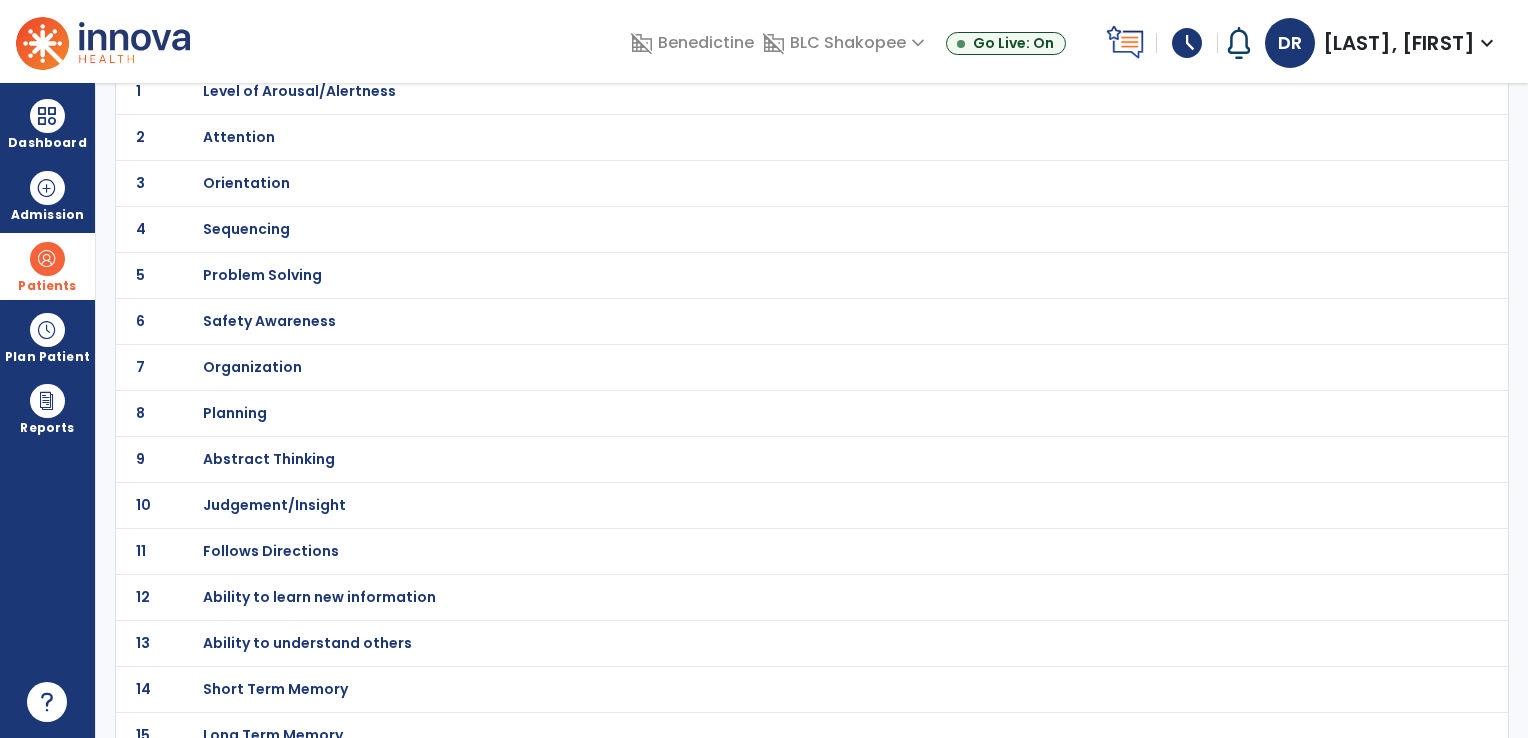 scroll, scrollTop: 196, scrollLeft: 0, axis: vertical 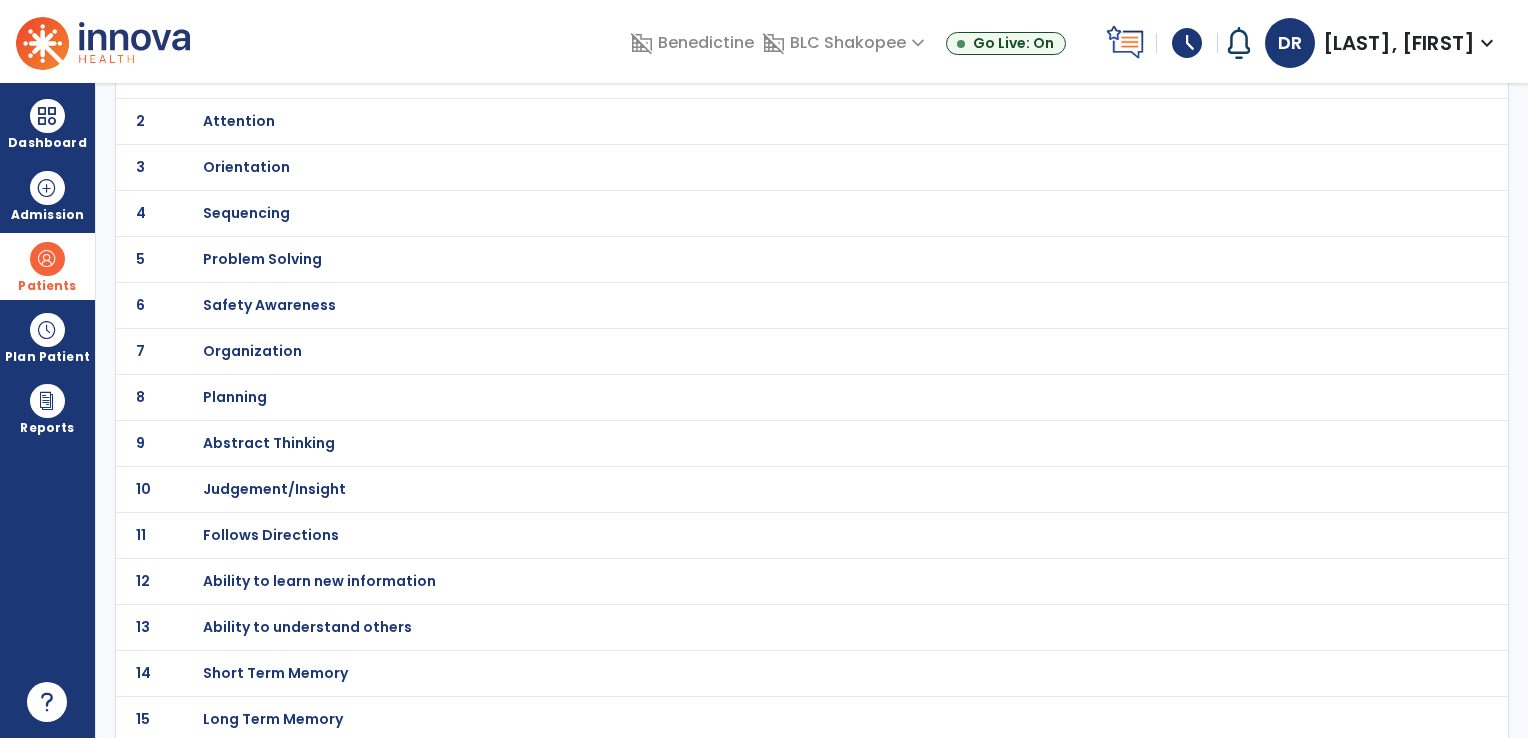 click on "Problem Solving" at bounding box center [767, 75] 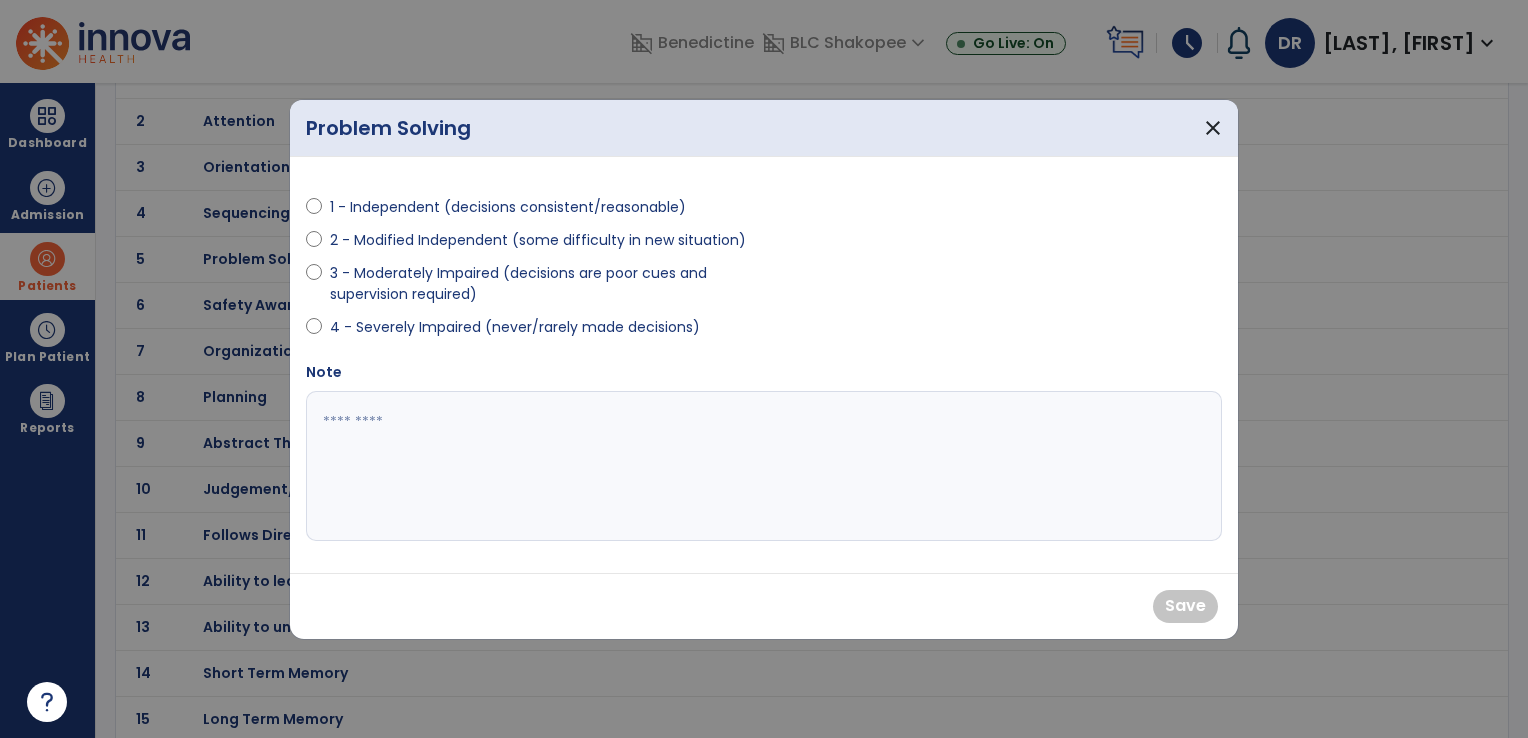click at bounding box center (314, 288) 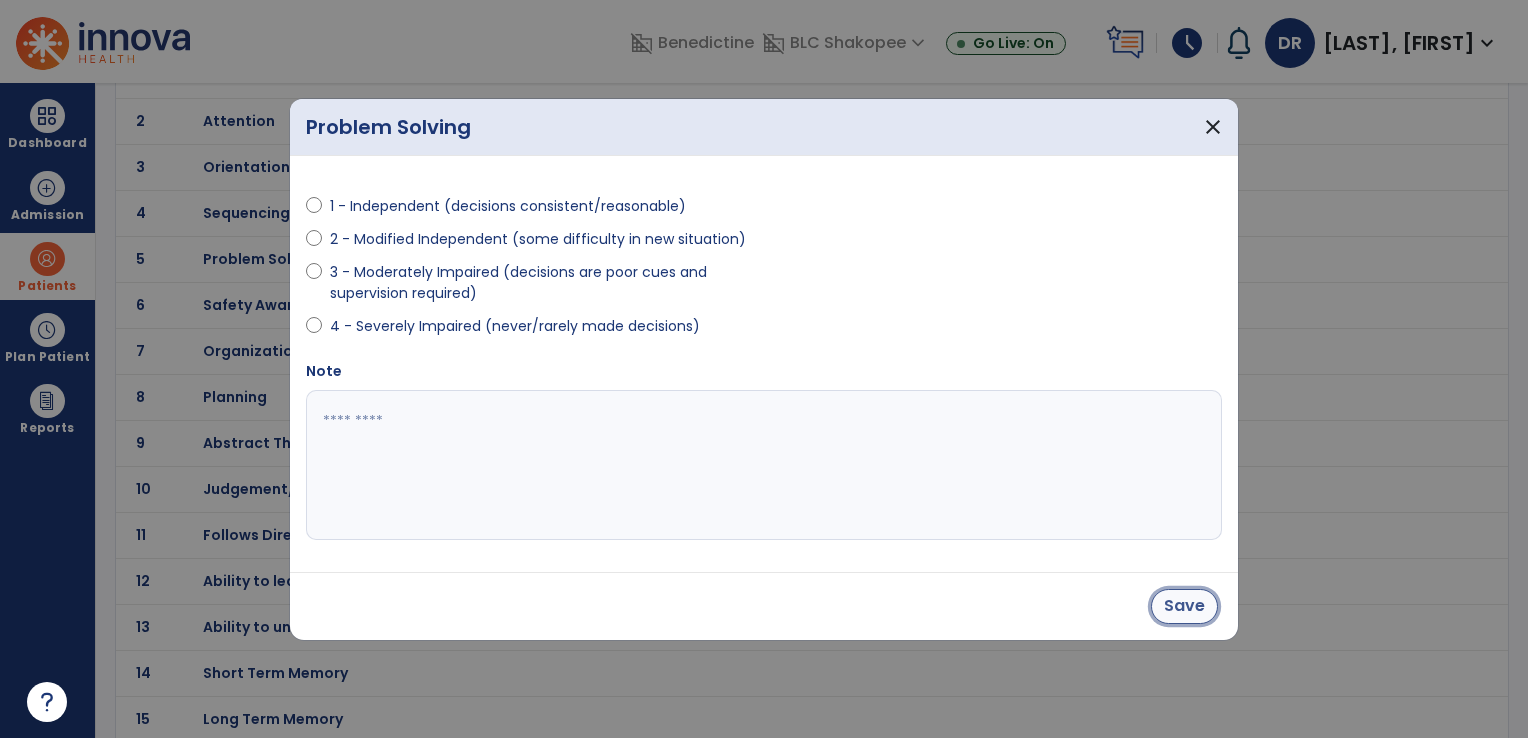 click on "Save" at bounding box center (1184, 606) 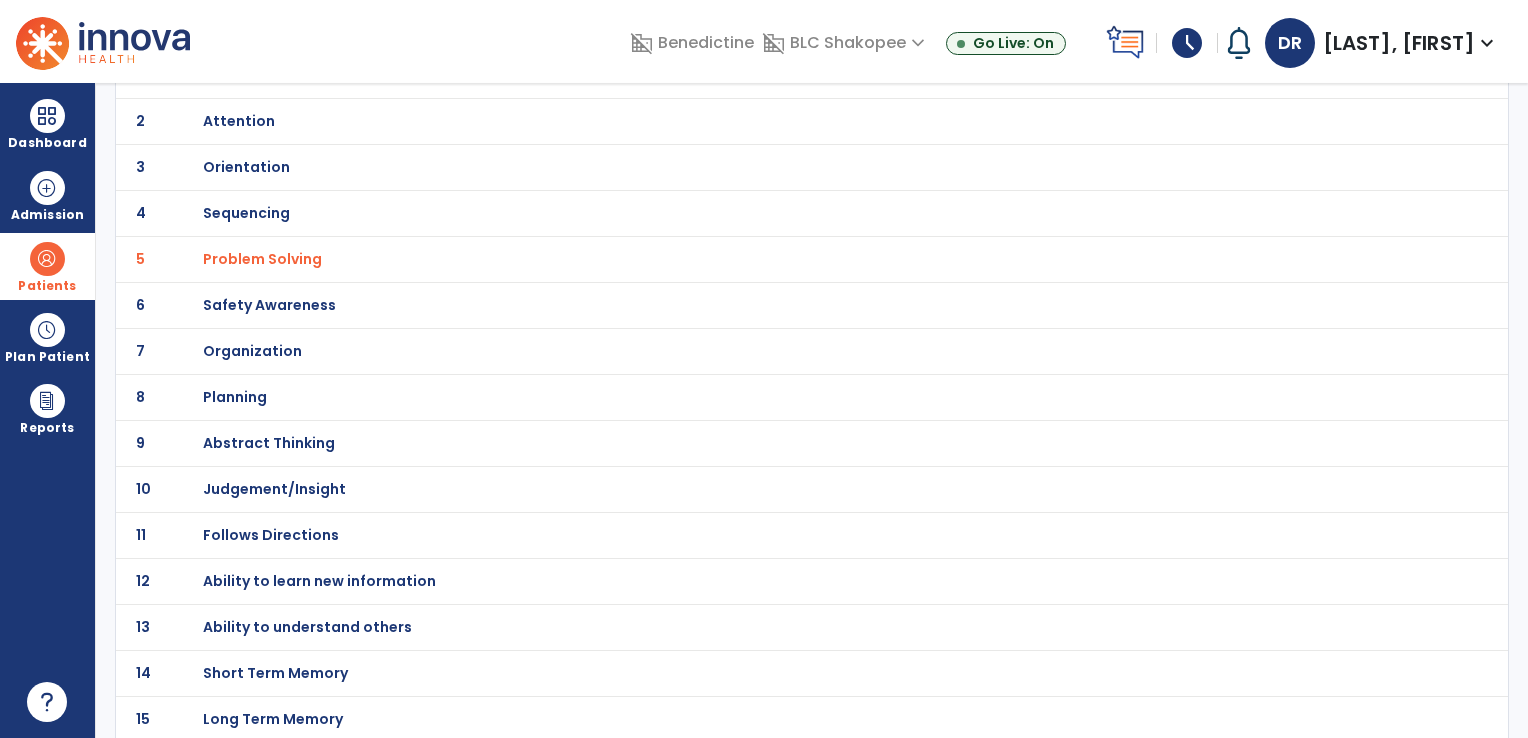 click on "Follows Directions" at bounding box center (299, 75) 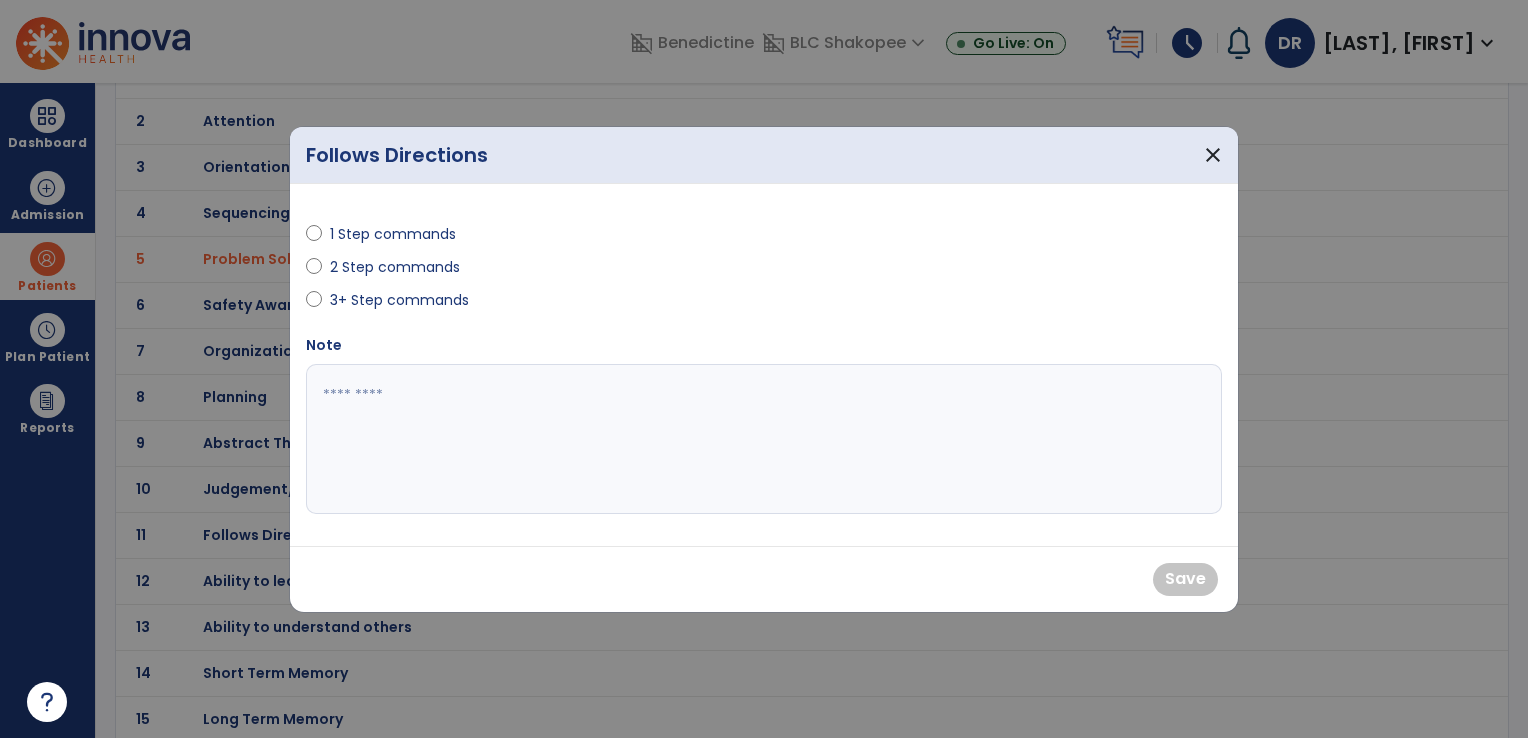 click on "2 Step commands" at bounding box center [529, 271] 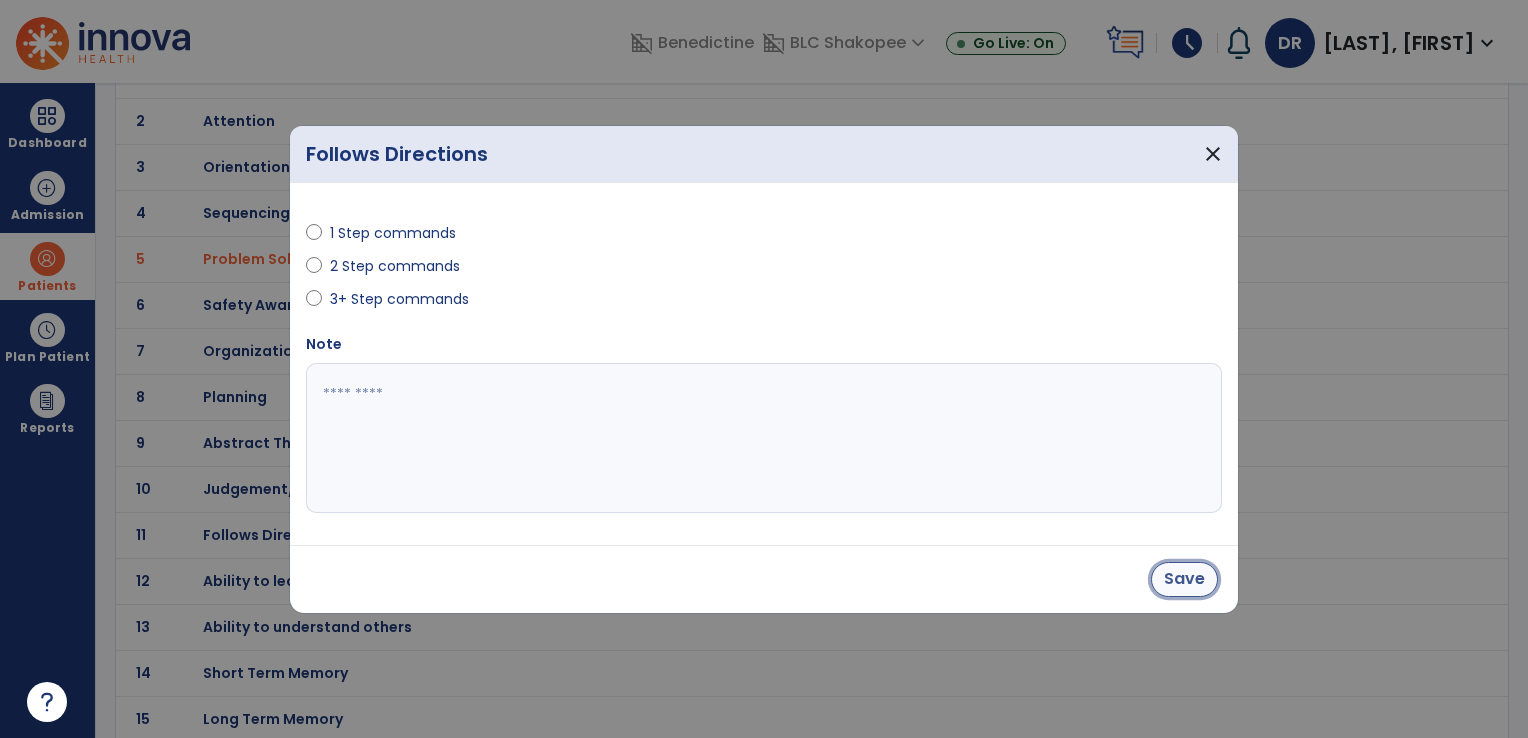 click on "Save" at bounding box center [1184, 579] 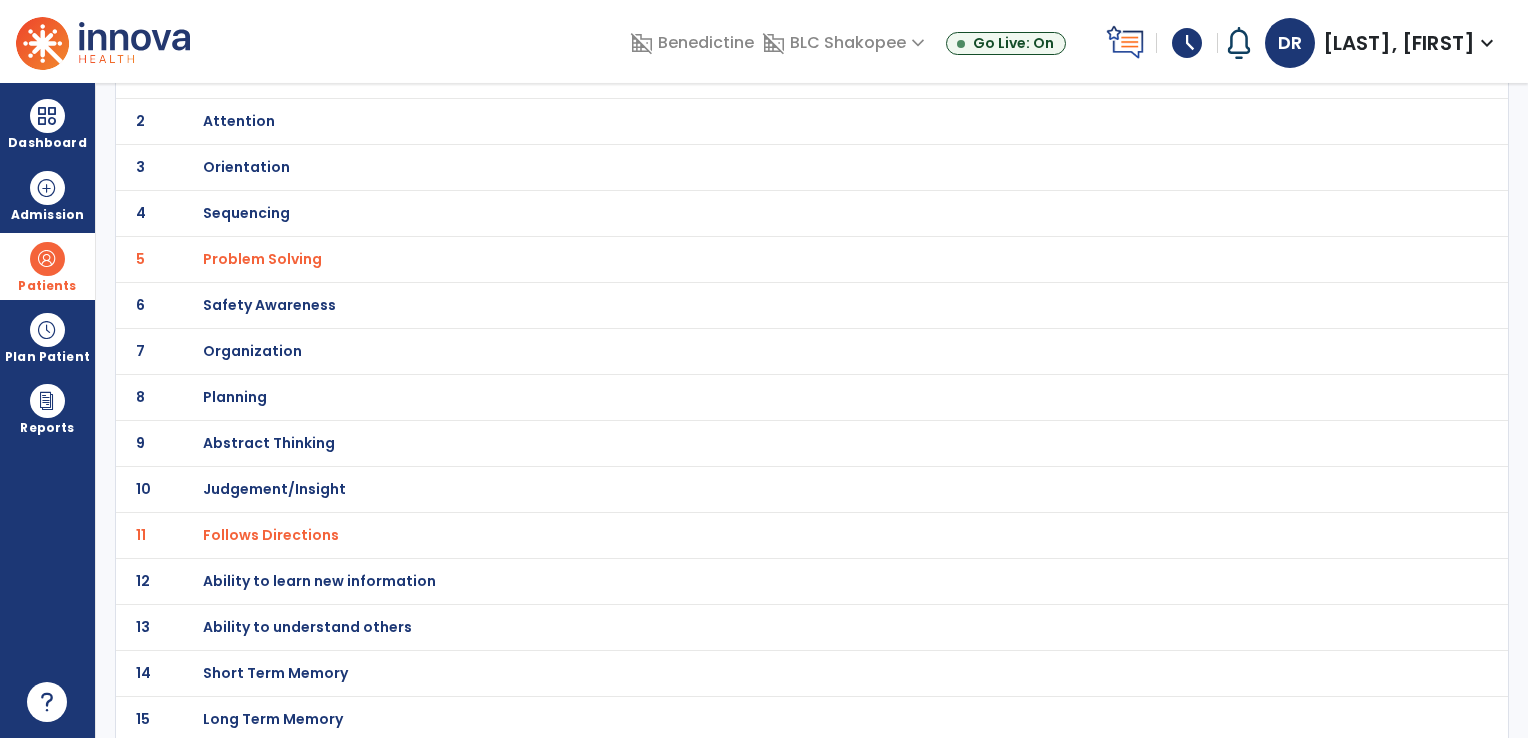 click on "Safety Awareness" at bounding box center (299, 75) 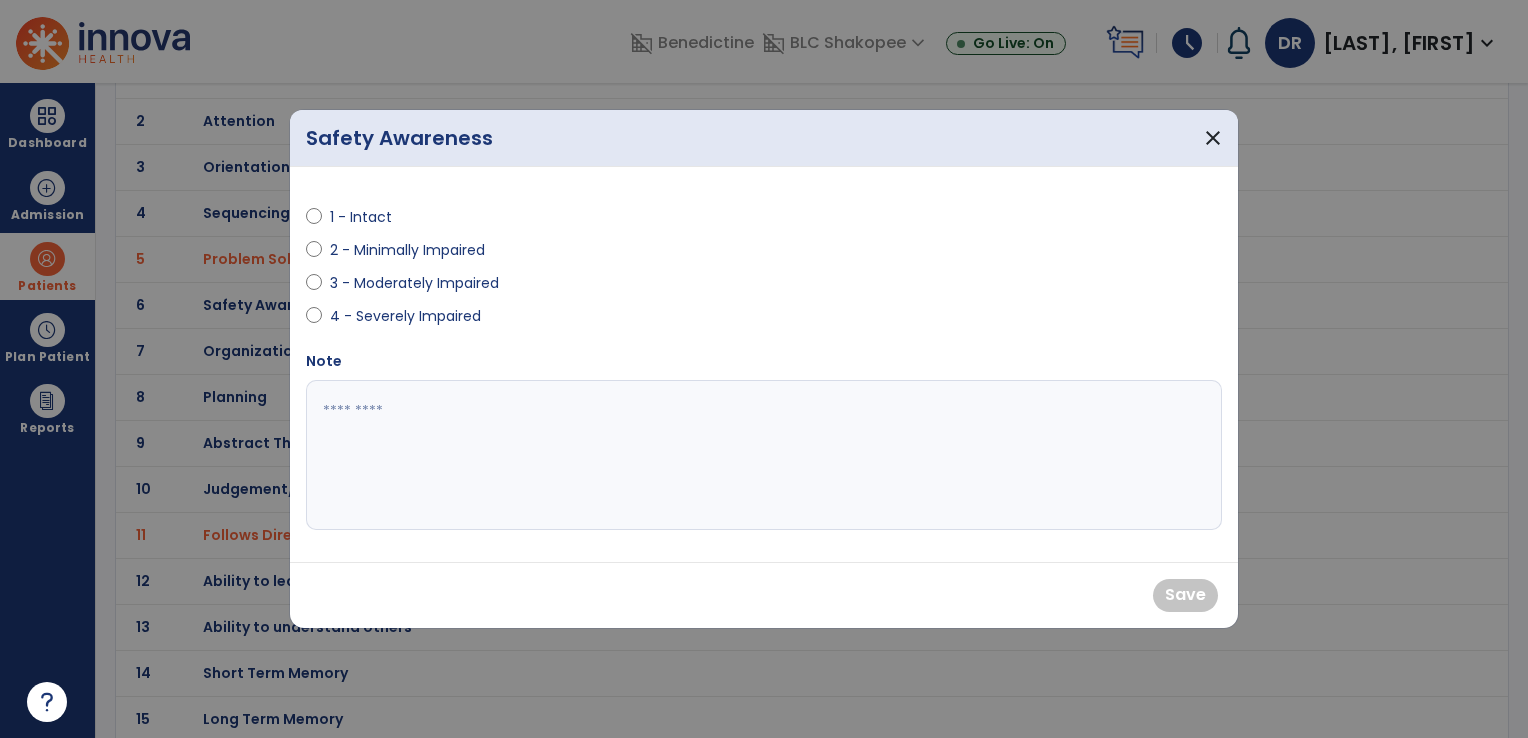 click on "2 - Minimally Impaired" at bounding box center (529, 254) 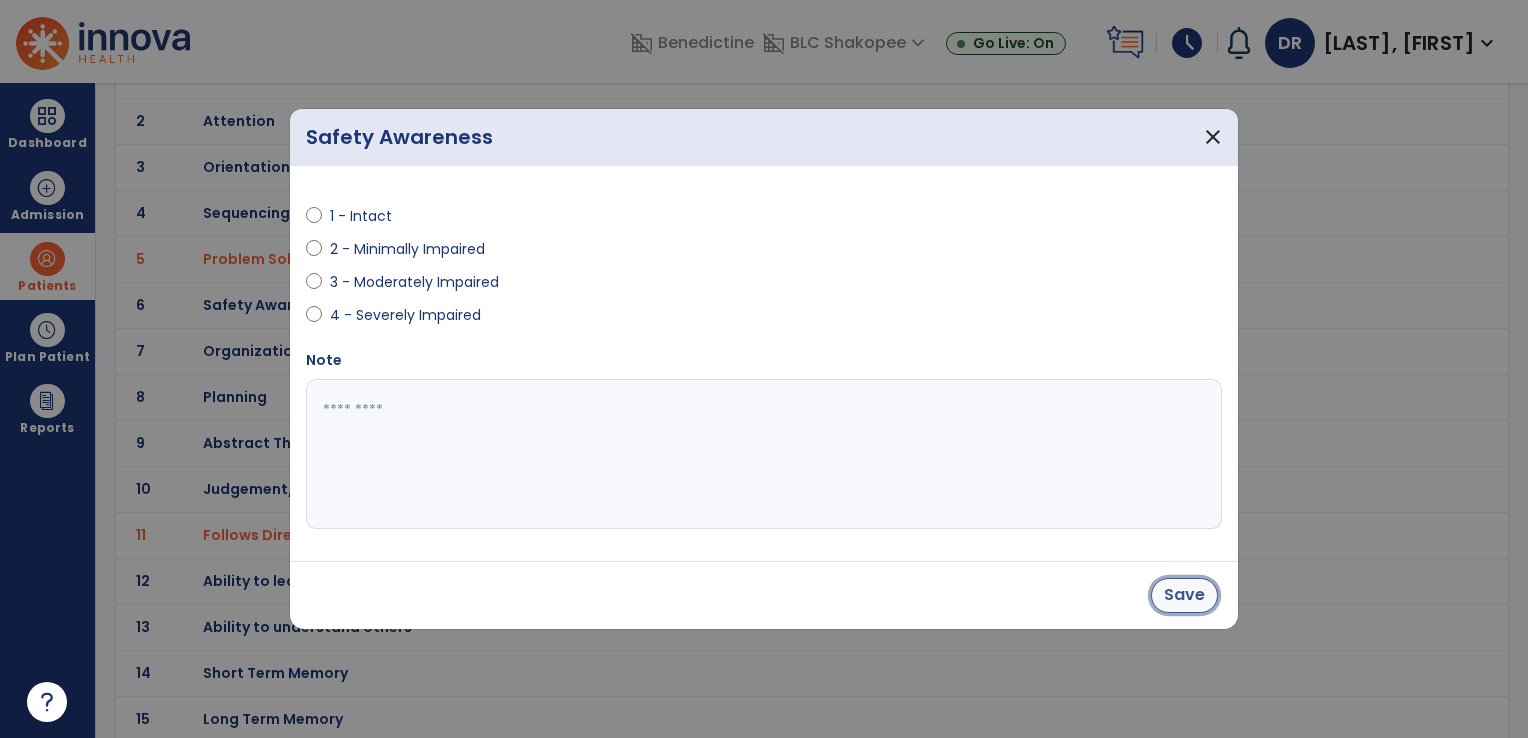 click on "Save" at bounding box center (1184, 595) 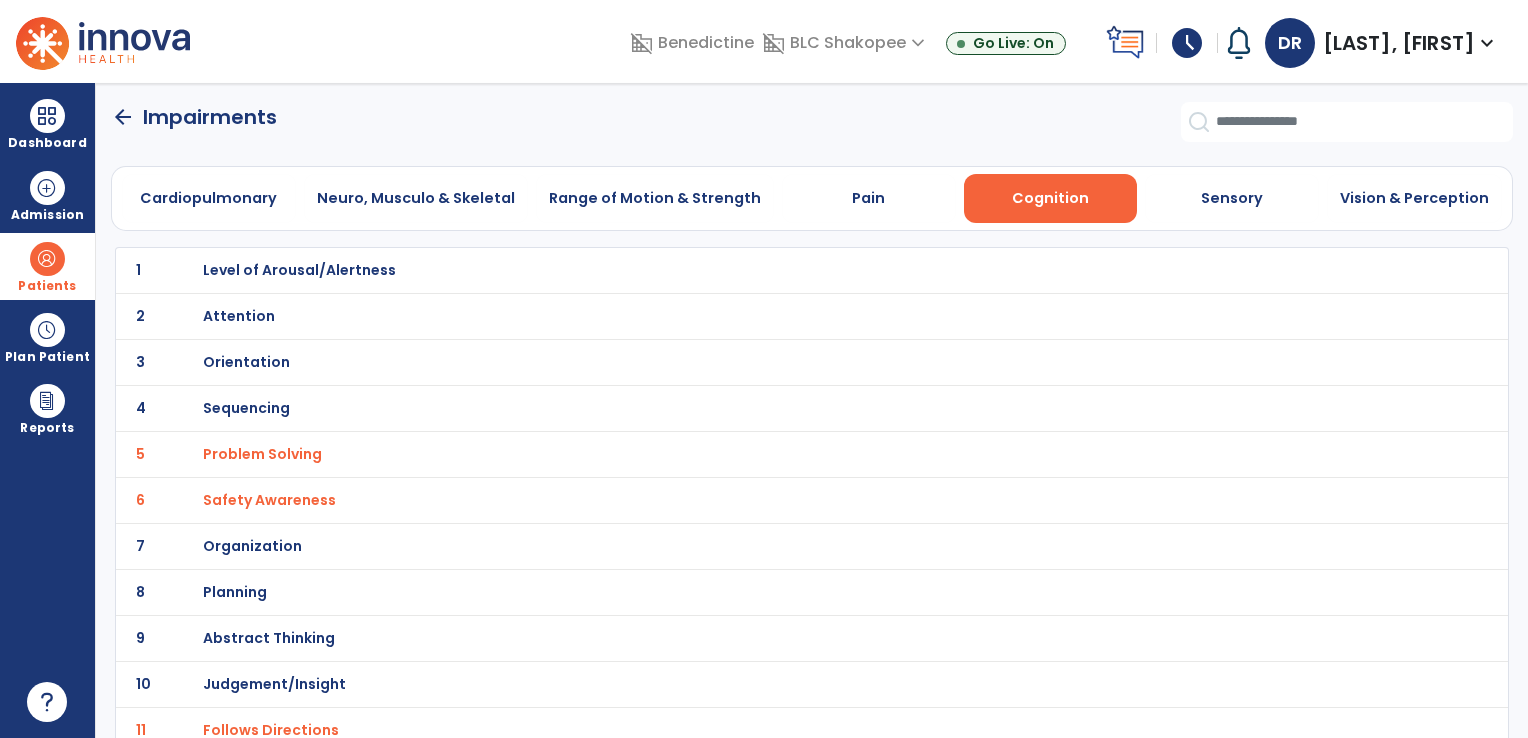scroll, scrollTop: 0, scrollLeft: 0, axis: both 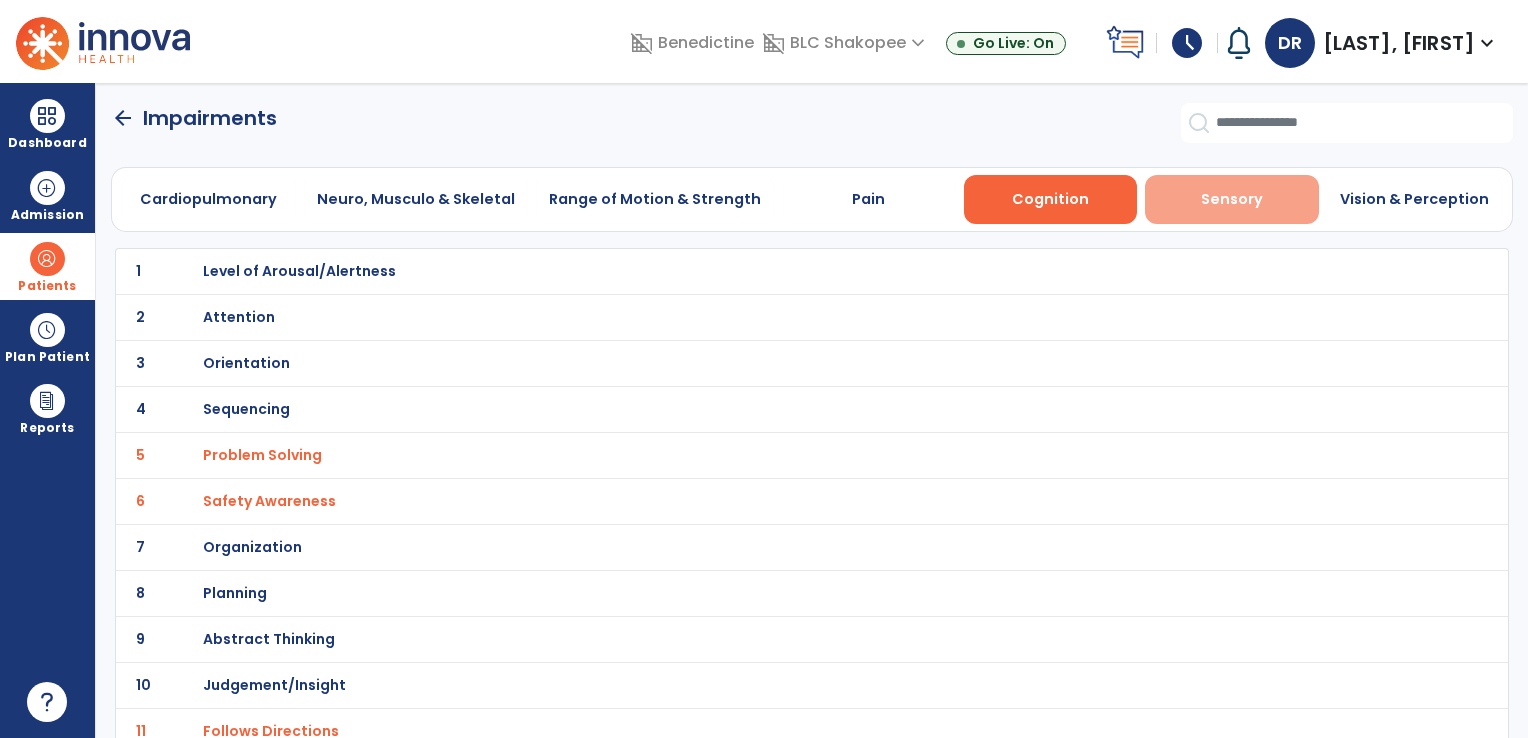 click on "Sensory" at bounding box center [1232, 199] 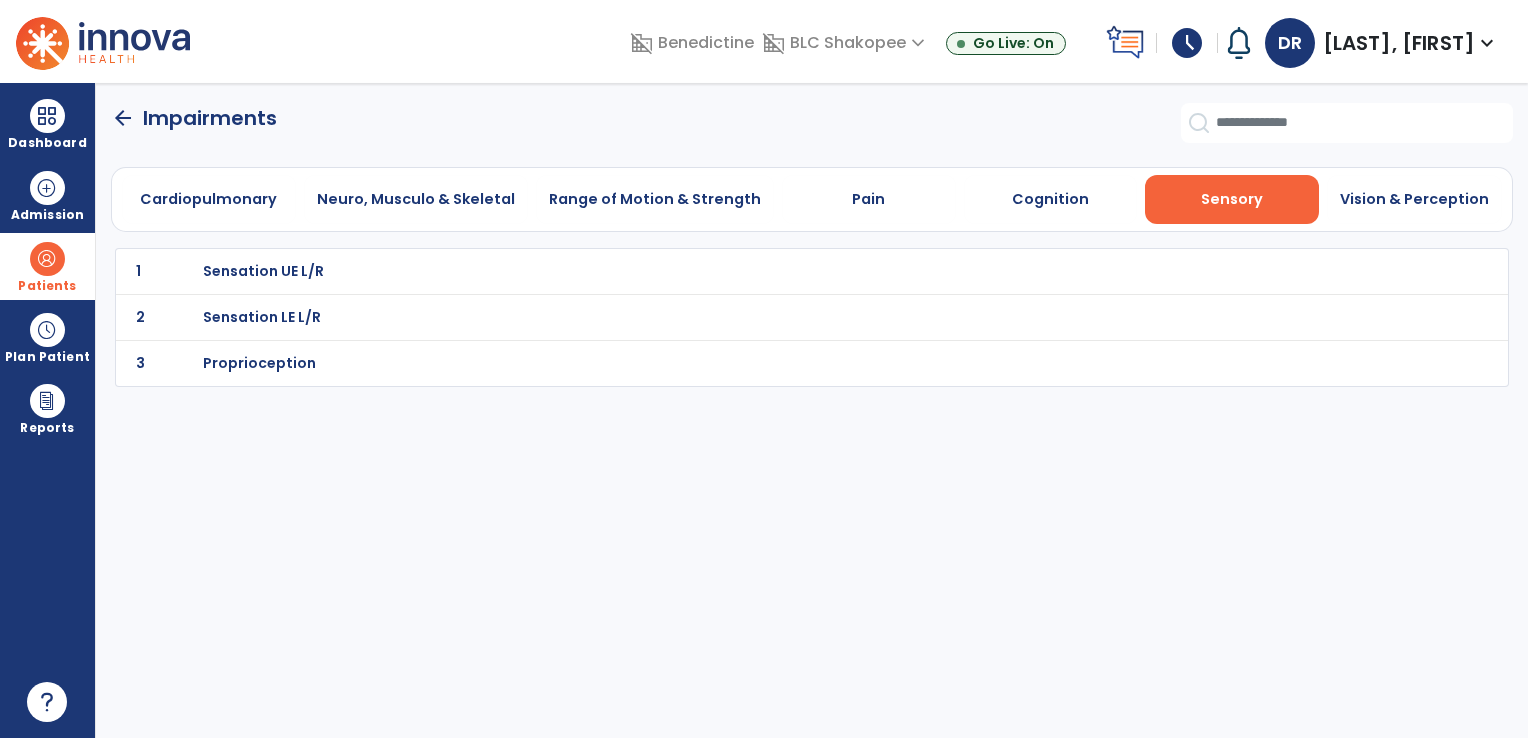 click on "Sensation UE L/R" at bounding box center [767, 271] 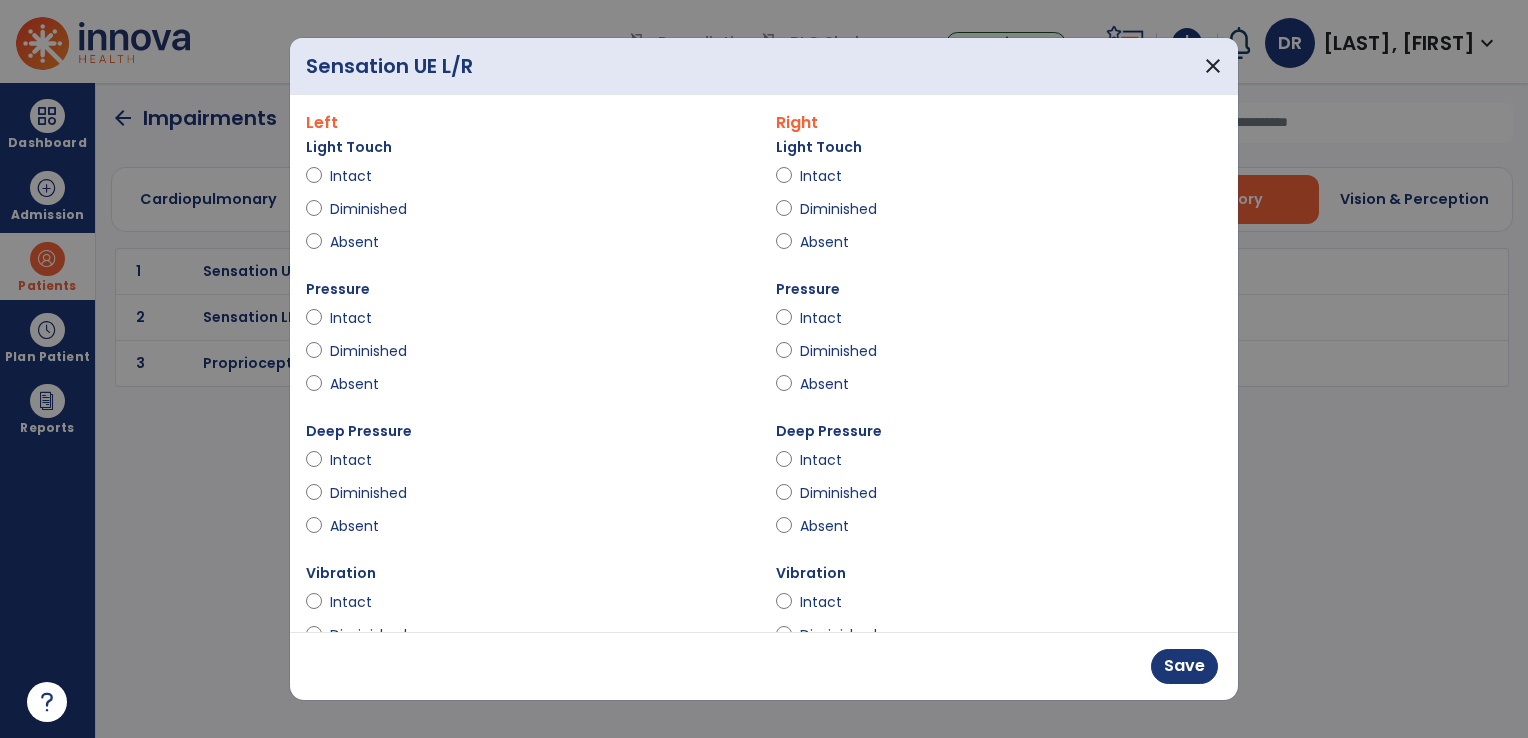 click on "Diminished" at bounding box center (838, 209) 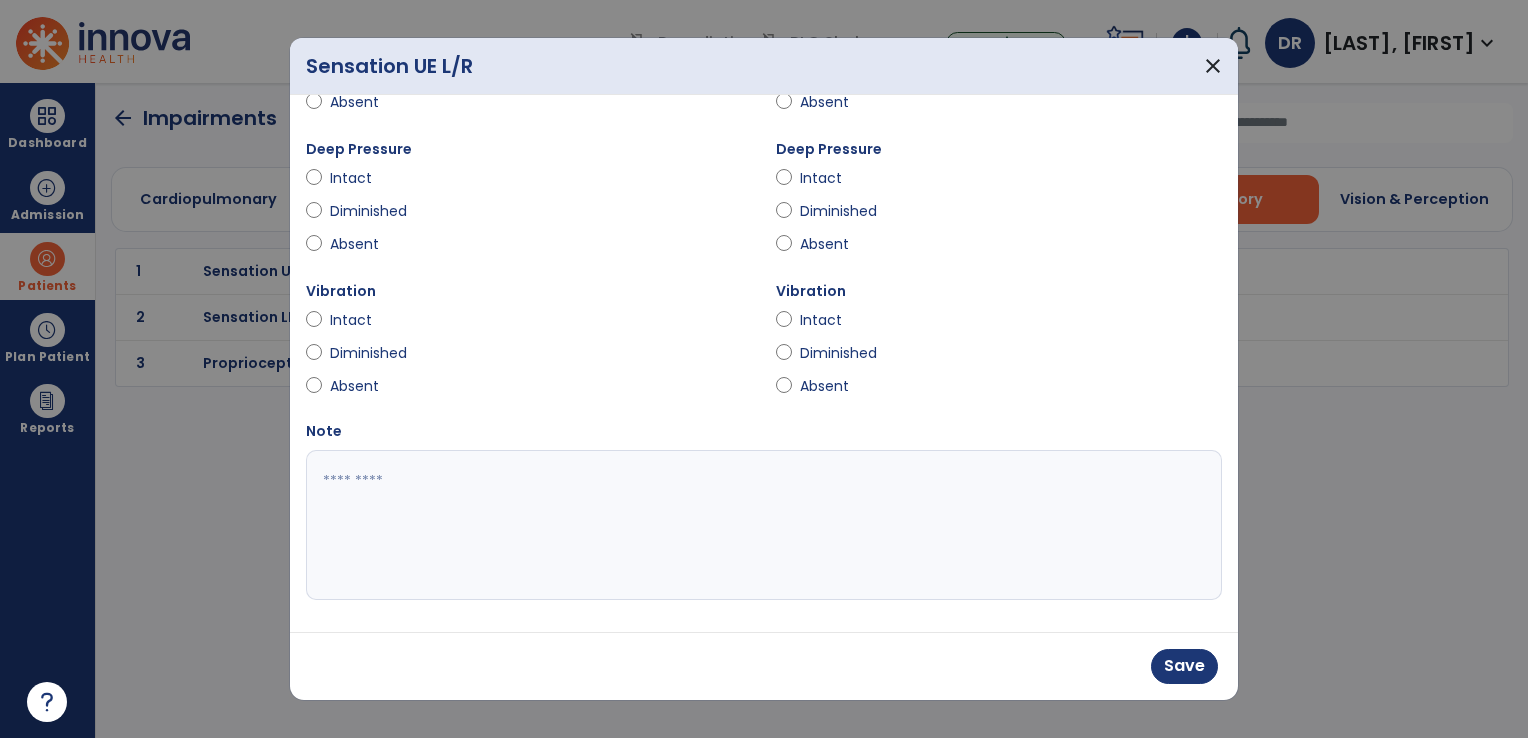 click at bounding box center (762, 525) 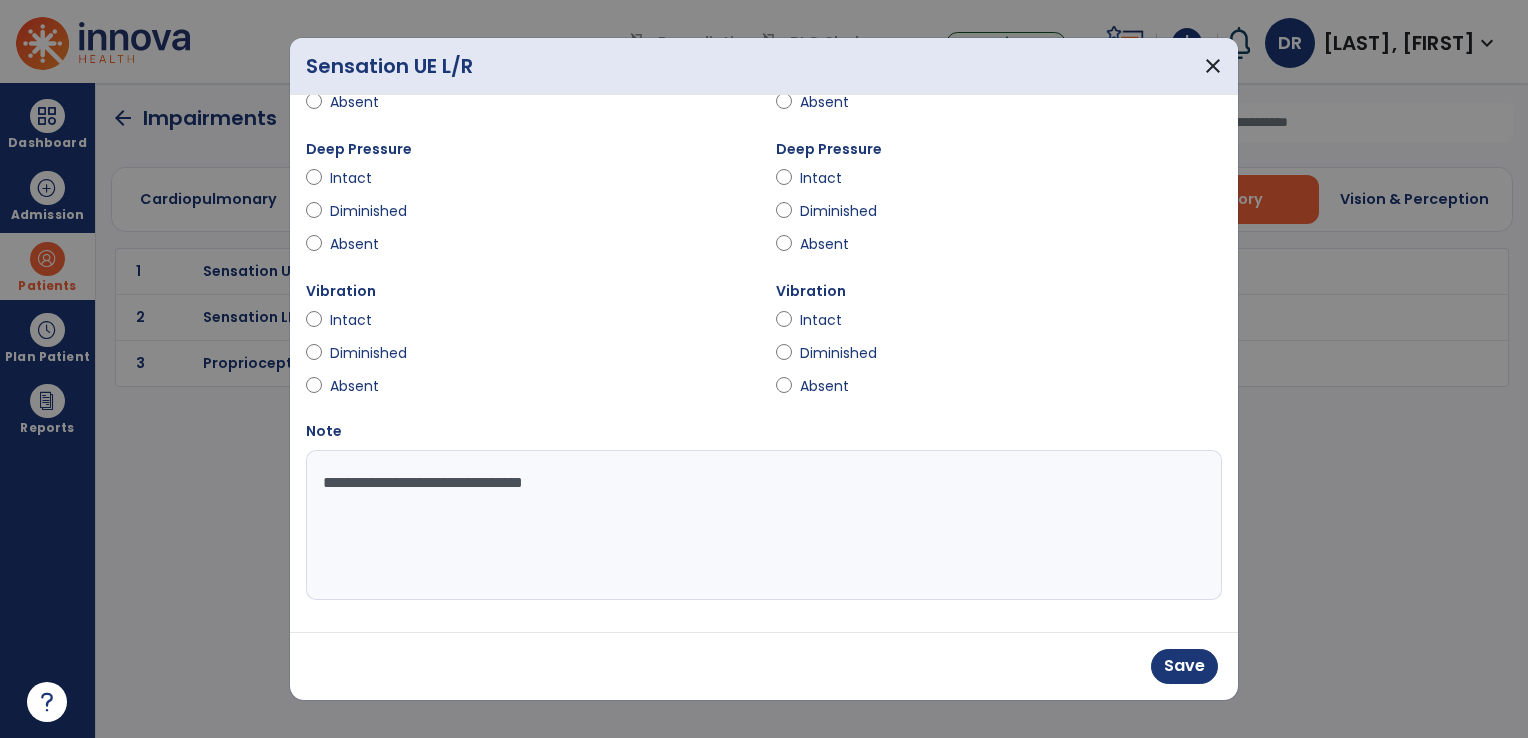type on "**********" 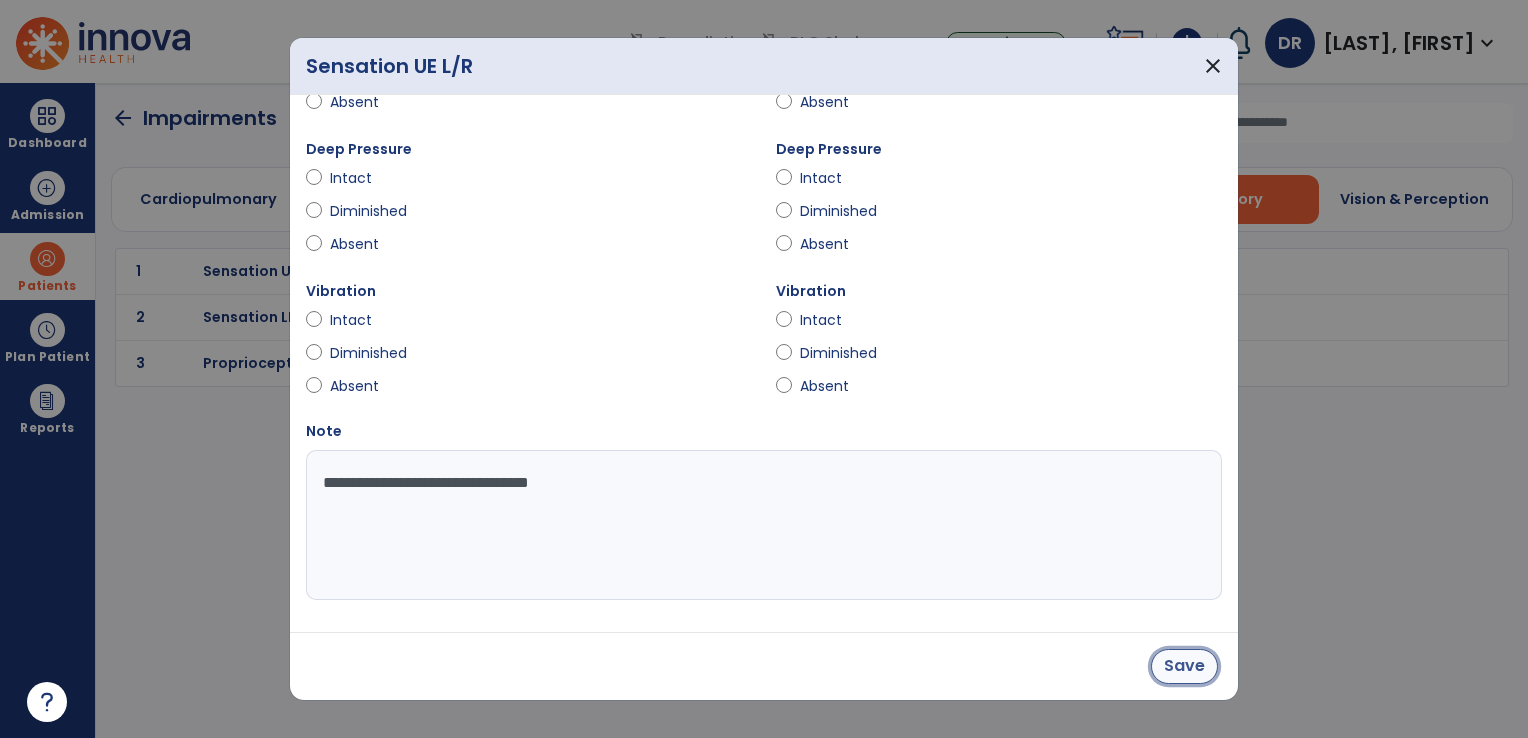 click on "Save" at bounding box center [1184, 666] 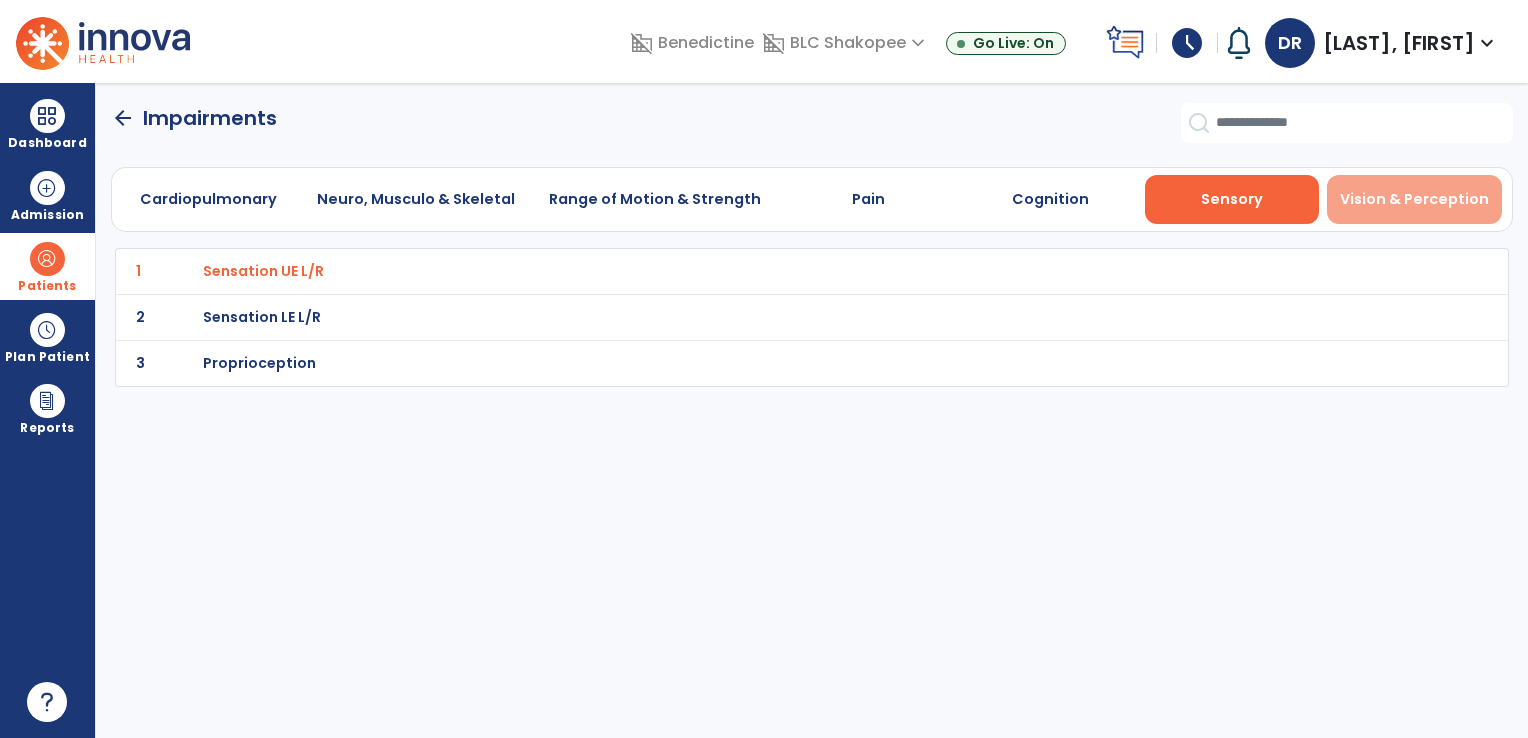 click on "Vision & Perception" at bounding box center [1414, 199] 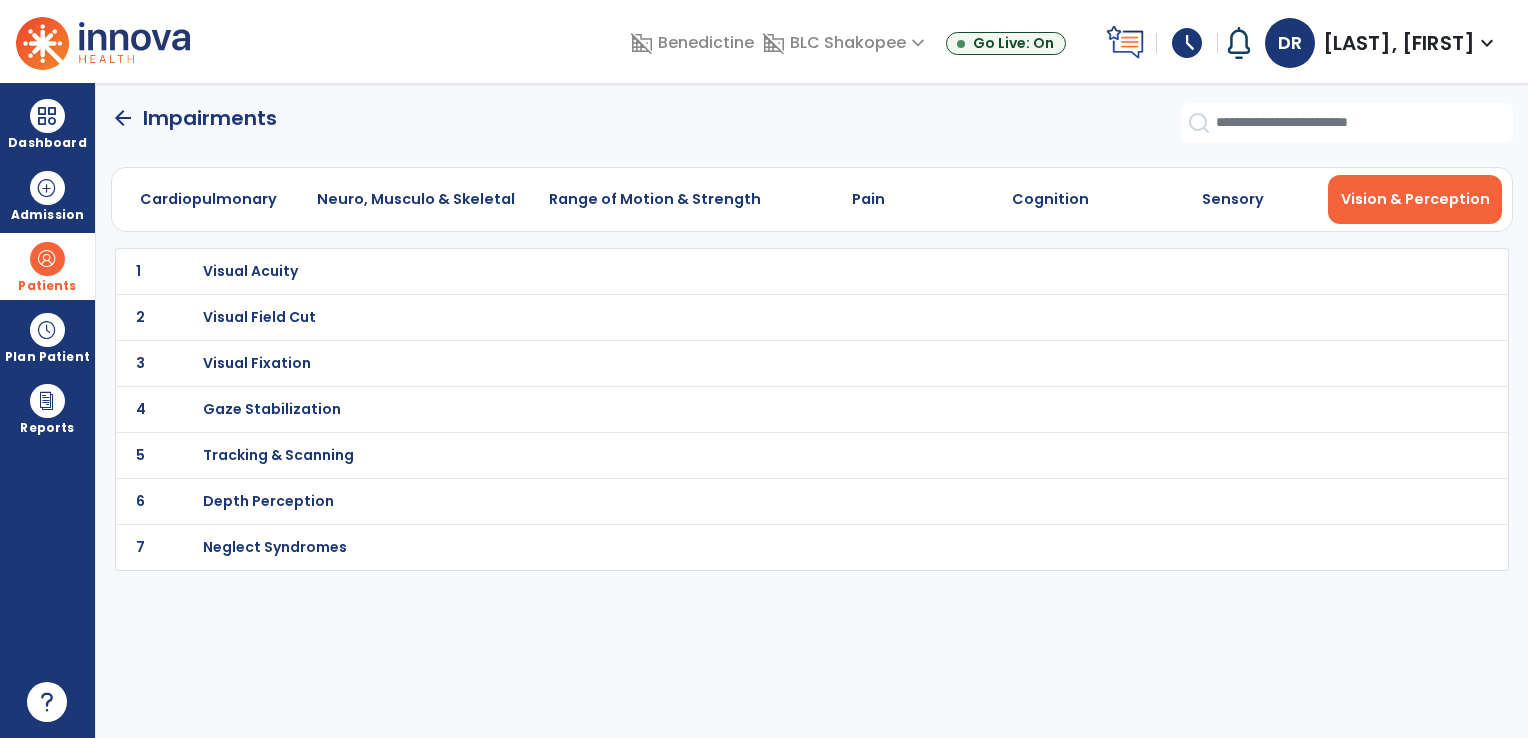 click on "arrow_back" 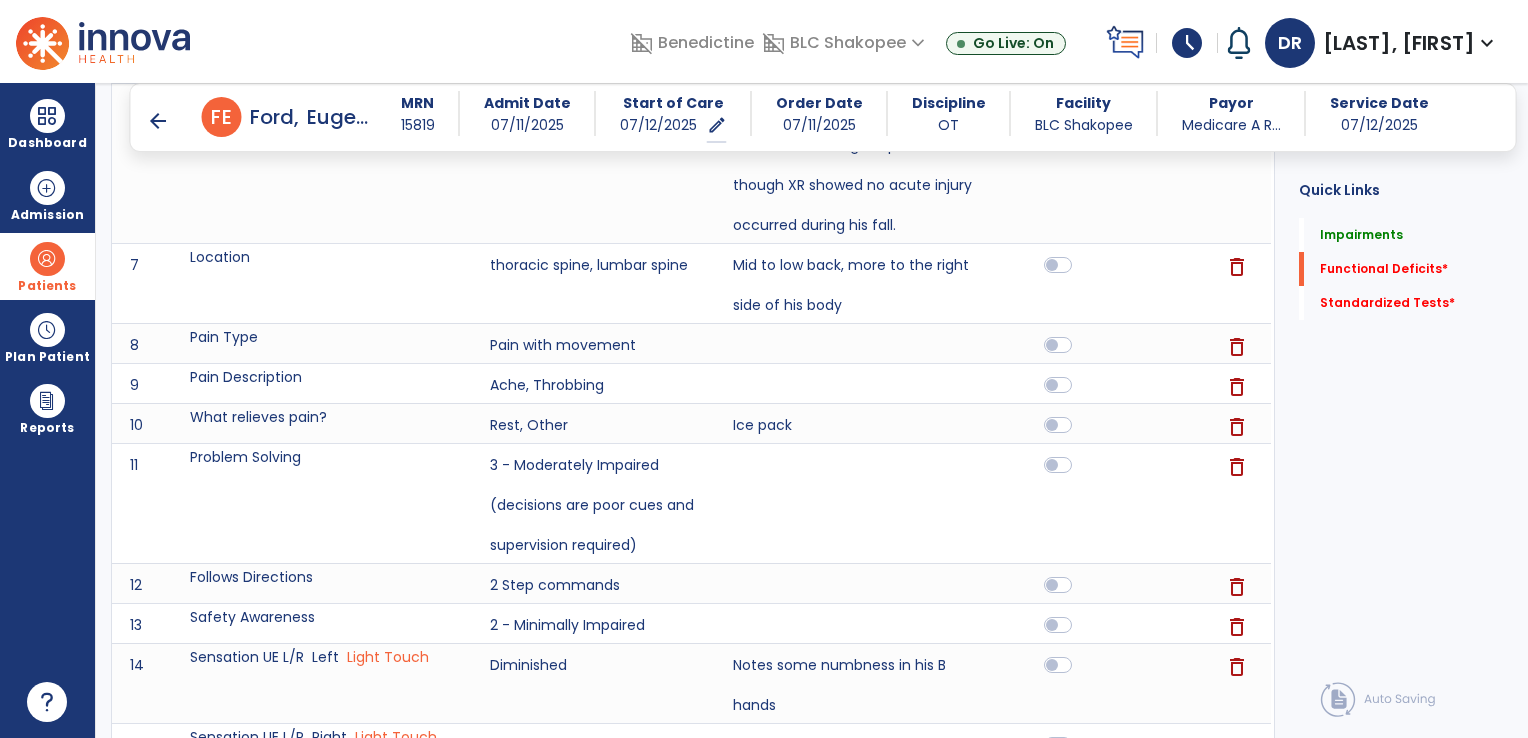 scroll, scrollTop: 1357, scrollLeft: 0, axis: vertical 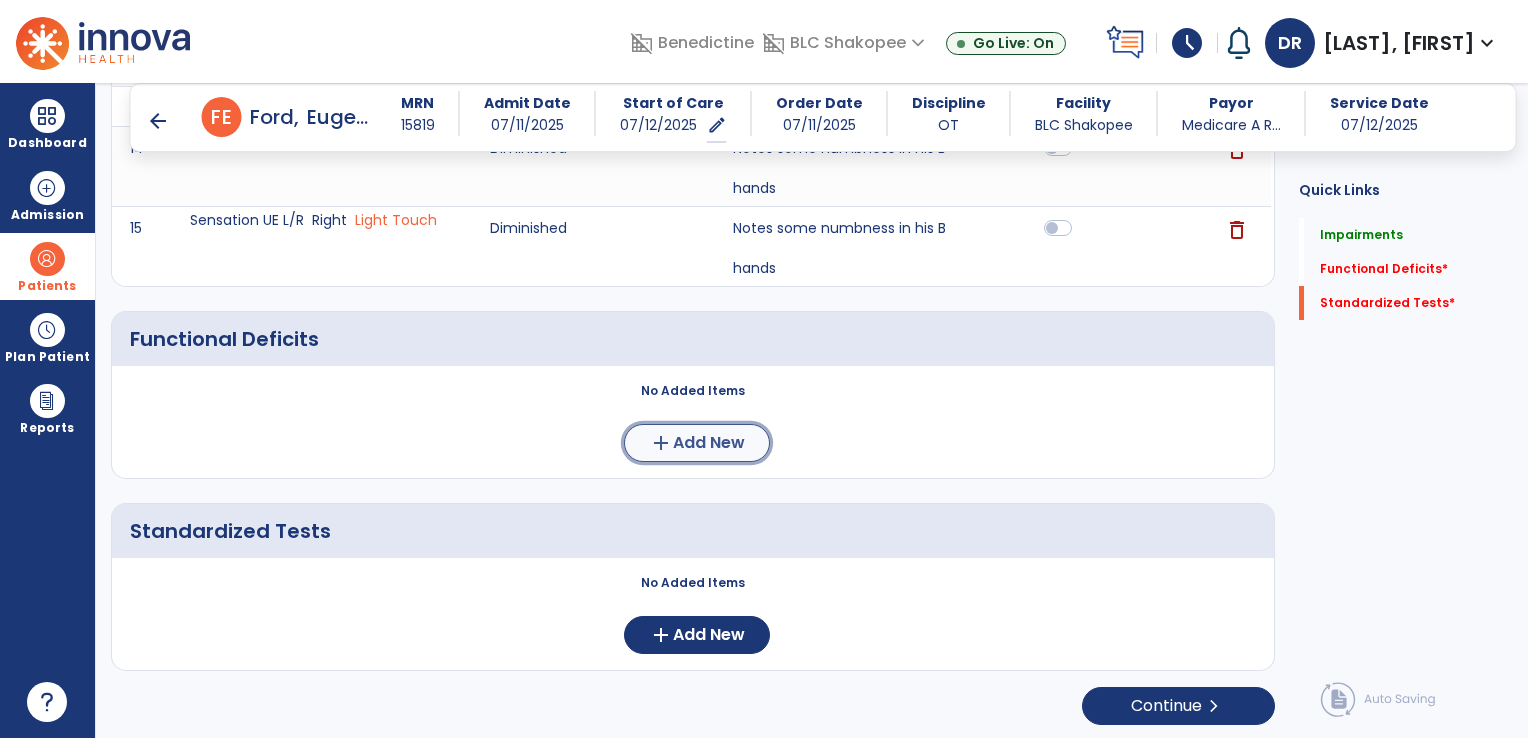 click on "Add New" 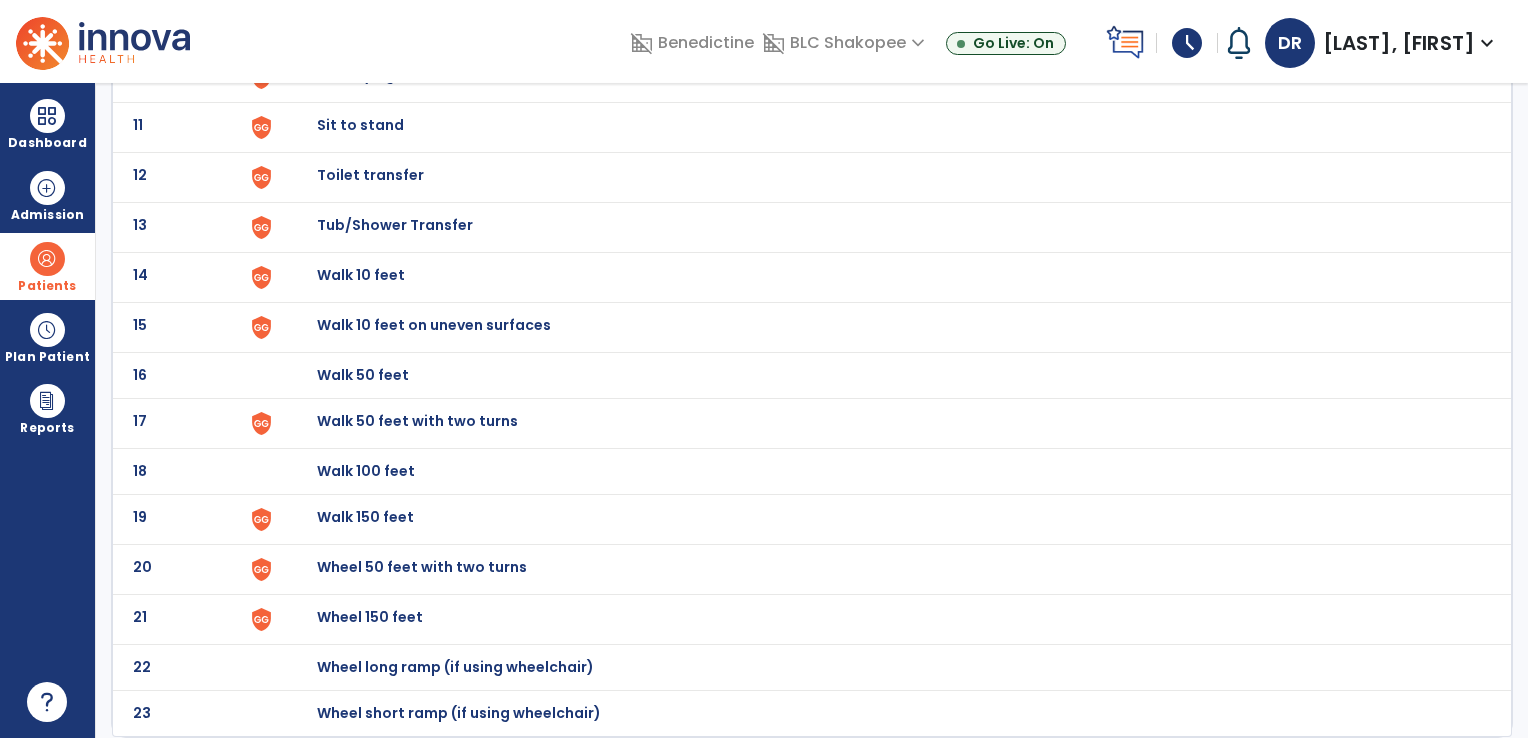 scroll, scrollTop: 0, scrollLeft: 0, axis: both 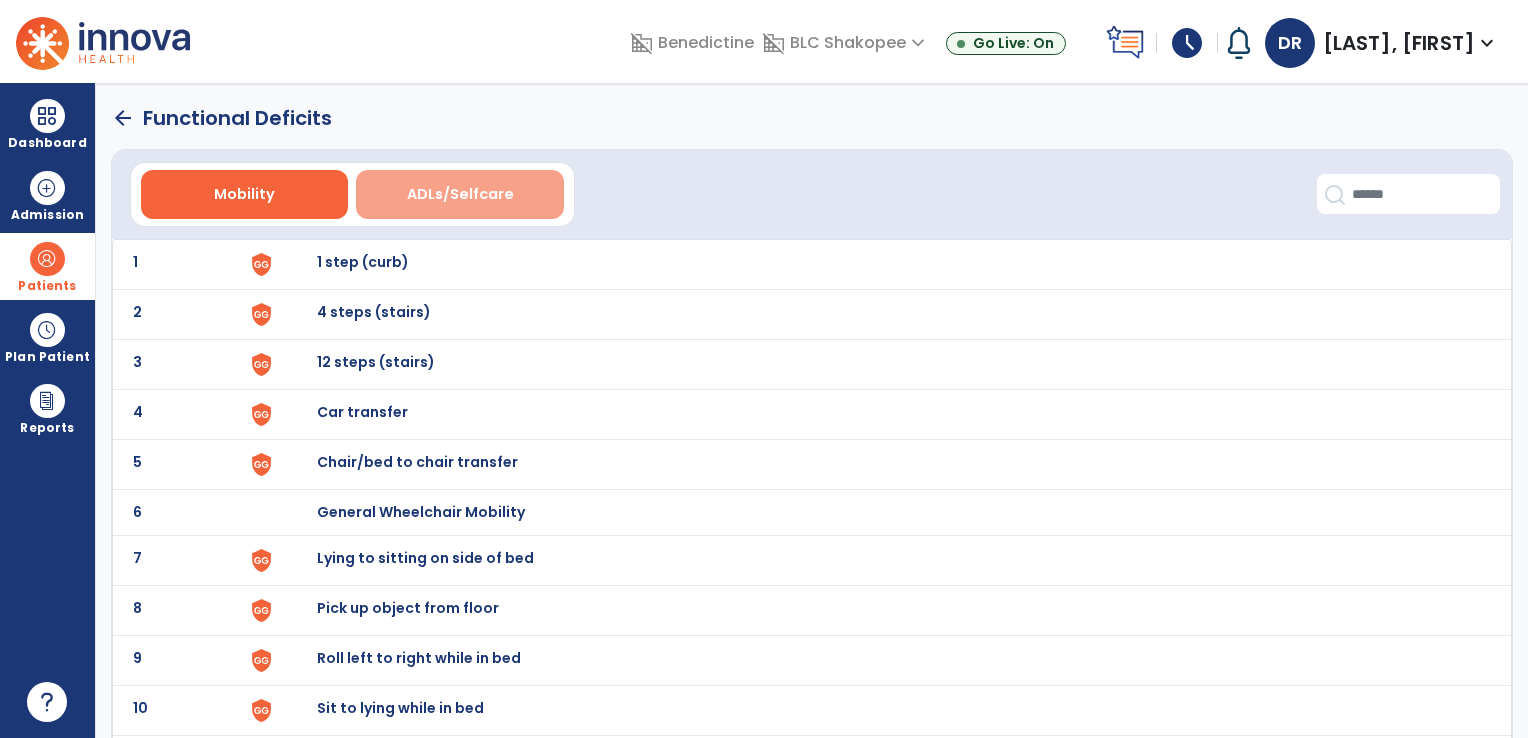 click on "ADLs/Selfcare" at bounding box center (460, 194) 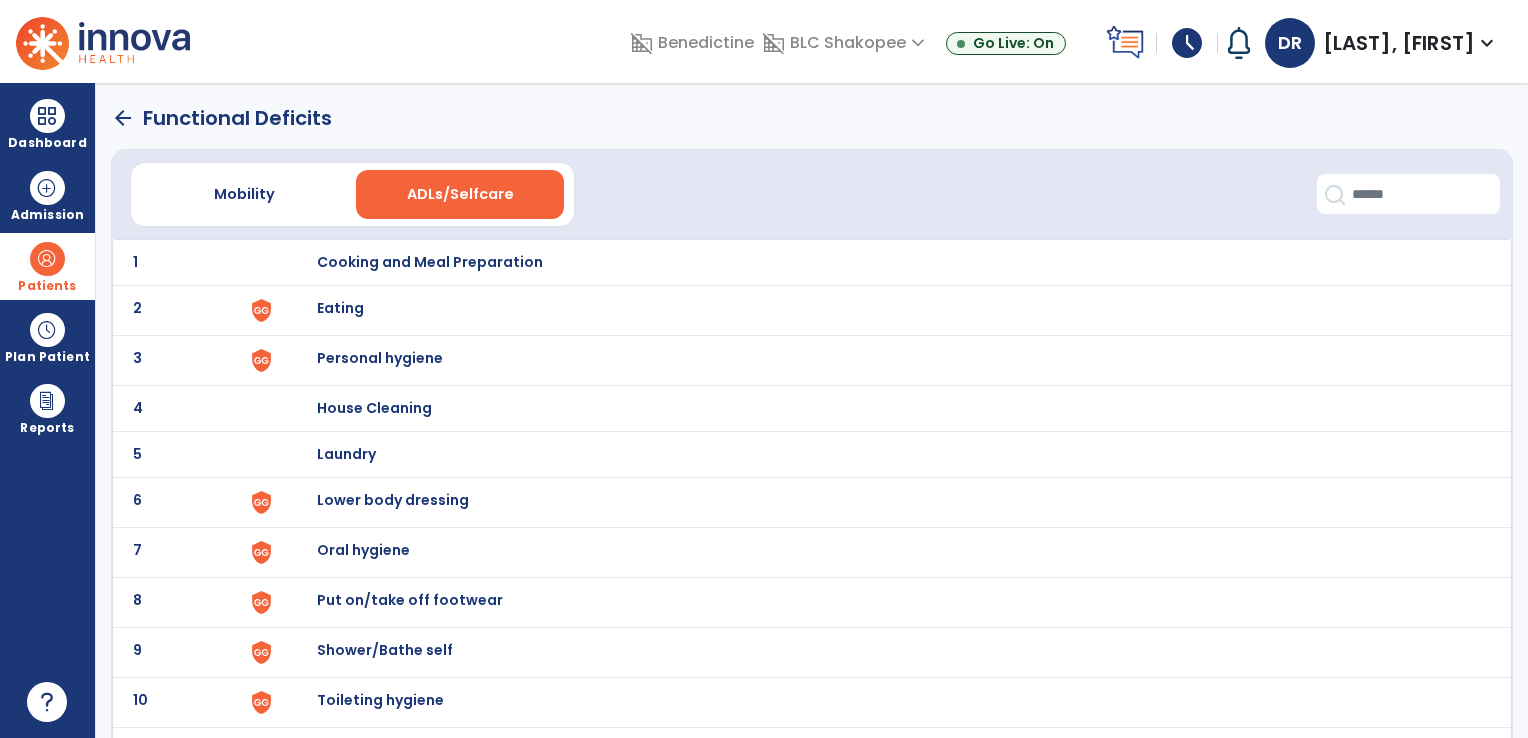 click on "Eating" at bounding box center [430, 262] 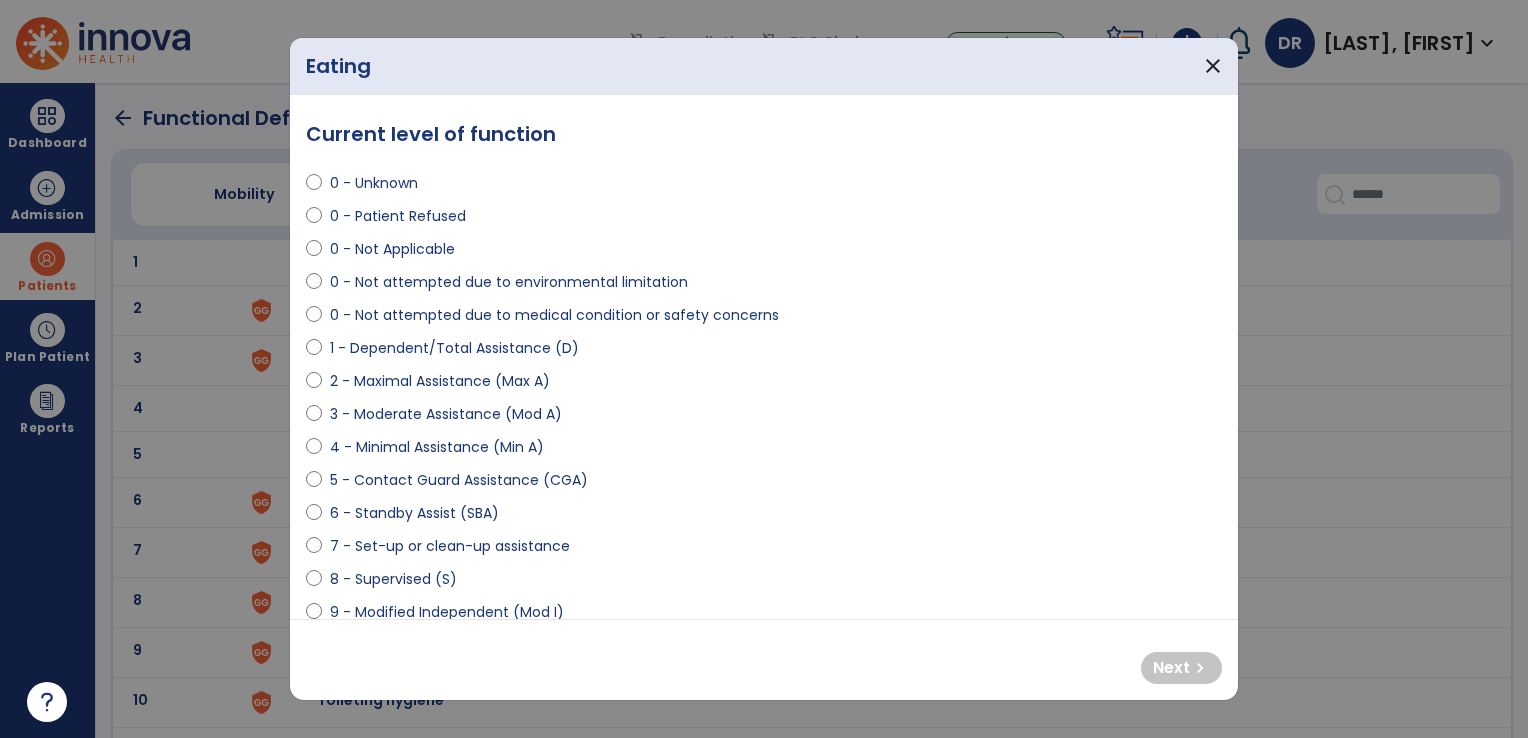select on "**********" 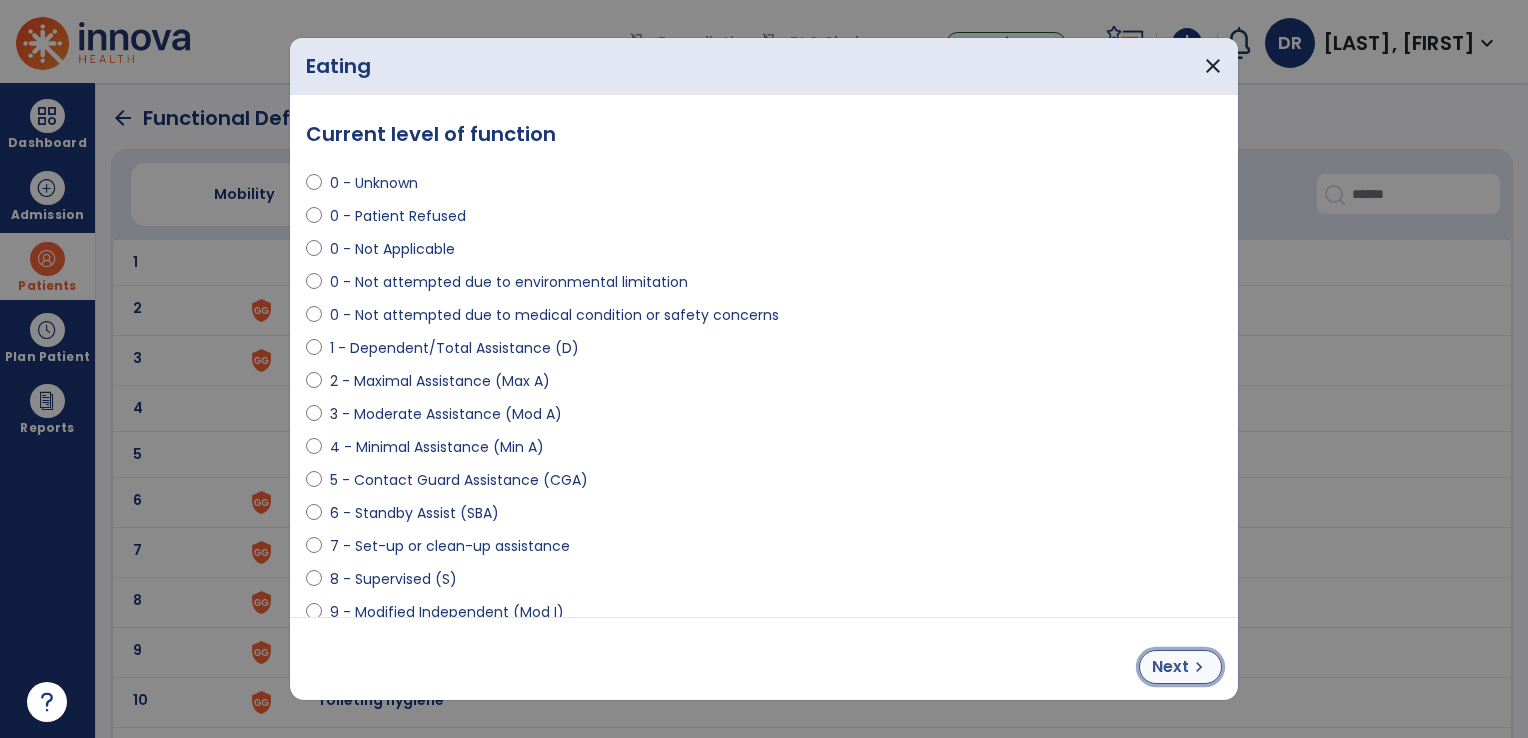 click on "Next" at bounding box center [1170, 667] 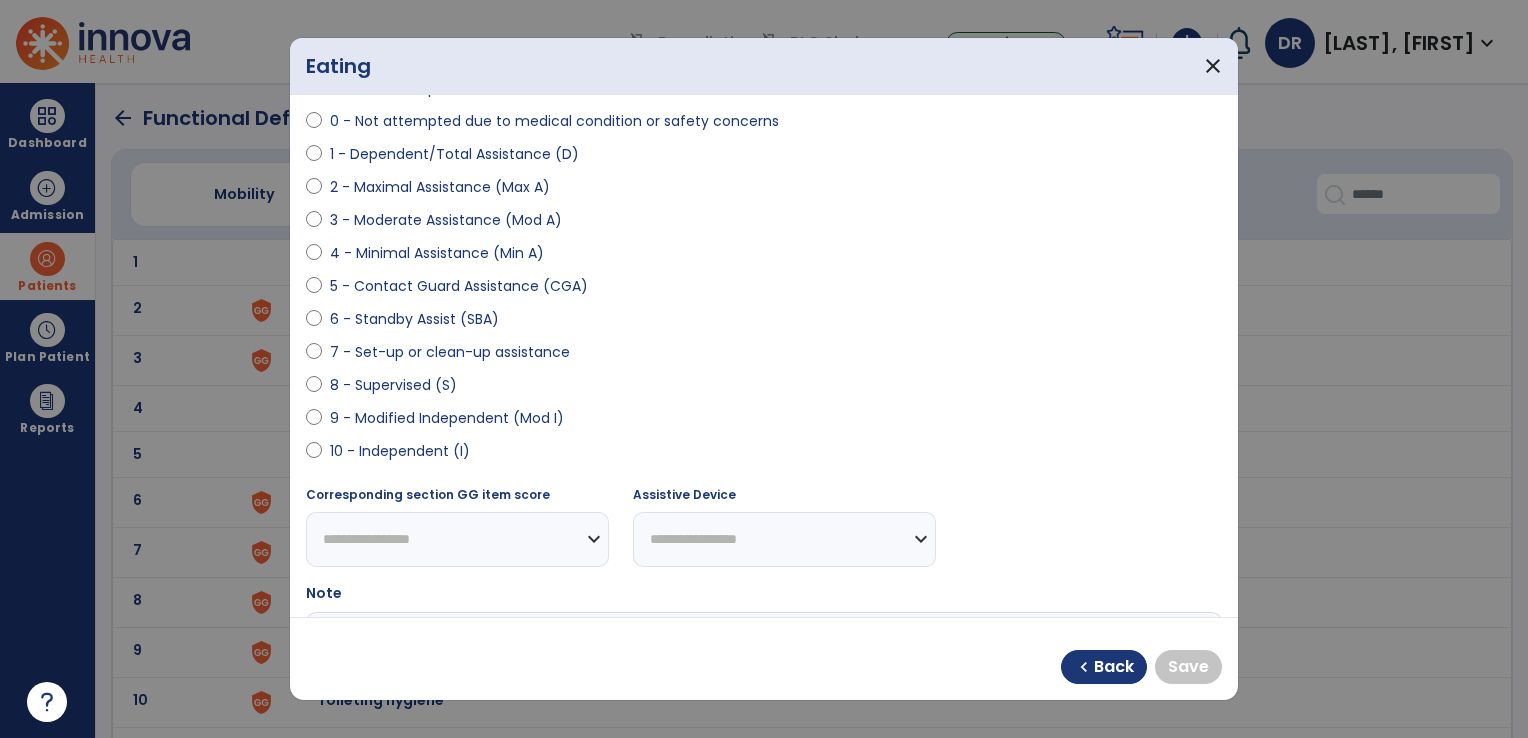 scroll, scrollTop: 208, scrollLeft: 0, axis: vertical 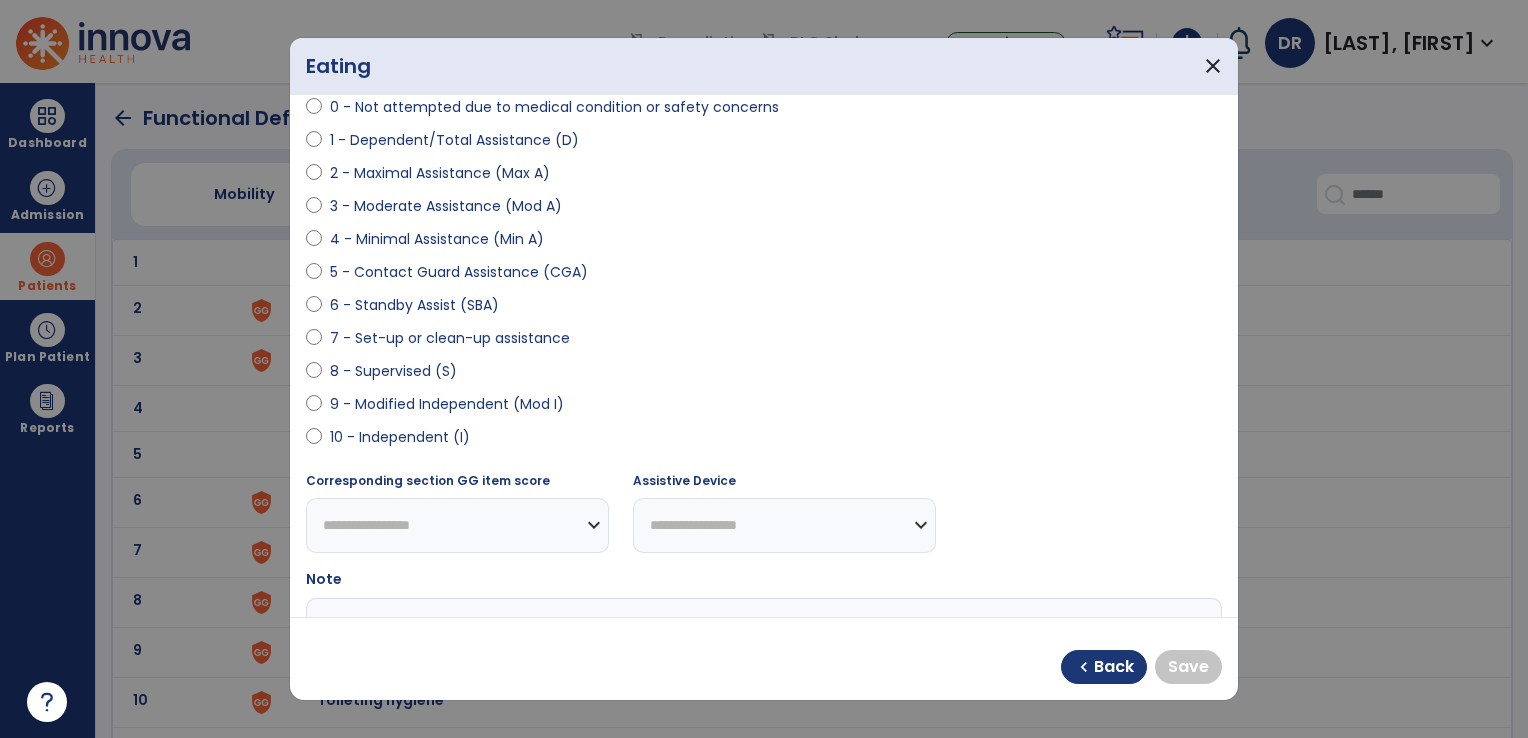 click on "7 - Set-up or clean-up assistance" at bounding box center (764, 342) 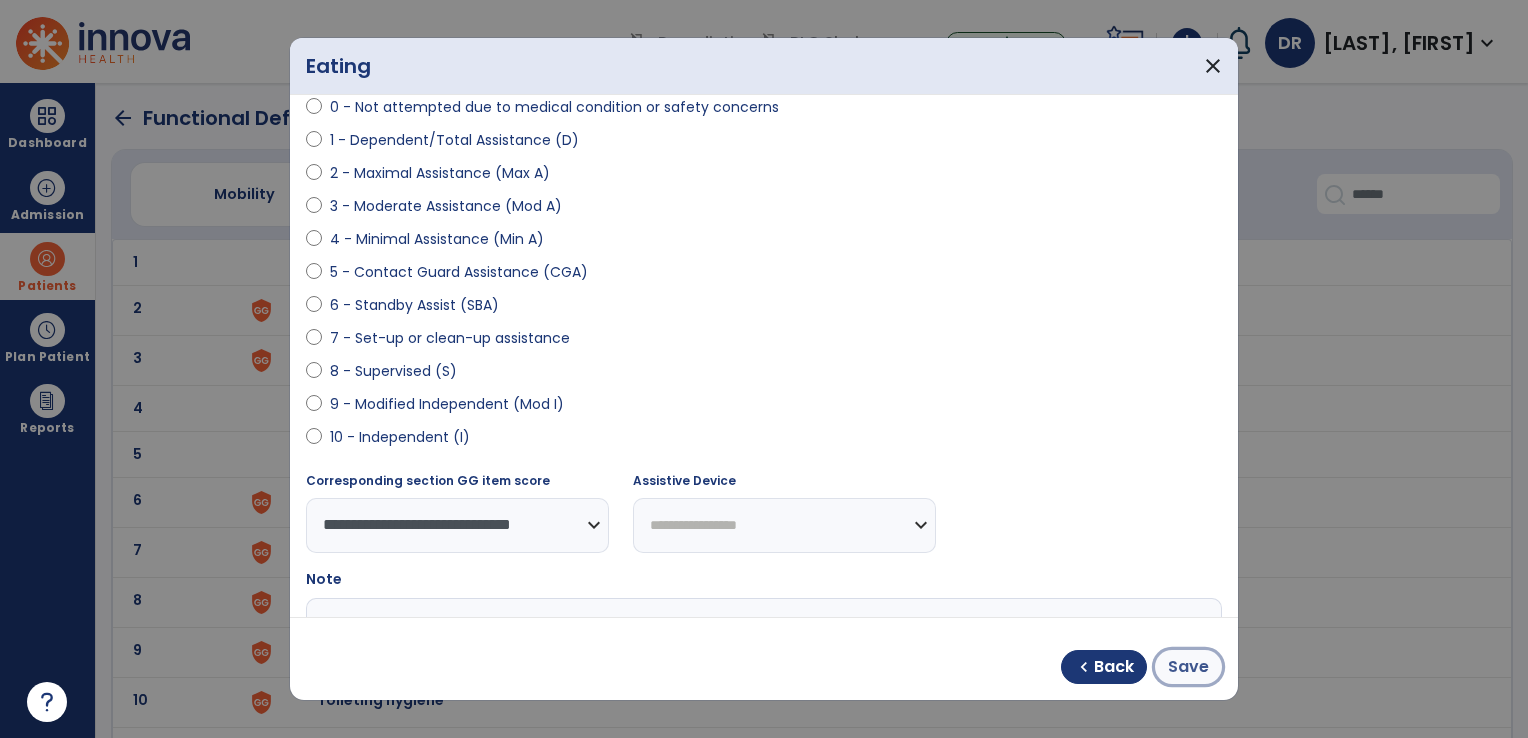 click on "Save" at bounding box center (1188, 667) 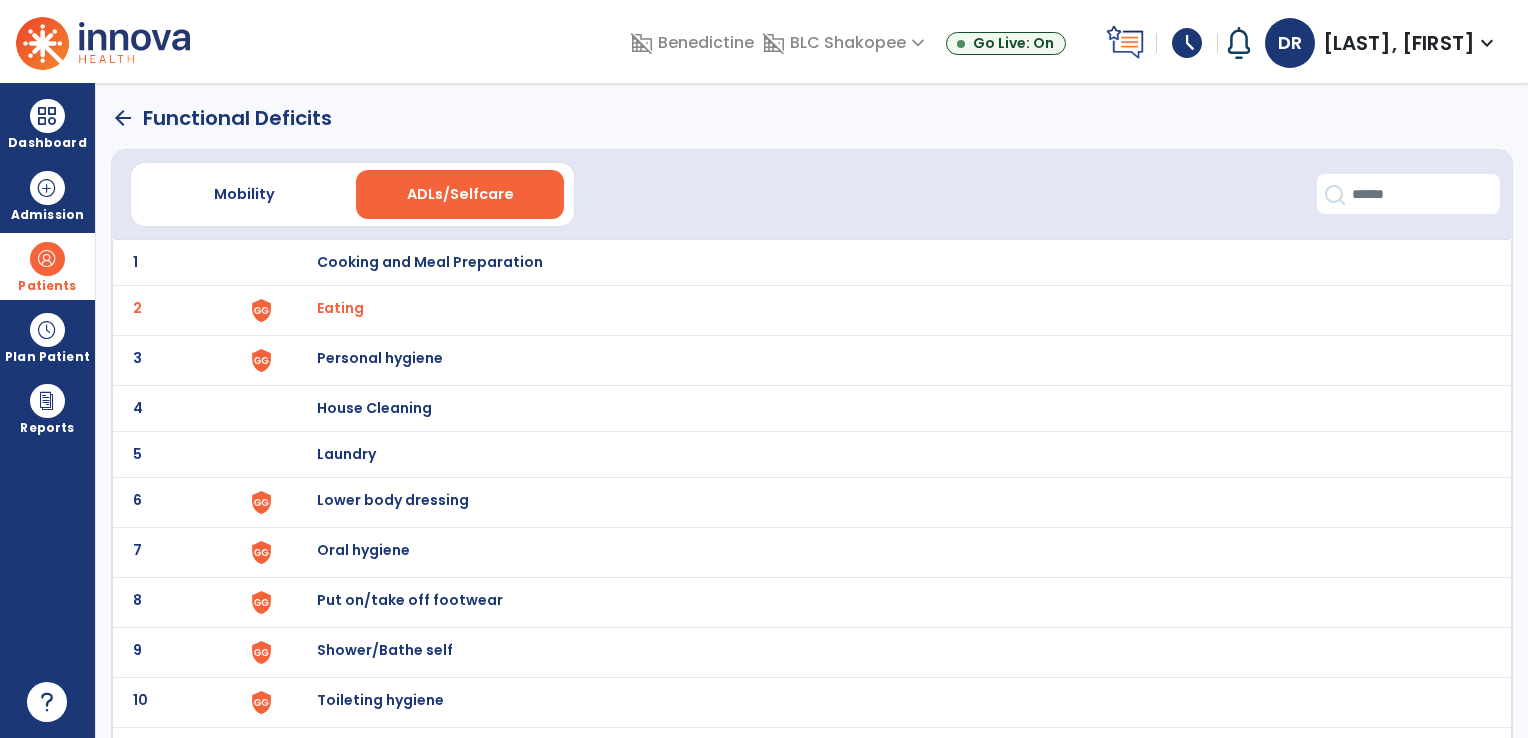 click on "Personal hygiene" at bounding box center (430, 262) 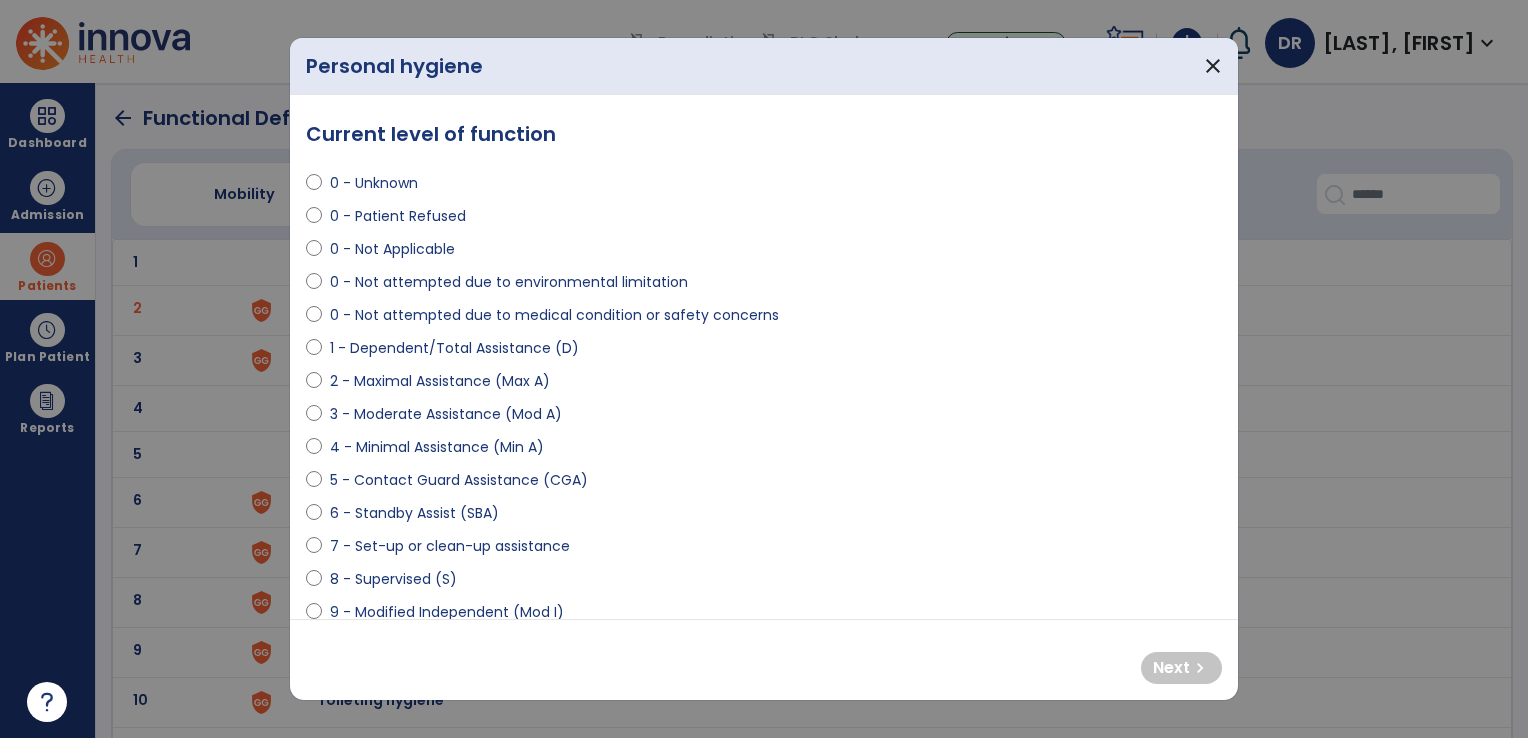 select on "**********" 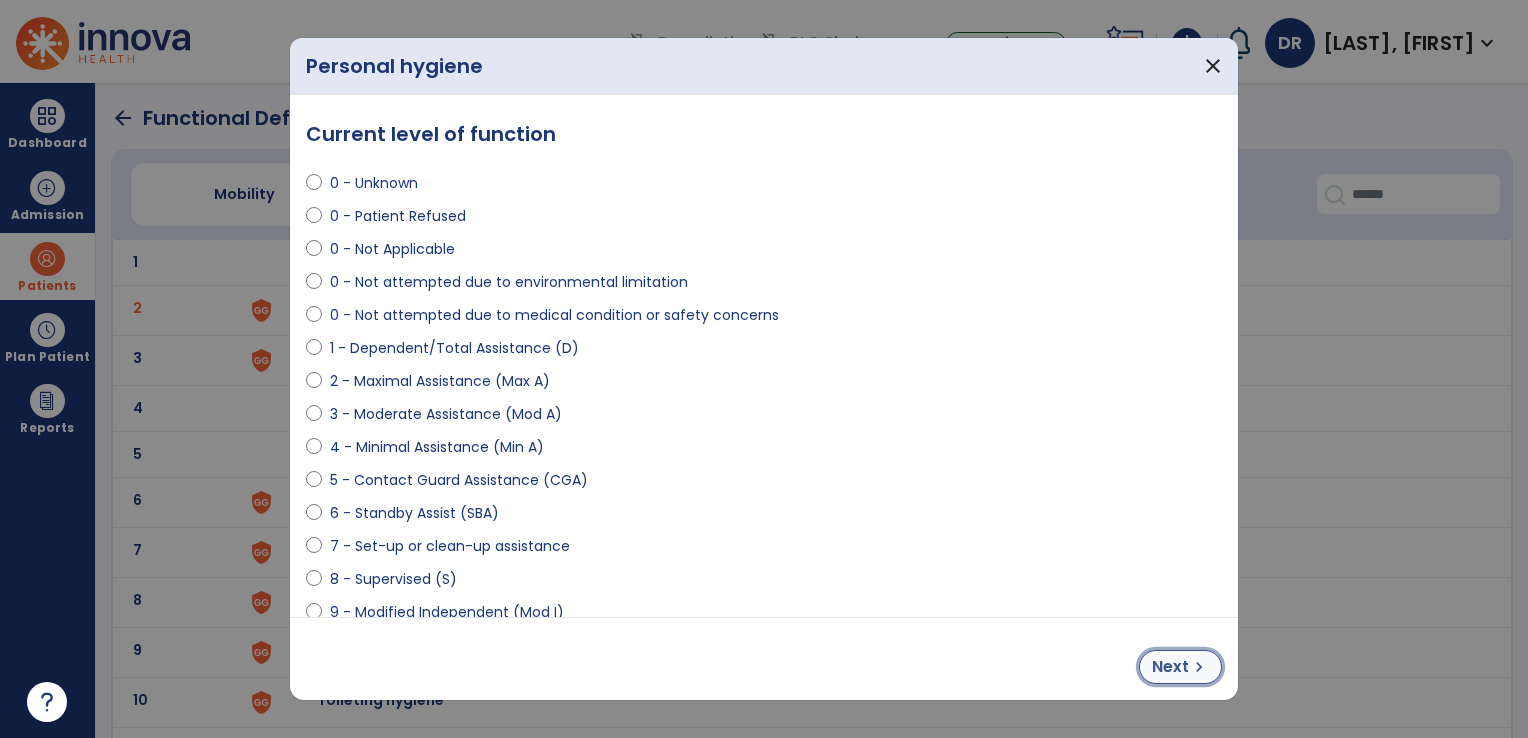 click on "Next  chevron_right" at bounding box center [1180, 667] 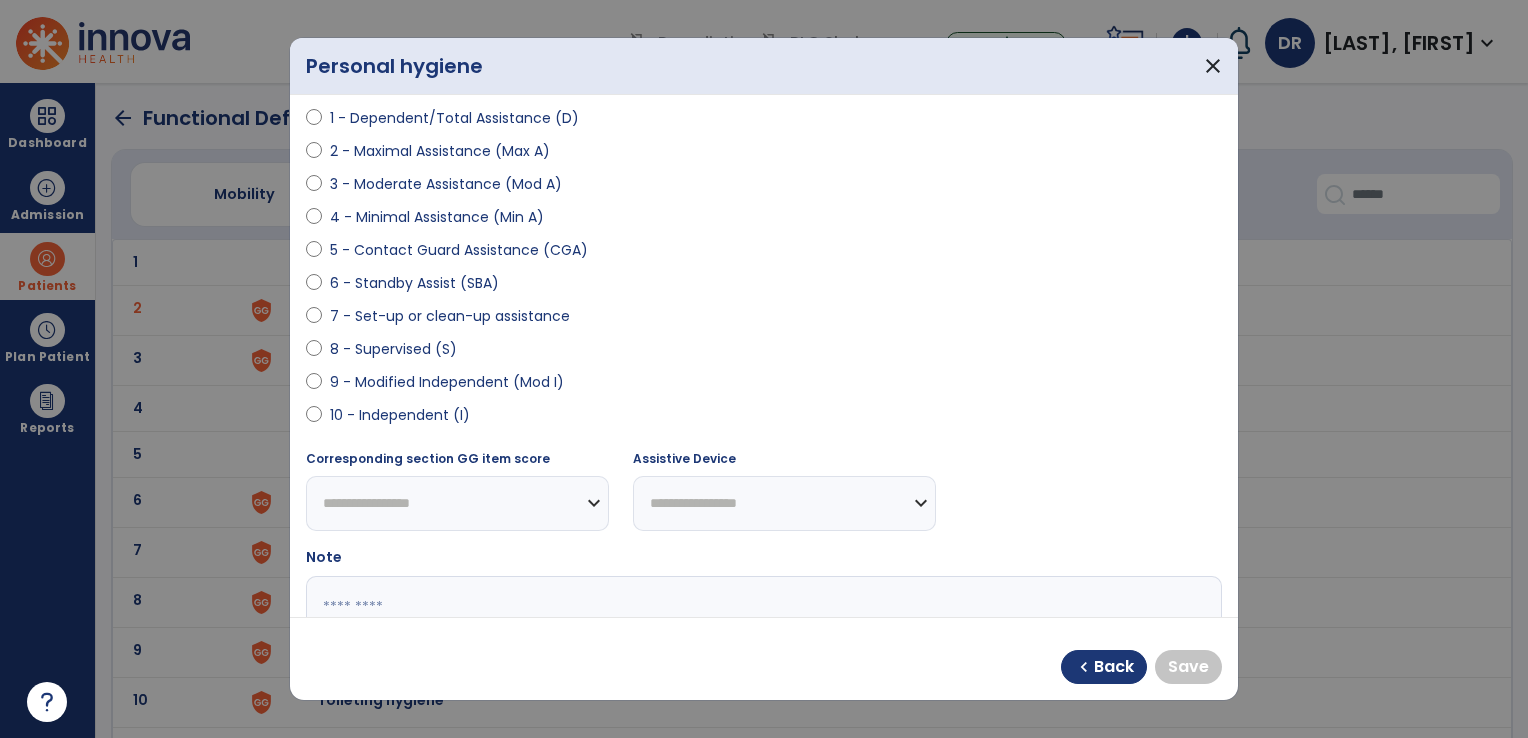 scroll, scrollTop: 369, scrollLeft: 0, axis: vertical 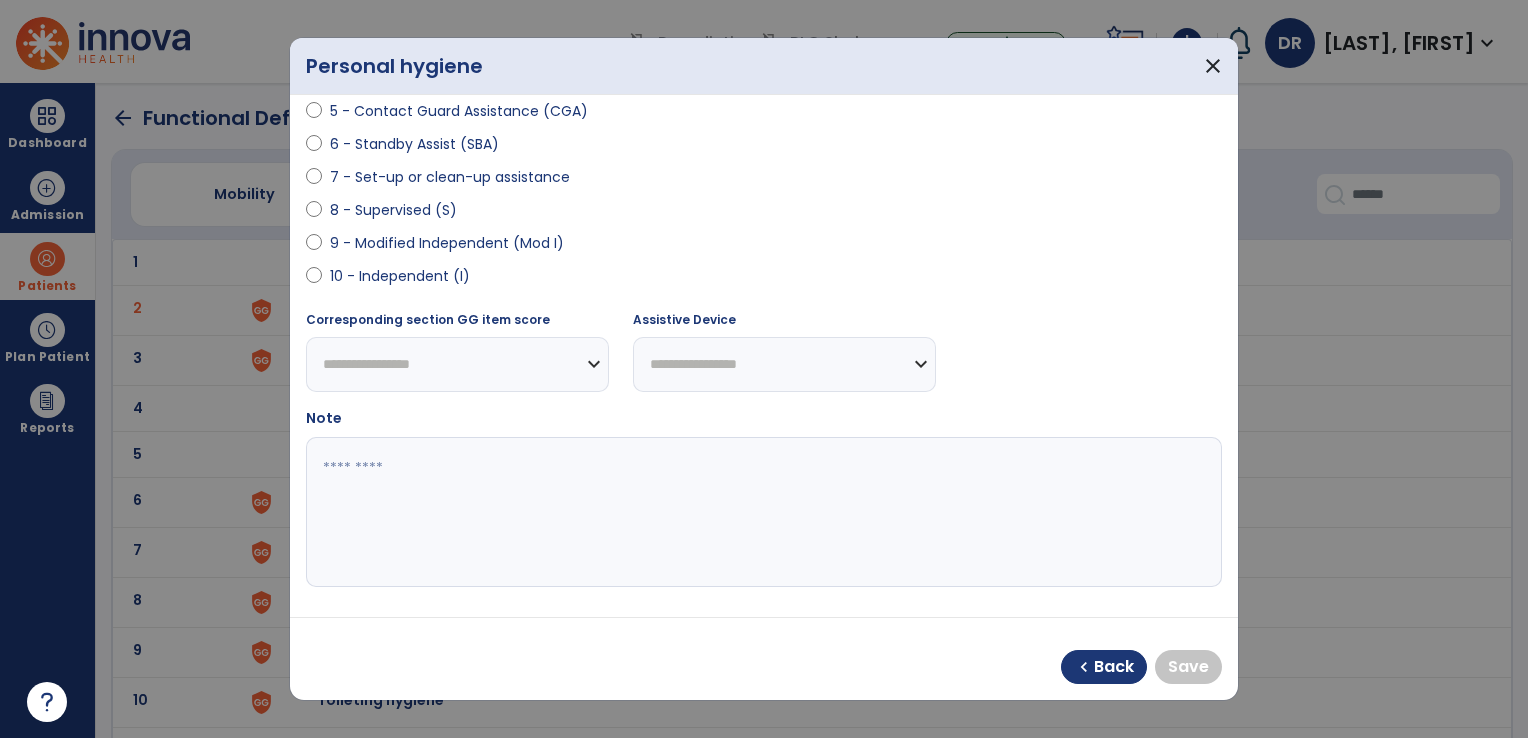 select on "**********" 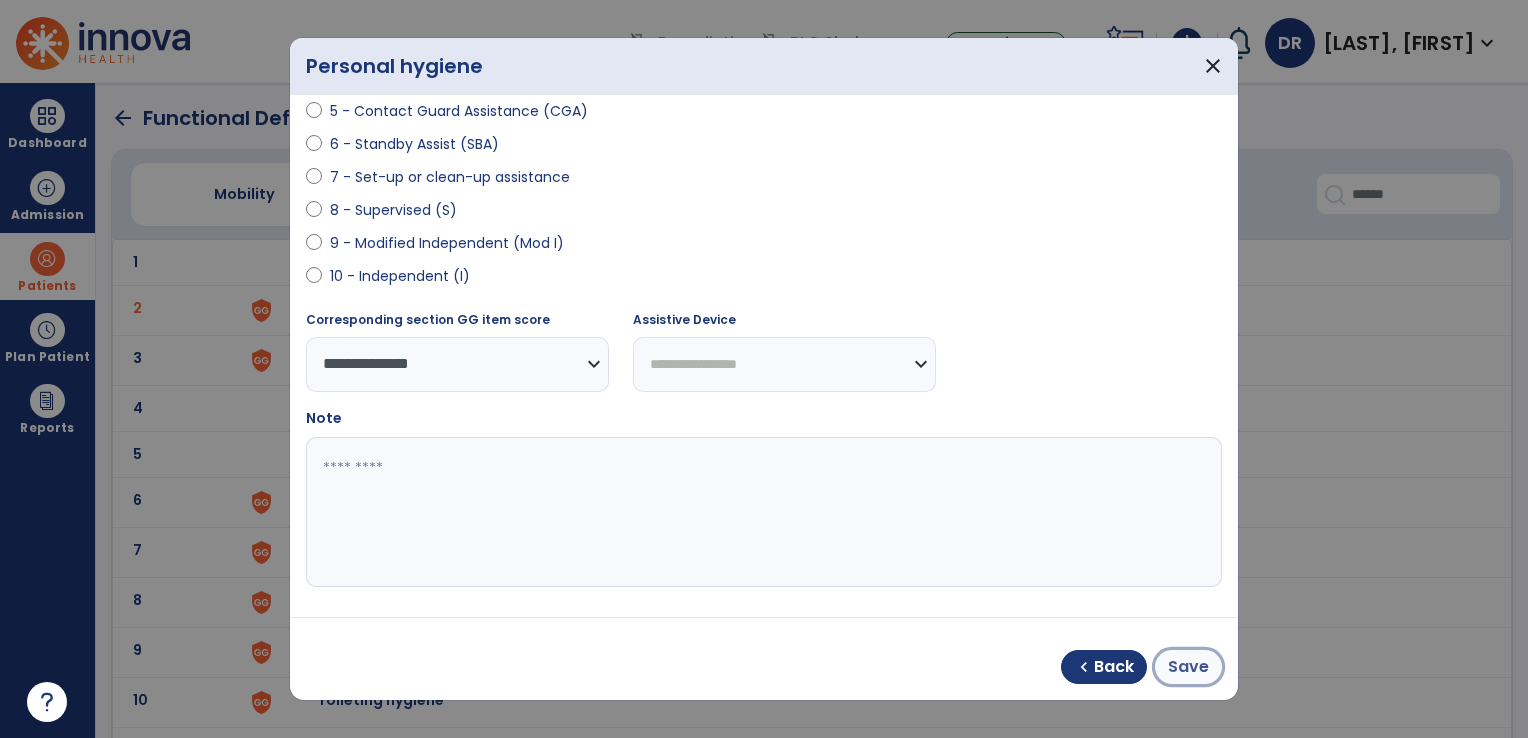 click on "Save" at bounding box center (1188, 667) 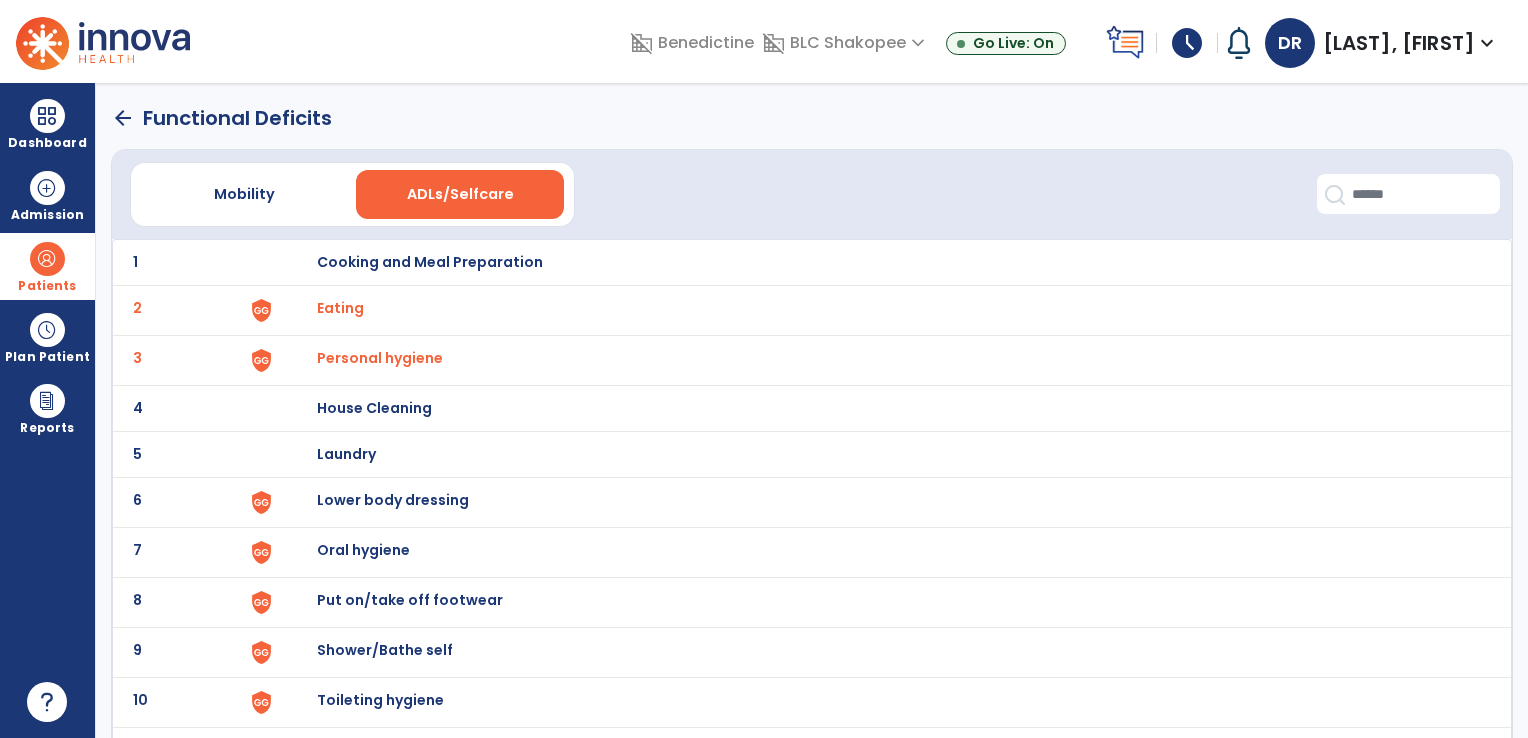 click on "Personal hygiene" at bounding box center [340, 308] 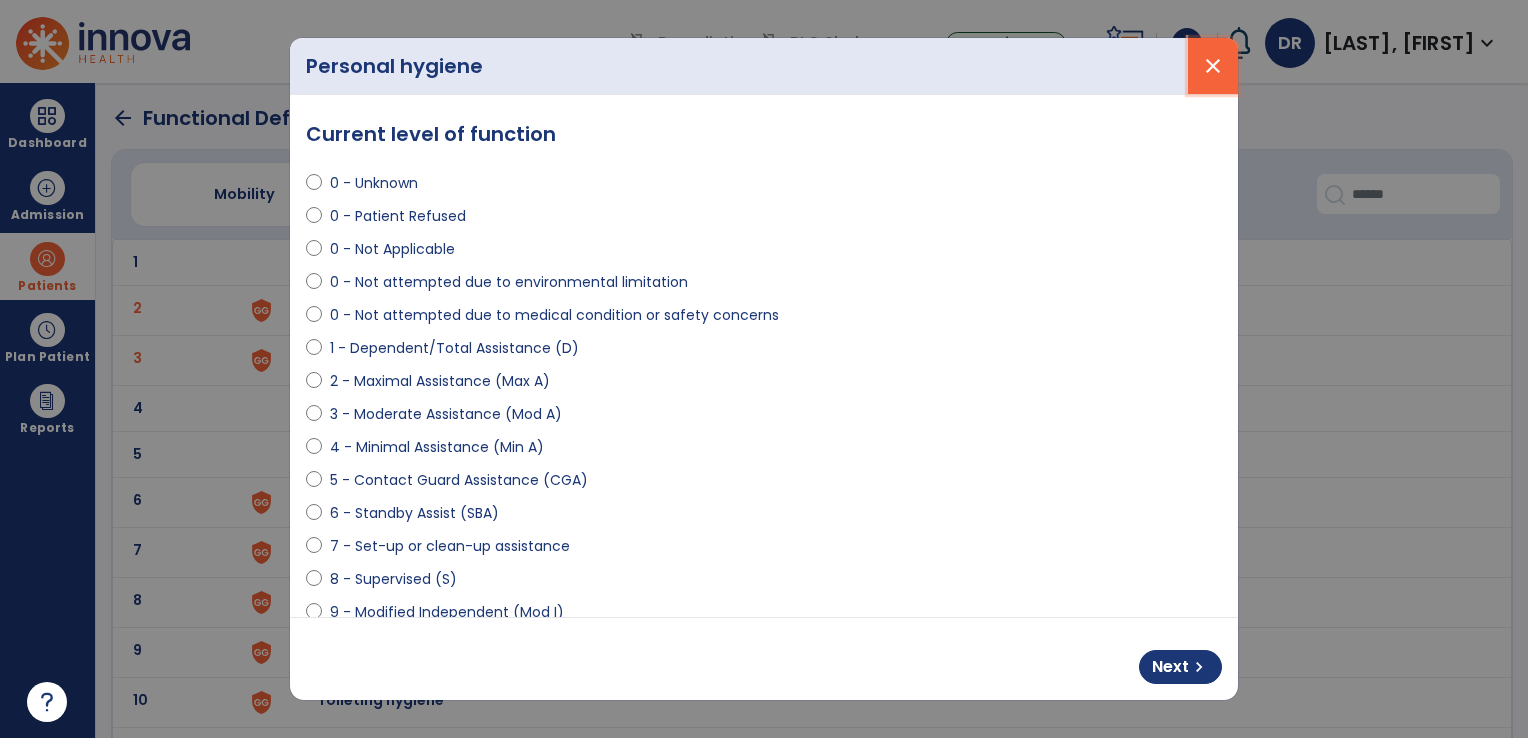 click on "close" at bounding box center (1213, 66) 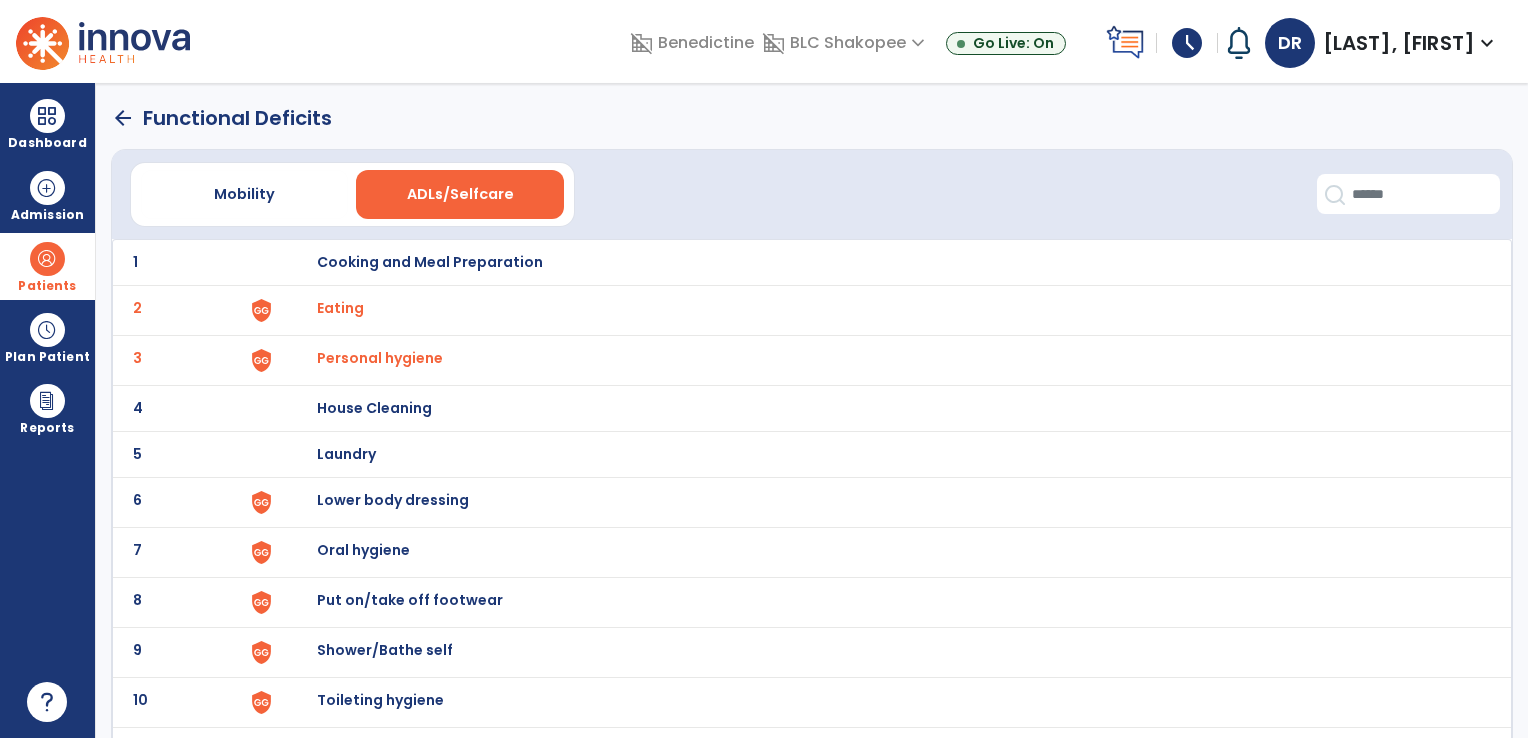 click on "6 Lower body dressing" 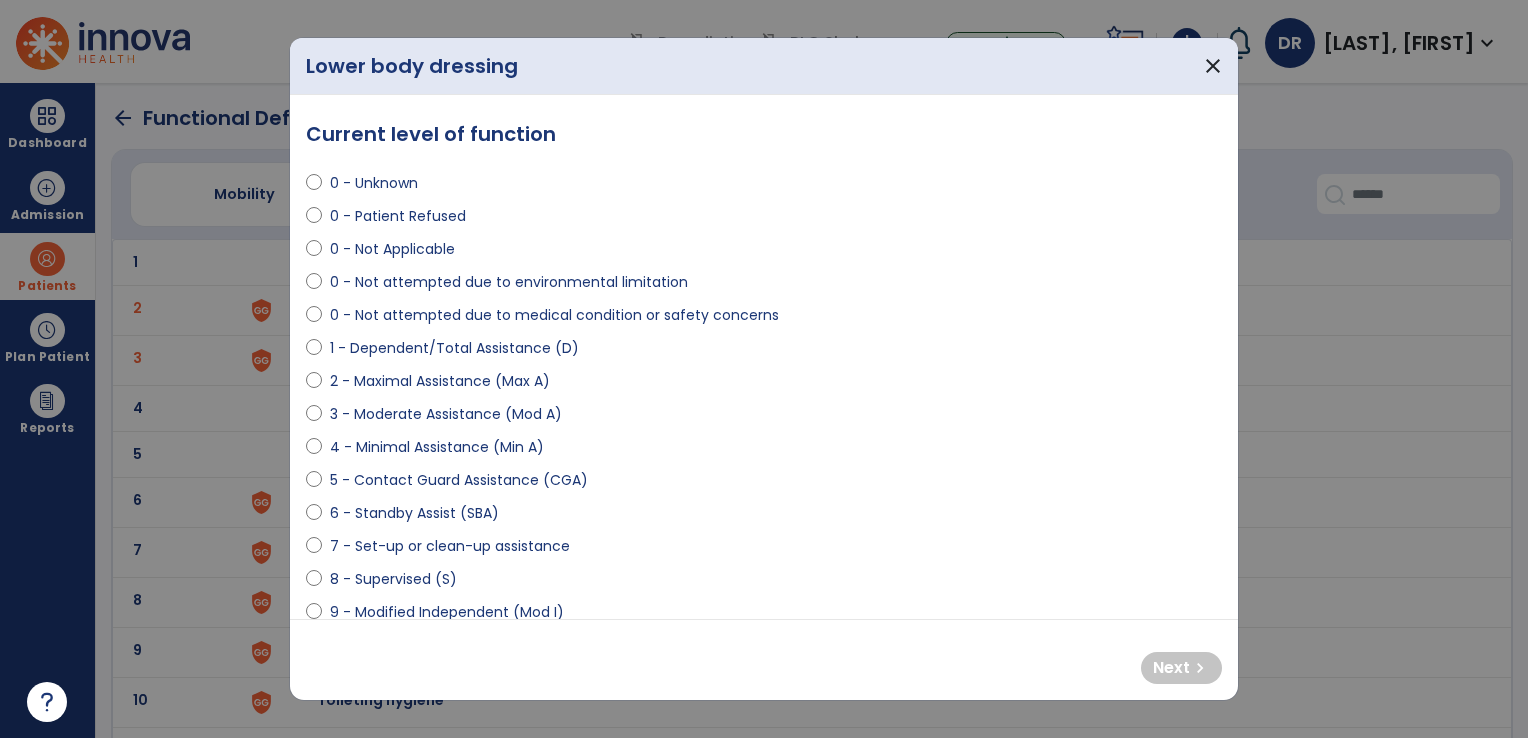select on "**********" 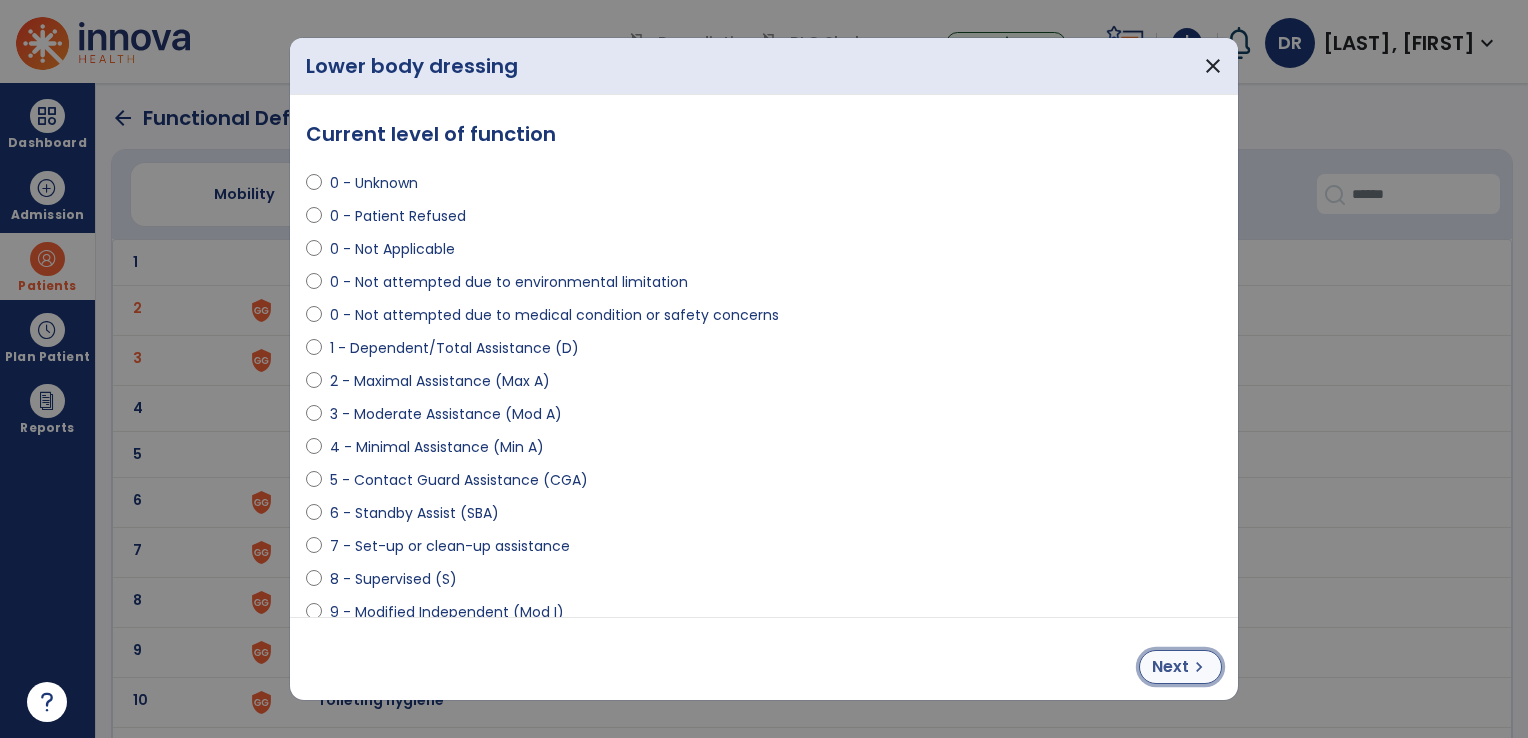 click on "Next" at bounding box center (1170, 667) 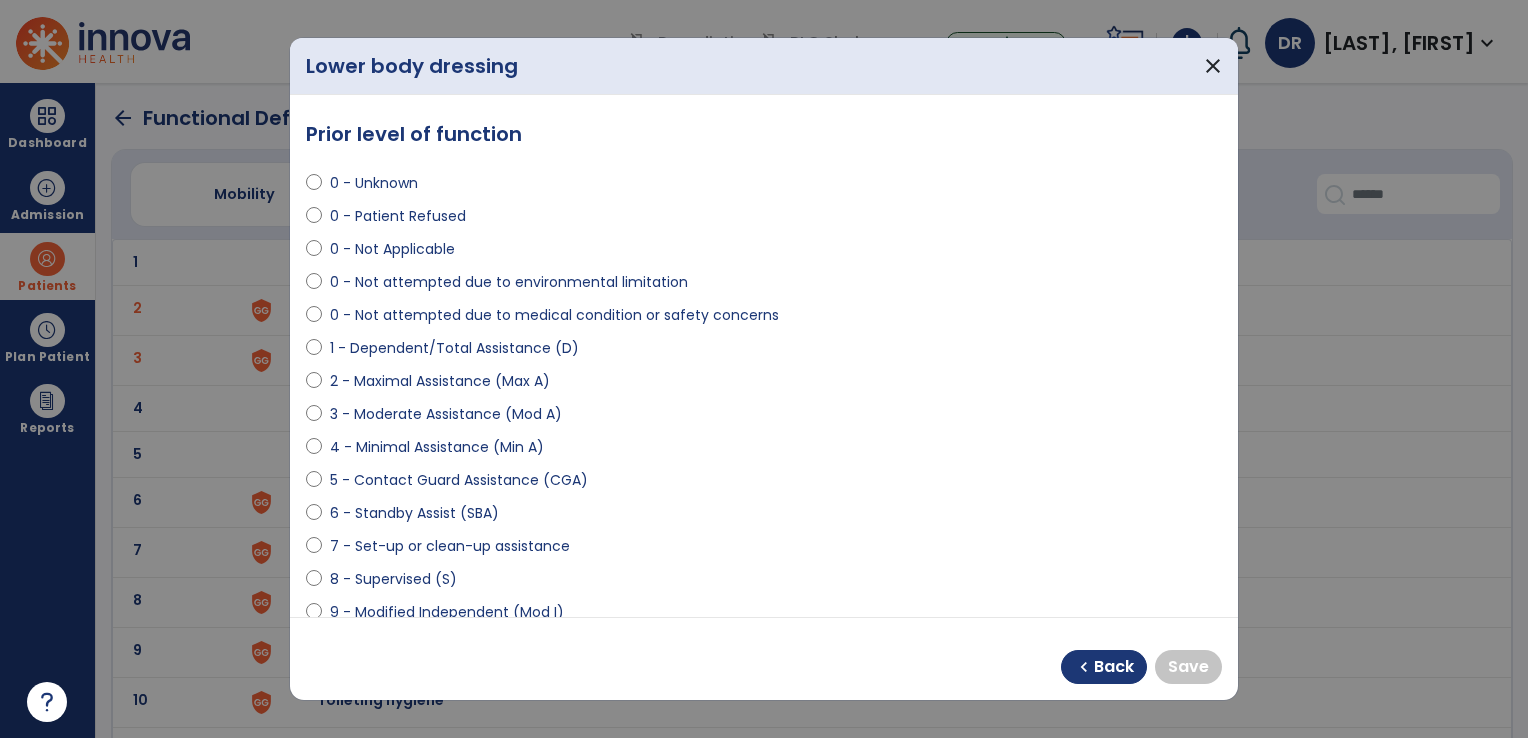 select on "**********" 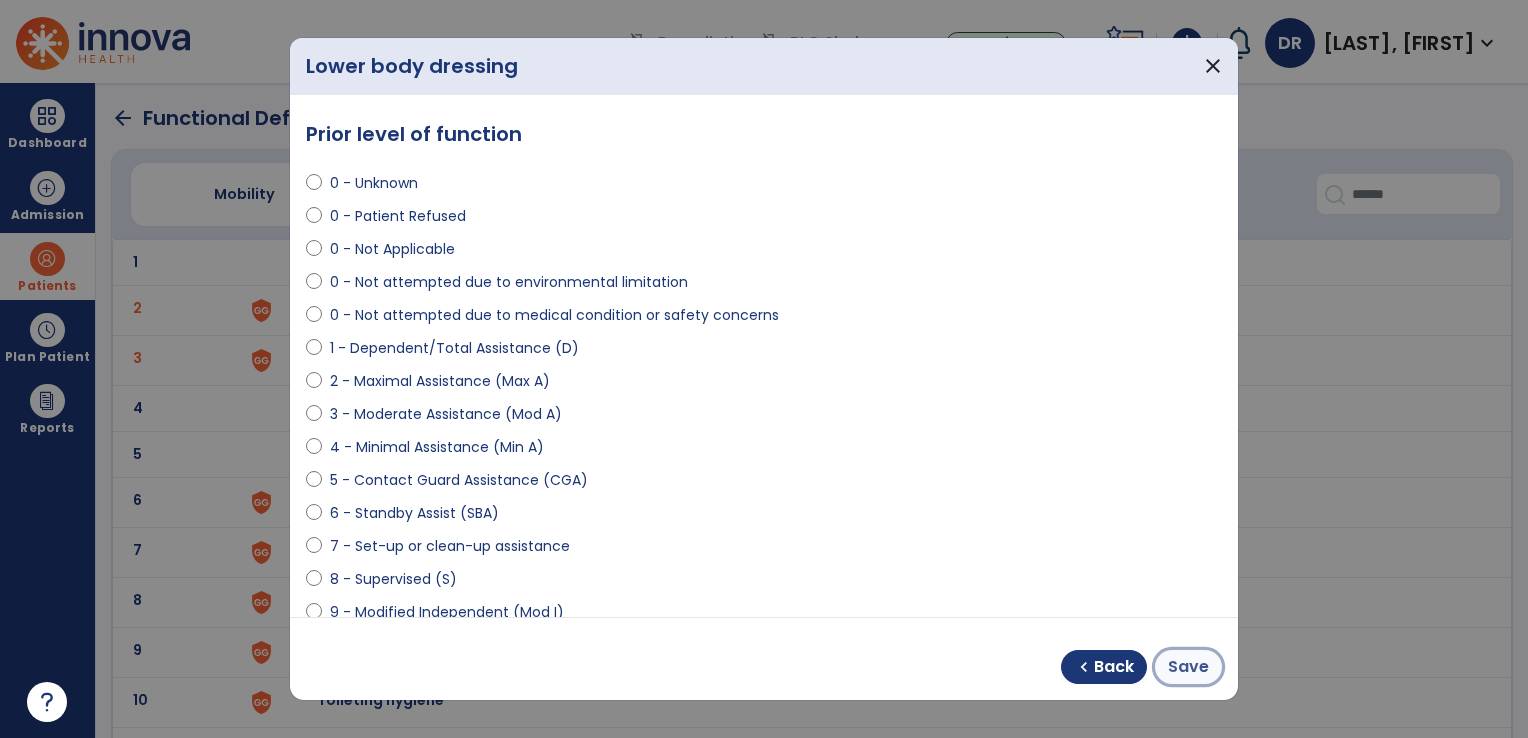 click on "Save" at bounding box center (1188, 667) 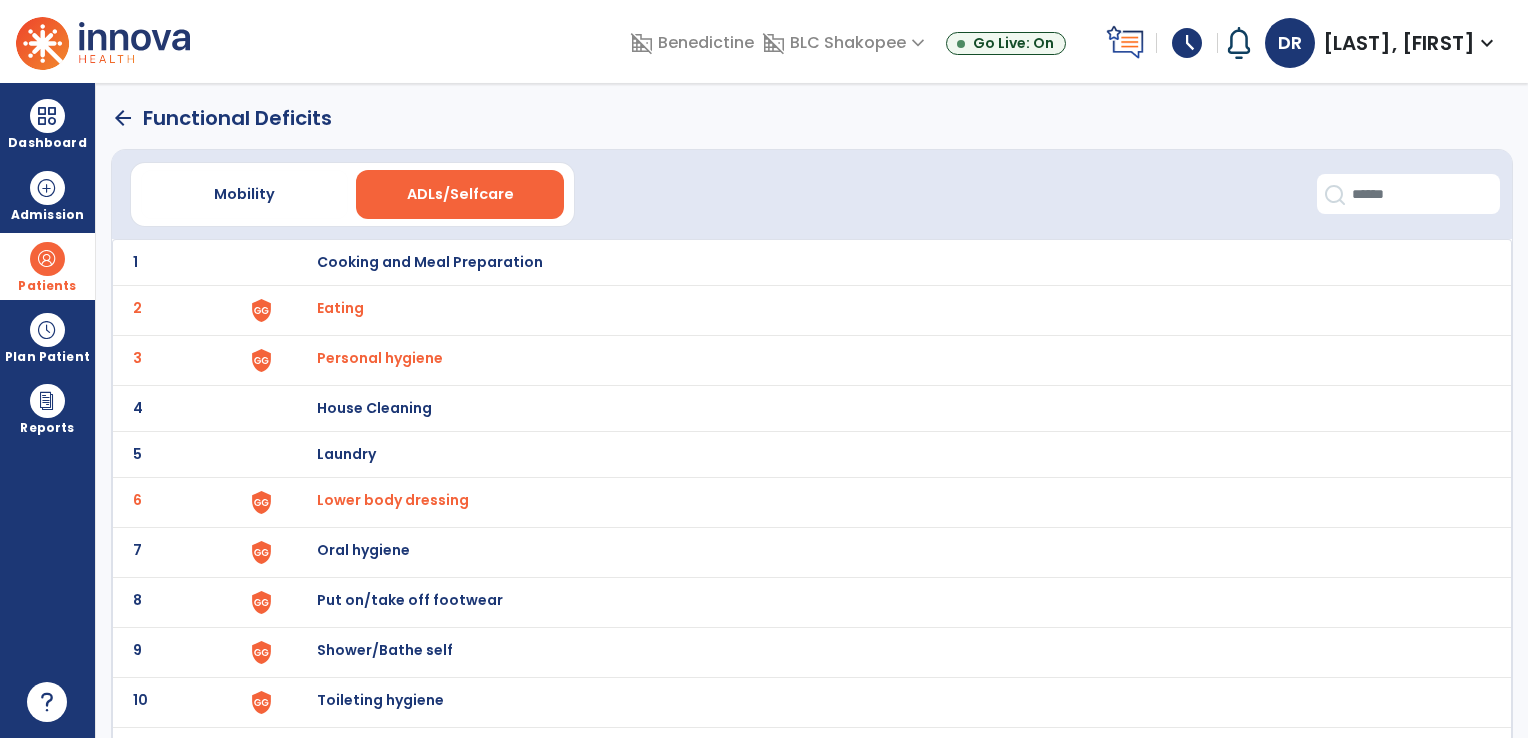 click on "Oral hygiene" at bounding box center (430, 262) 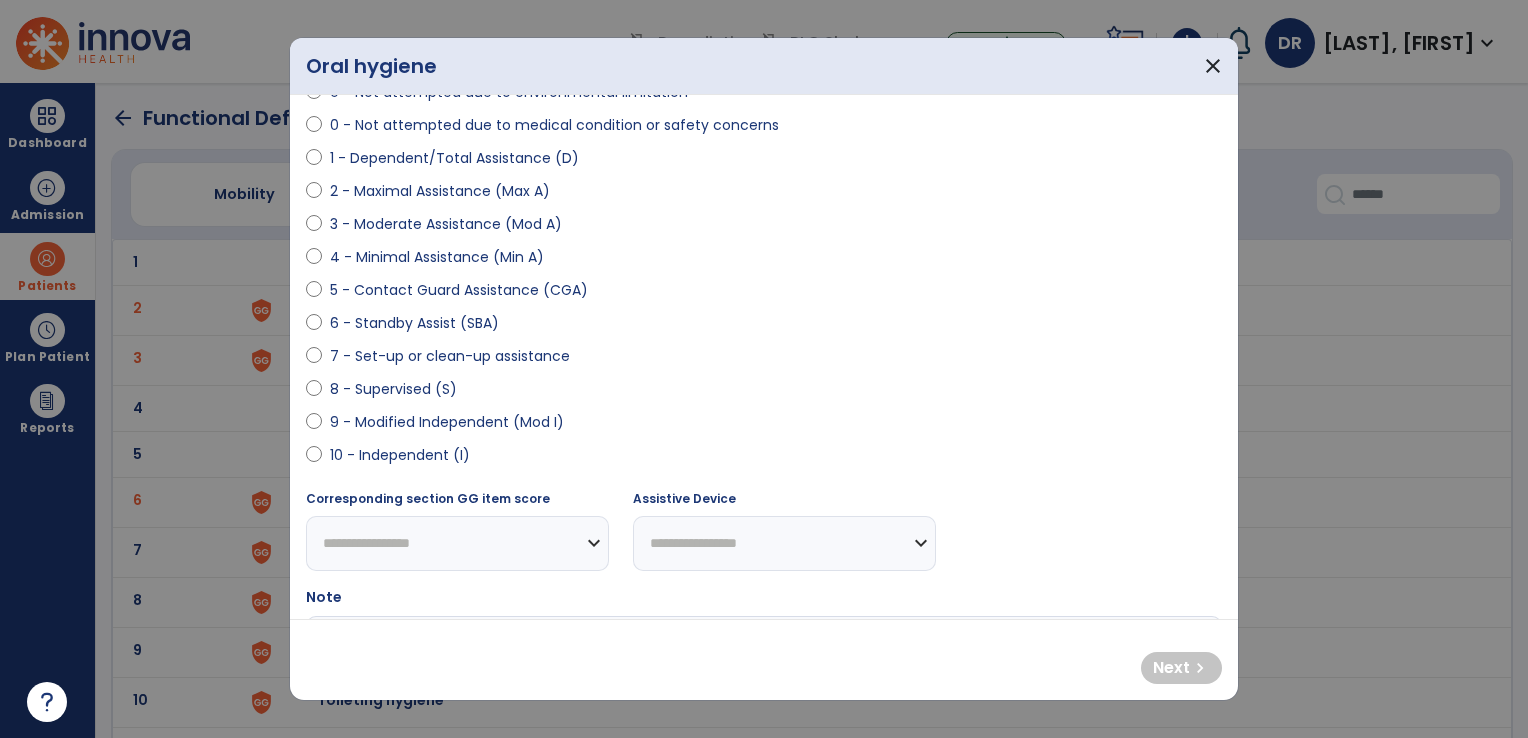 scroll, scrollTop: 203, scrollLeft: 0, axis: vertical 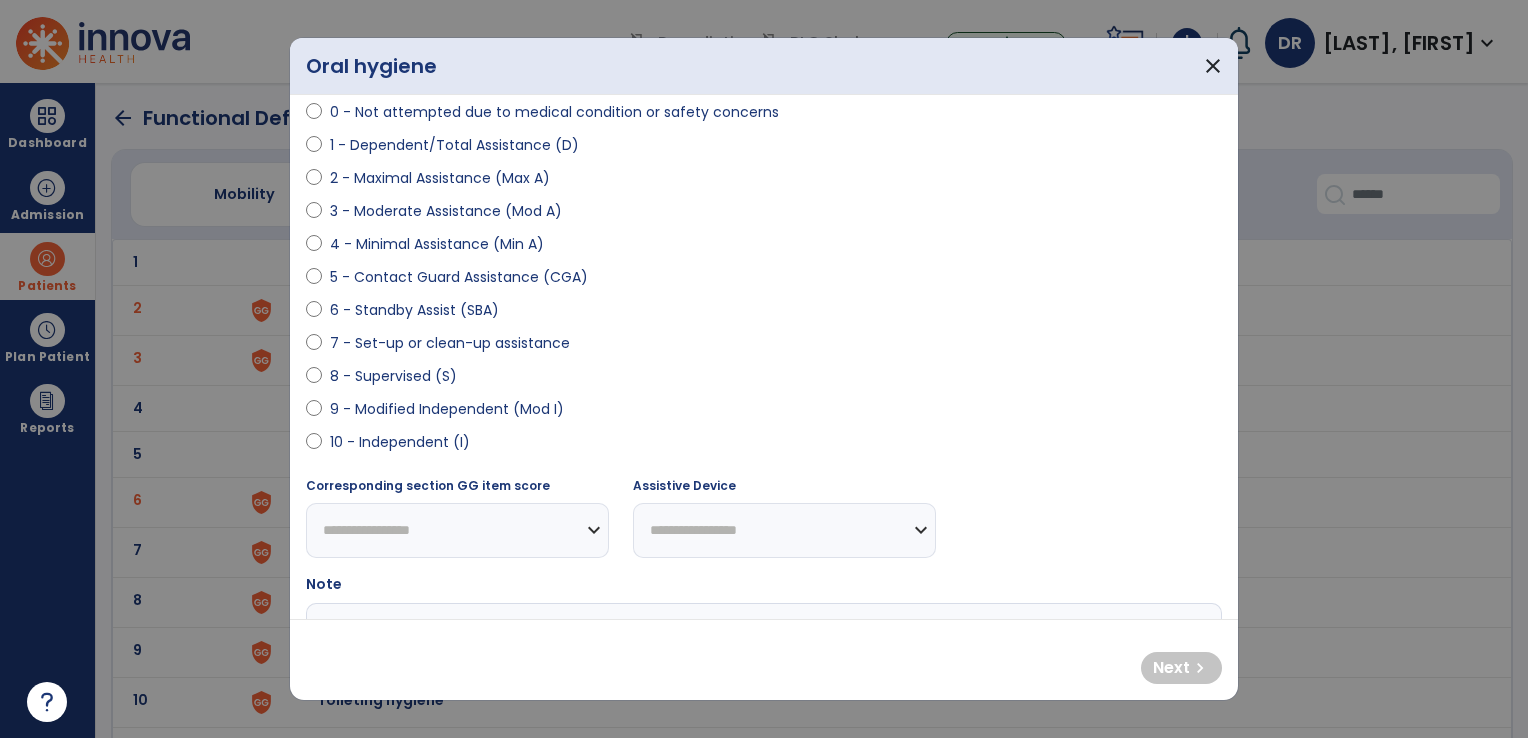 select on "**********" 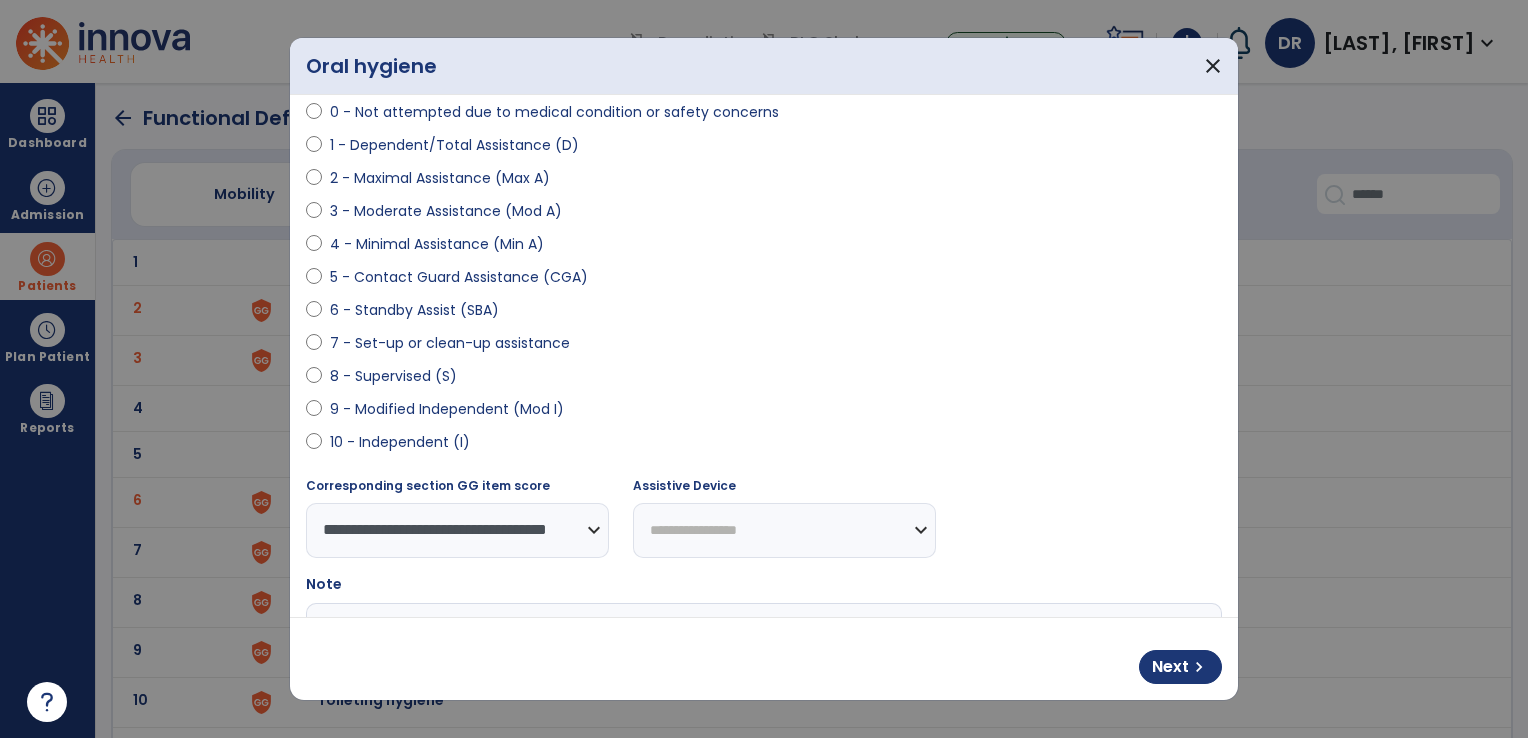 click on "**********" at bounding box center [784, 530] 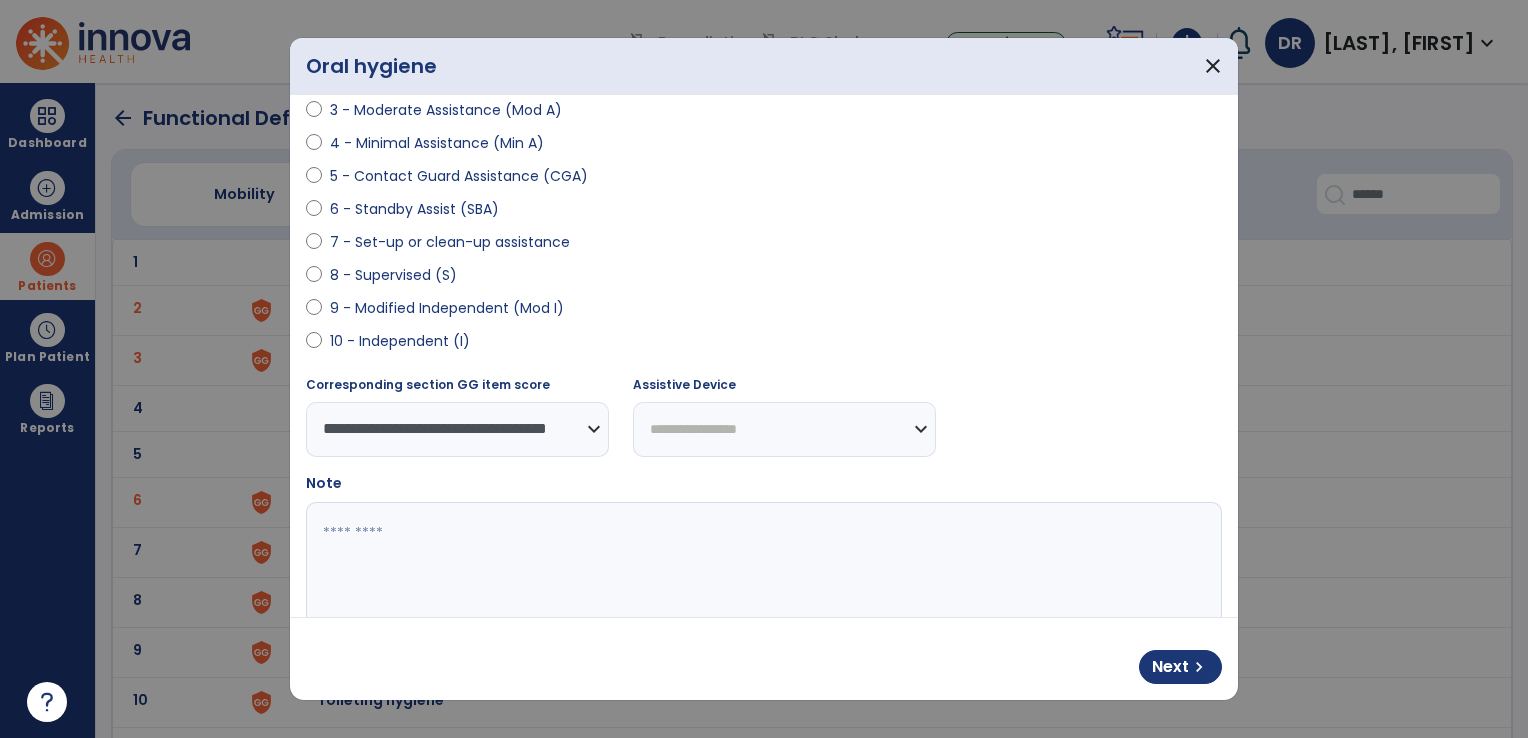 scroll, scrollTop: 306, scrollLeft: 0, axis: vertical 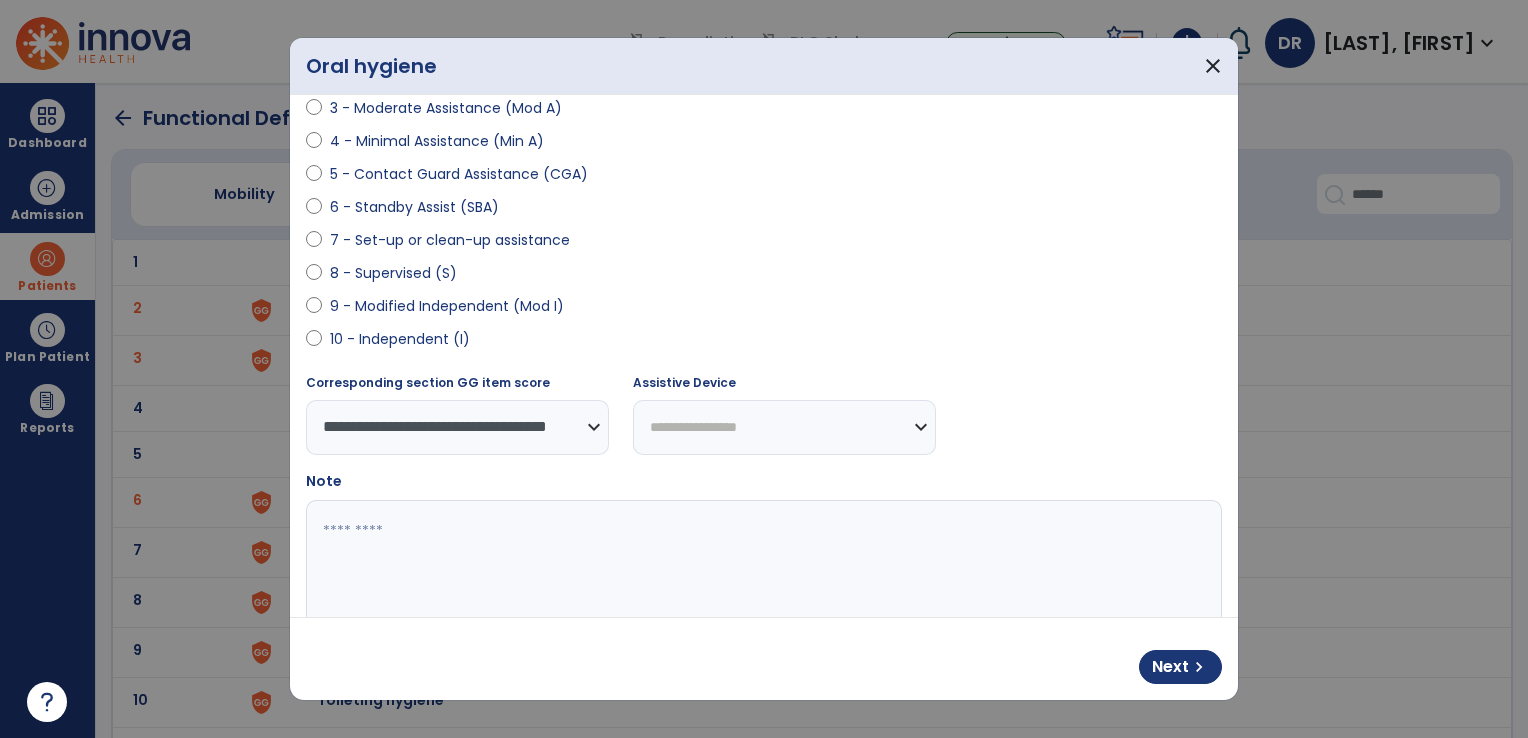 click at bounding box center [762, 575] 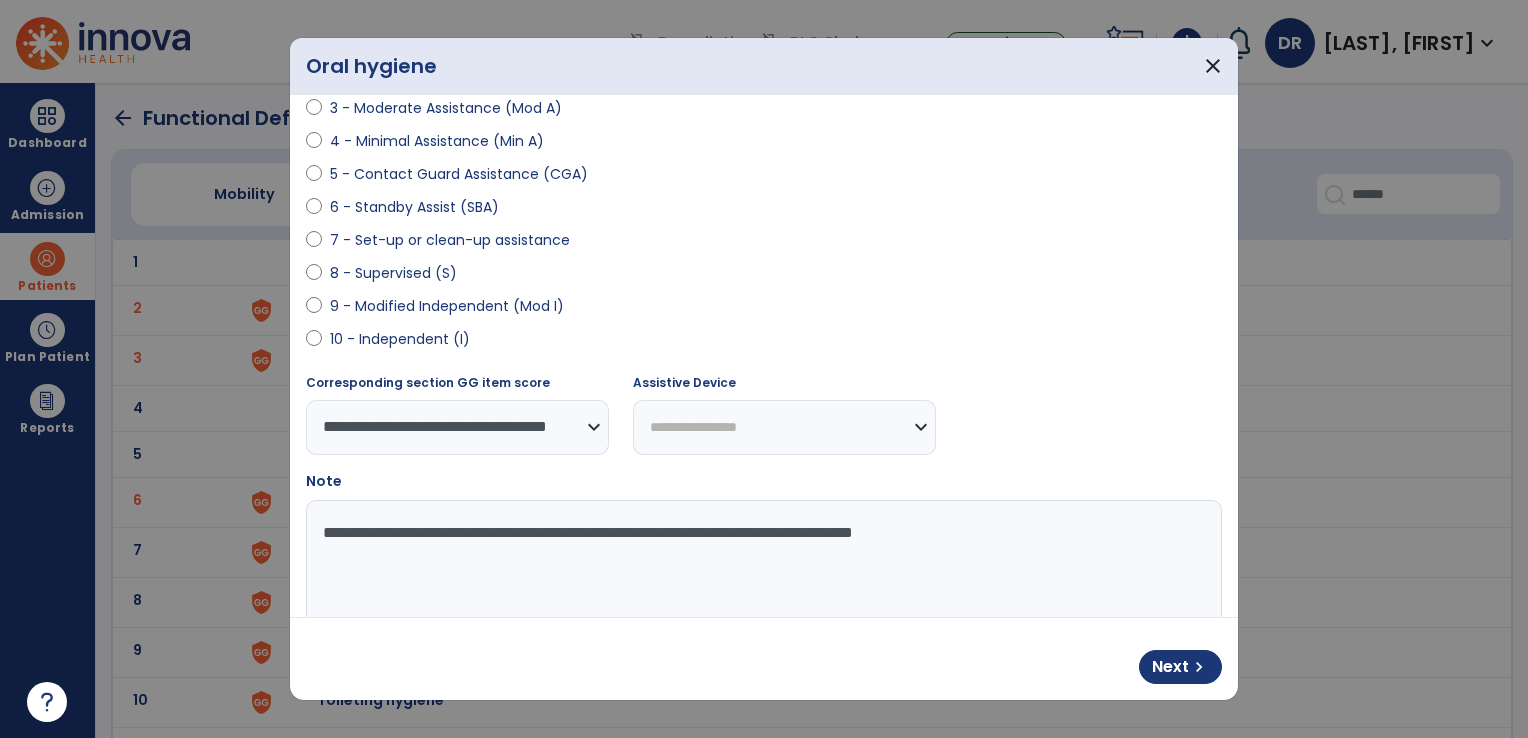 type on "**********" 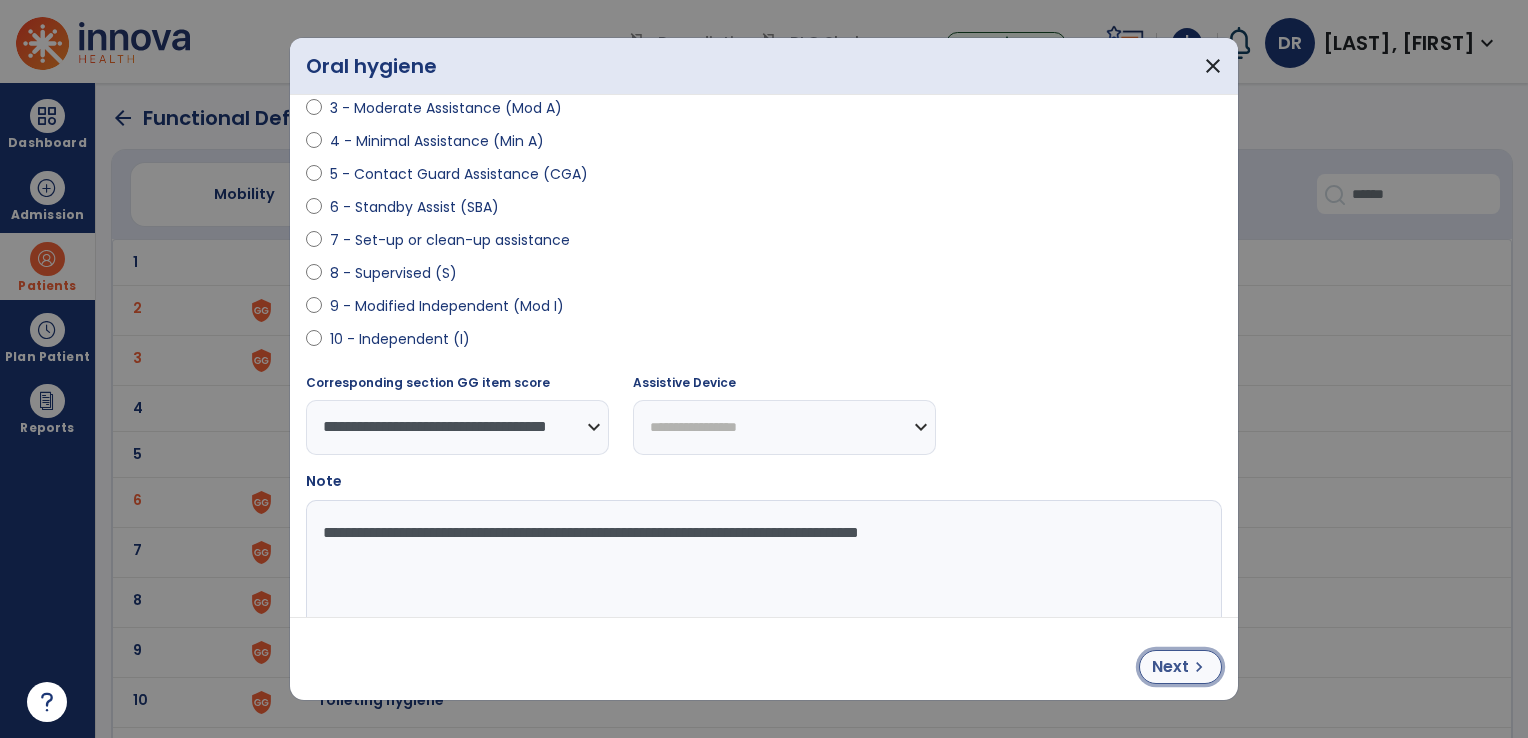 click on "Next" at bounding box center (1170, 667) 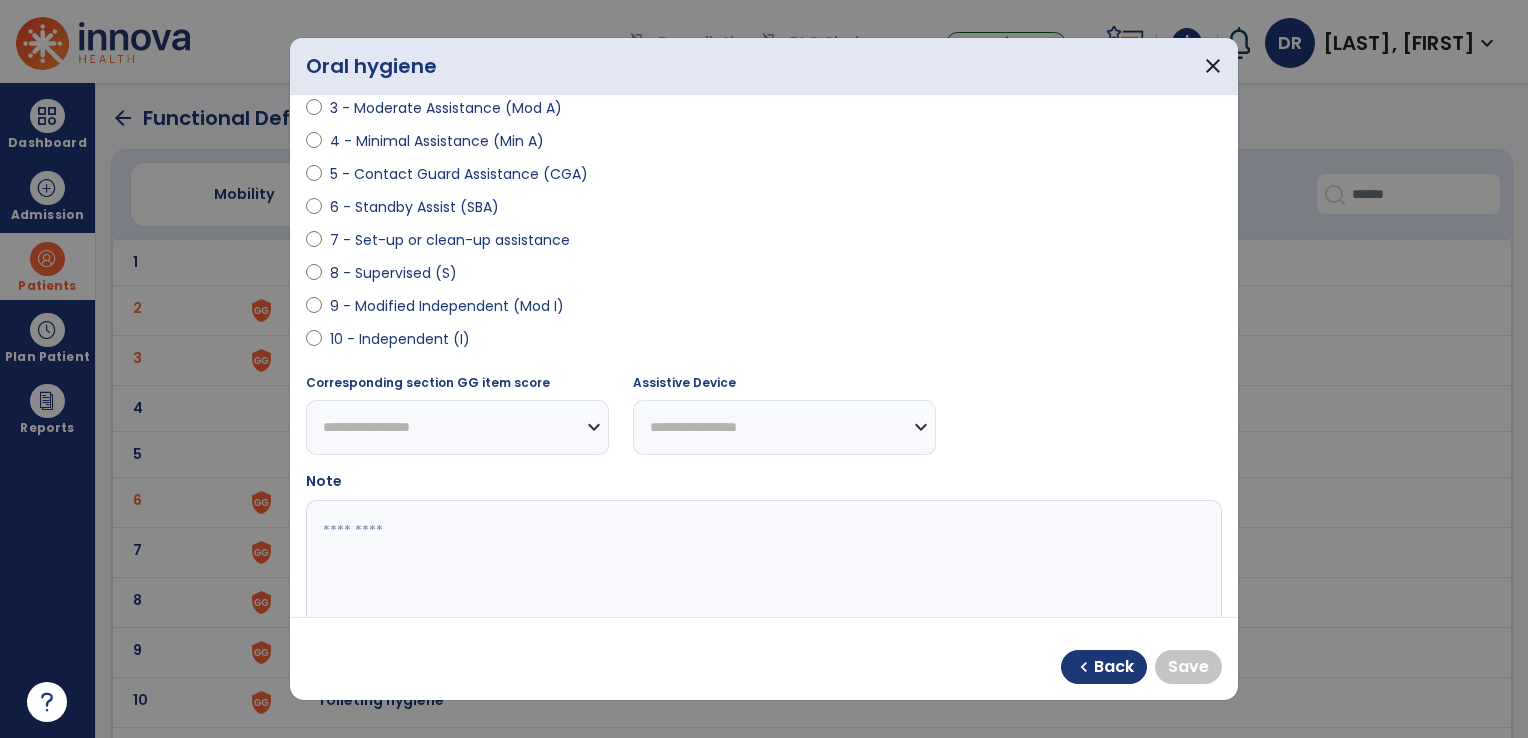 select on "**********" 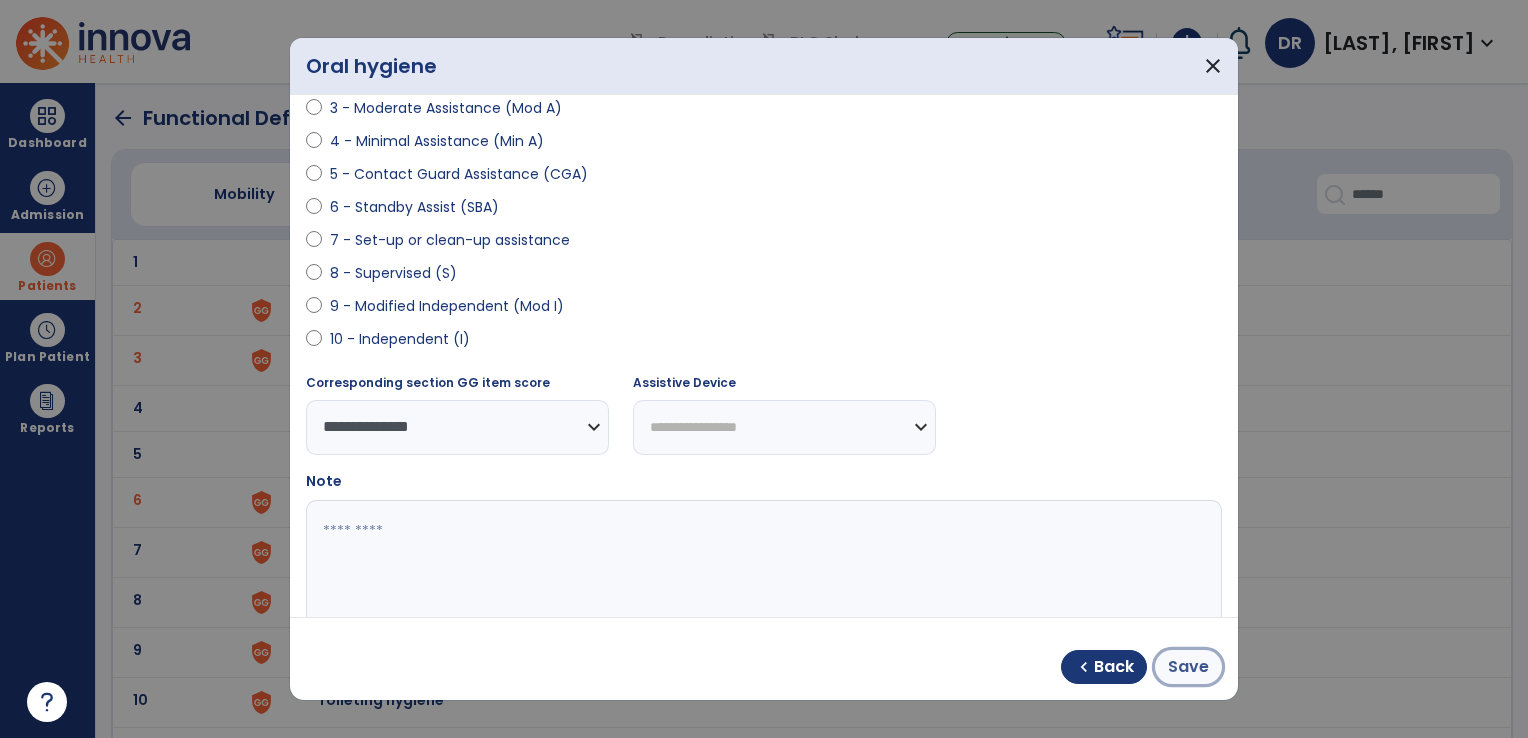 click on "Save" at bounding box center (1188, 667) 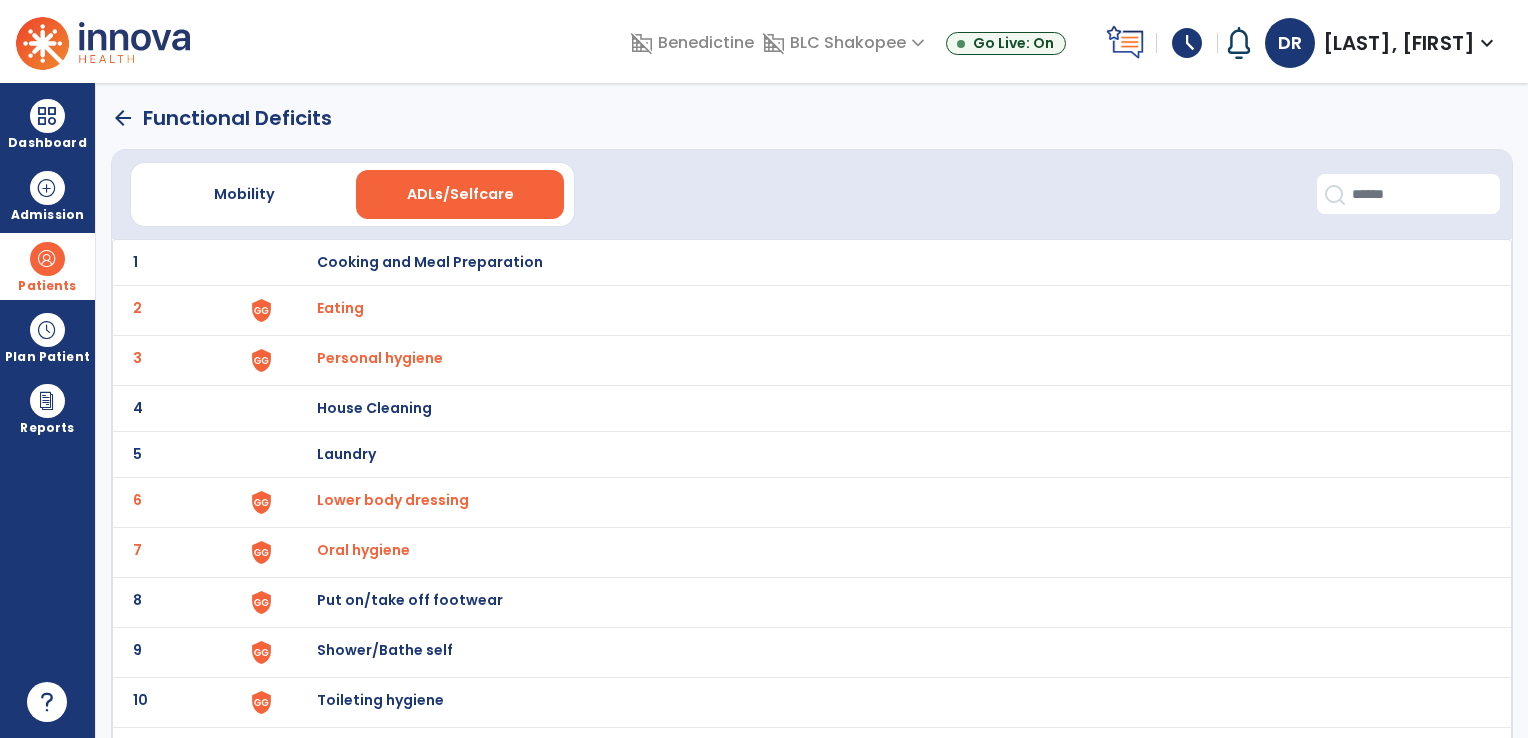click on "Put on/take off footwear" at bounding box center (430, 262) 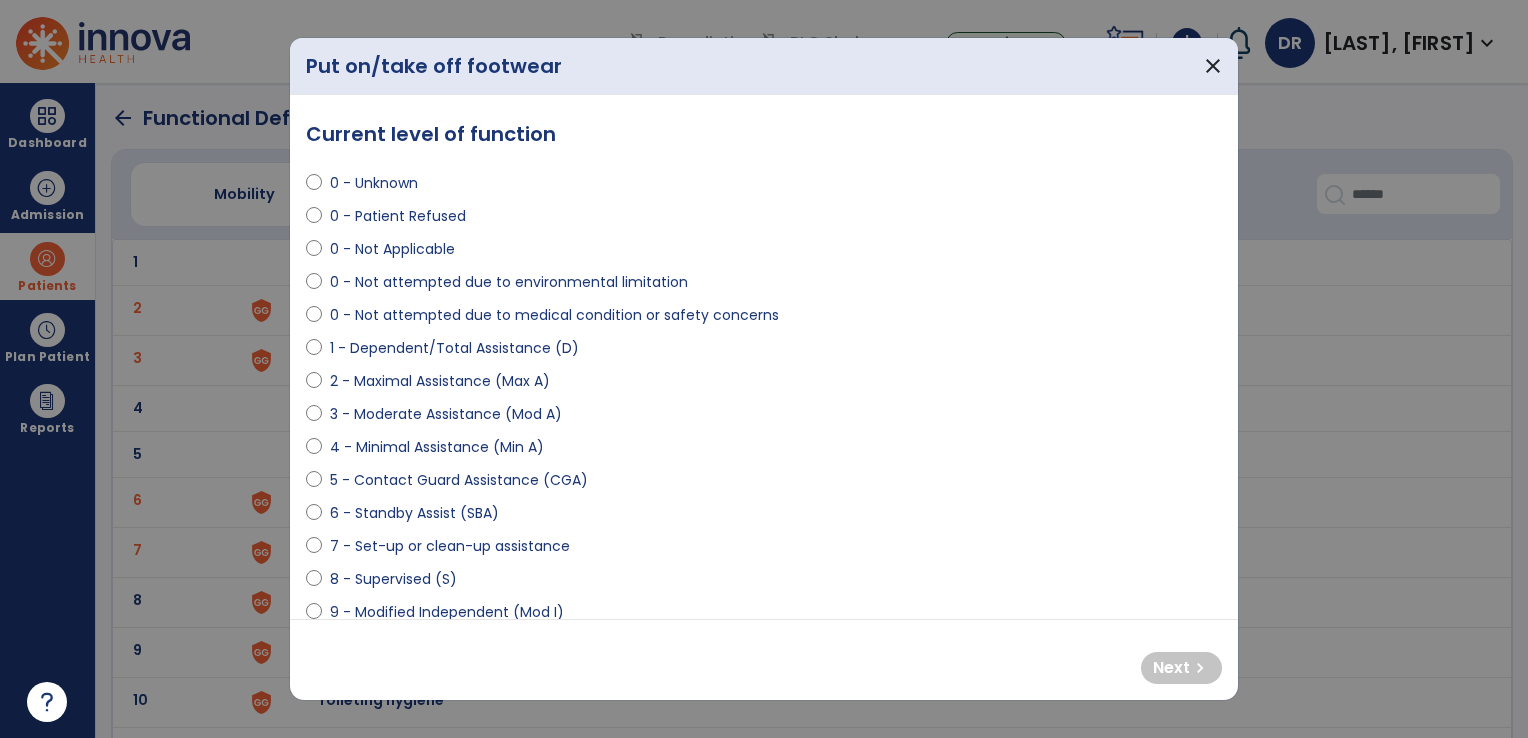 select on "**********" 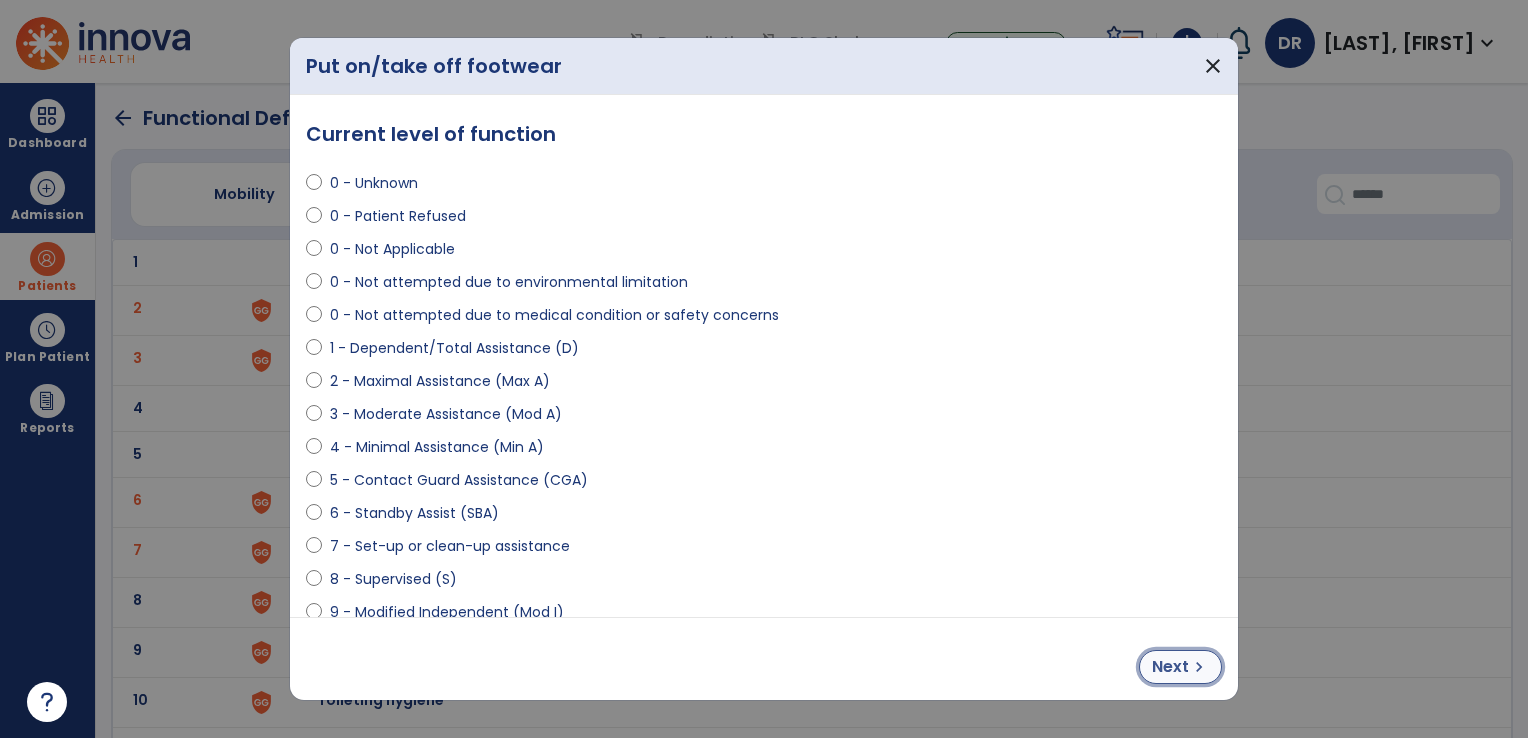 click on "chevron_right" at bounding box center [1199, 667] 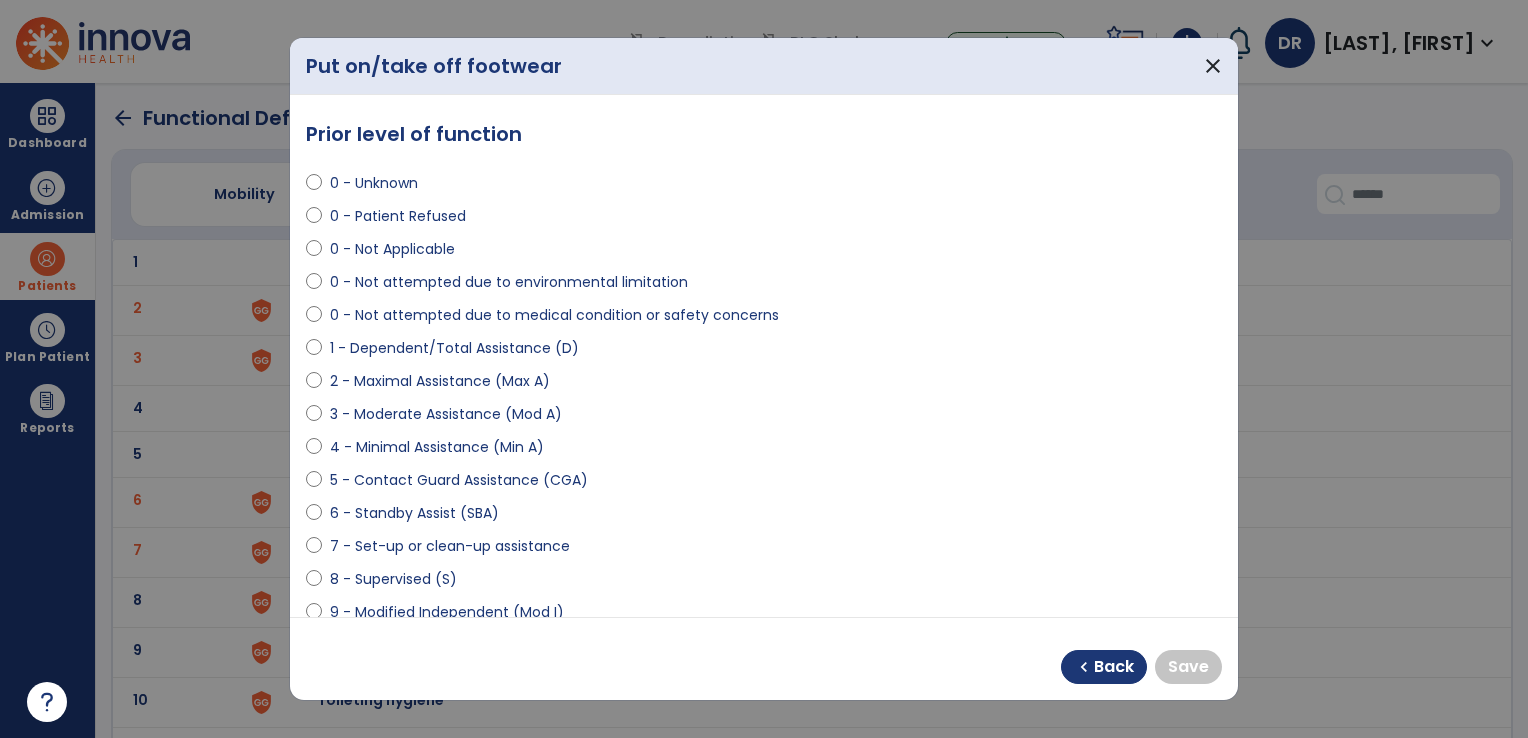 select on "**********" 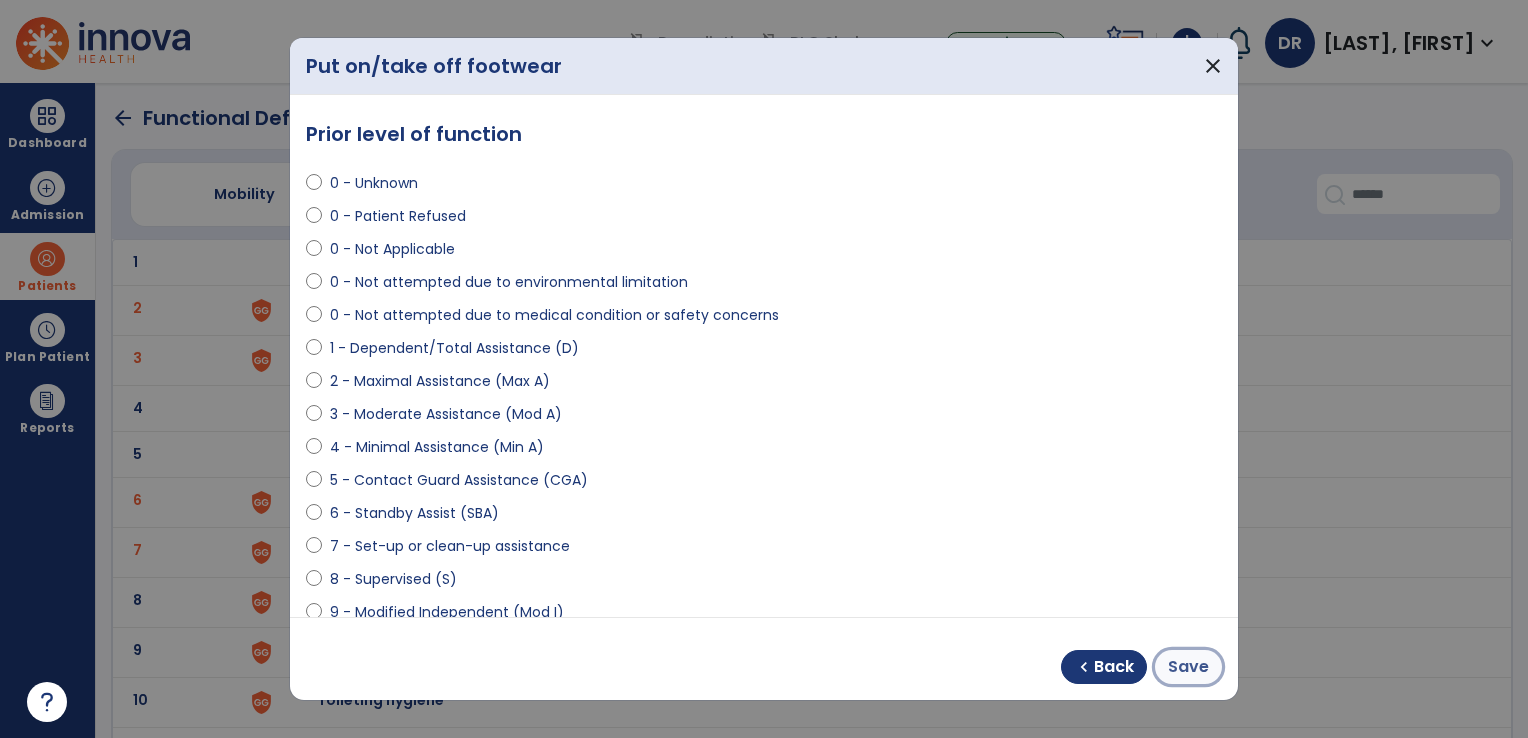 click on "Save" at bounding box center [1188, 667] 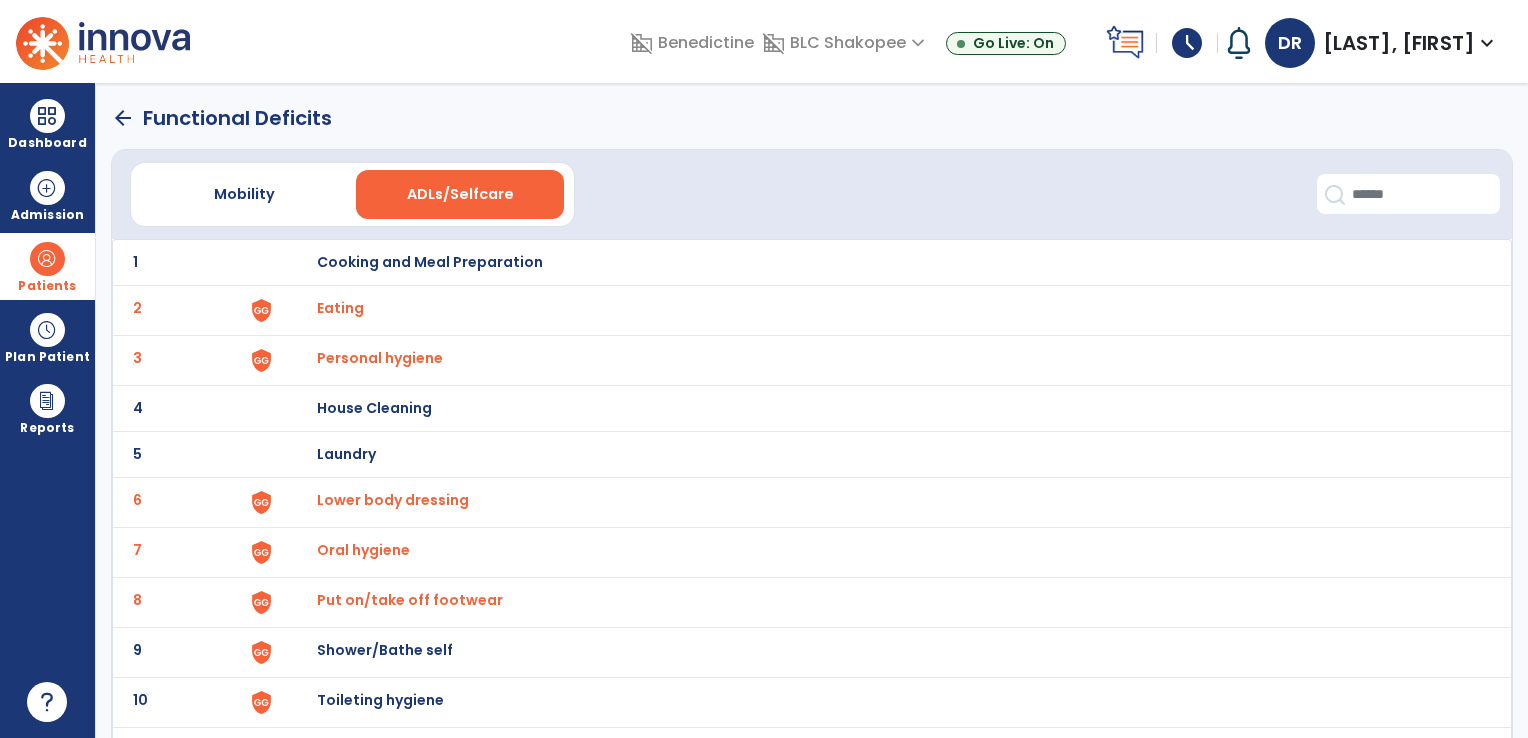click on "Shower/Bathe self" at bounding box center [430, 262] 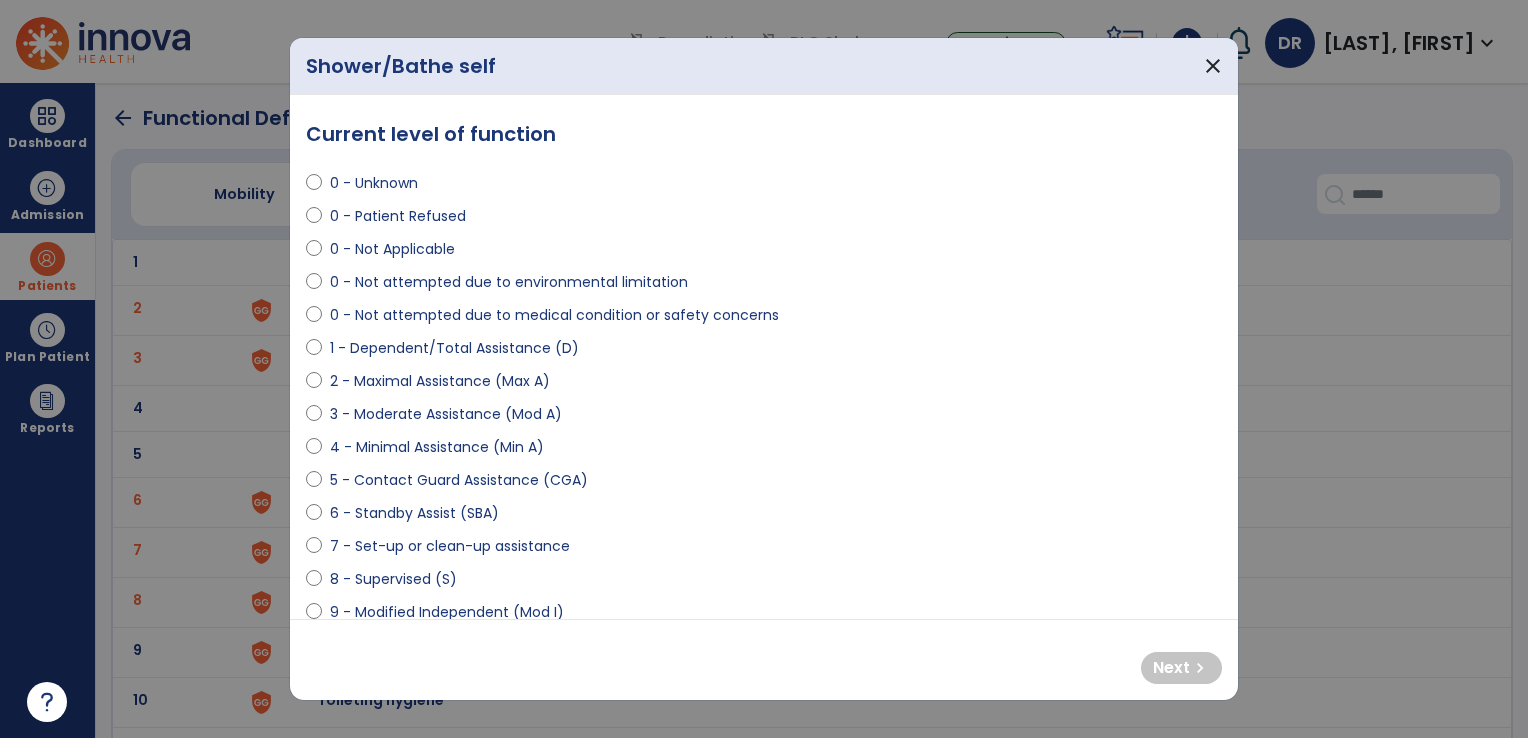 click on "0 - Not attempted due to medical condition or safety concerns" at bounding box center (764, 319) 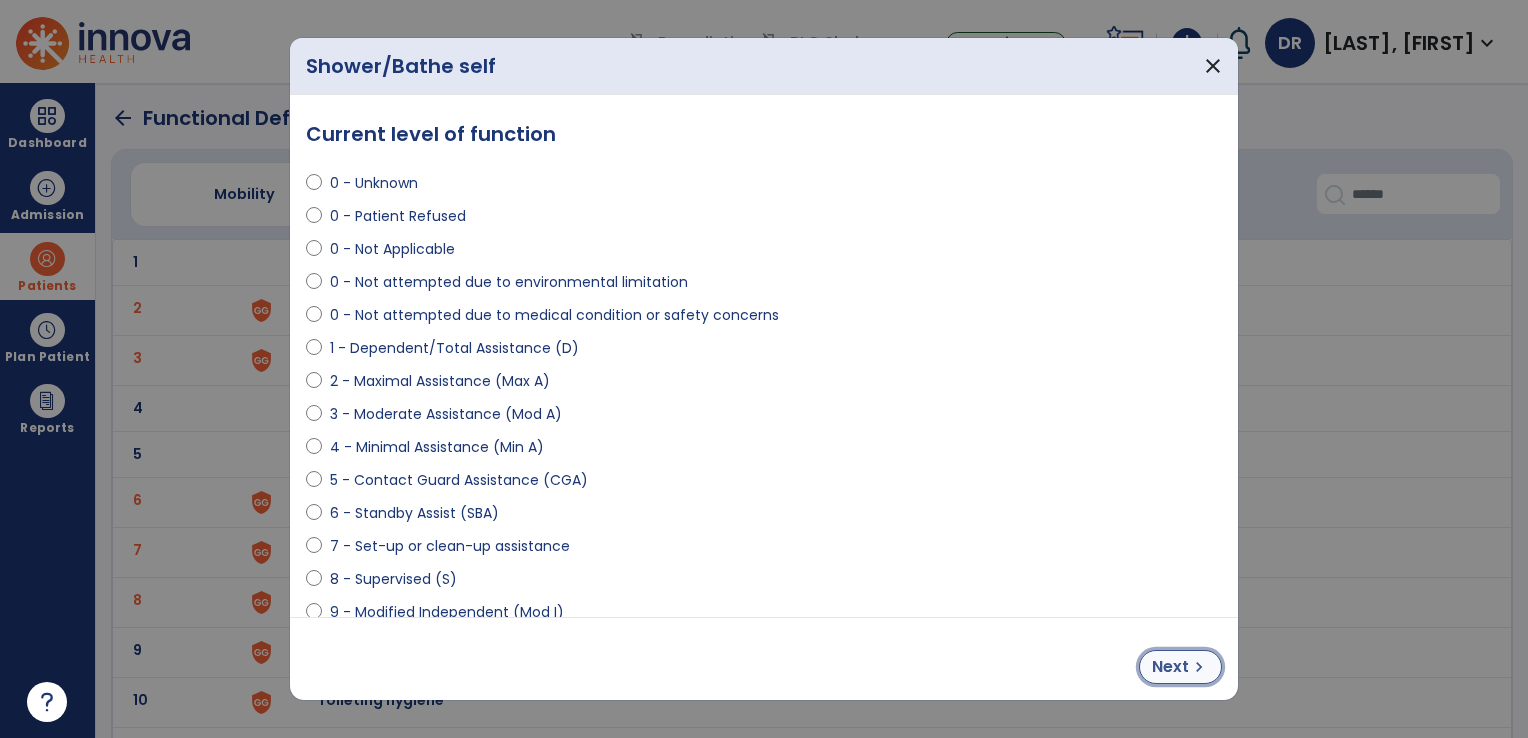 click on "chevron_right" at bounding box center [1199, 667] 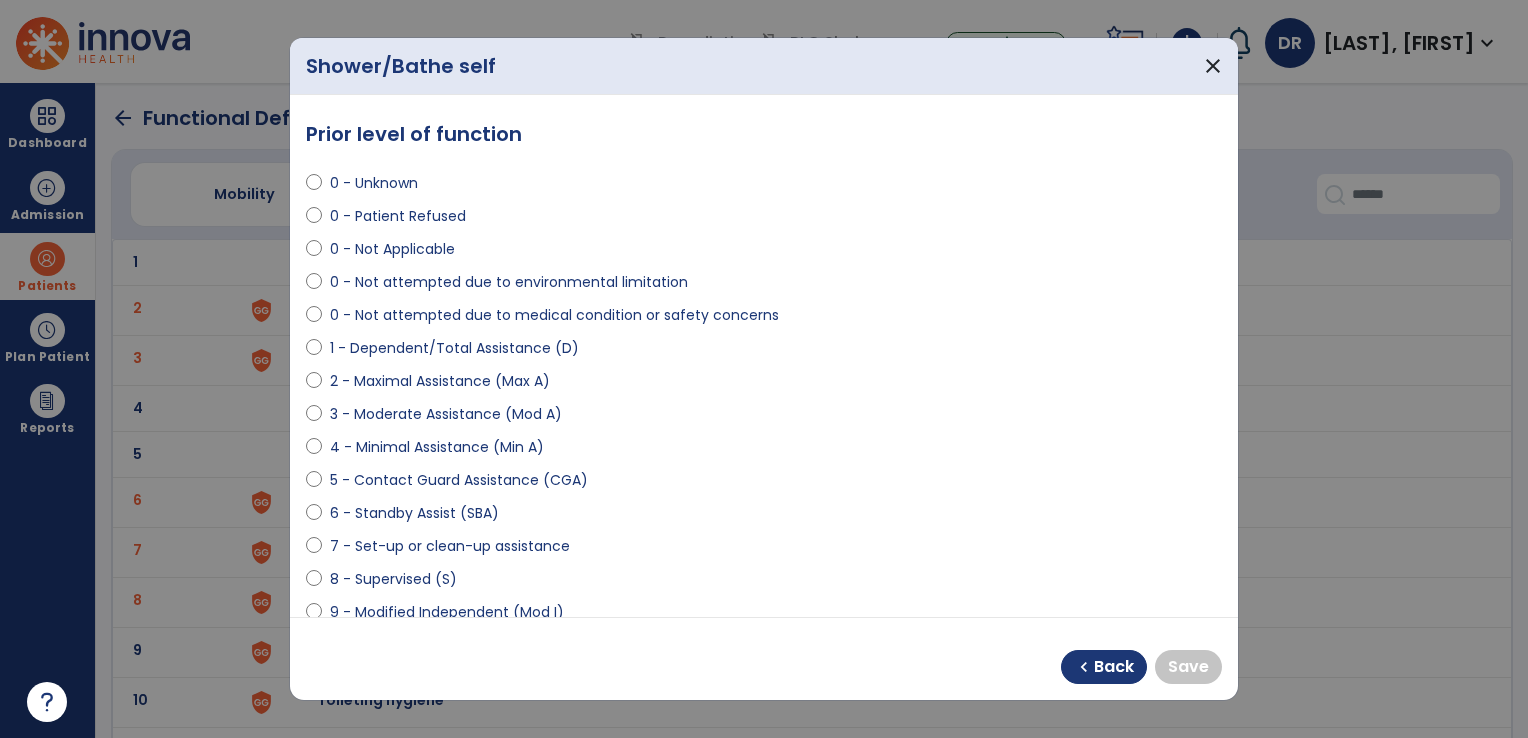 select on "**********" 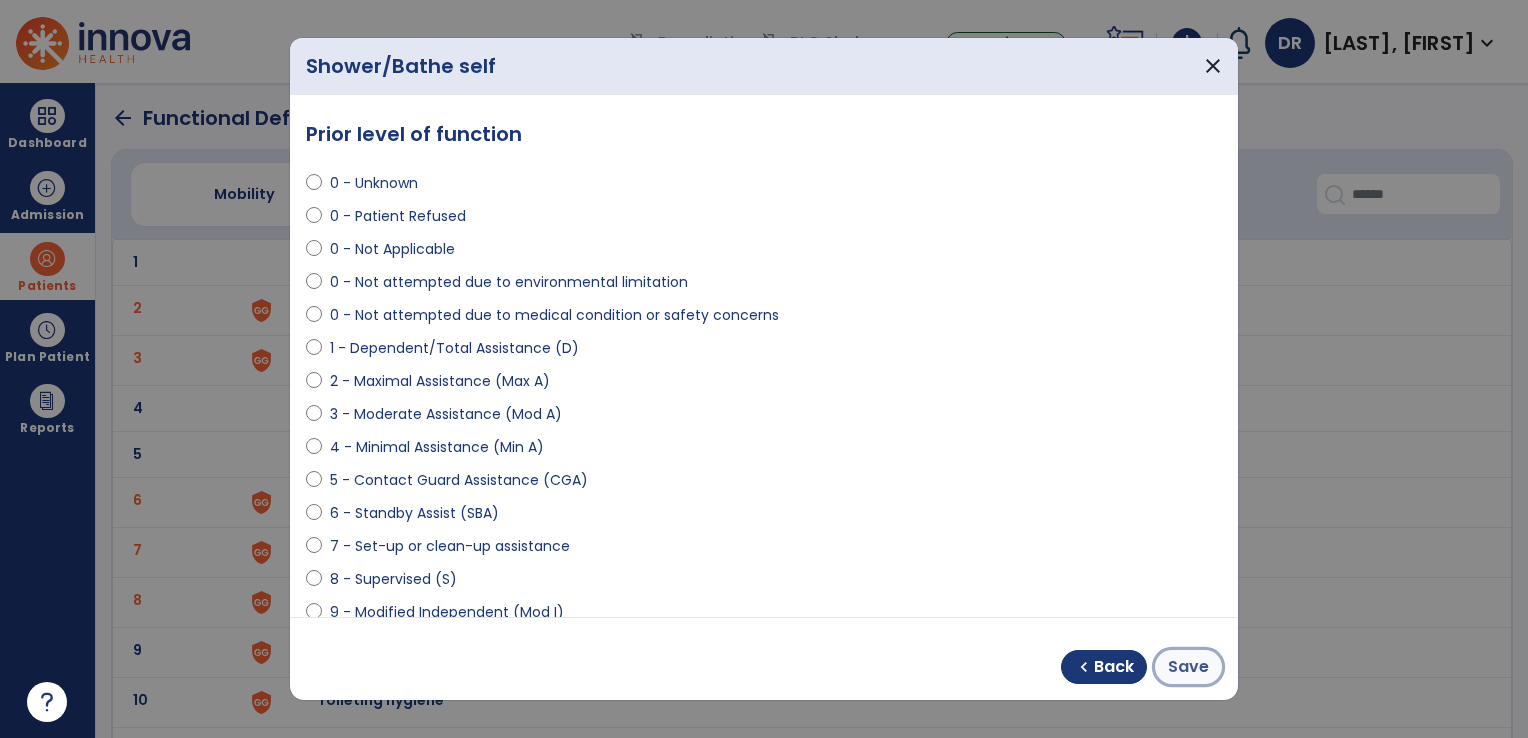 click on "Save" at bounding box center (1188, 667) 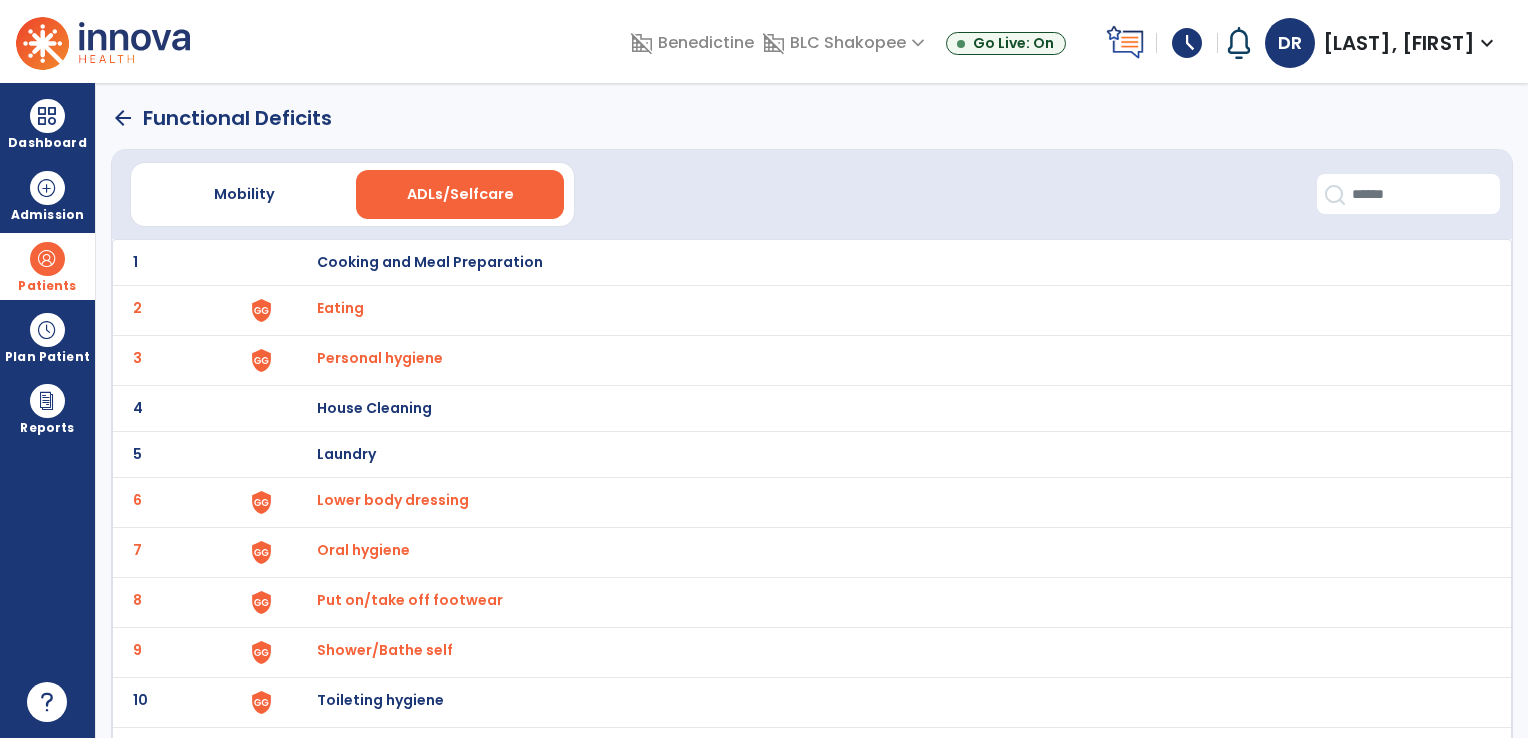 scroll, scrollTop: 128, scrollLeft: 0, axis: vertical 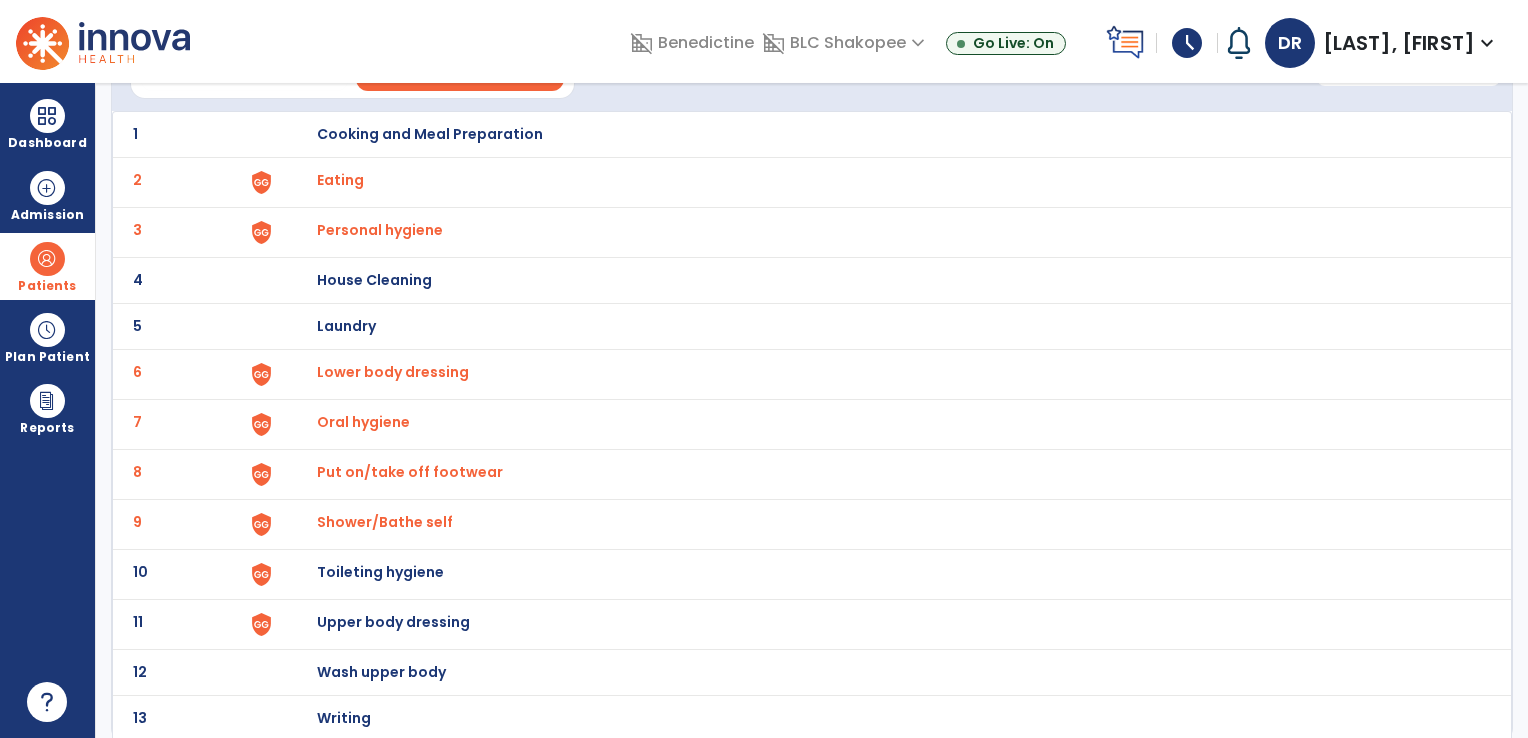 click on "10 Toileting hygiene" 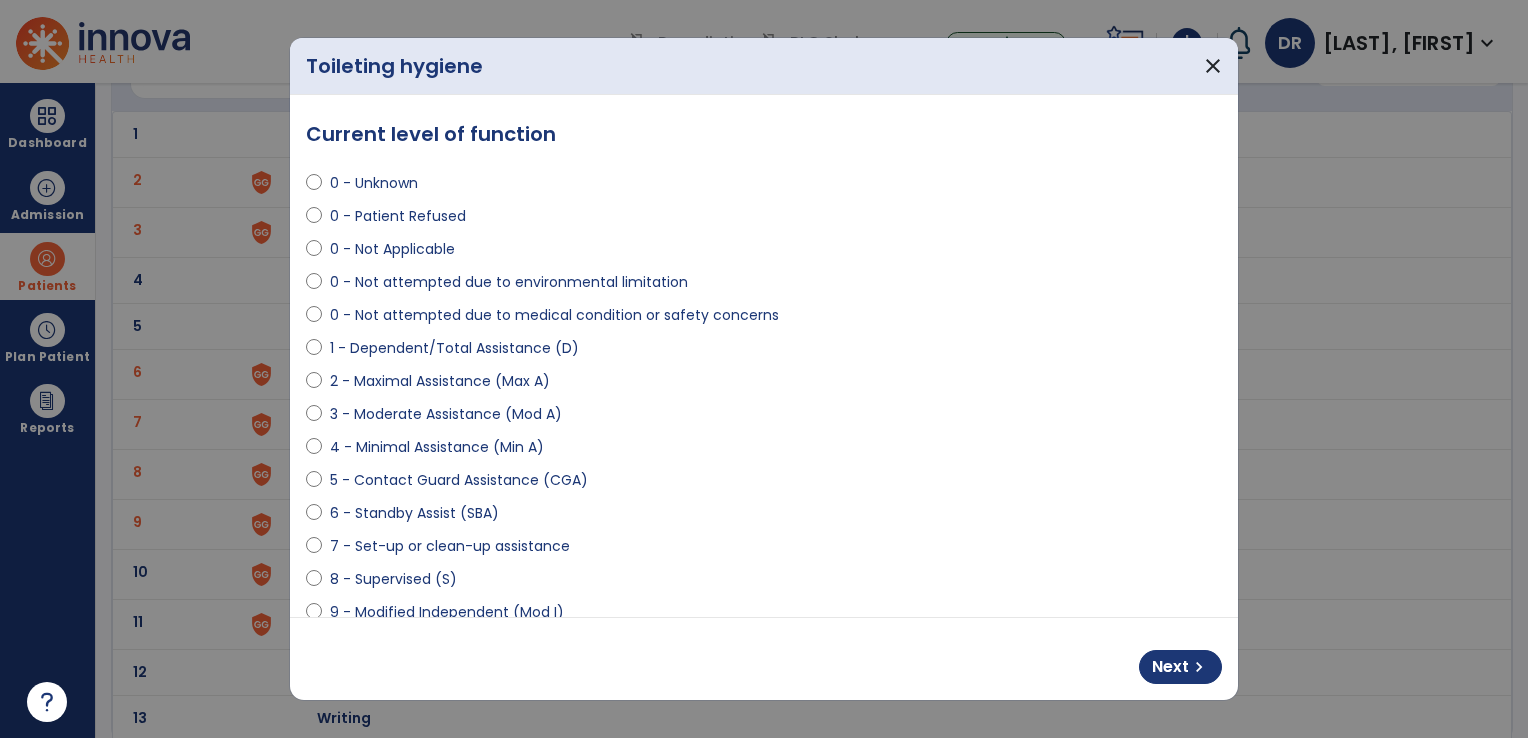 select on "**********" 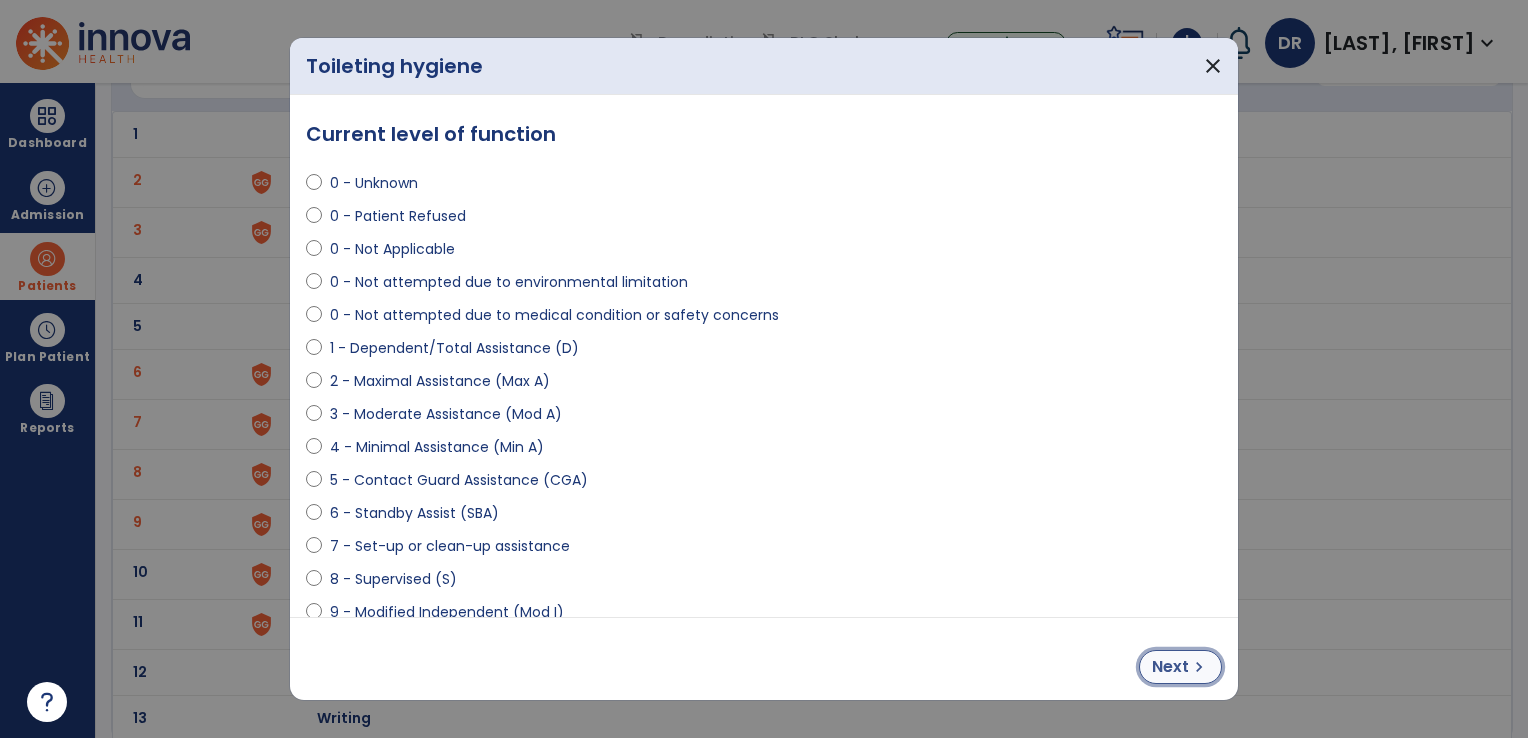 click on "Next" at bounding box center (1170, 667) 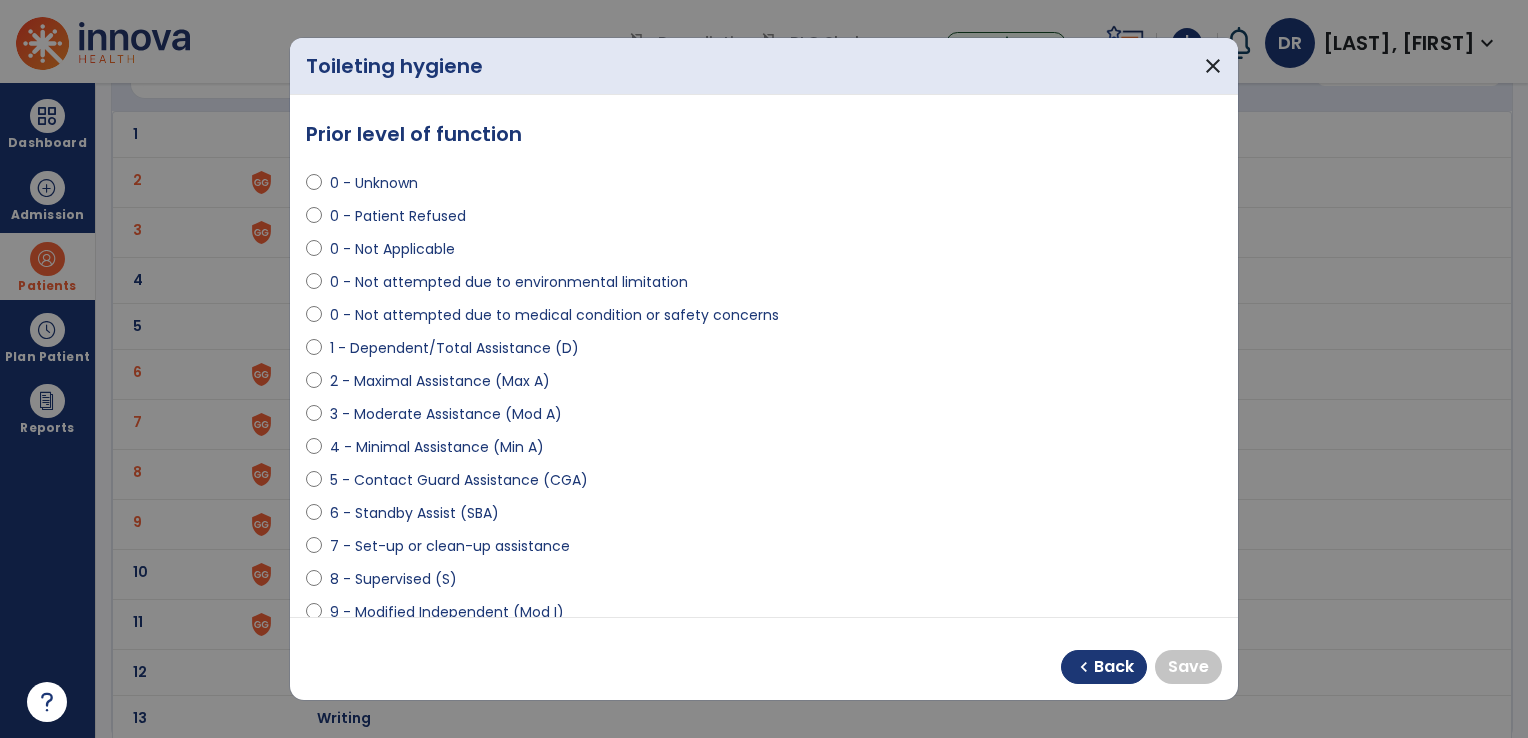 select on "**********" 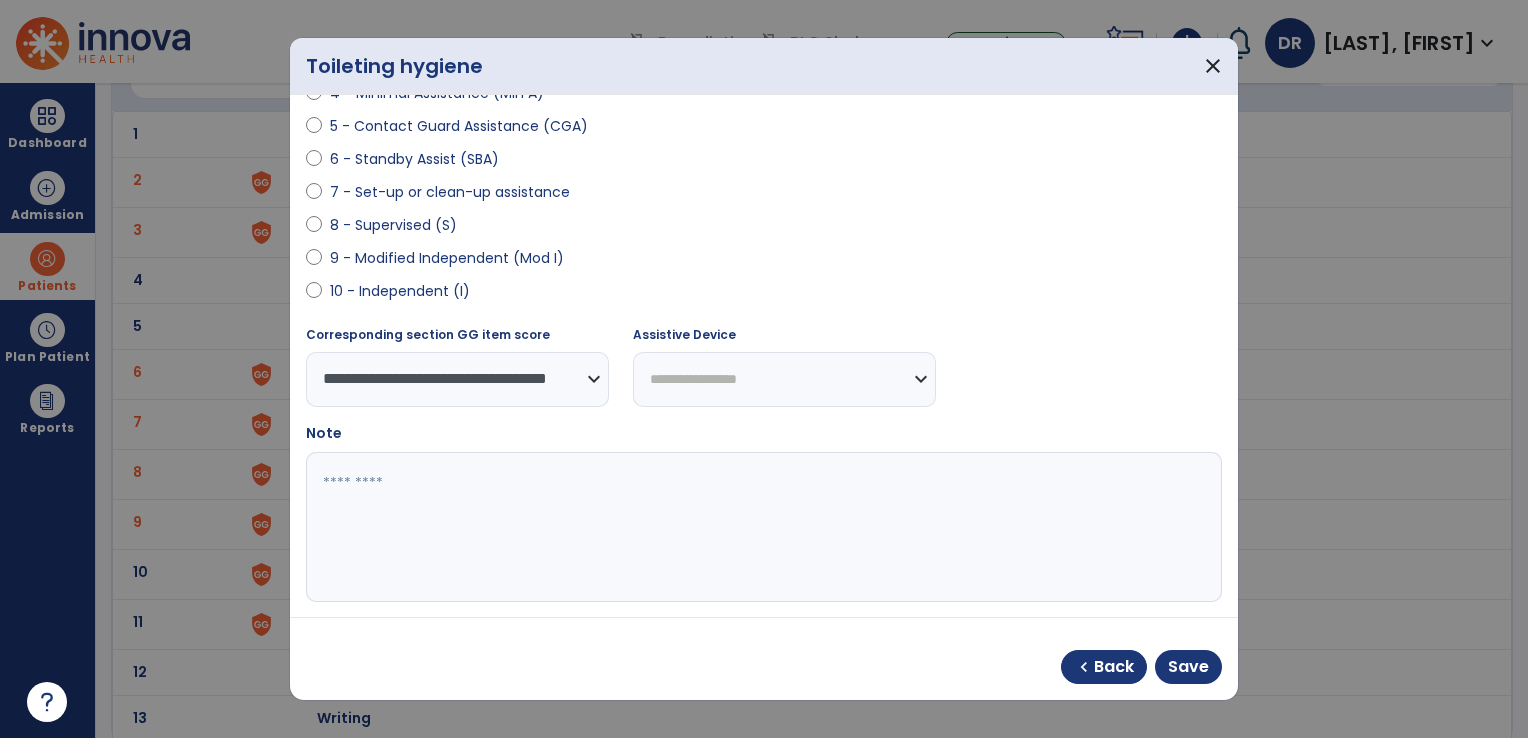 scroll, scrollTop: 369, scrollLeft: 0, axis: vertical 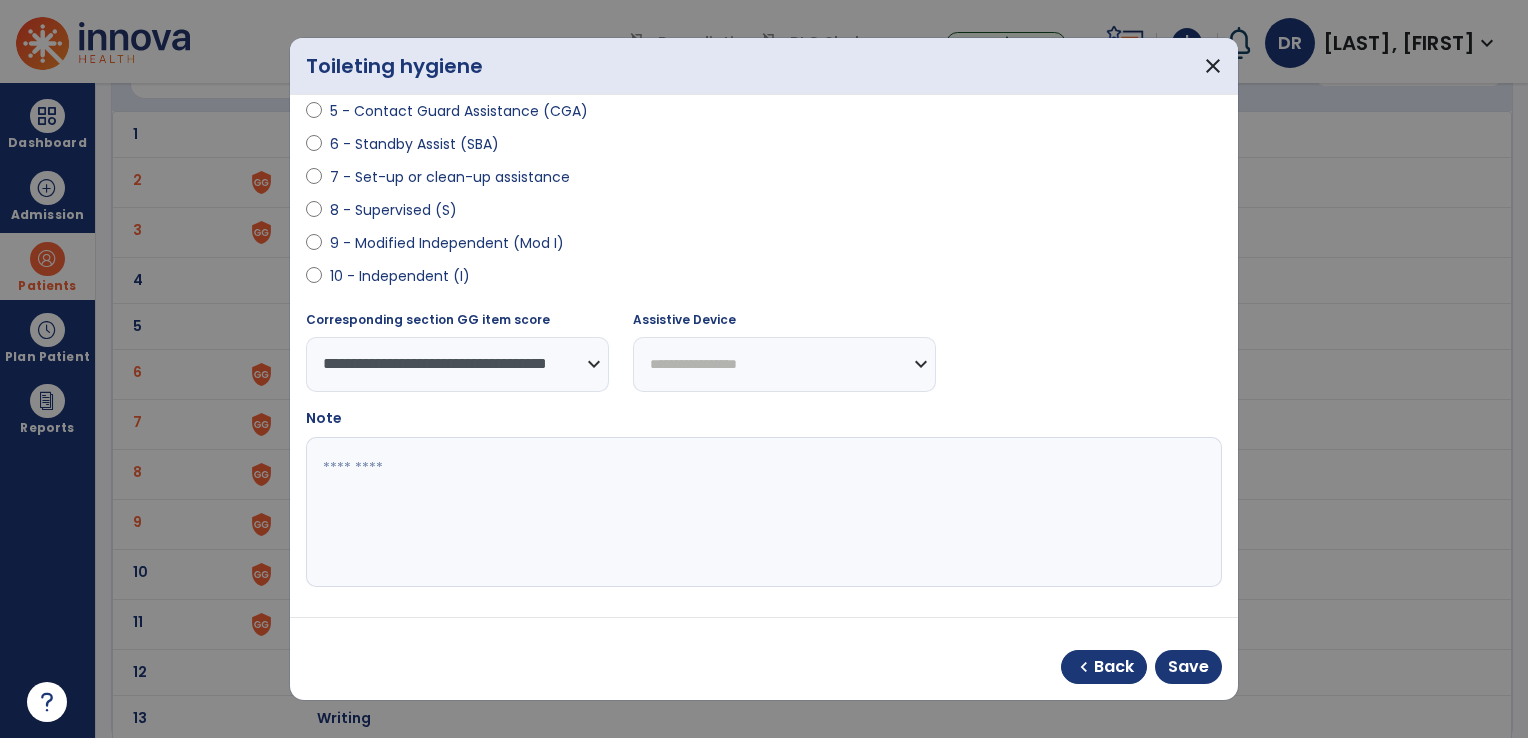 click at bounding box center [762, 512] 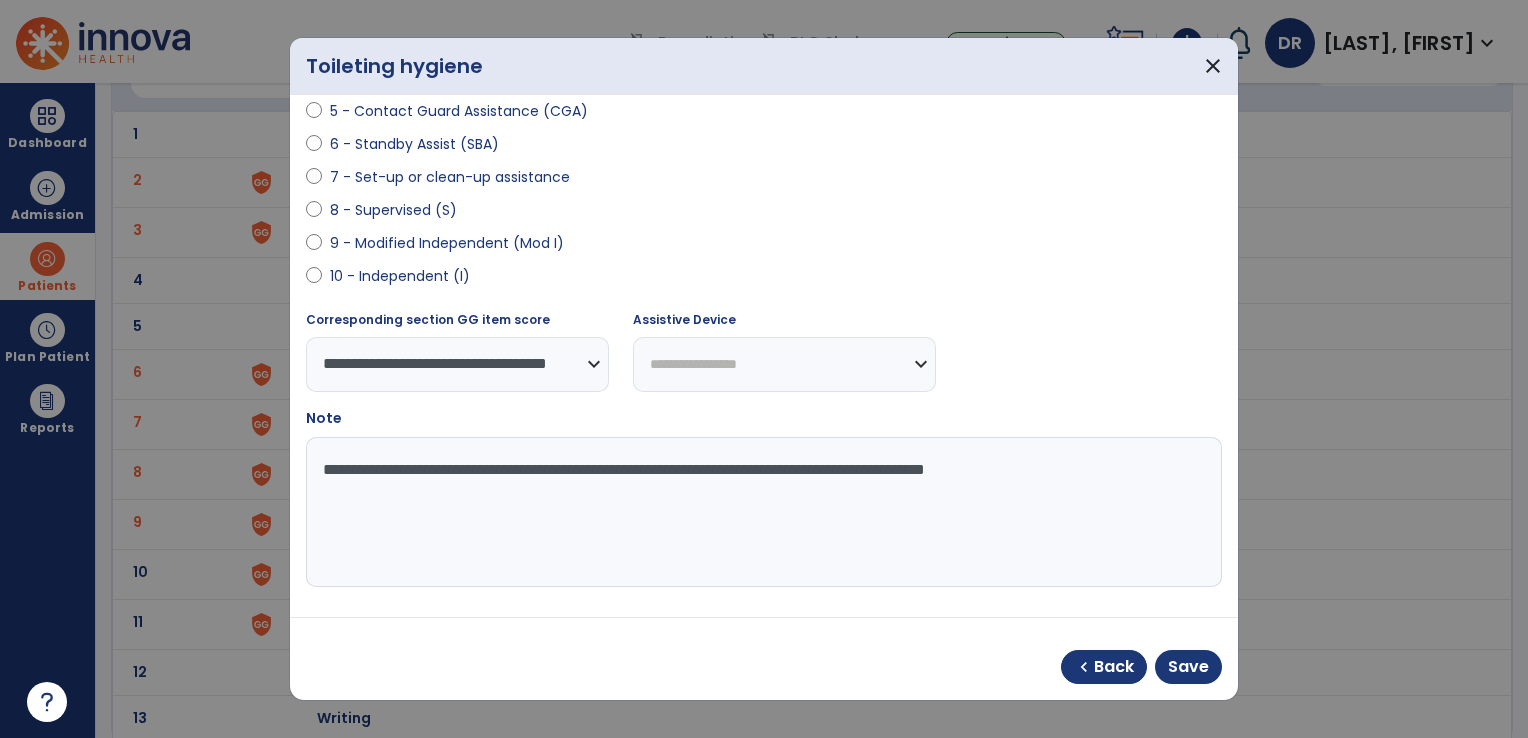 type on "**********" 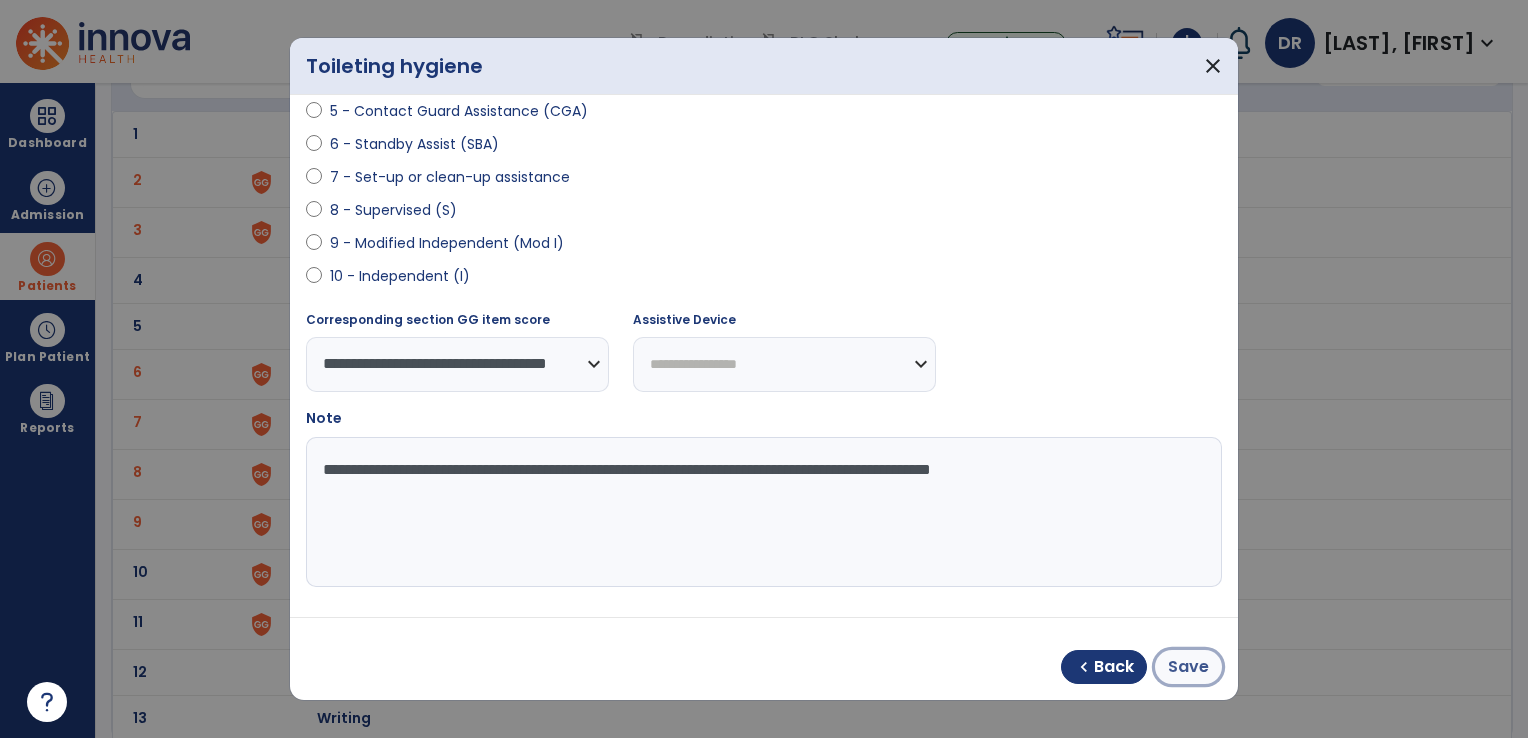 click on "Save" at bounding box center (1188, 667) 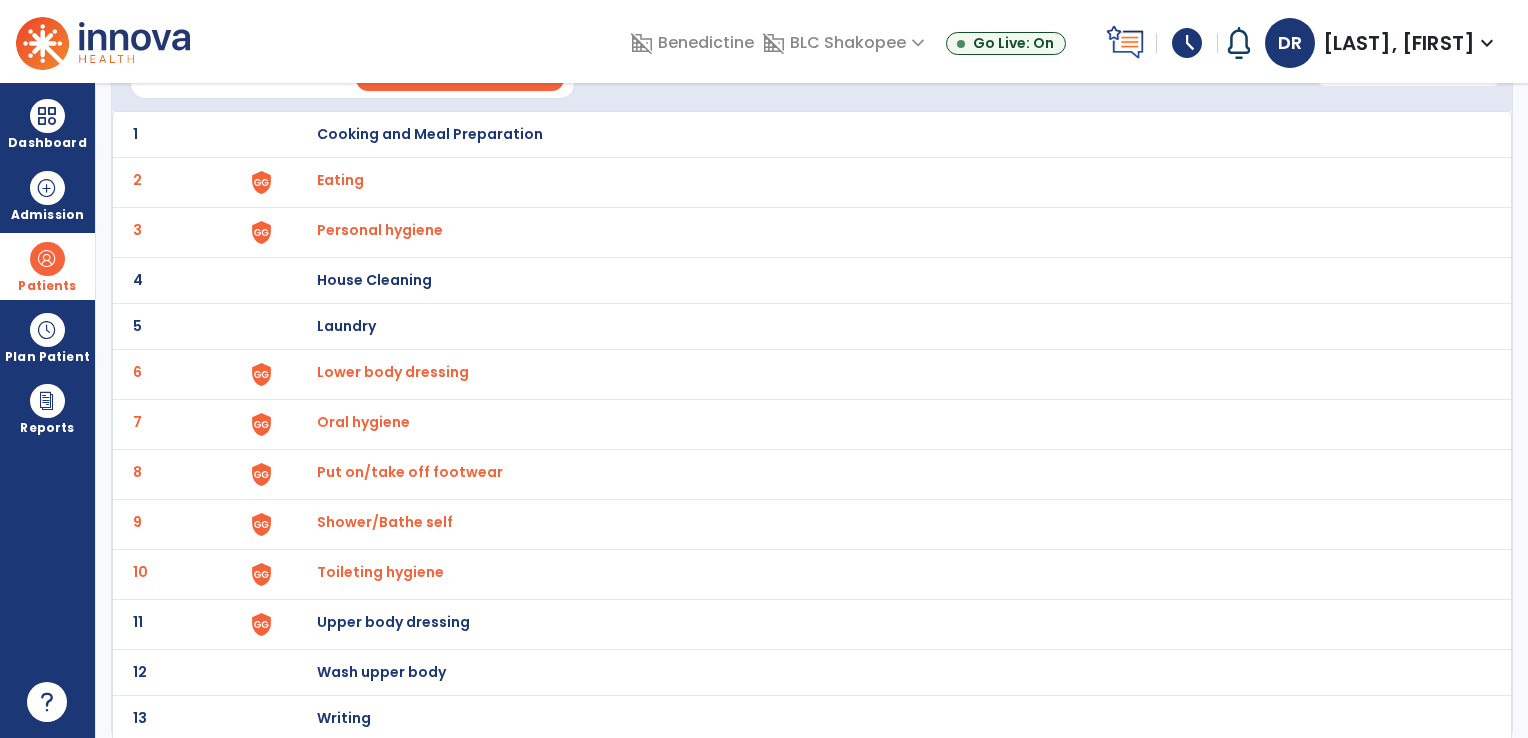 click on "Upper body dressing" at bounding box center [430, 134] 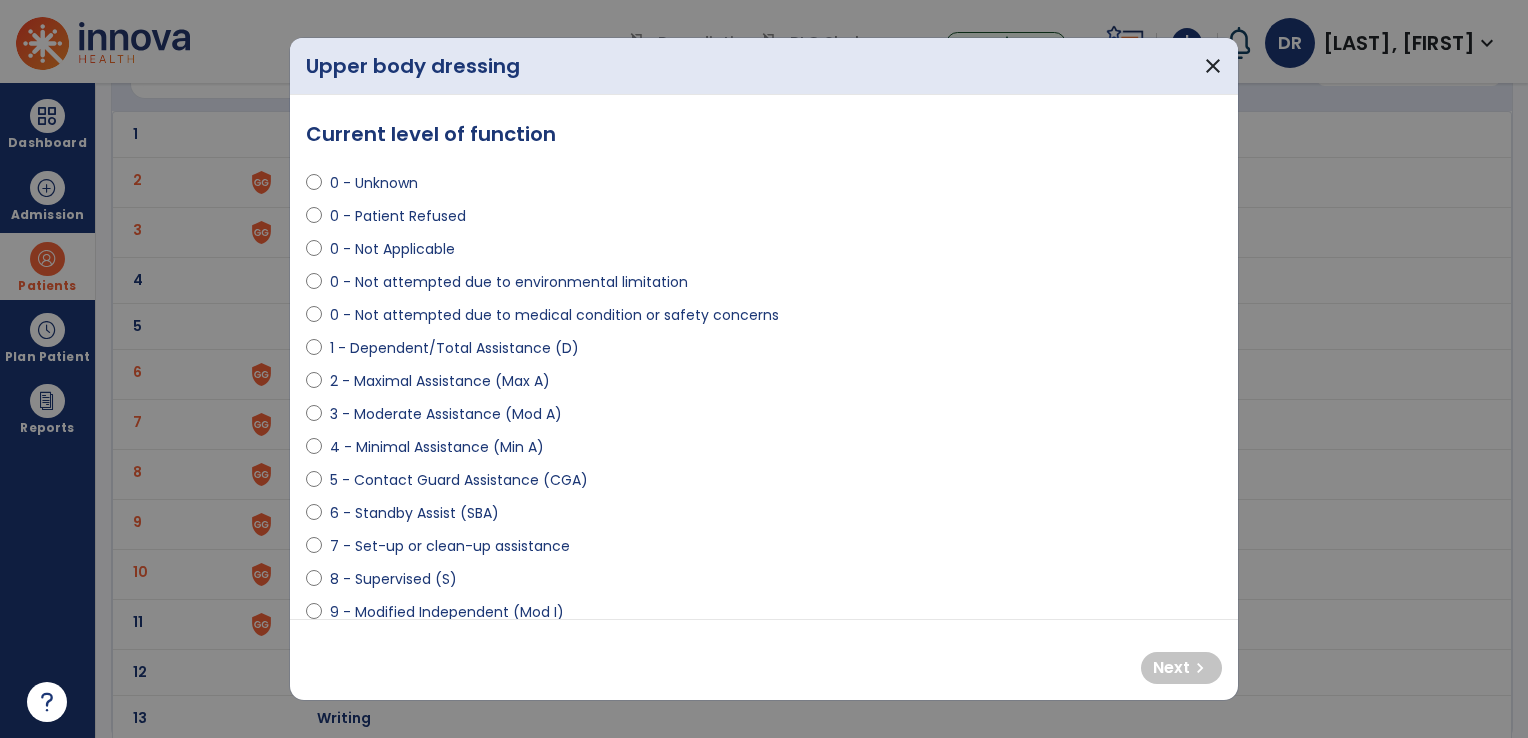 select on "**********" 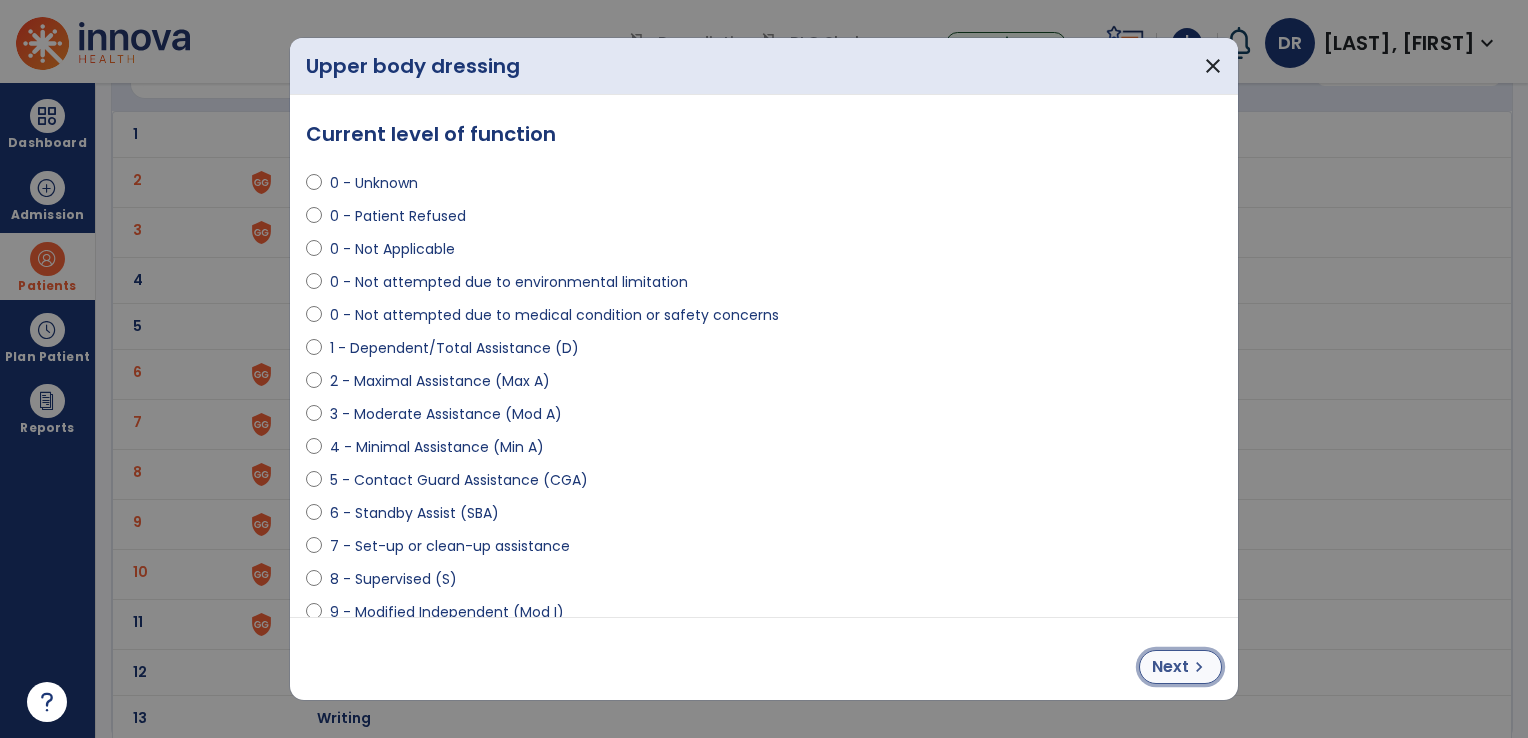 click on "Next" at bounding box center (1170, 667) 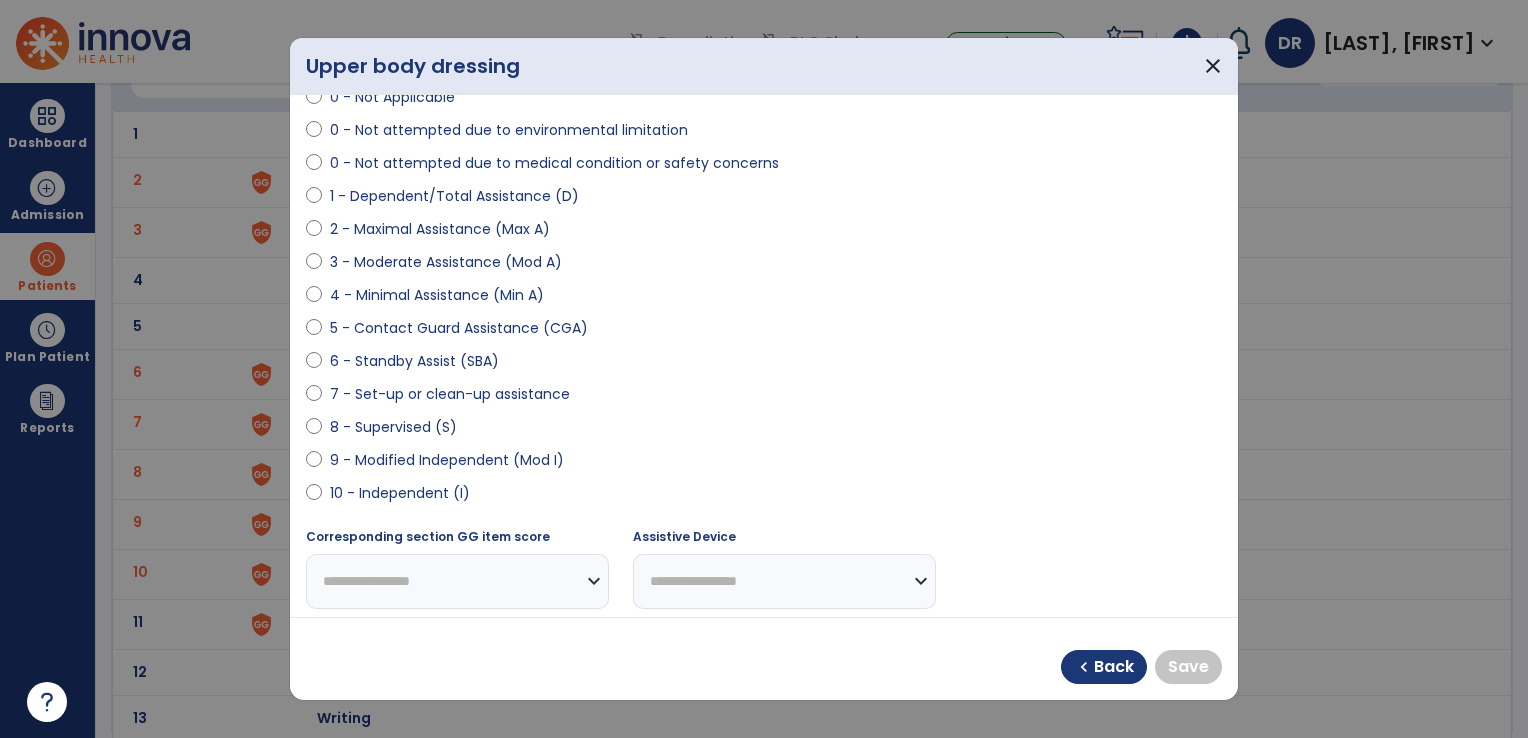 scroll, scrollTop: 156, scrollLeft: 0, axis: vertical 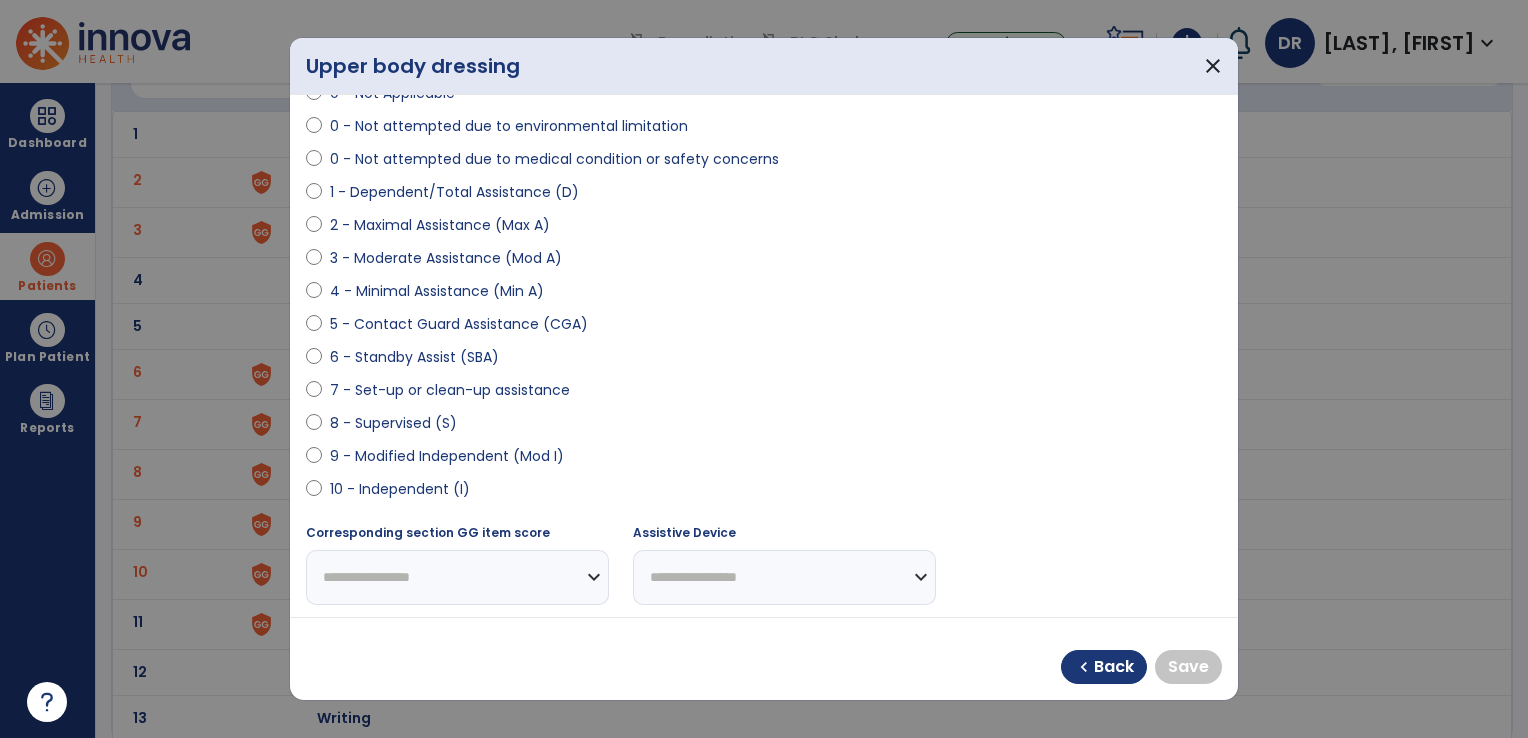 select on "**********" 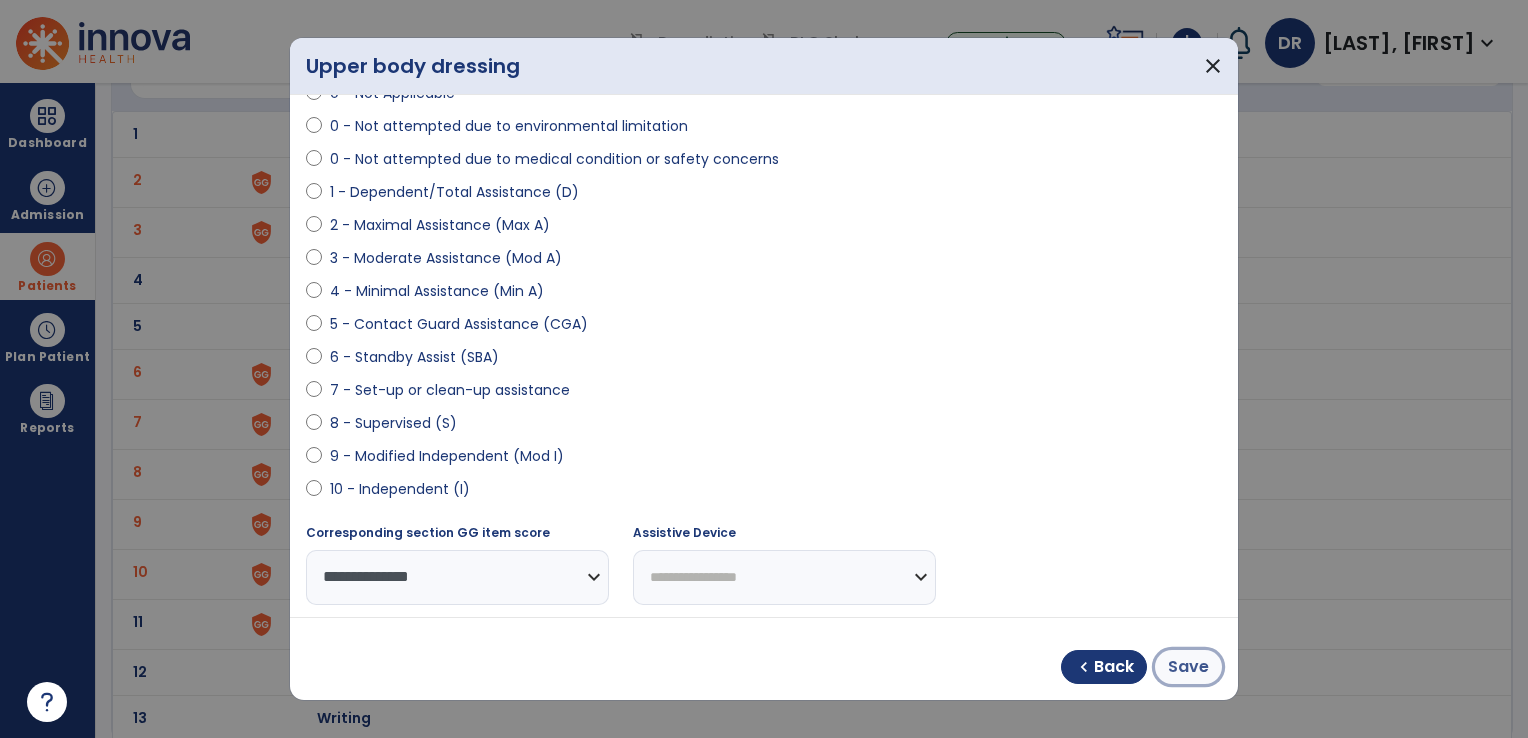 click on "Save" at bounding box center (1188, 667) 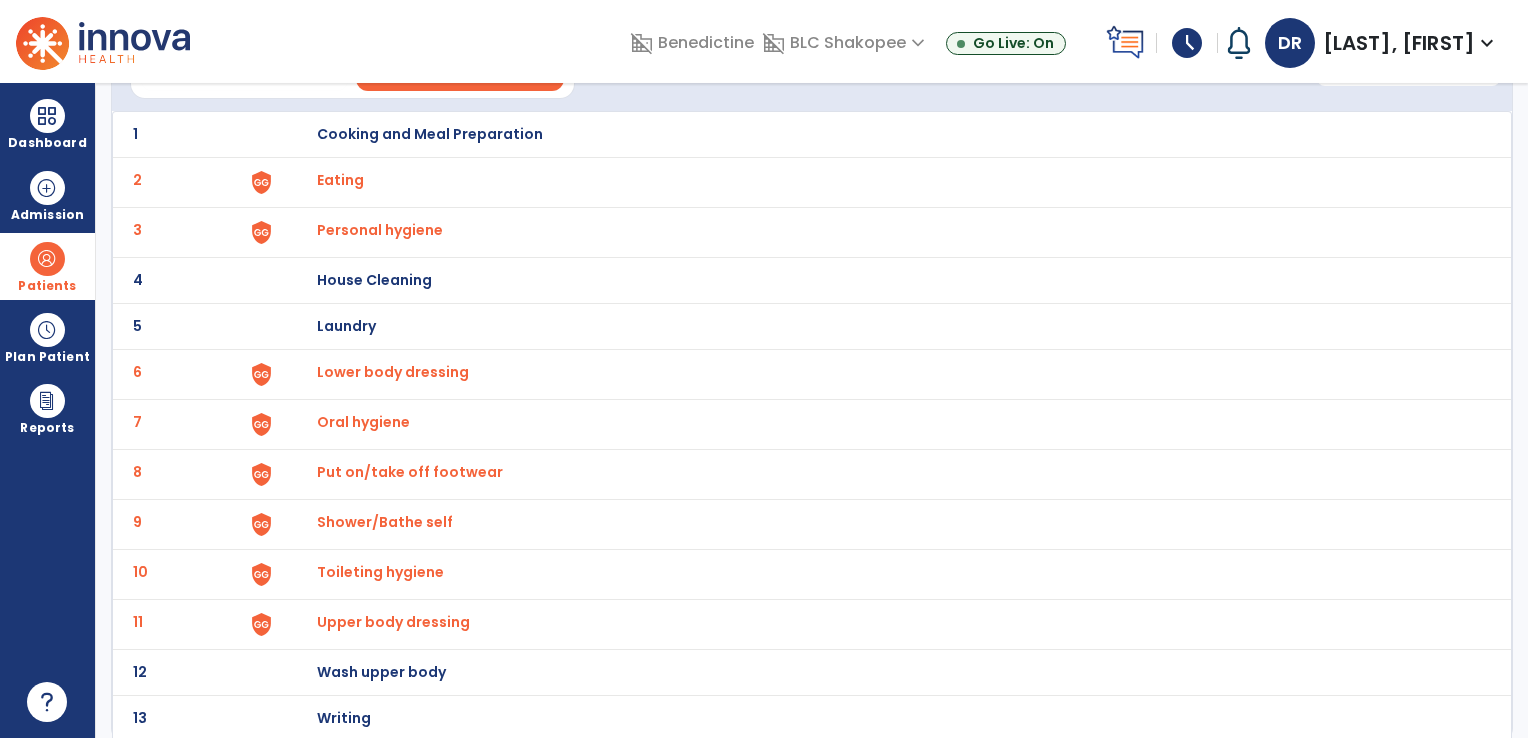 scroll, scrollTop: 0, scrollLeft: 0, axis: both 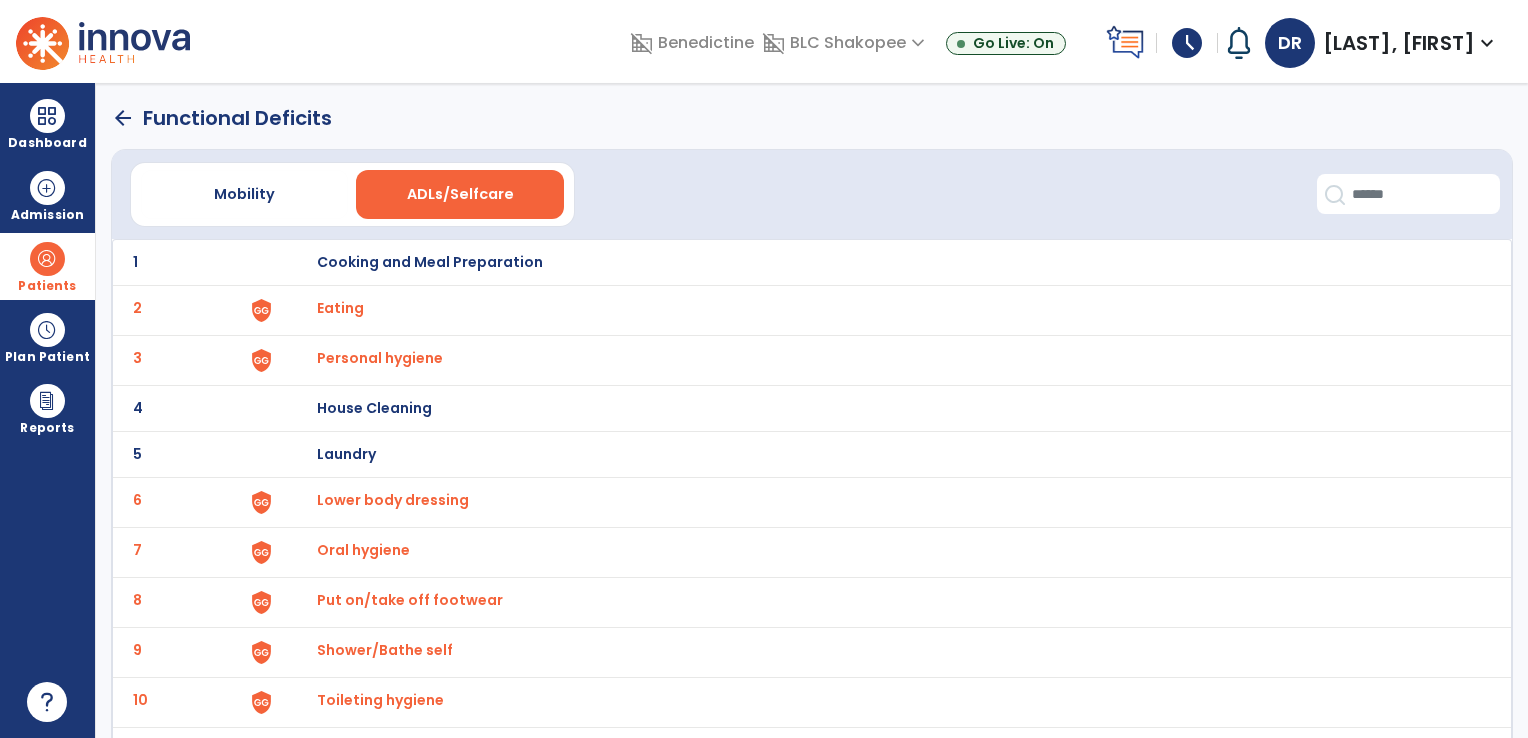 click on "arrow_back" 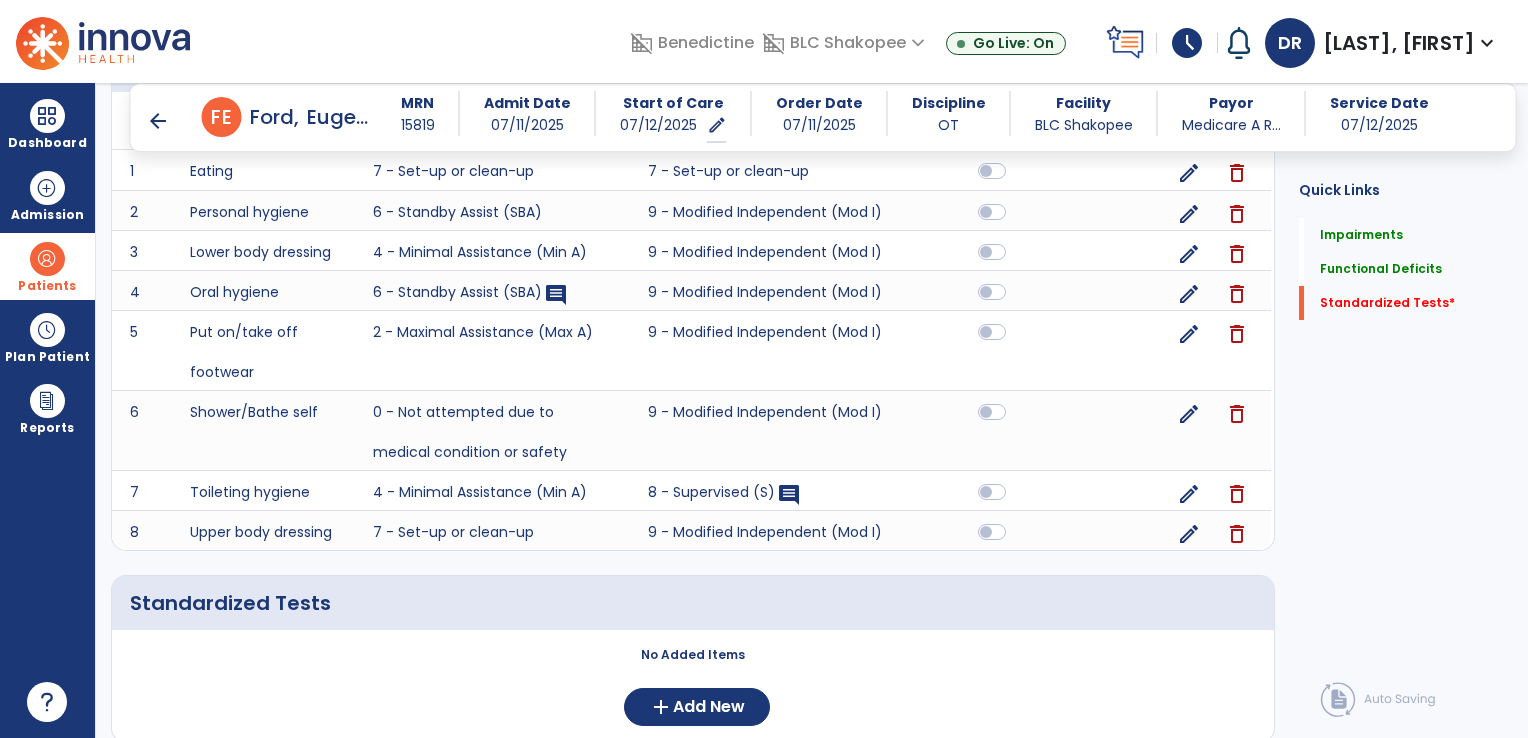 scroll, scrollTop: 1705, scrollLeft: 0, axis: vertical 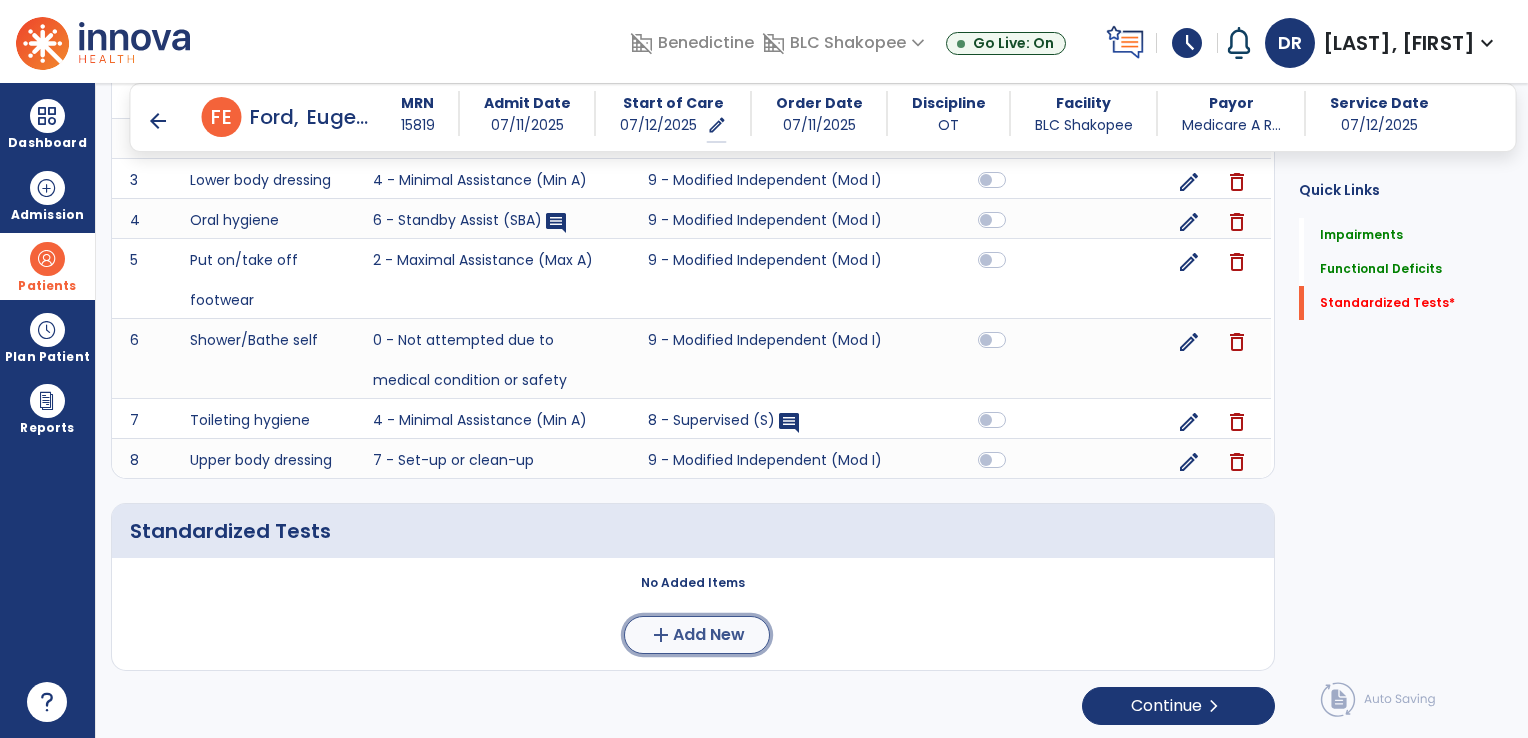 click on "Add New" 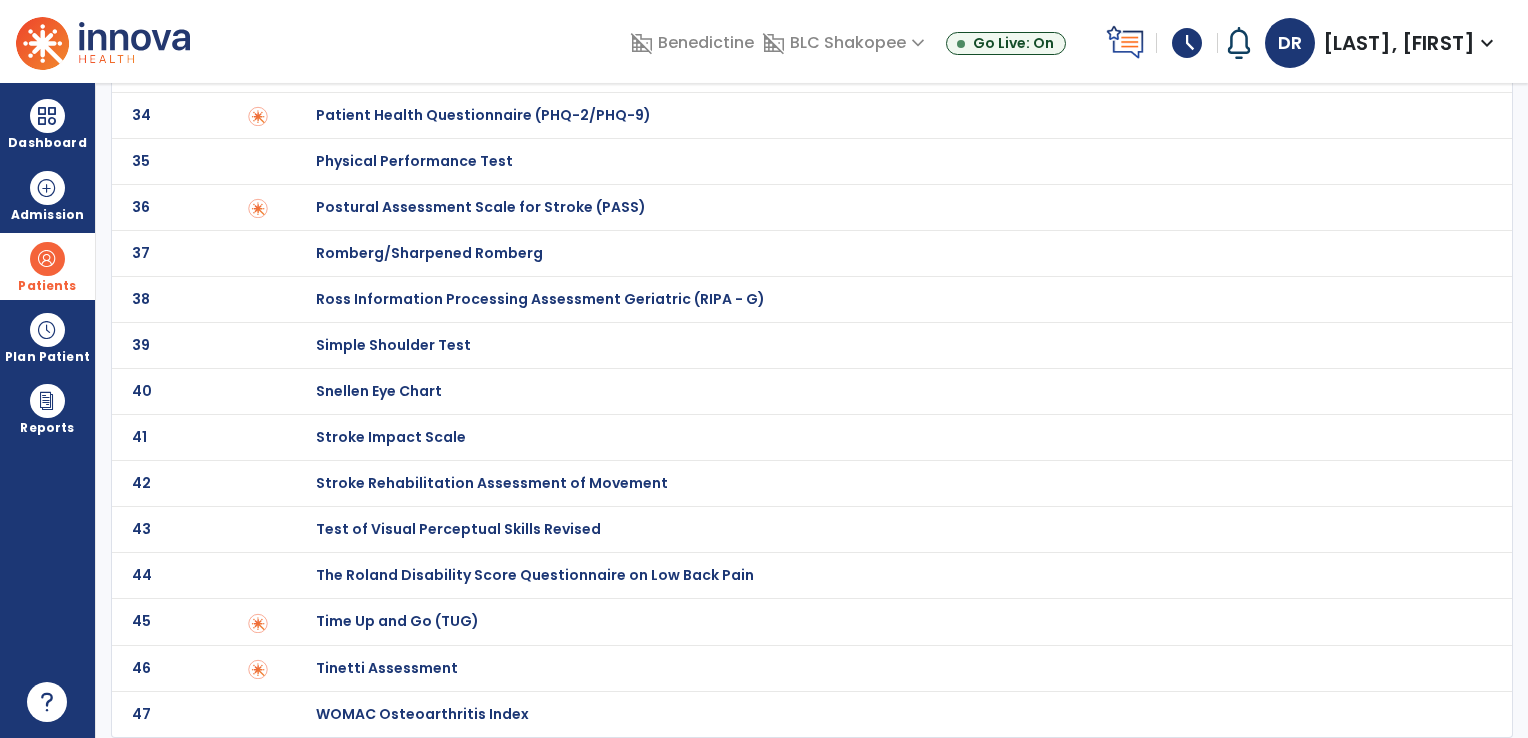 scroll, scrollTop: 0, scrollLeft: 0, axis: both 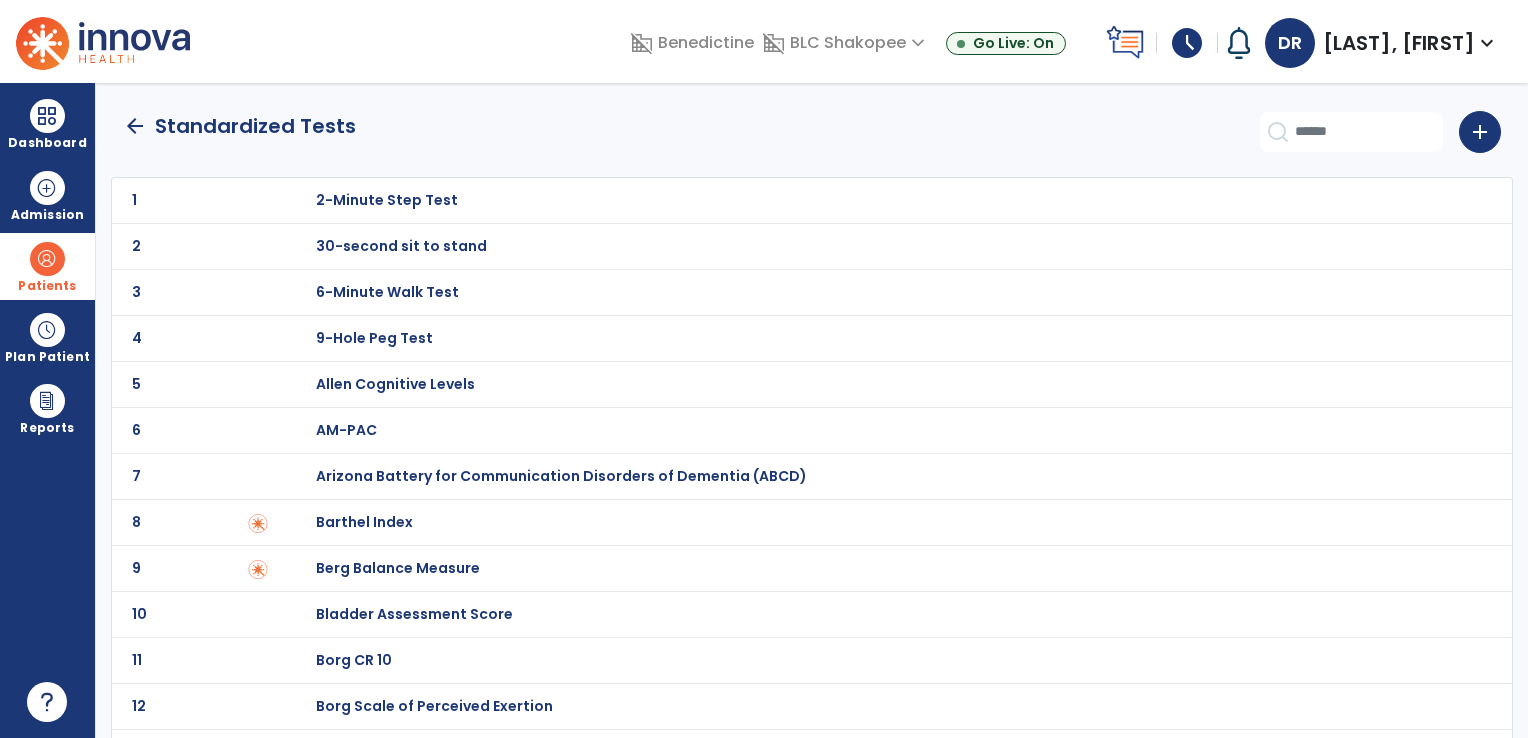 click on "Barthel Index" at bounding box center [387, 200] 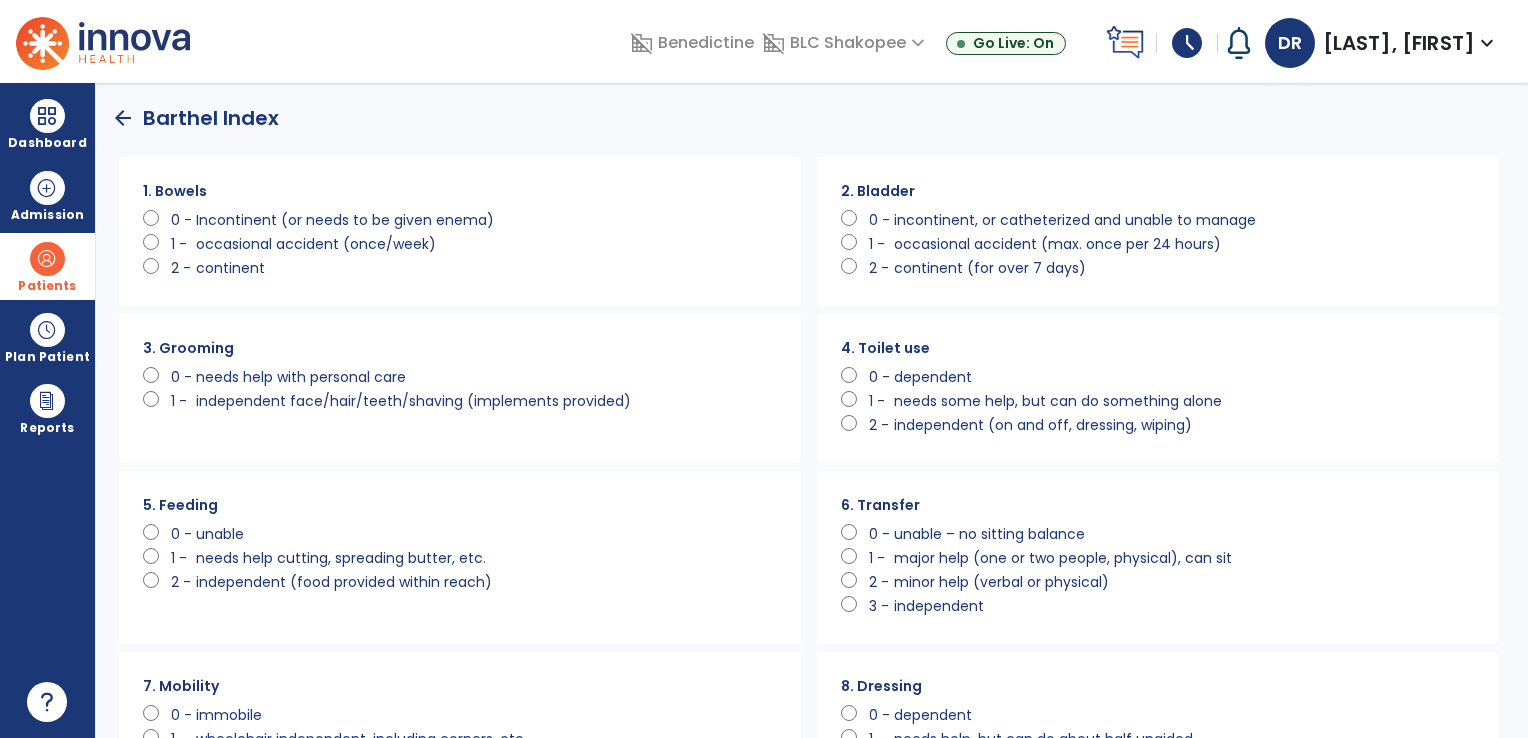 click on "3. Grooming      0 -   needs help with personal care      1 -   independent face/hair/teeth/shaving (implements provided)" 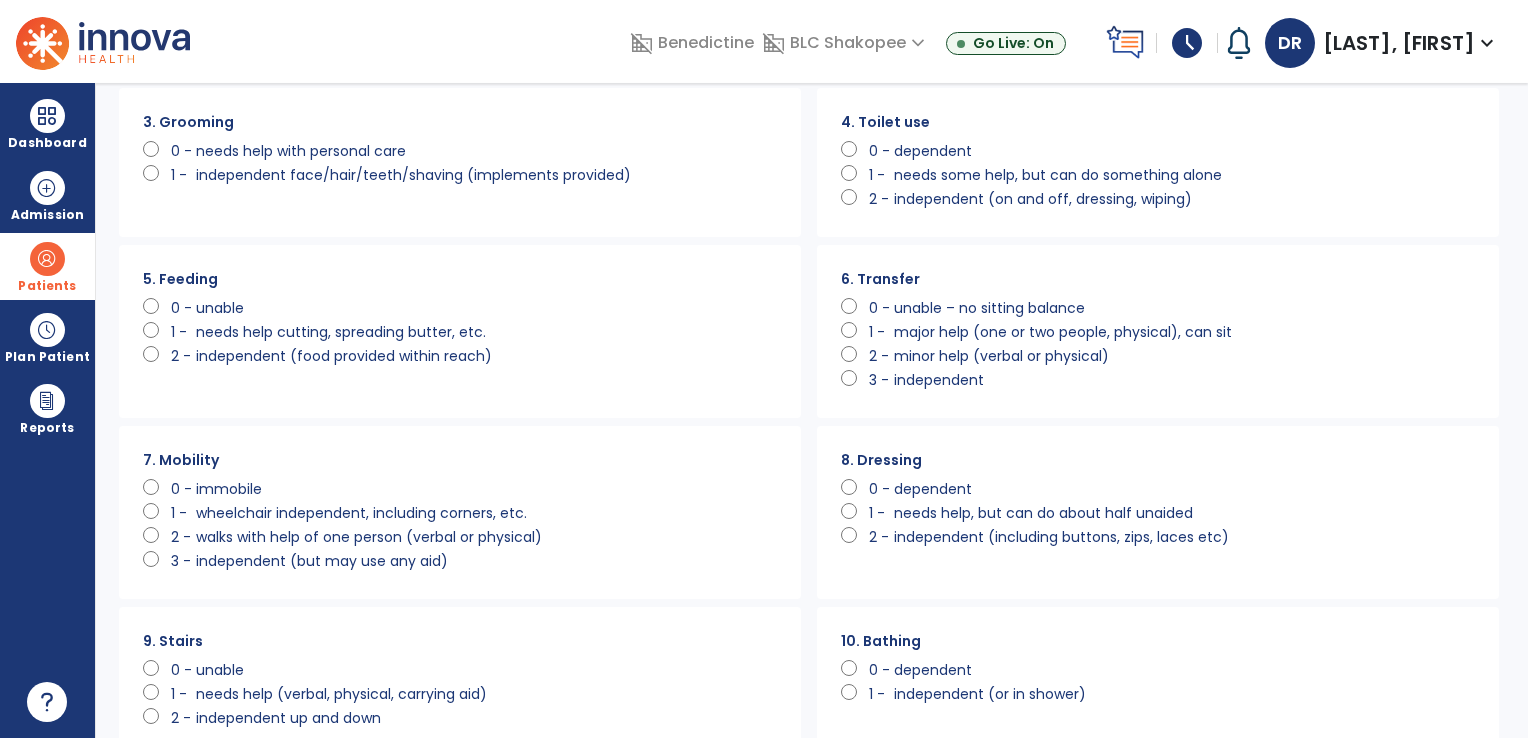 scroll, scrollTop: 232, scrollLeft: 0, axis: vertical 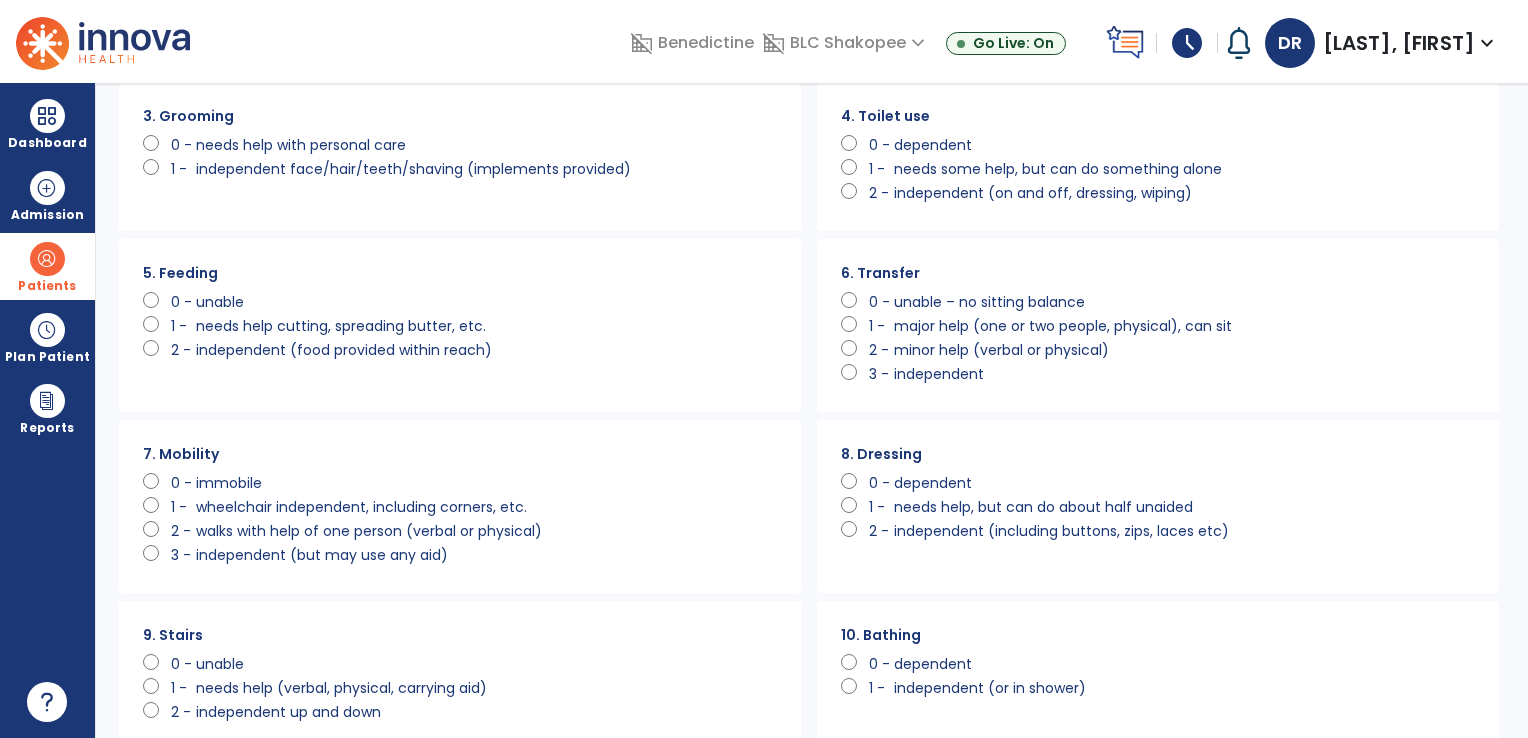 click on "1 -   needs help, but can do about half unaided" 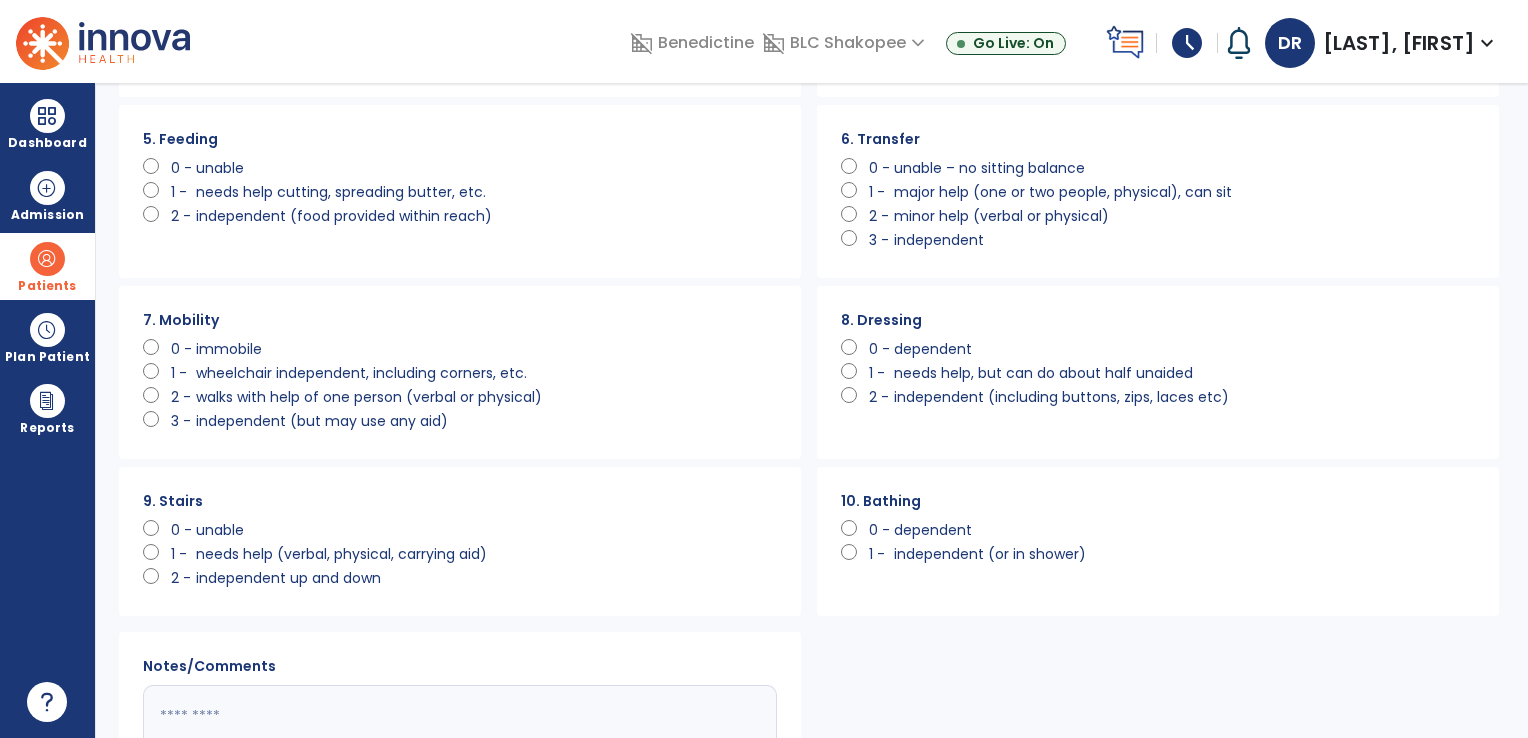 scroll, scrollTop: 370, scrollLeft: 0, axis: vertical 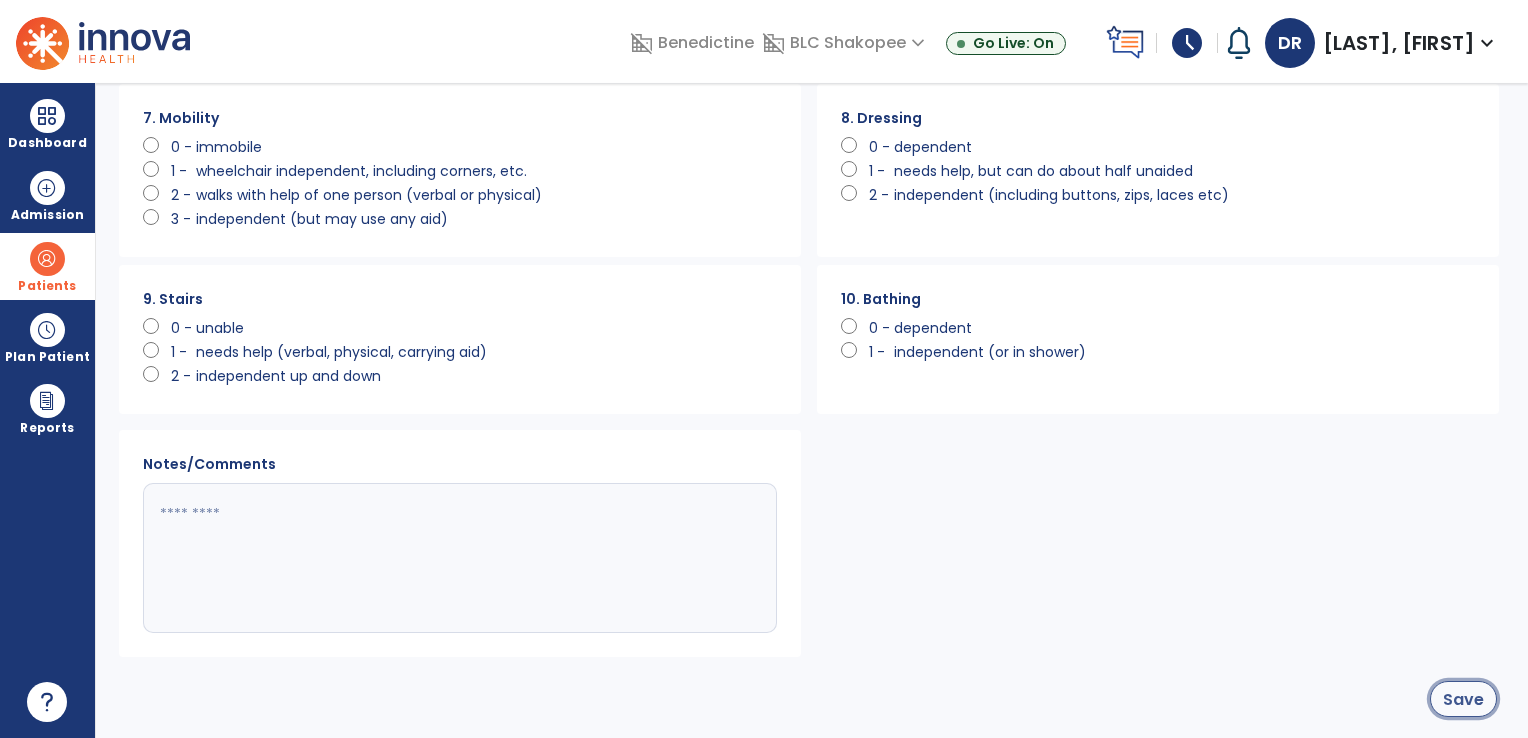click on "Save" 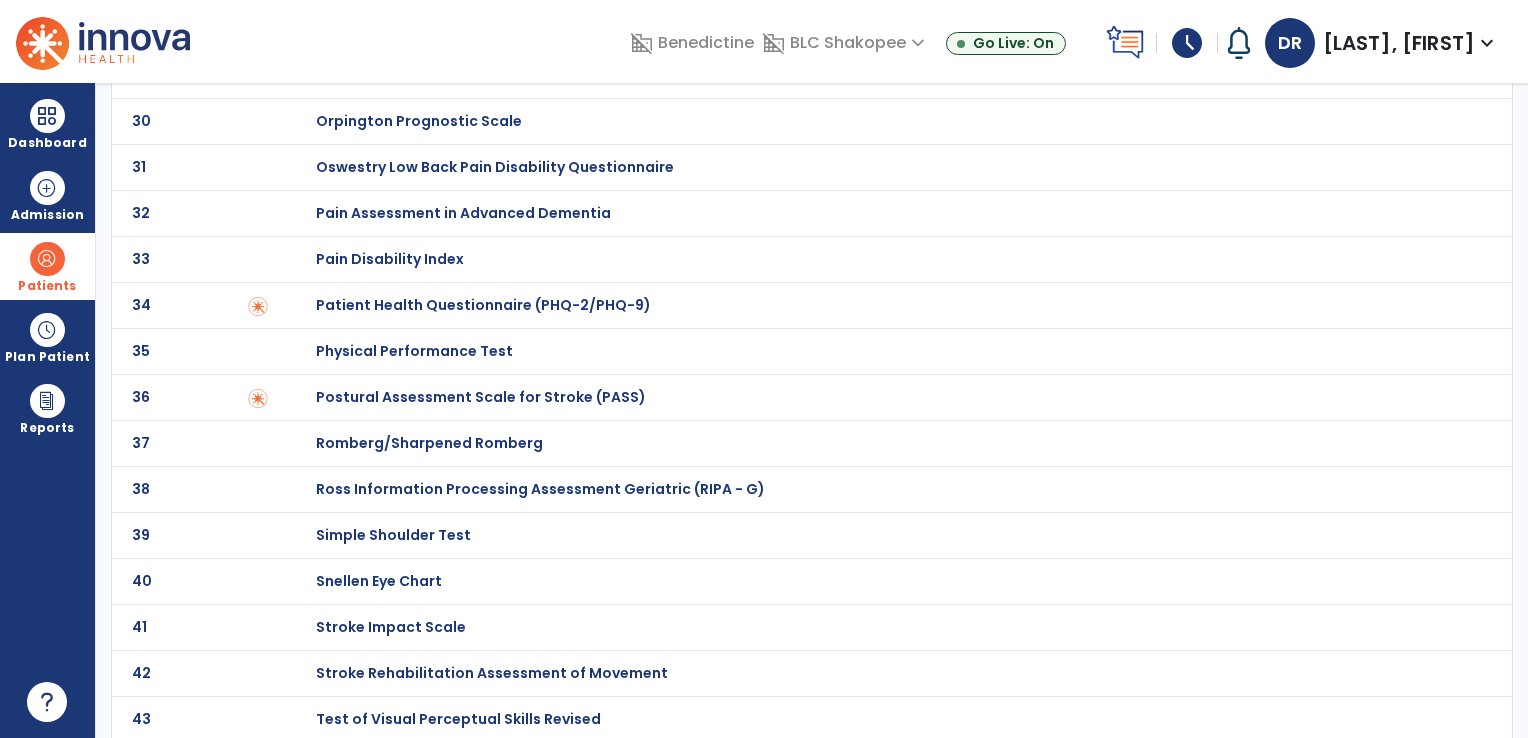 scroll, scrollTop: 1410, scrollLeft: 0, axis: vertical 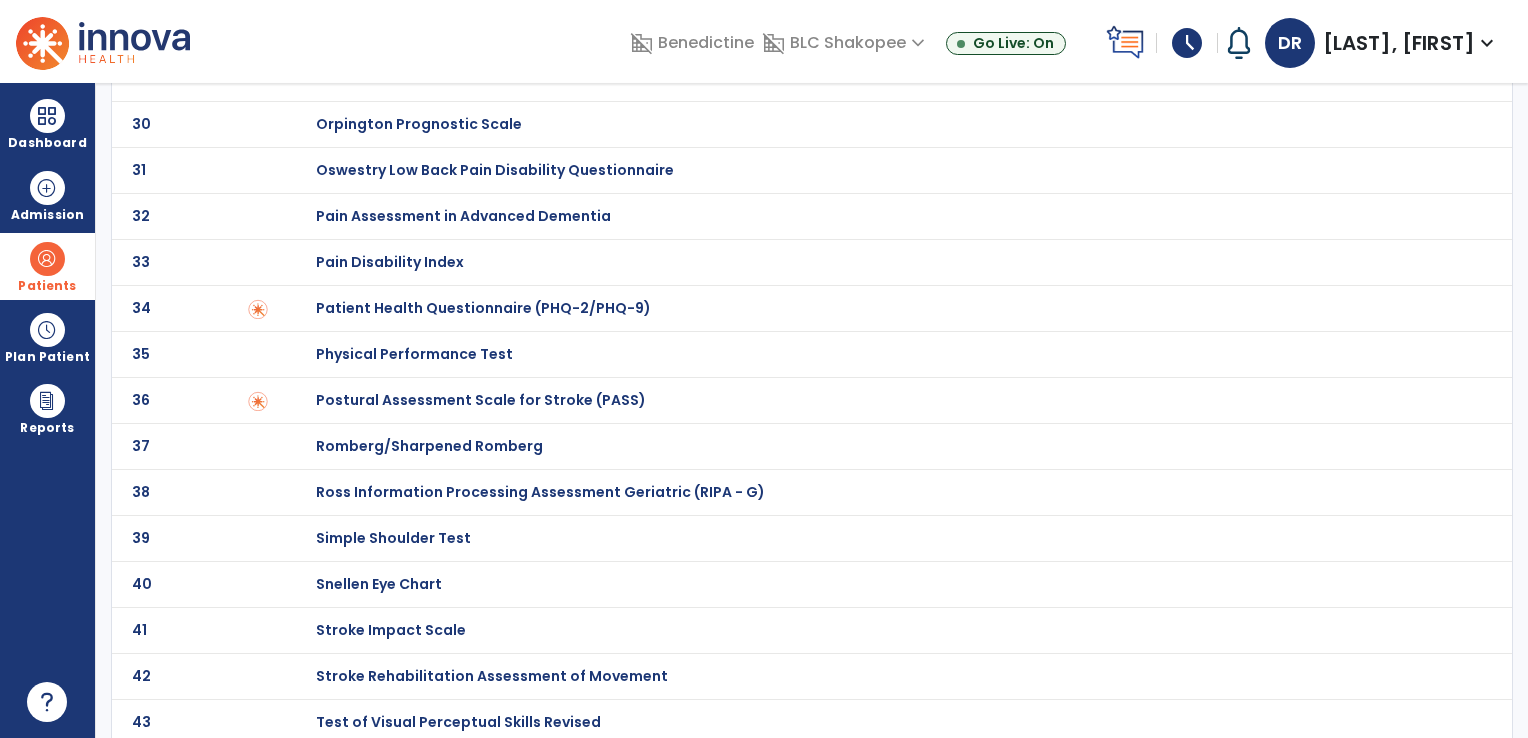 click on "Stroke Impact Scale" at bounding box center (387, -1210) 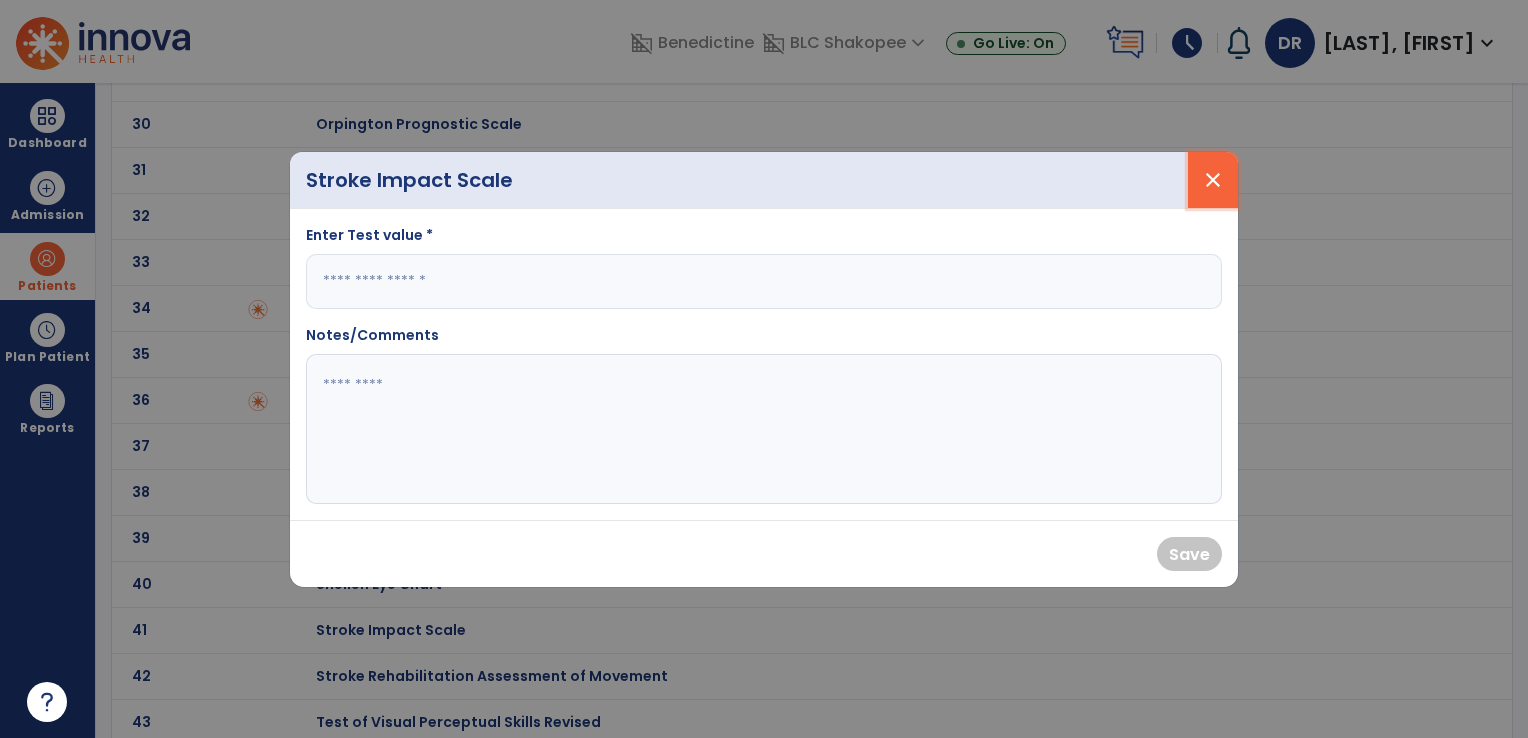 click on "close" at bounding box center (1213, 180) 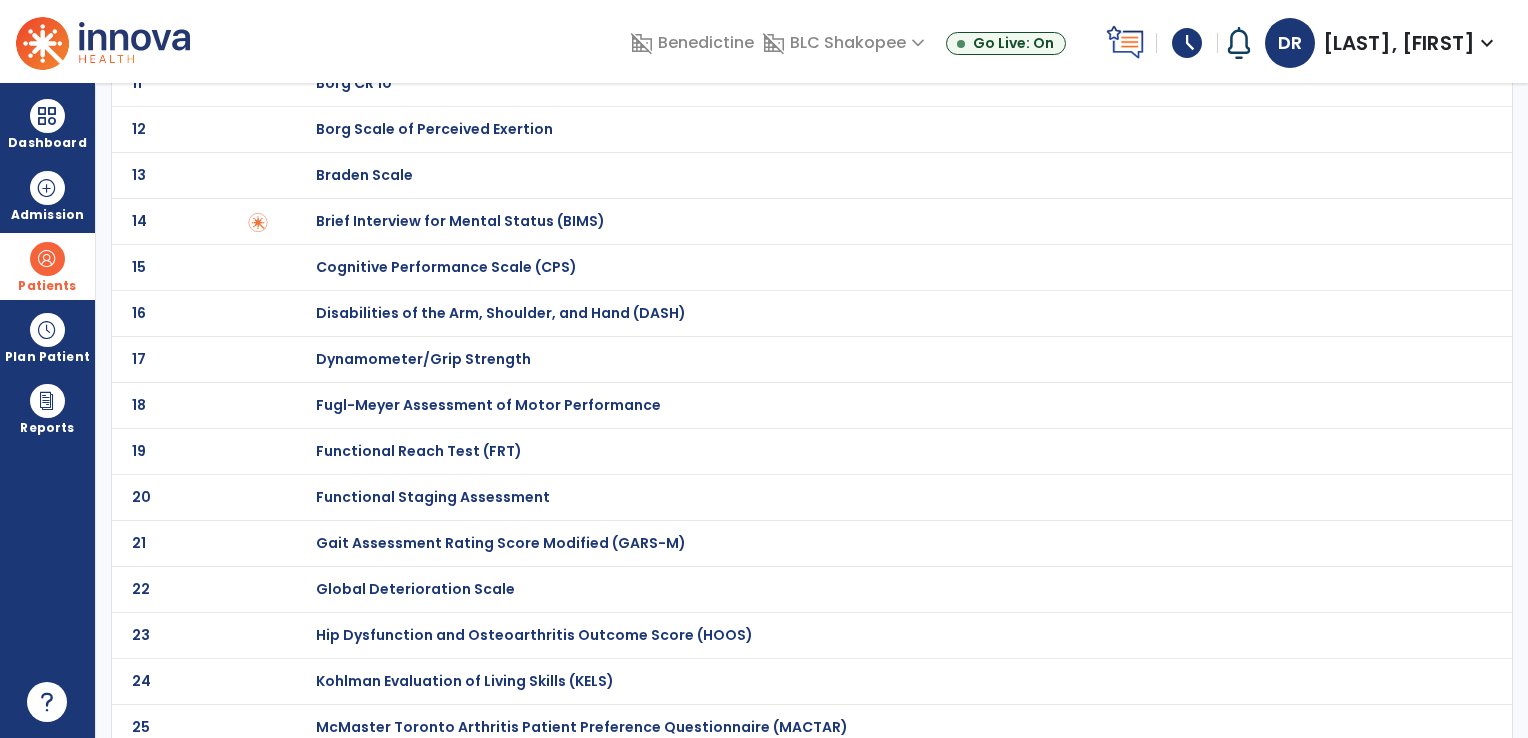 scroll, scrollTop: 0, scrollLeft: 0, axis: both 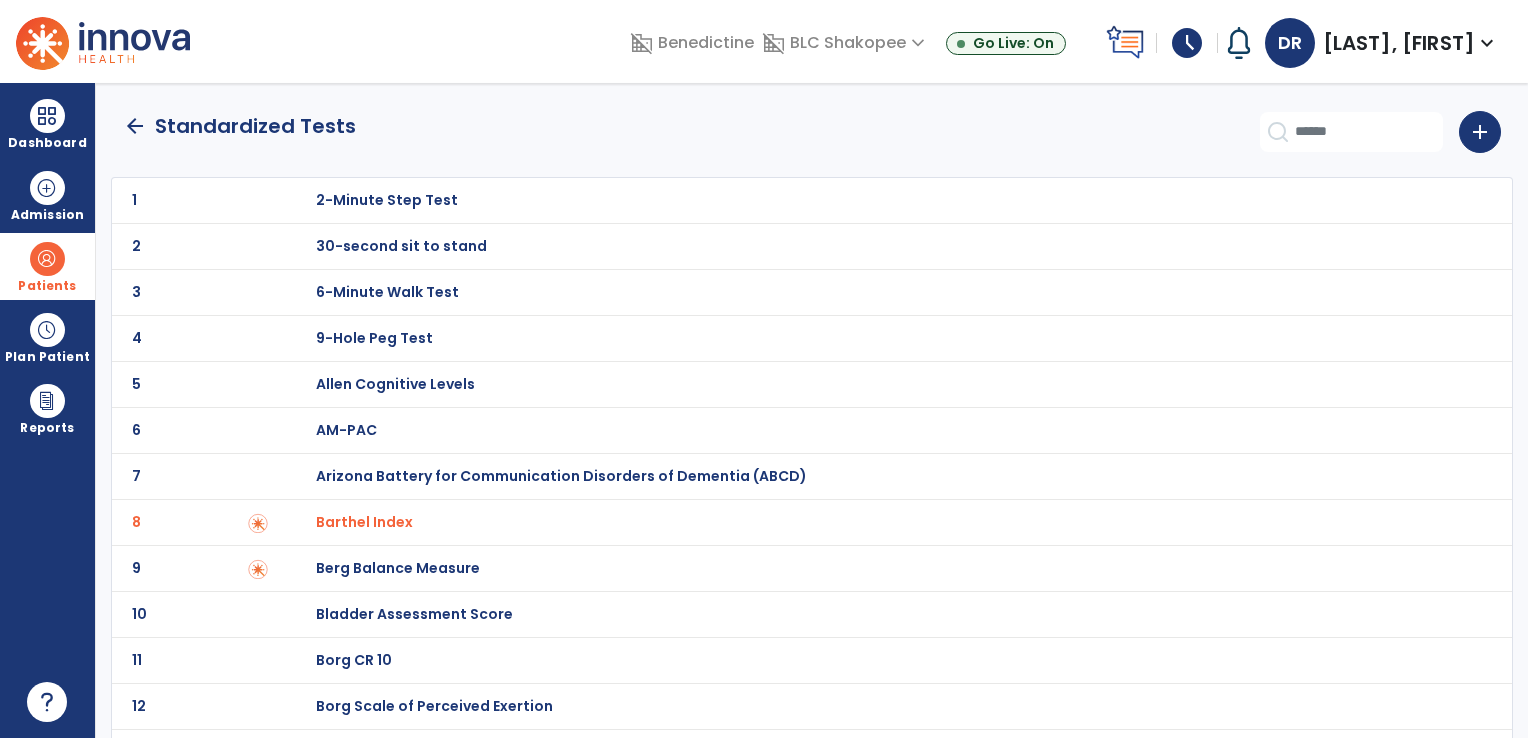 click on "arrow_back" 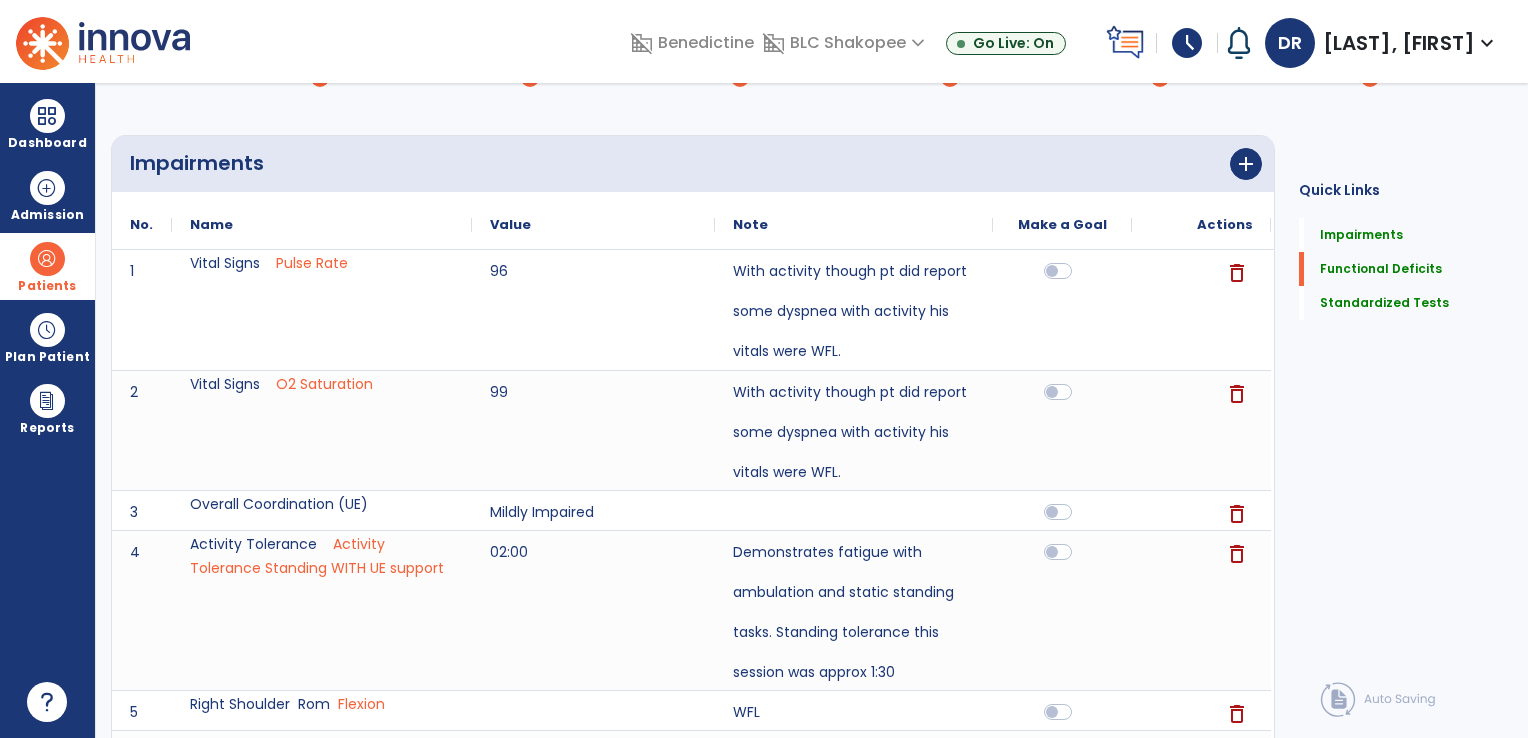 scroll, scrollTop: 0, scrollLeft: 0, axis: both 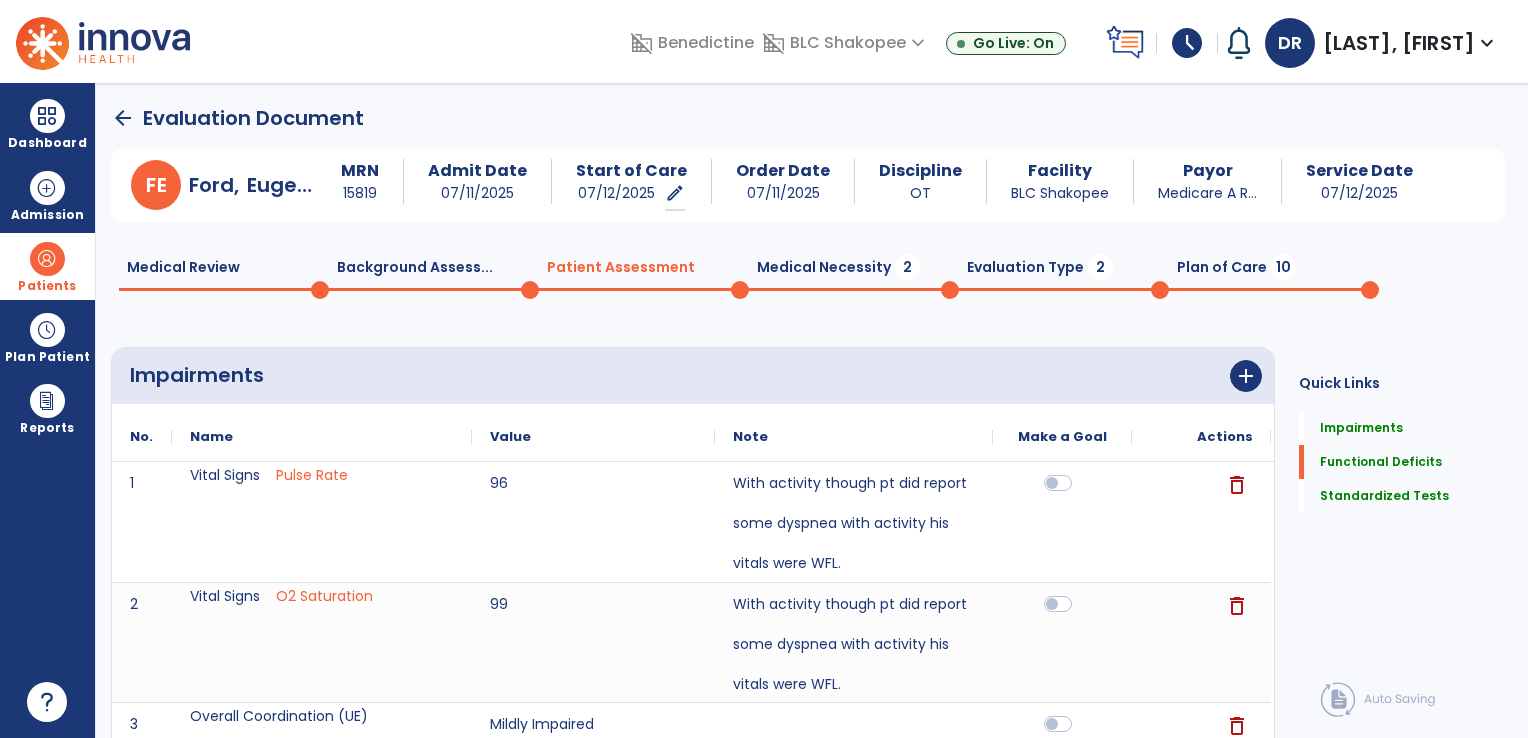click on "Medical Necessity  2" 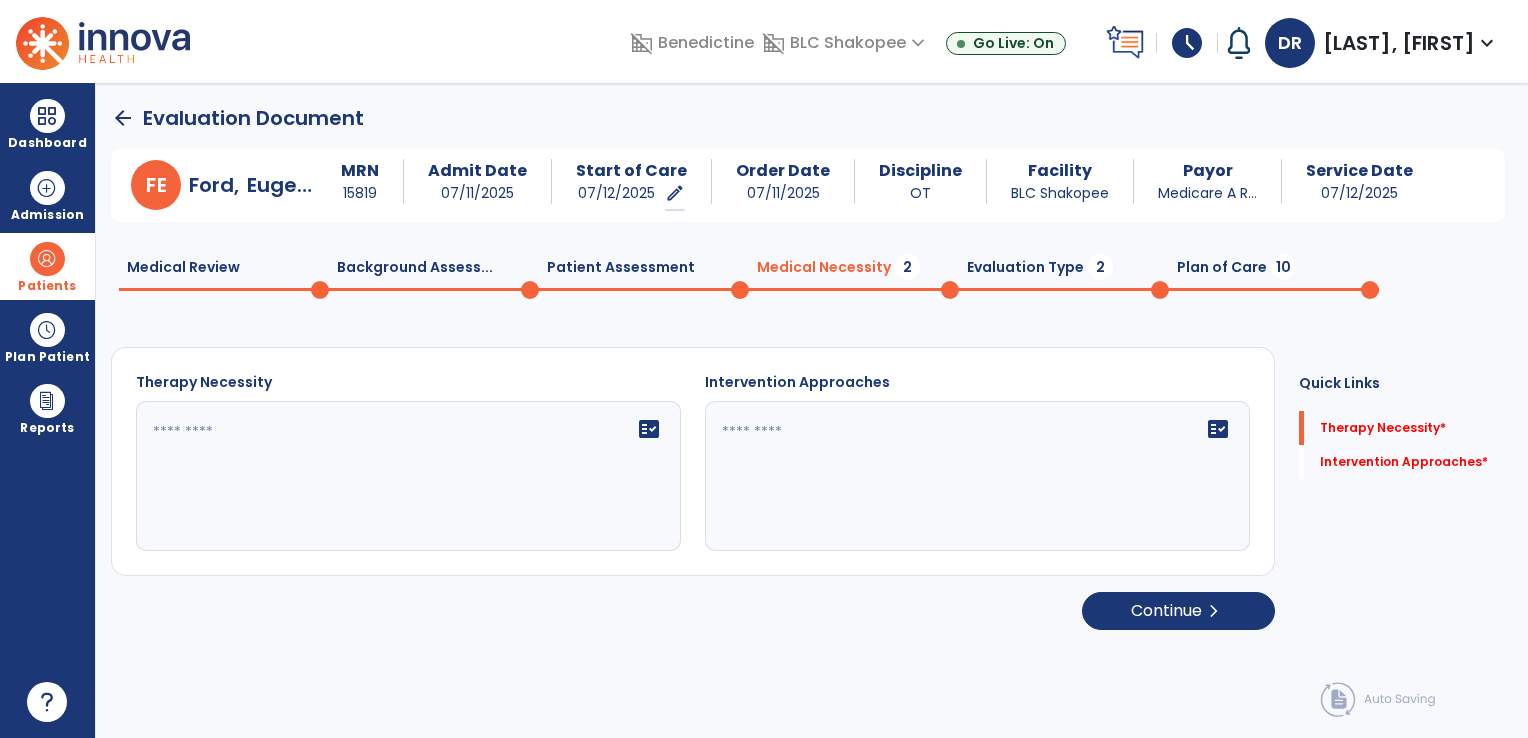 click on "fact_check" 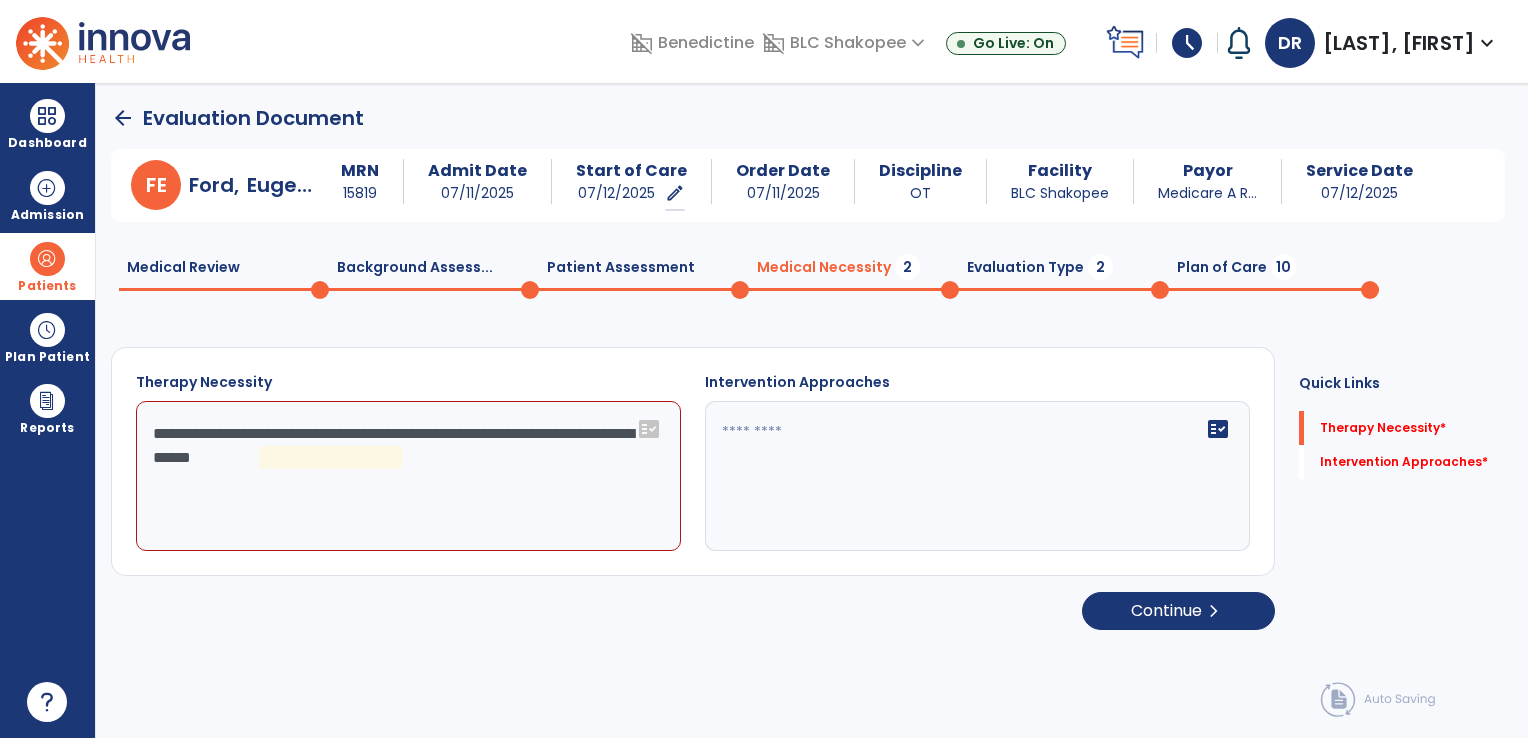 click on "**********" 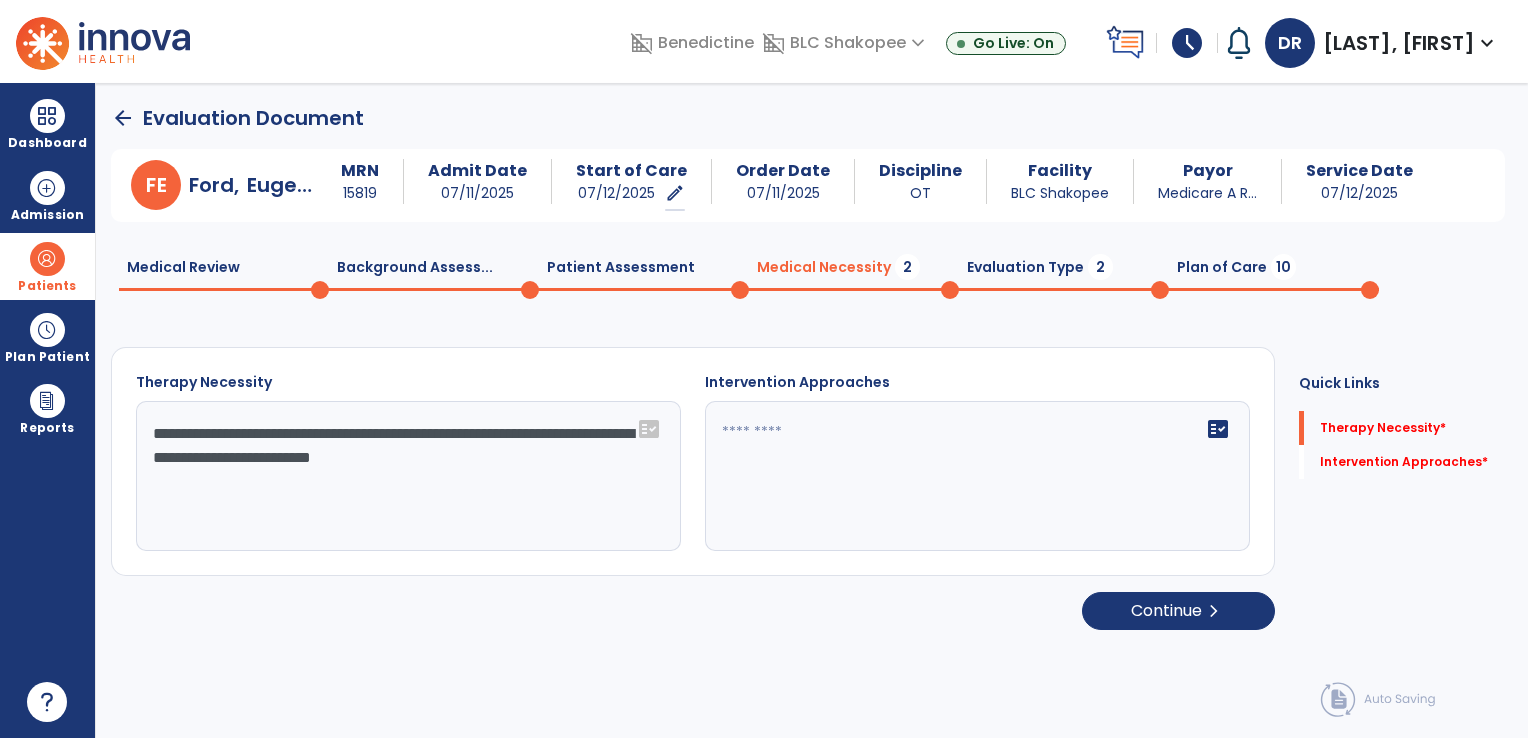 type on "**********" 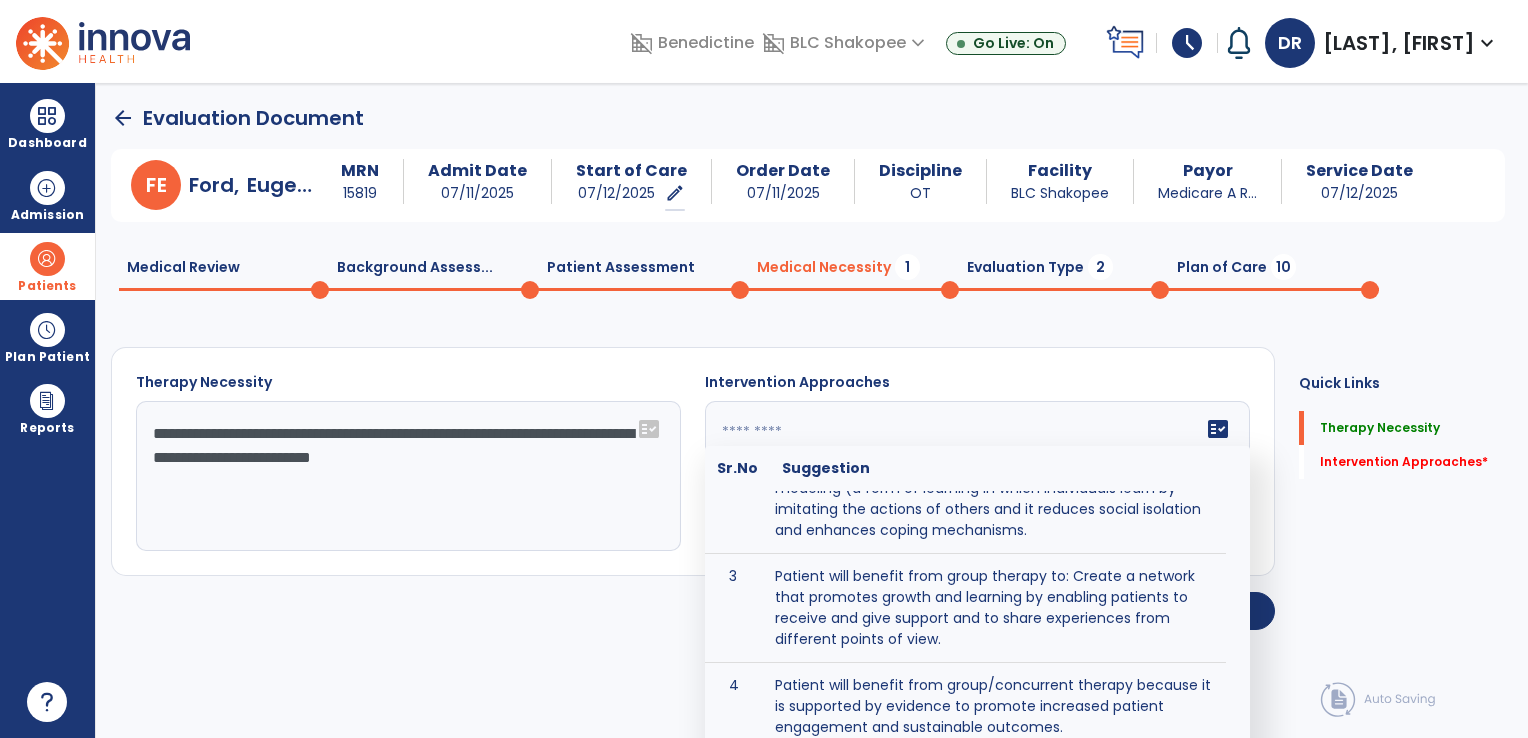 scroll, scrollTop: 156, scrollLeft: 0, axis: vertical 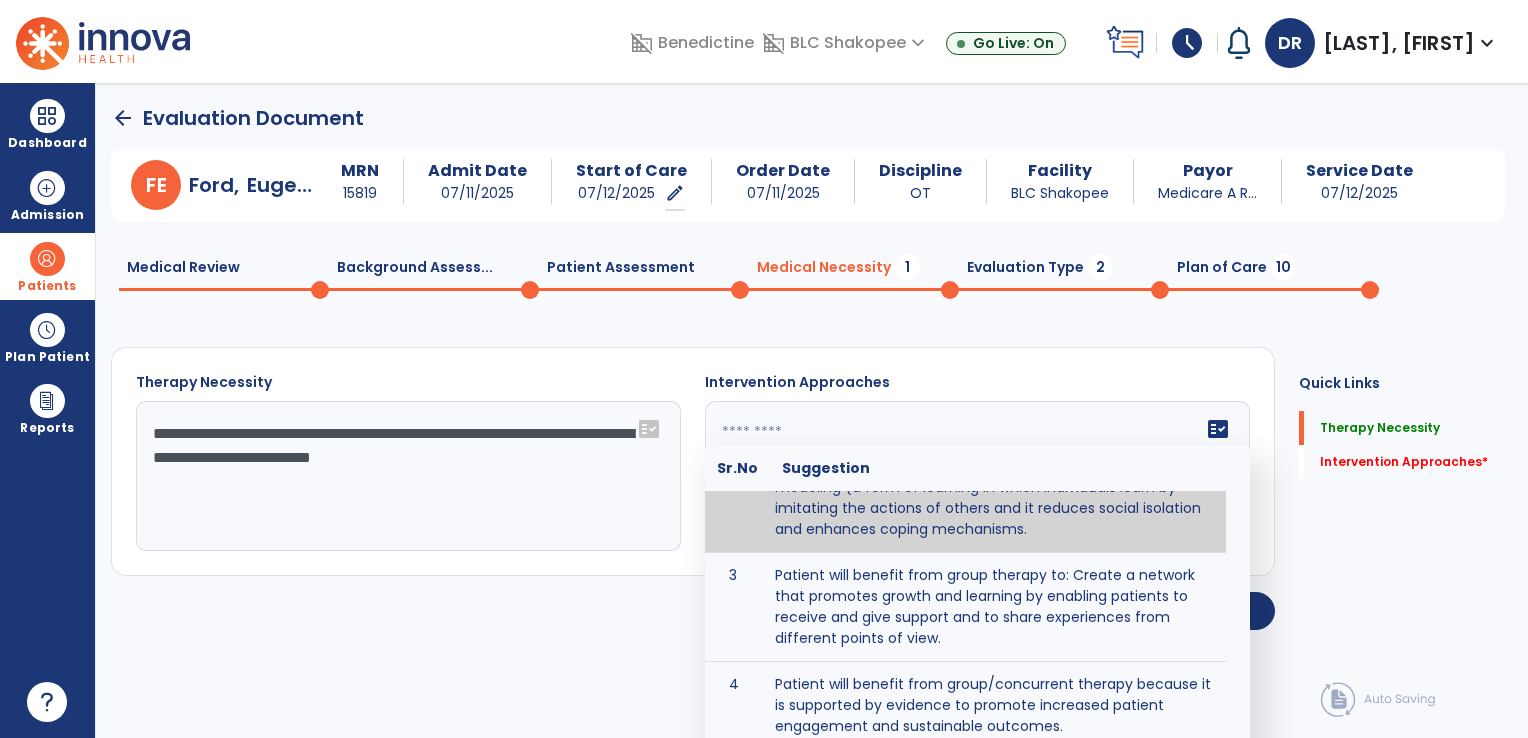 click 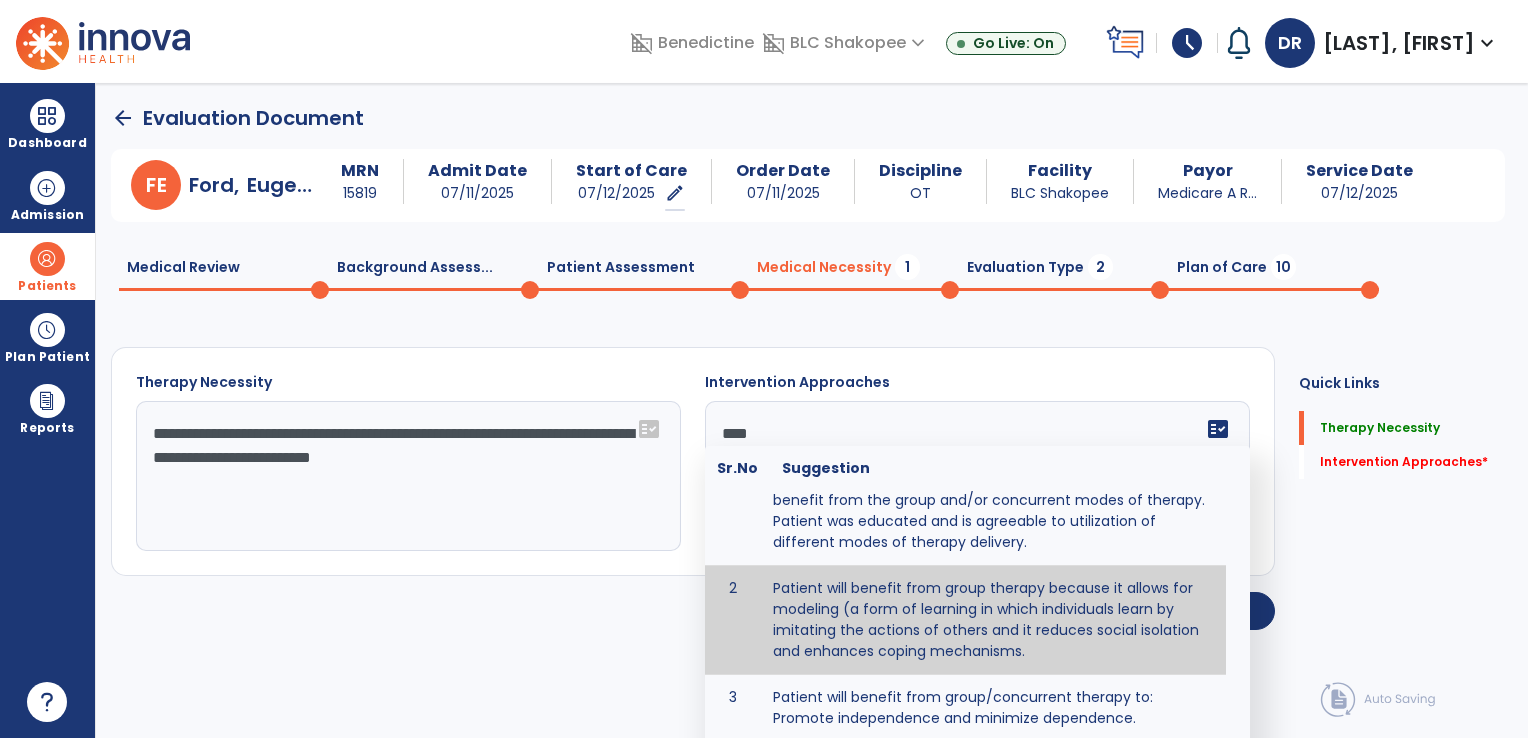 scroll, scrollTop: 0, scrollLeft: 0, axis: both 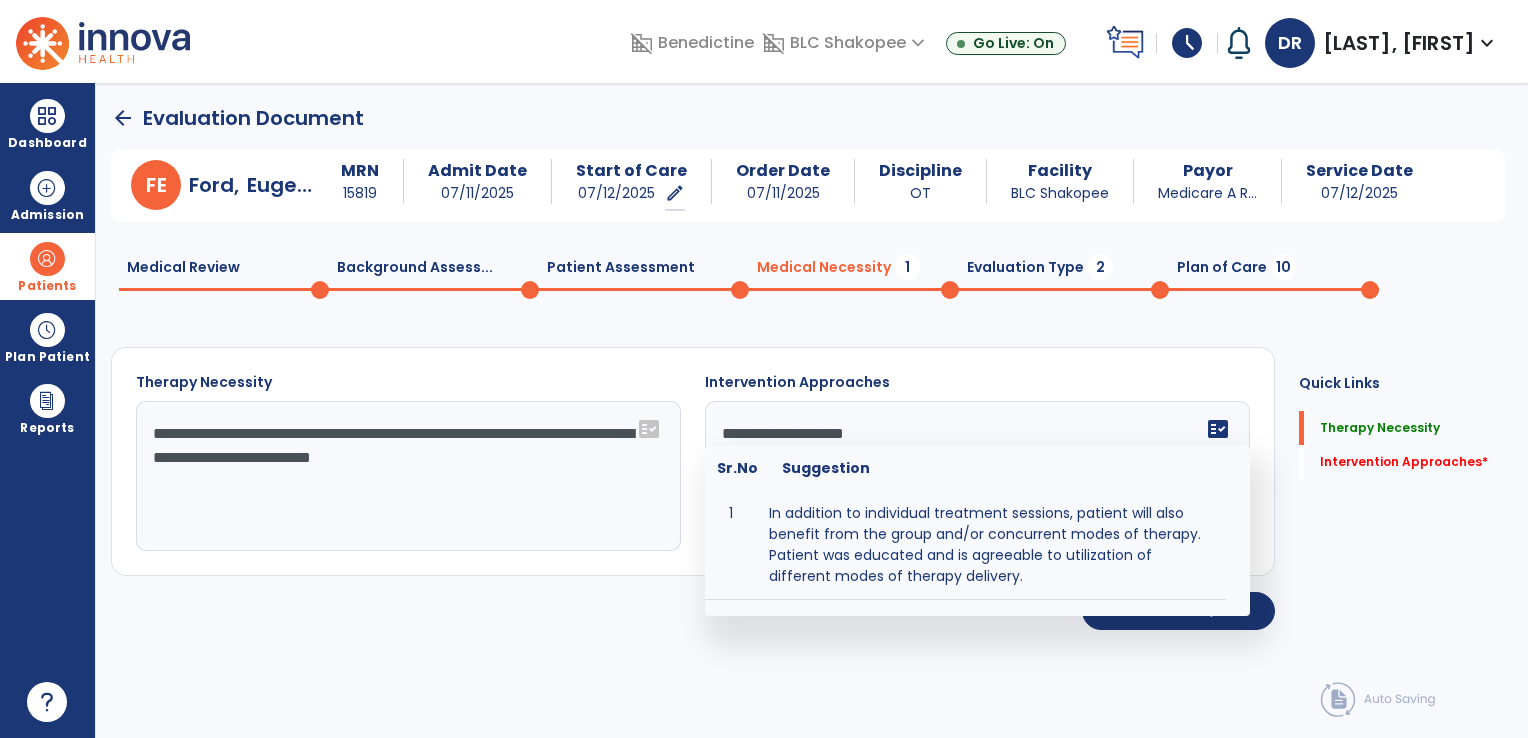 type on "**********" 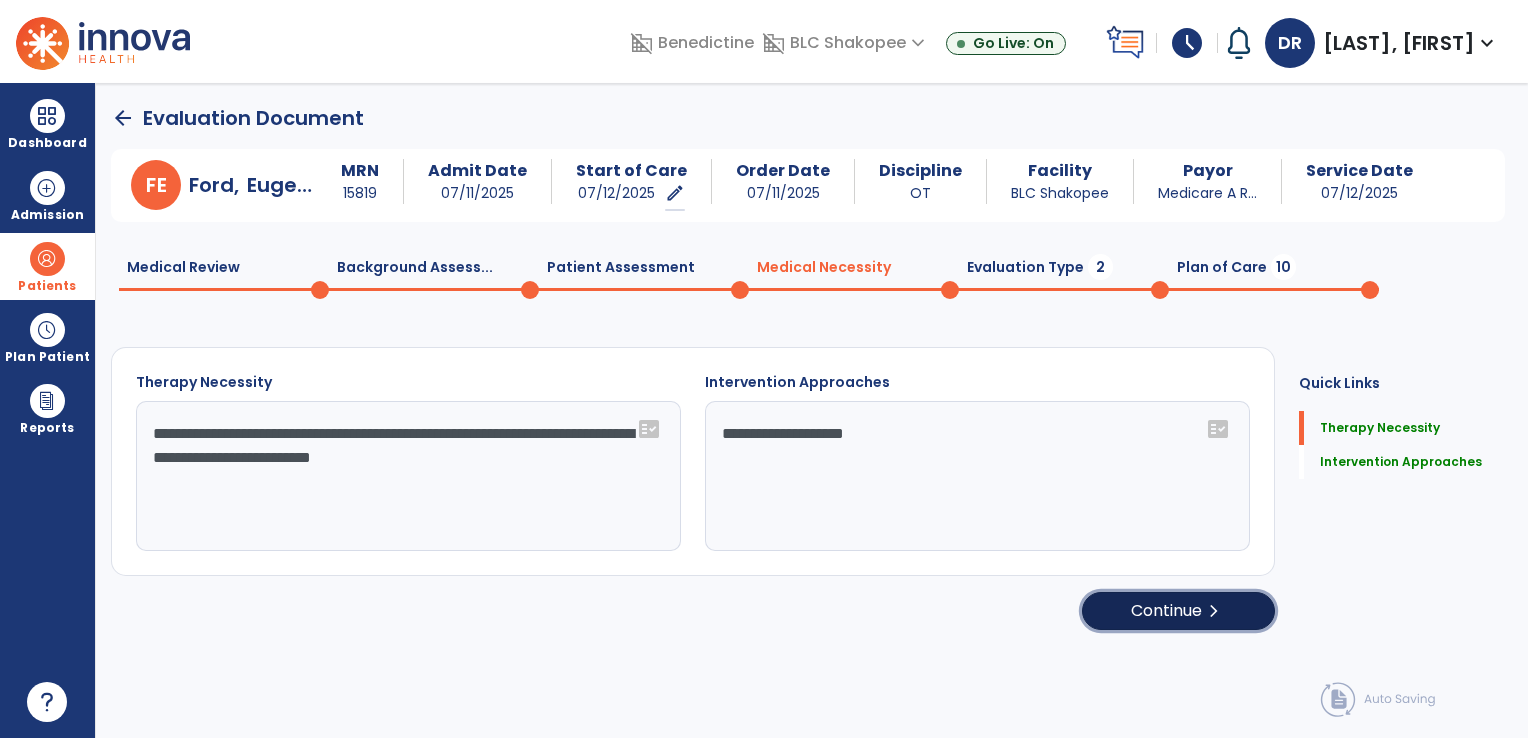 click on "Continue  chevron_right" 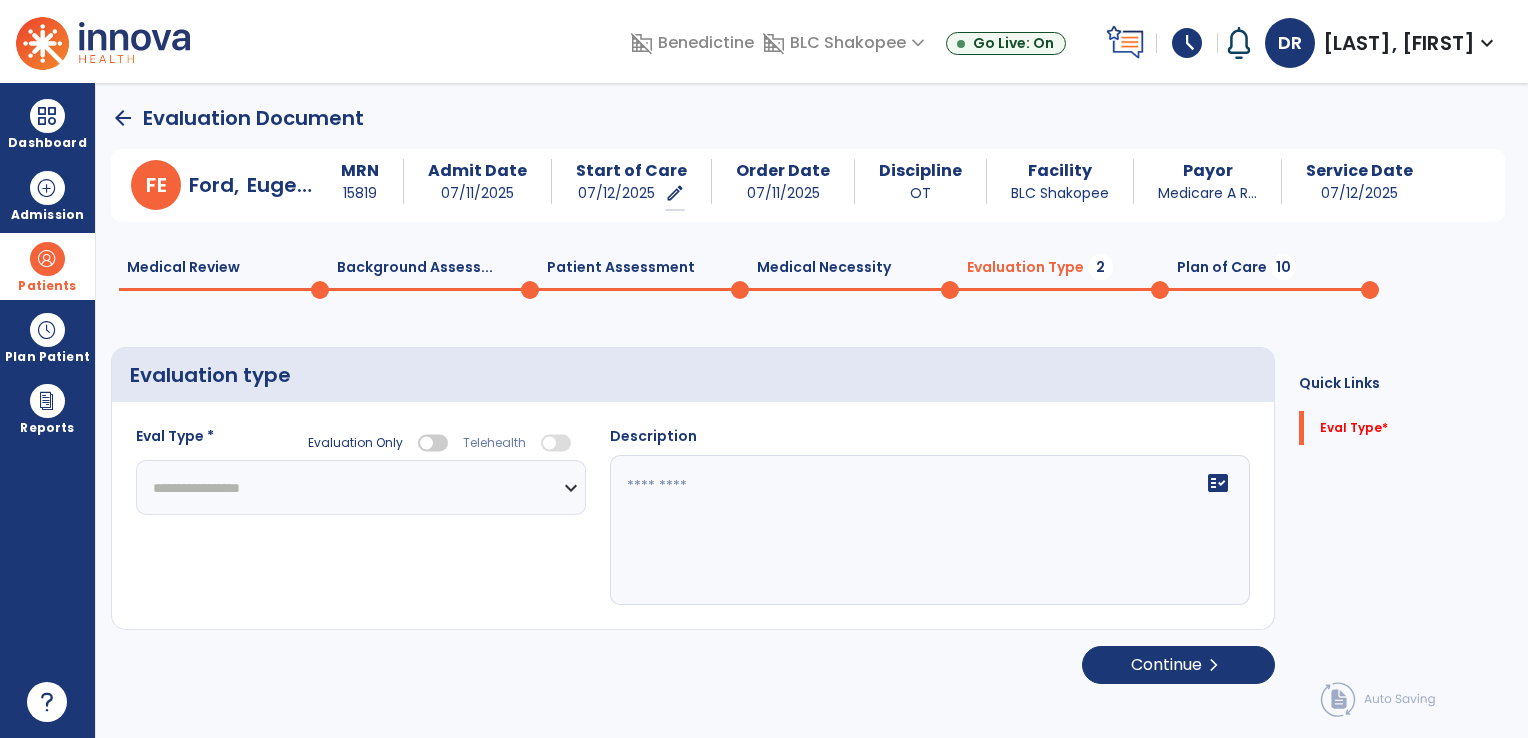 click on "**********" 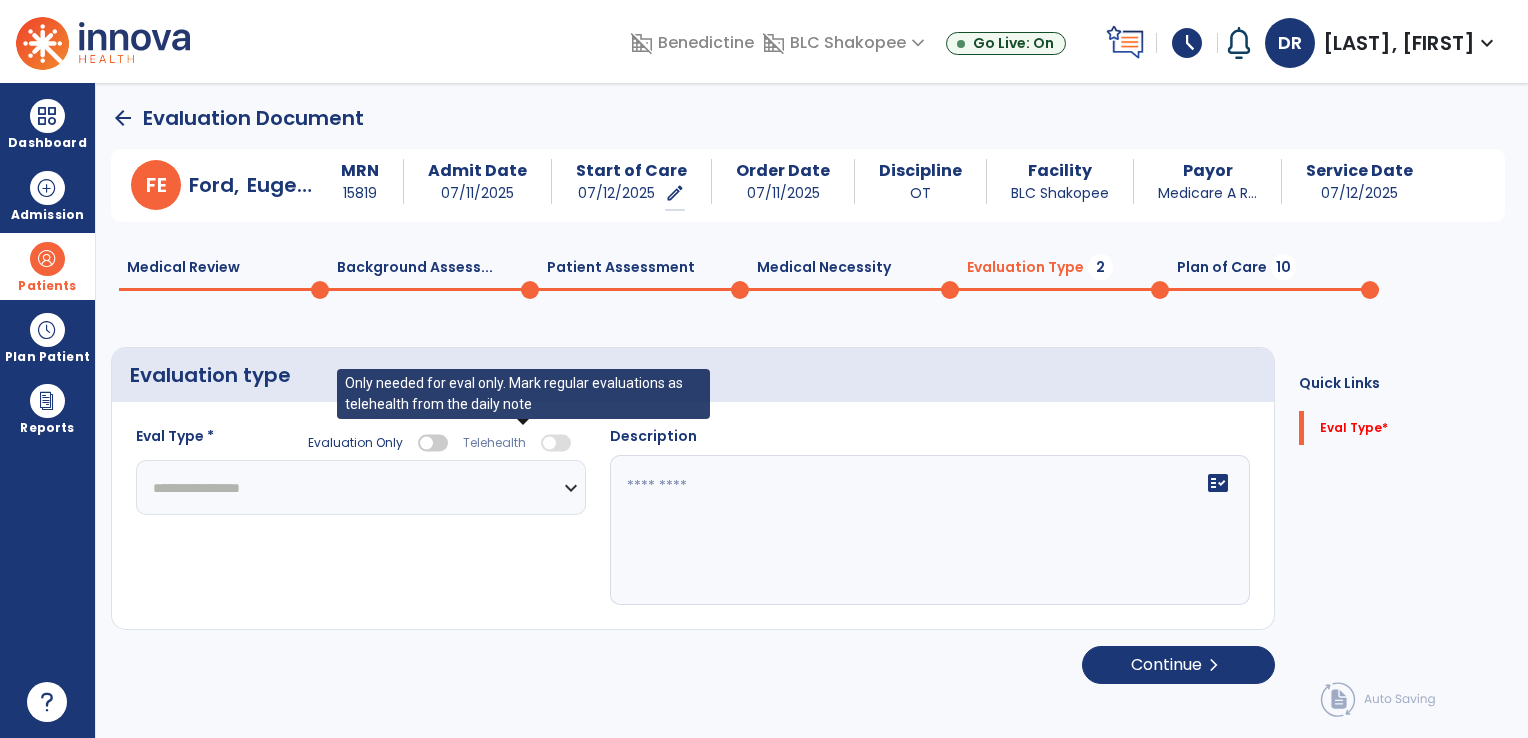 select on "**********" 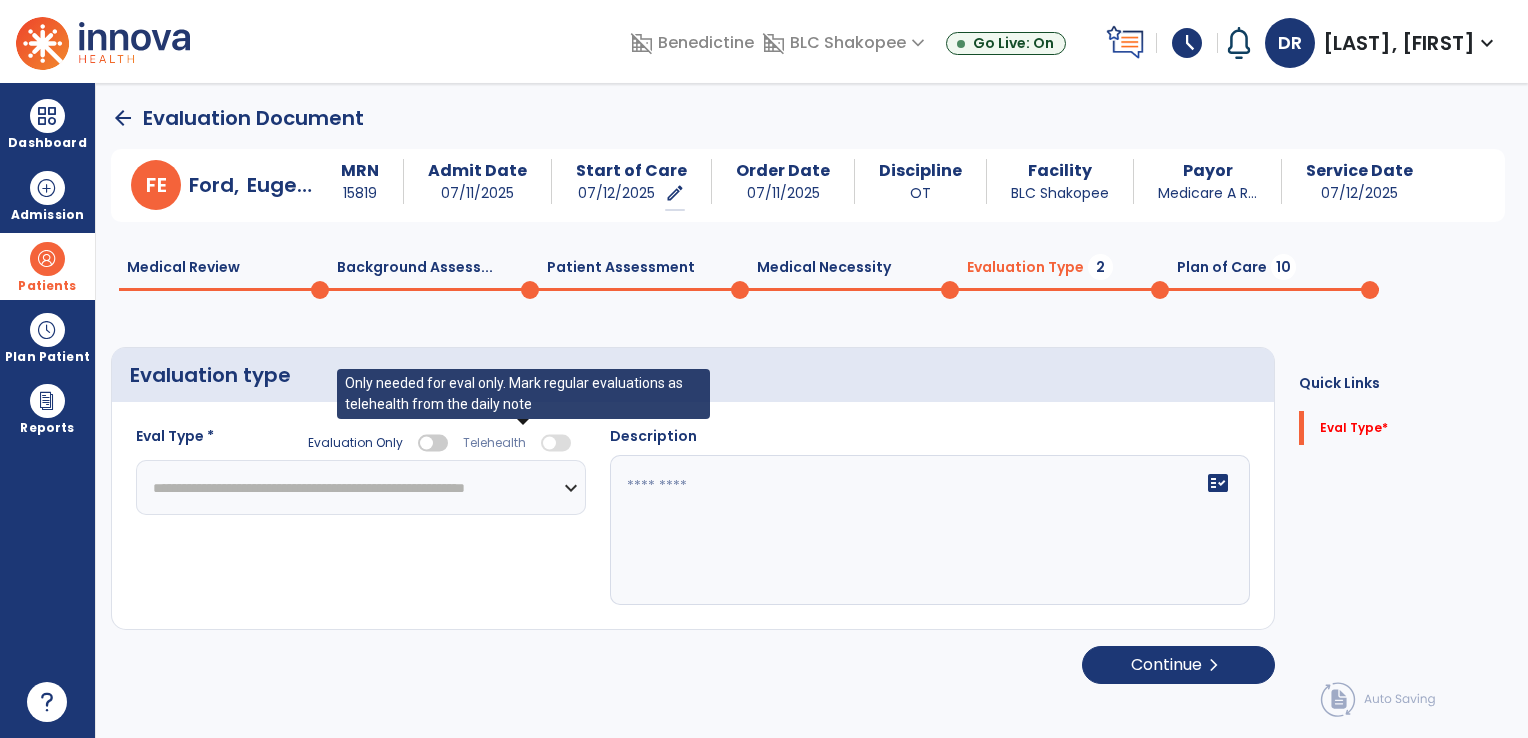 click on "**********" 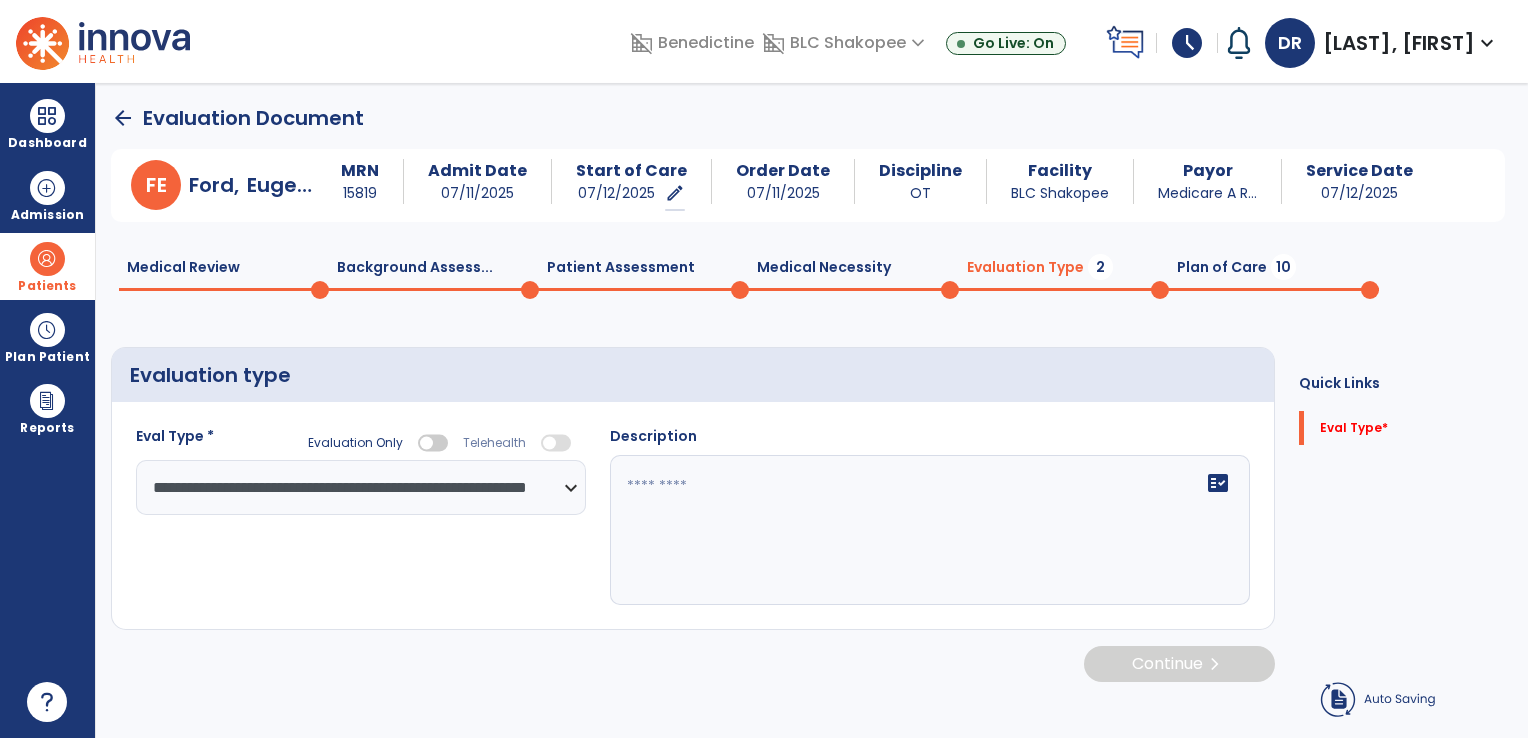 click on "fact_check" 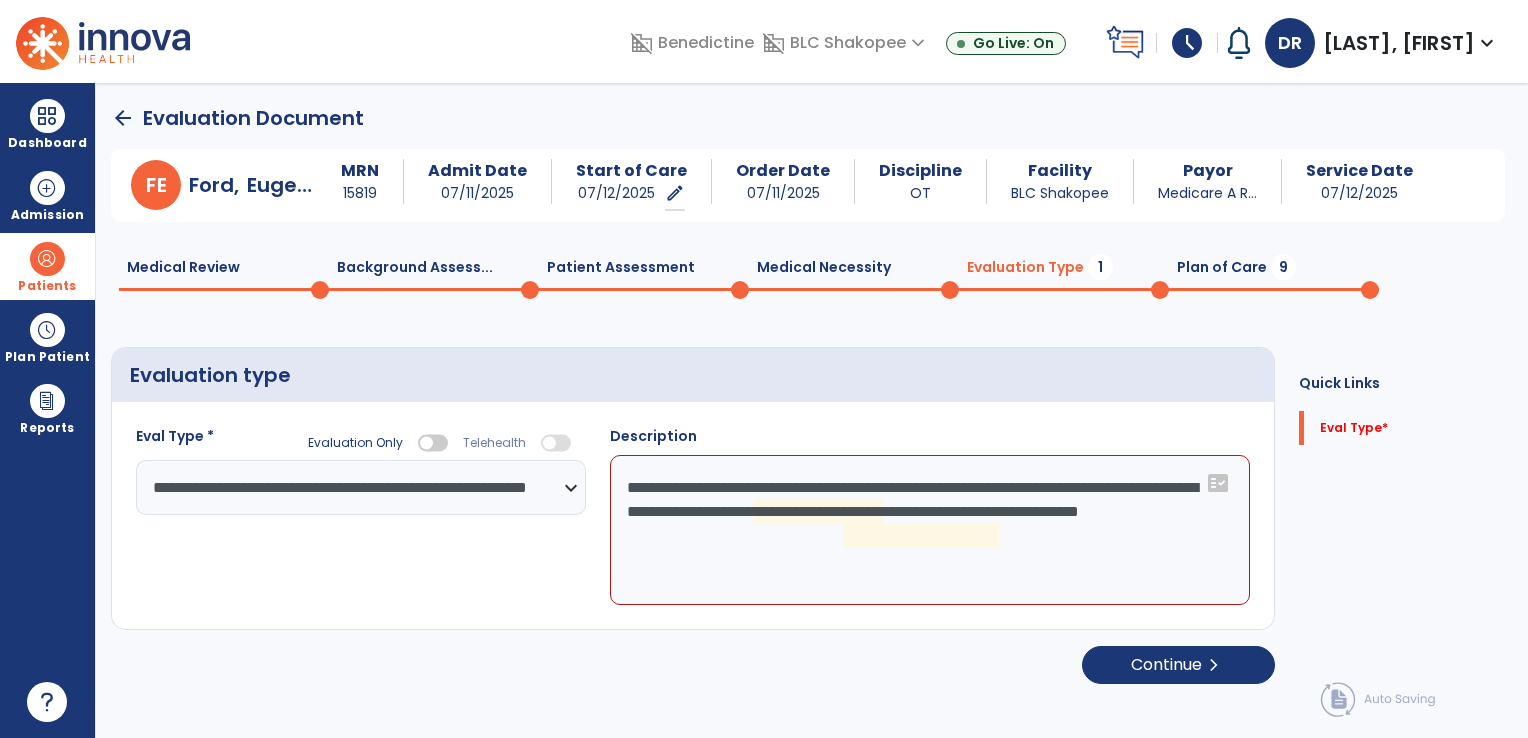 click on "**********" 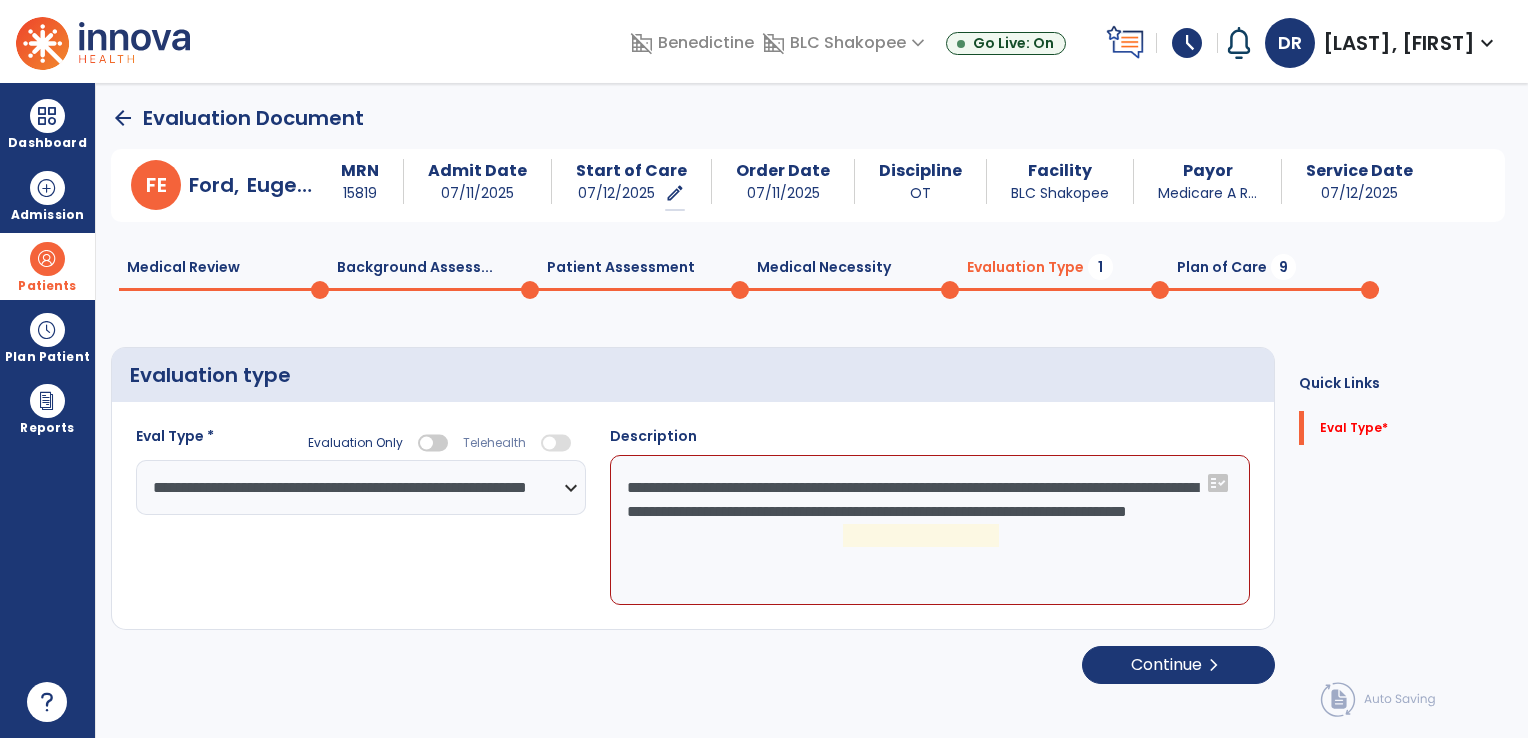click on "**********" 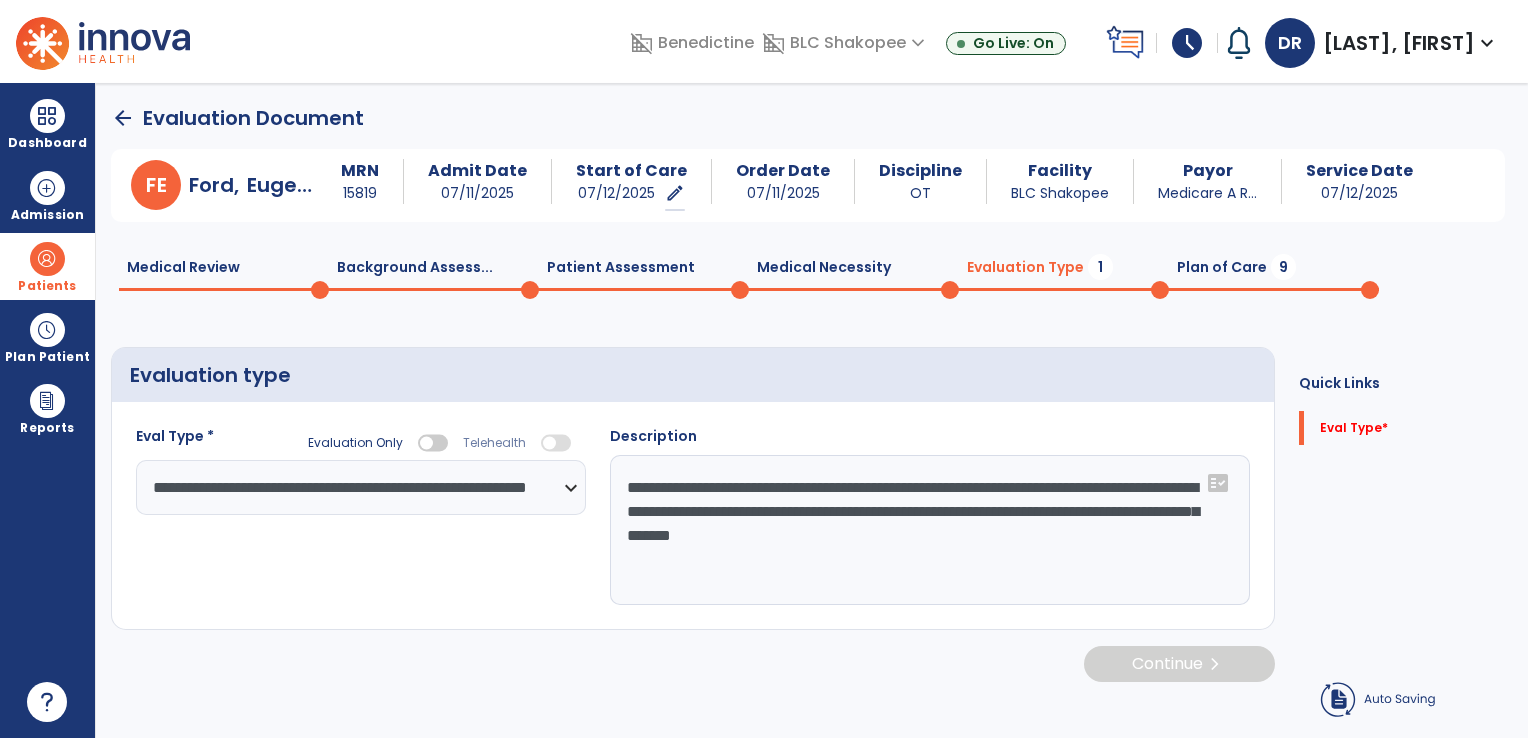 type on "**********" 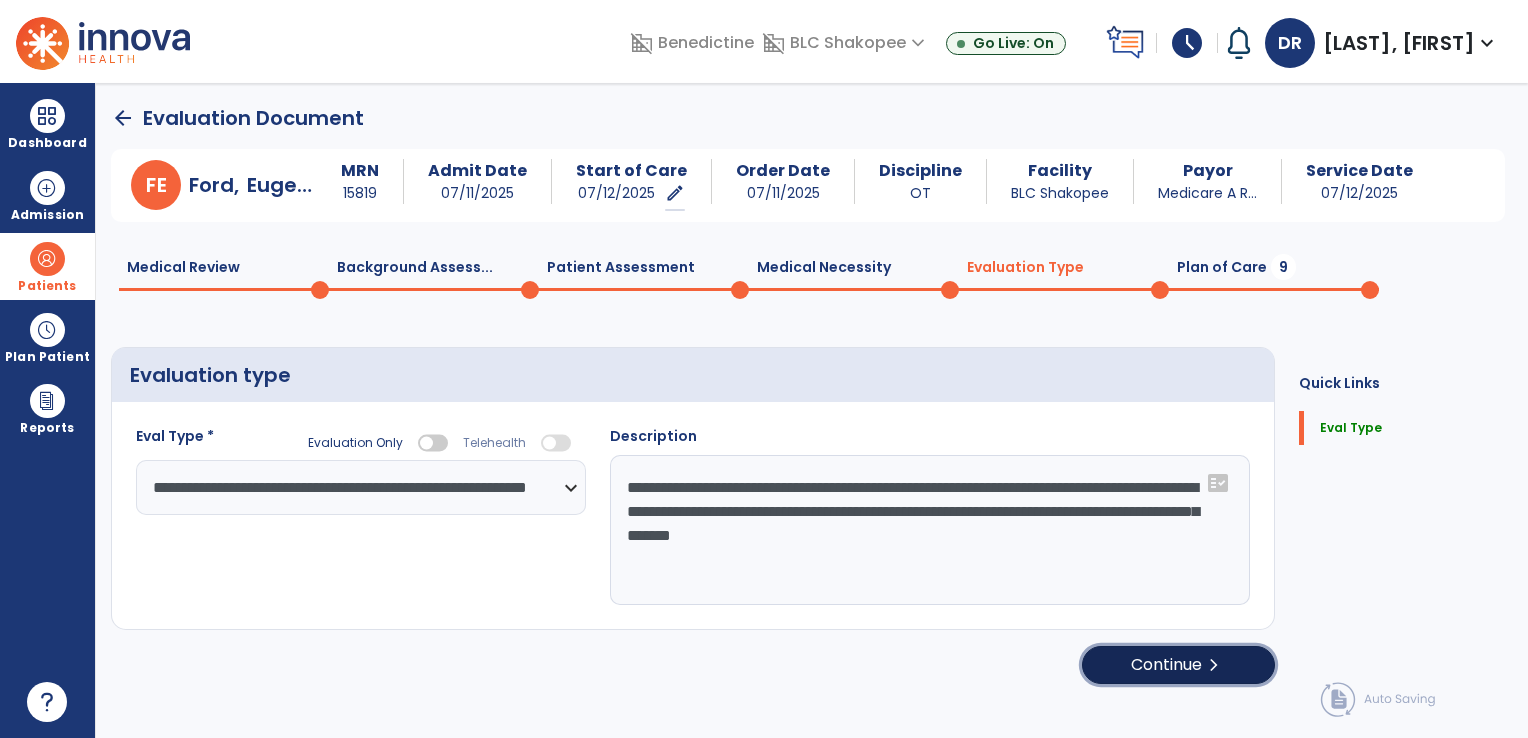 drag, startPoint x: 1121, startPoint y: 666, endPoint x: 1096, endPoint y: 674, distance: 26.24881 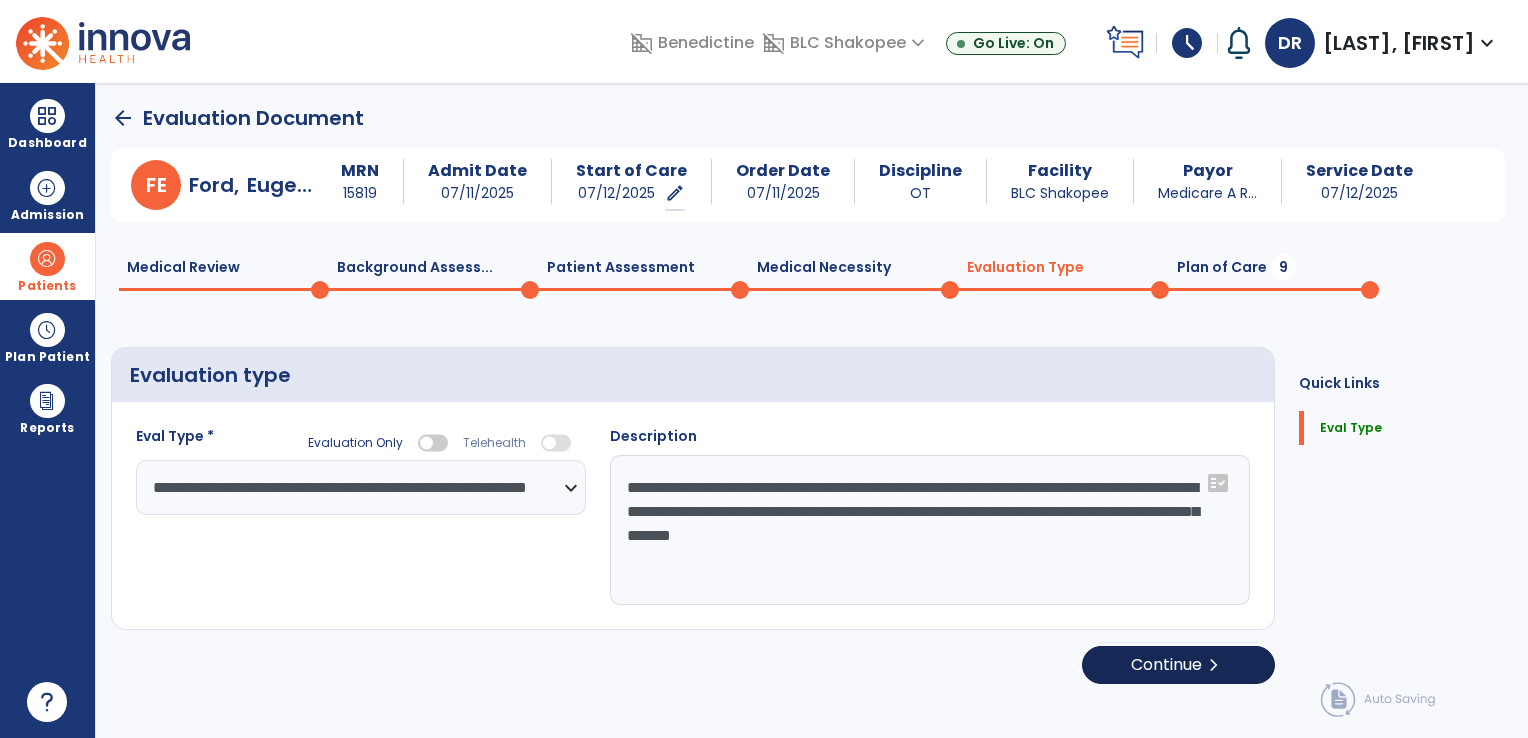 select on "*****" 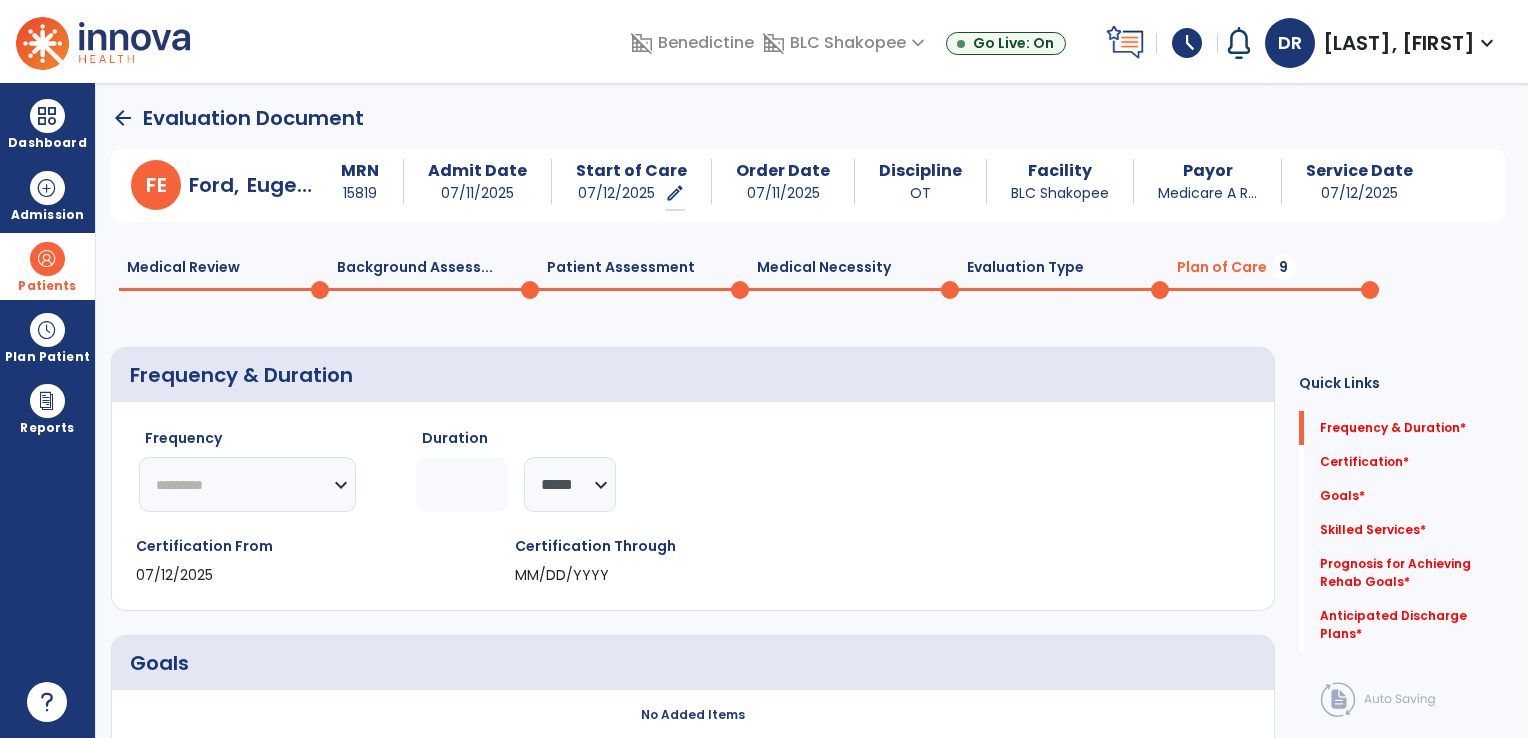 click on "********* ** ** ** ** ** ** **" 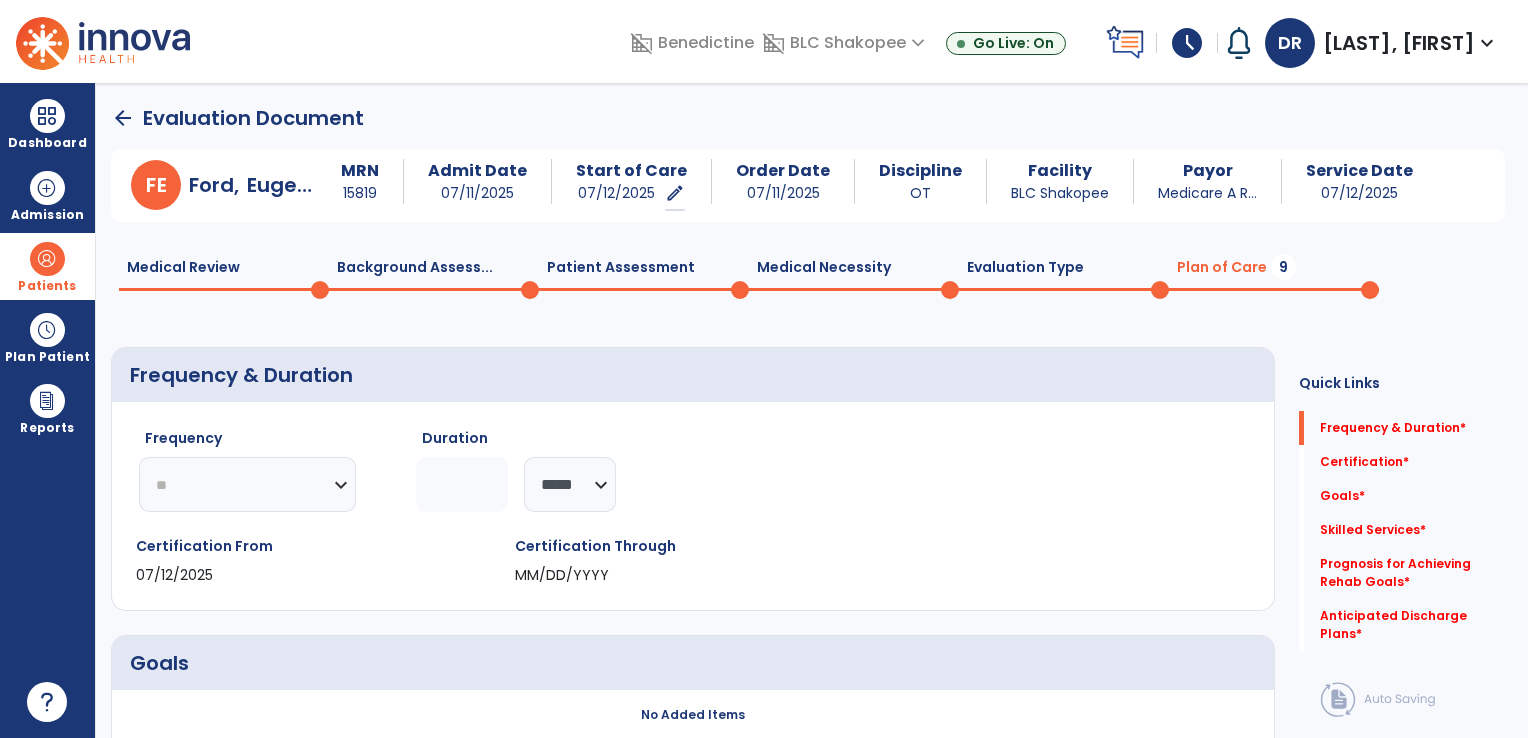 click on "********* ** ** ** ** ** ** **" 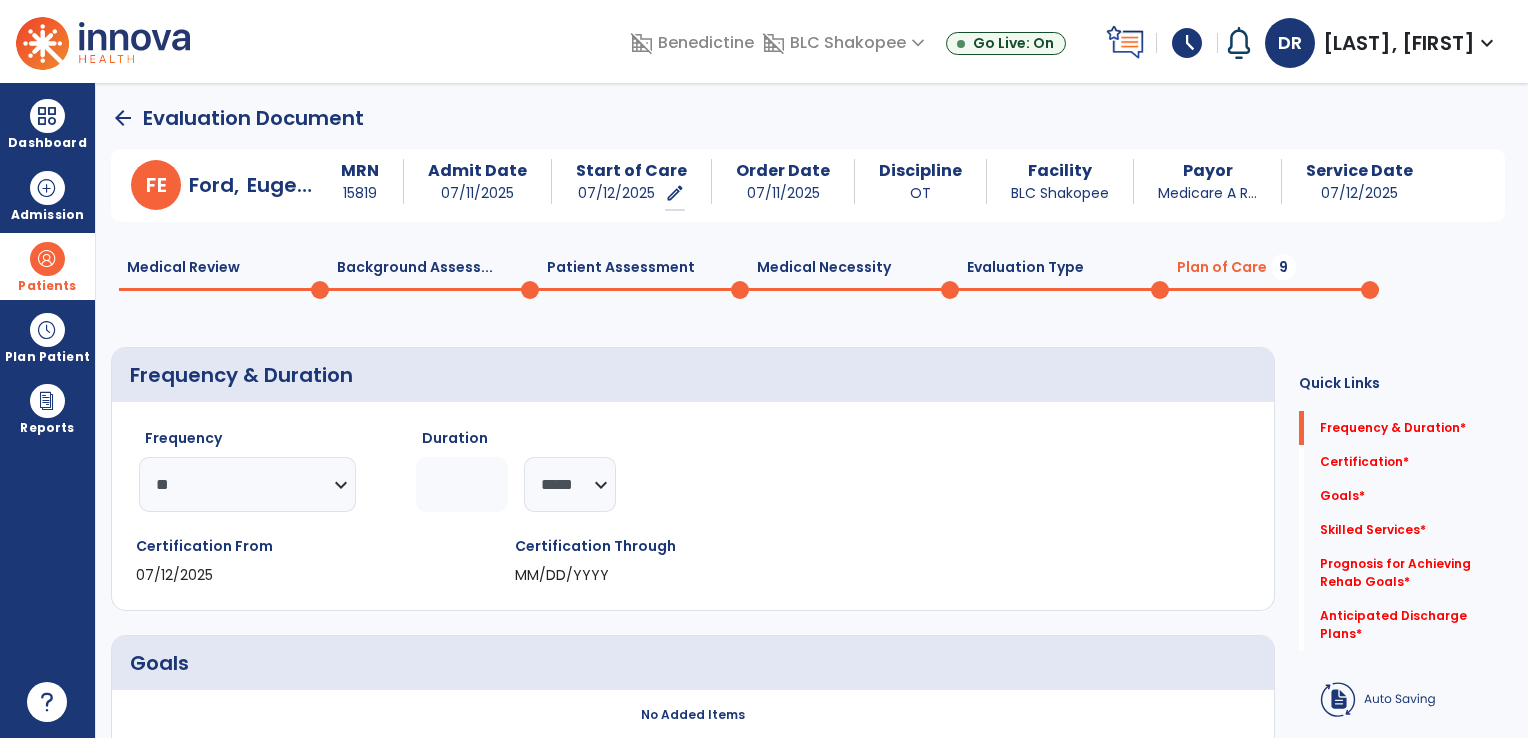 click 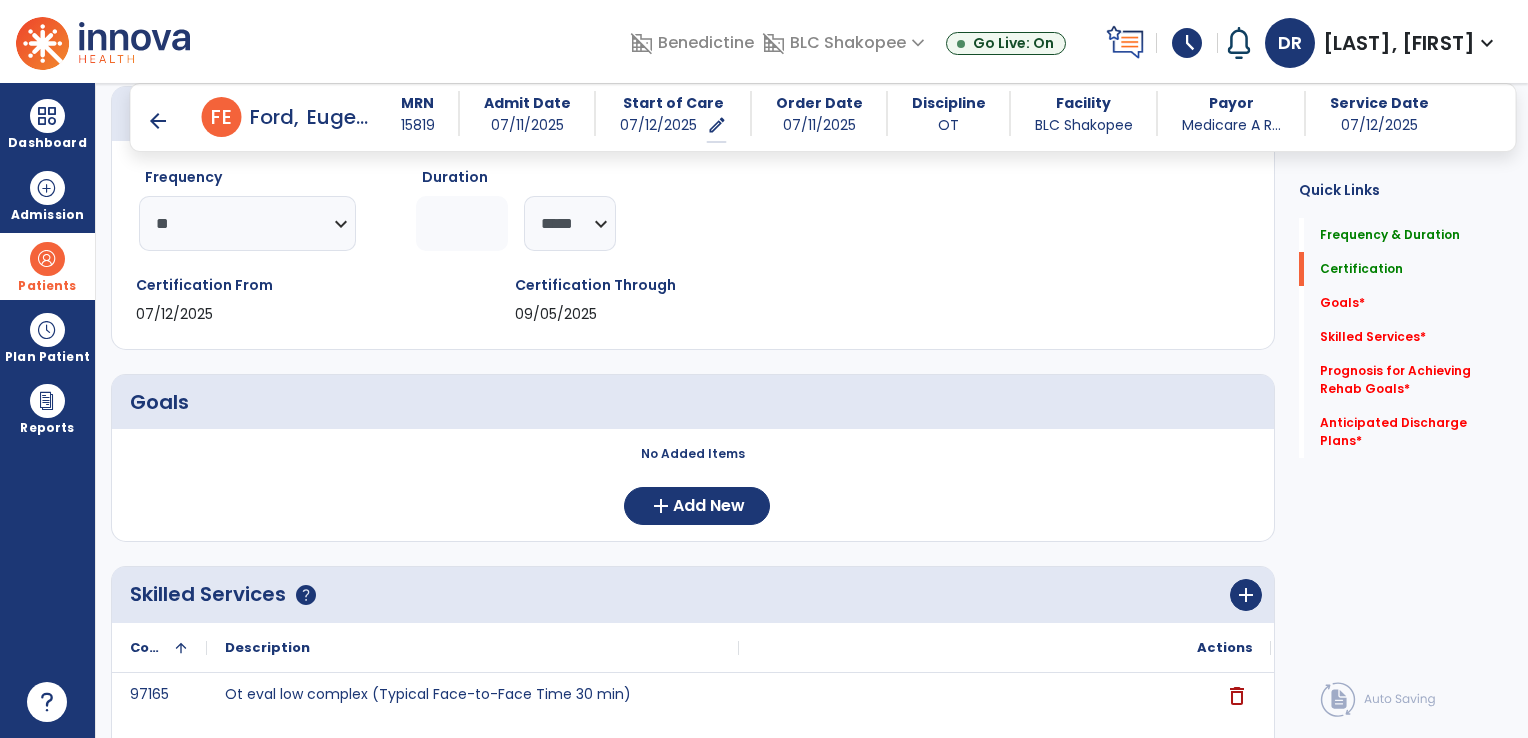 scroll, scrollTop: 244, scrollLeft: 0, axis: vertical 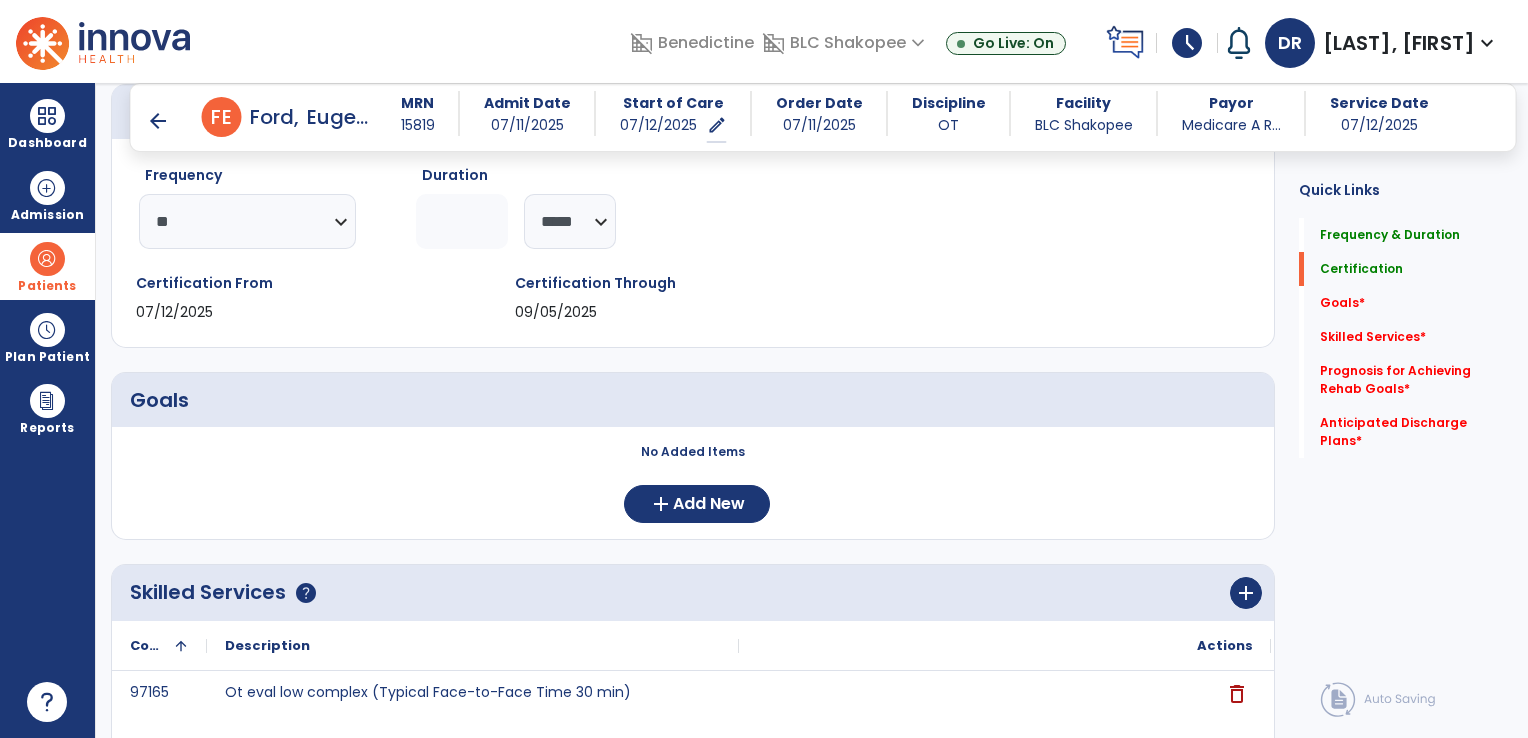 type on "*" 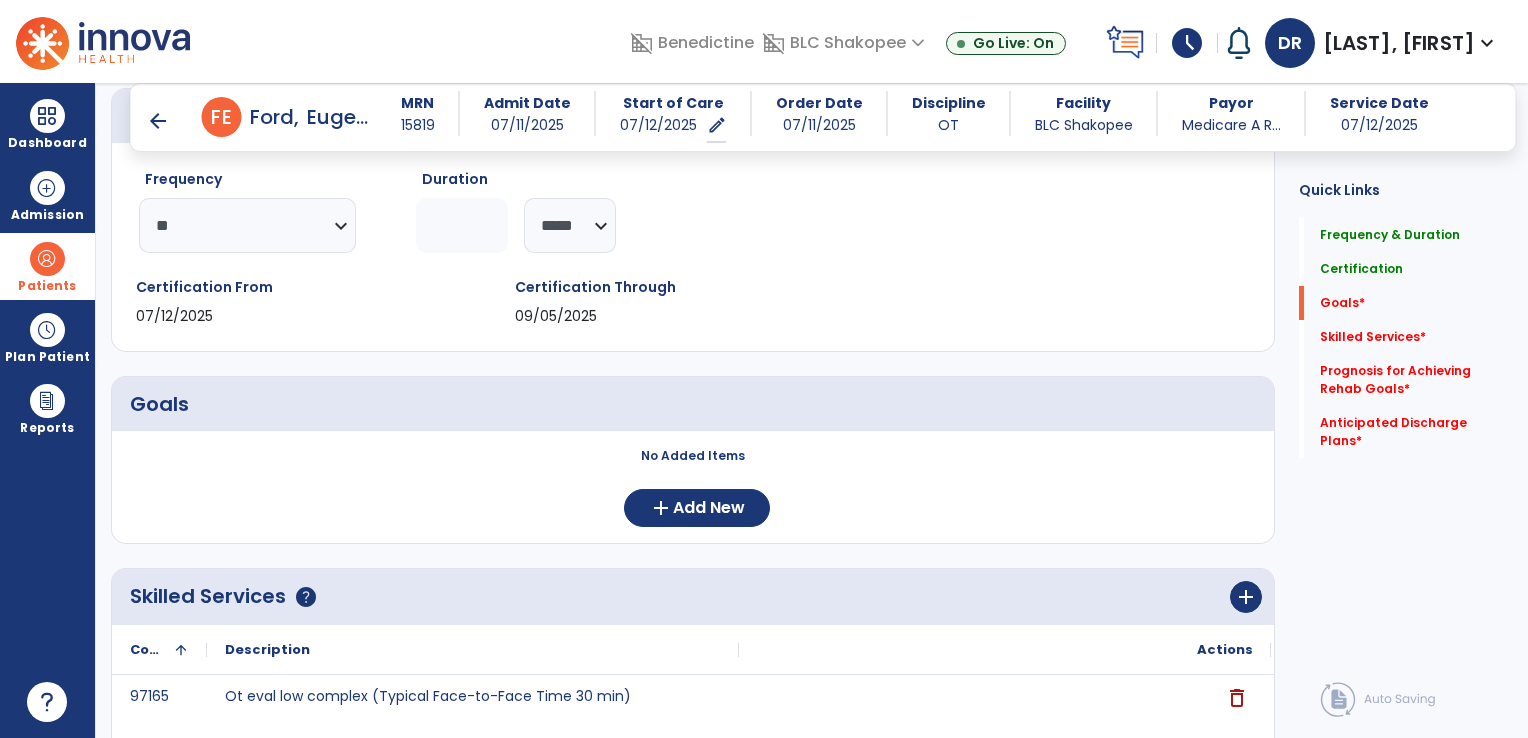 scroll, scrollTop: 230, scrollLeft: 0, axis: vertical 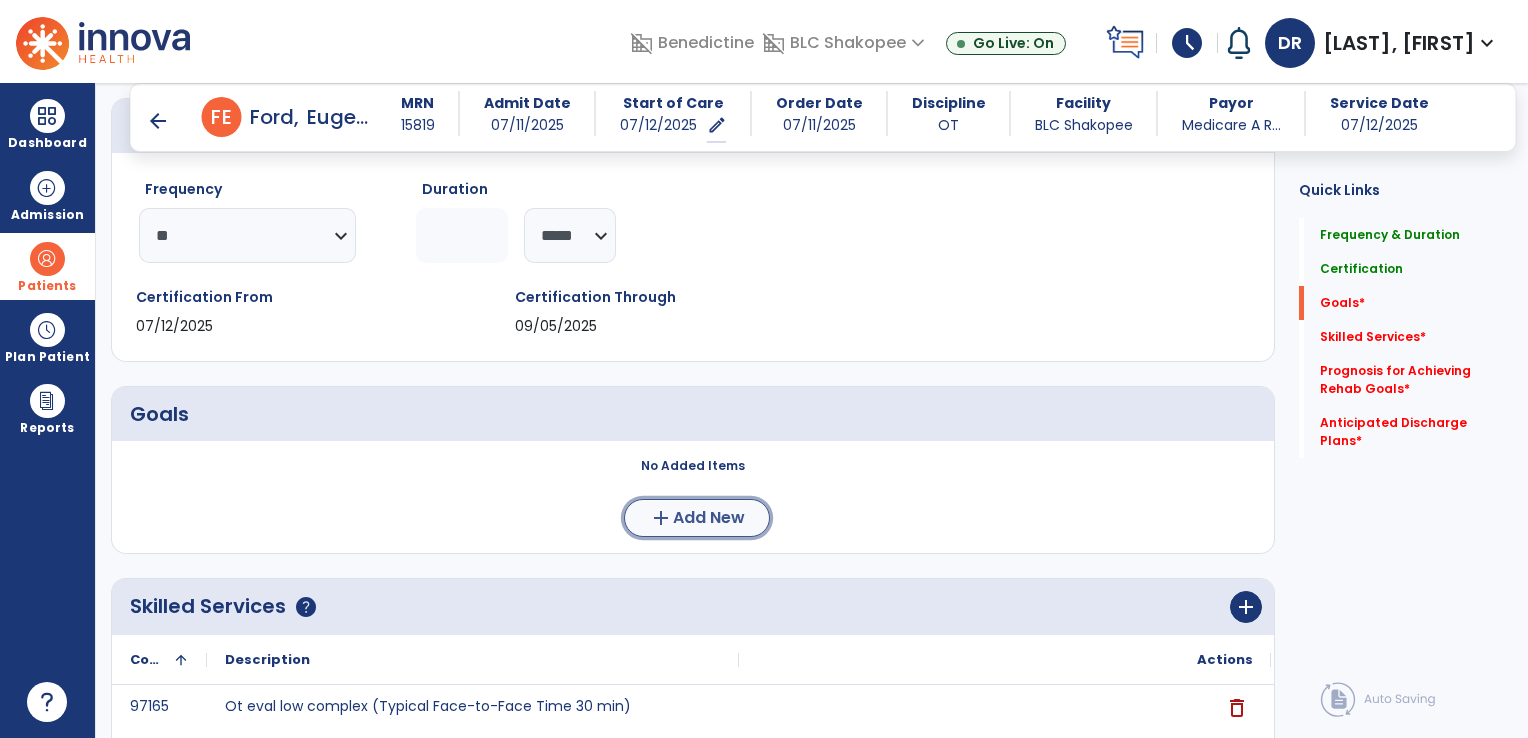 click on "add" at bounding box center [661, 518] 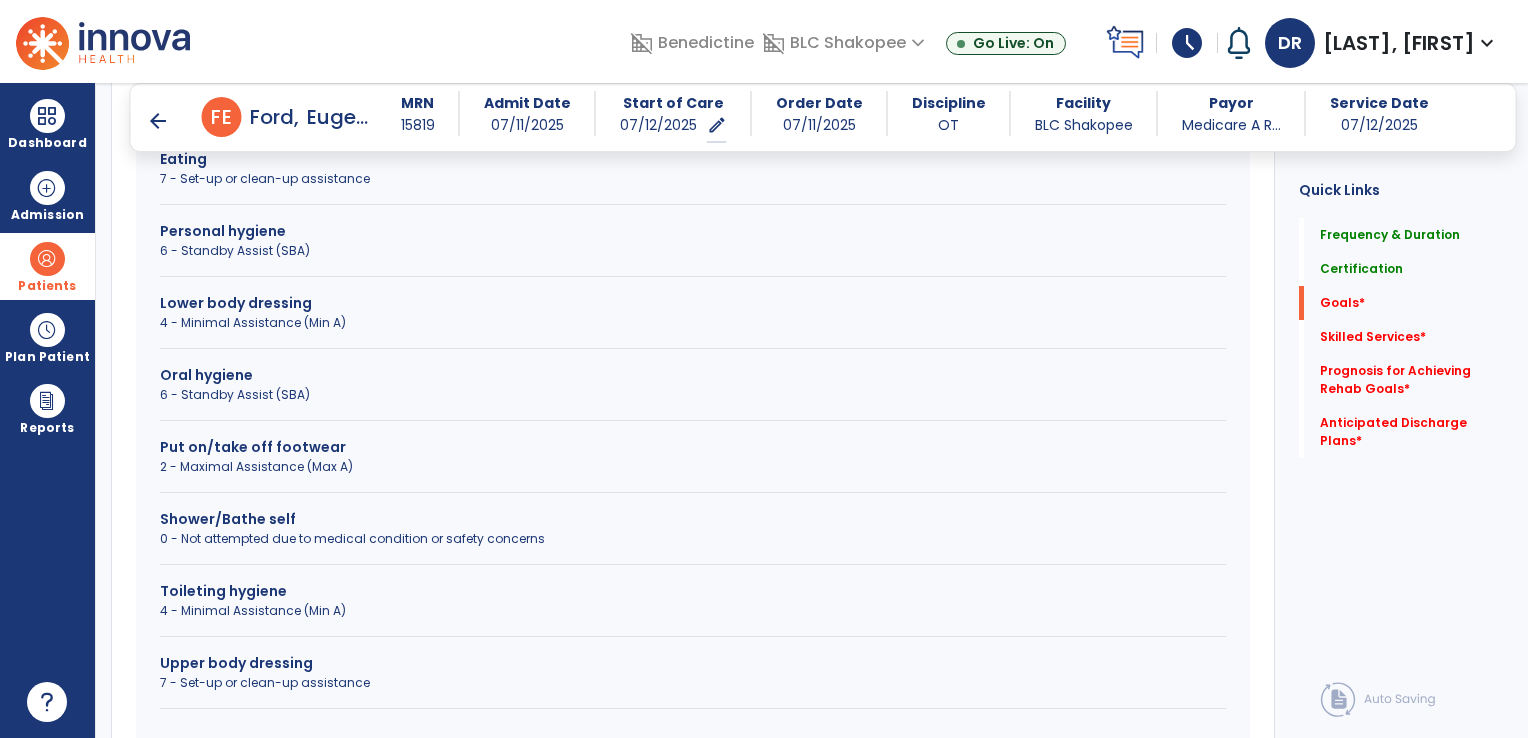 scroll, scrollTop: 706, scrollLeft: 0, axis: vertical 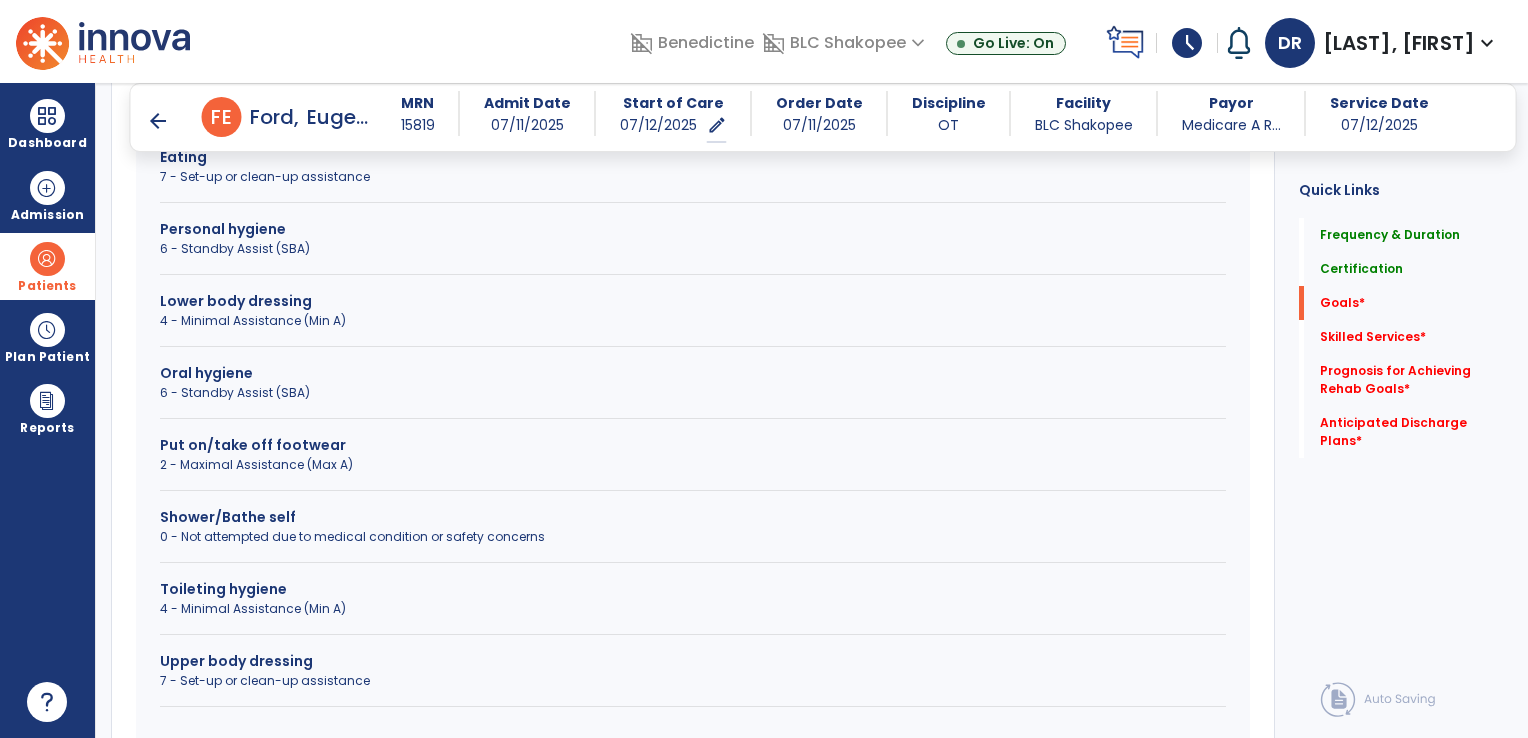 click on "4 - Minimal Assistance (Min A)" at bounding box center [693, 609] 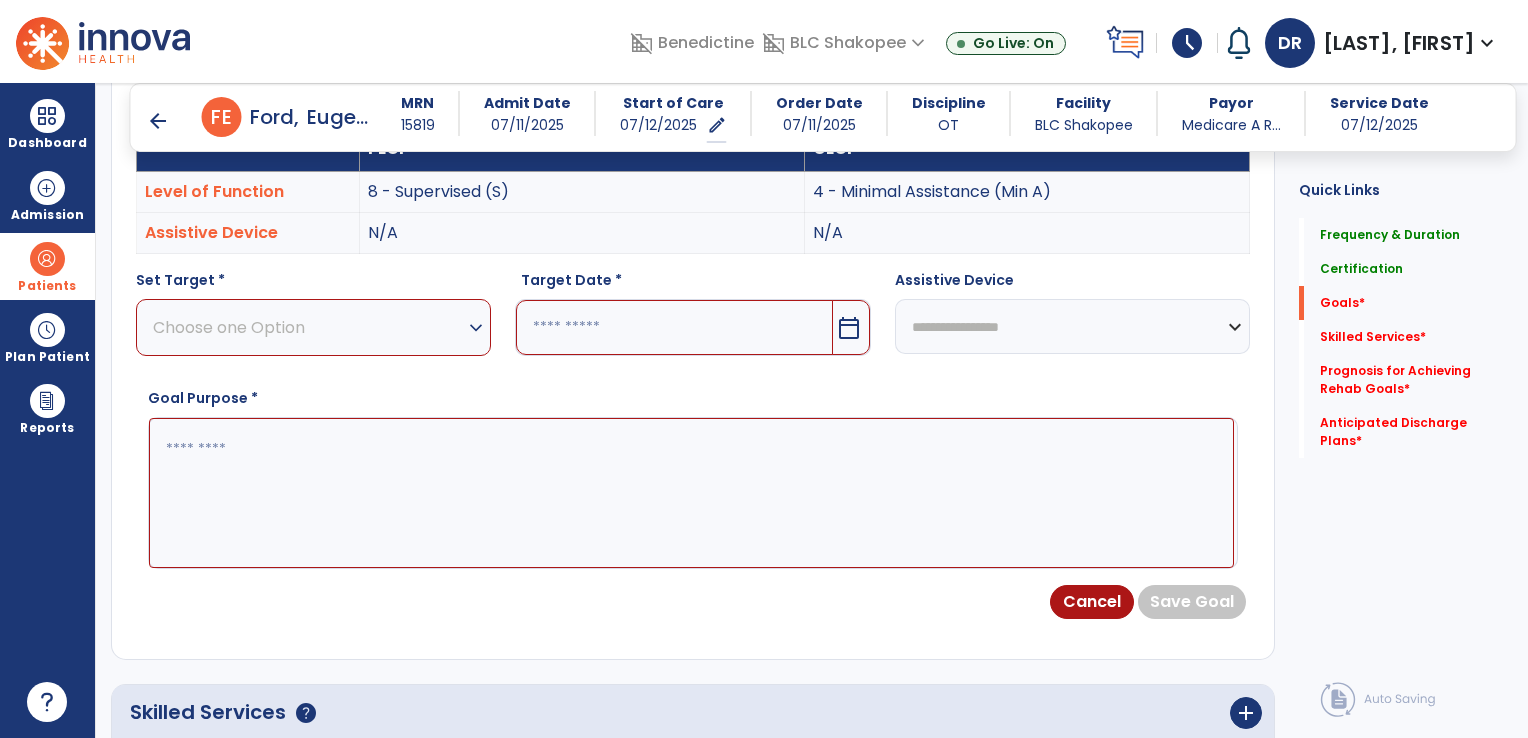scroll, scrollTop: 604, scrollLeft: 0, axis: vertical 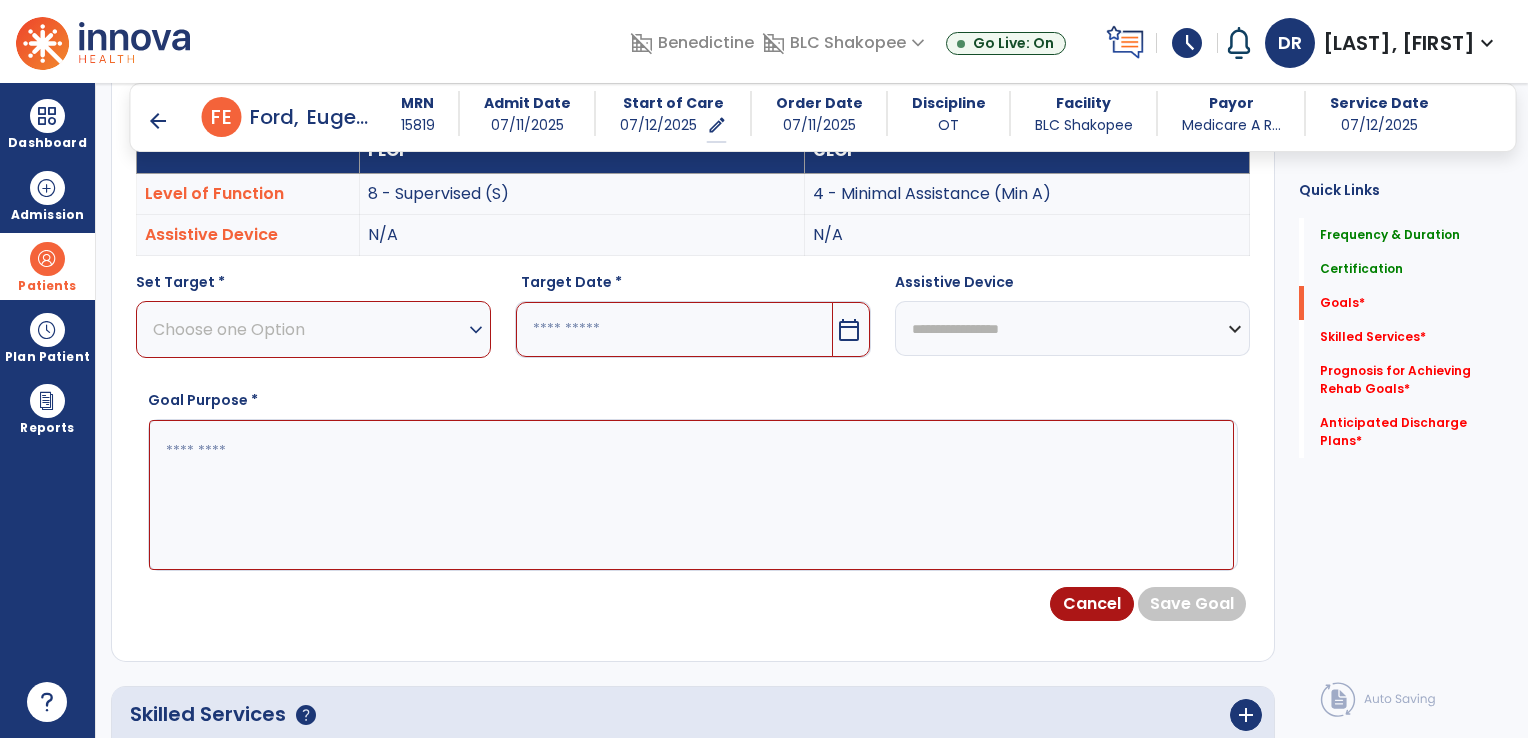 click on "Choose one Option" at bounding box center [308, 329] 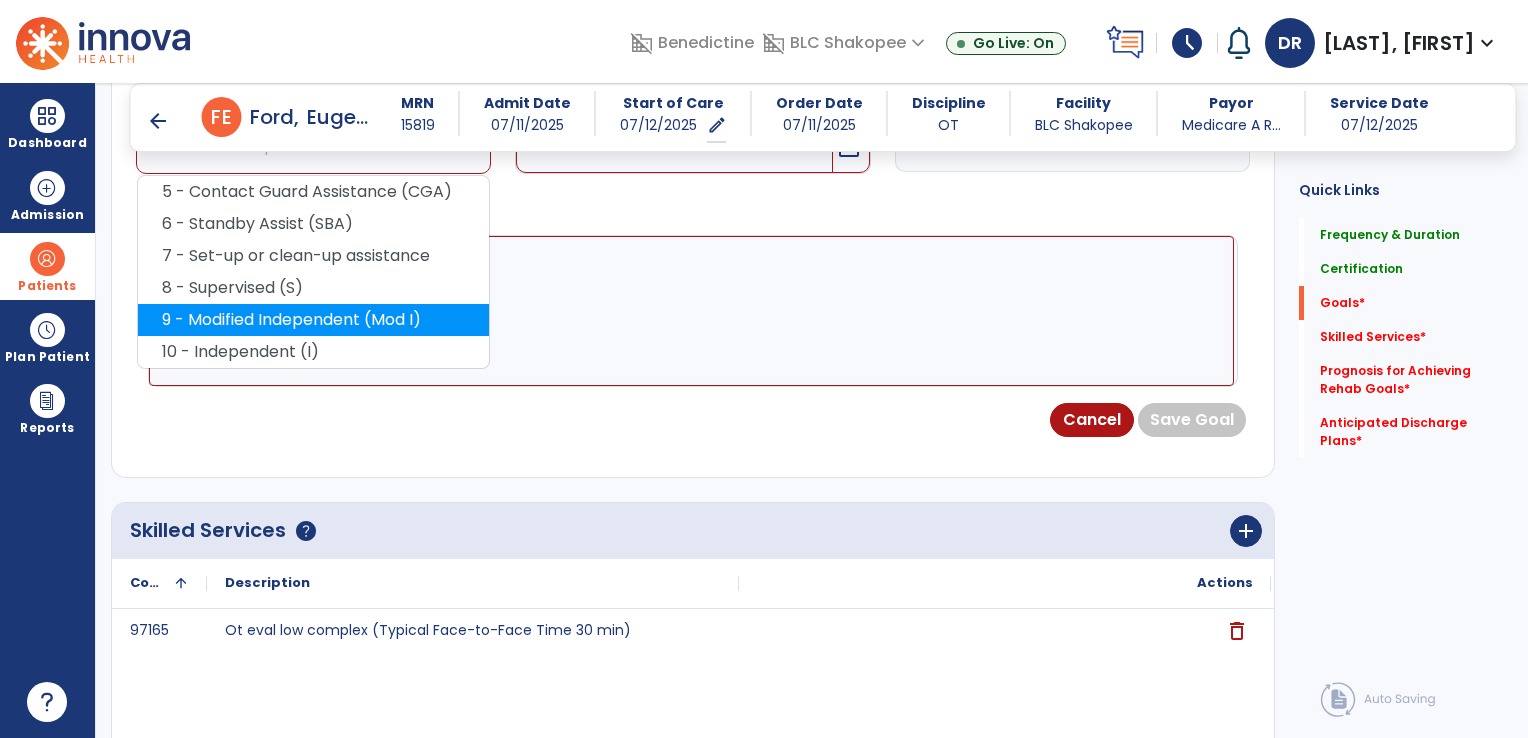 scroll, scrollTop: 802, scrollLeft: 0, axis: vertical 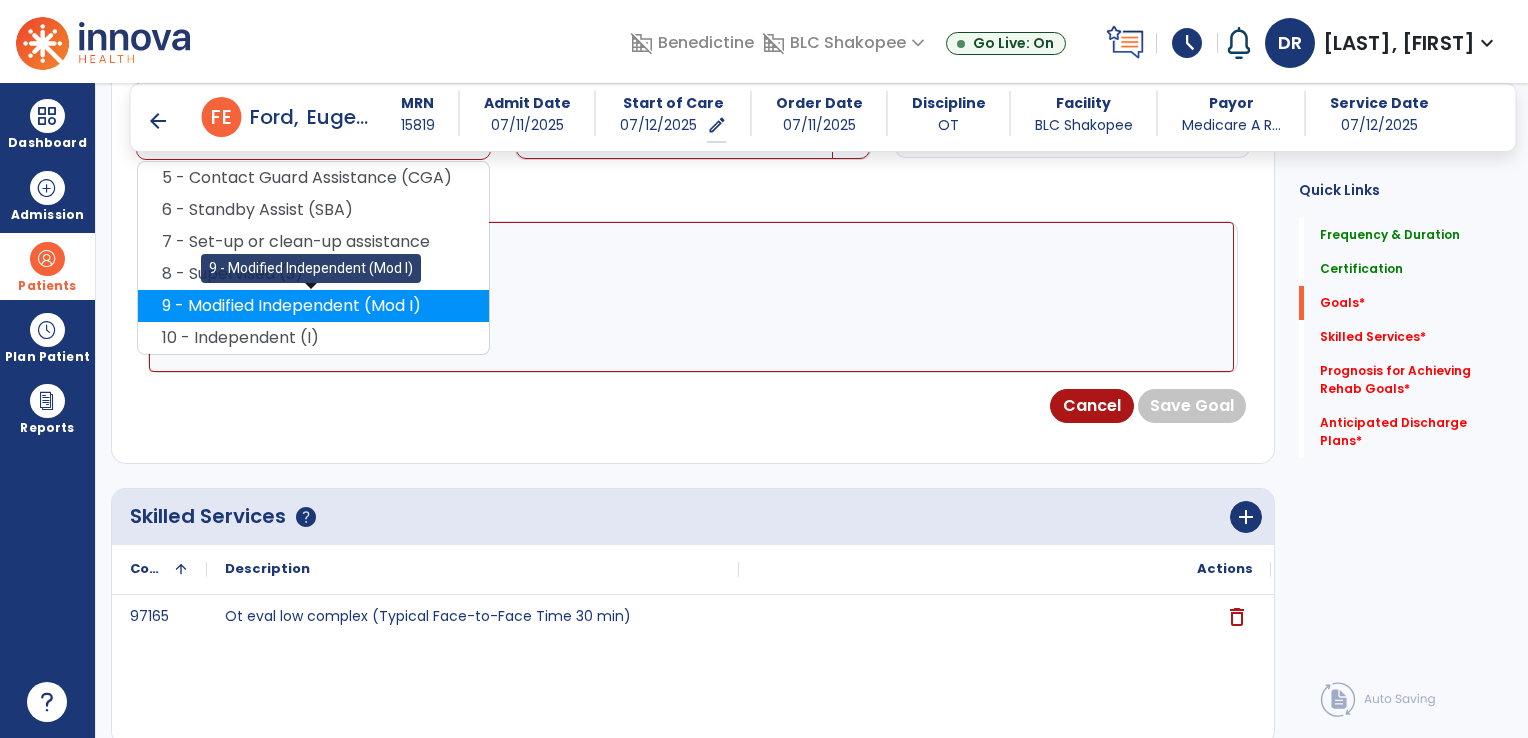 click on "9 - Modified Independent (Mod I)" at bounding box center (313, 306) 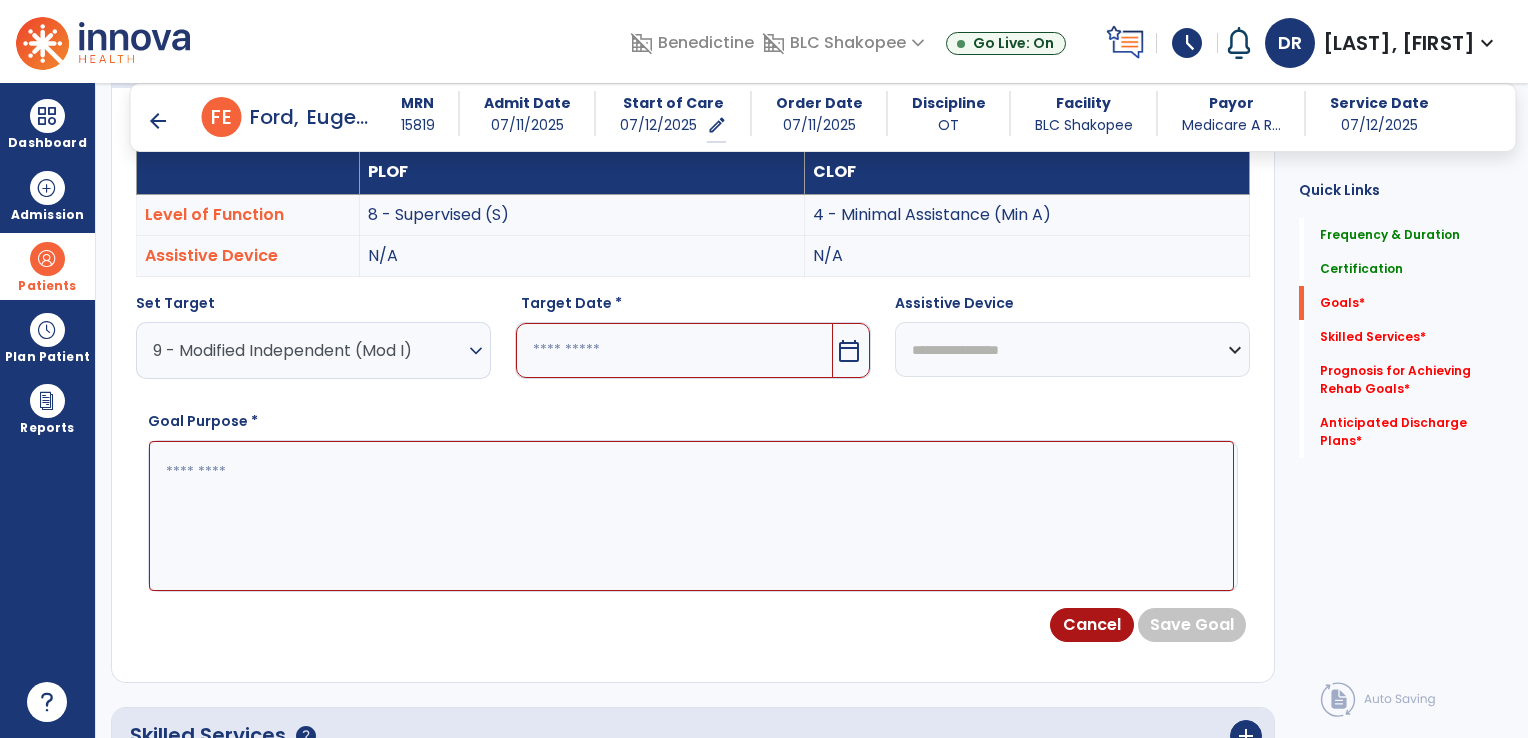 scroll, scrollTop: 582, scrollLeft: 0, axis: vertical 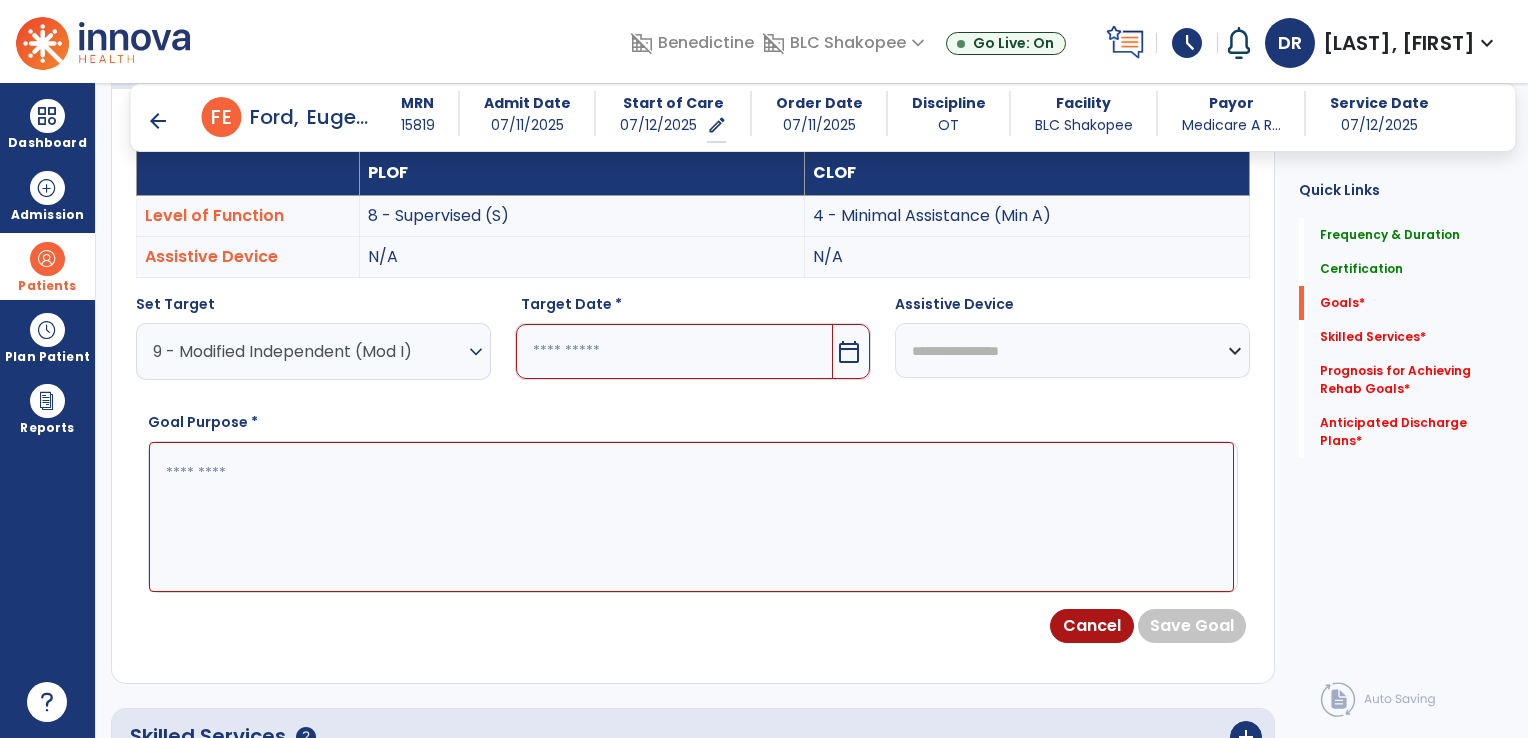 click at bounding box center (674, 351) 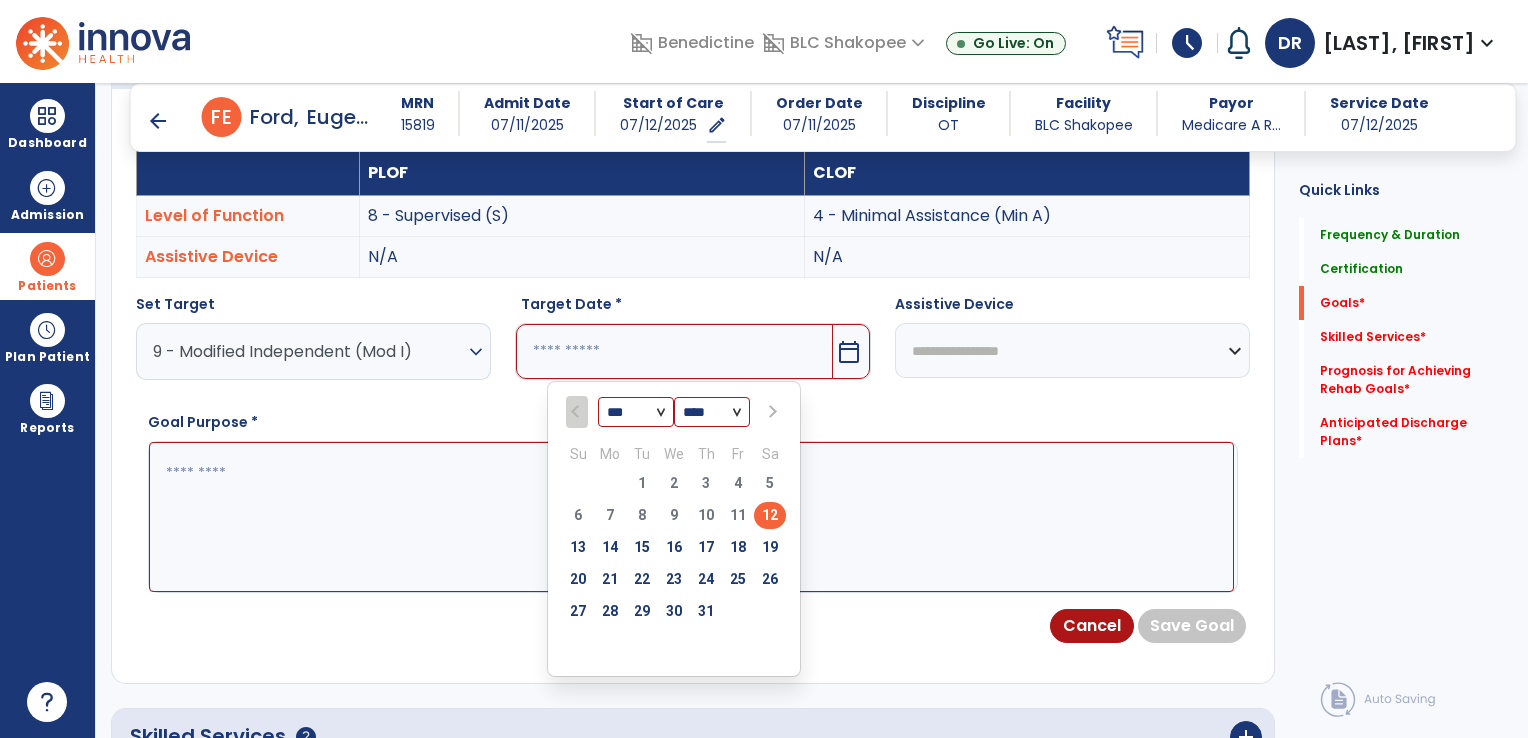 click at bounding box center [771, 412] 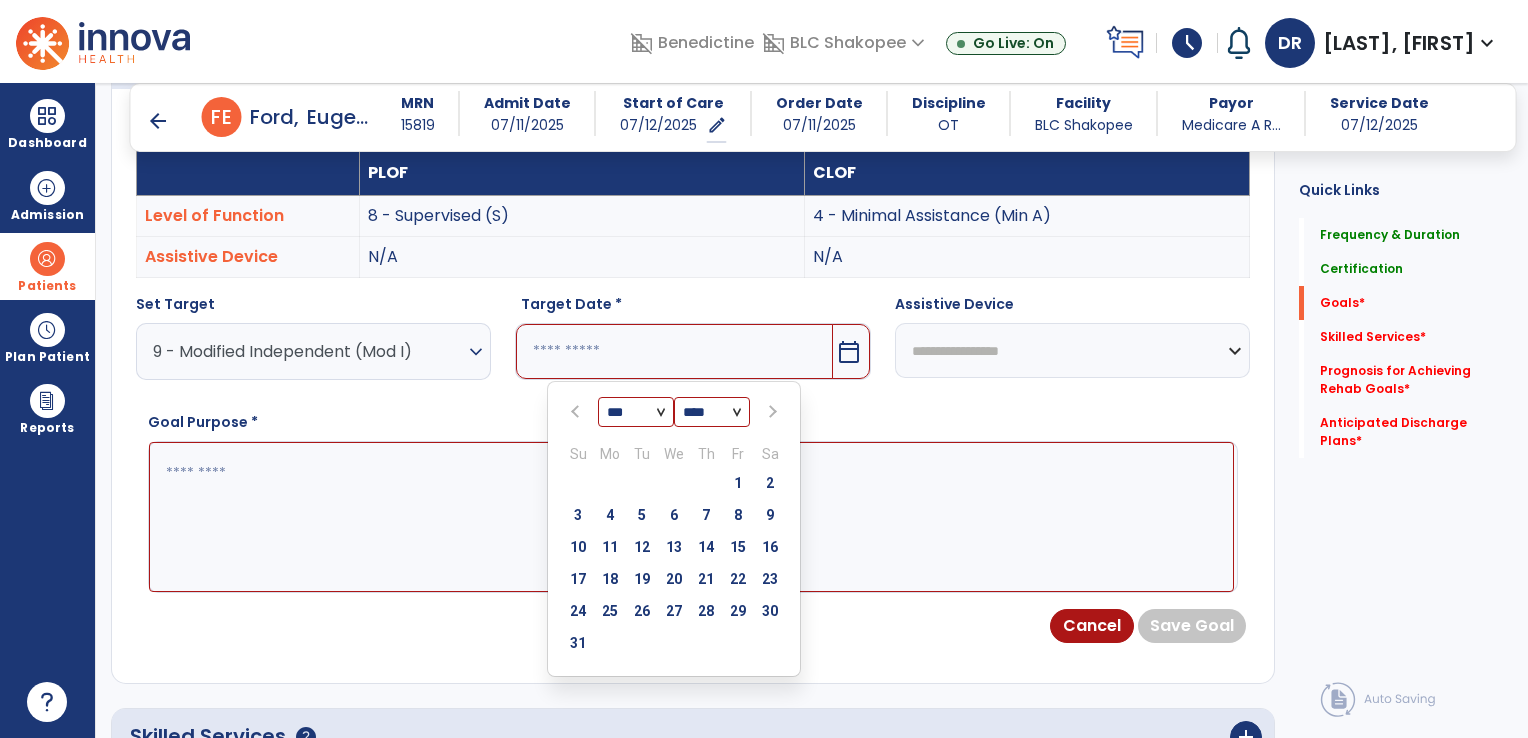 click at bounding box center (578, 412) 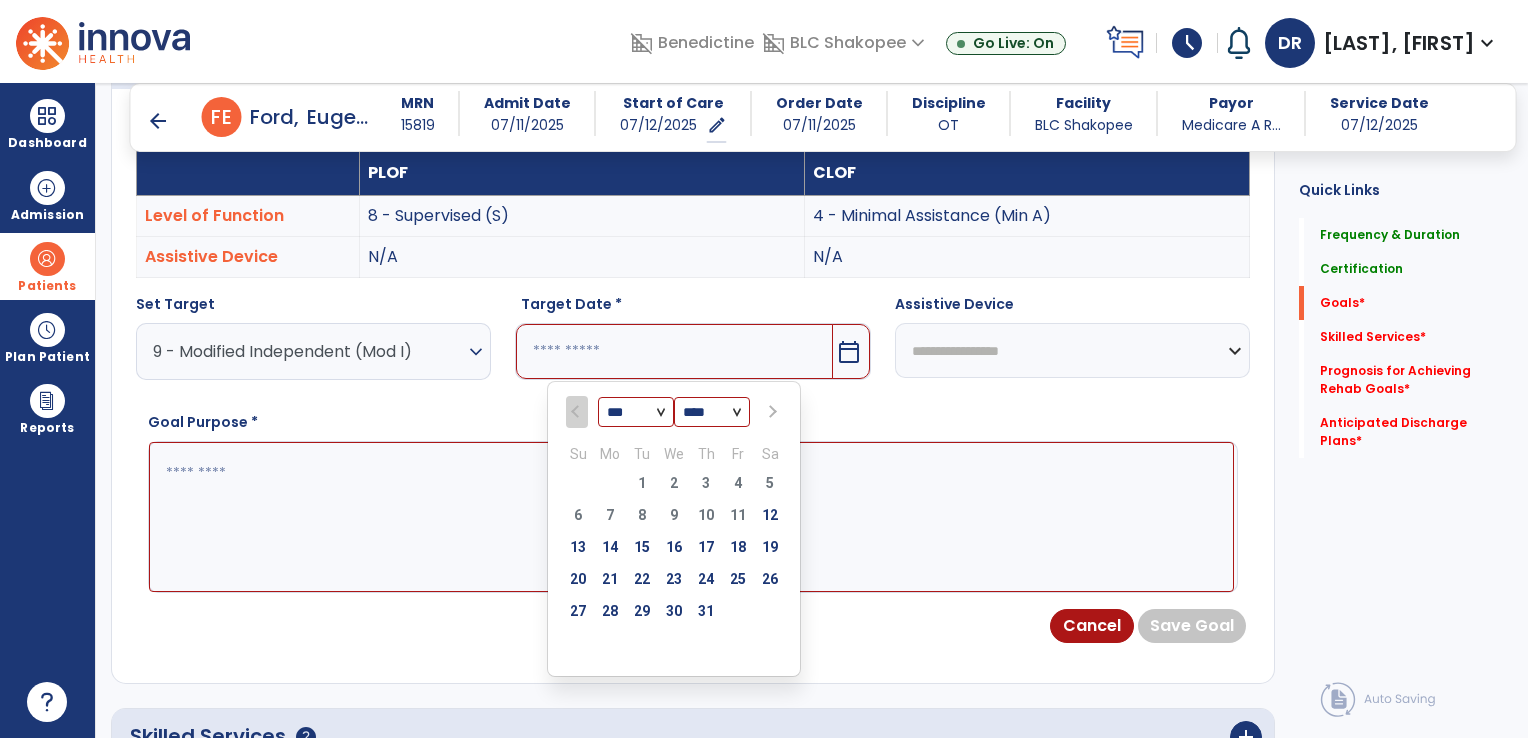 drag, startPoint x: 771, startPoint y: 413, endPoint x: 612, endPoint y: 498, distance: 180.2942 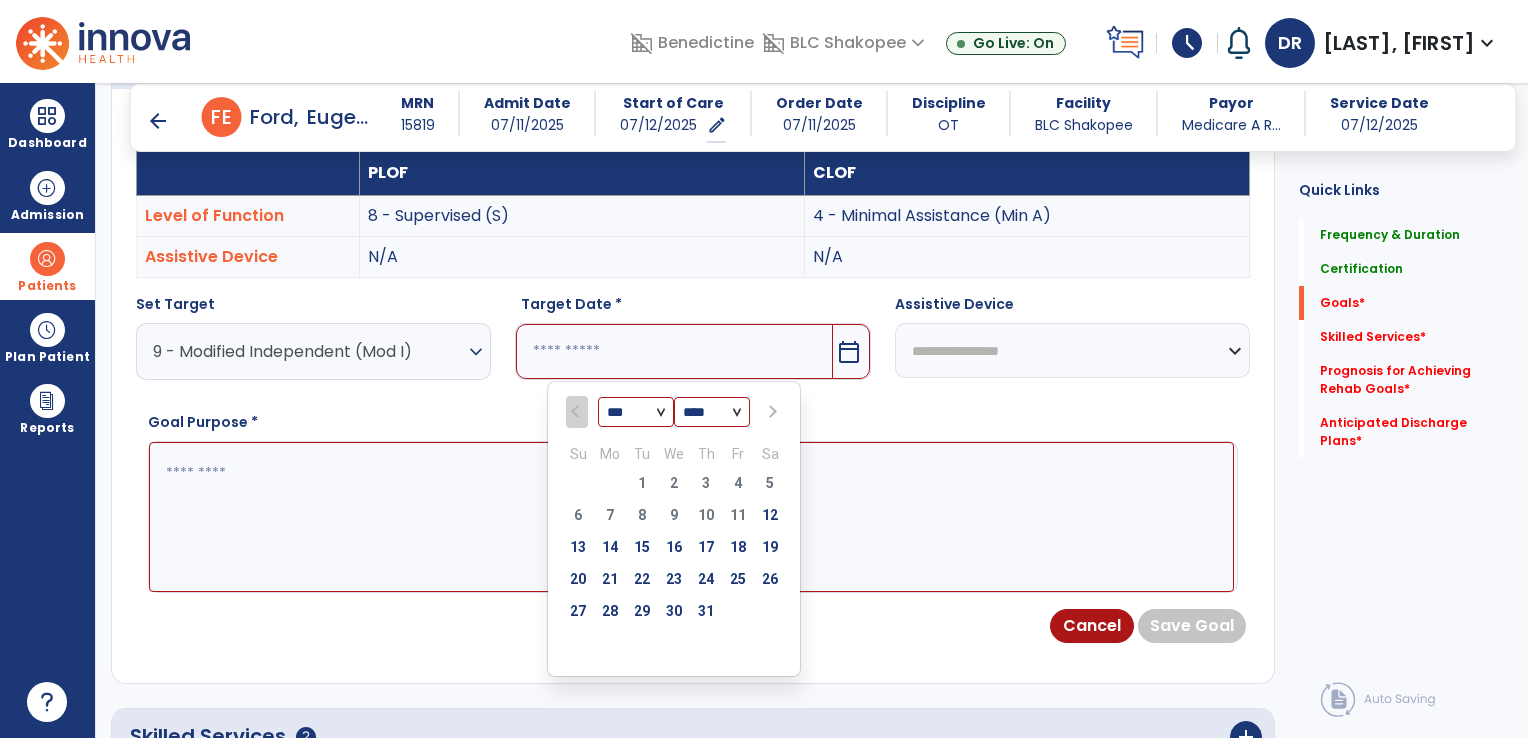 click at bounding box center [771, 412] 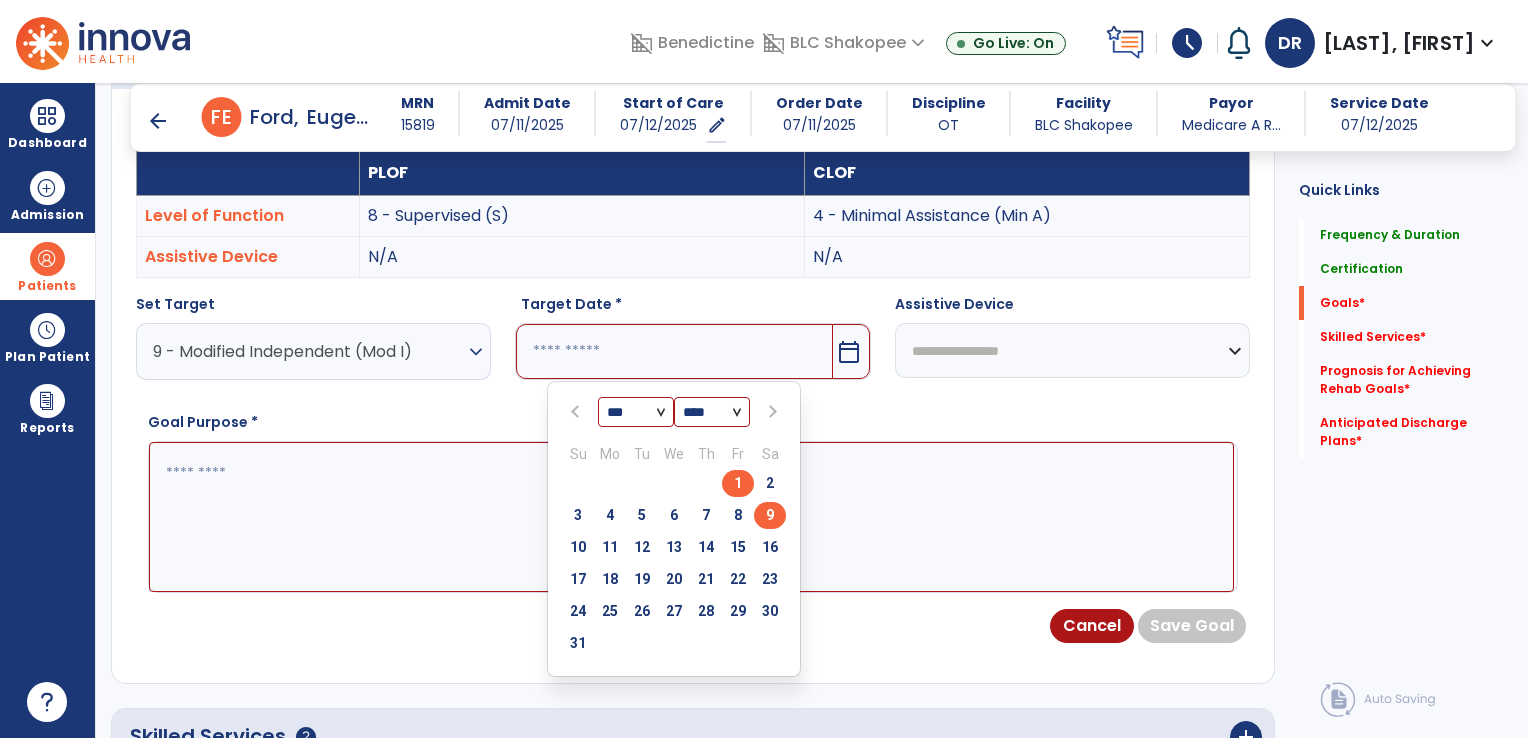 click on "9" at bounding box center (770, 515) 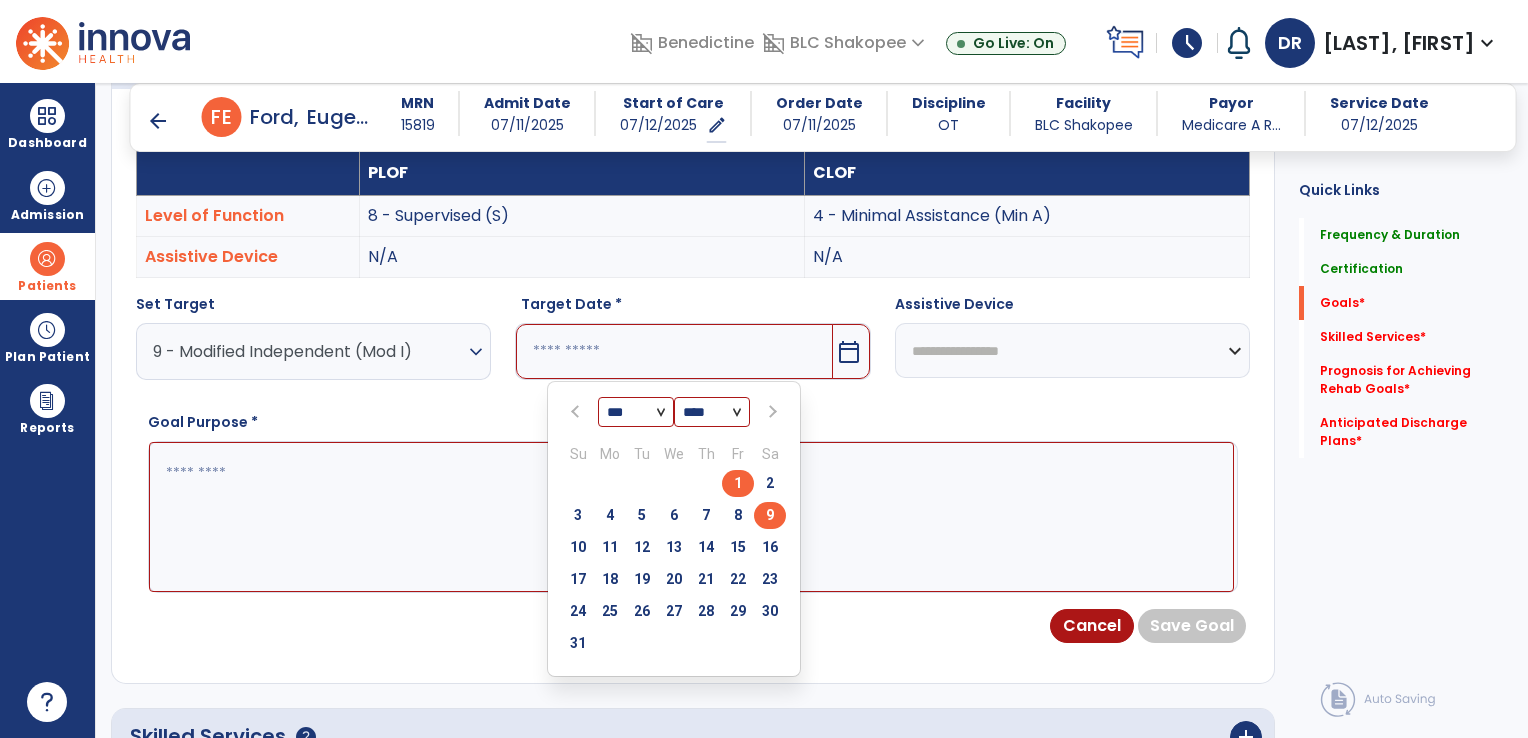 type on "********" 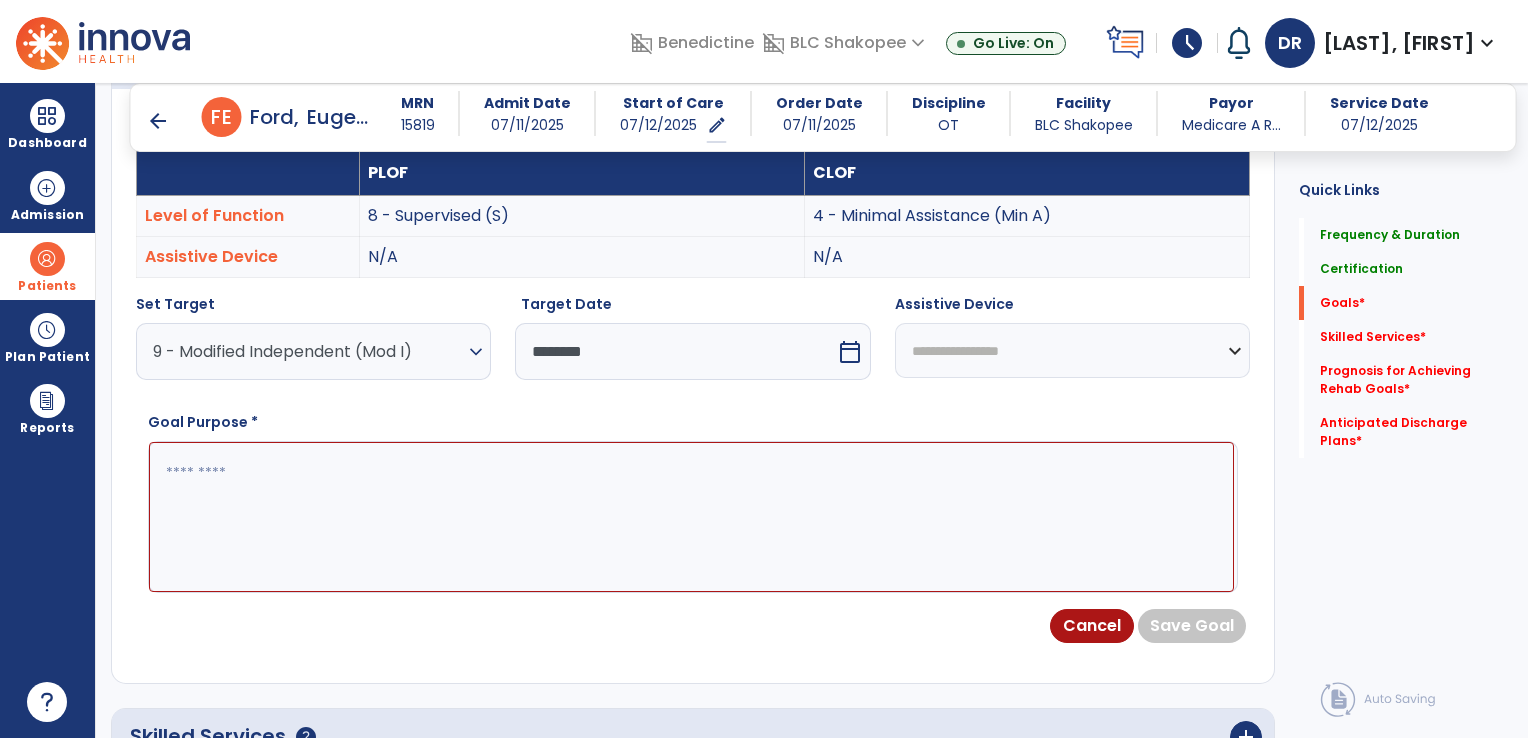 click on "**********" at bounding box center (1072, 350) 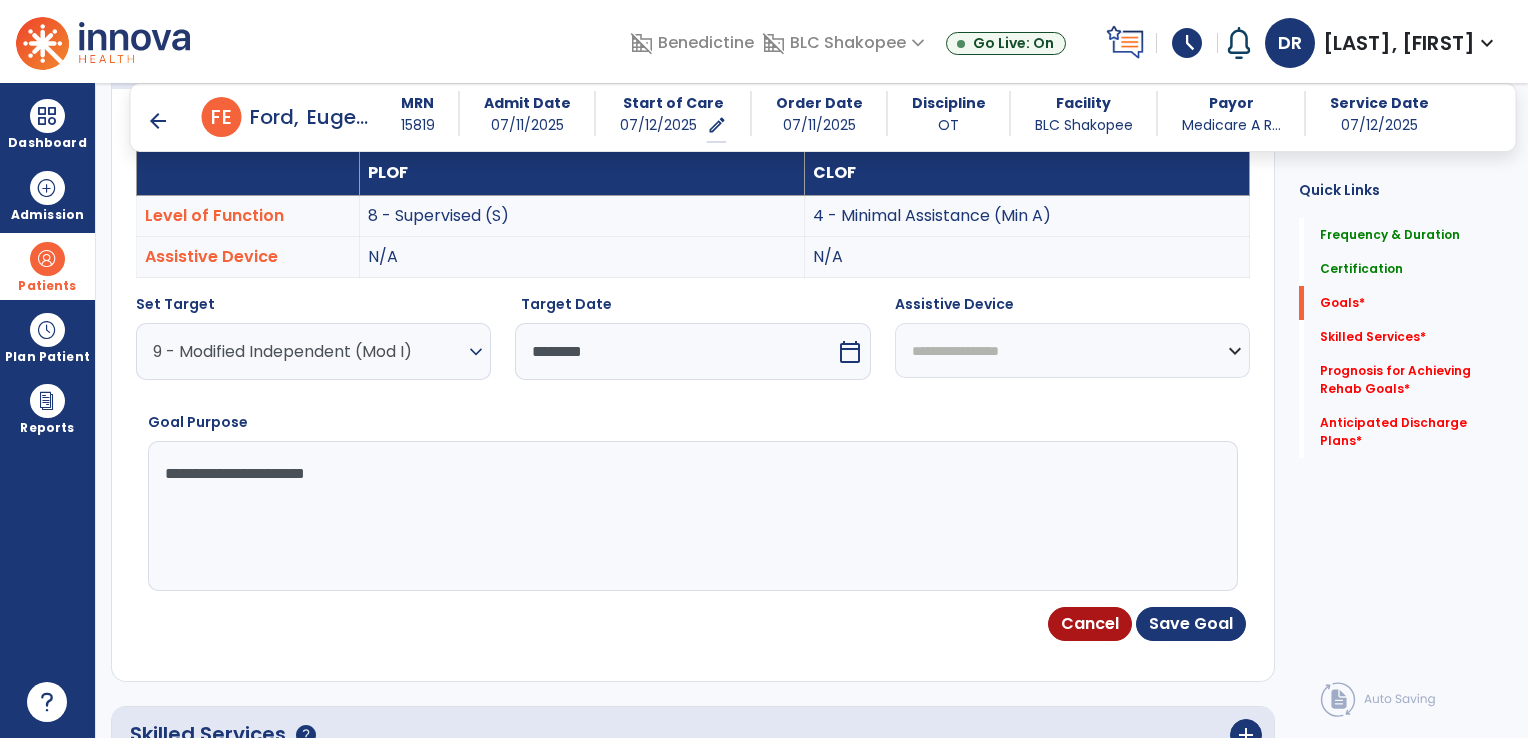 type on "**********" 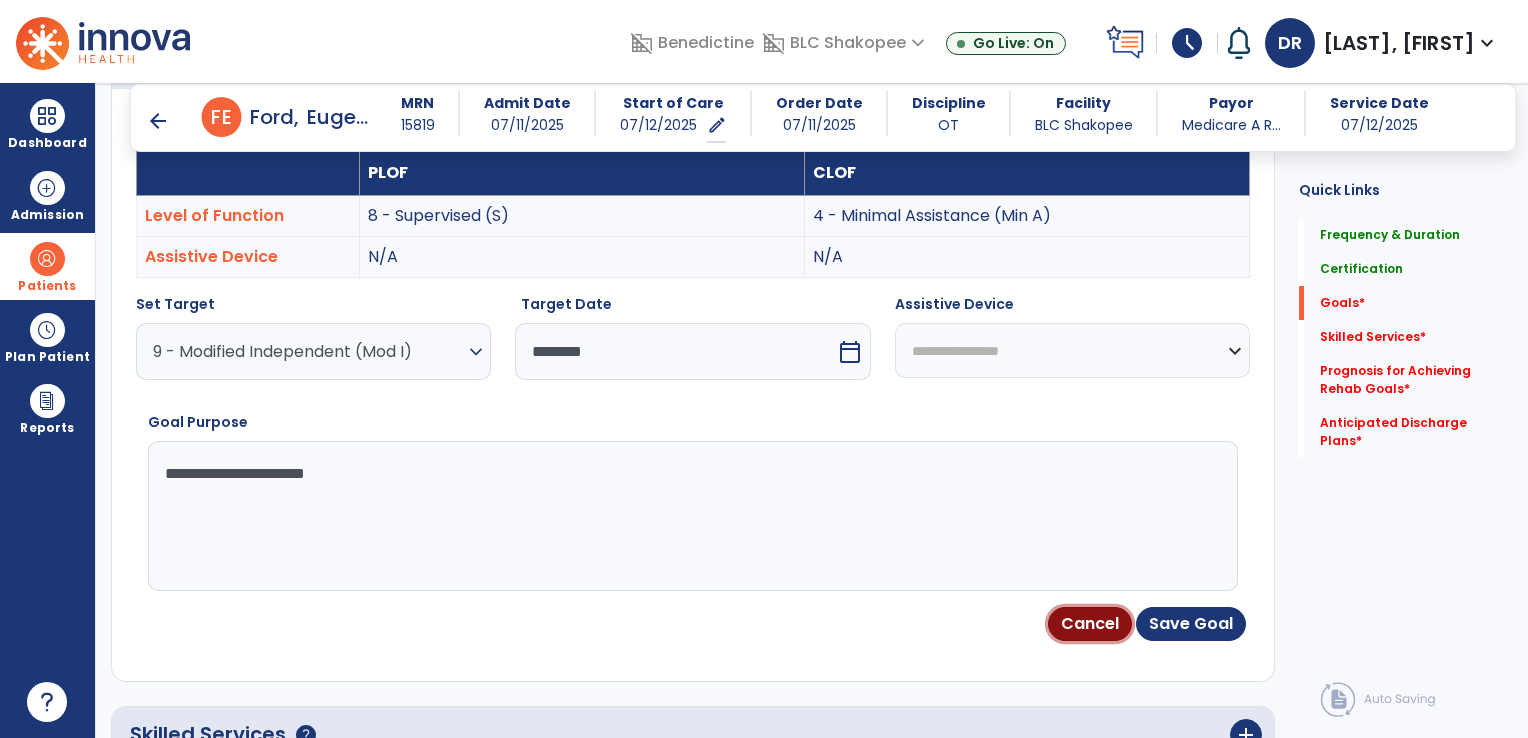 type 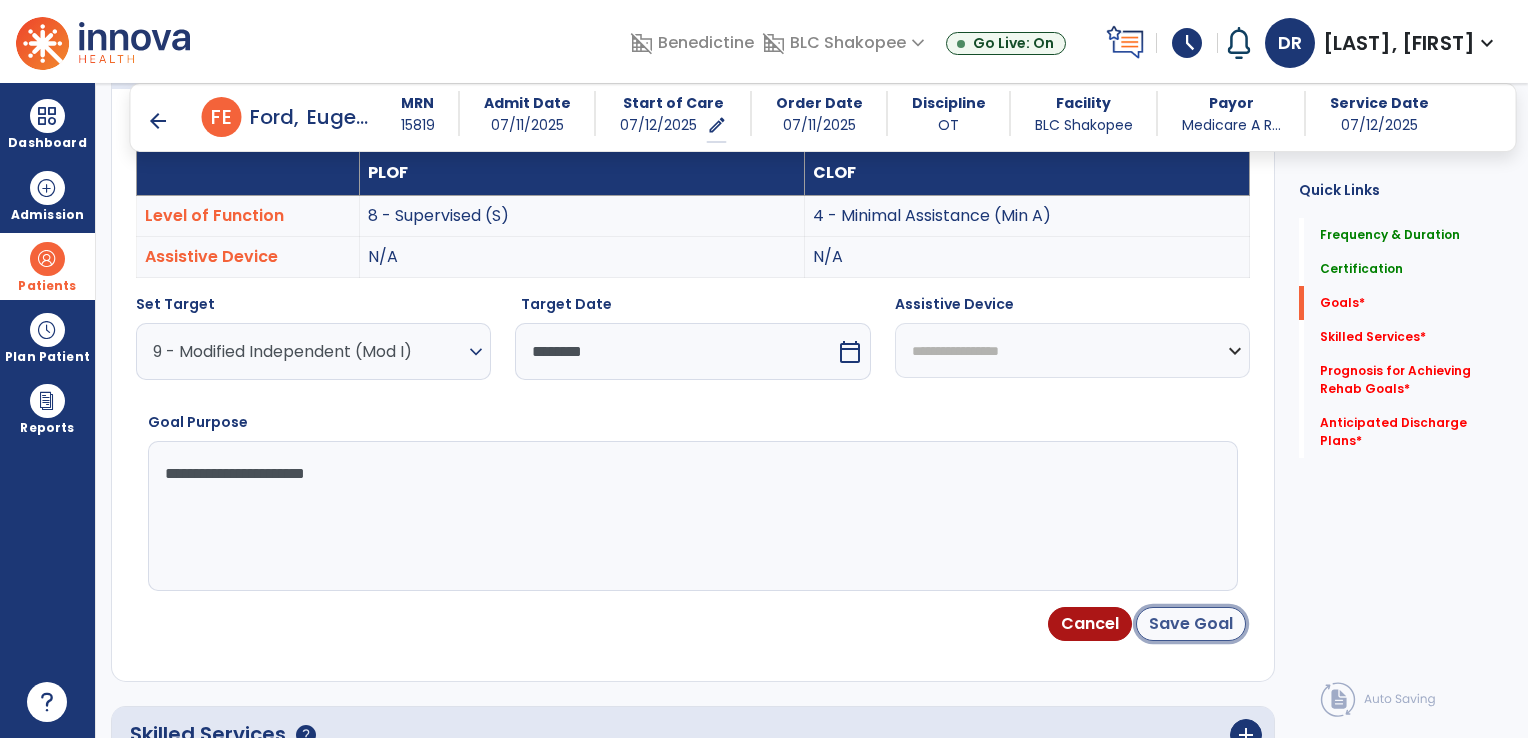 click on "Save Goal" at bounding box center (1191, 624) 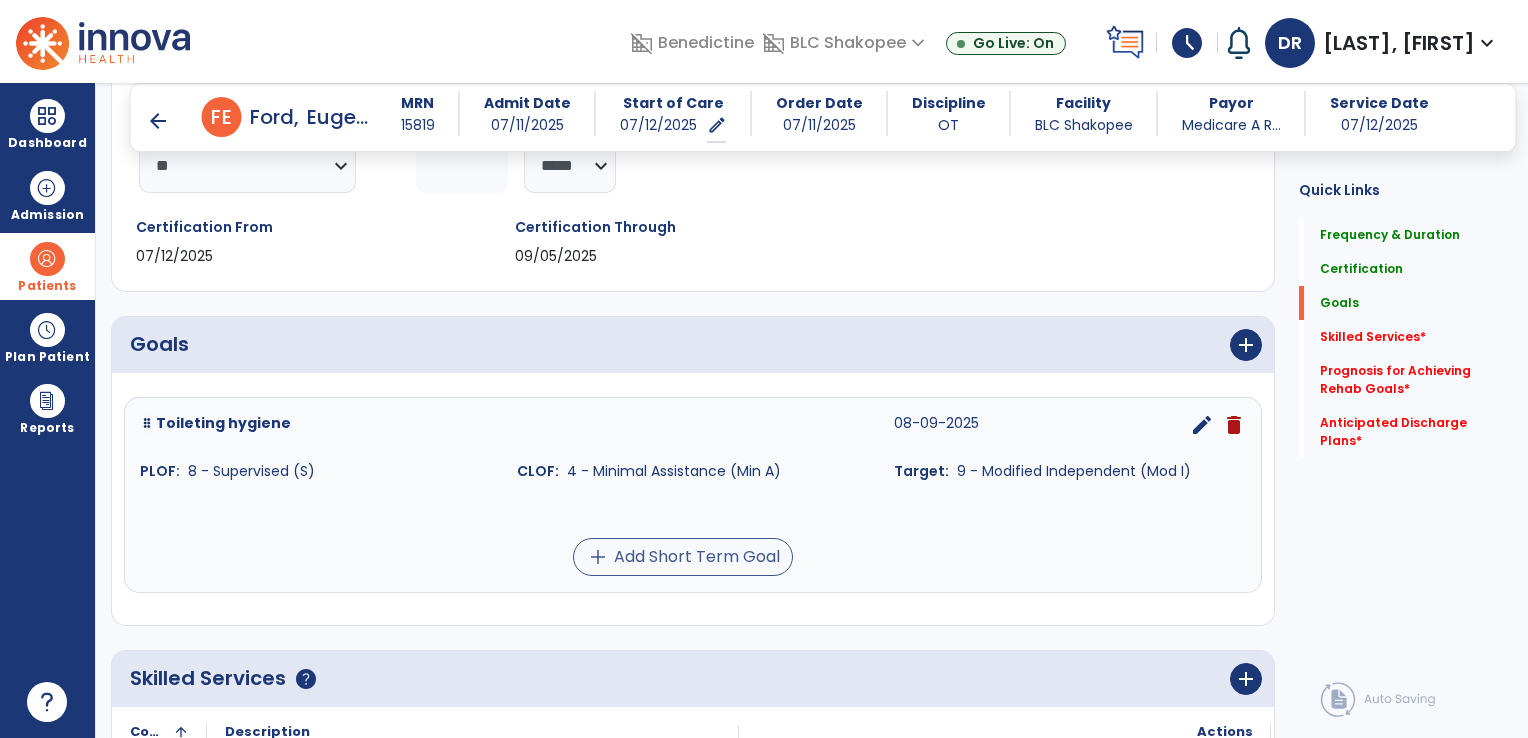 scroll, scrollTop: 299, scrollLeft: 0, axis: vertical 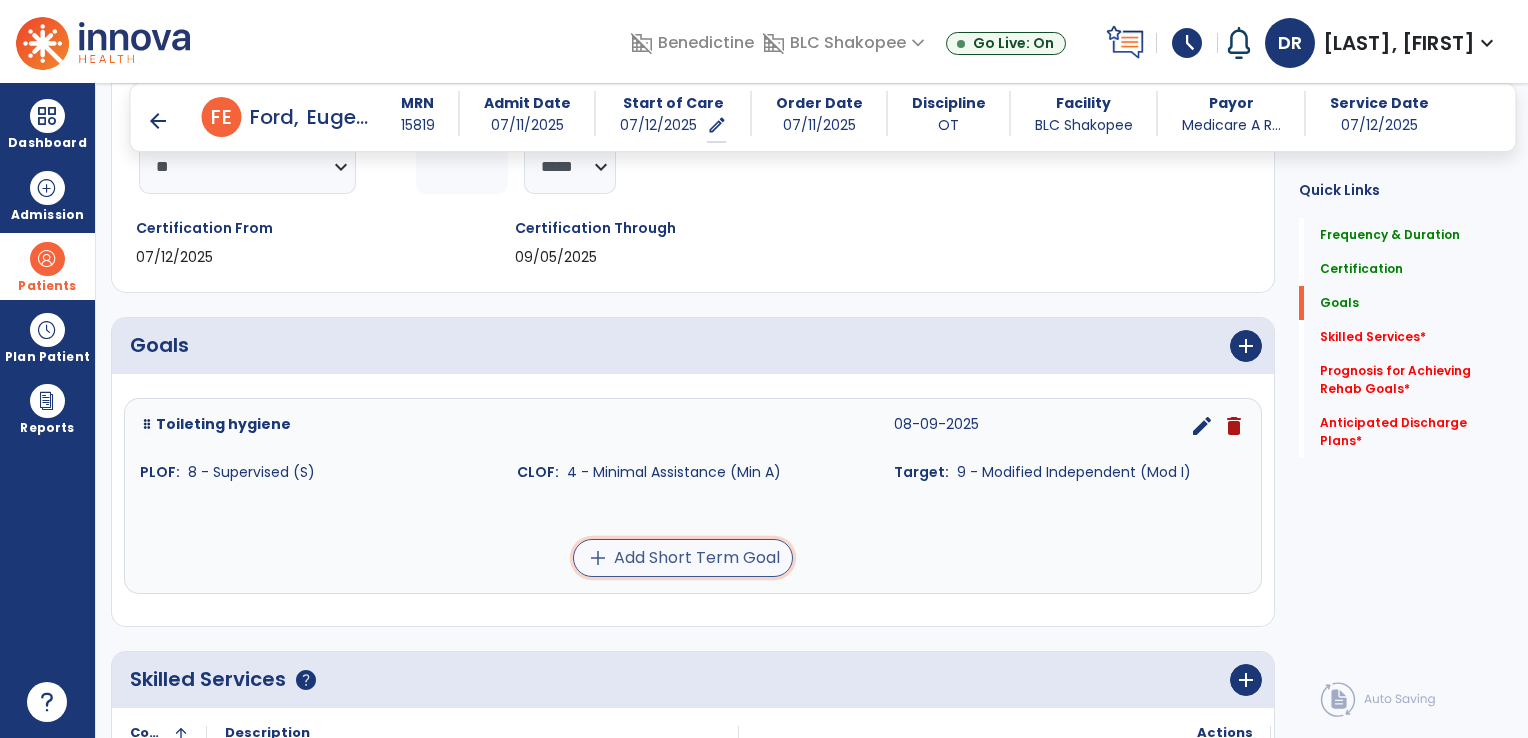 click on "add  Add Short Term Goal" at bounding box center [683, 558] 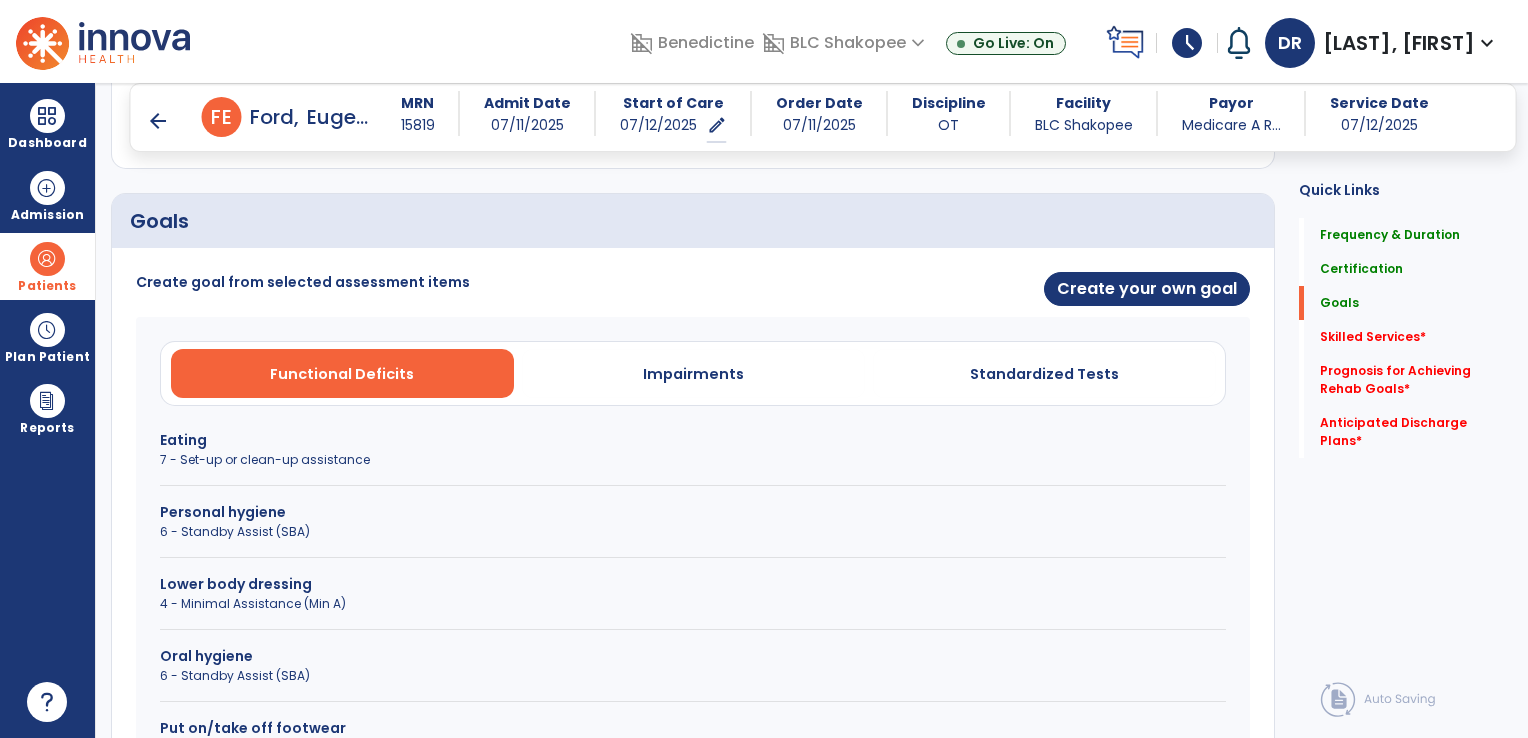 scroll, scrollTop: 424, scrollLeft: 0, axis: vertical 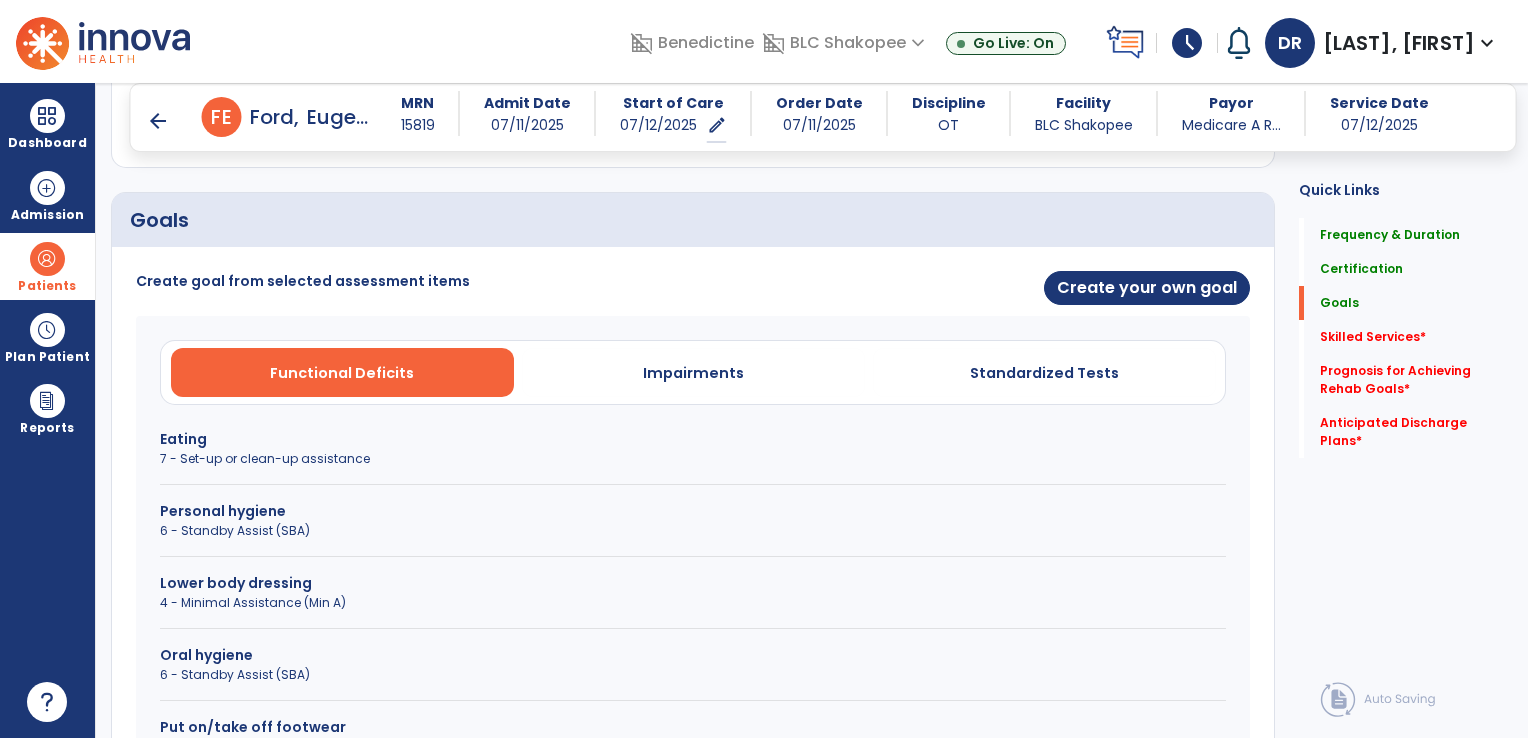 click on "4 - Minimal Assistance (Min A)" at bounding box center (693, 603) 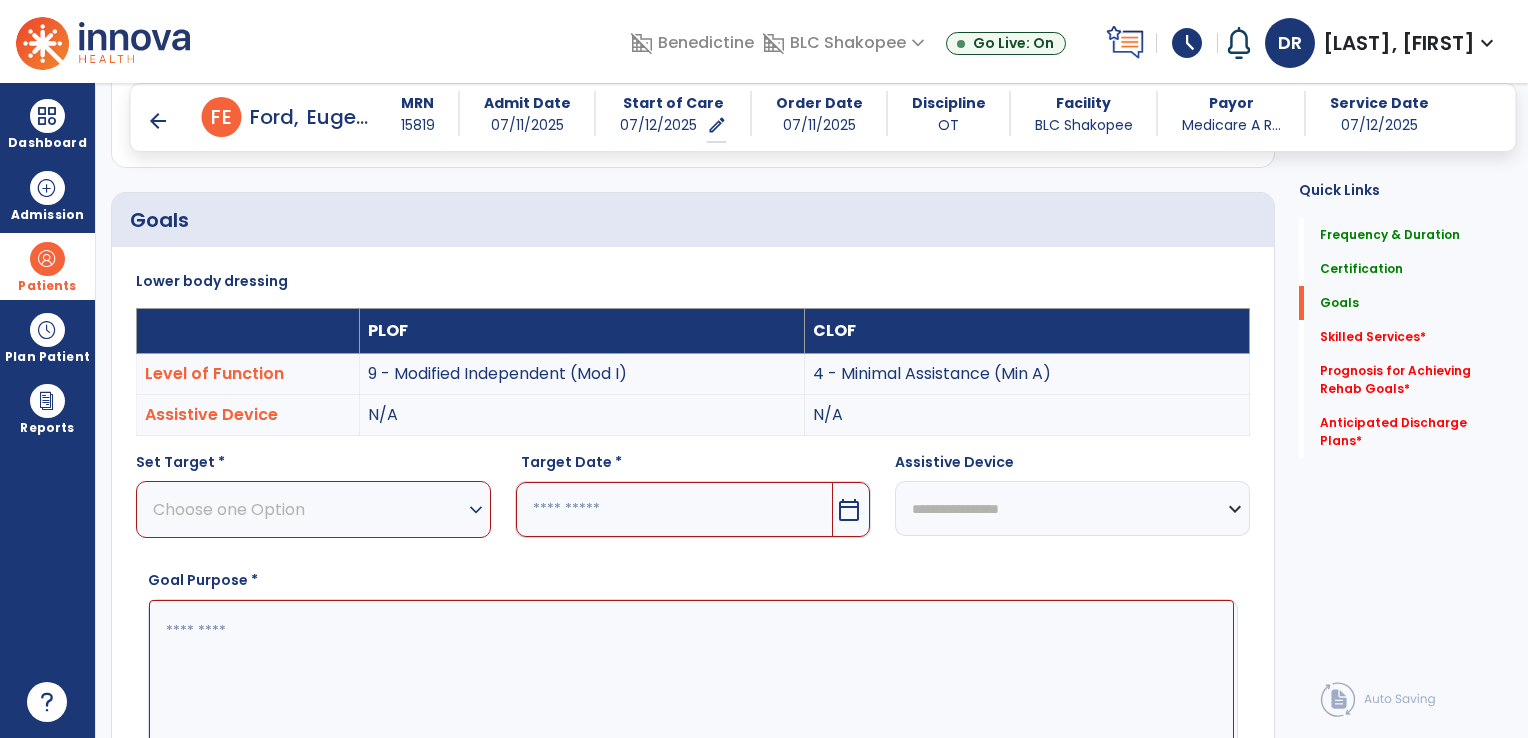 click on "Choose one Option" at bounding box center [308, 509] 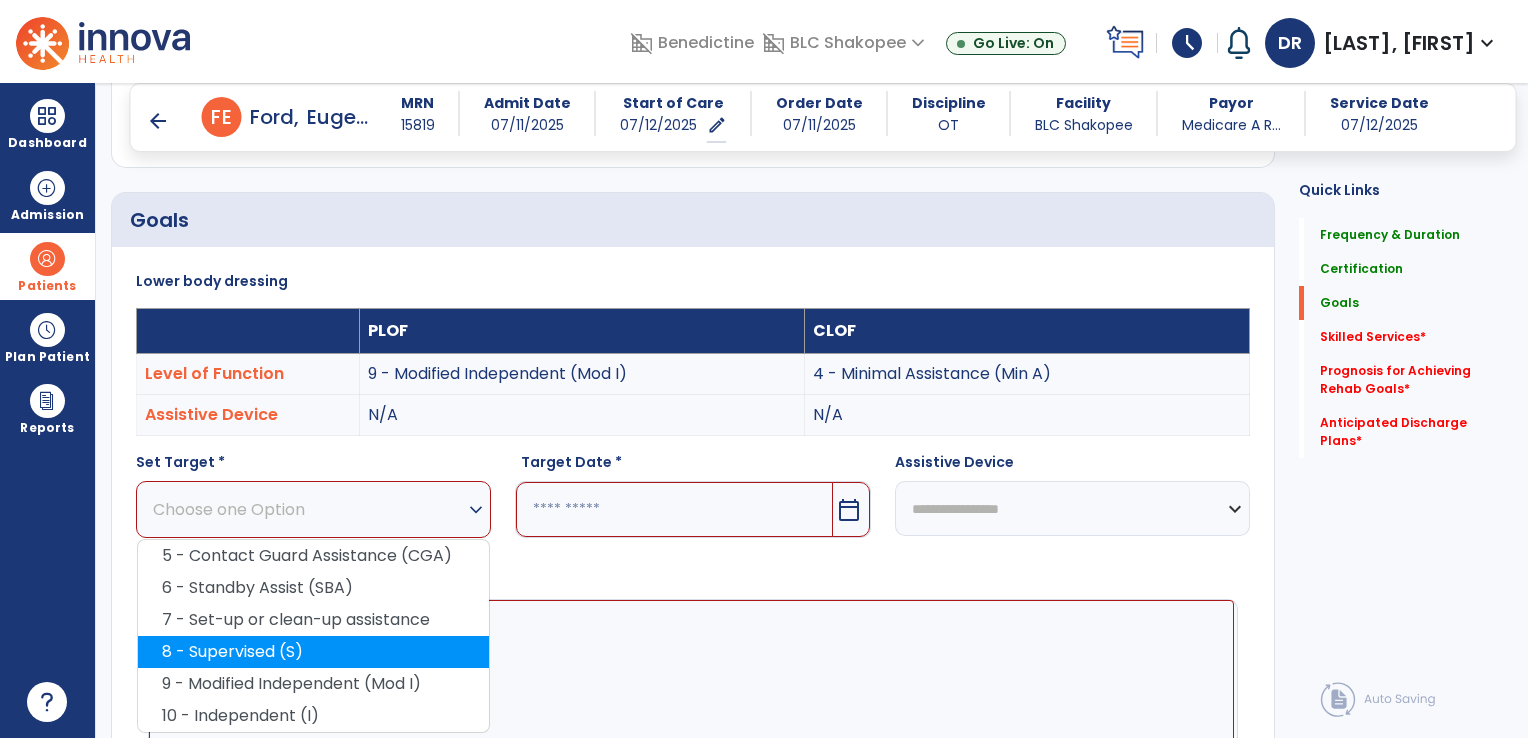 click on "8 - Supervised (S)" at bounding box center (313, 652) 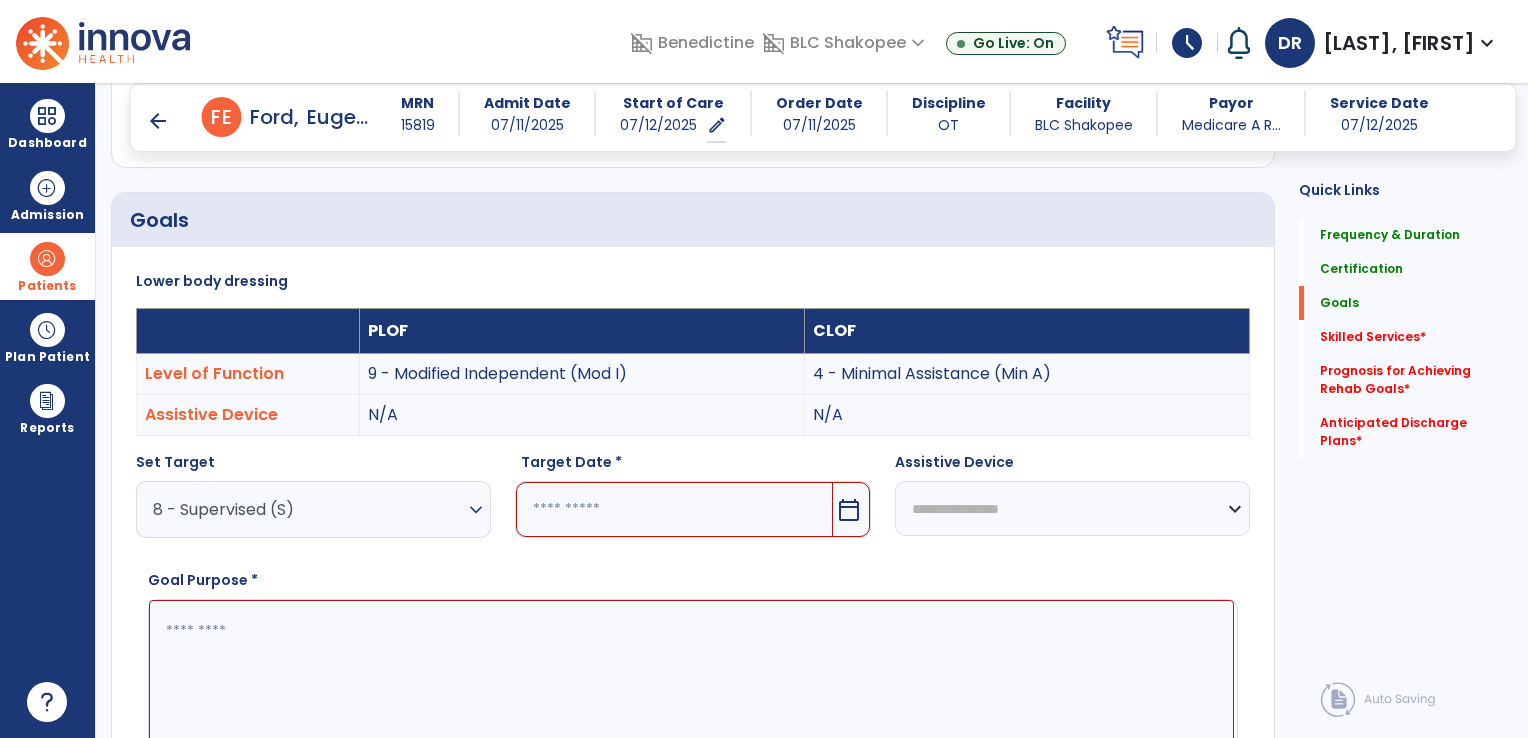 click at bounding box center [674, 509] 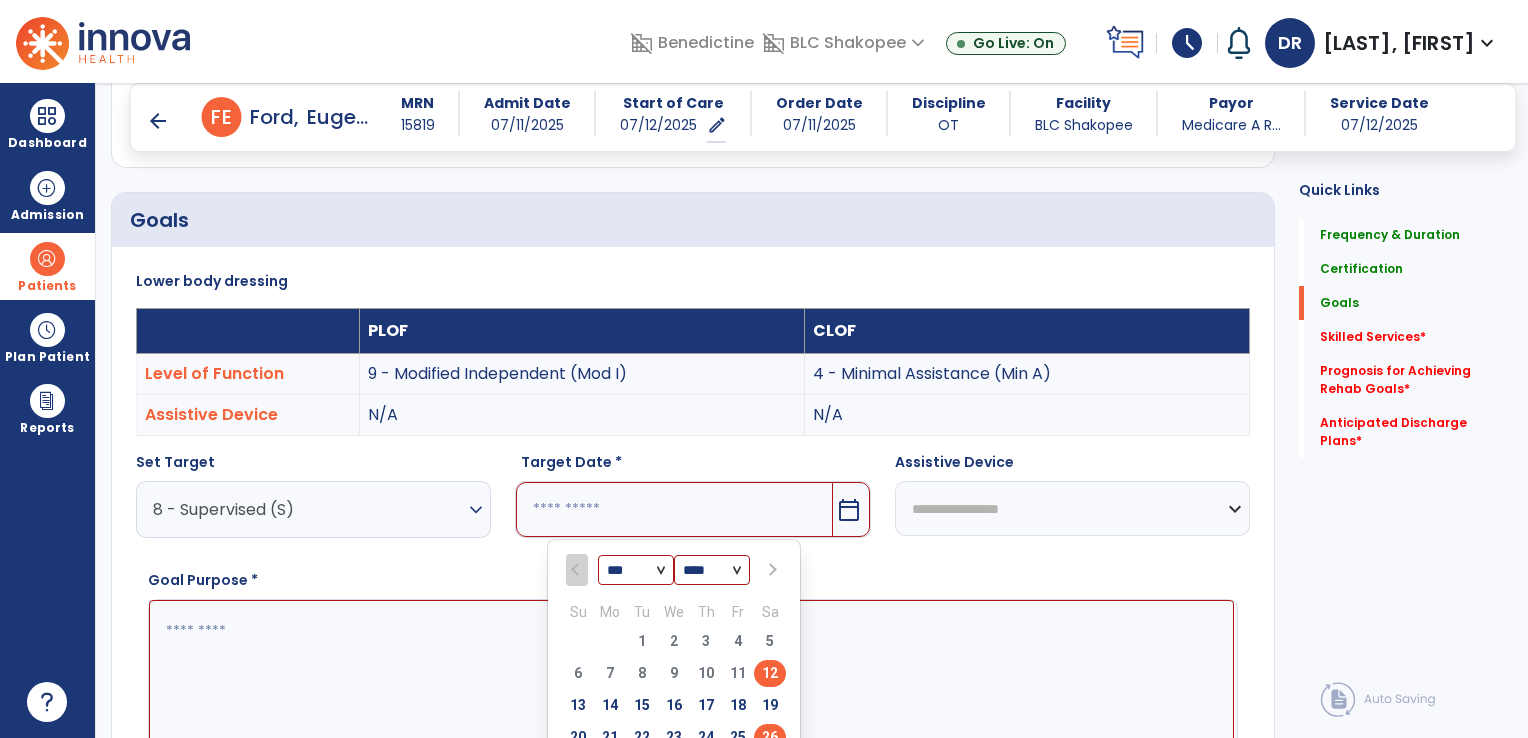 click on "26" at bounding box center (770, 737) 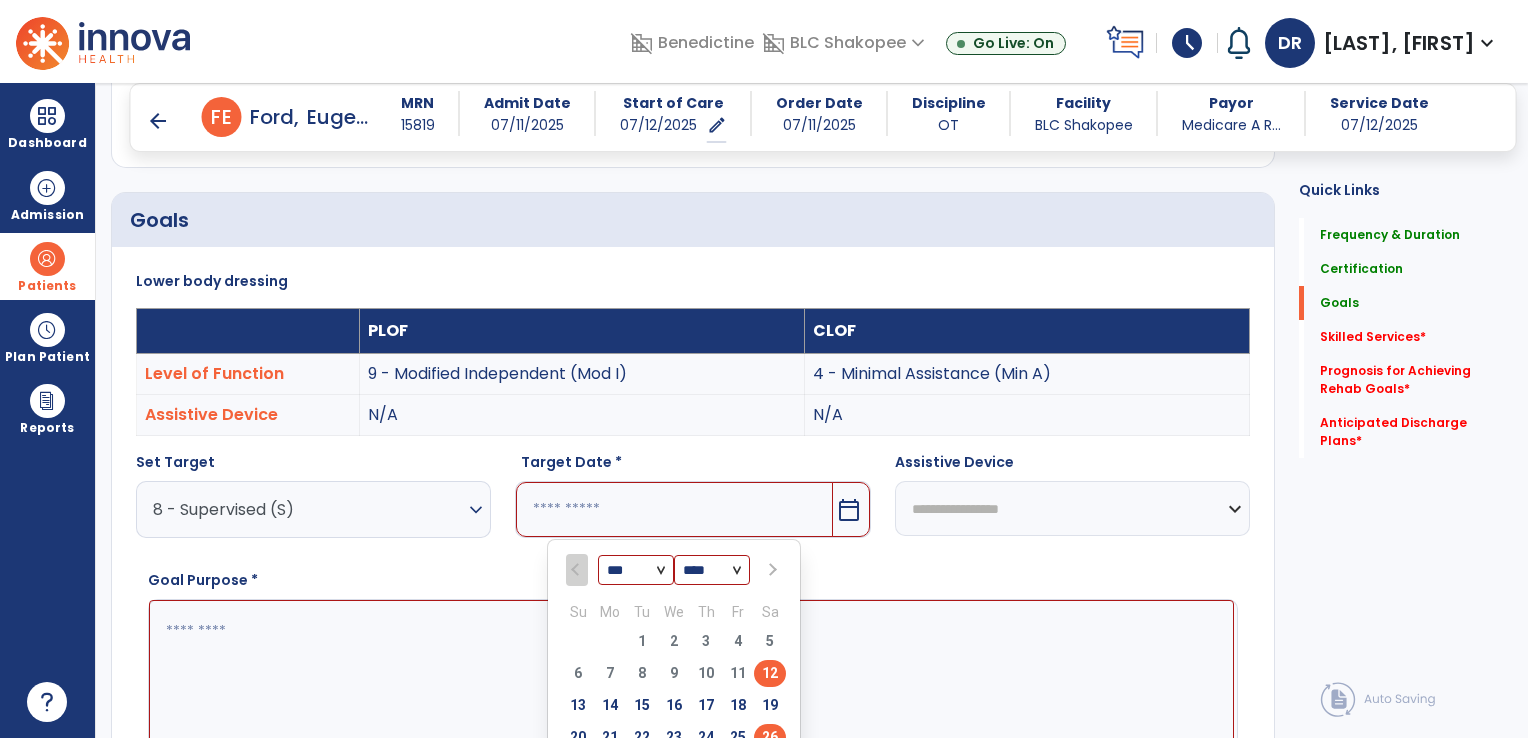 type on "*********" 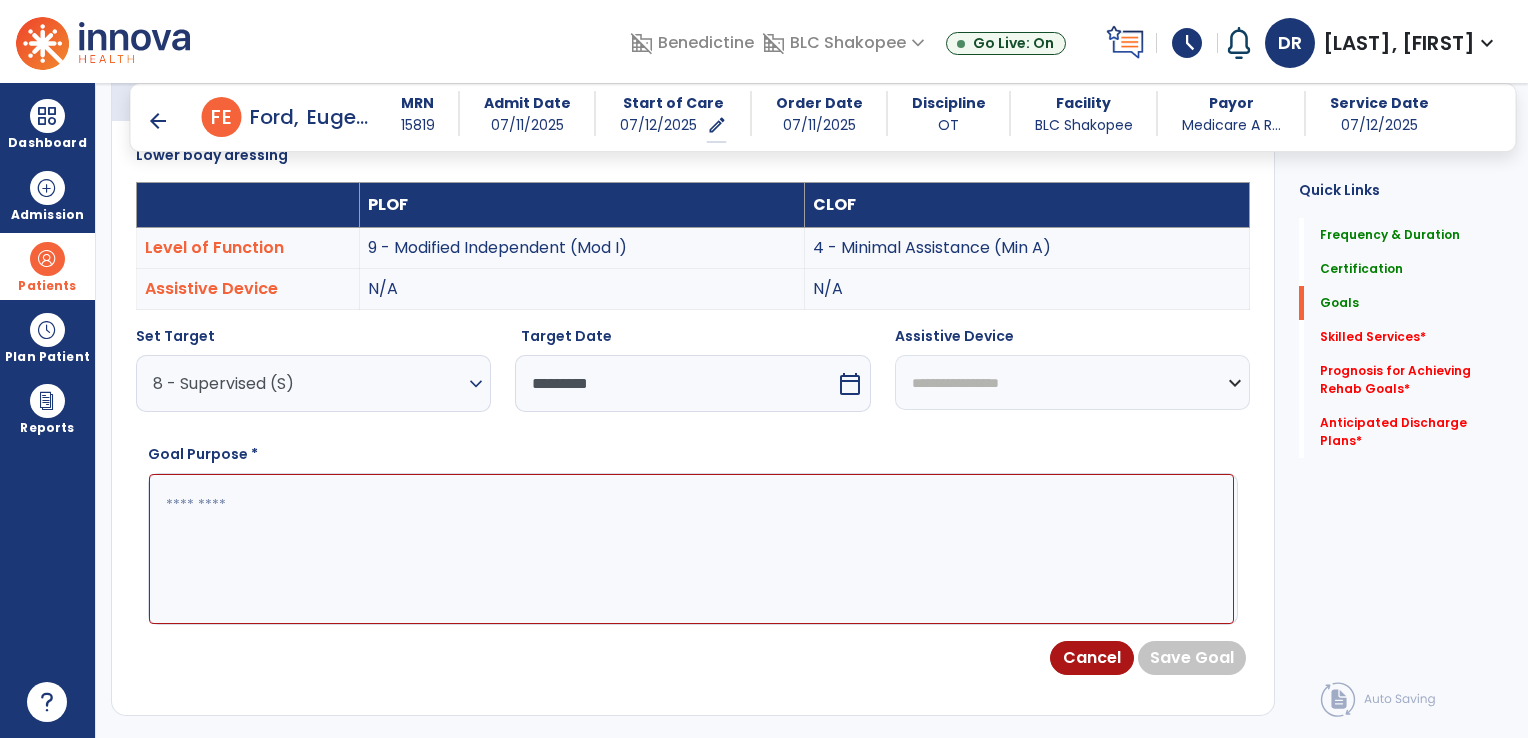 scroll, scrollTop: 563, scrollLeft: 0, axis: vertical 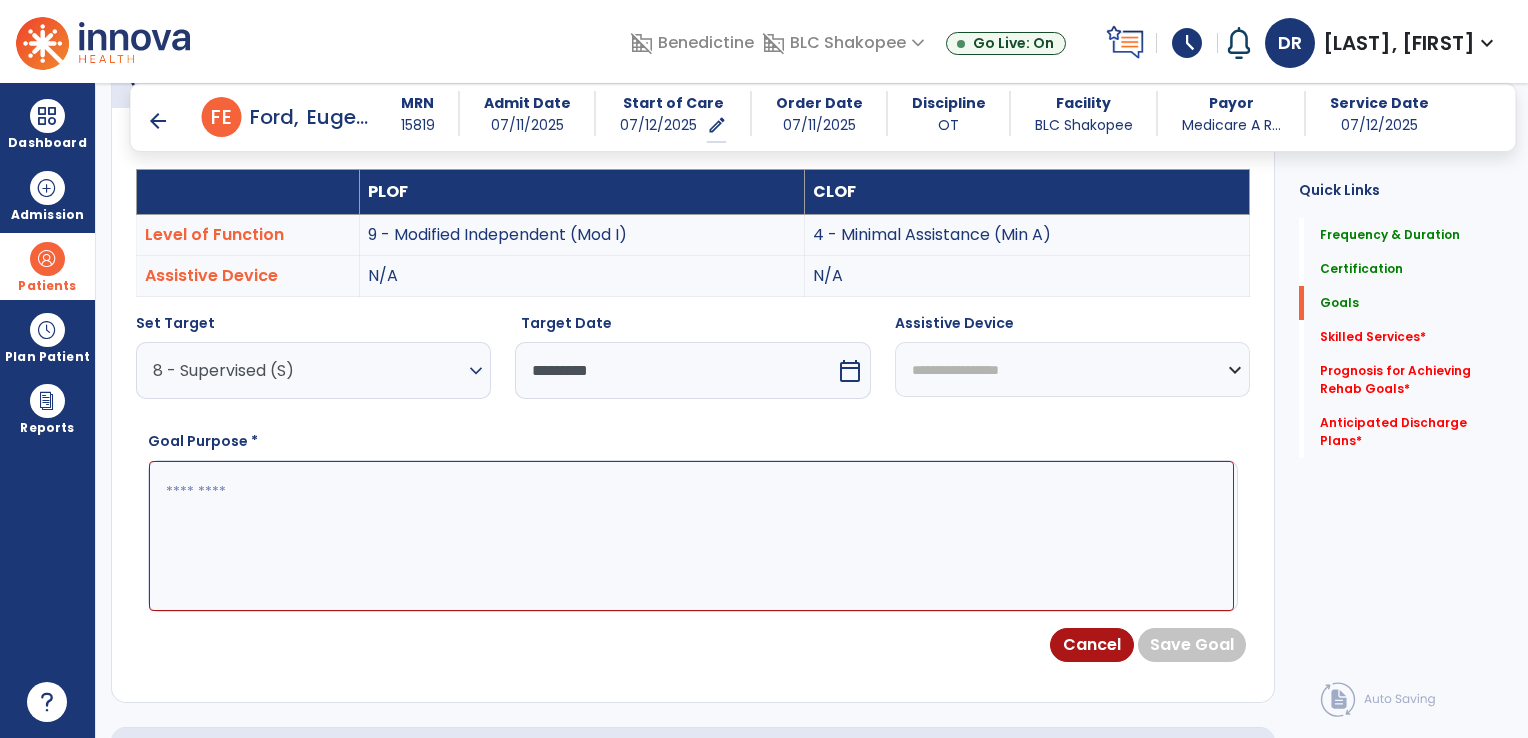 click on "Cancel   Save Goal" at bounding box center (693, 645) 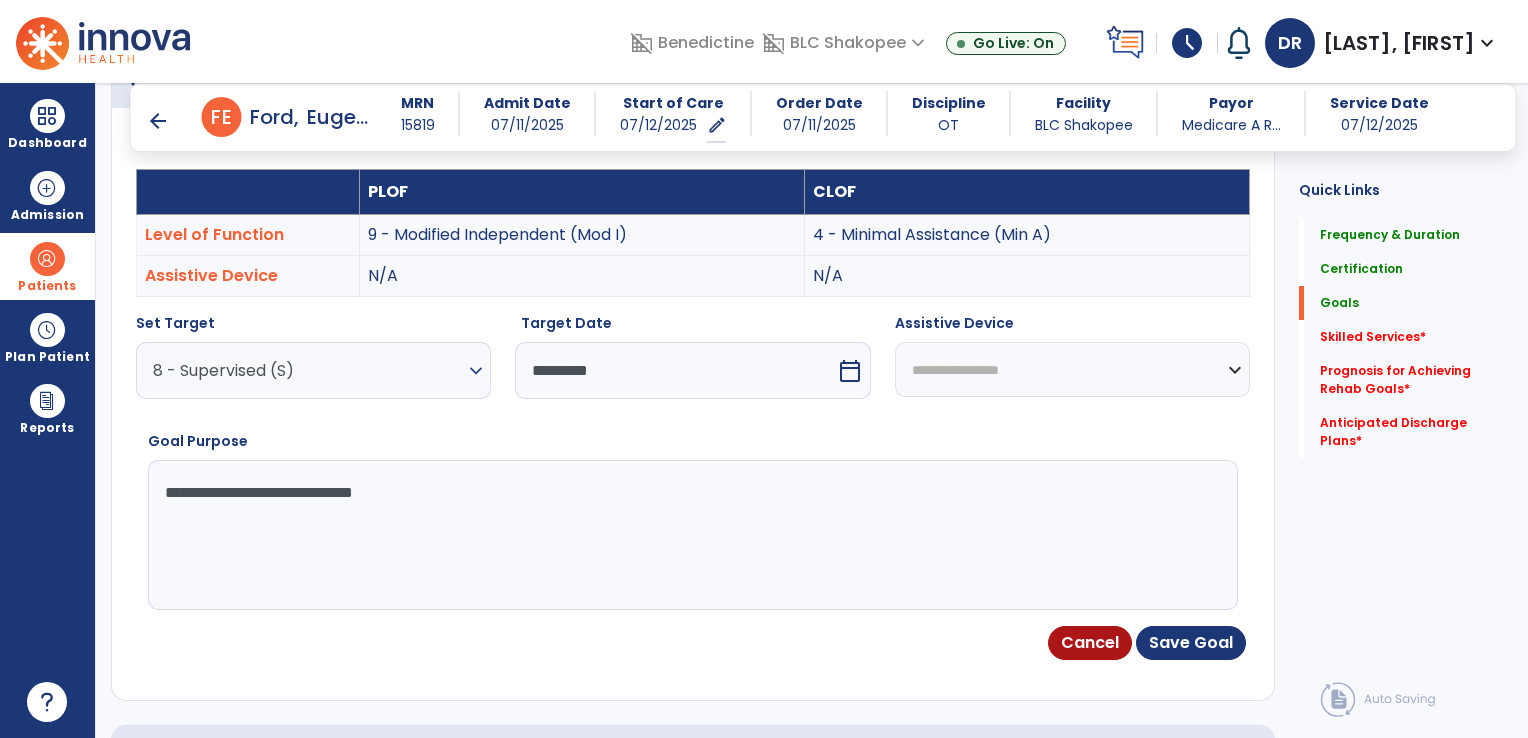 type on "**********" 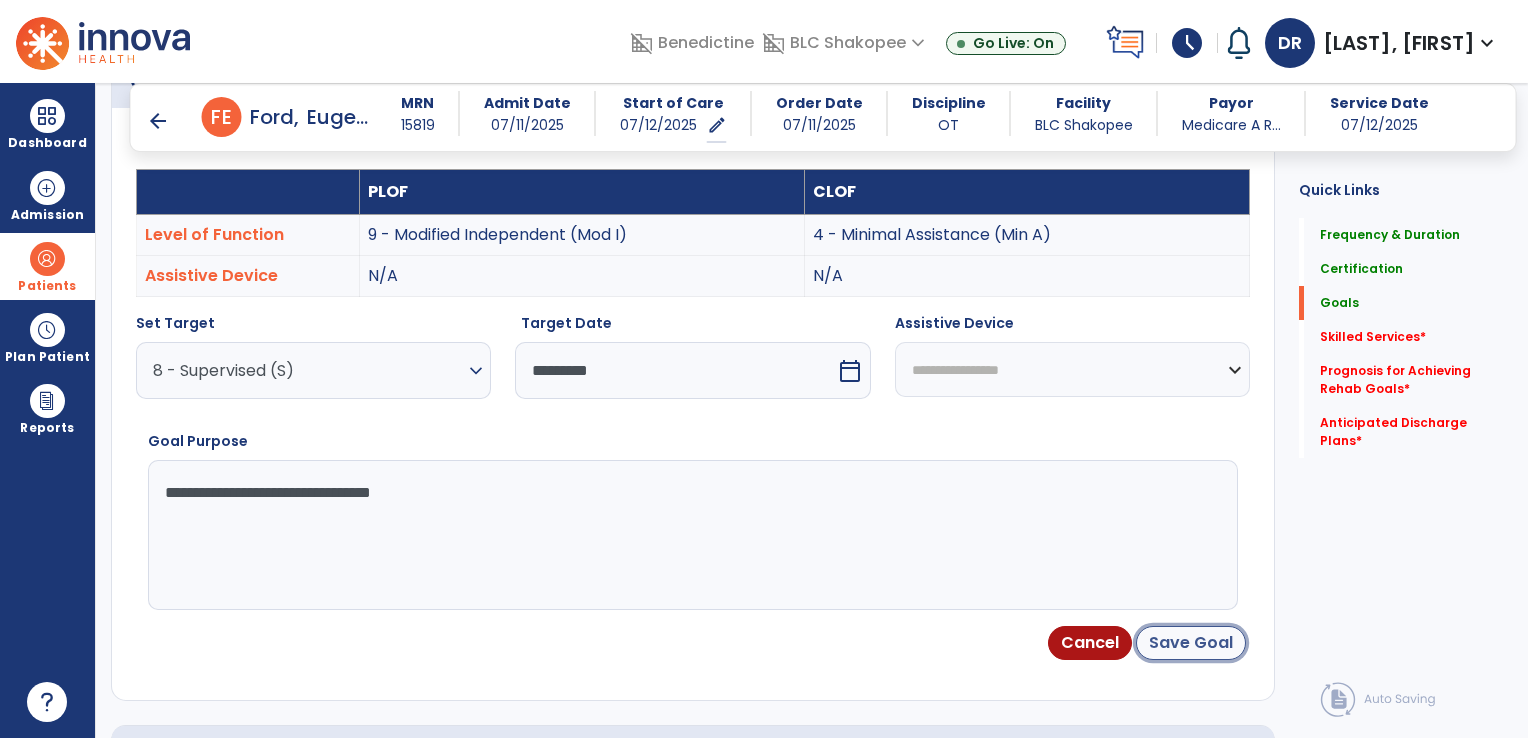 click on "Save Goal" at bounding box center [1191, 643] 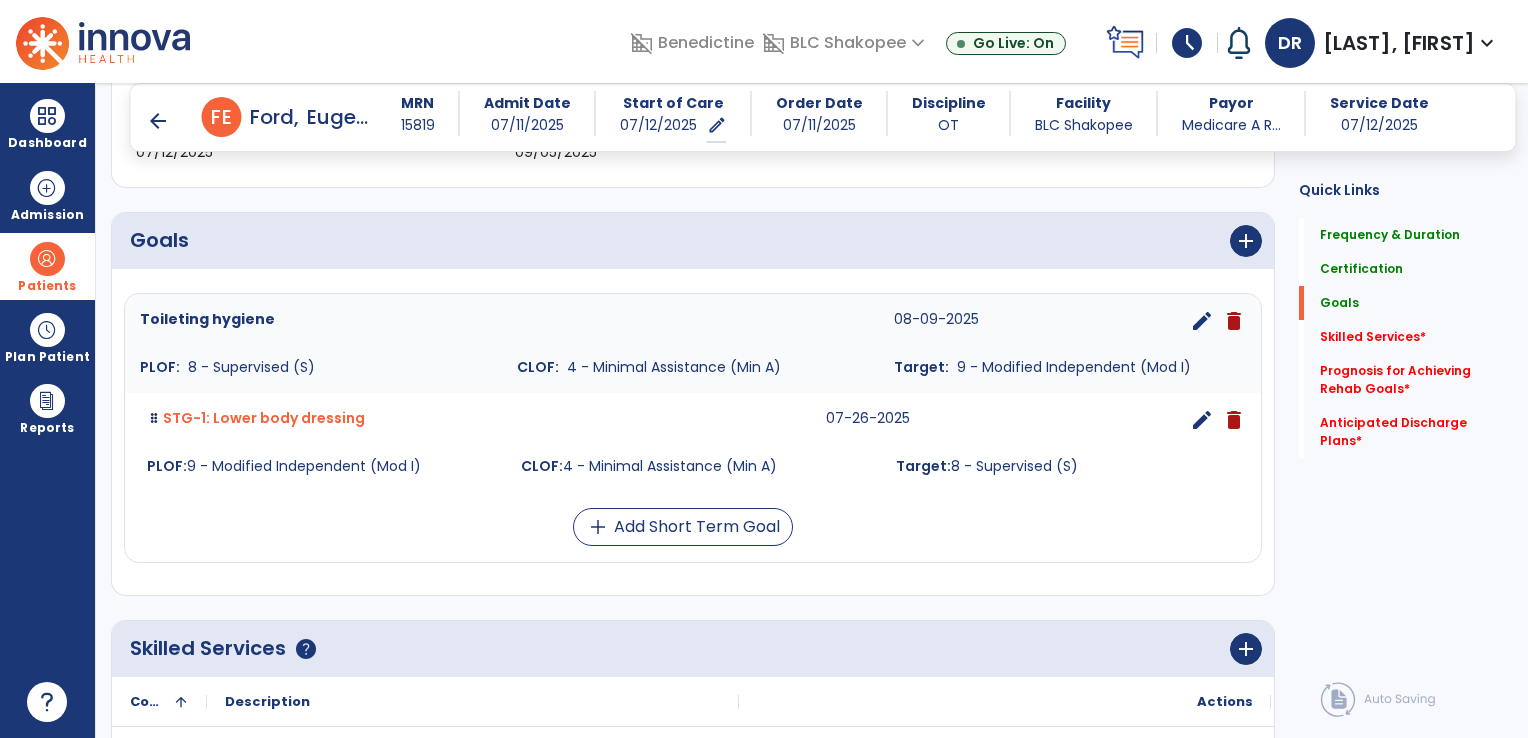 scroll, scrollTop: 360, scrollLeft: 0, axis: vertical 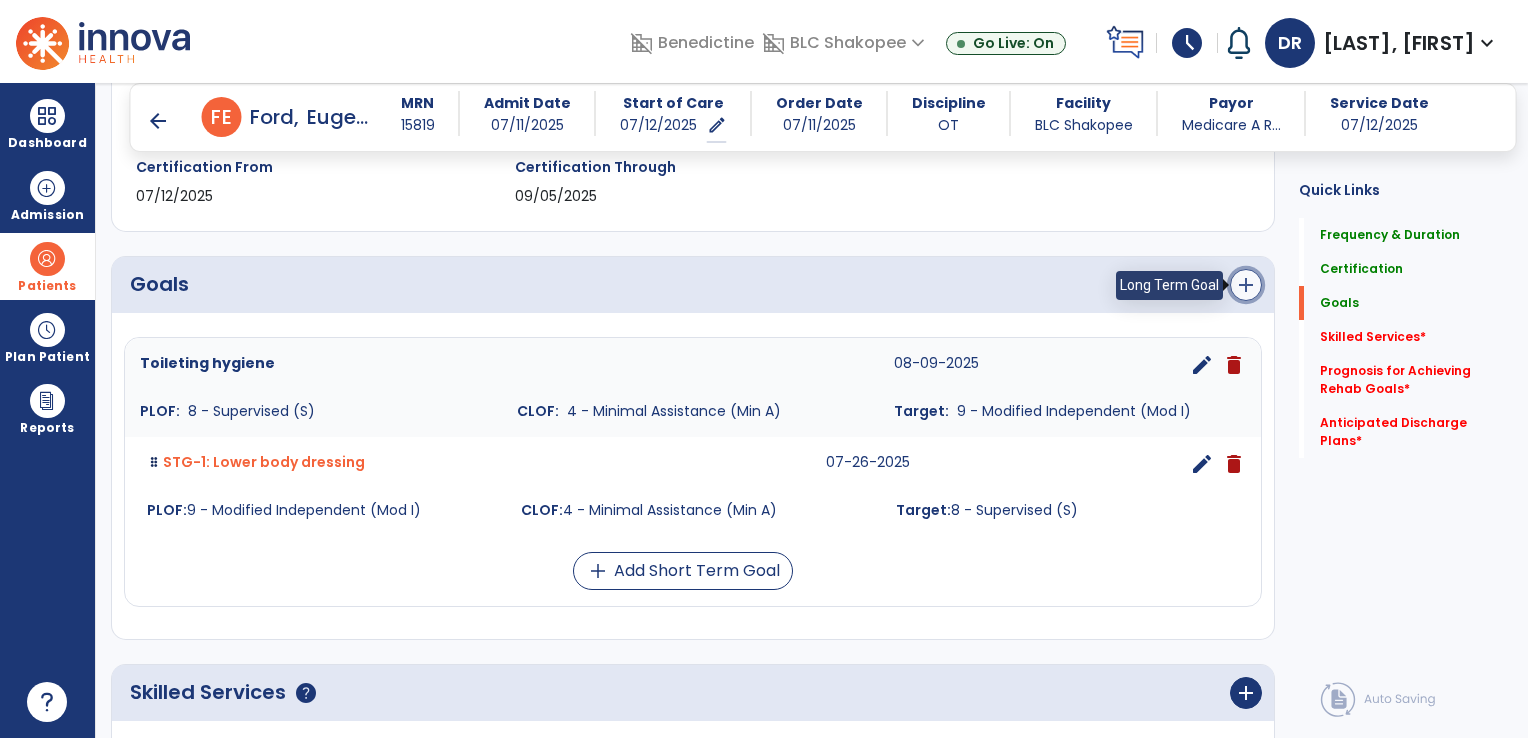 click on "add" at bounding box center (1246, 285) 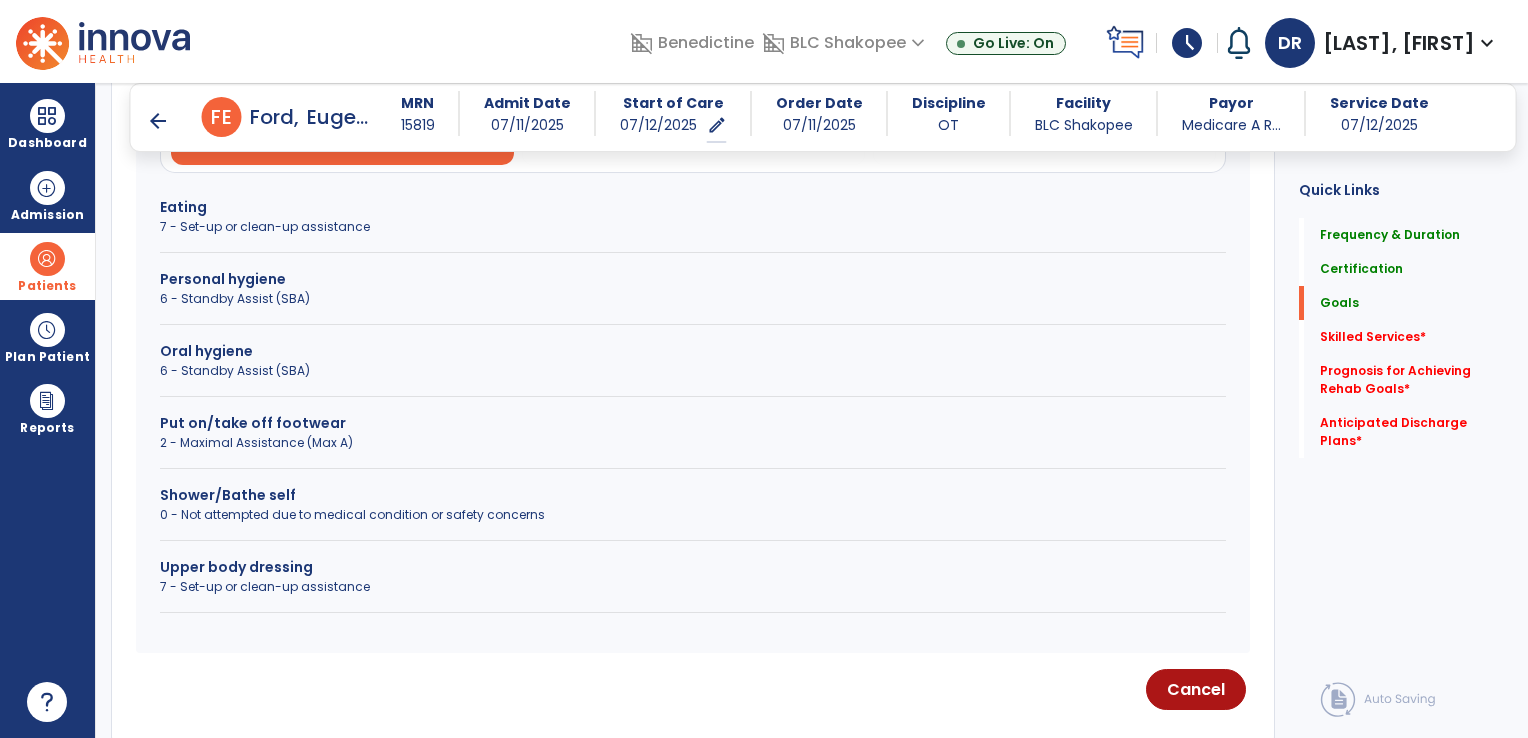 scroll, scrollTop: 663, scrollLeft: 0, axis: vertical 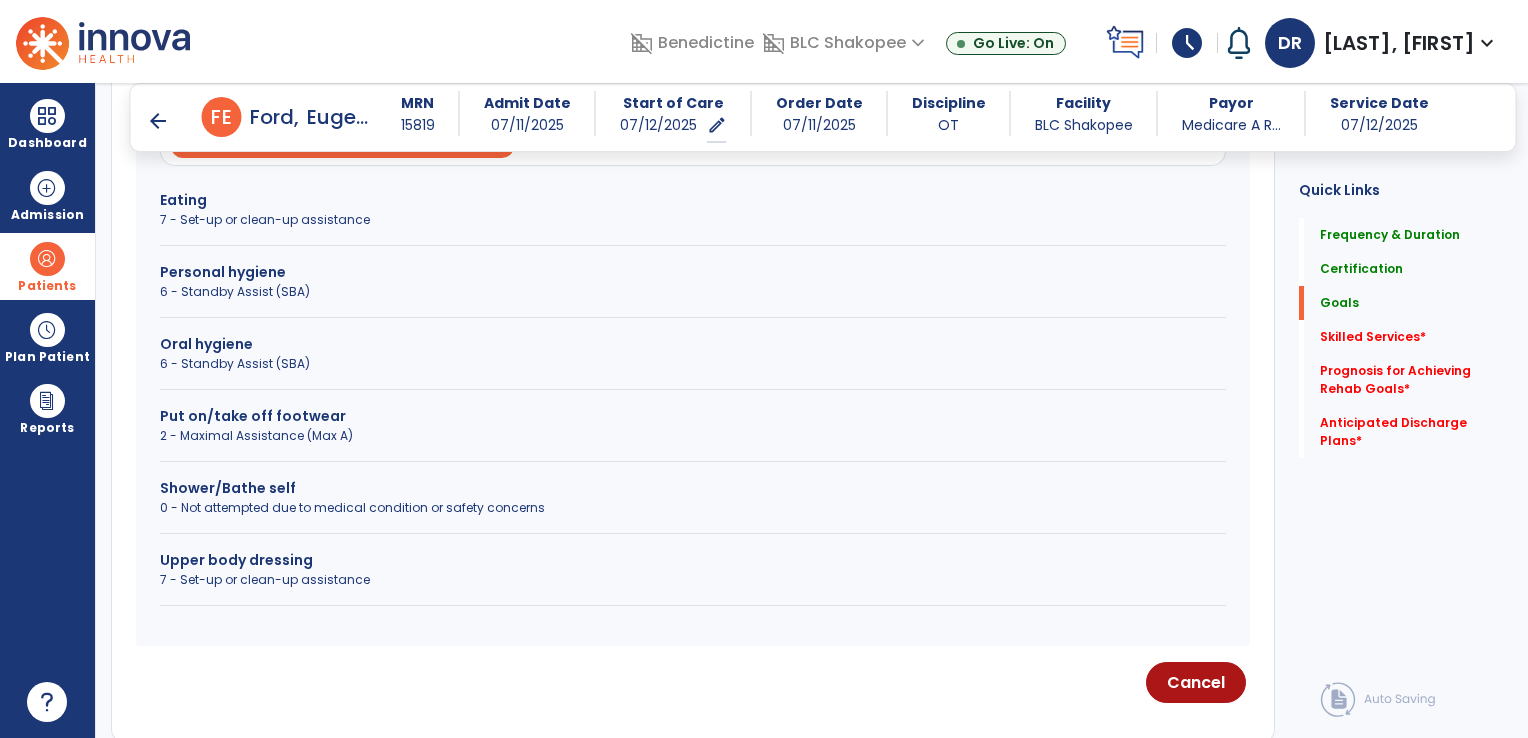 click on "0 - Not attempted due to medical condition or safety concerns" at bounding box center [693, 508] 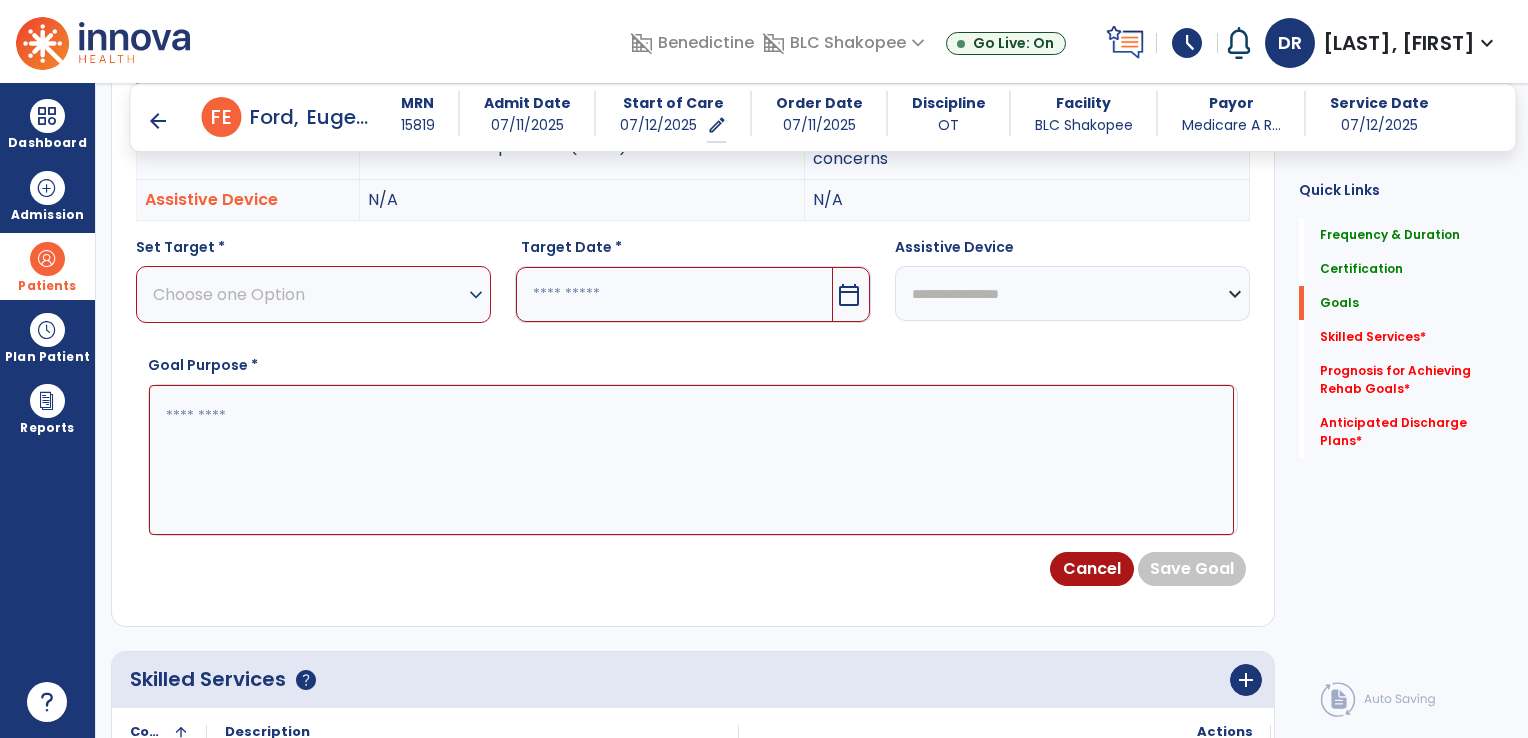 click on "Choose one Option" at bounding box center (308, 294) 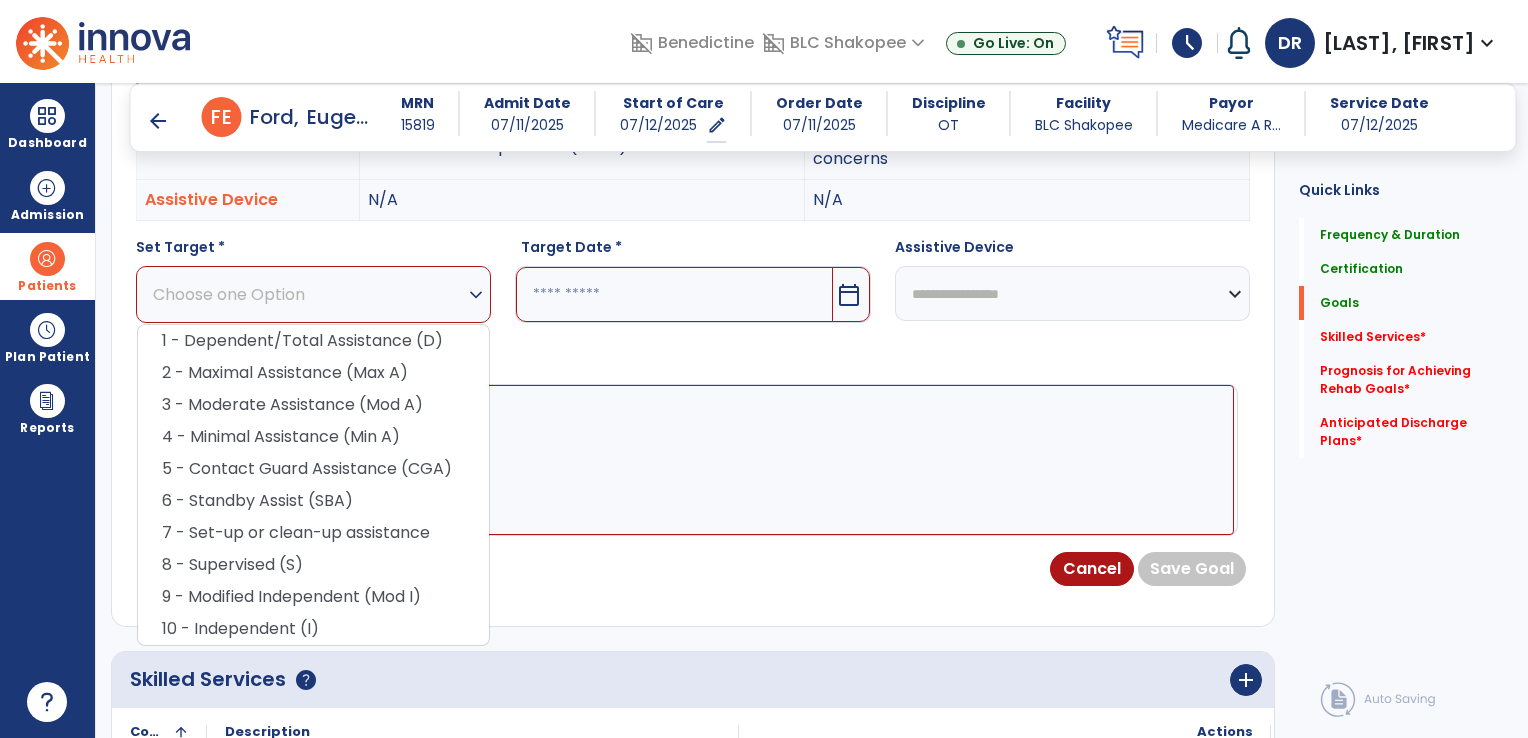 click on "8 - Supervised (S)" at bounding box center (313, 565) 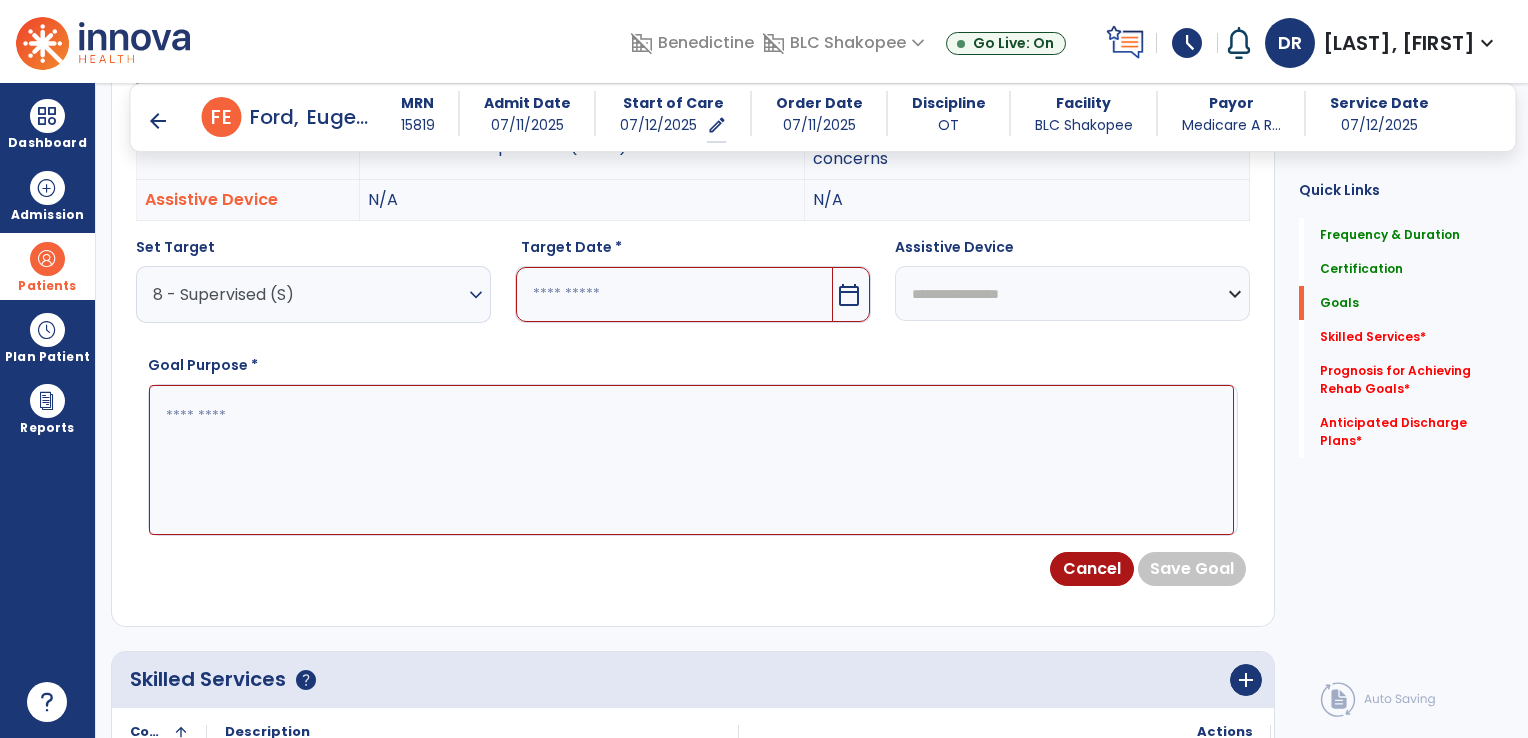 click at bounding box center (674, 294) 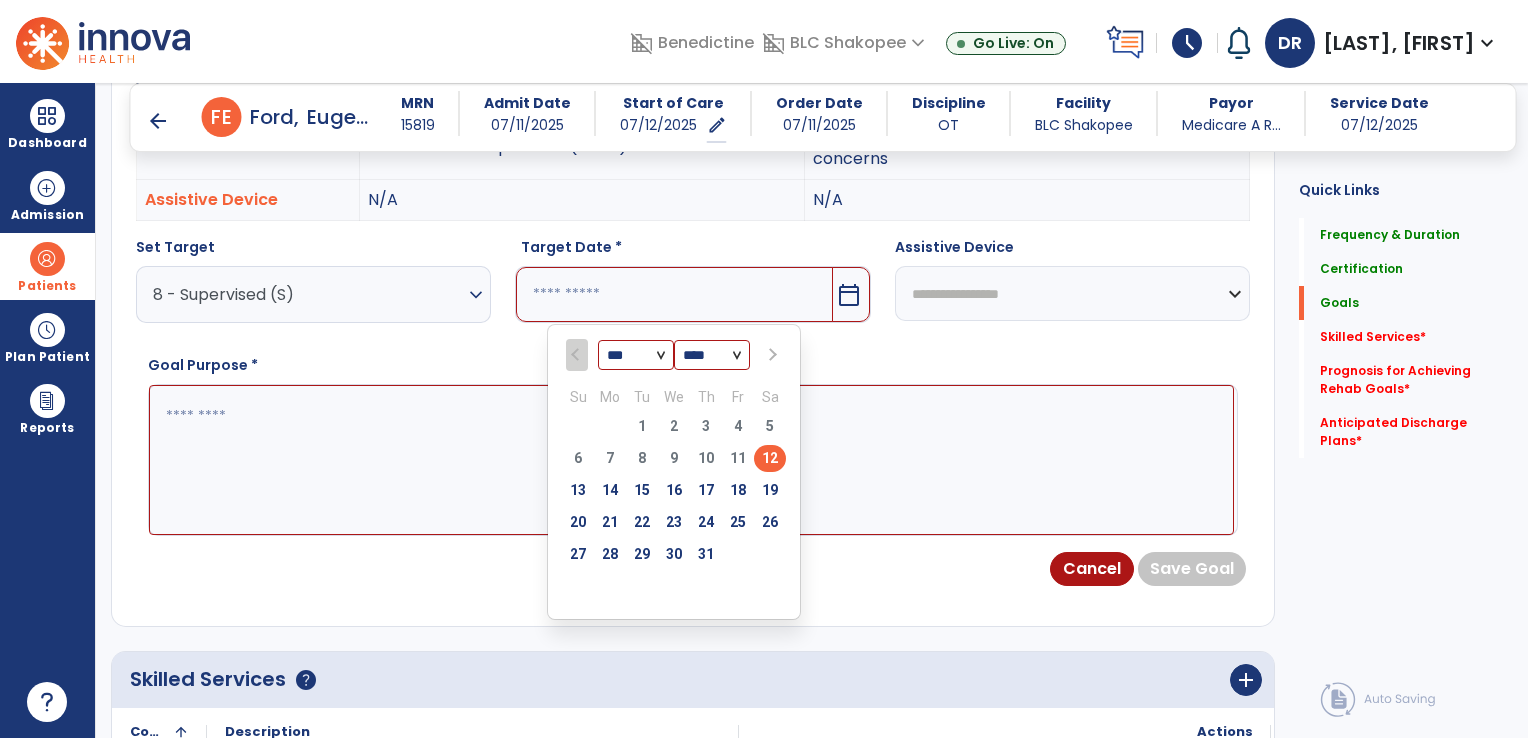 click at bounding box center (771, 355) 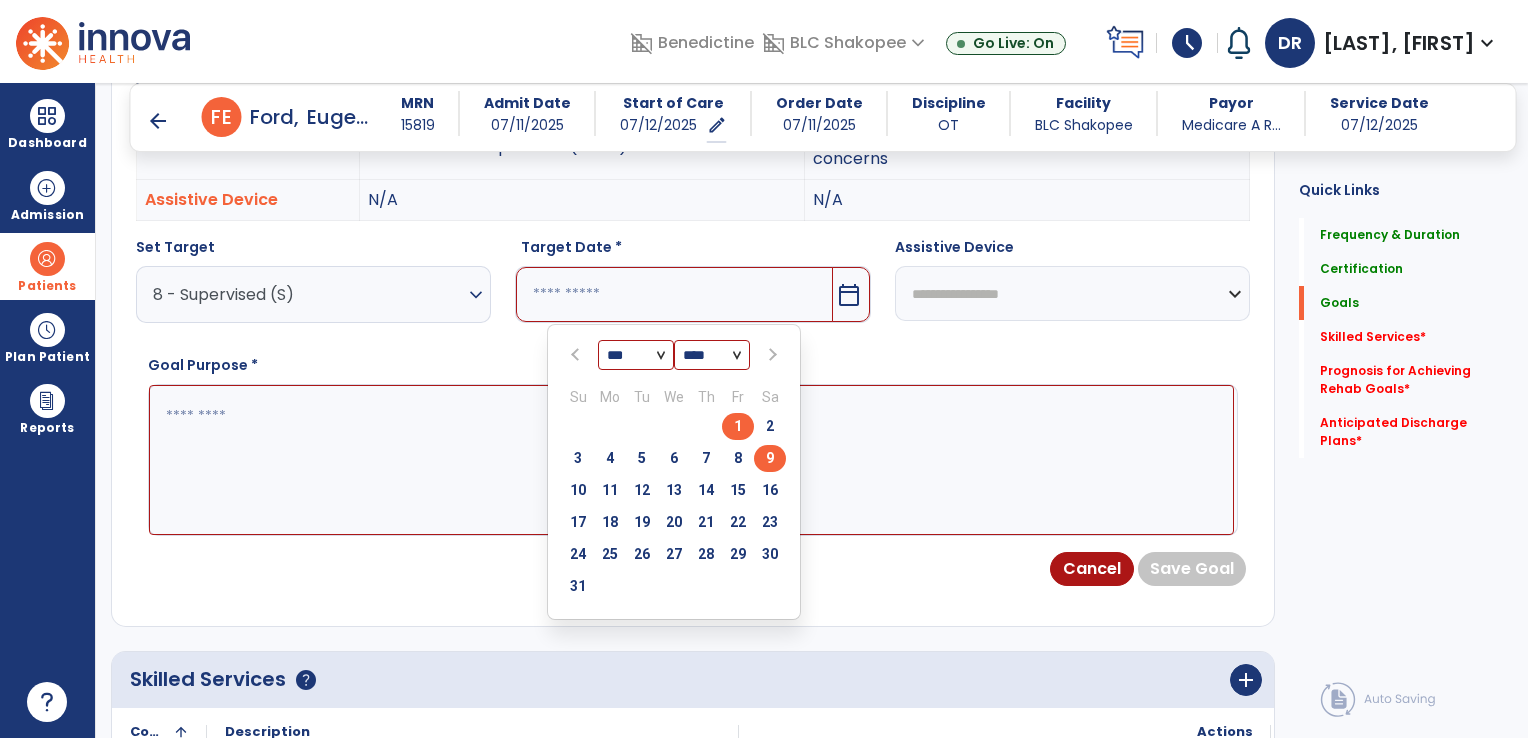 click on "9" at bounding box center (770, 458) 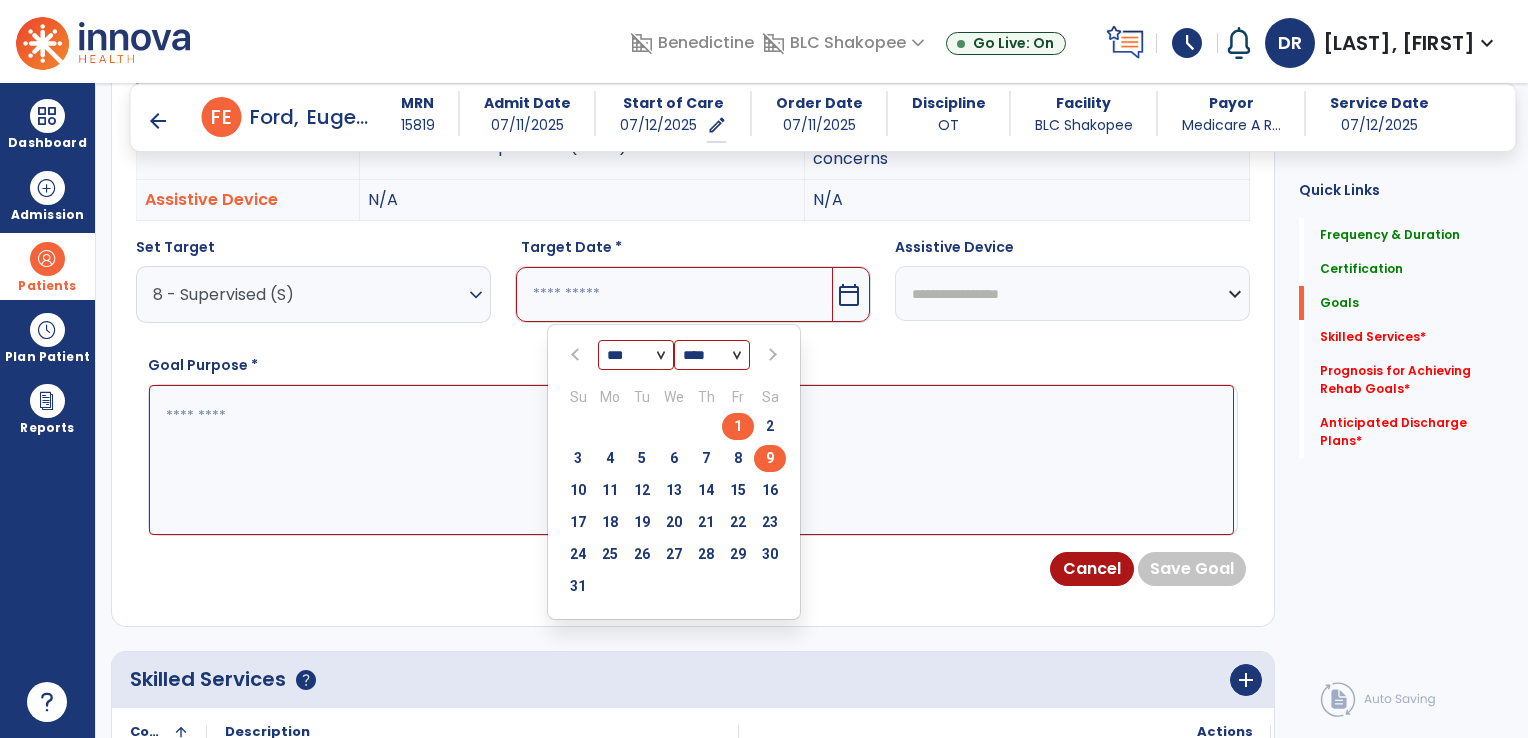 type on "********" 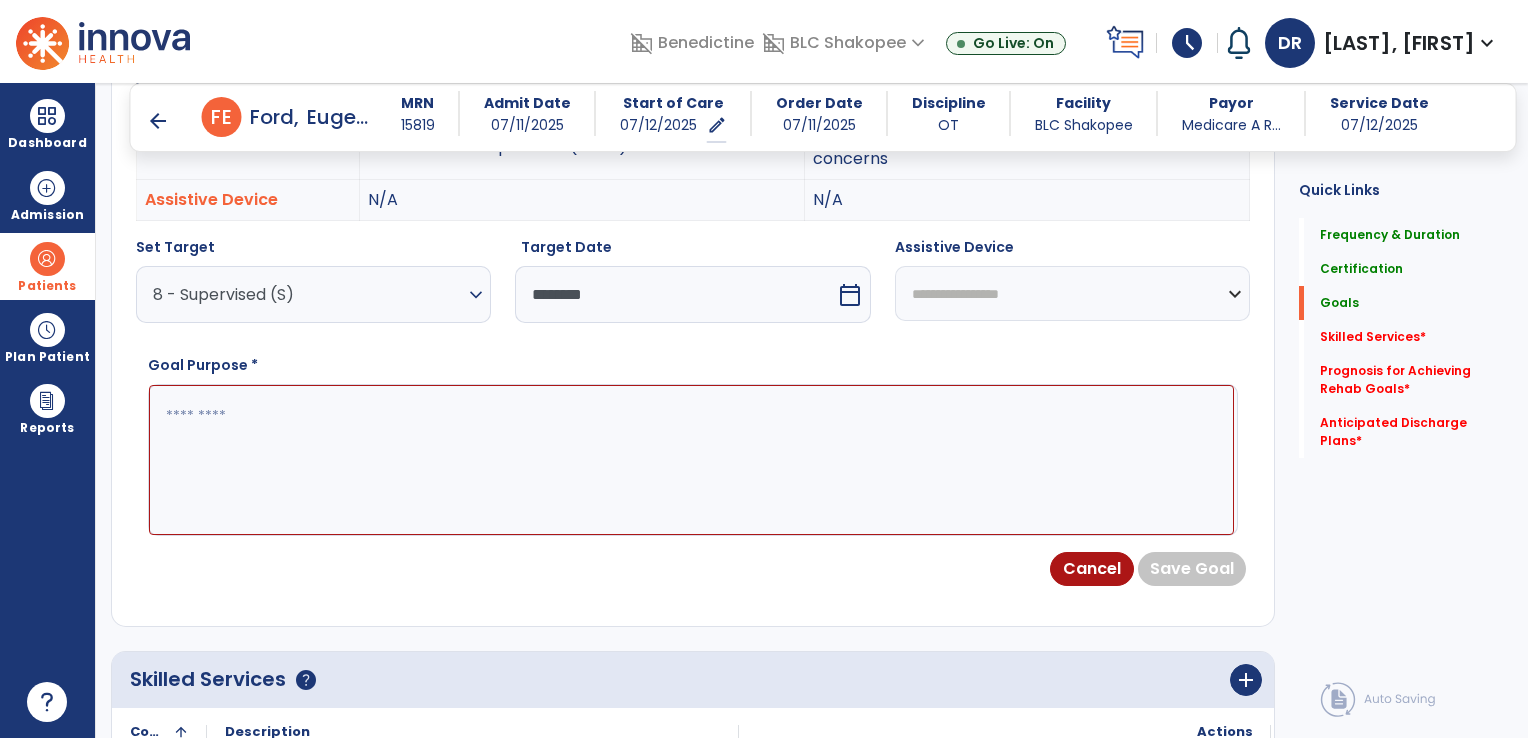 click at bounding box center (691, 460) 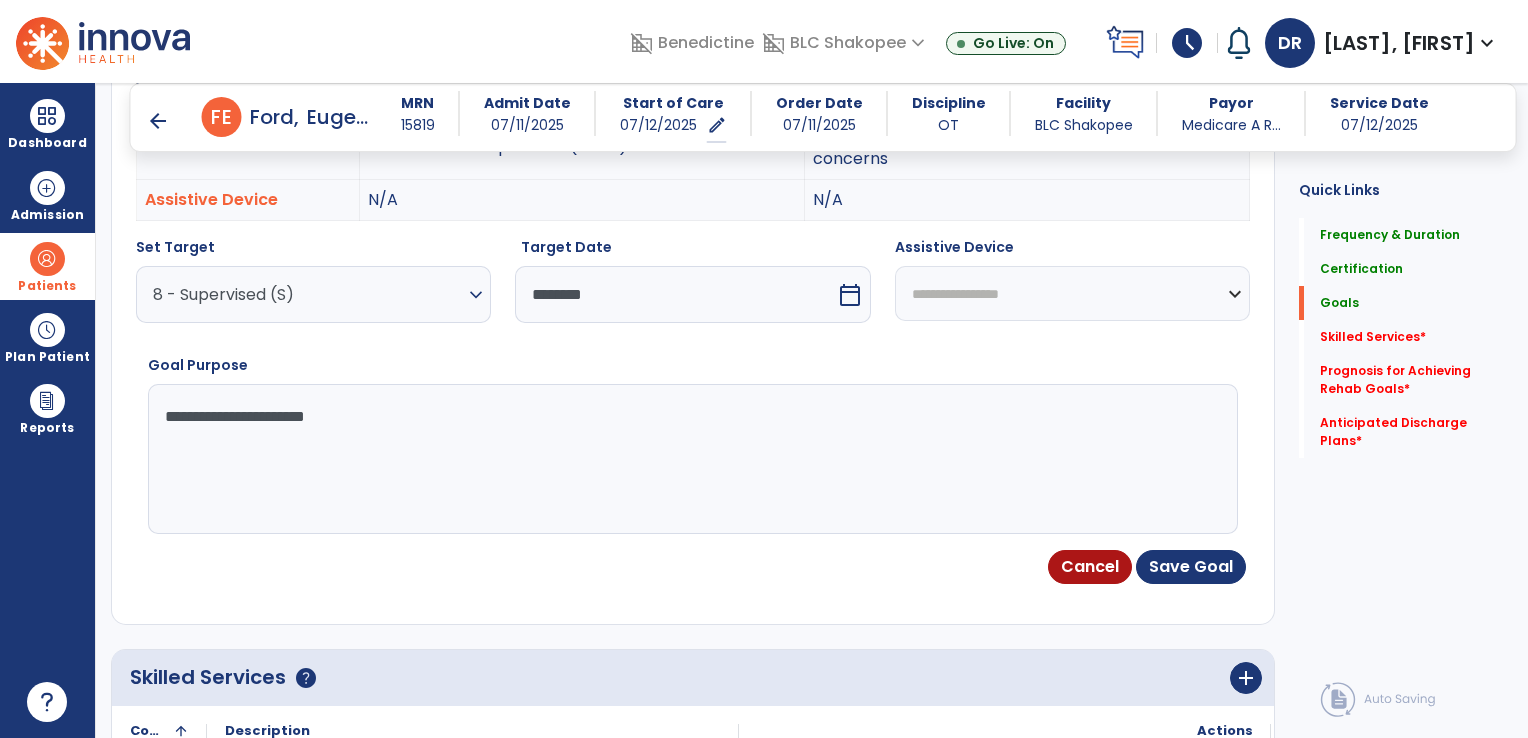 type on "**********" 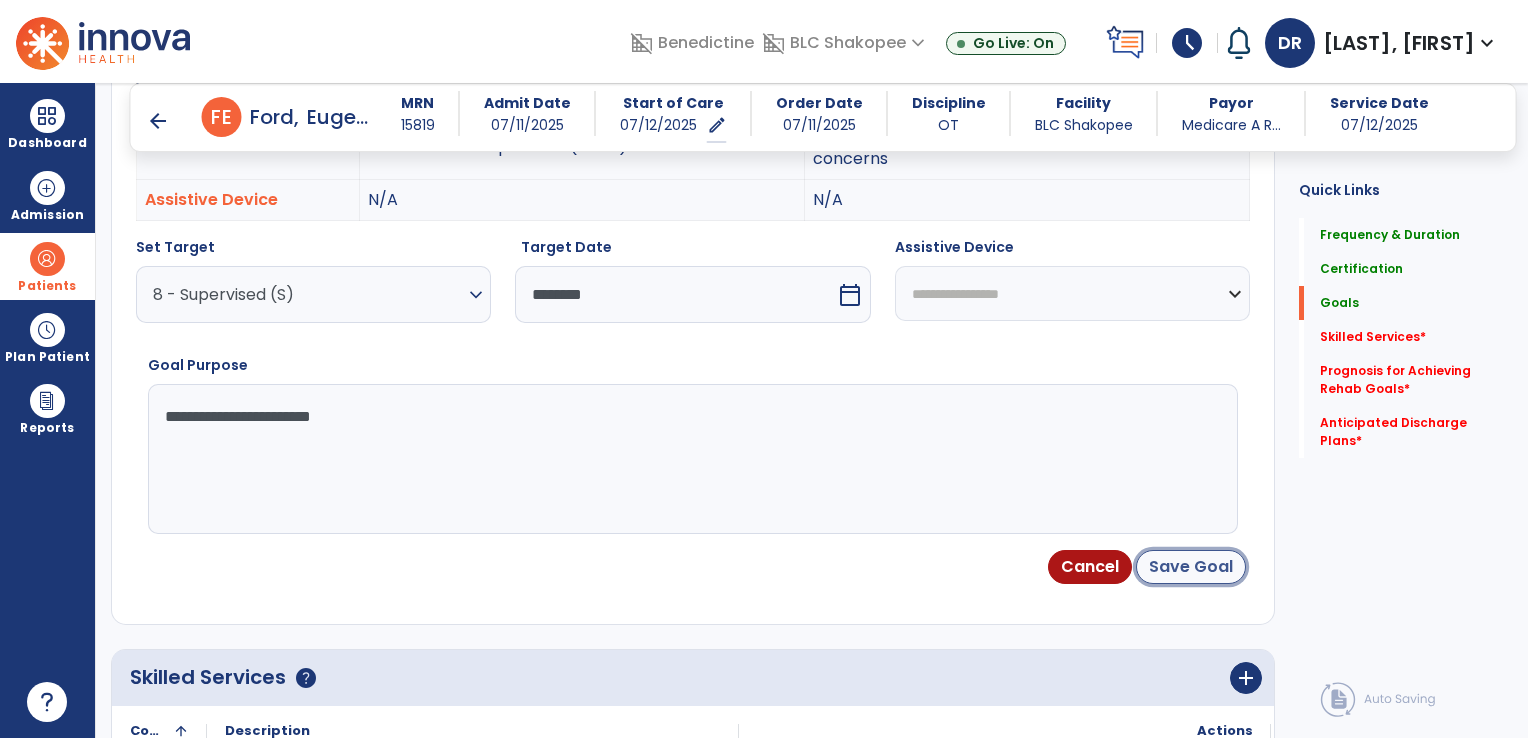 click on "Save Goal" at bounding box center (1191, 567) 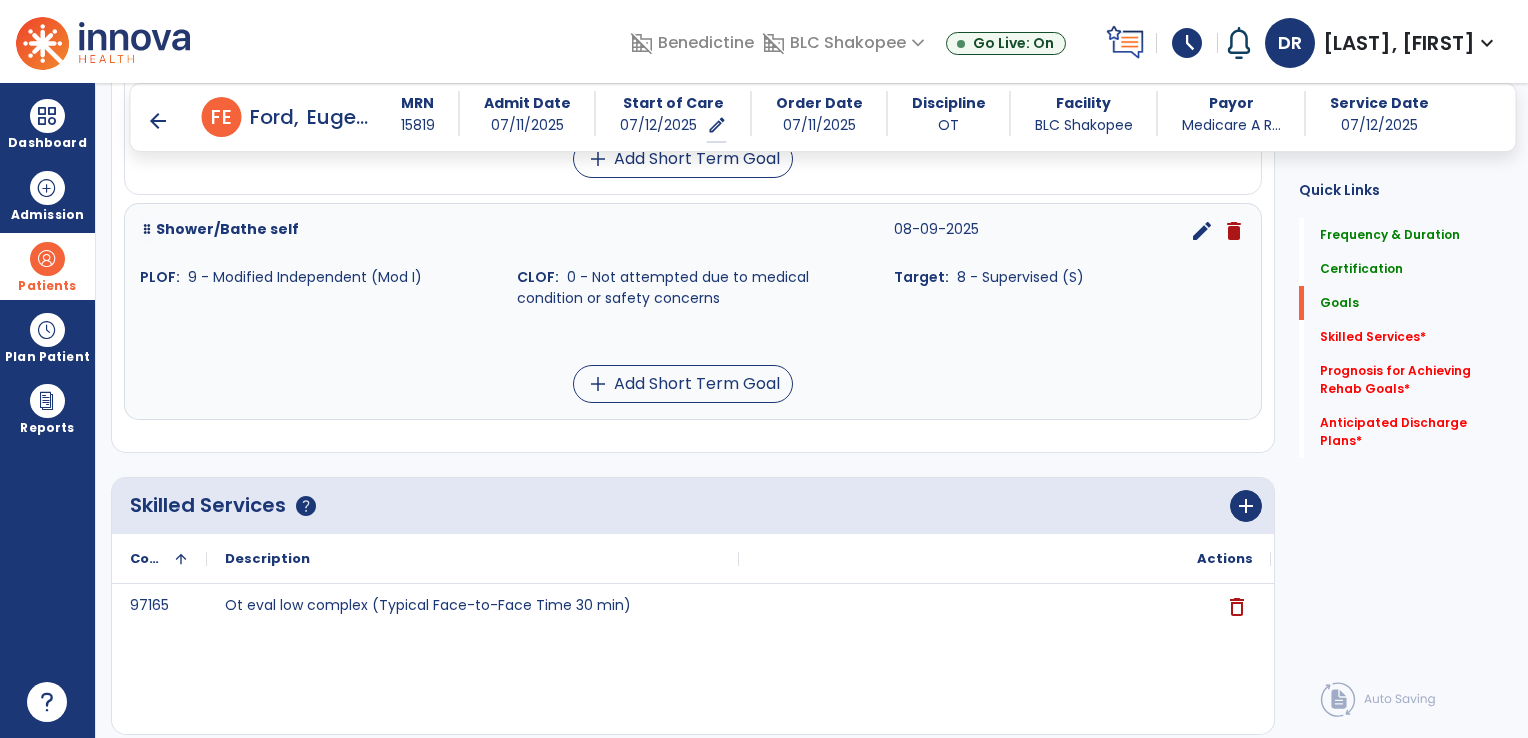 scroll, scrollTop: 791, scrollLeft: 0, axis: vertical 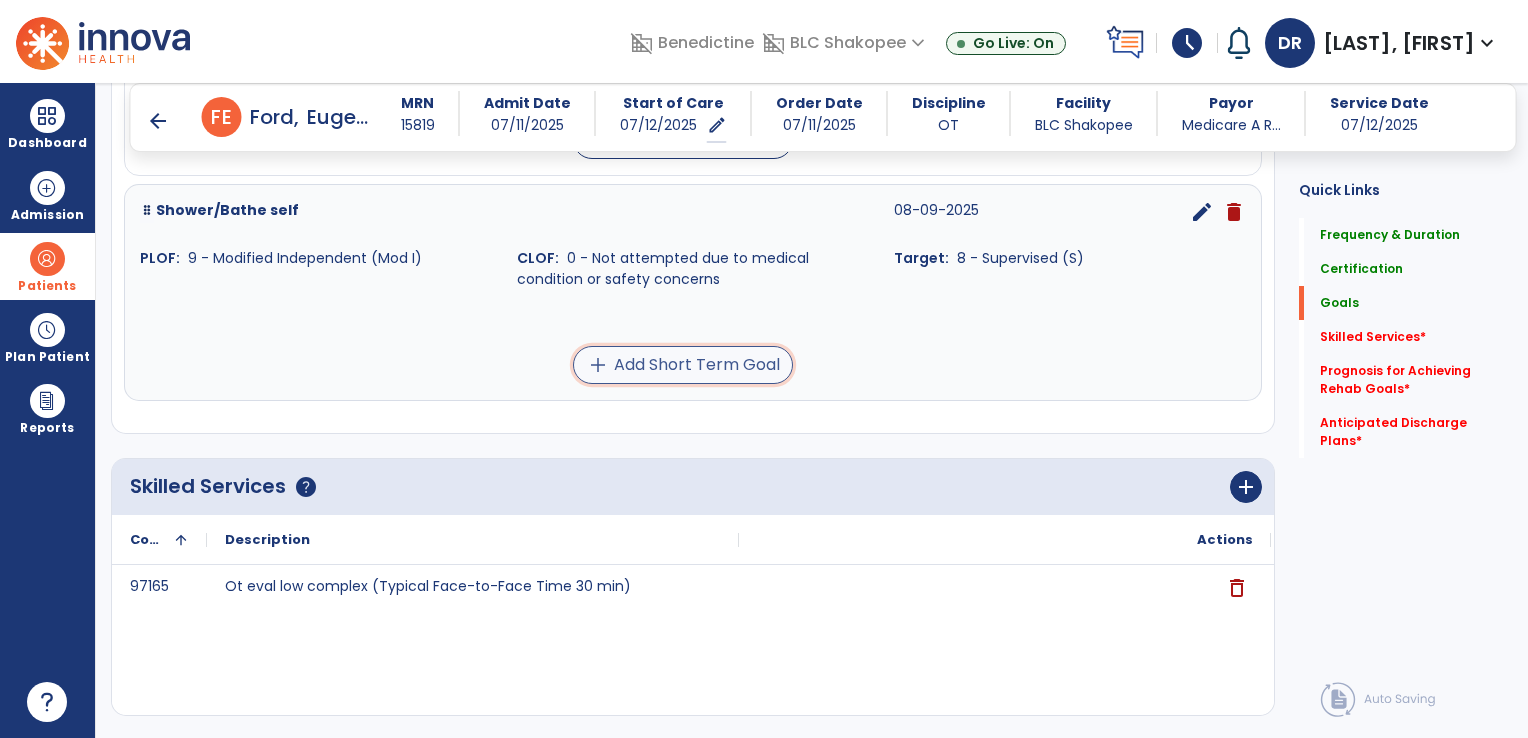 click on "add  Add Short Term Goal" at bounding box center (683, 365) 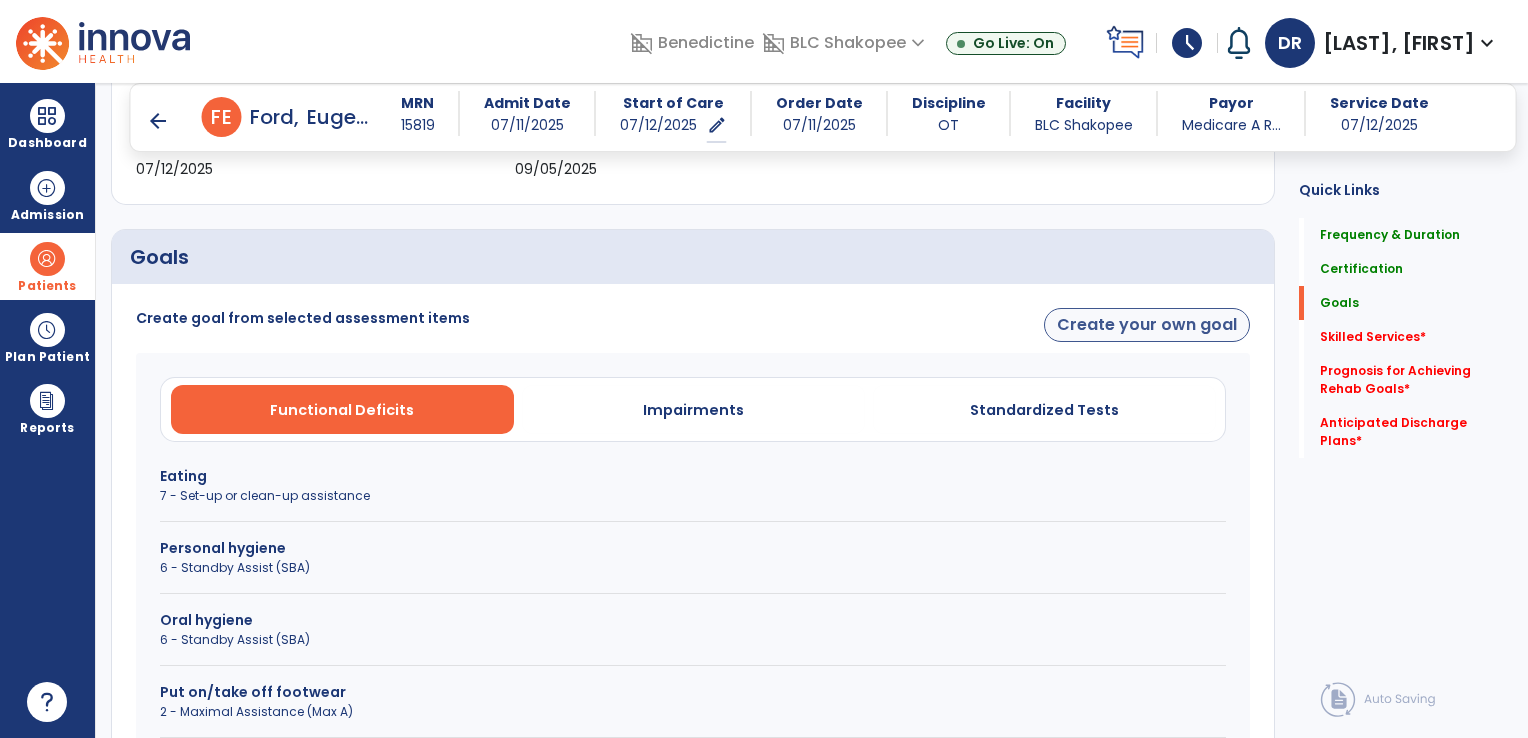 scroll, scrollTop: 385, scrollLeft: 0, axis: vertical 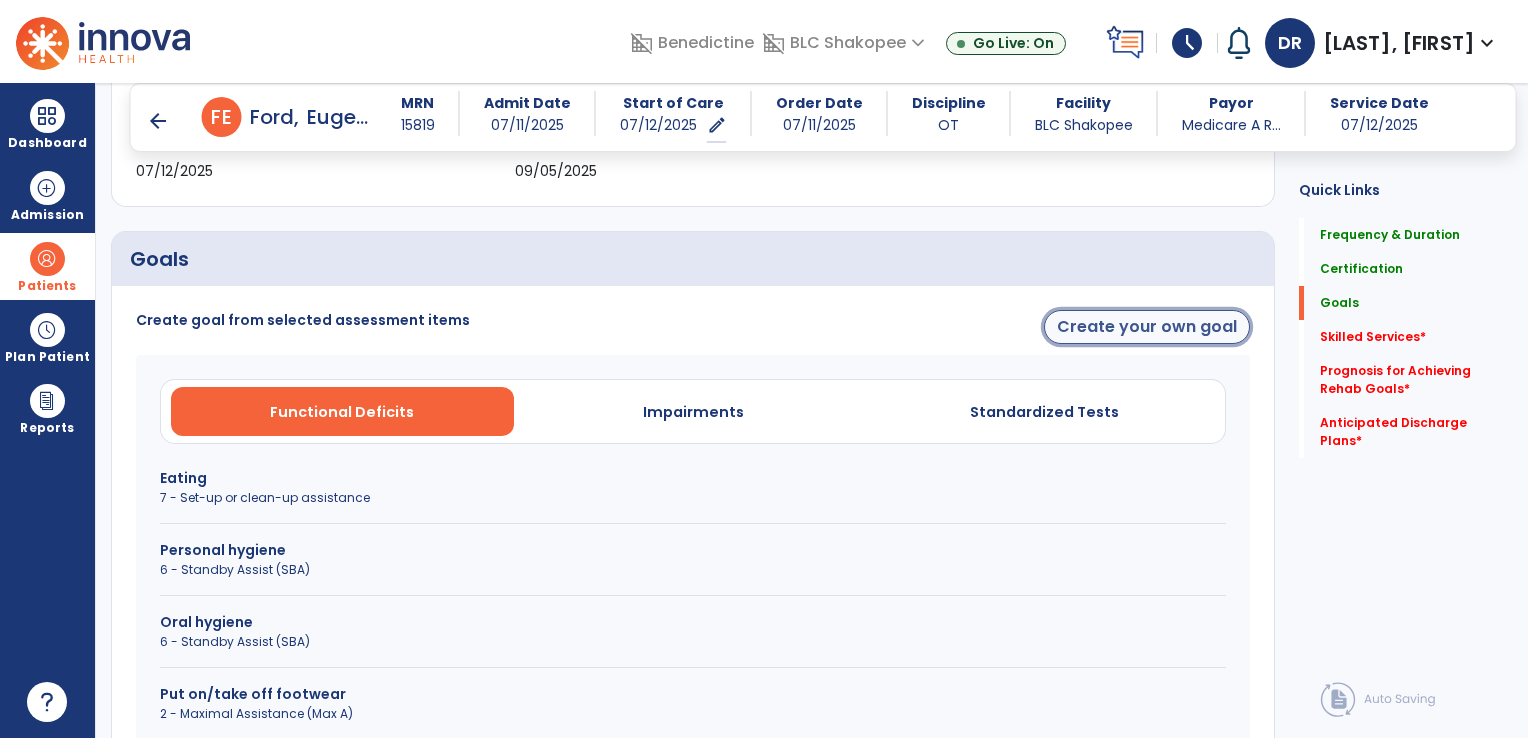 click on "Create your own goal" at bounding box center [1147, 327] 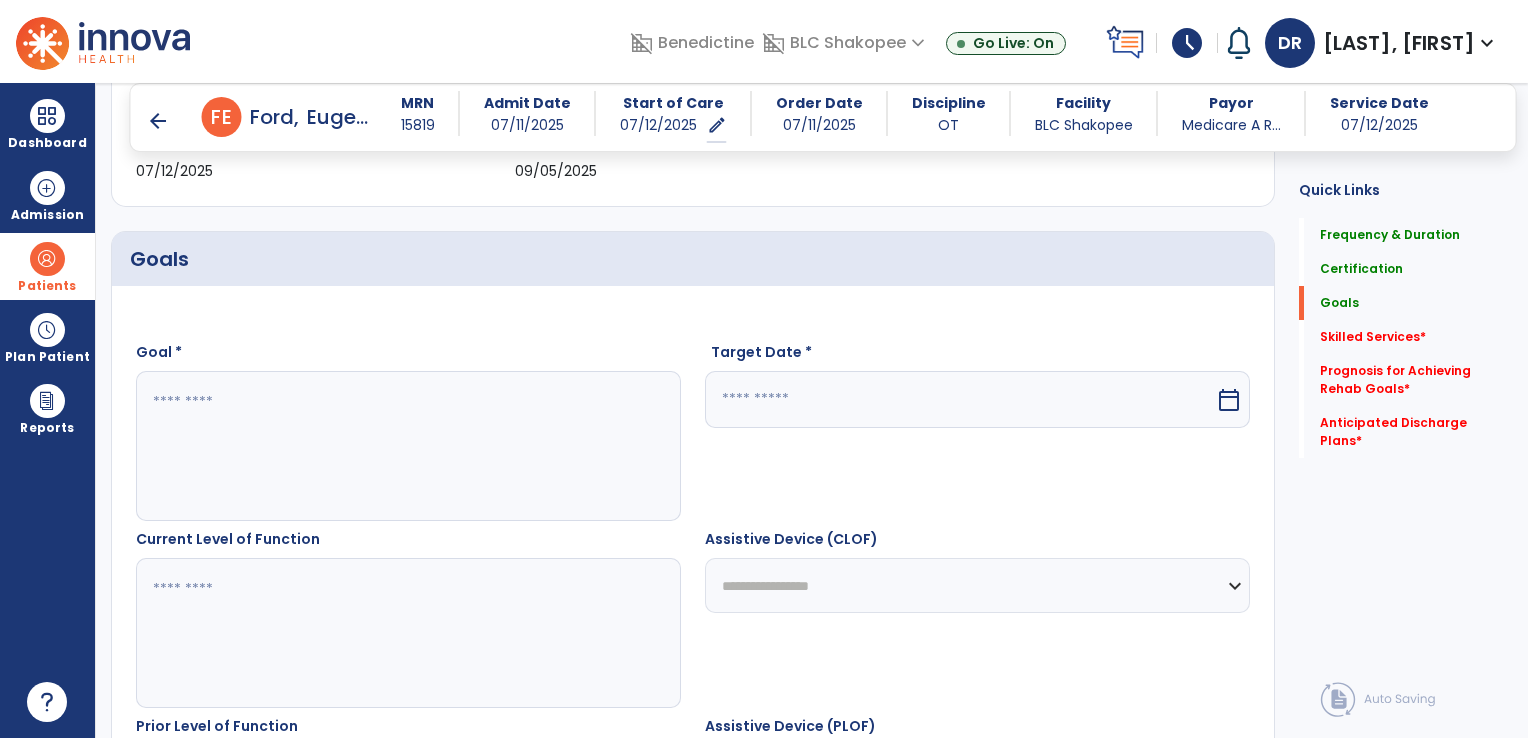 click at bounding box center (408, 446) 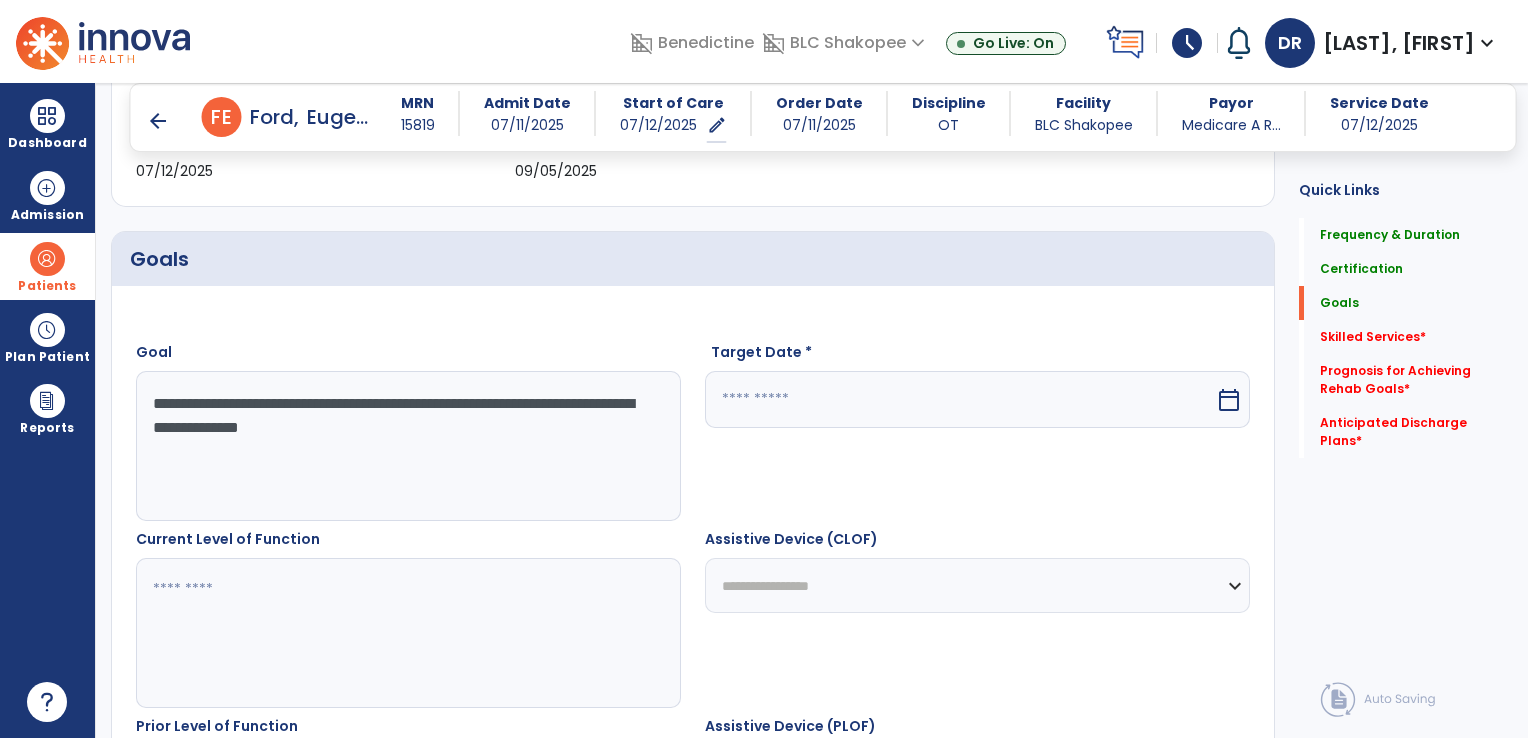 type on "**********" 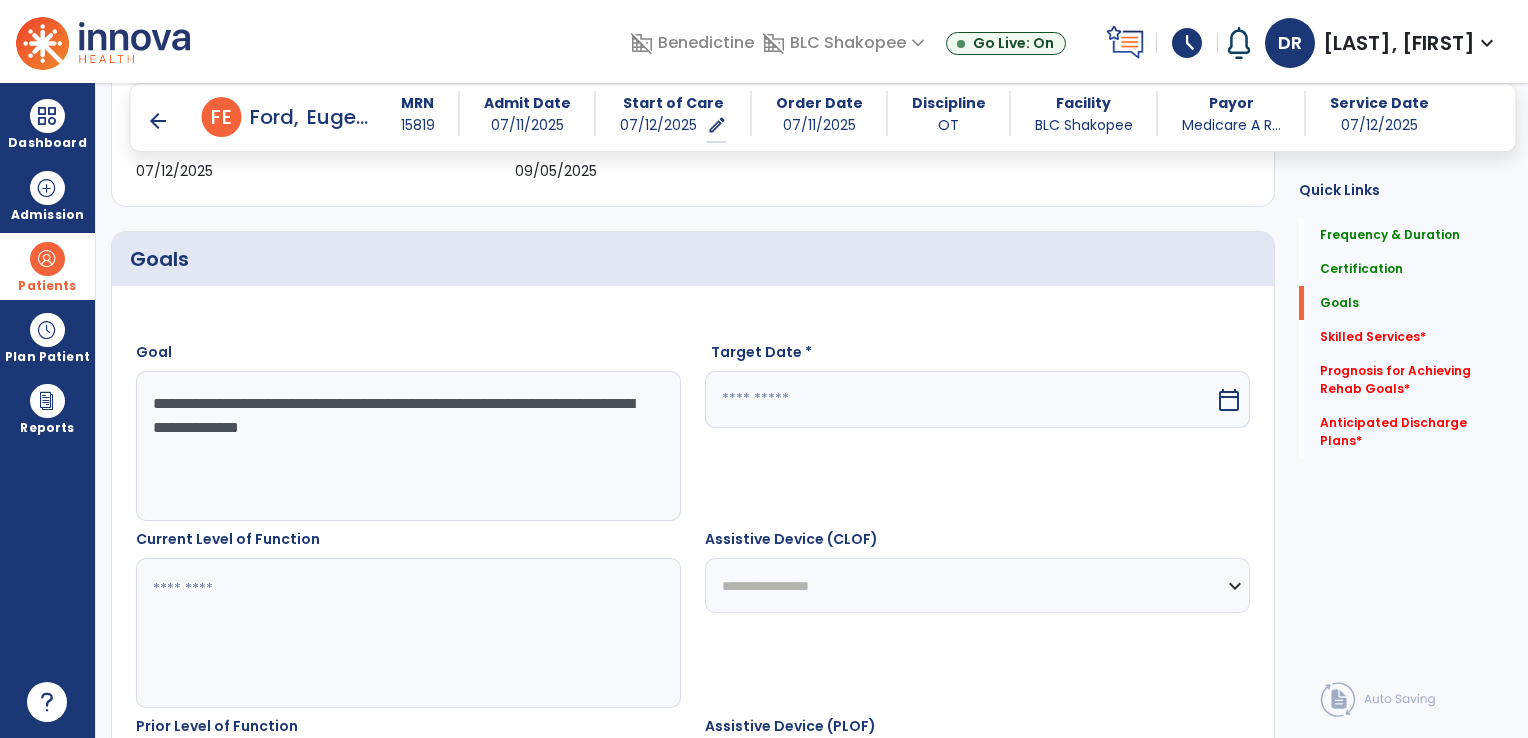 click at bounding box center (960, 399) 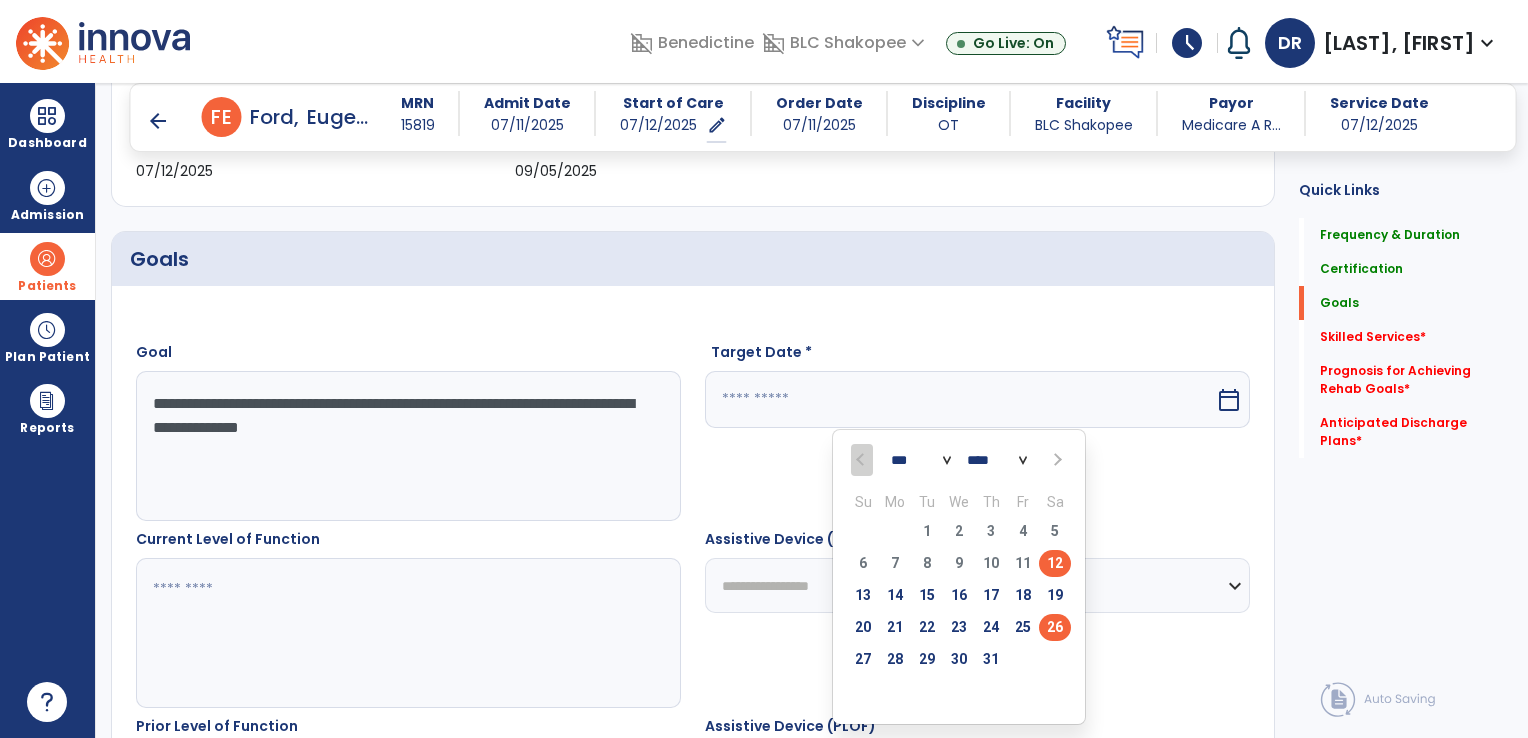 click on "26" at bounding box center [1055, 627] 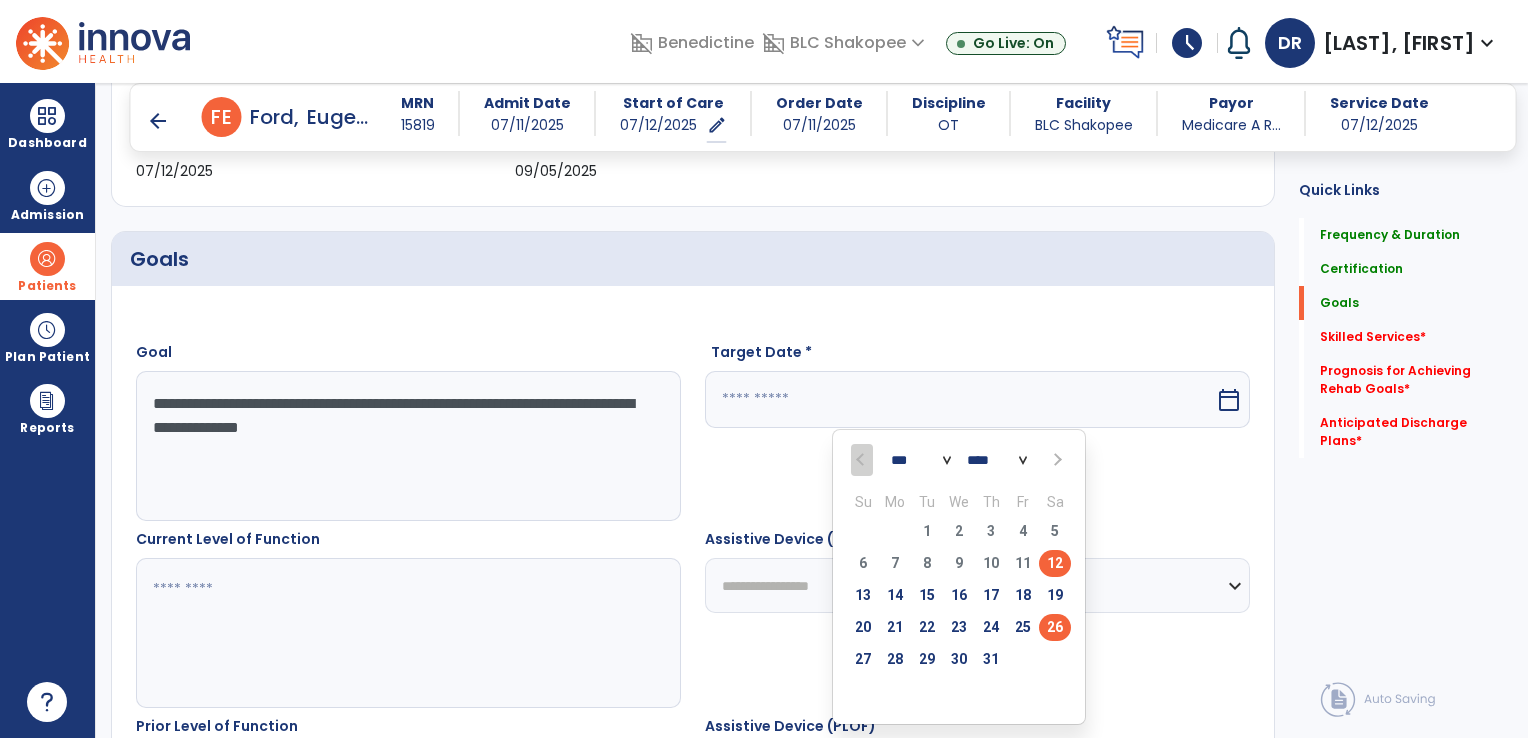 type on "*********" 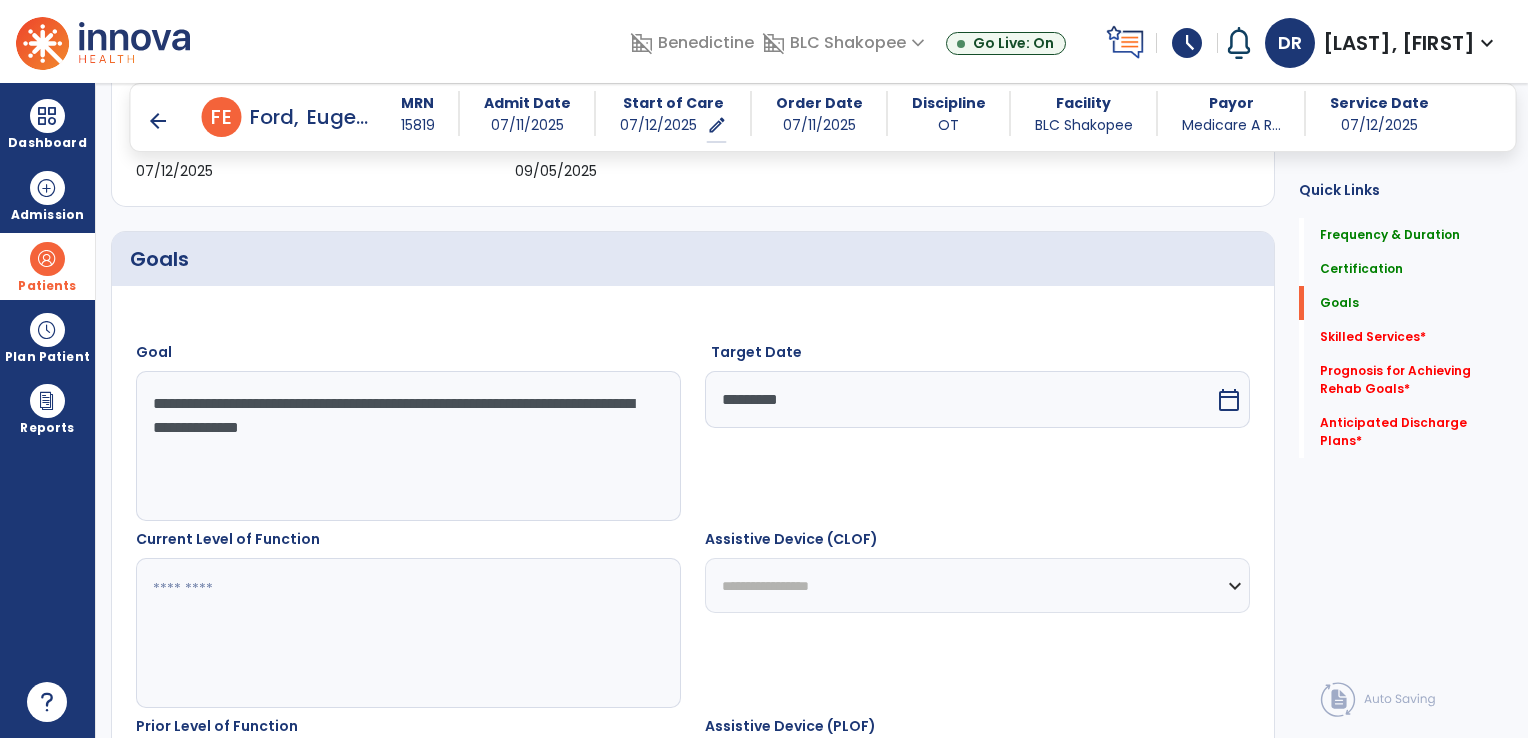 click at bounding box center (408, 633) 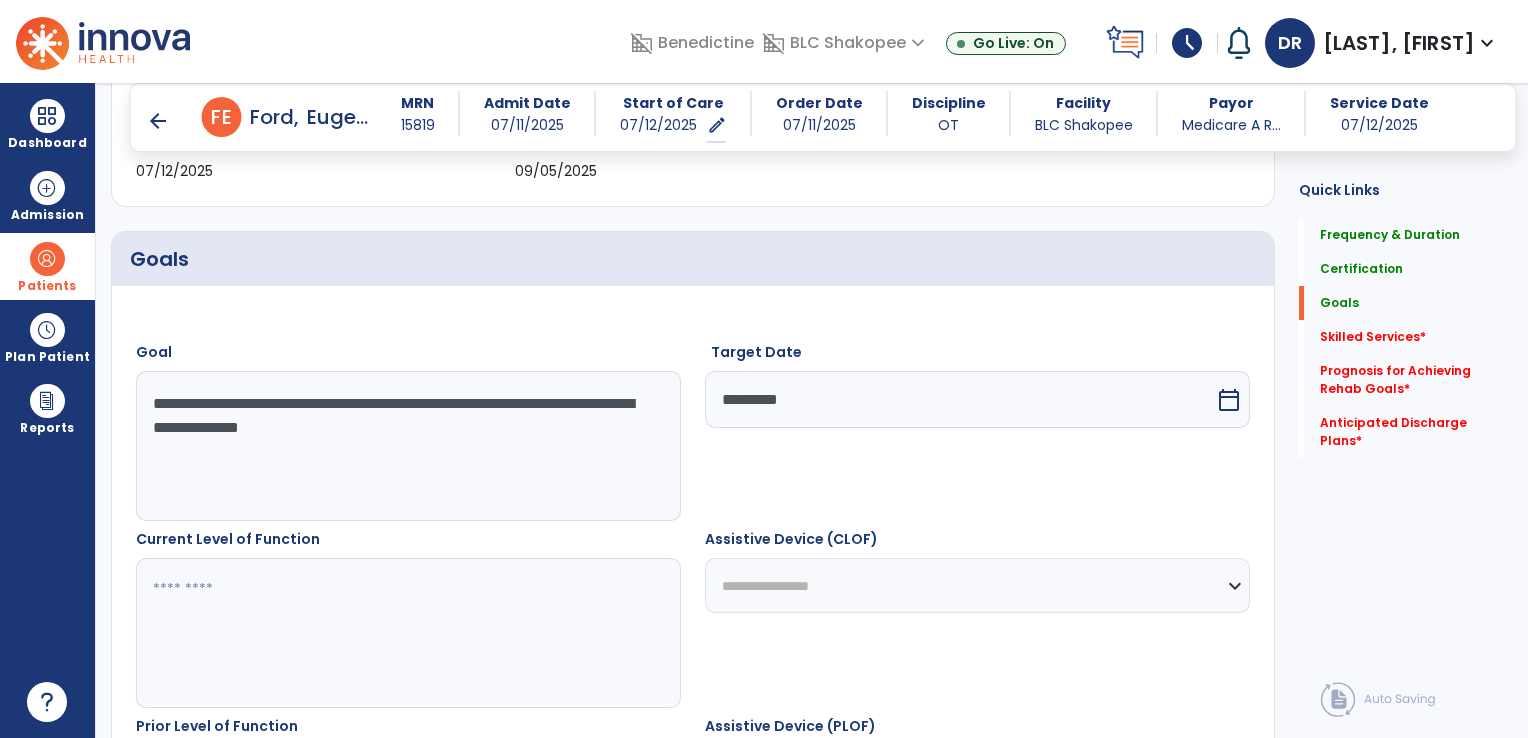 click at bounding box center (408, 633) 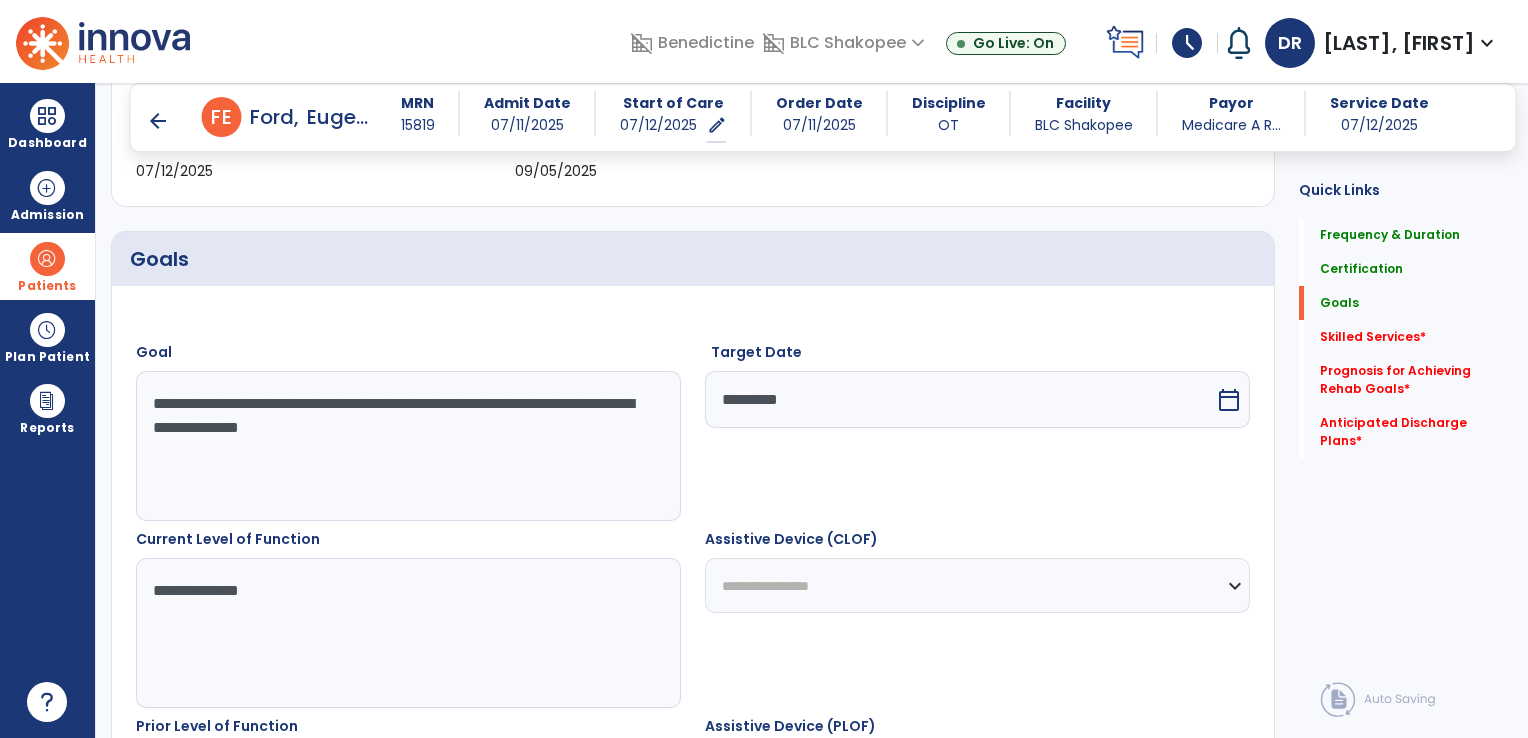 type on "**********" 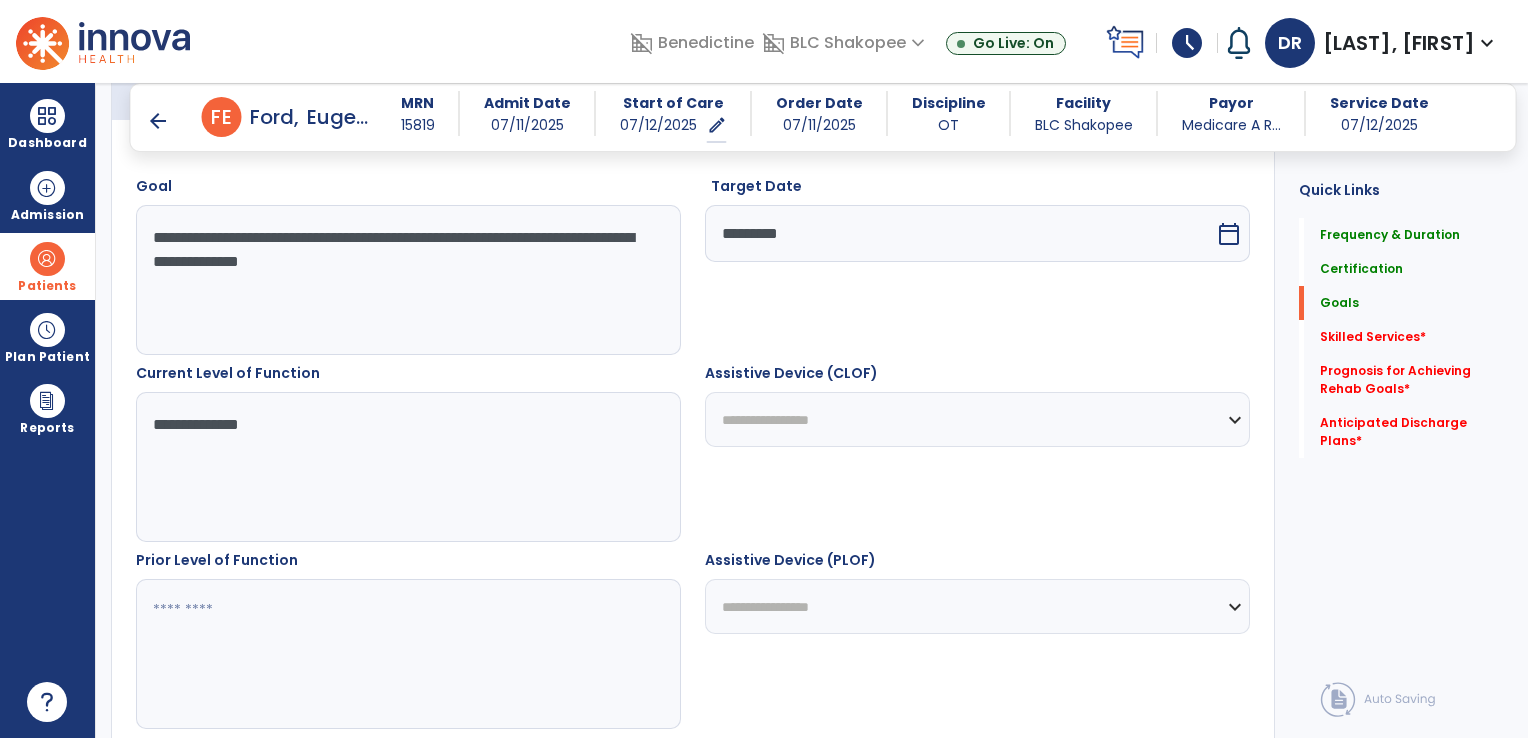 scroll, scrollTop: 555, scrollLeft: 0, axis: vertical 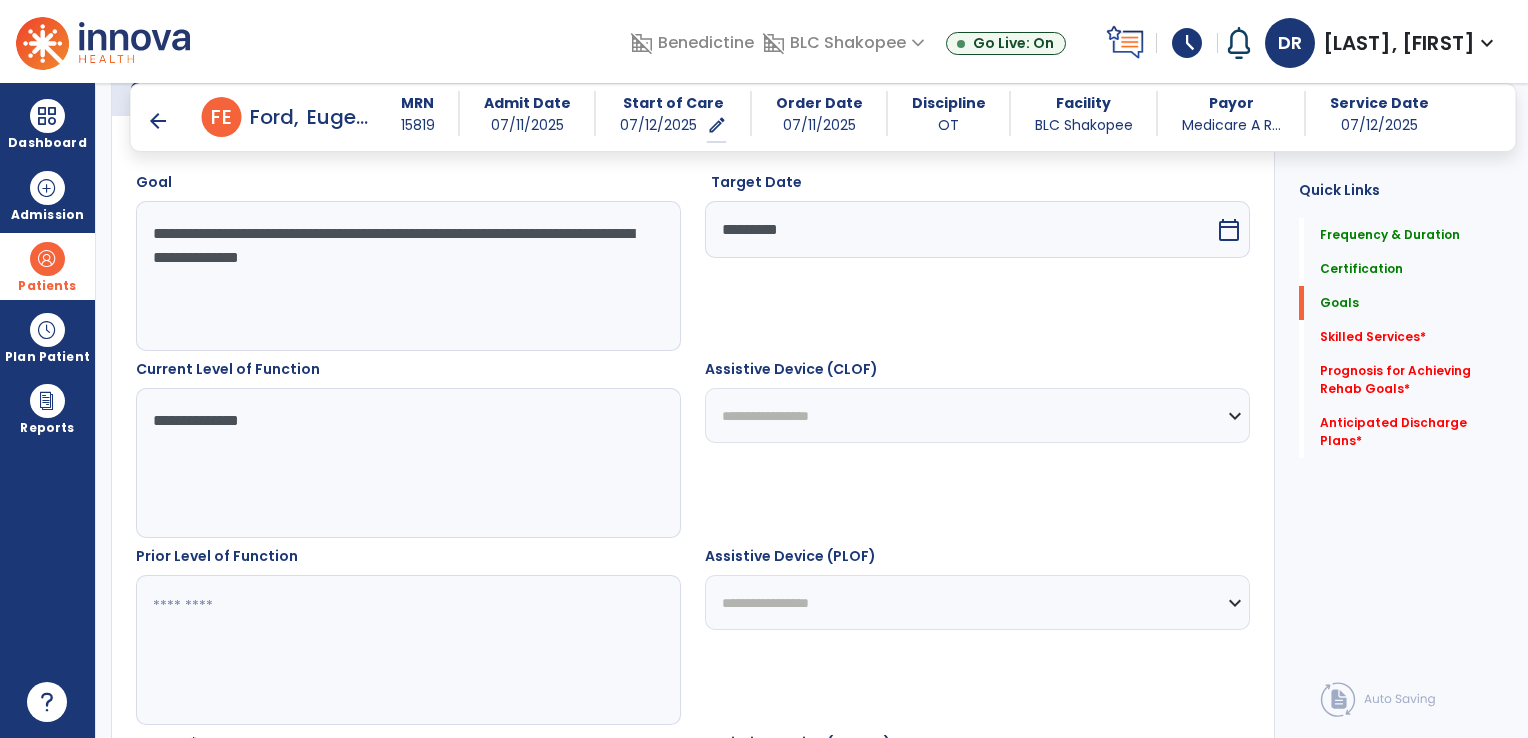 click at bounding box center (408, 650) 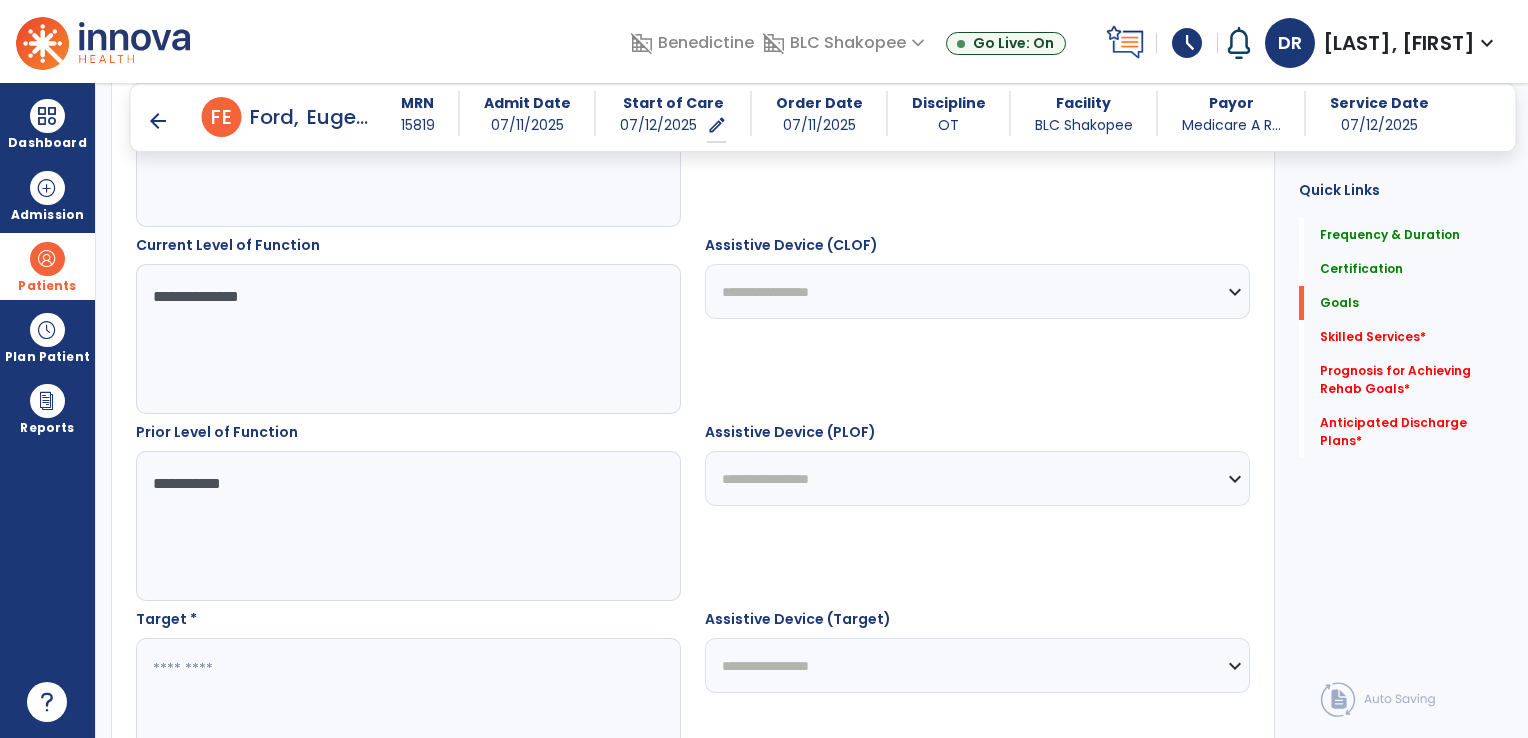 scroll, scrollTop: 684, scrollLeft: 0, axis: vertical 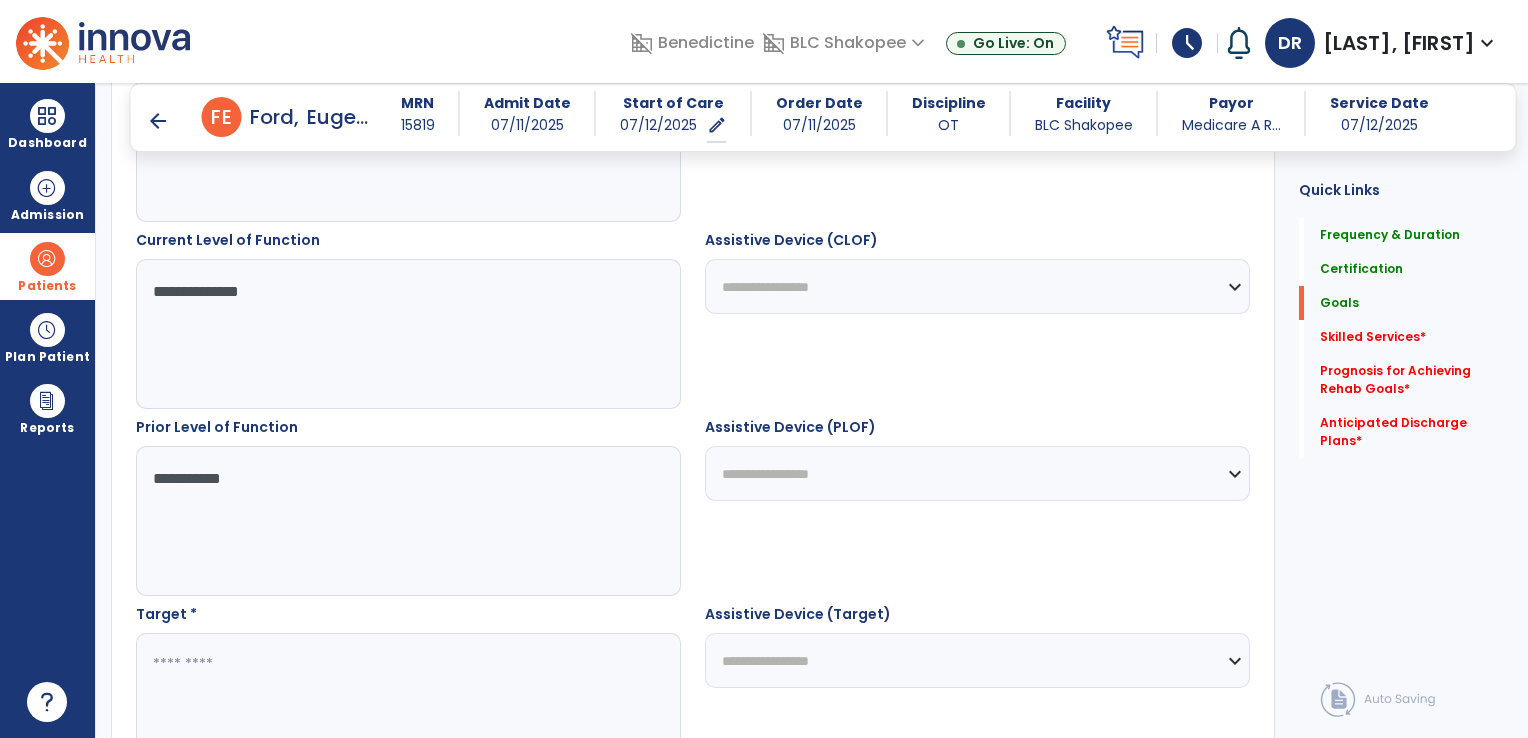 type on "**********" 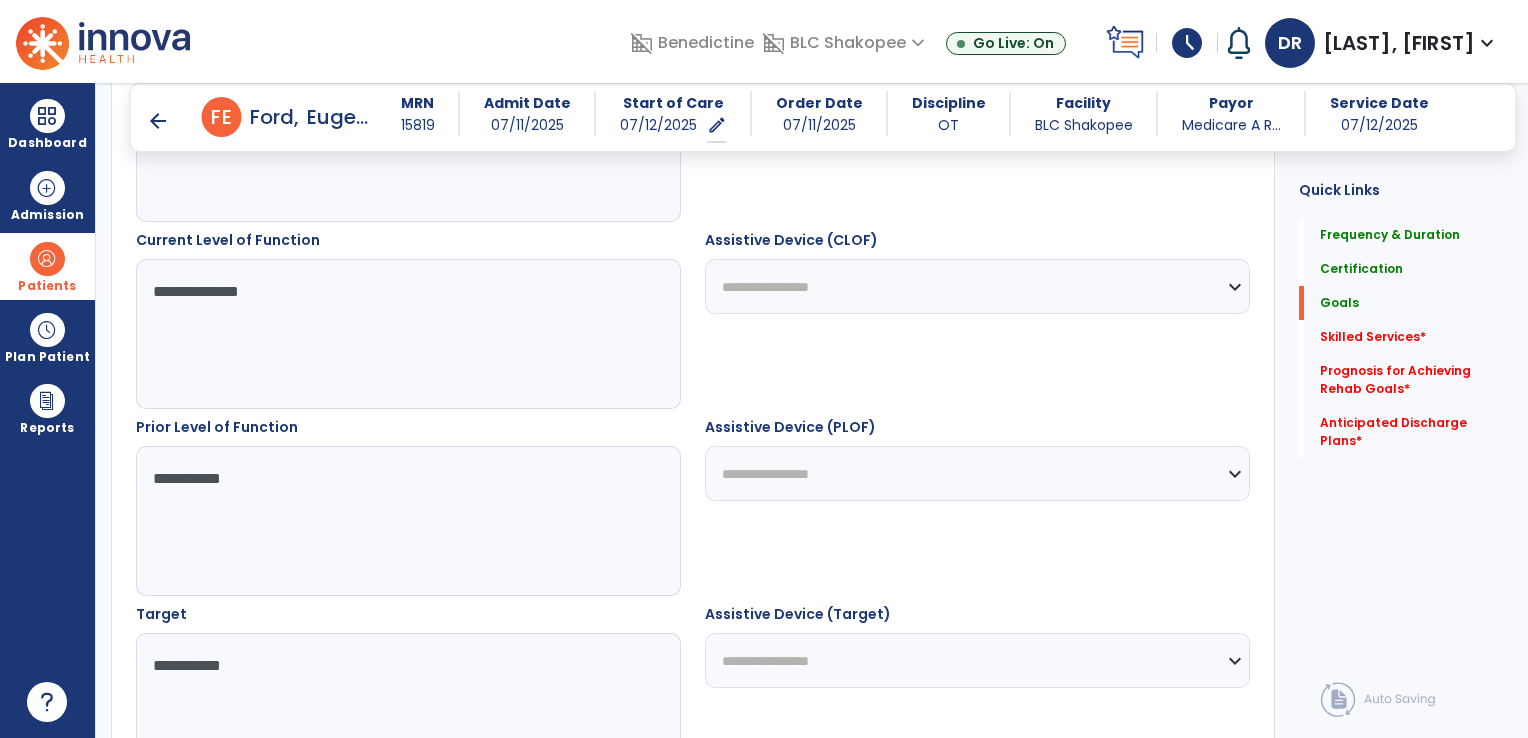type on "**********" 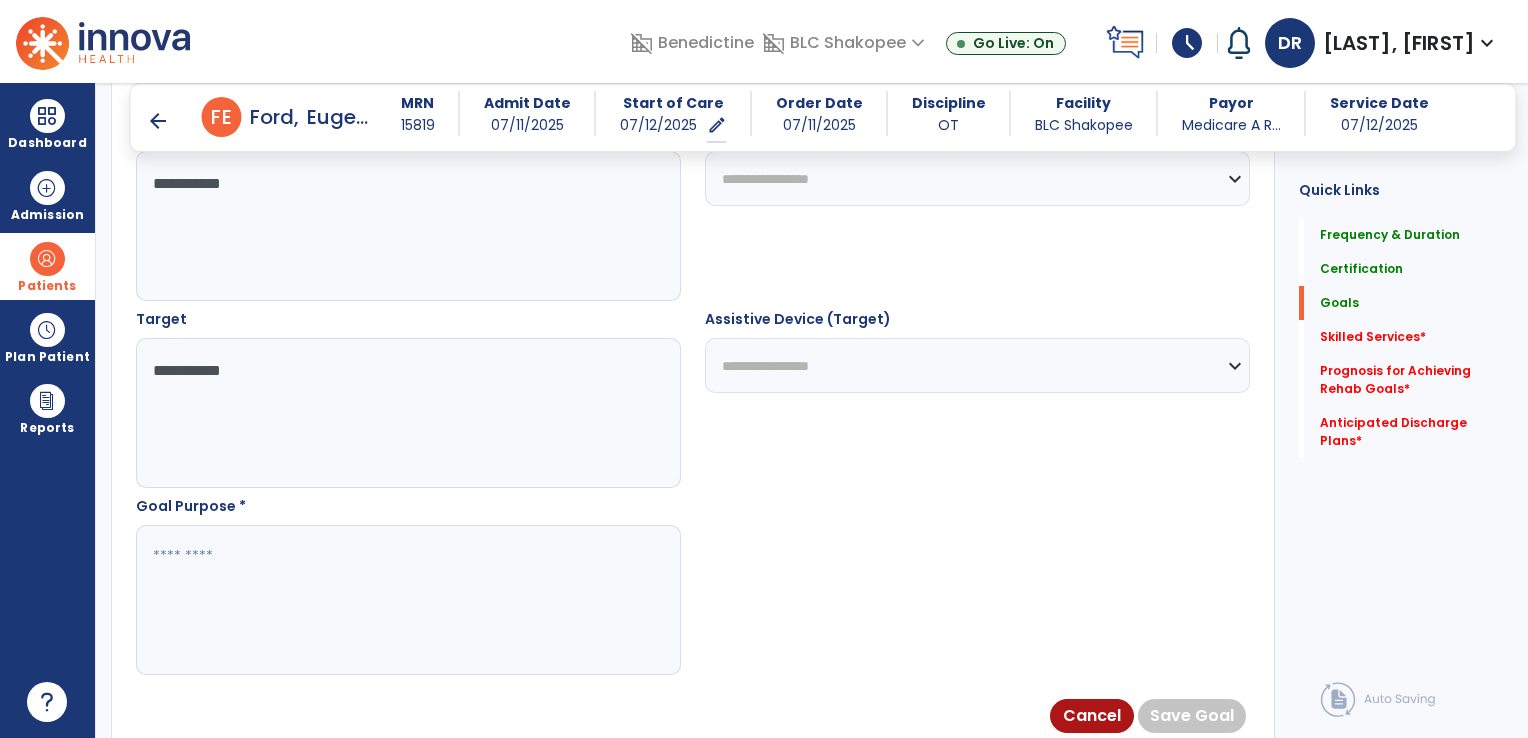 scroll, scrollTop: 977, scrollLeft: 0, axis: vertical 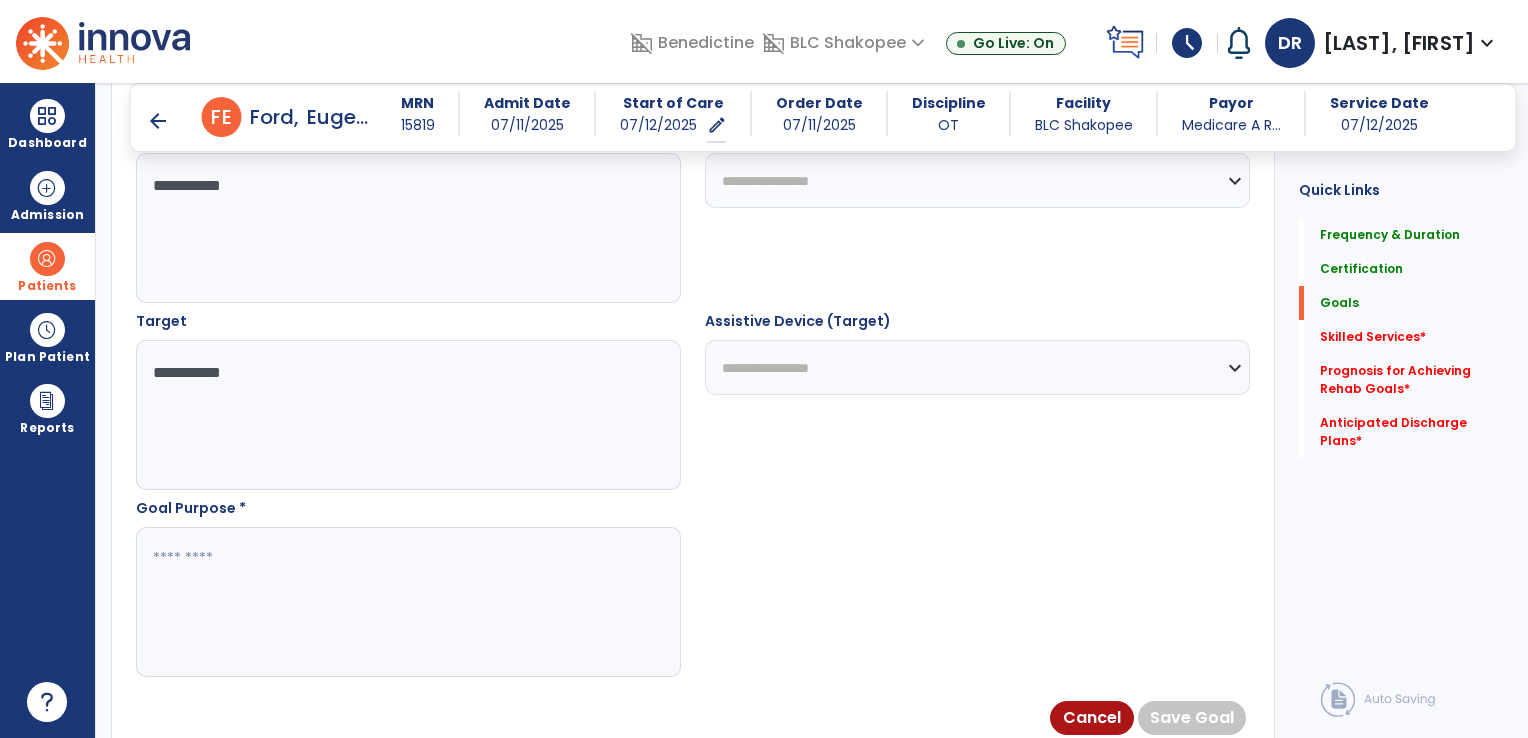 click at bounding box center (408, 602) 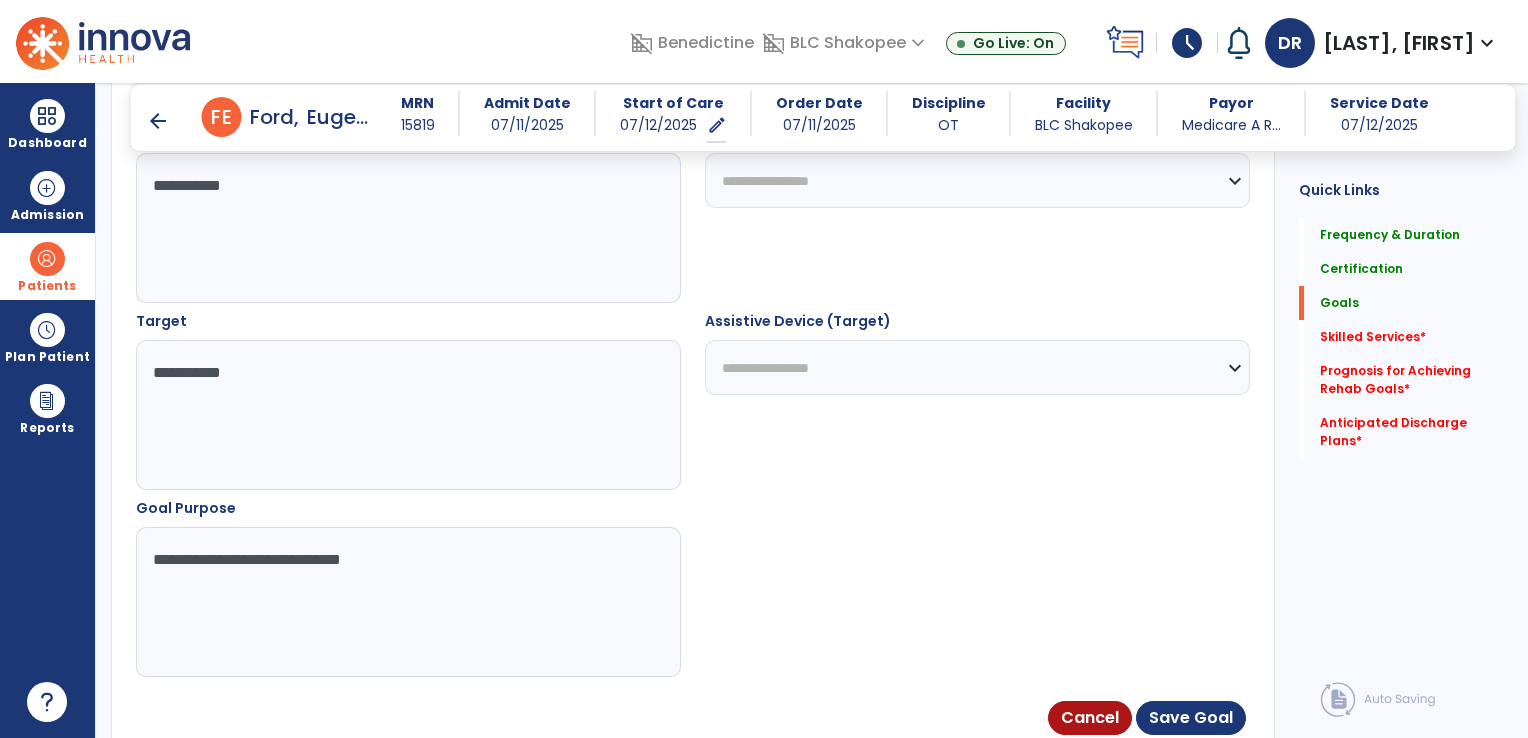 type on "**********" 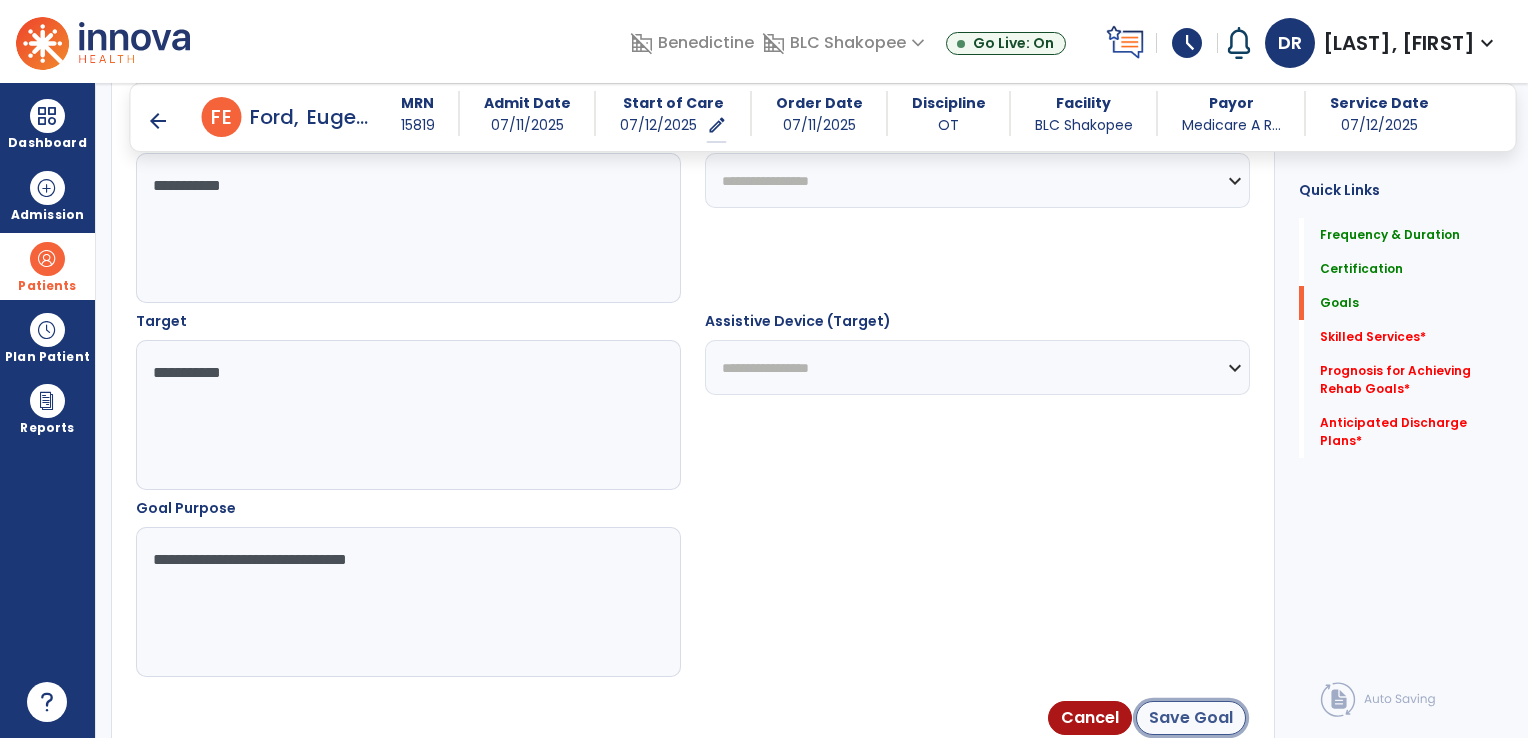 click on "Save Goal" at bounding box center (1191, 718) 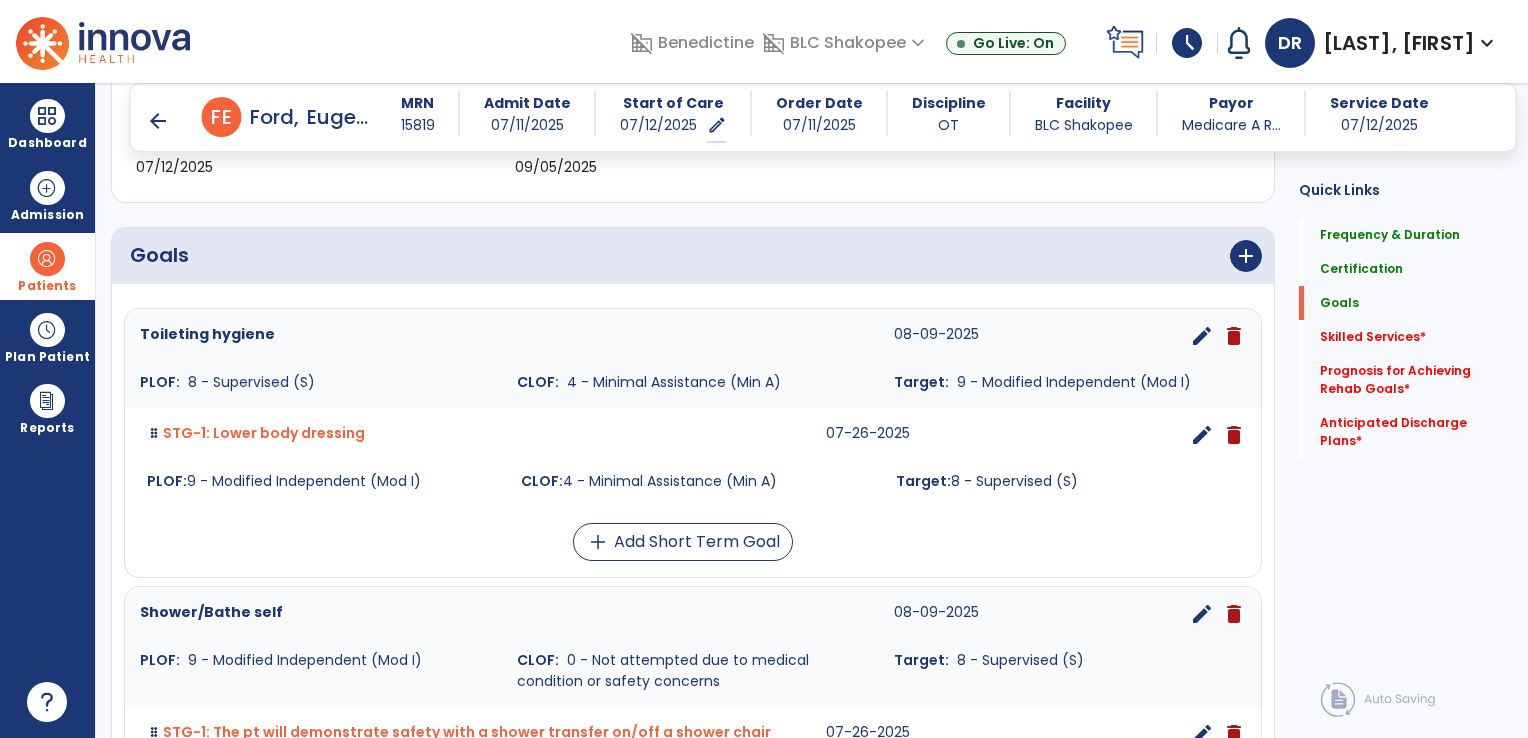 scroll, scrollTop: 388, scrollLeft: 0, axis: vertical 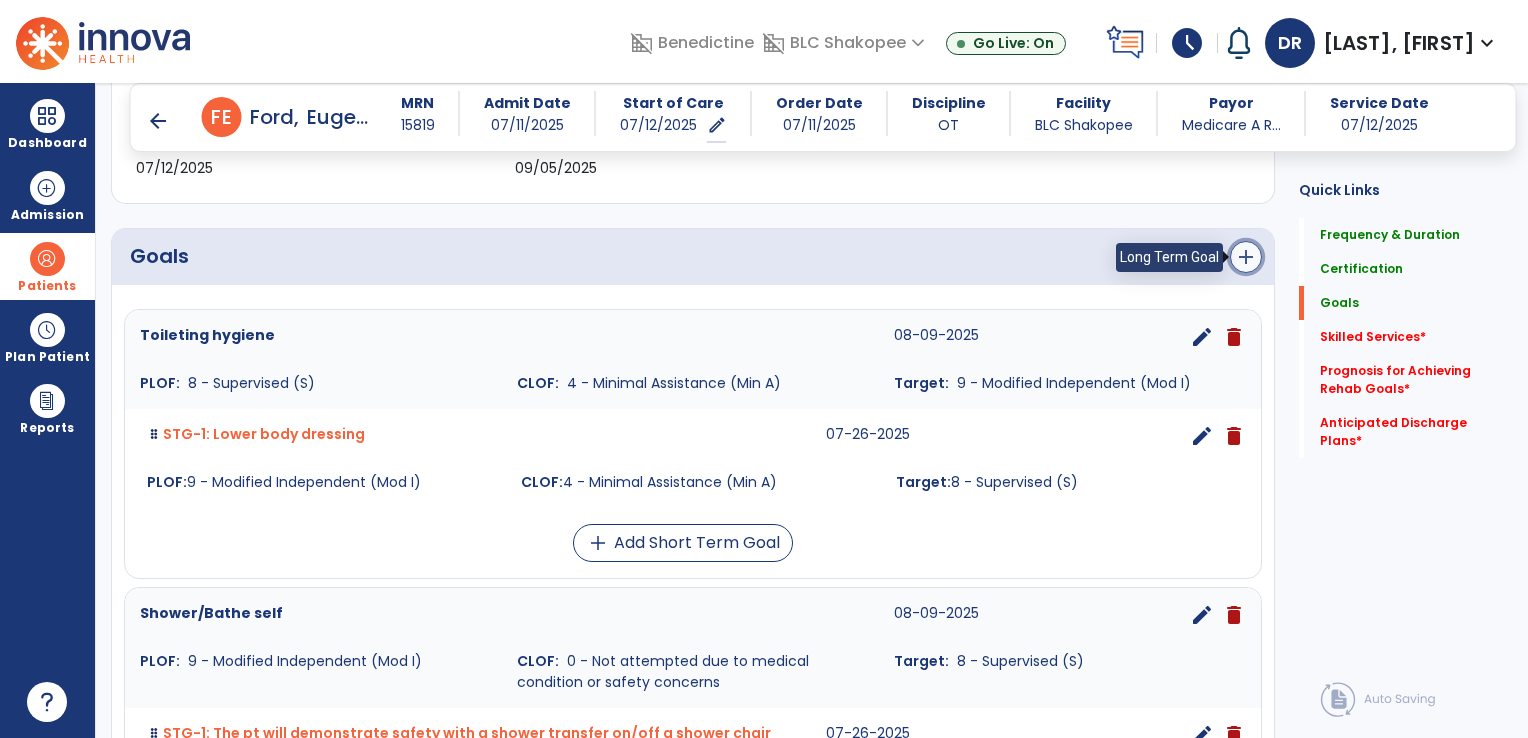 click on "add" at bounding box center [1246, 257] 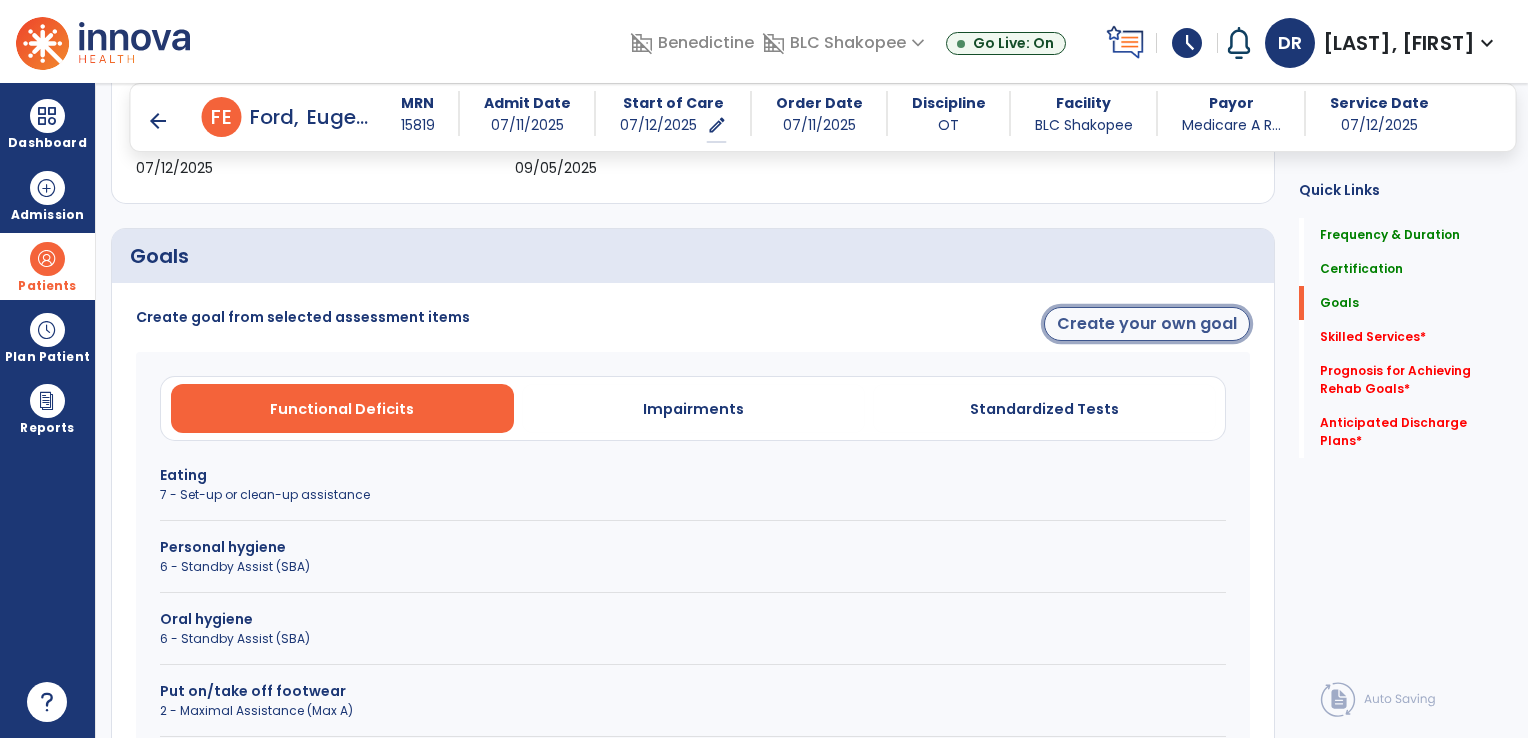 click on "Create your own goal" at bounding box center (1147, 324) 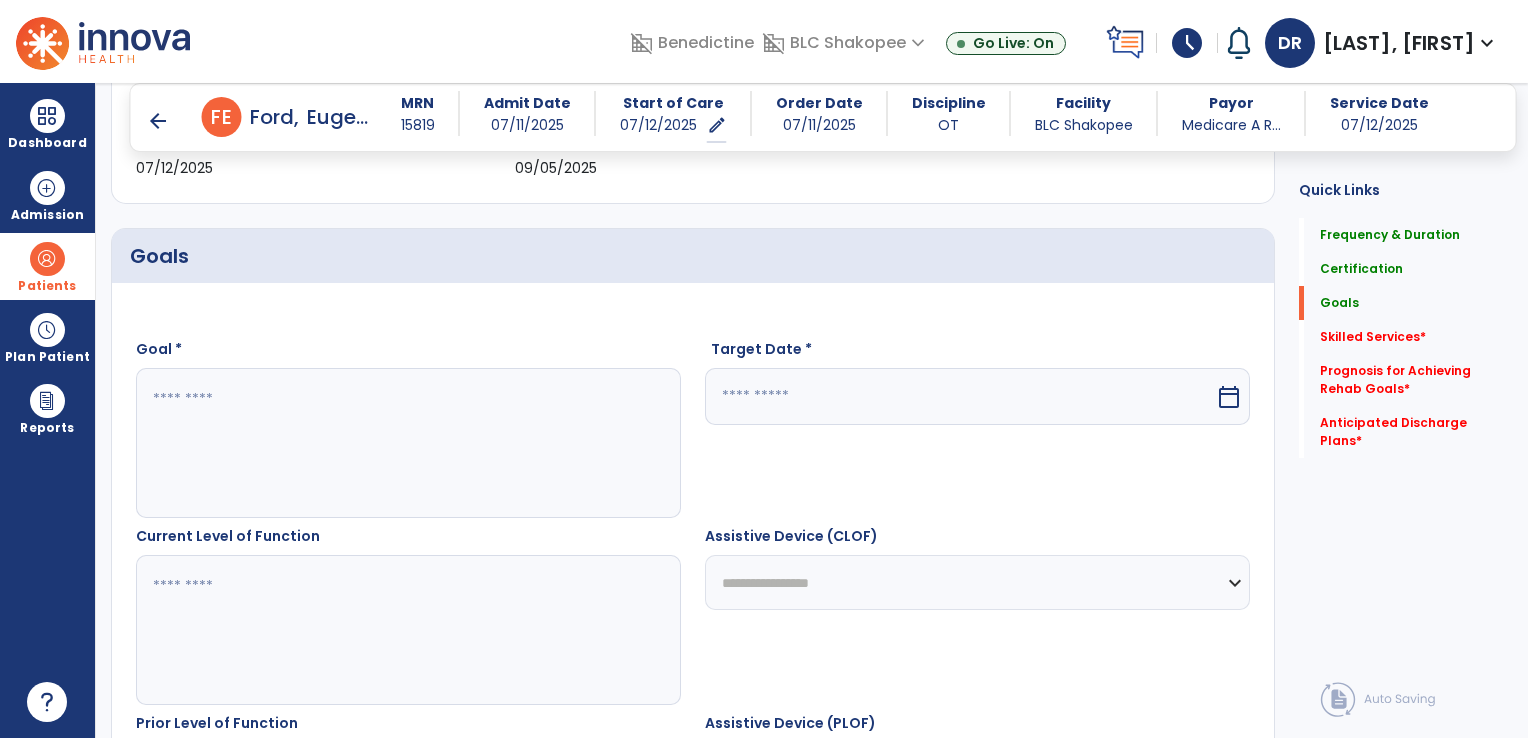 click at bounding box center (408, 443) 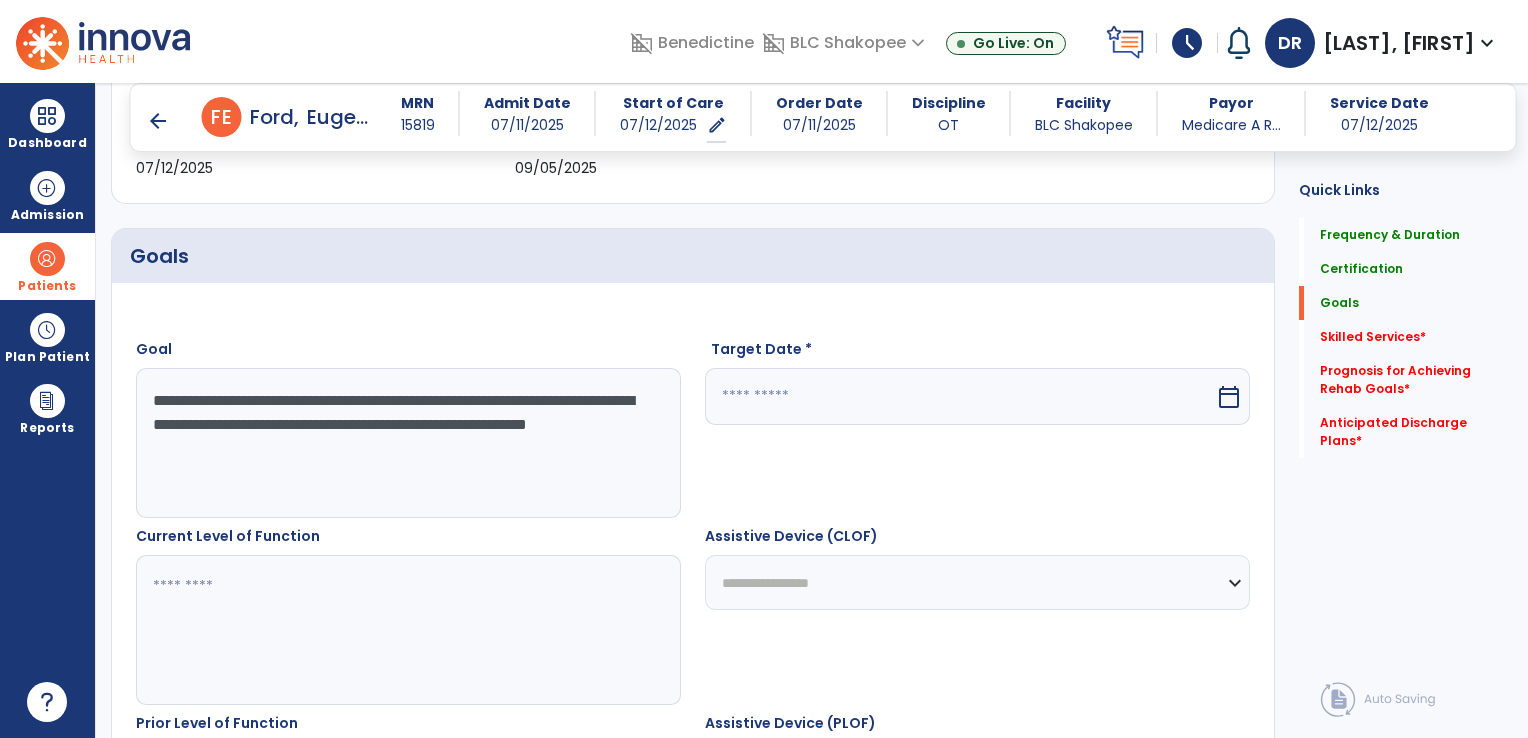 type on "**********" 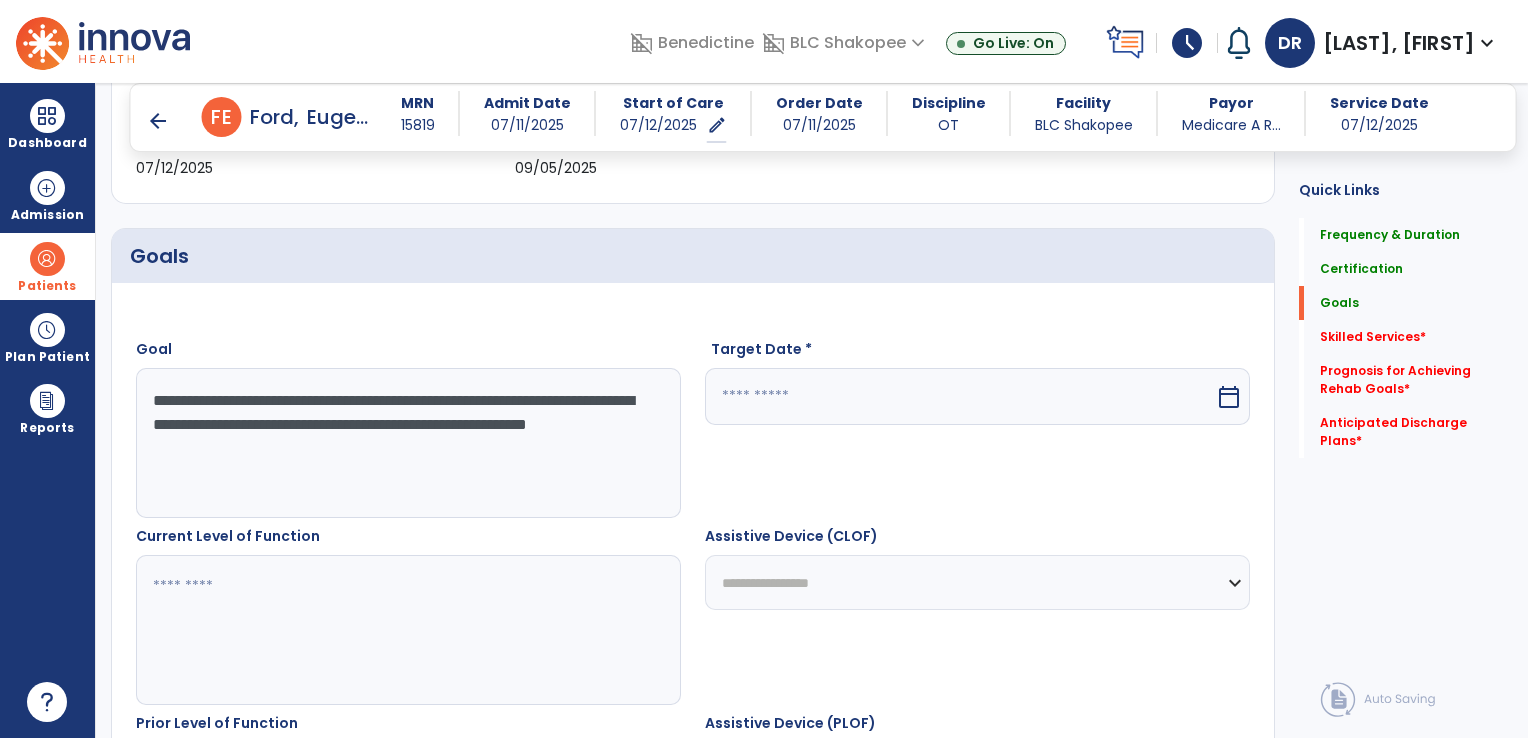 click at bounding box center (960, 396) 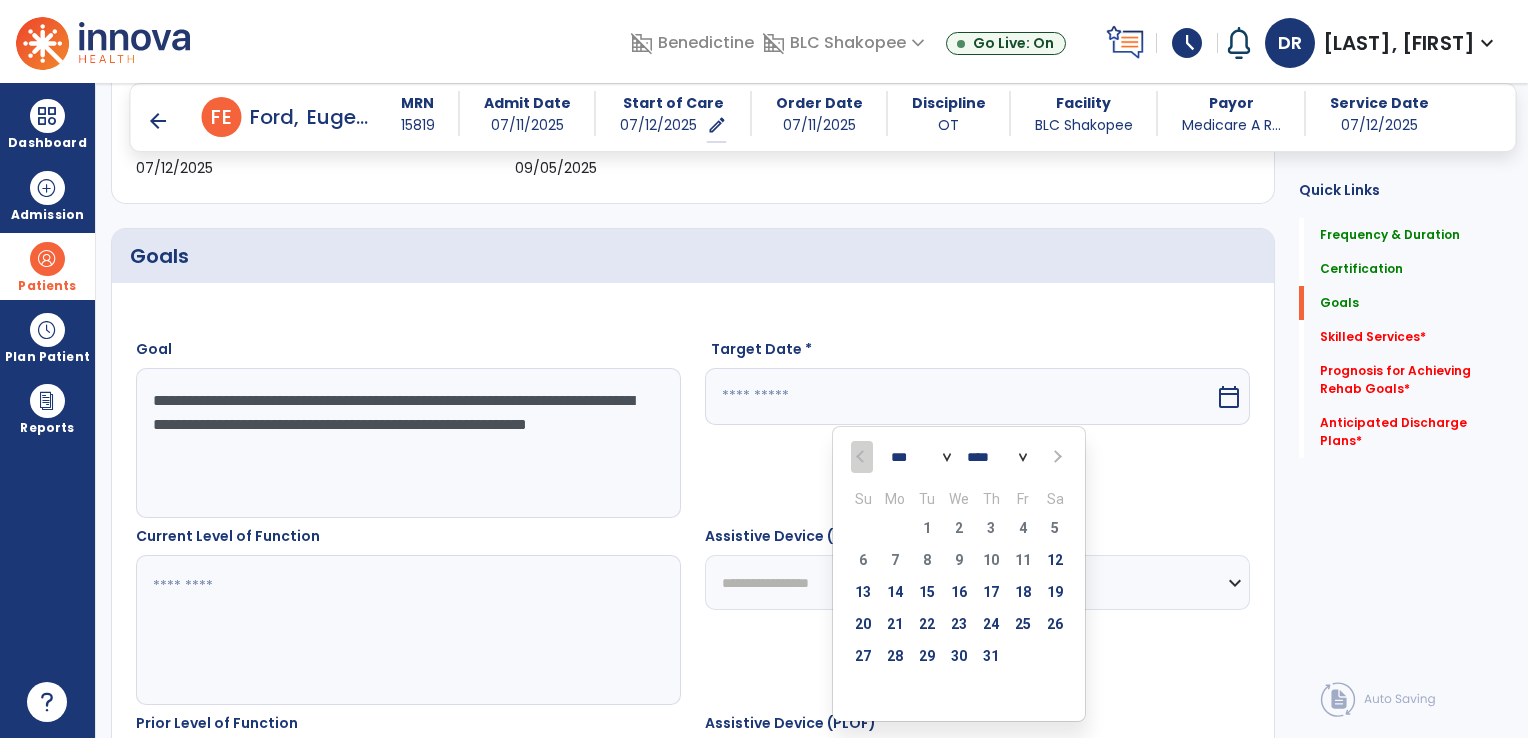 click at bounding box center [1056, 457] 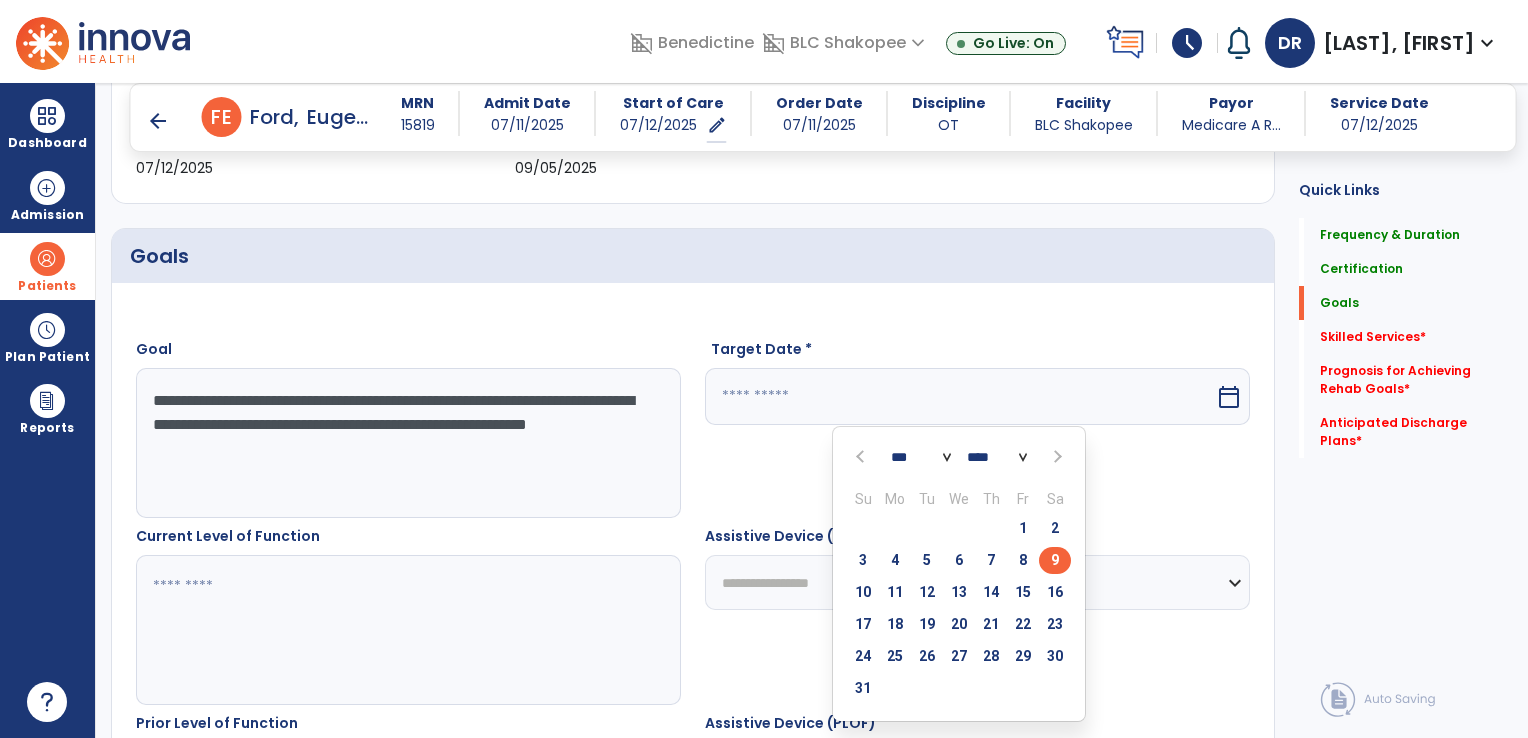 click on "9" at bounding box center (1055, 560) 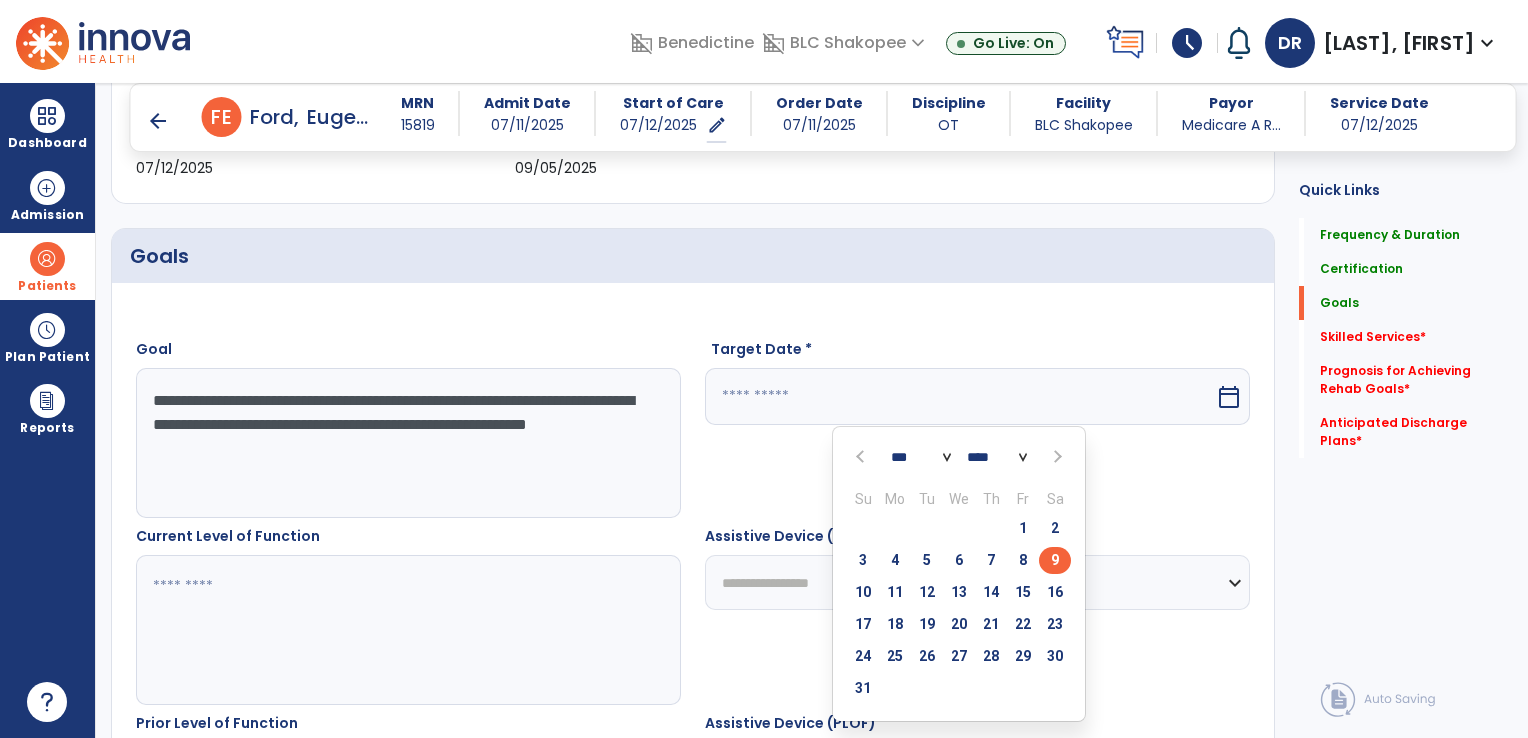 type on "********" 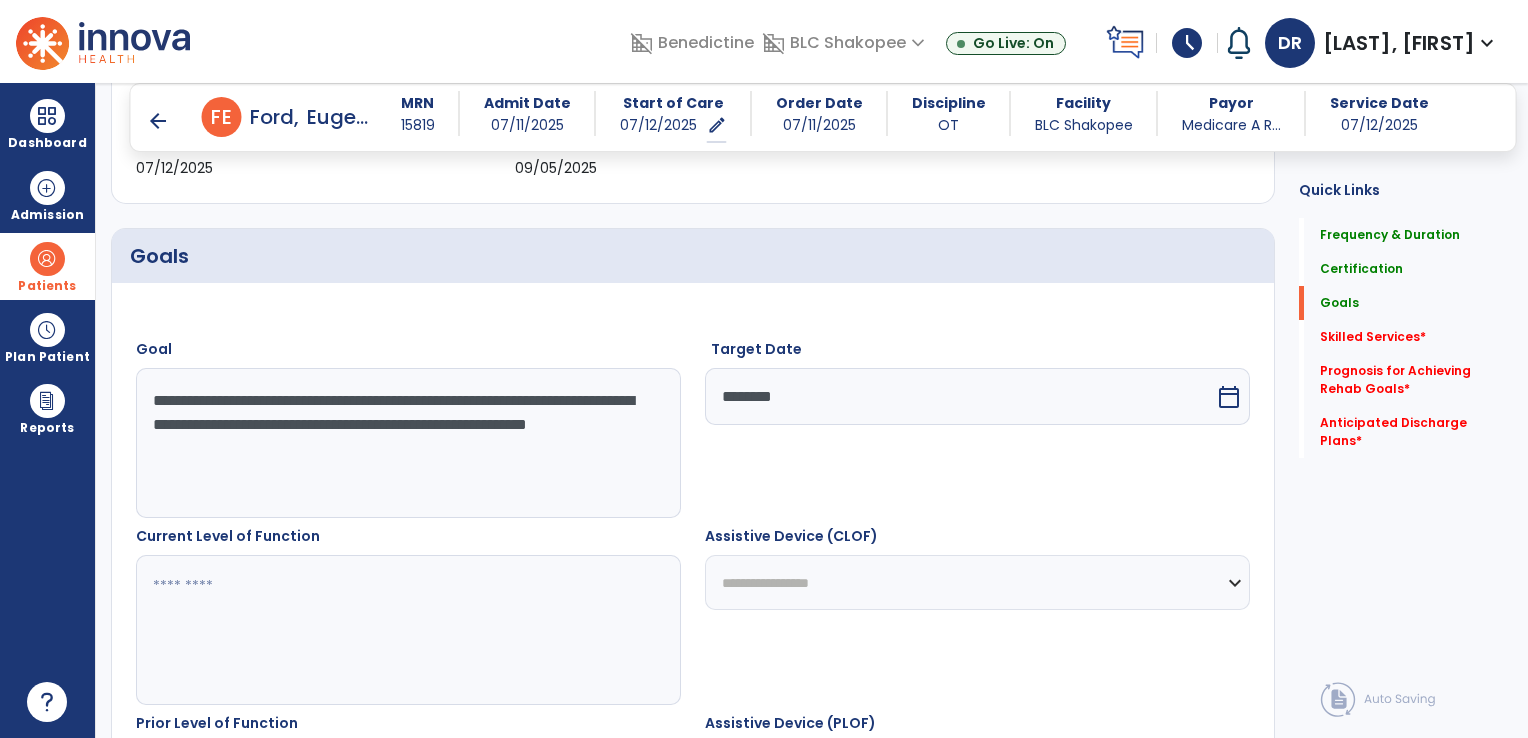click at bounding box center (408, 630) 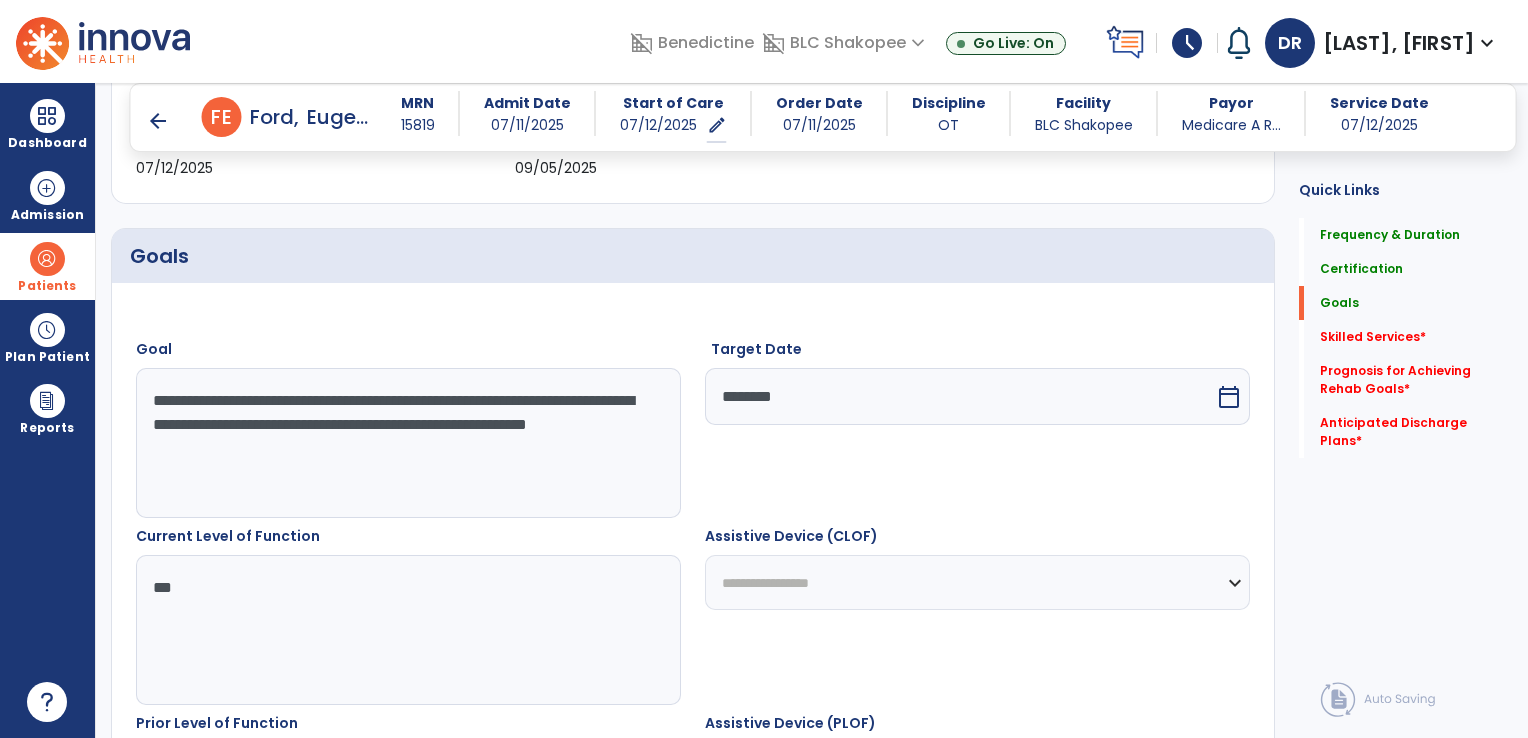 type on "***" 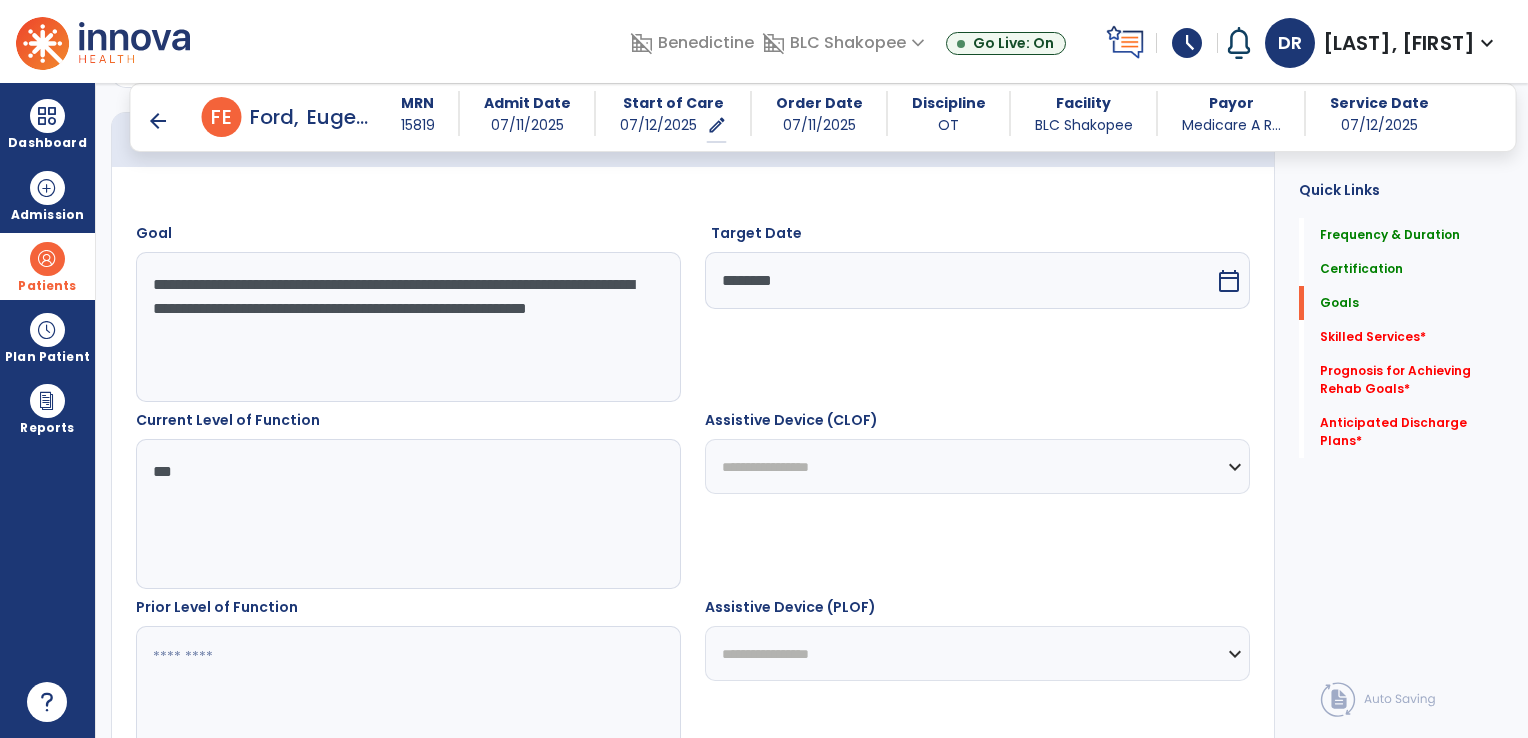 scroll, scrollTop: 504, scrollLeft: 0, axis: vertical 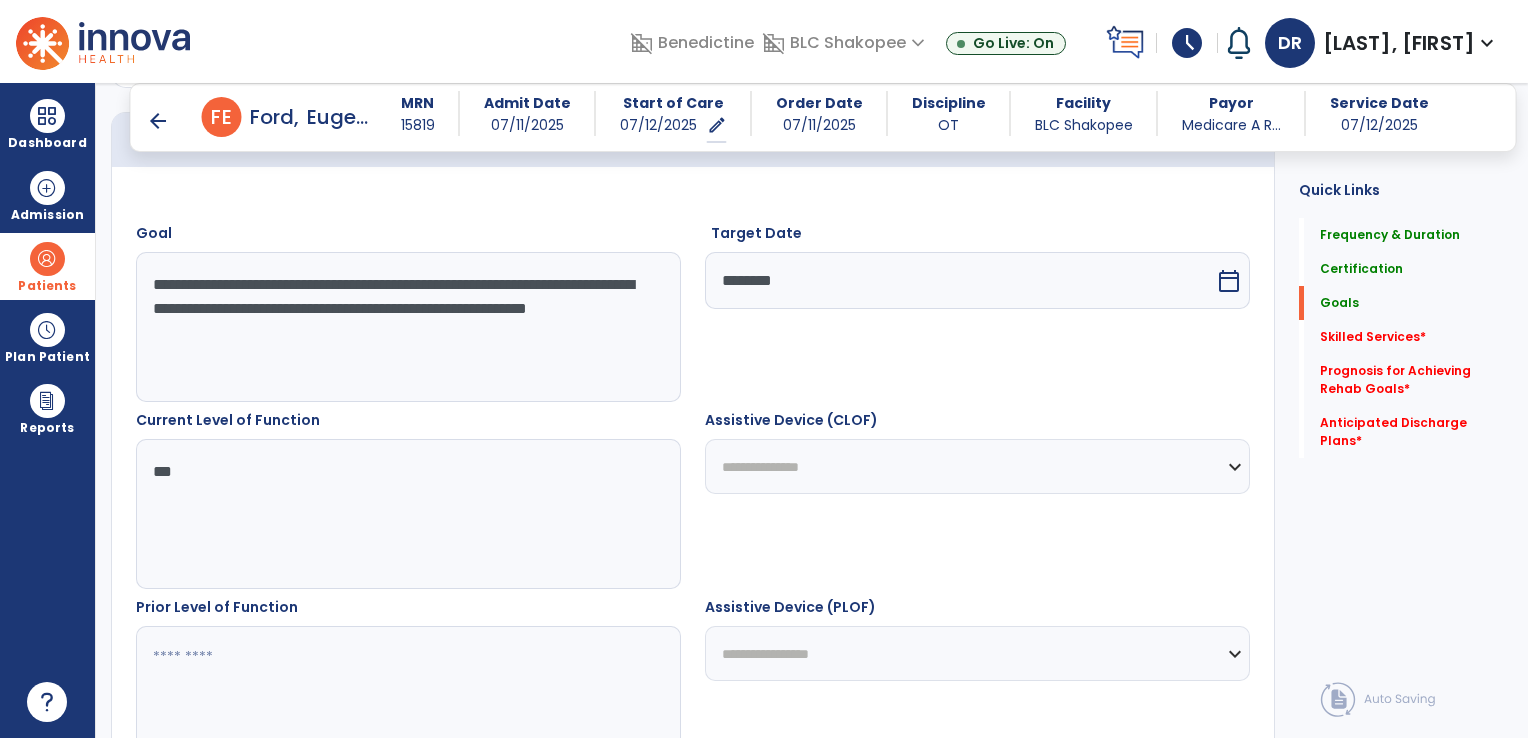 click on "**********" at bounding box center [977, 466] 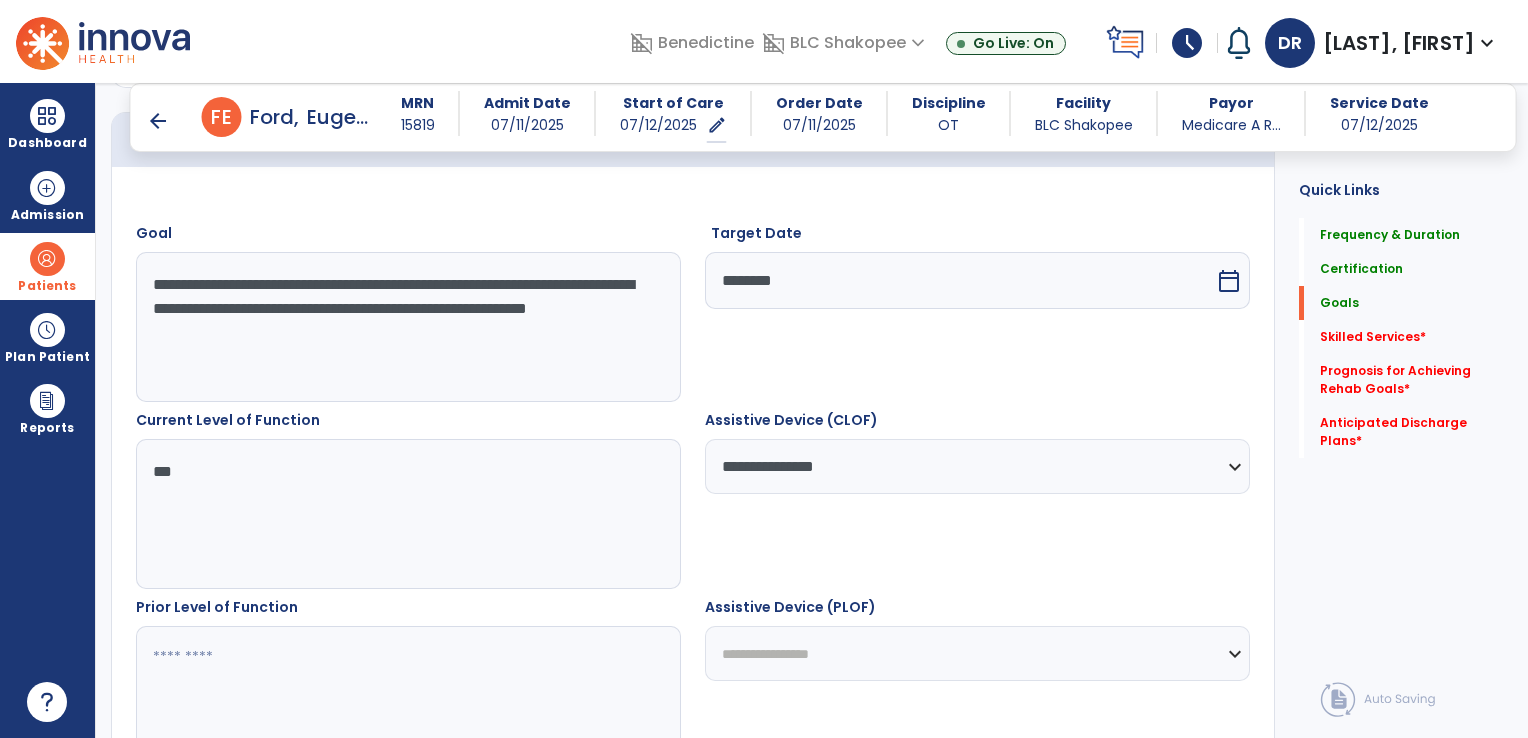 click at bounding box center [408, 701] 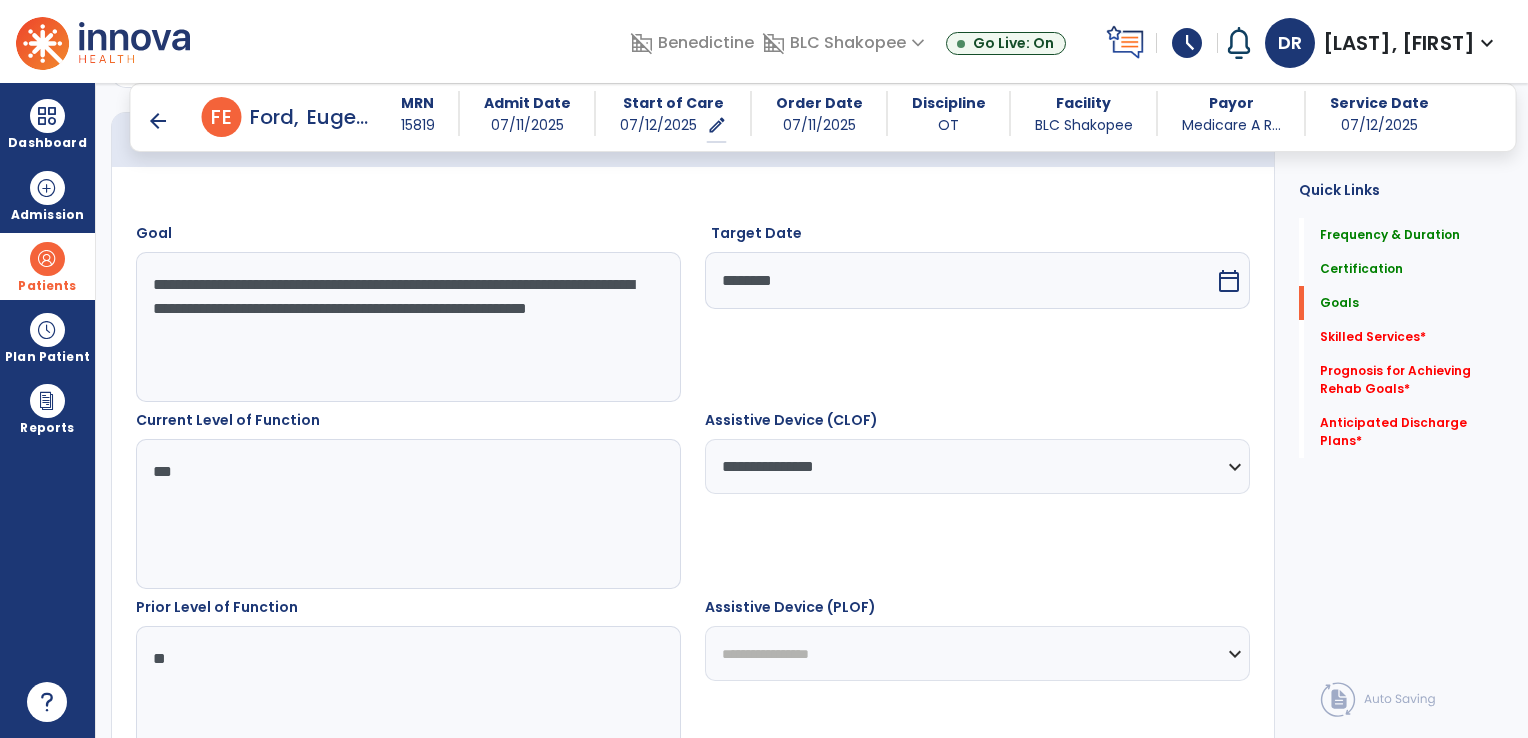 type on "**" 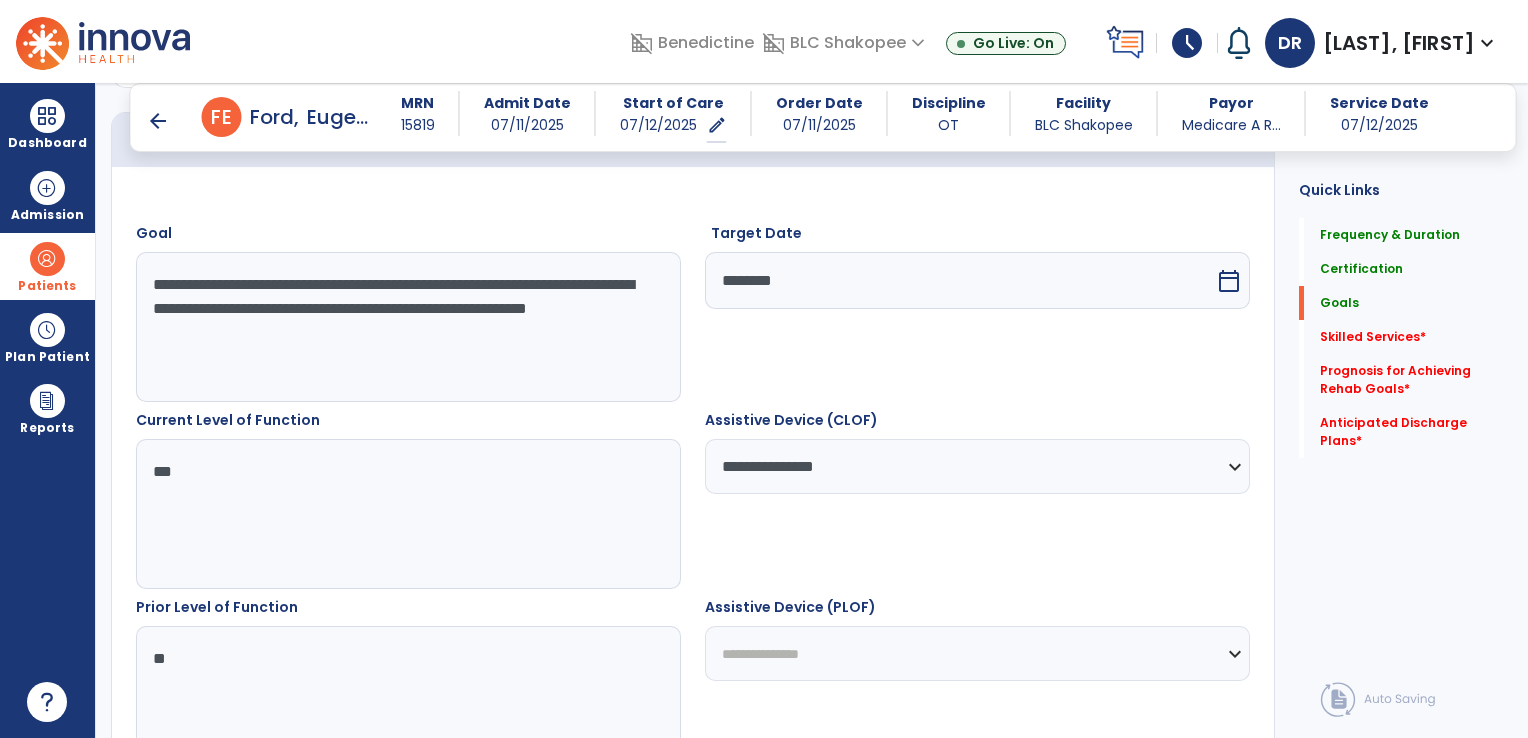 click on "**********" at bounding box center (977, 653) 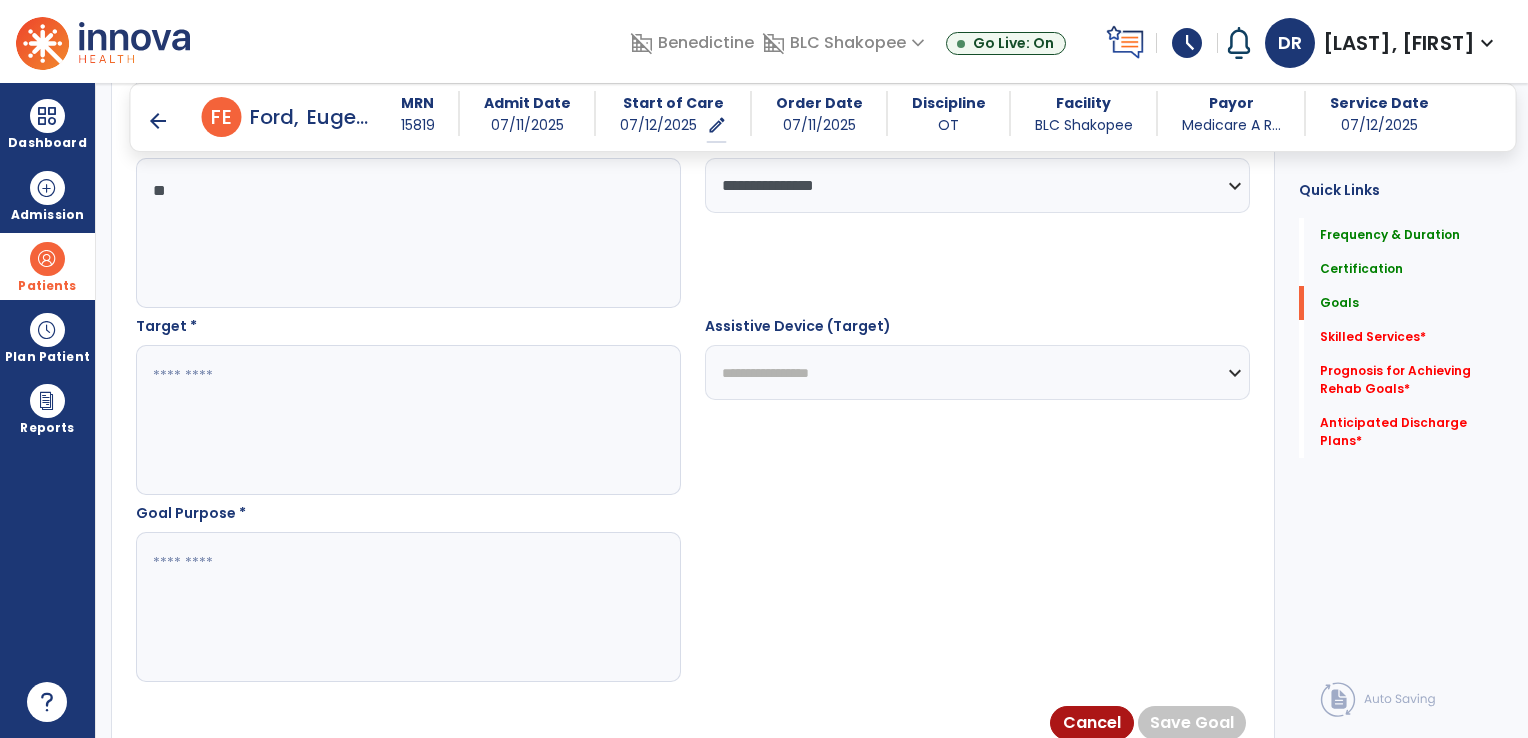 scroll, scrollTop: 976, scrollLeft: 0, axis: vertical 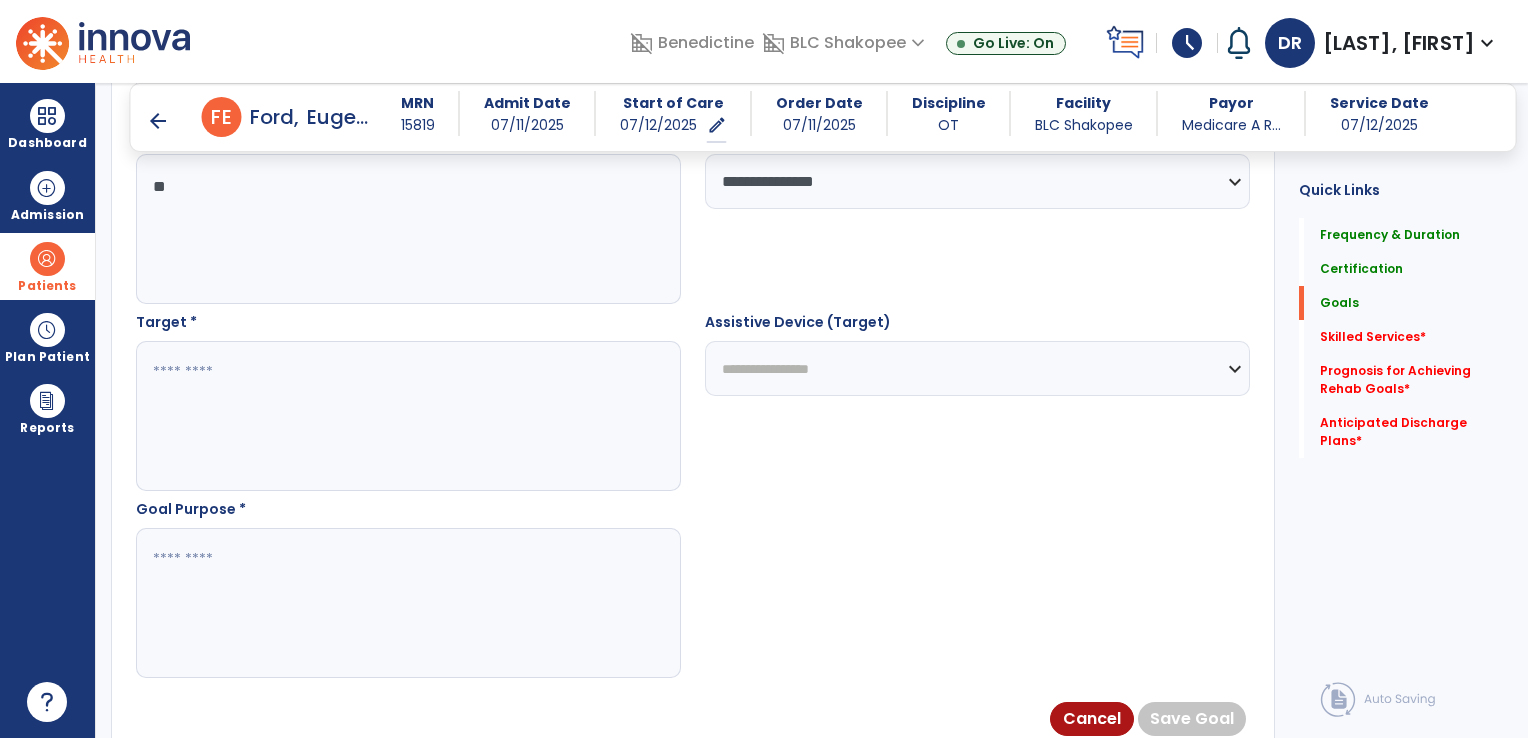click at bounding box center [408, 416] 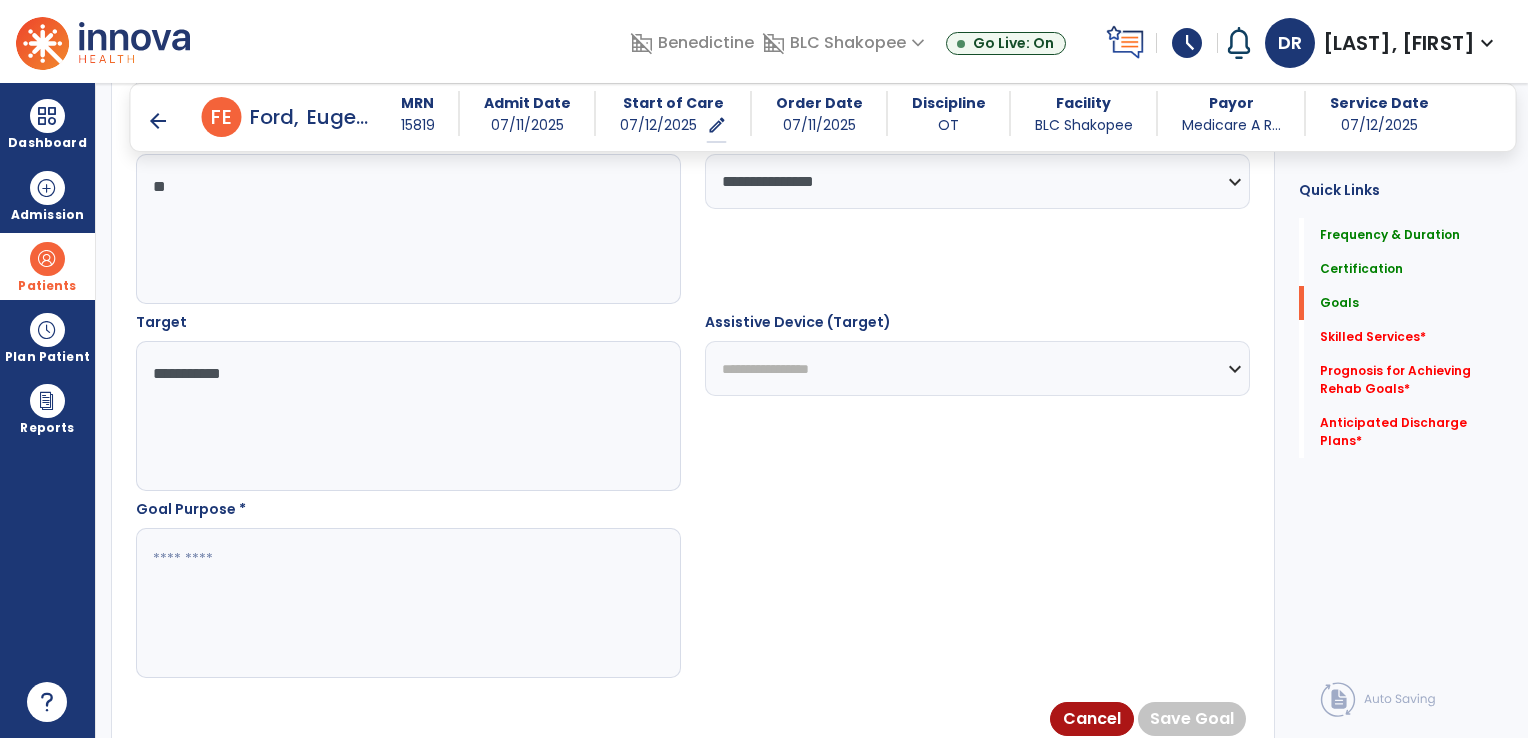 type on "**********" 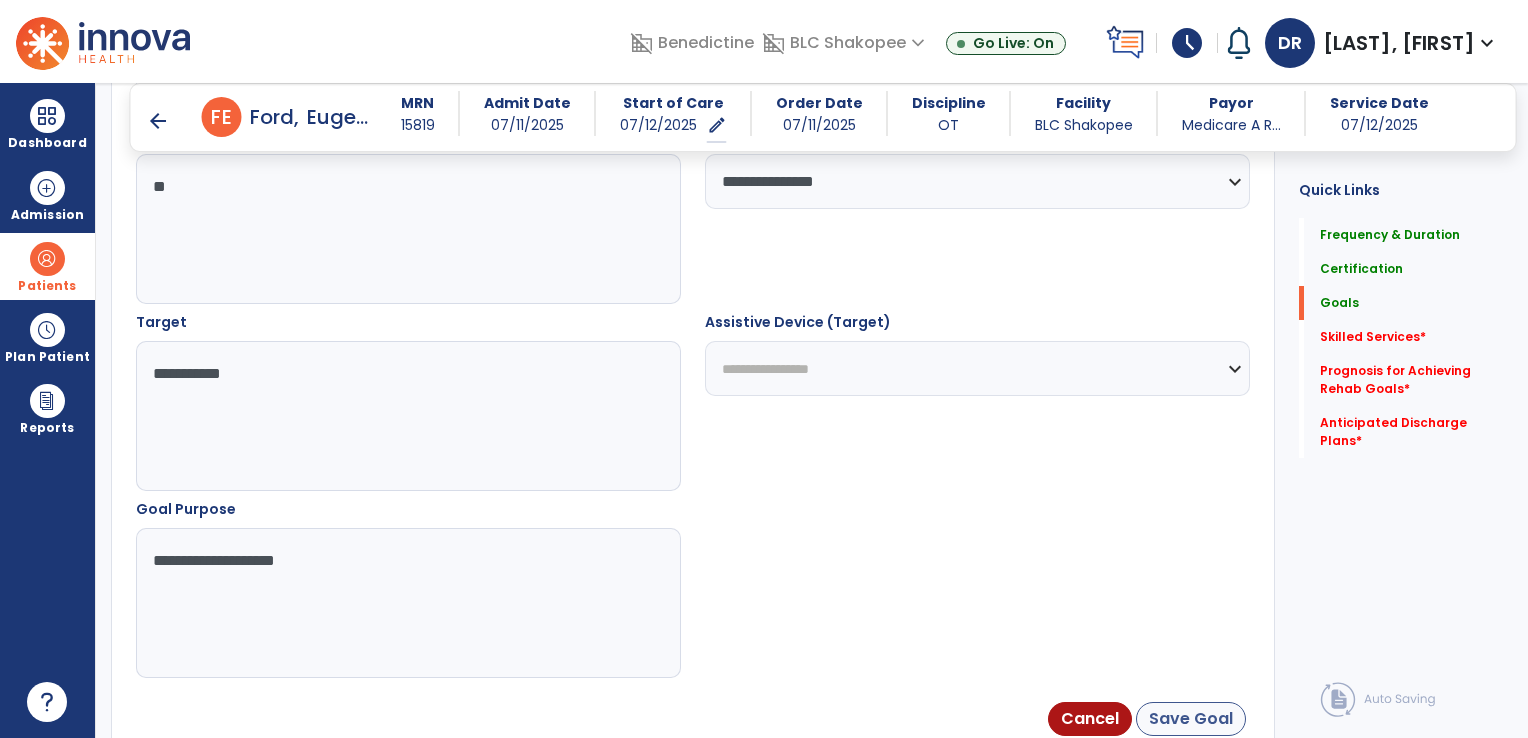 type on "**********" 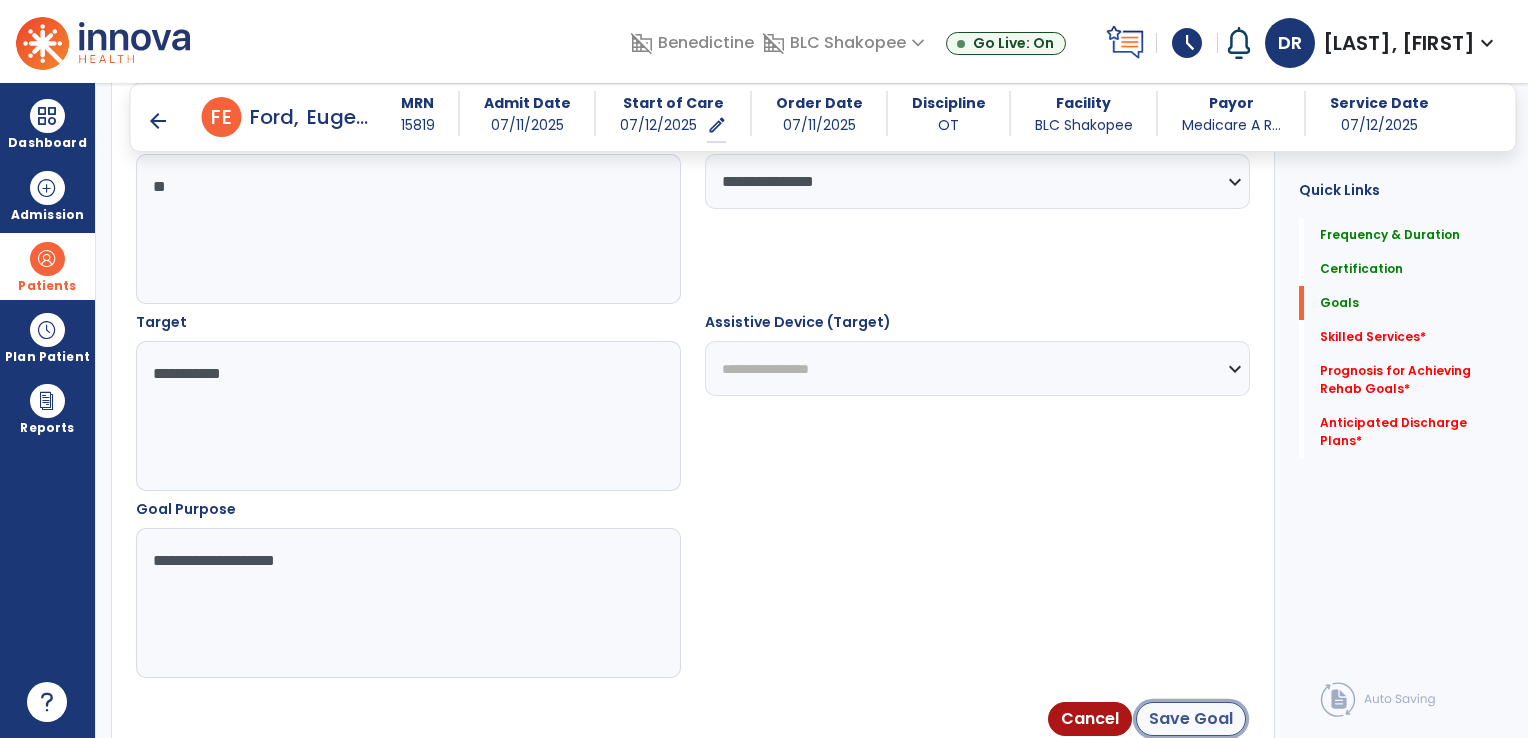 click on "Save Goal" at bounding box center [1191, 719] 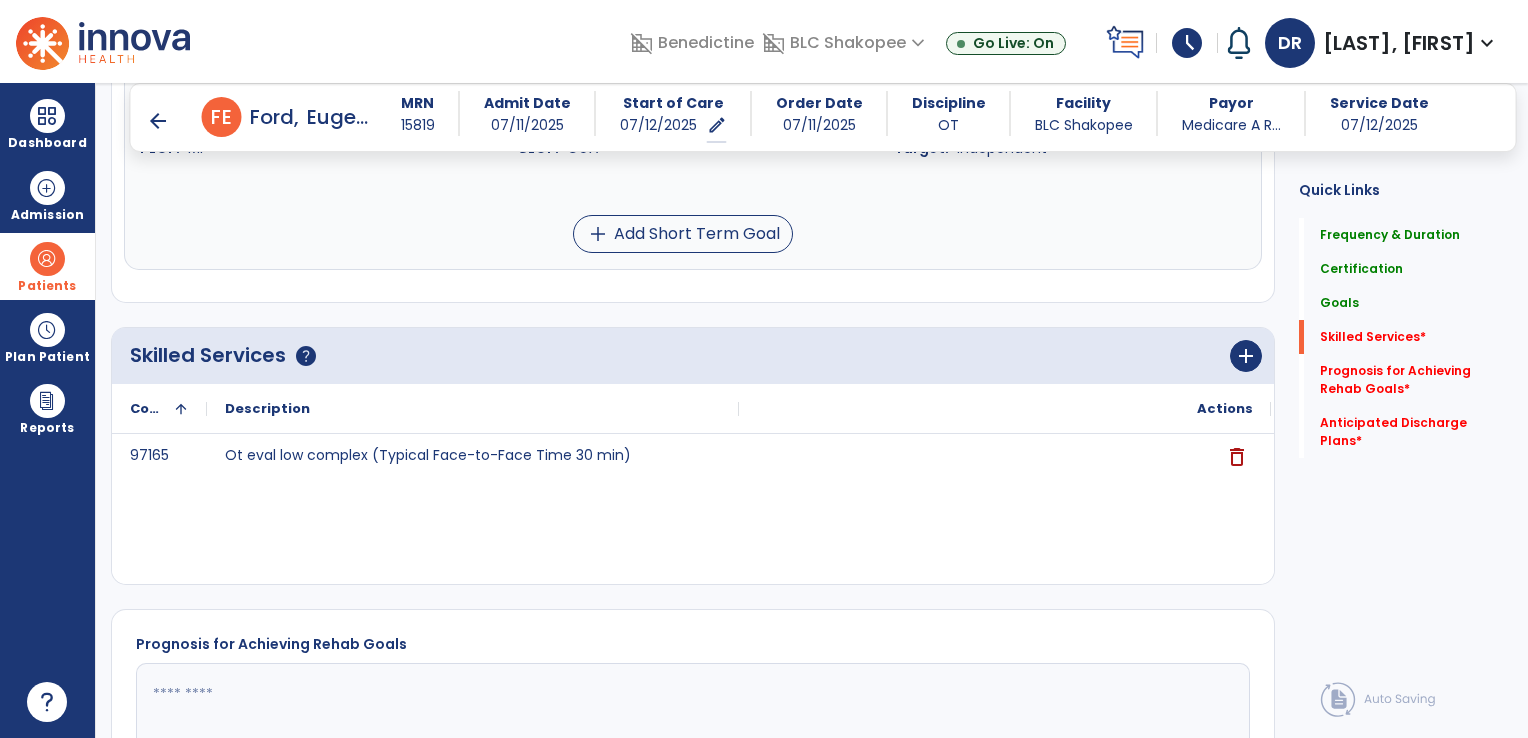 scroll, scrollTop: 1236, scrollLeft: 0, axis: vertical 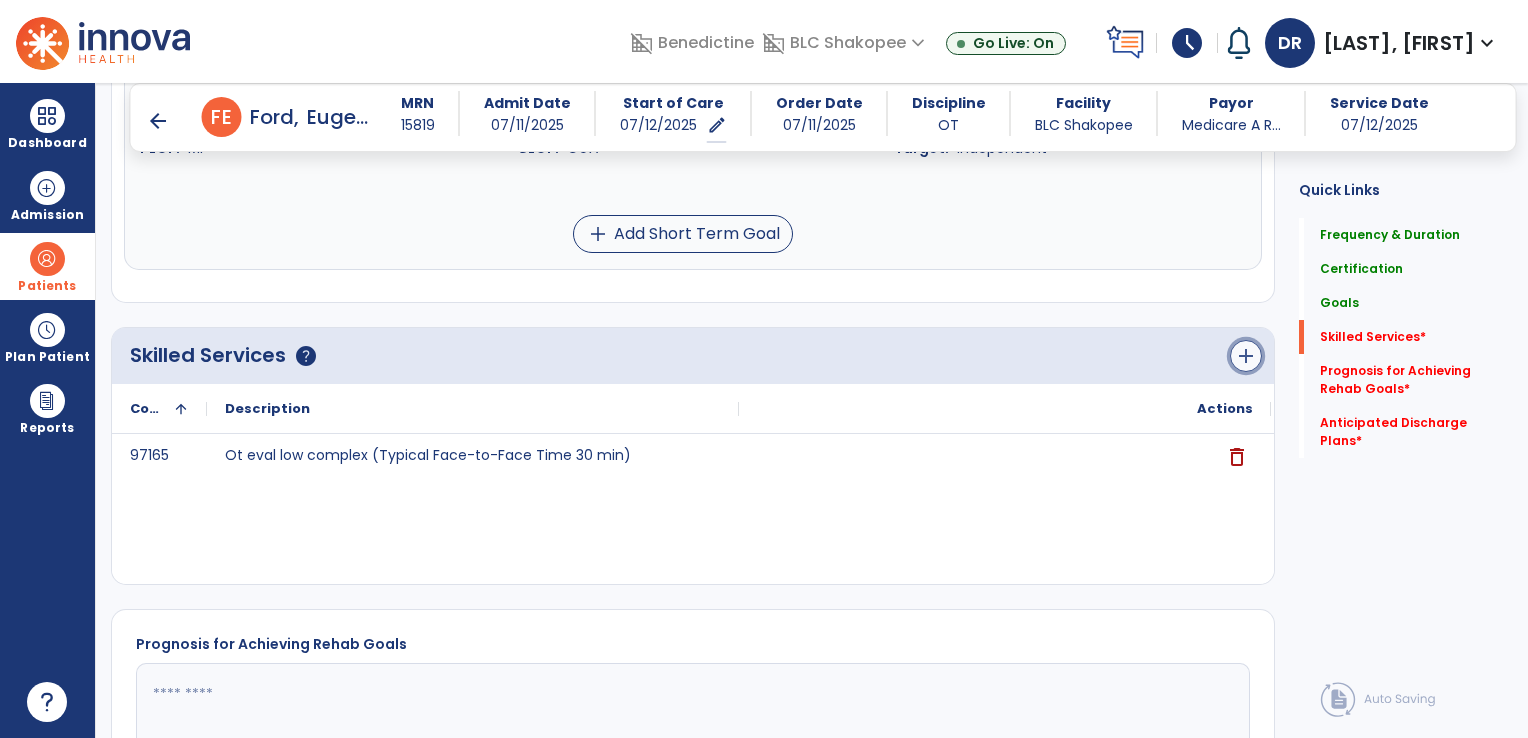 click on "add" 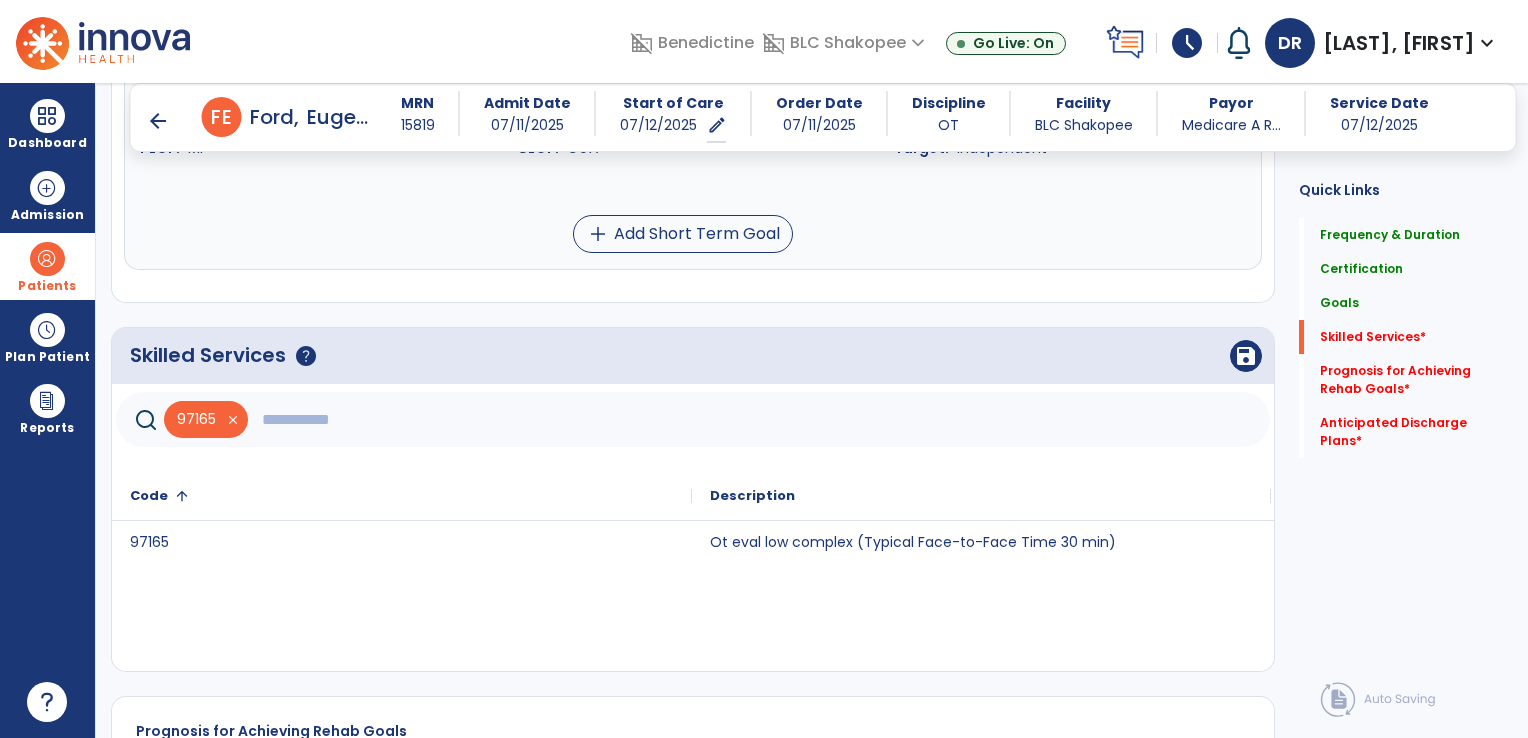 click 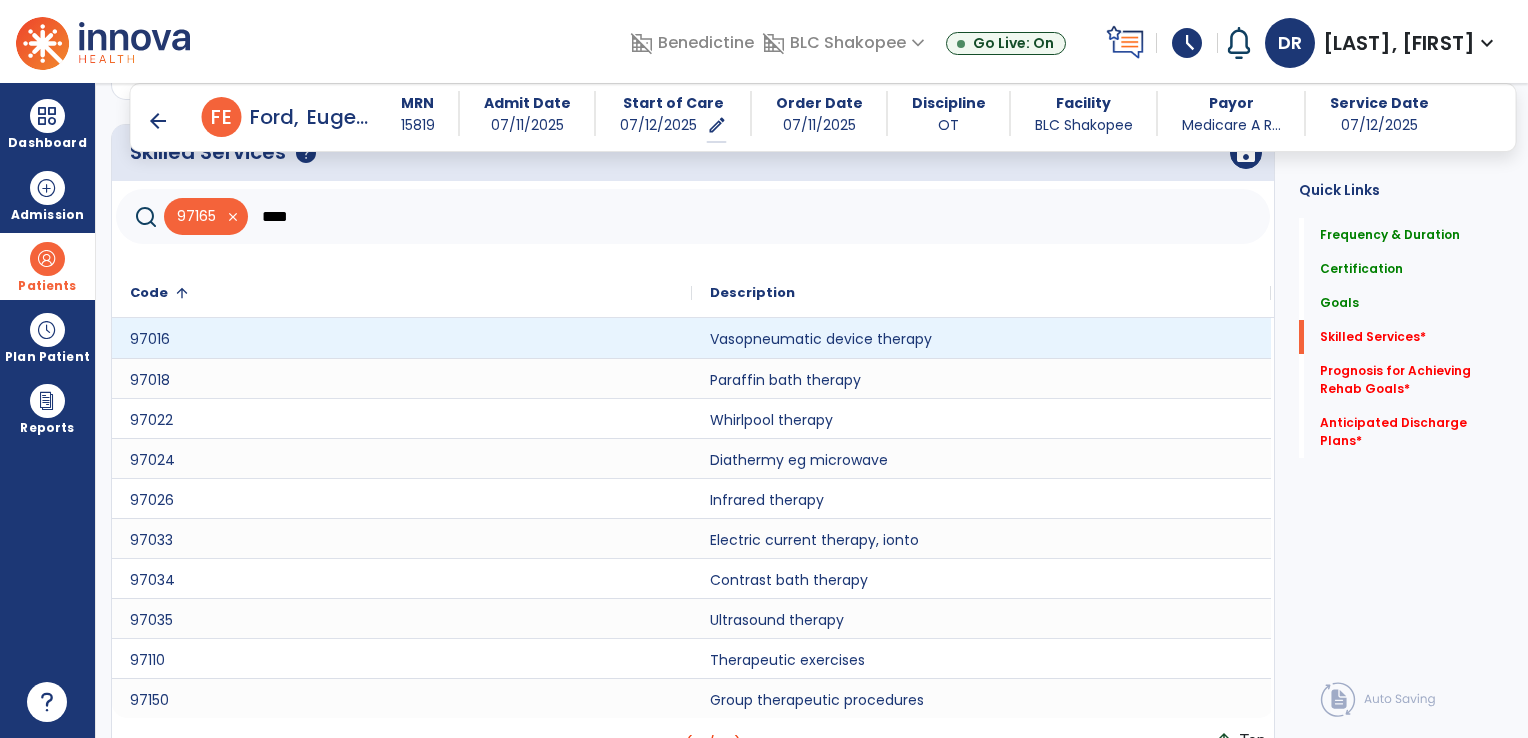scroll, scrollTop: 1462, scrollLeft: 0, axis: vertical 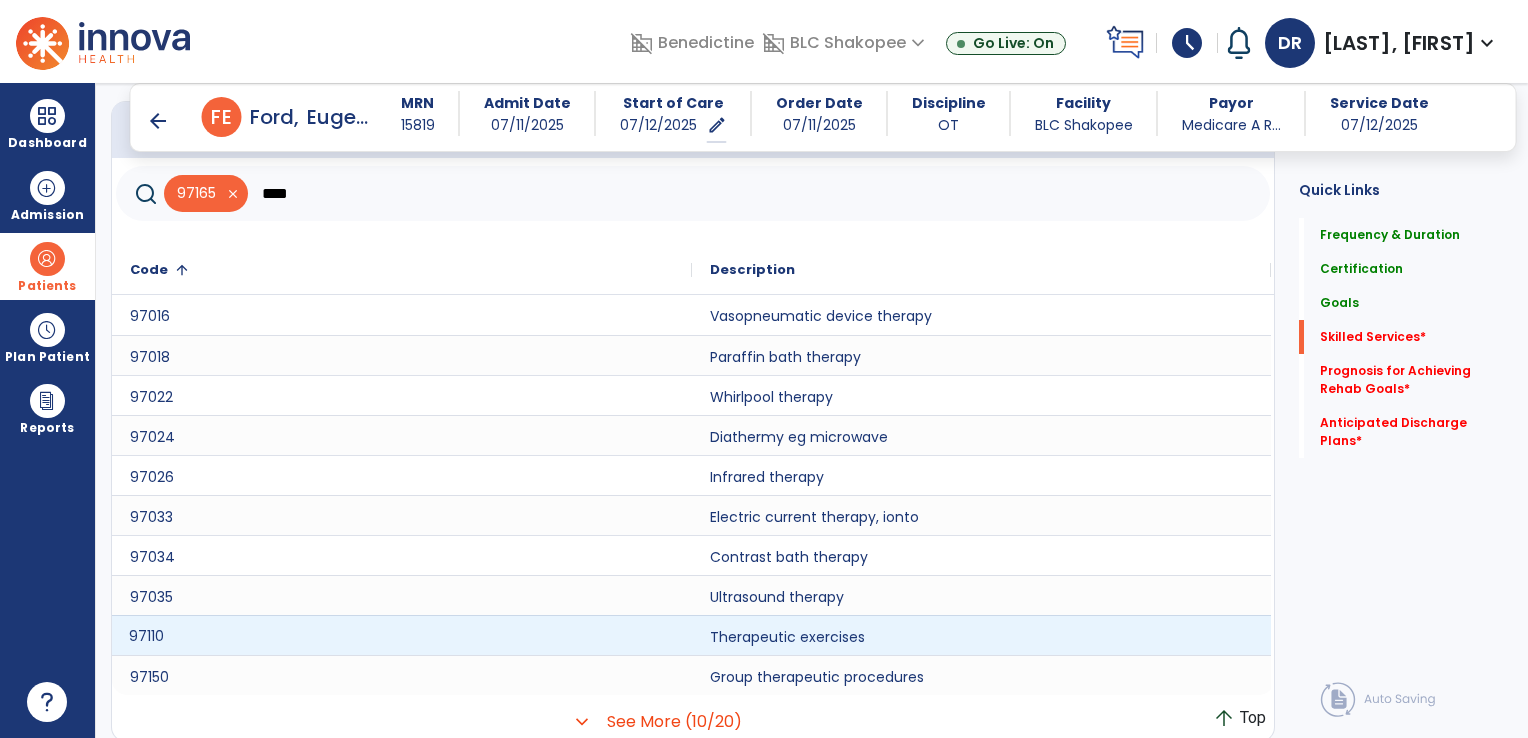 click on "97110" 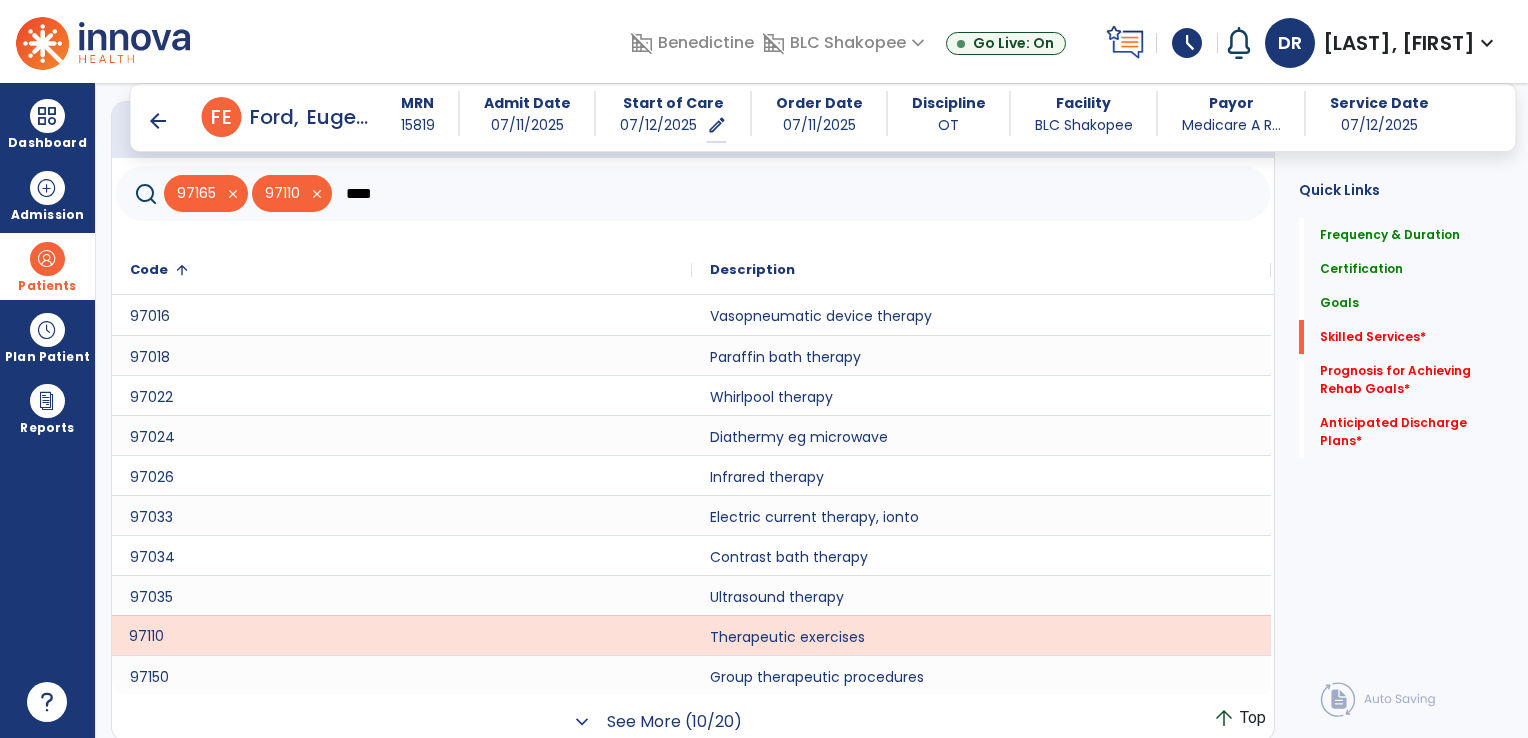 click on "See More (10/20)" 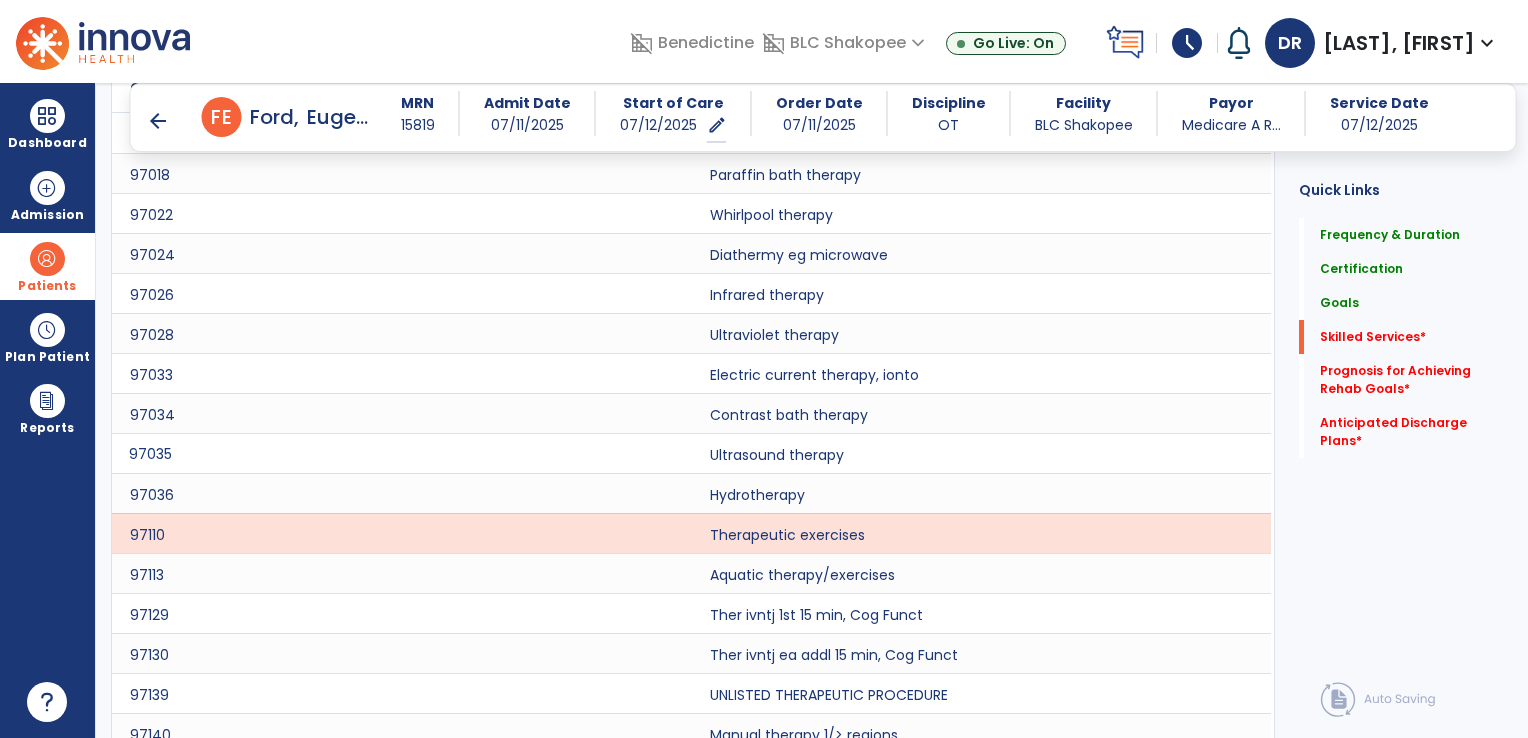 scroll, scrollTop: 1900, scrollLeft: 0, axis: vertical 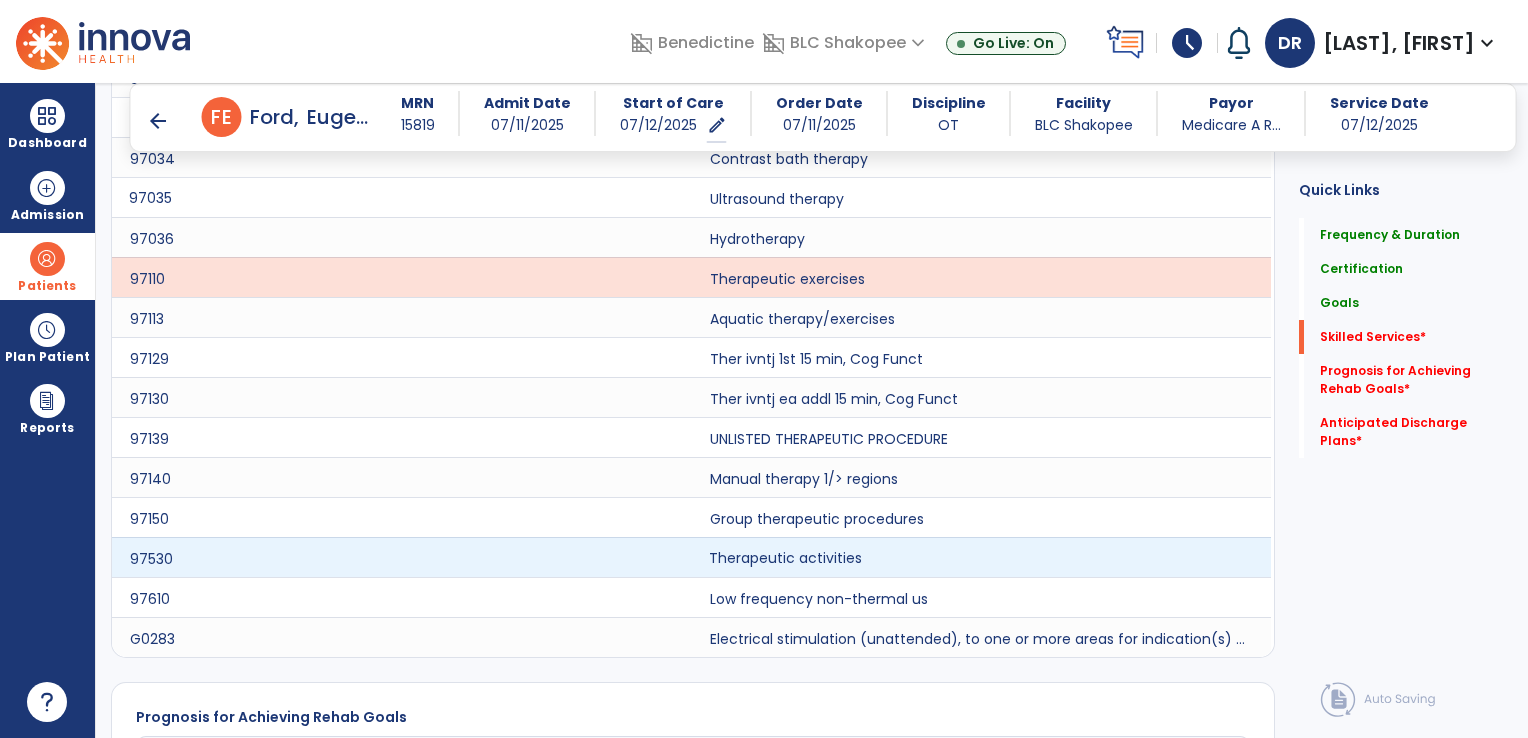 click on "Therapeutic activities" 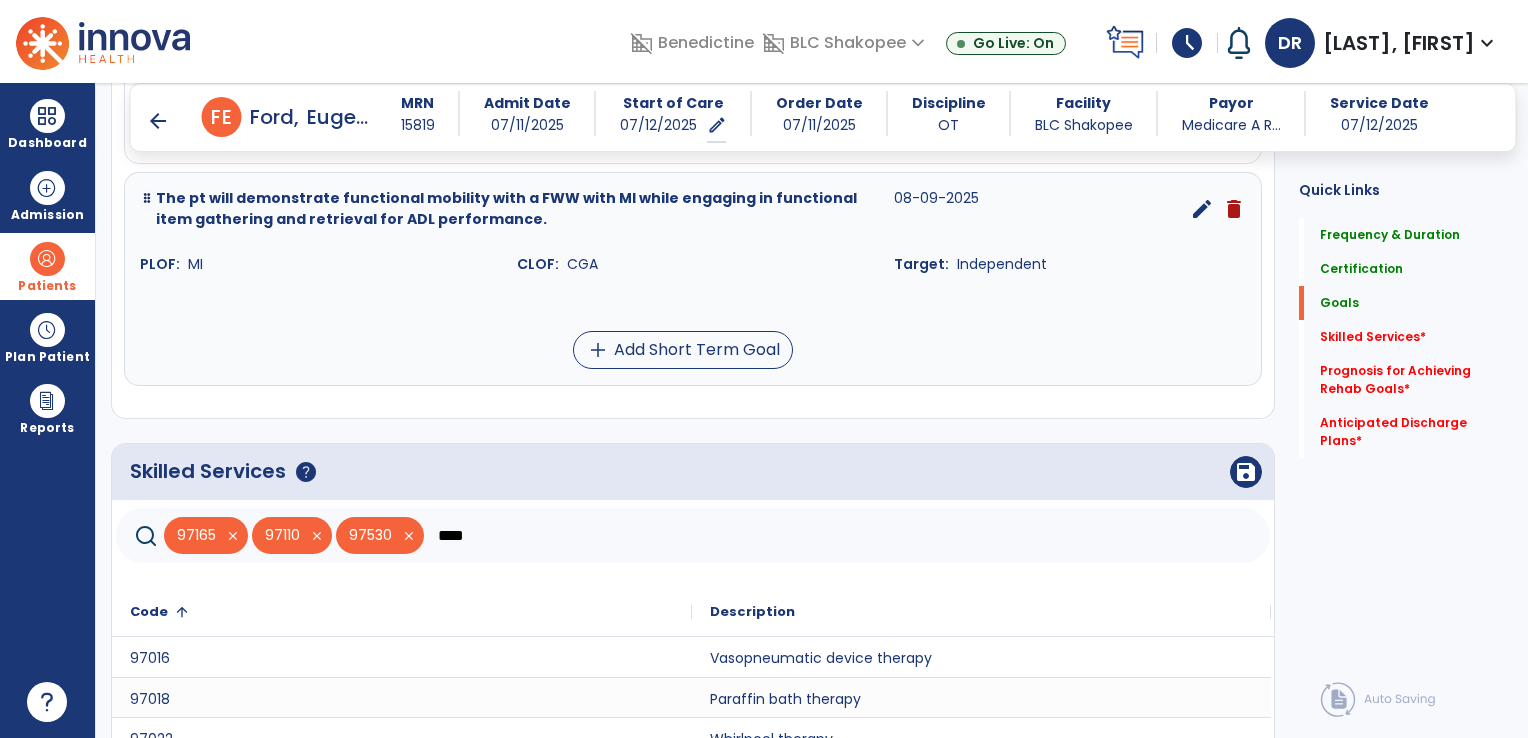 scroll, scrollTop: 1080, scrollLeft: 0, axis: vertical 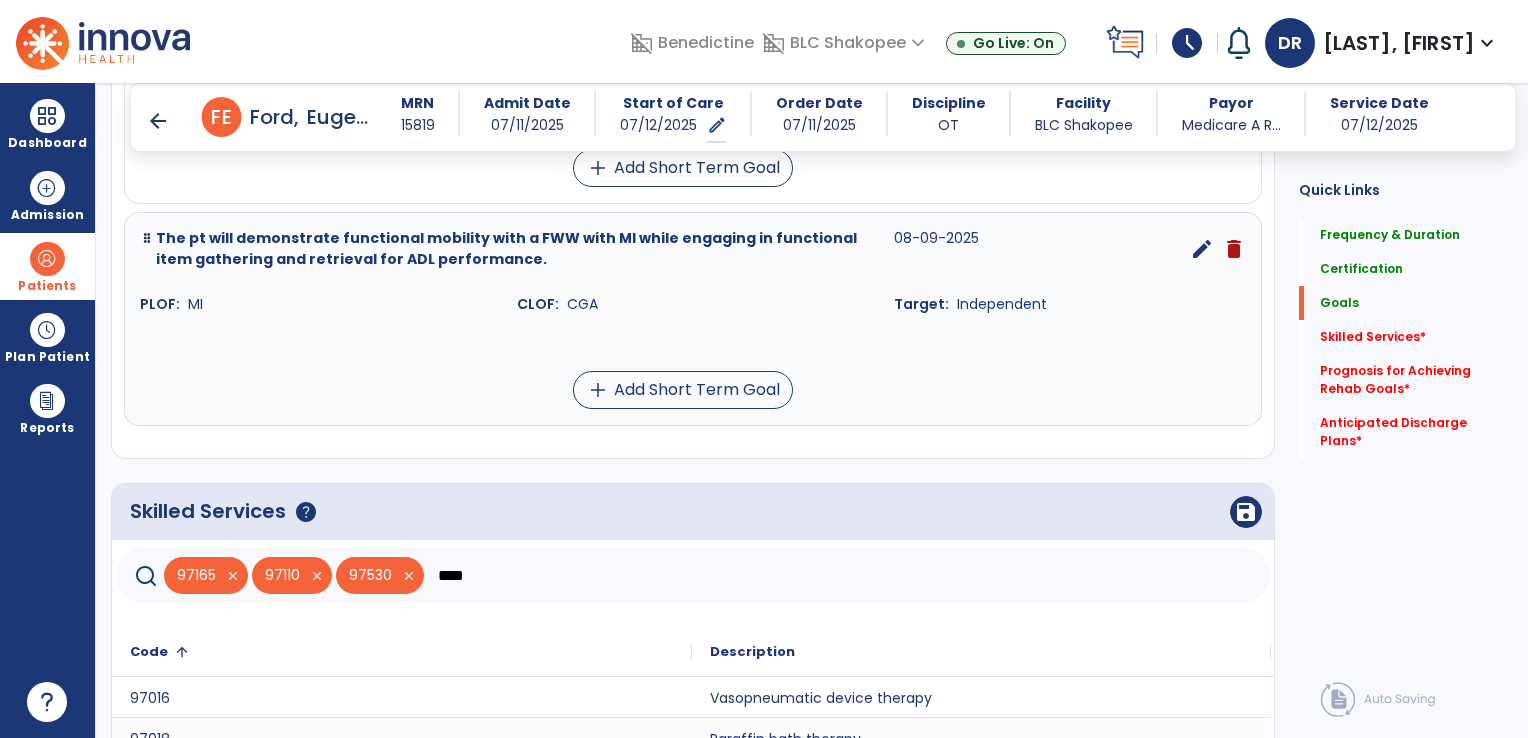click on "****" 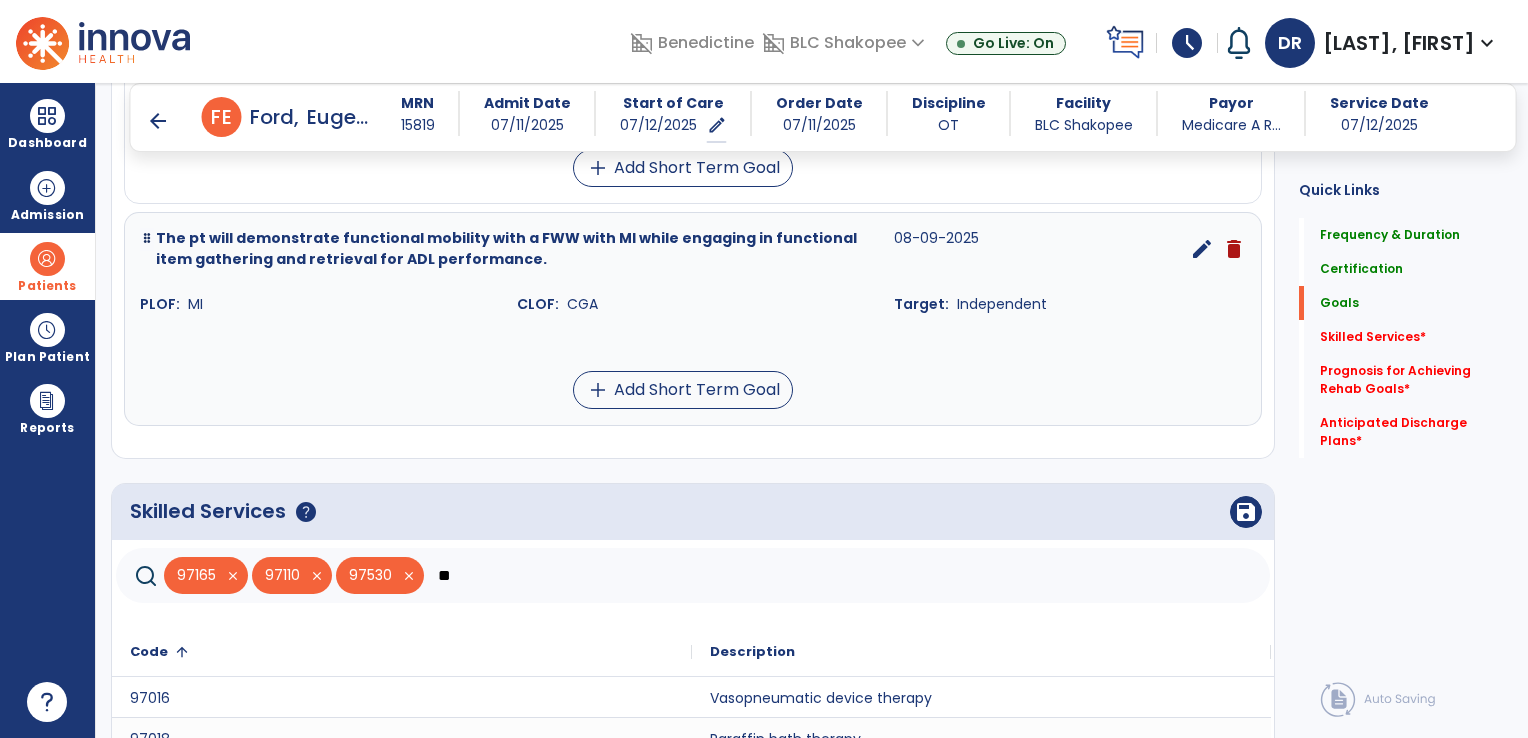 type on "*" 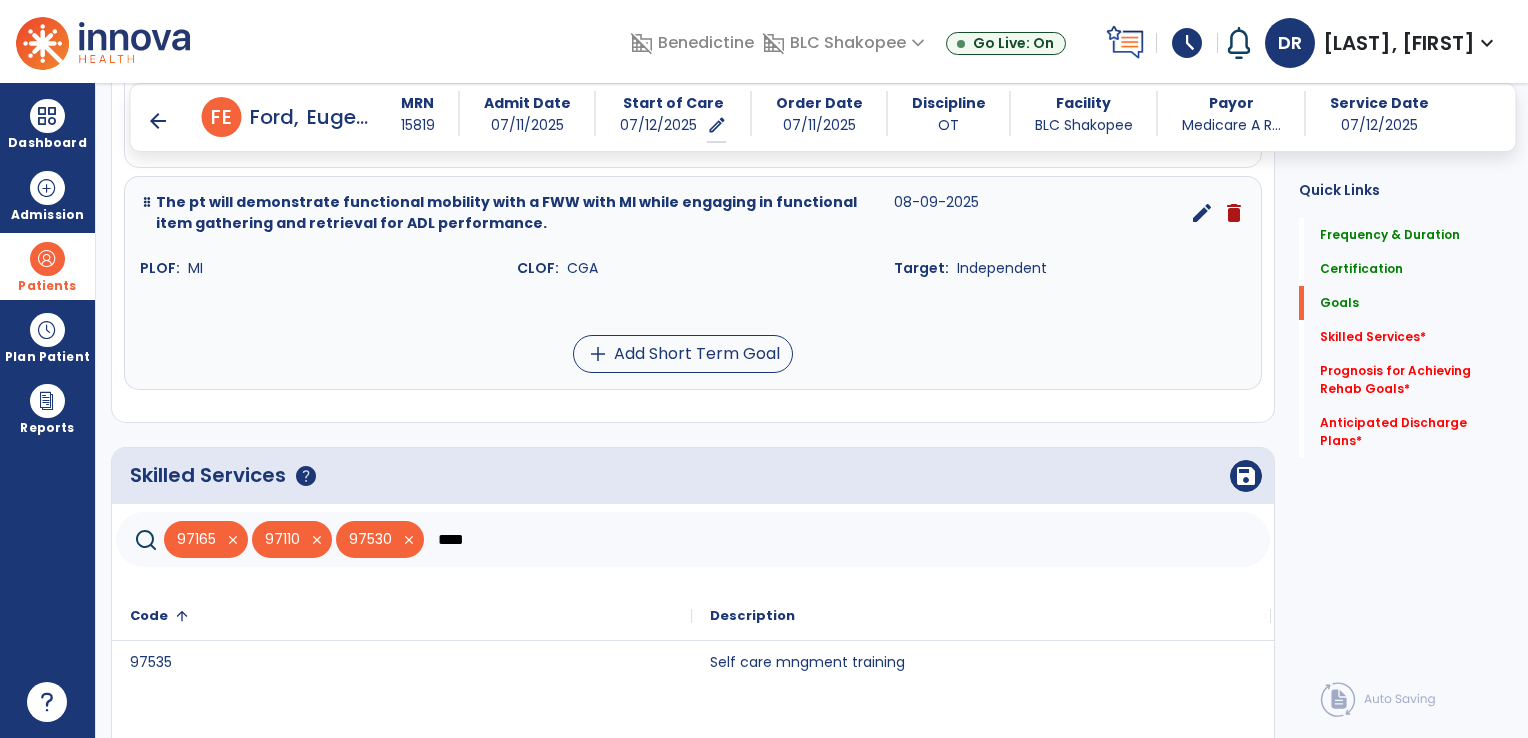scroll, scrollTop: 1194, scrollLeft: 0, axis: vertical 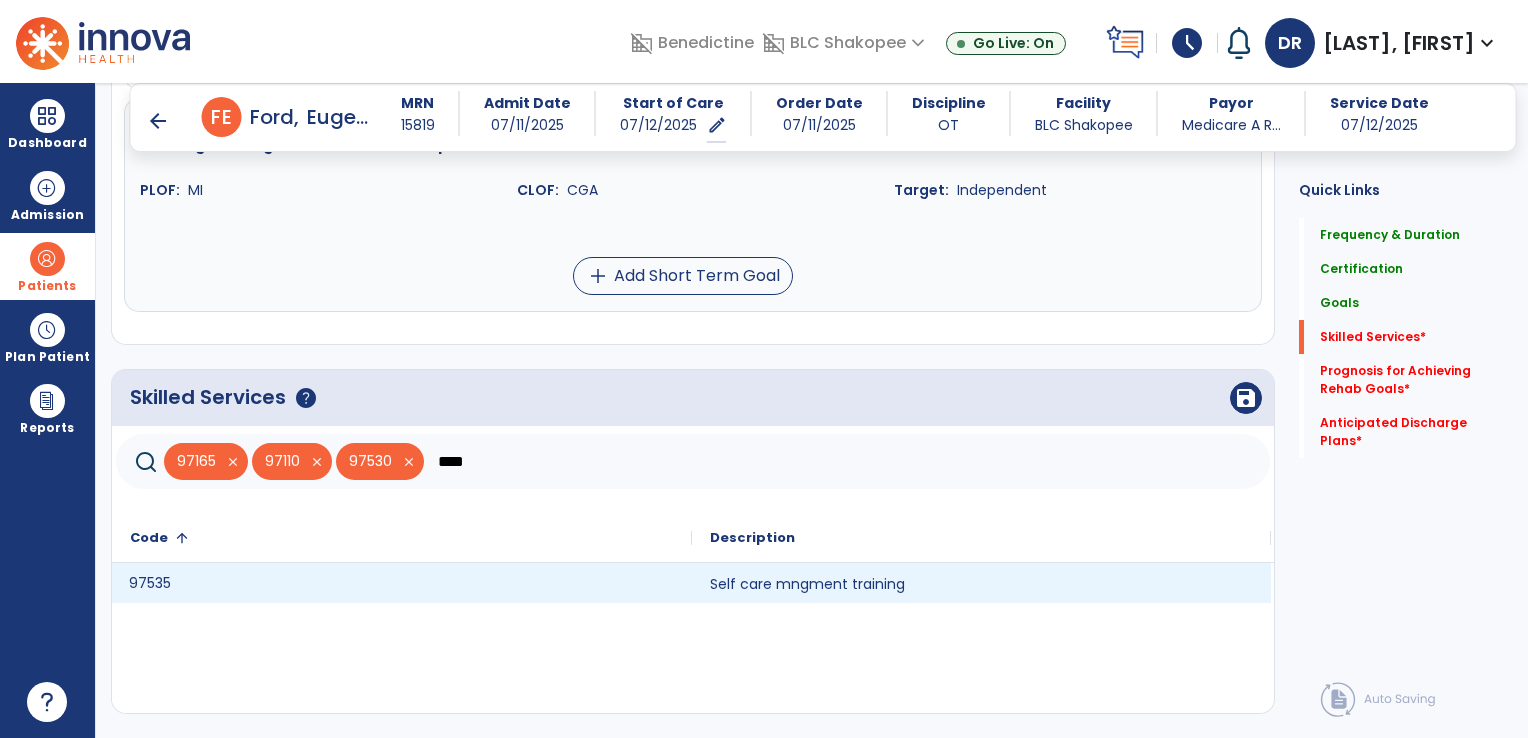 click on "97535" 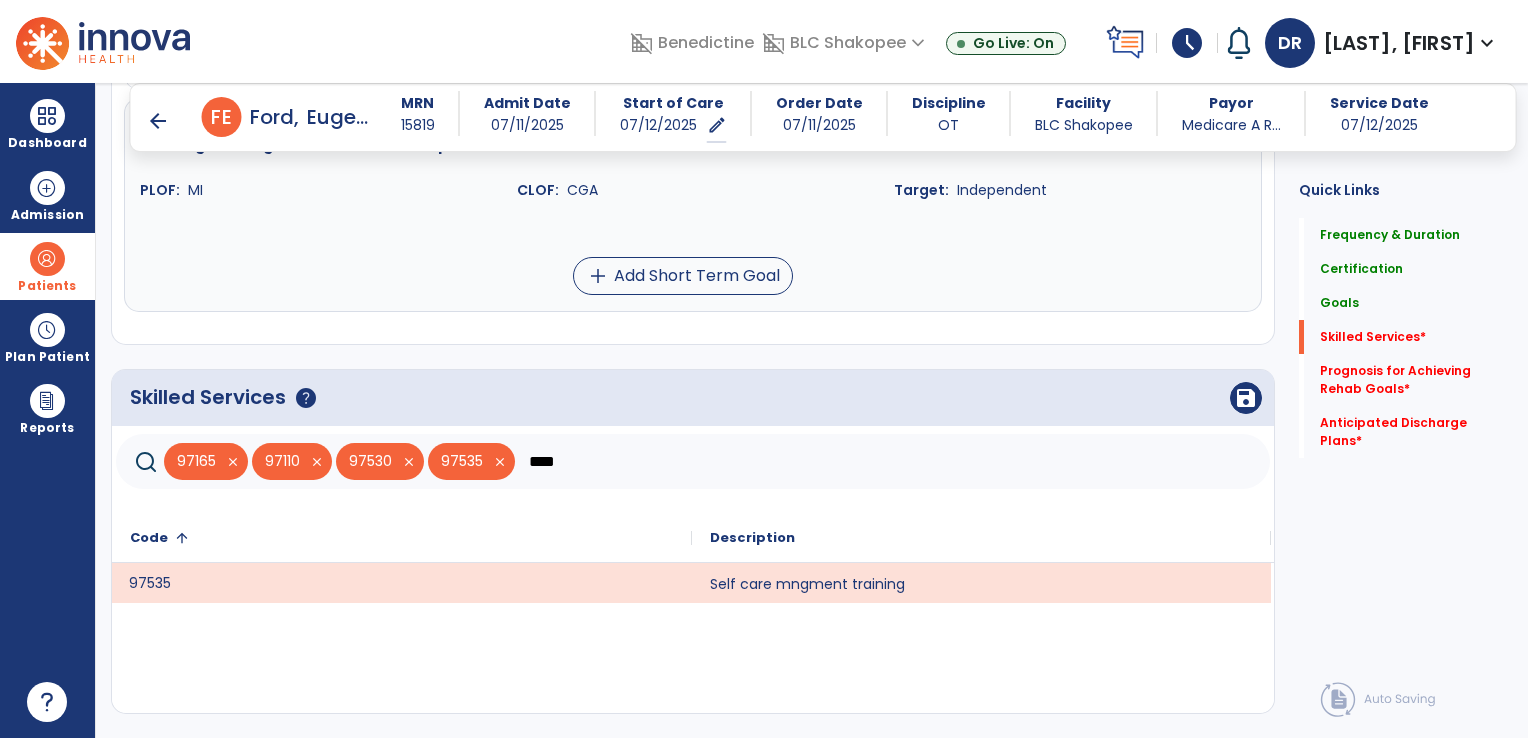 click on "****" 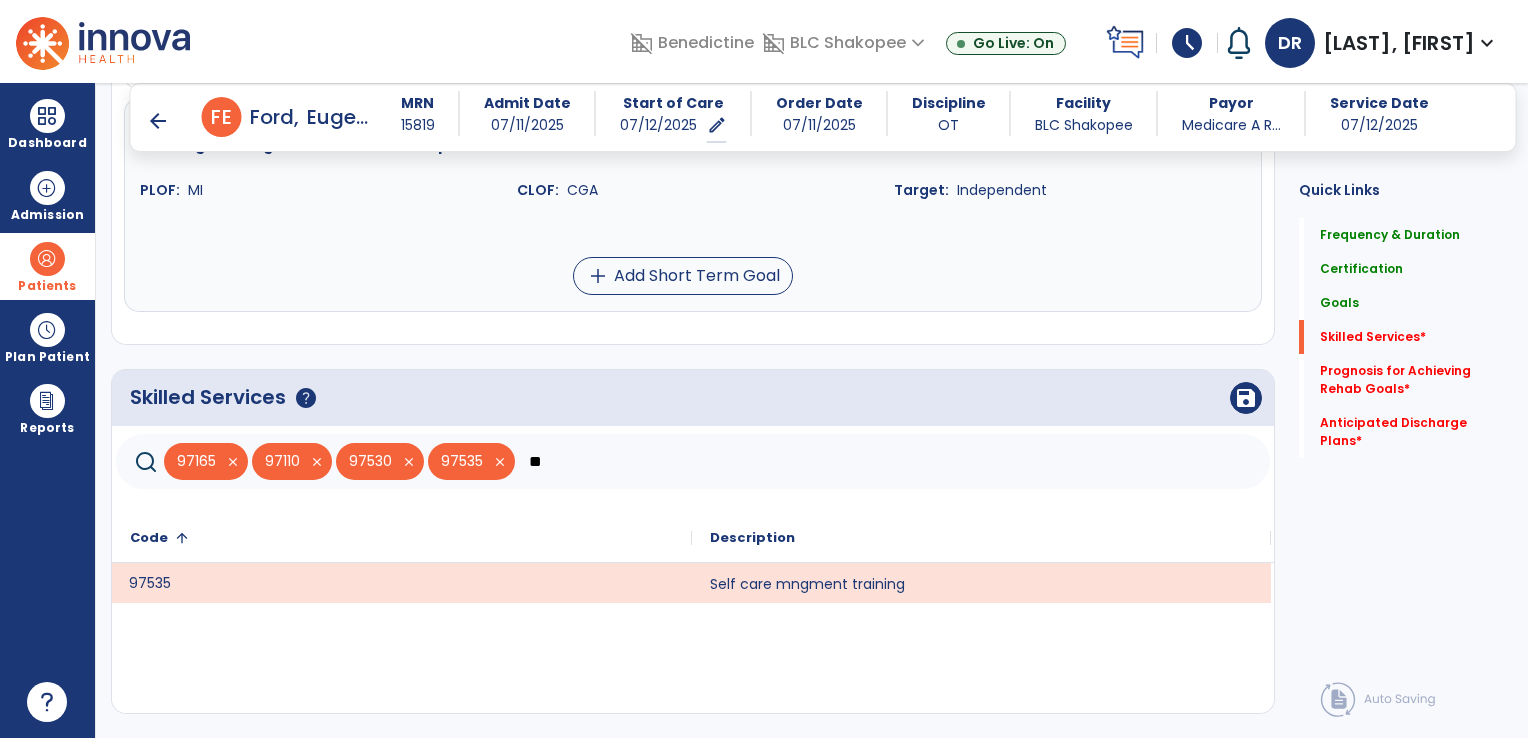 type on "*" 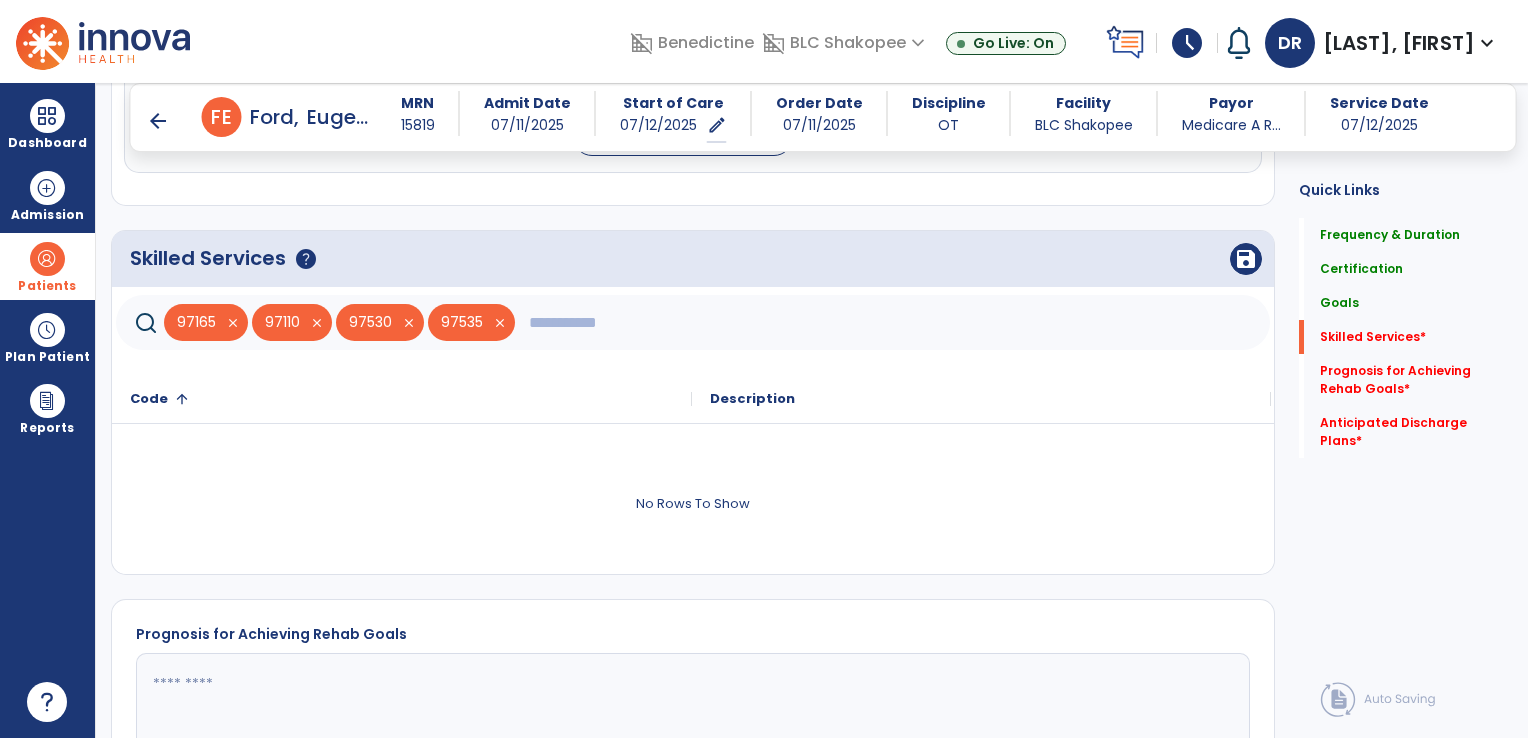 scroll, scrollTop: 1312, scrollLeft: 0, axis: vertical 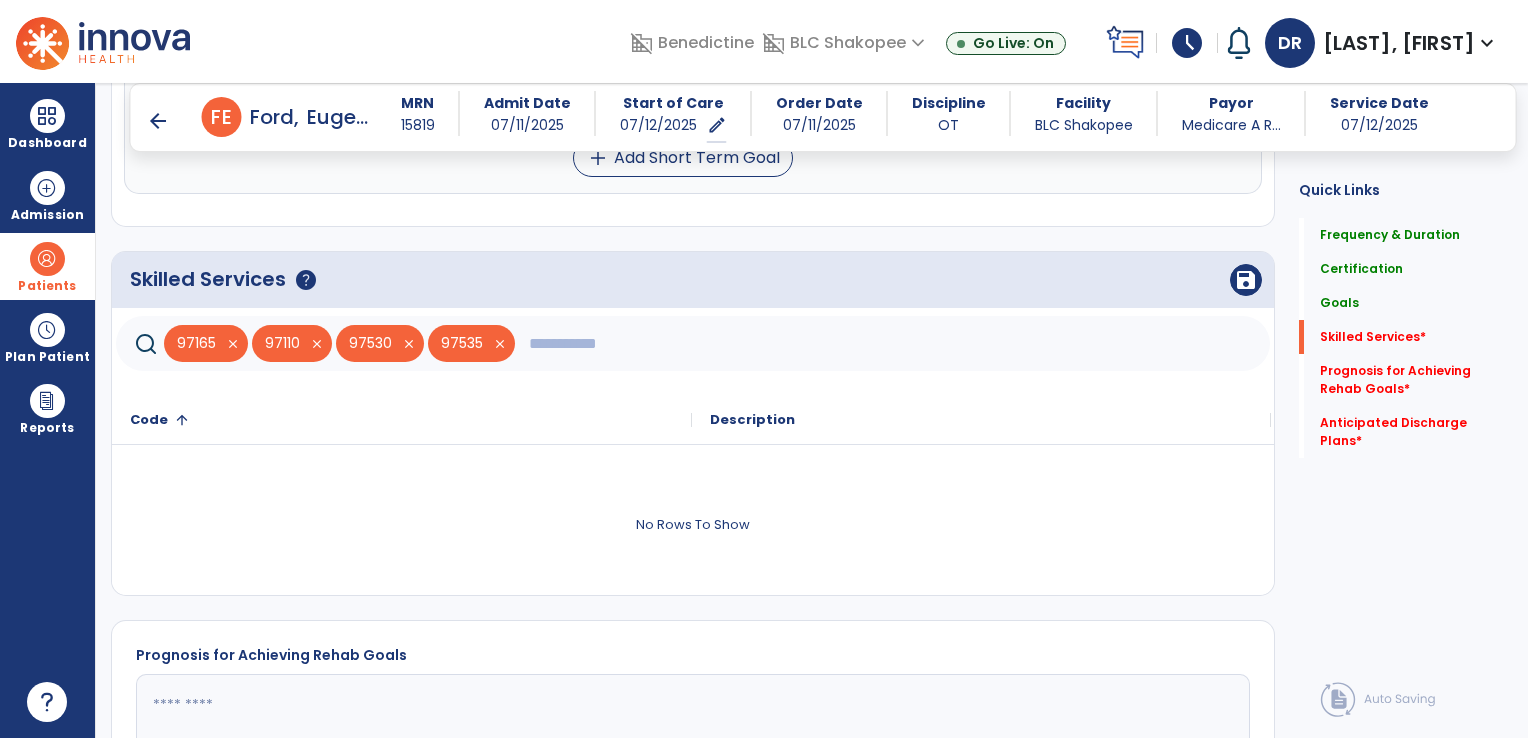 type 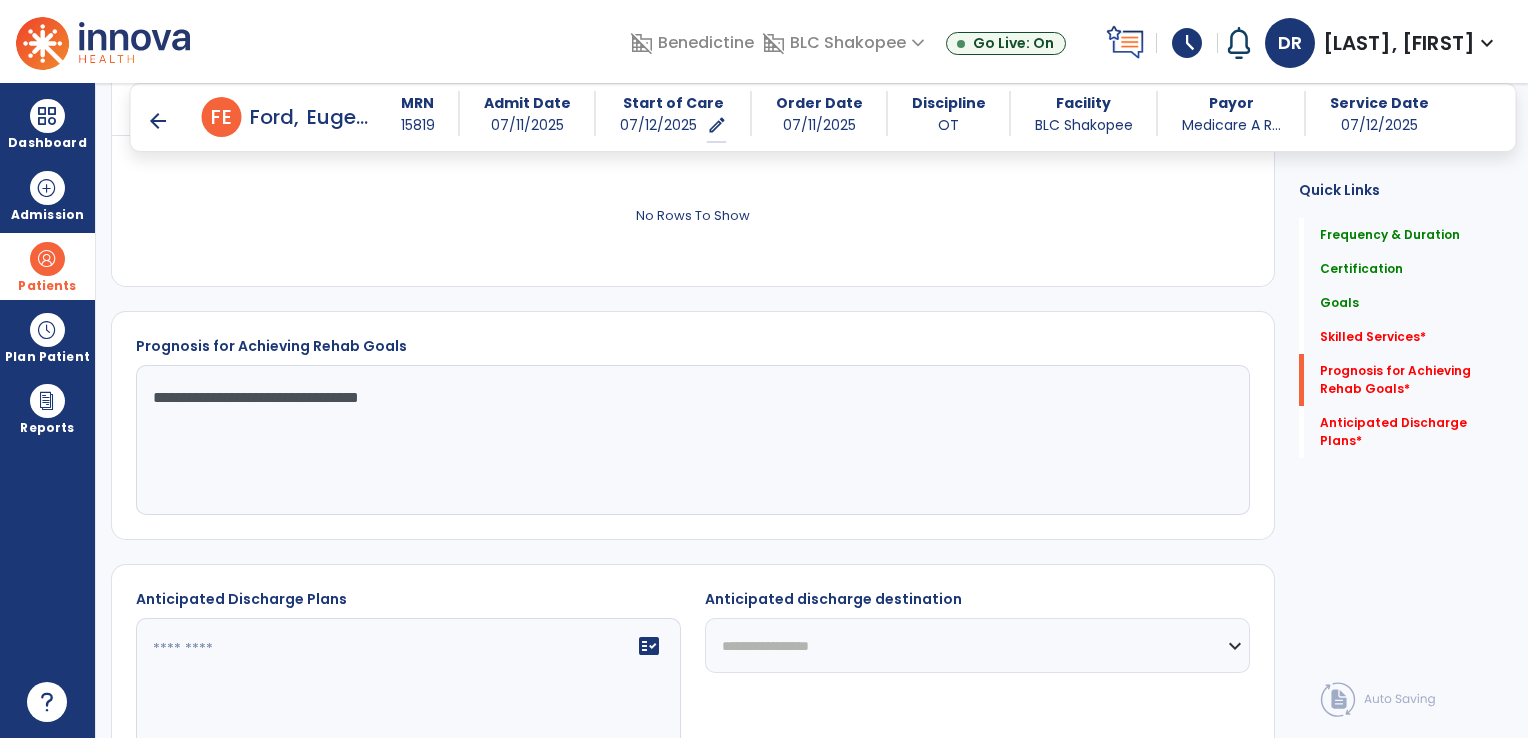 scroll, scrollTop: 1628, scrollLeft: 0, axis: vertical 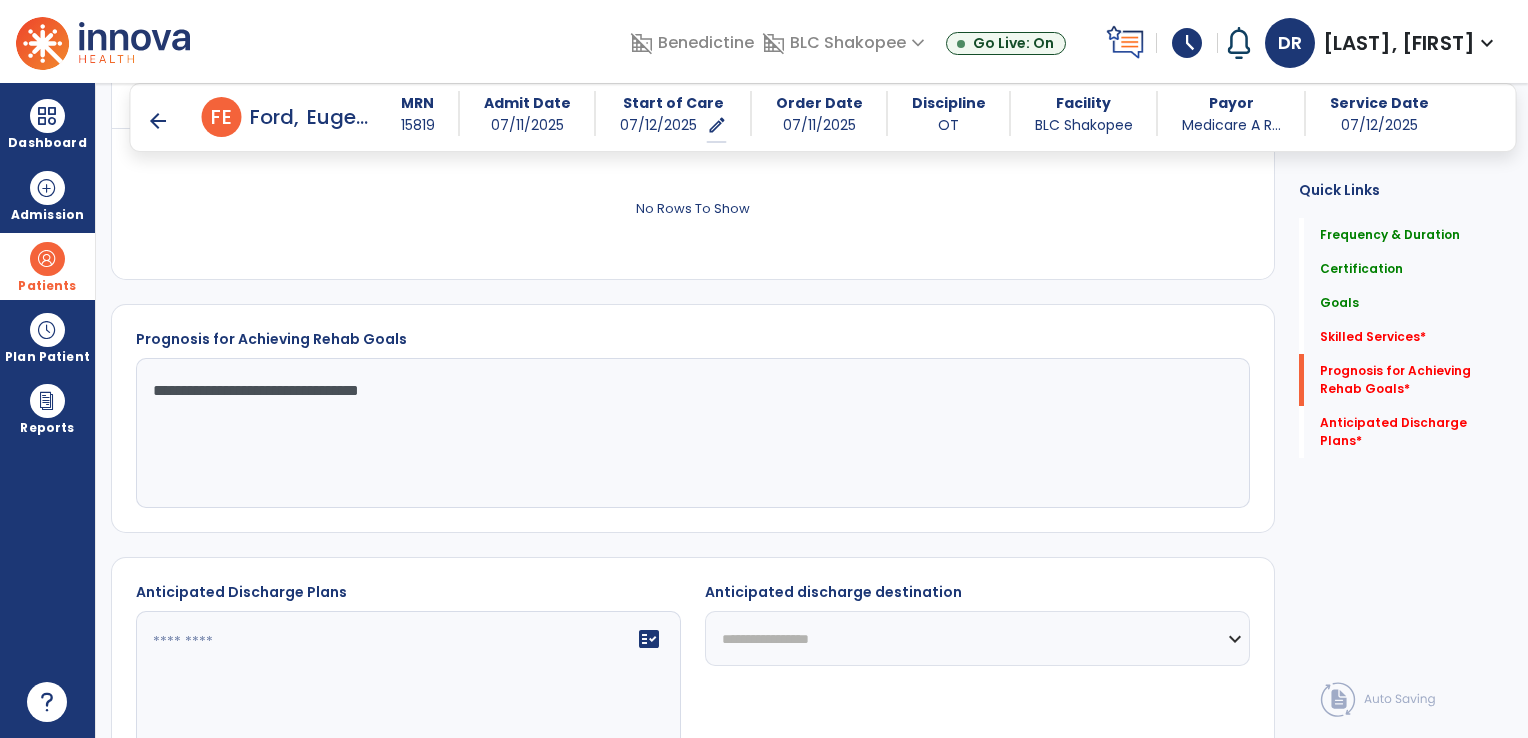 type on "**********" 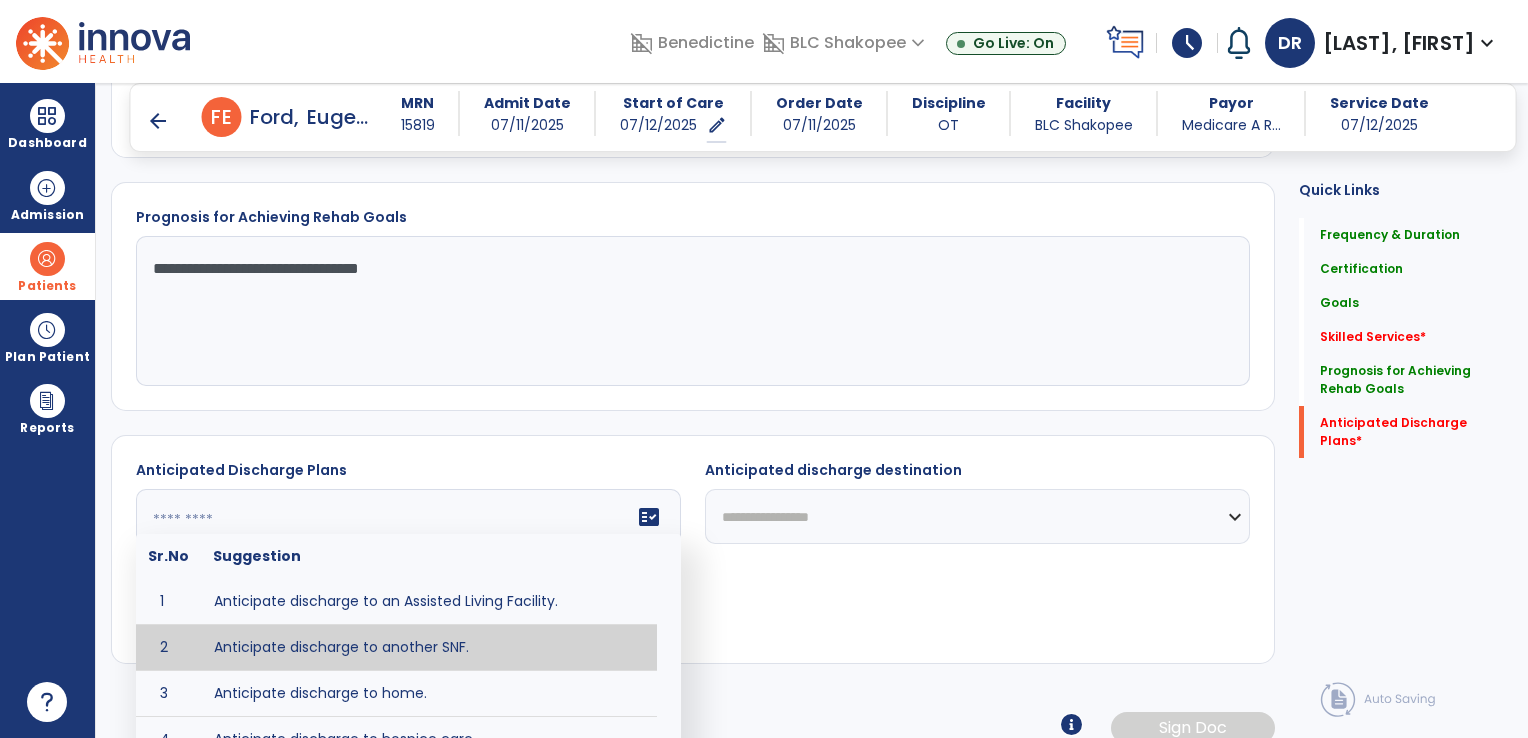 scroll, scrollTop: 1752, scrollLeft: 0, axis: vertical 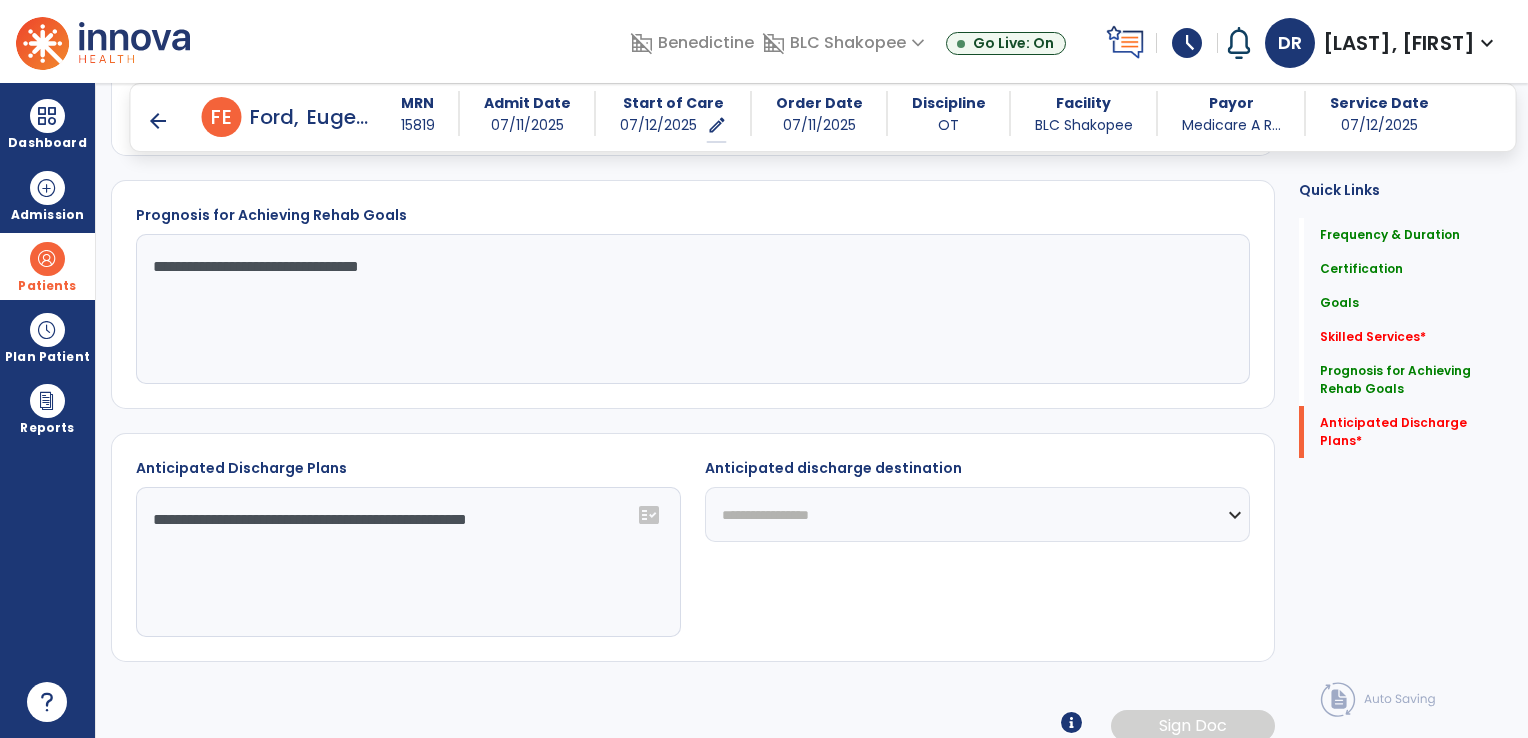 click on "**********" 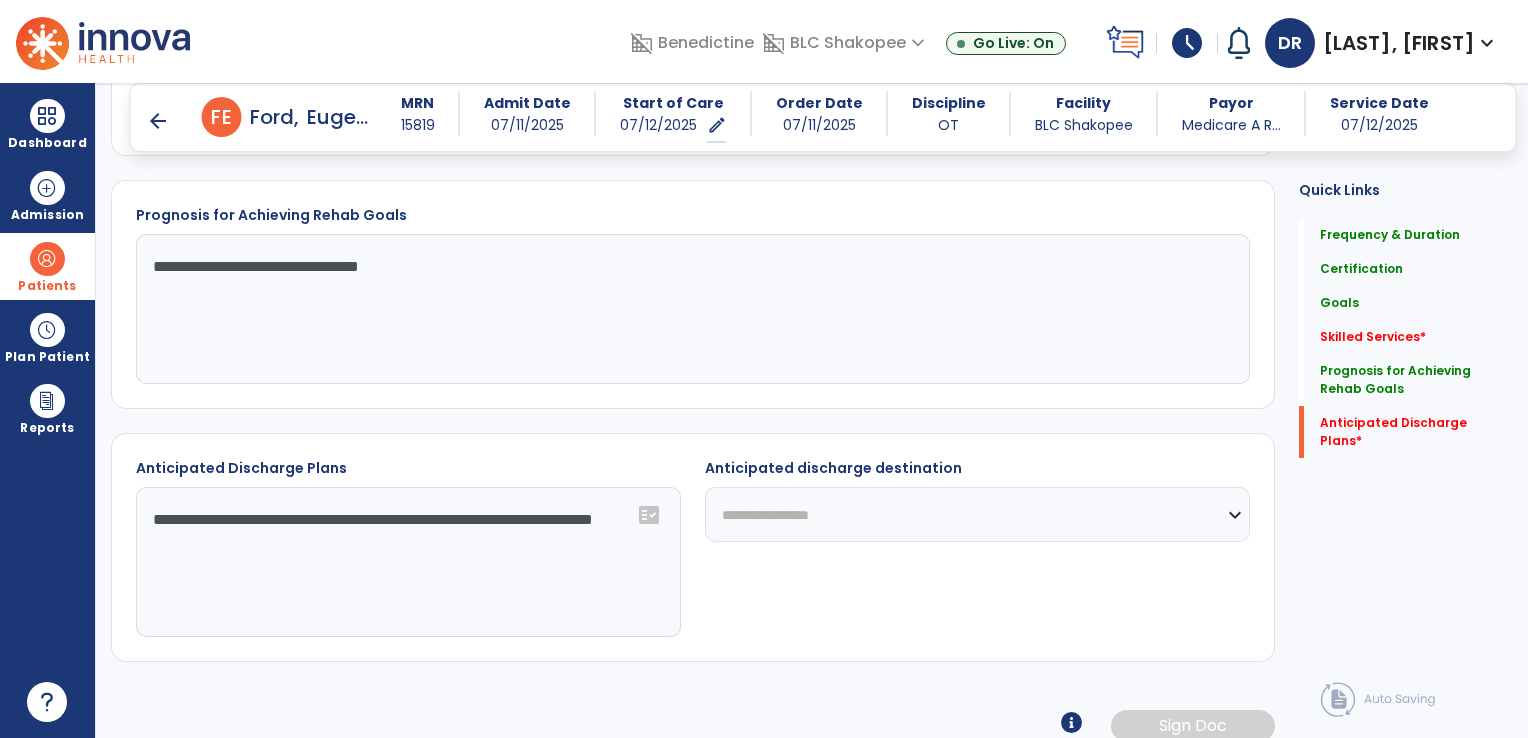 type on "**********" 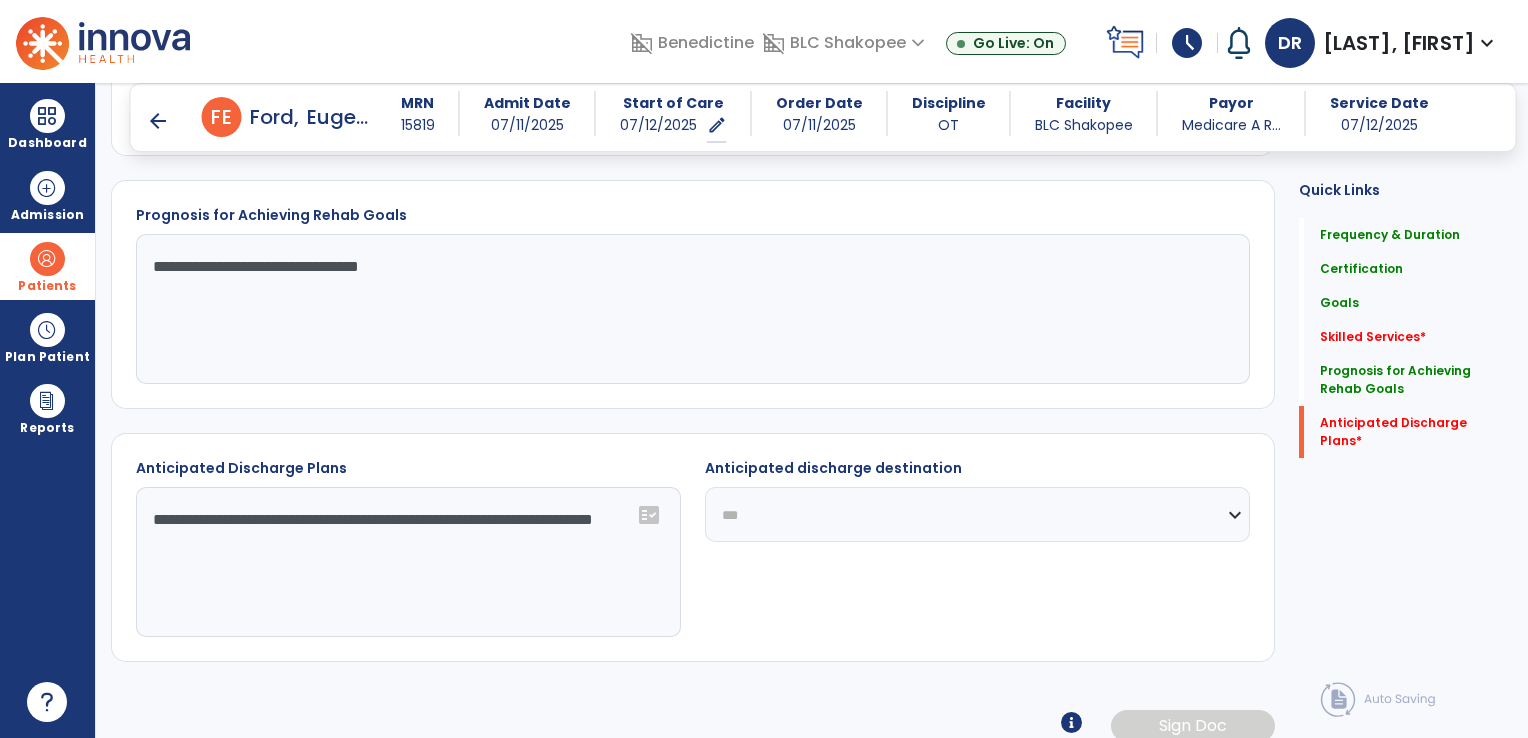 click on "**********" 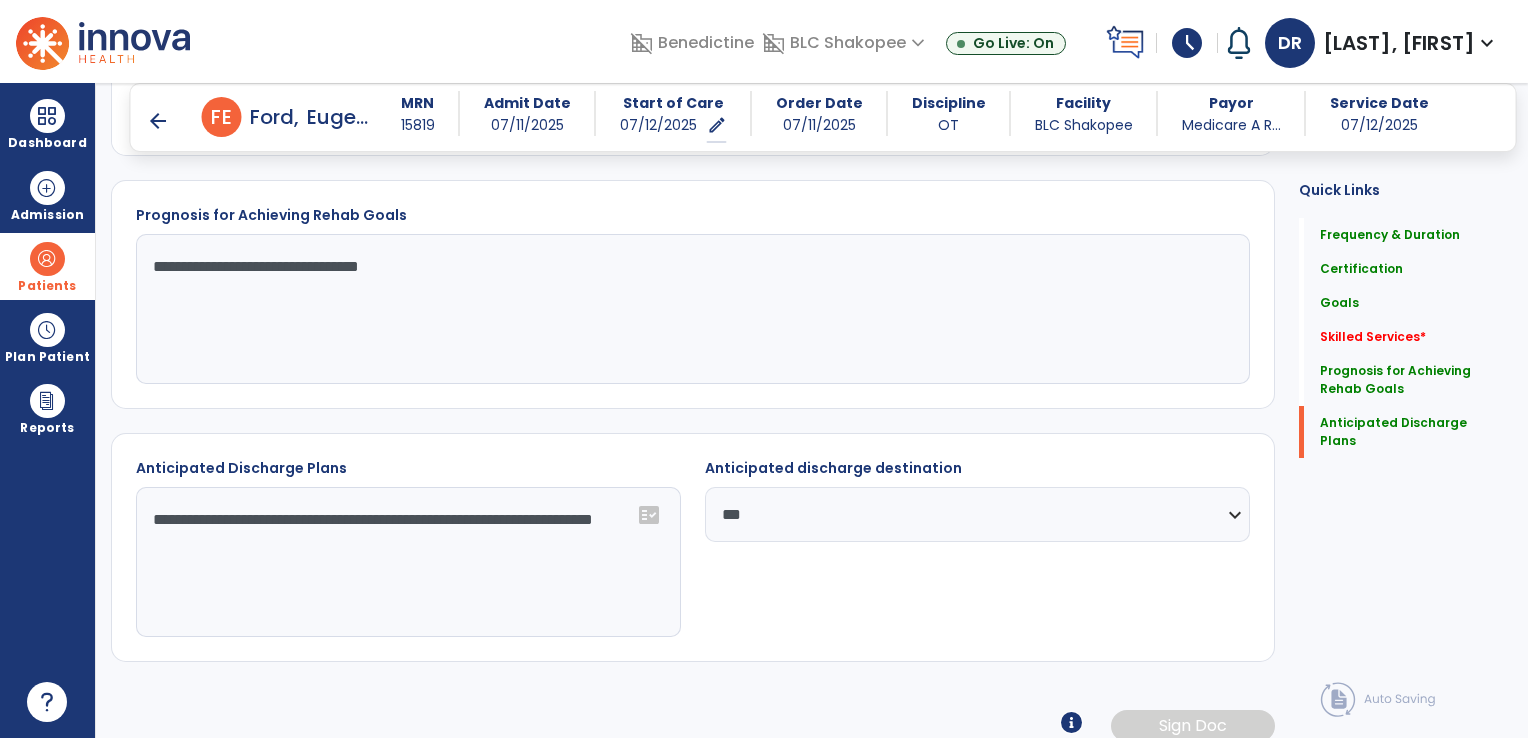 select on "**********" 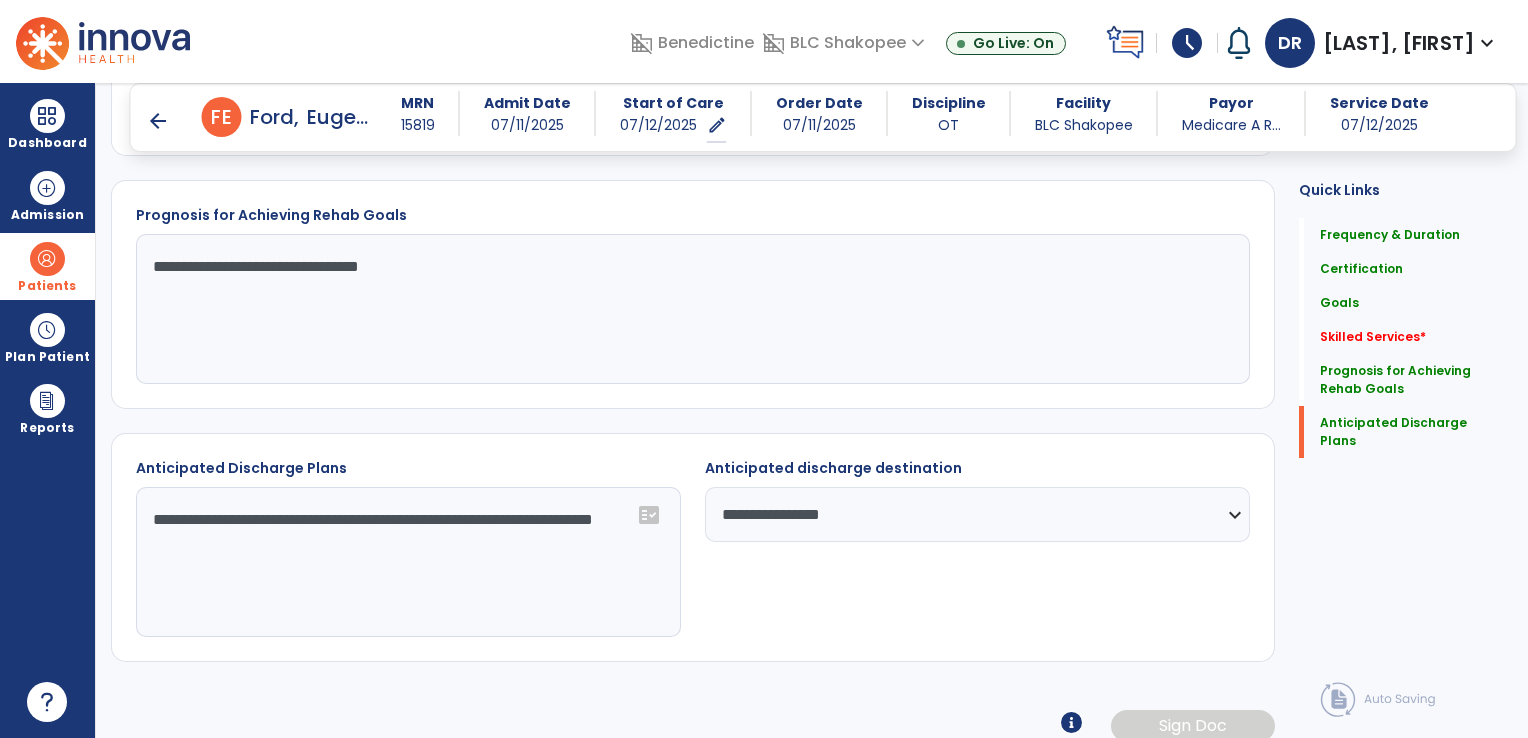 click on "**********" 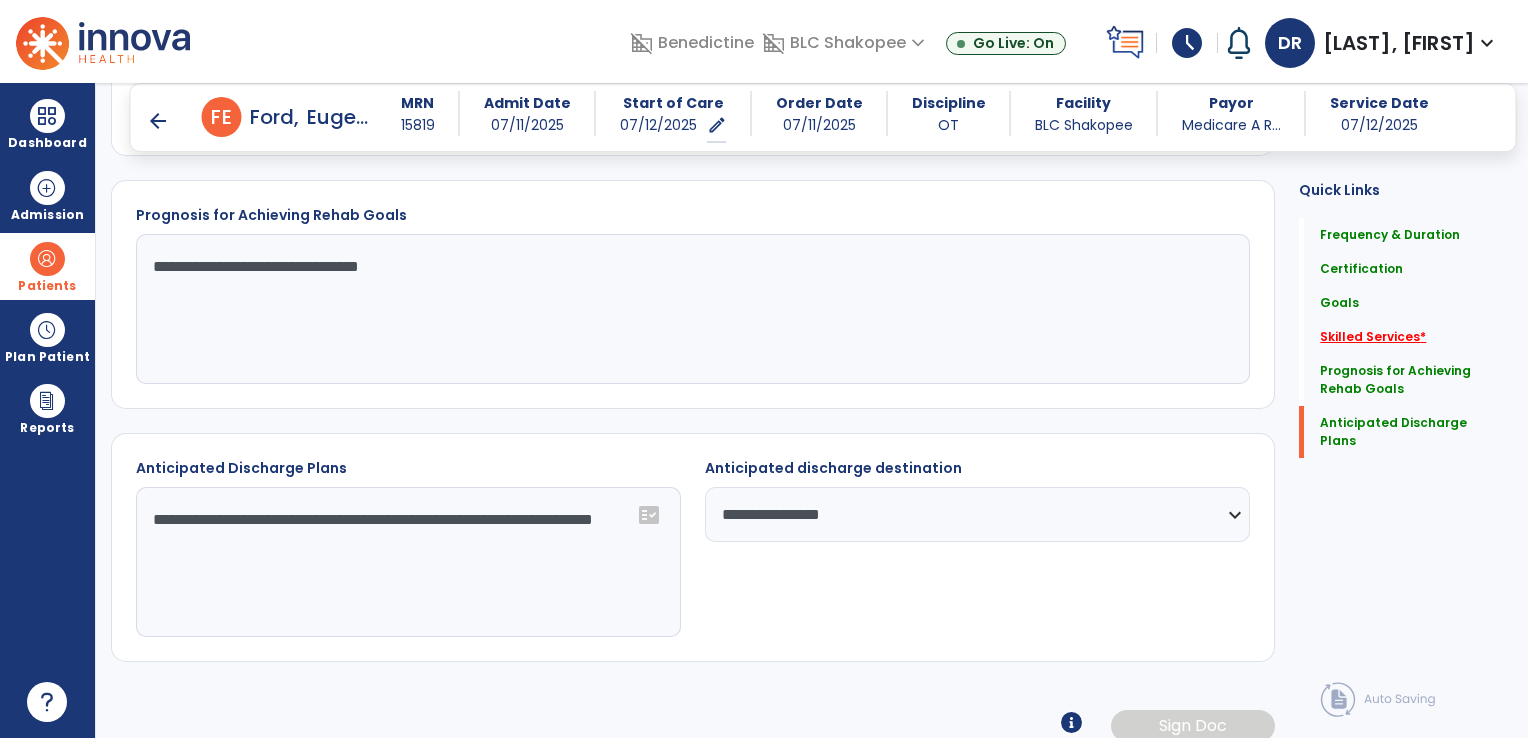 click on "Skilled Services   *" 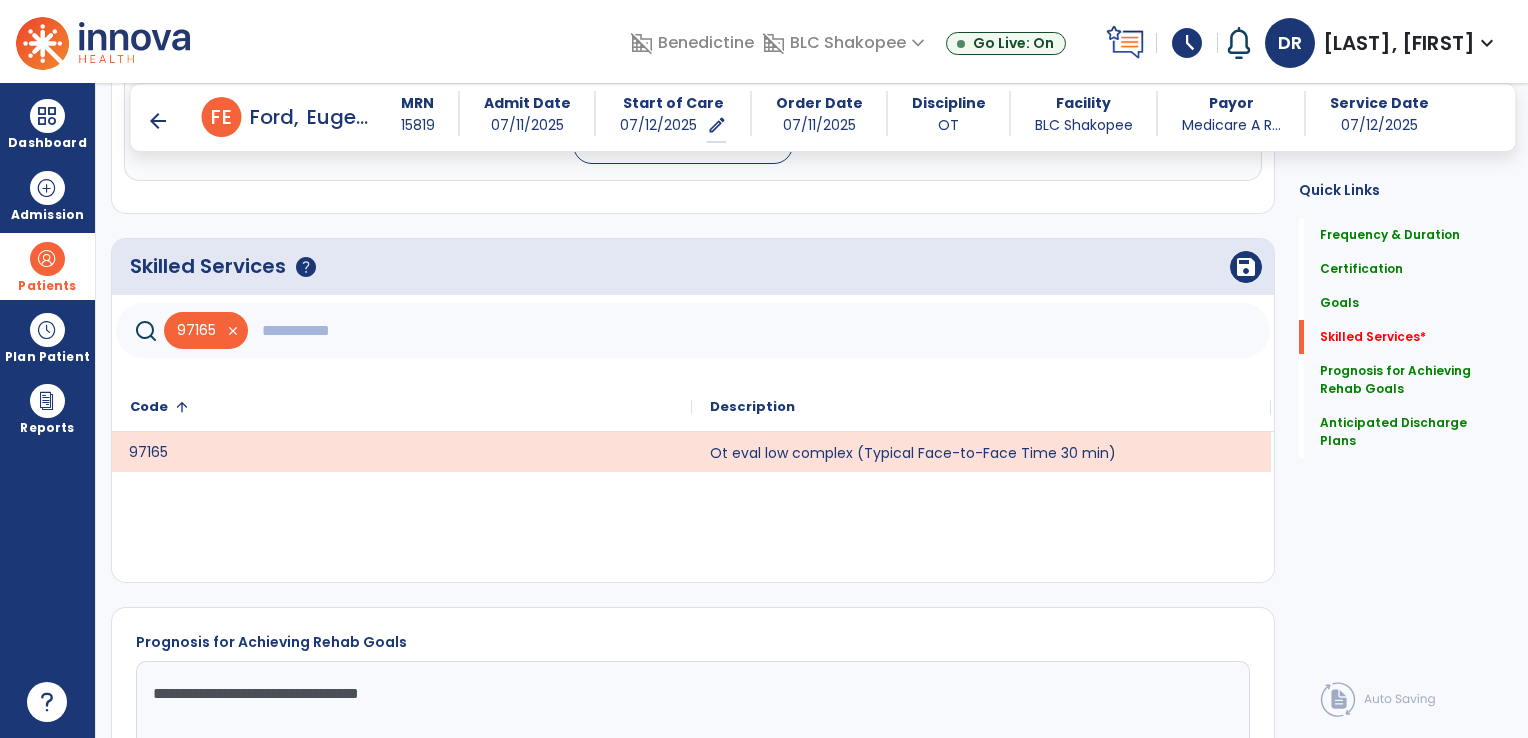 scroll, scrollTop: 1323, scrollLeft: 0, axis: vertical 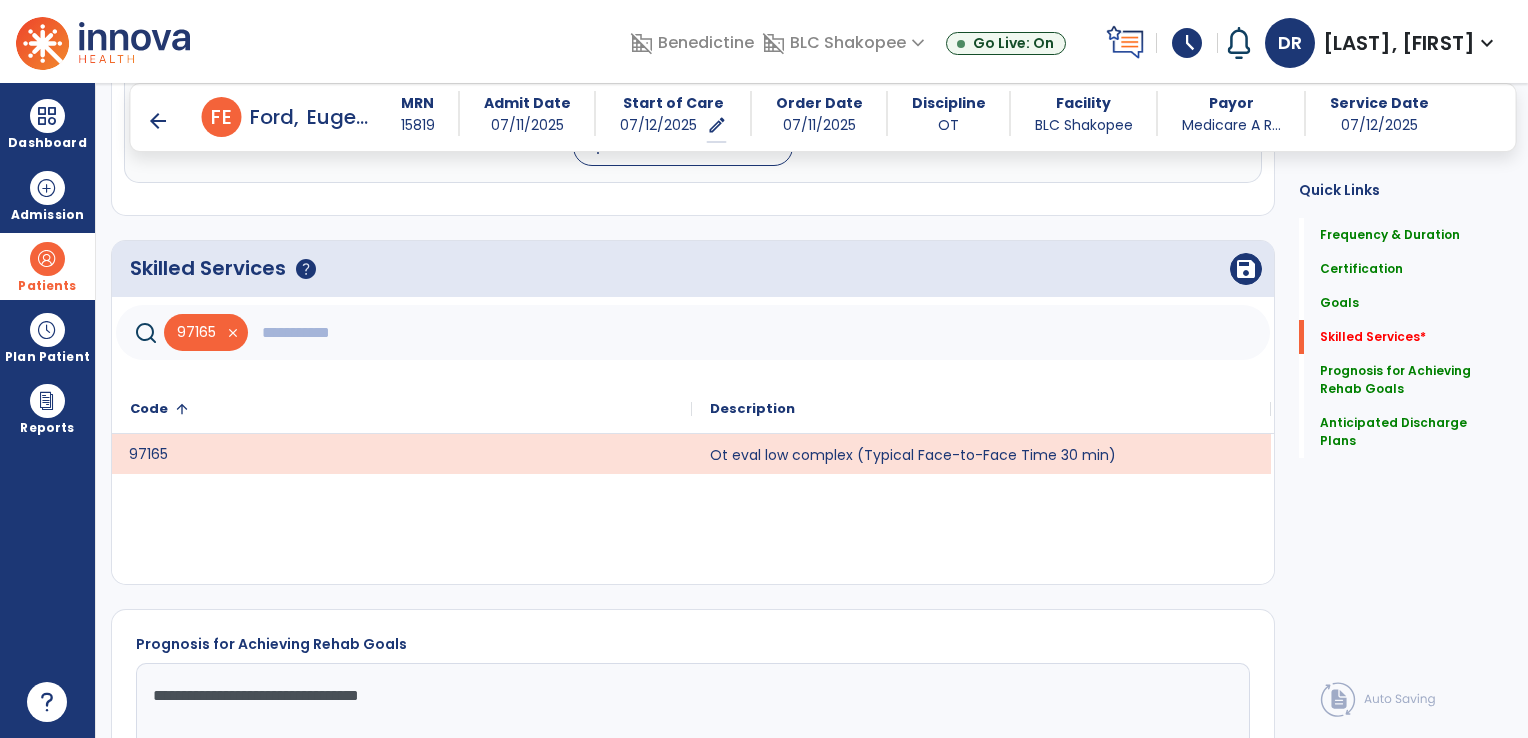 click 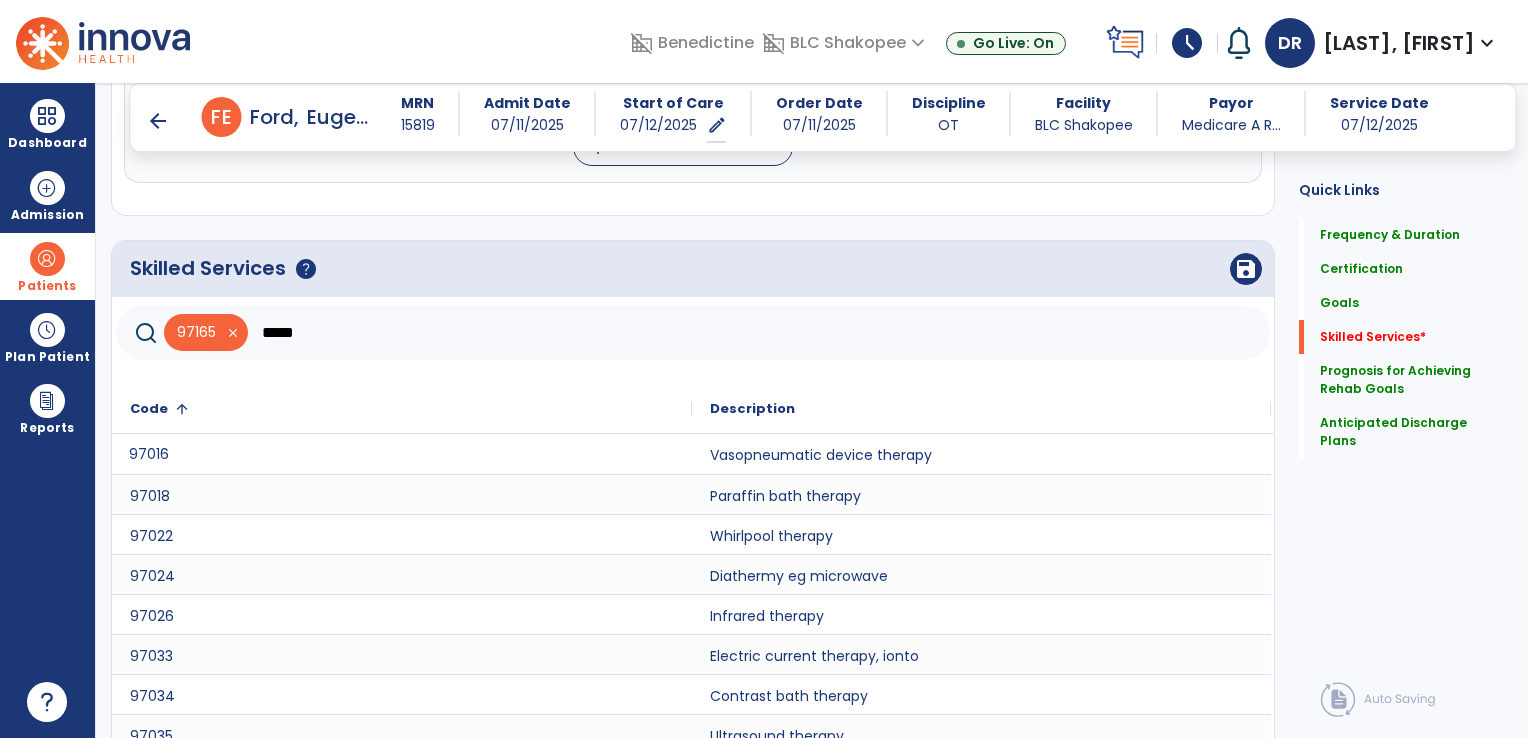scroll, scrollTop: 1462, scrollLeft: 0, axis: vertical 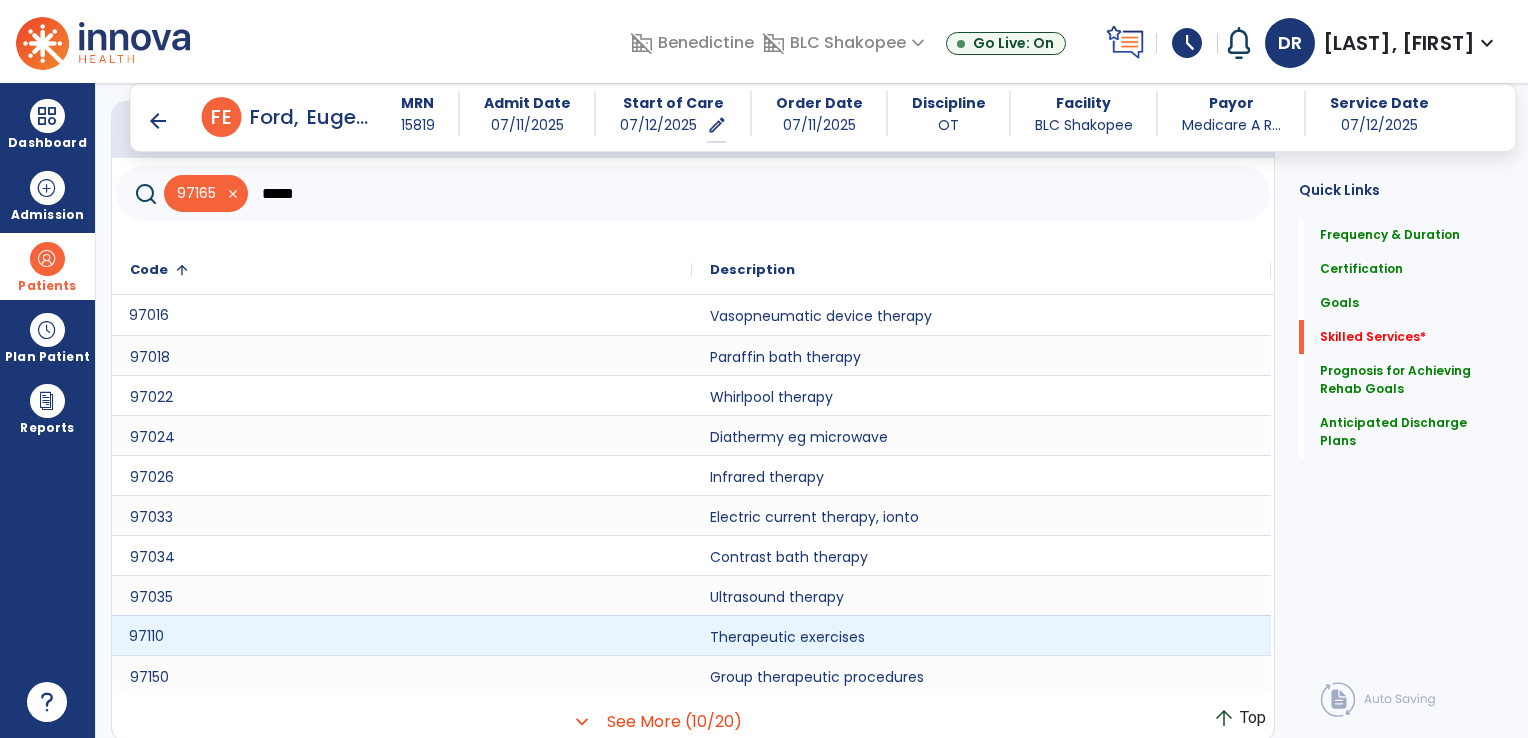 click on "97110" 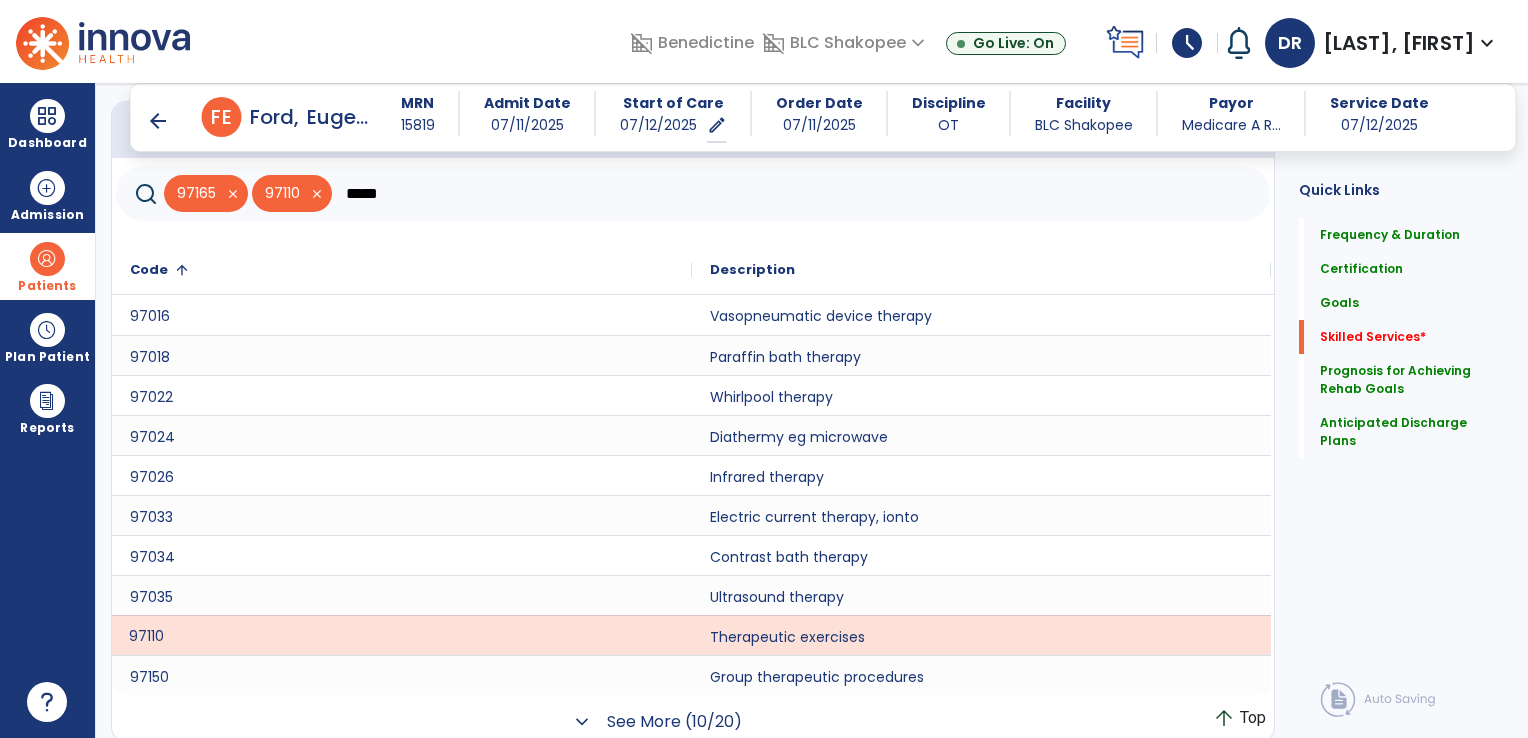 click on "See More (10/20)" 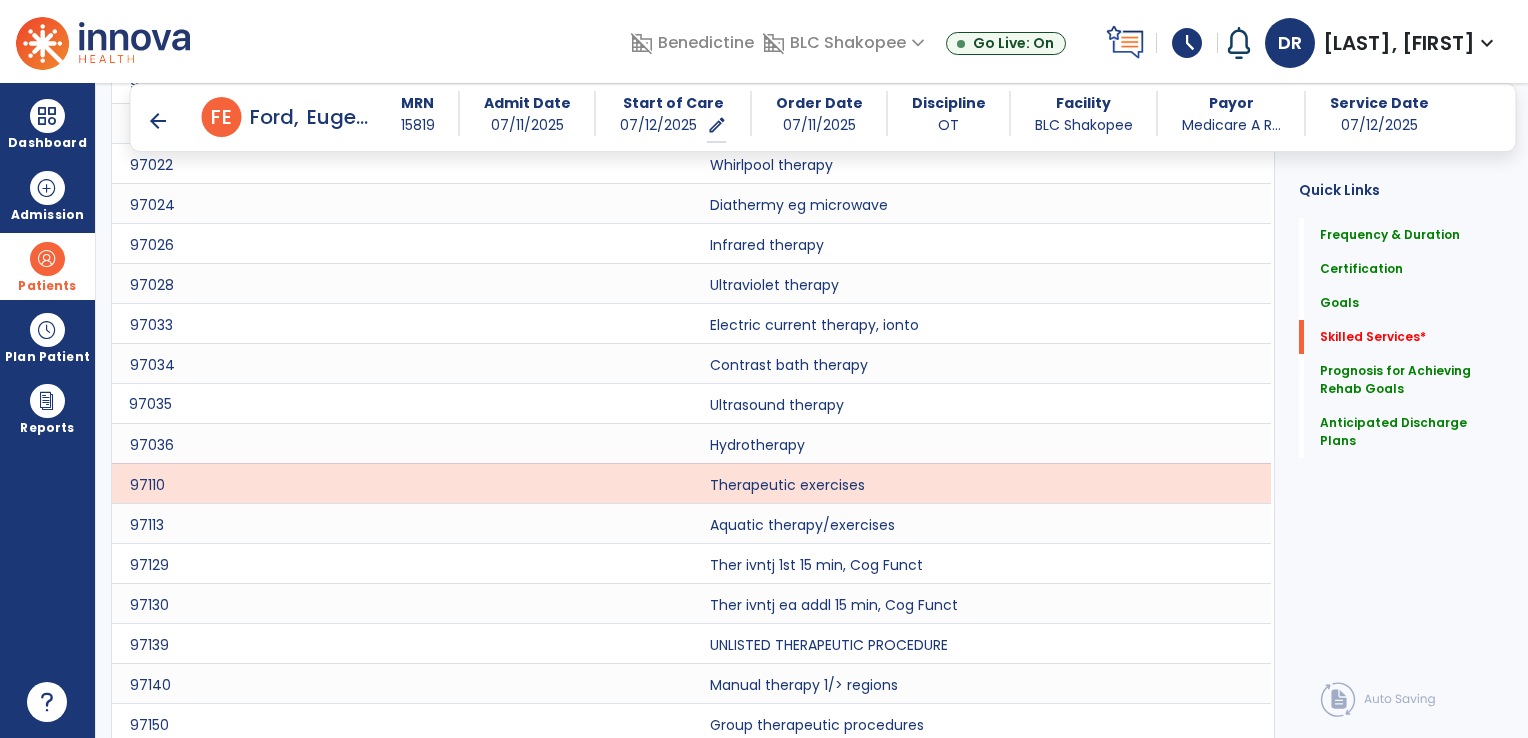 scroll, scrollTop: 1954, scrollLeft: 0, axis: vertical 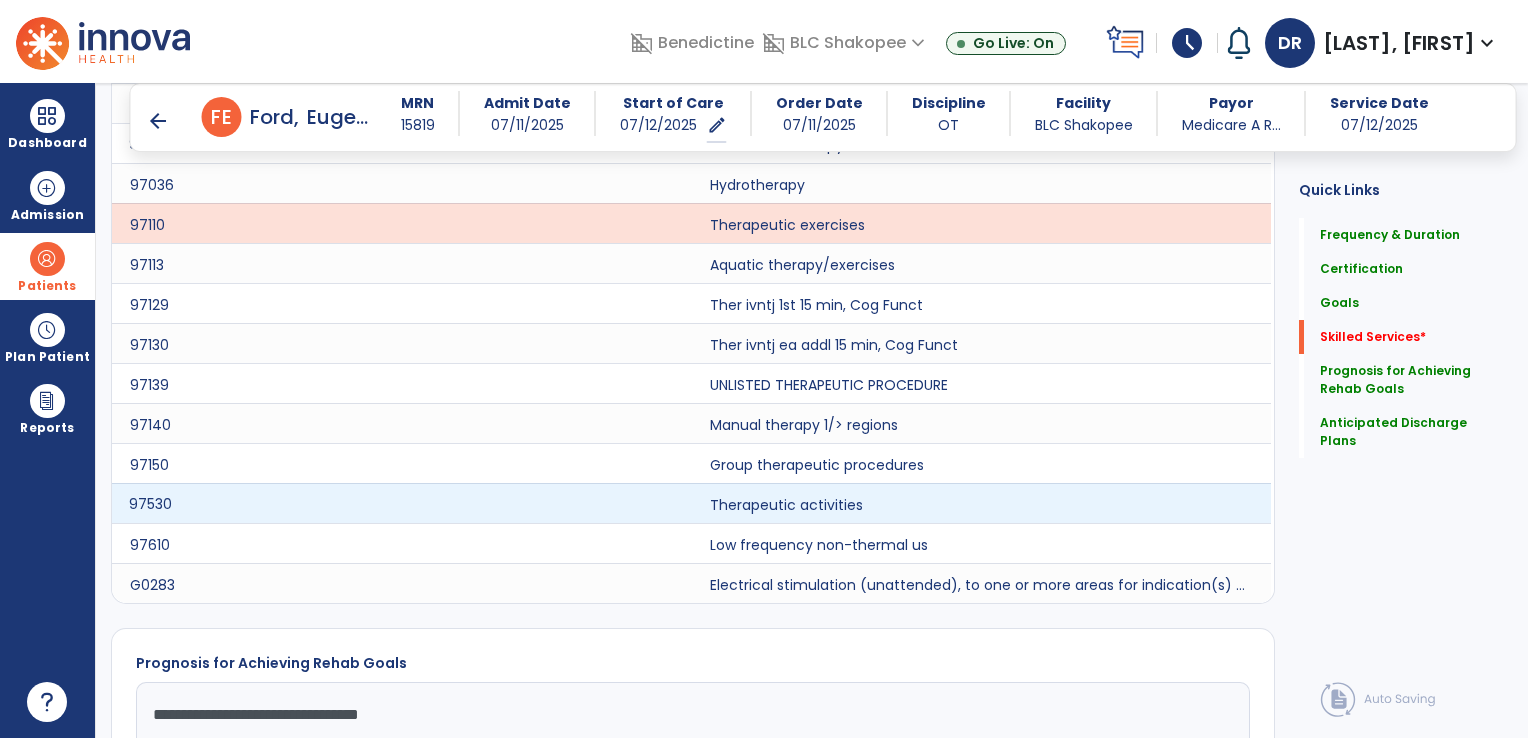 click on "97530" 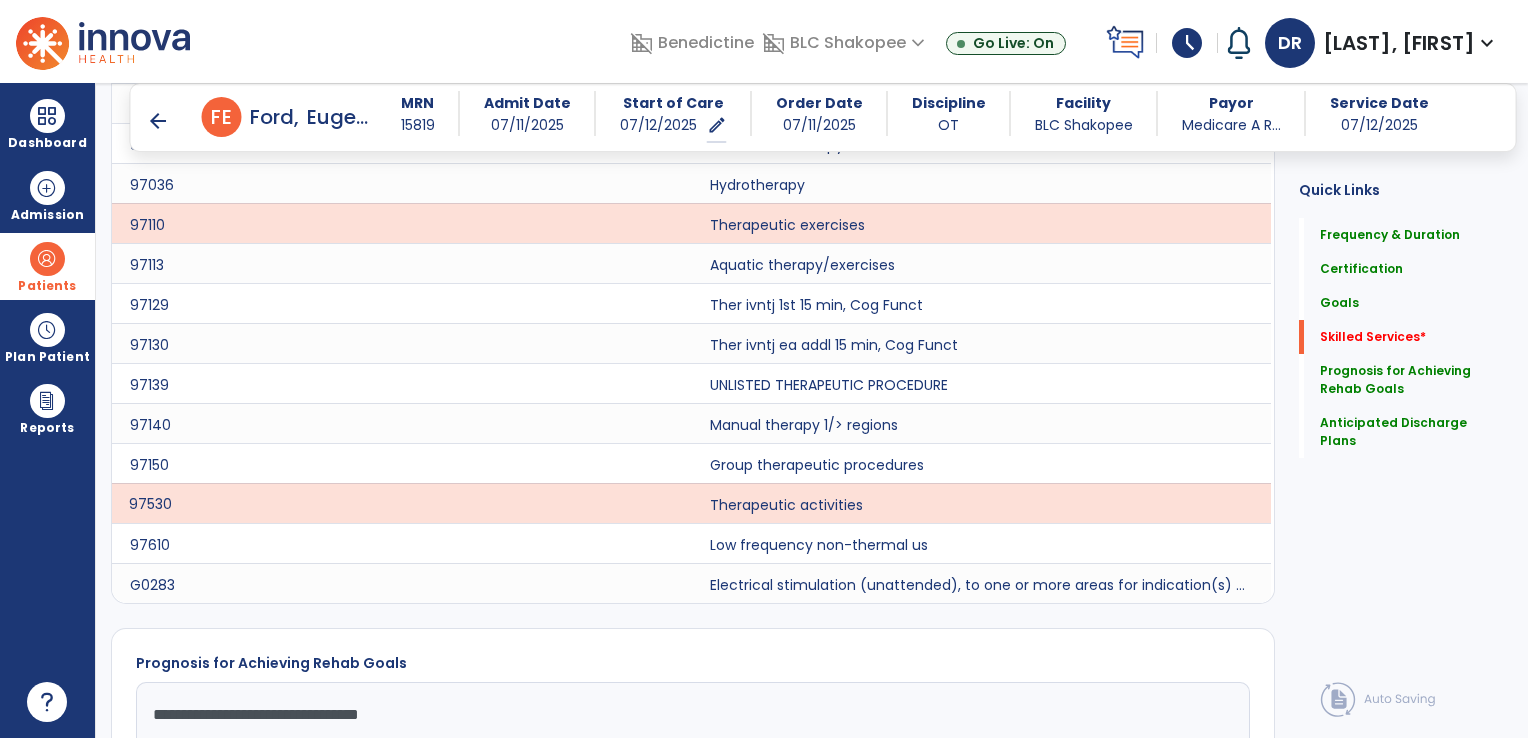click on "97530" 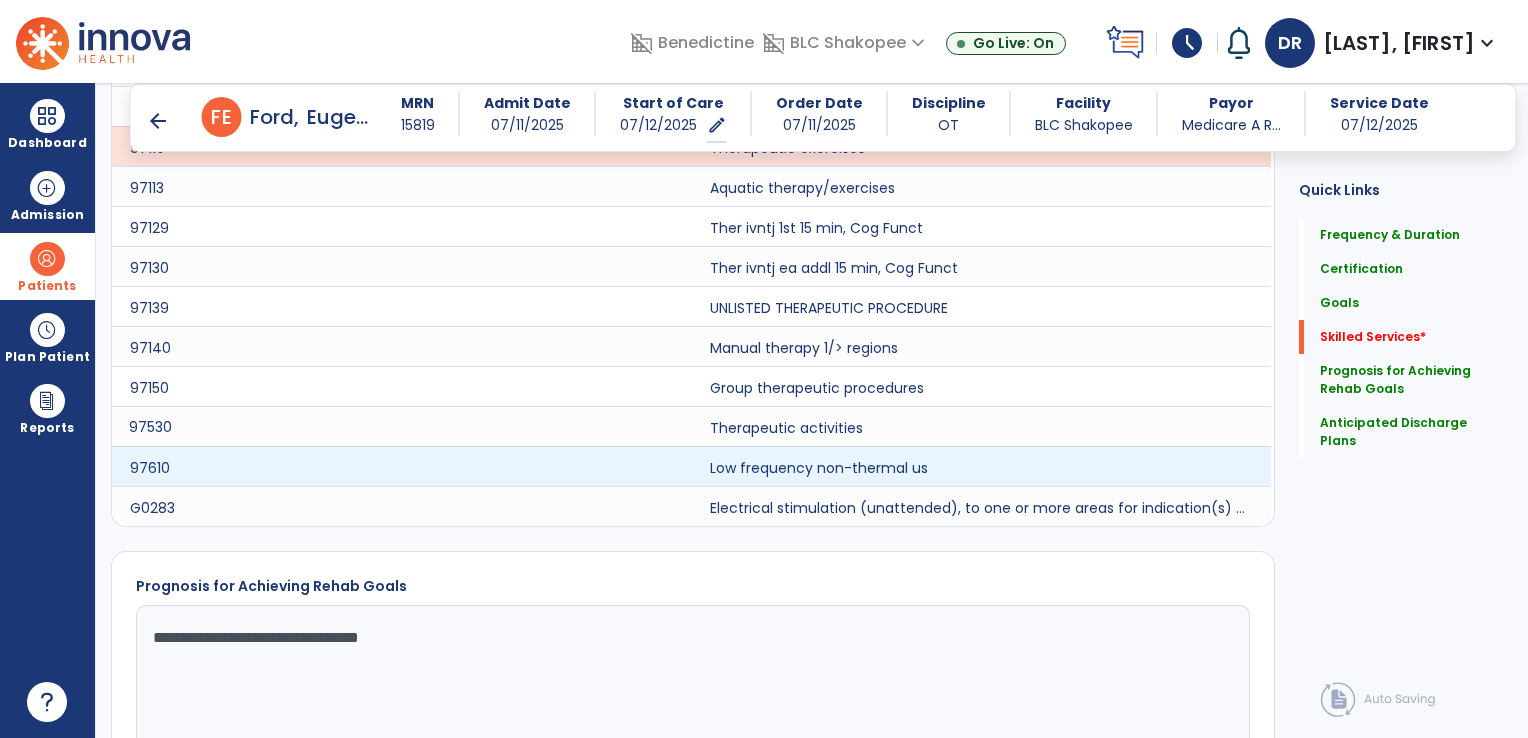 scroll, scrollTop: 2046, scrollLeft: 0, axis: vertical 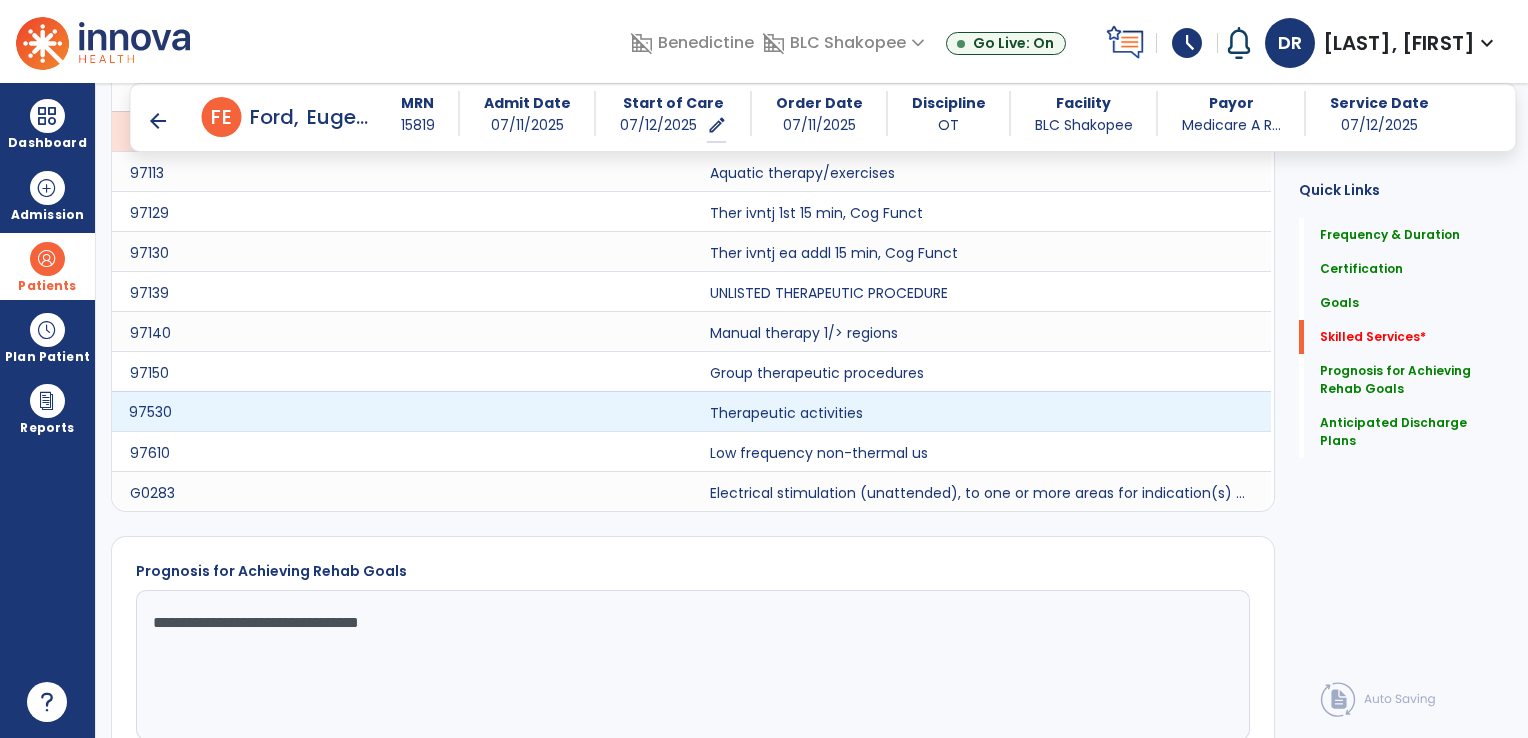 click on "97530" 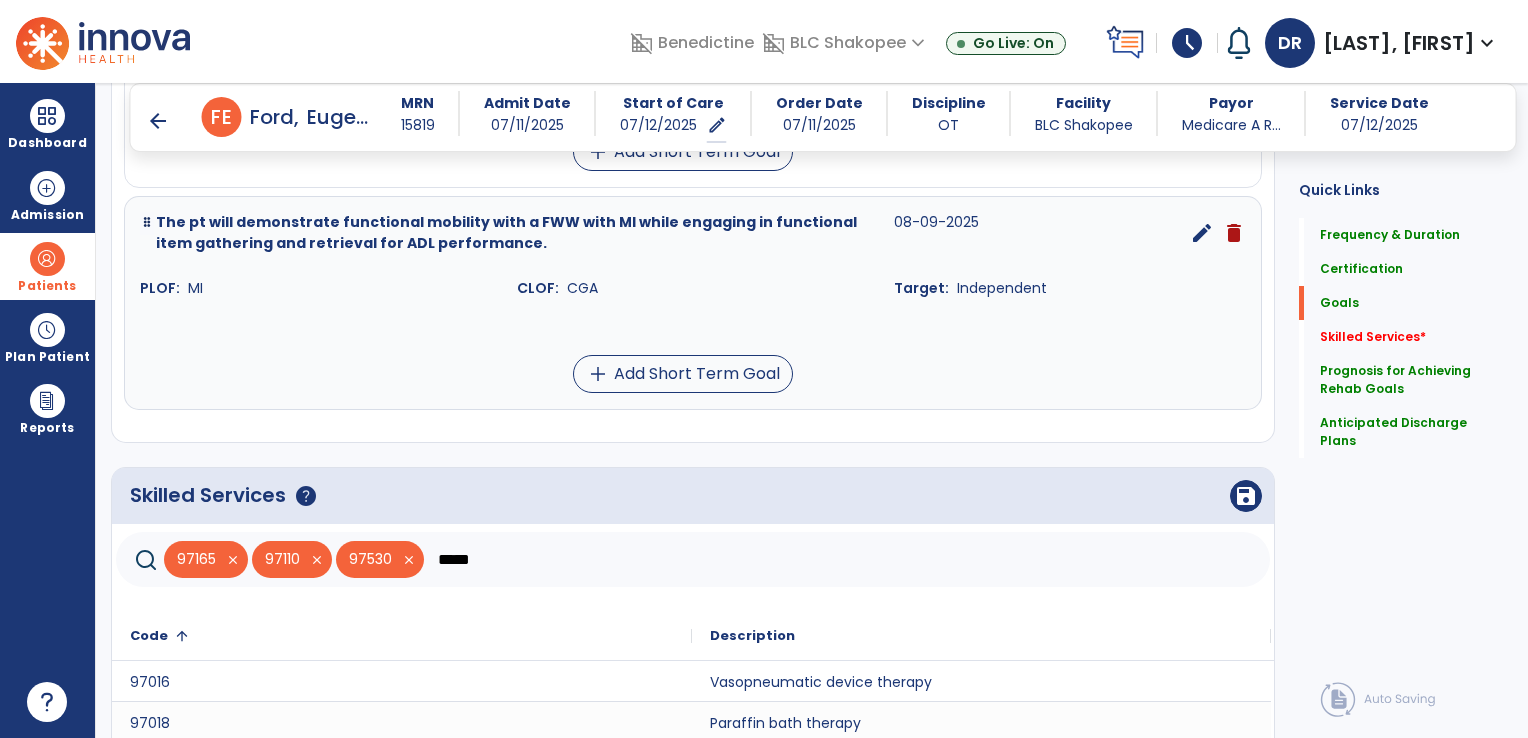 scroll, scrollTop: 1094, scrollLeft: 0, axis: vertical 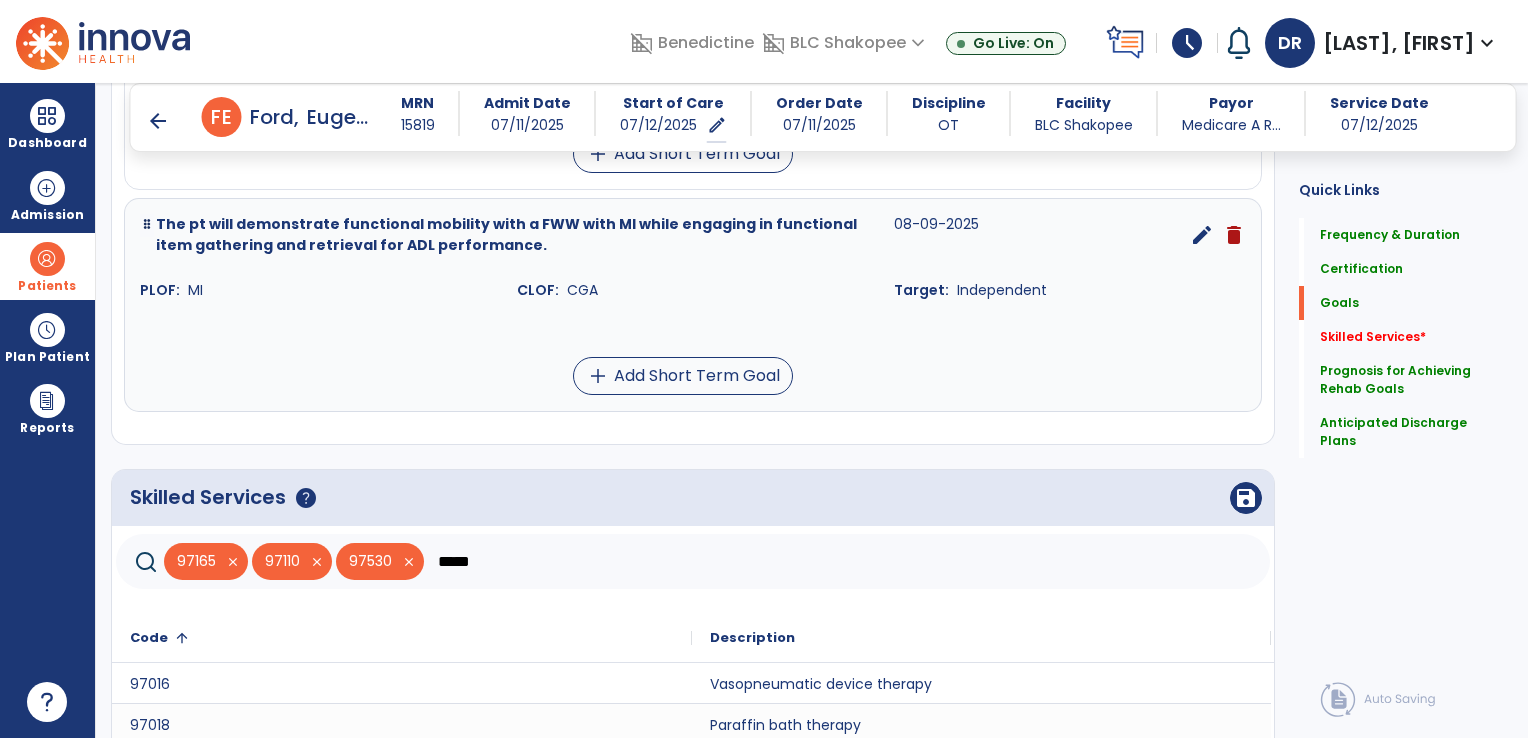 click on "****" 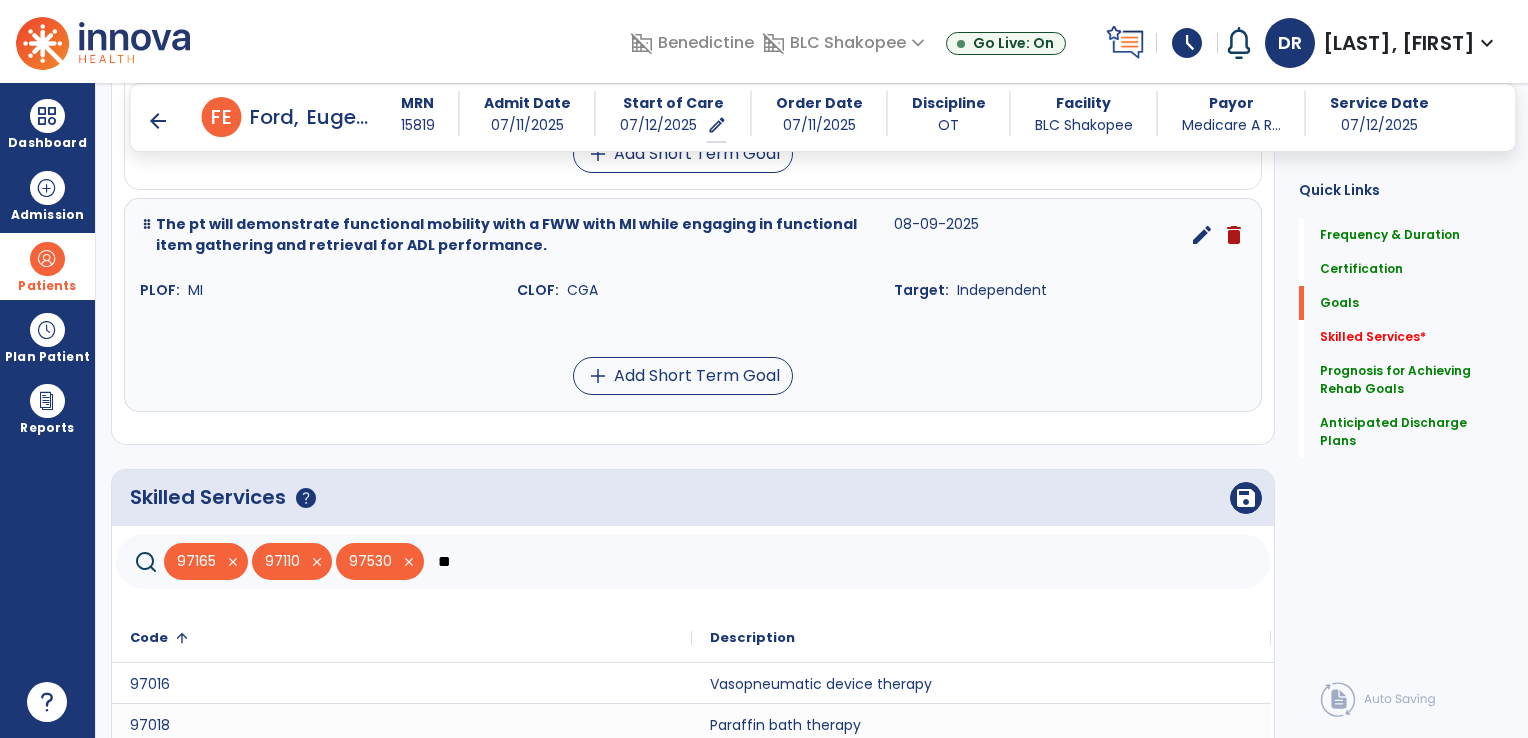 type on "*" 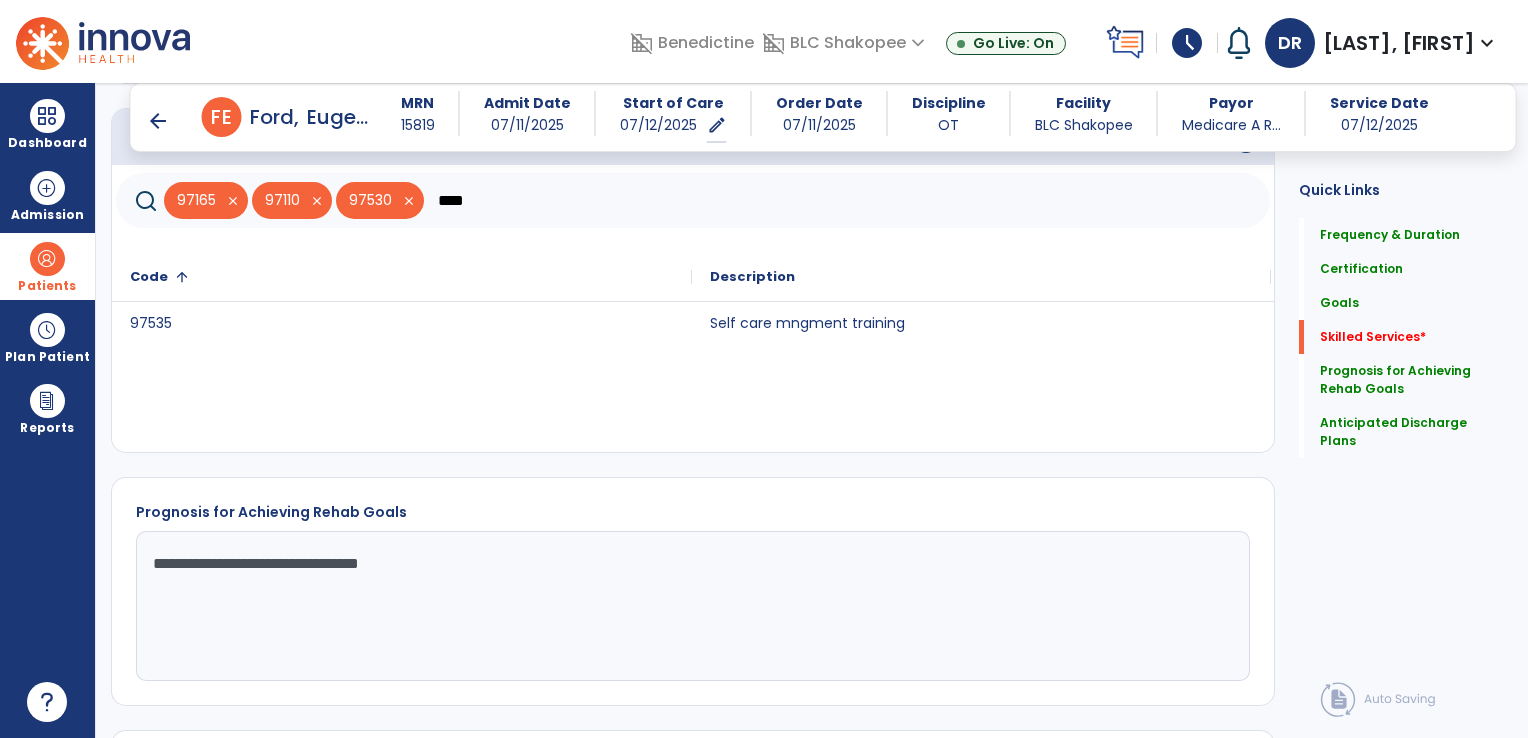 scroll, scrollTop: 1458, scrollLeft: 0, axis: vertical 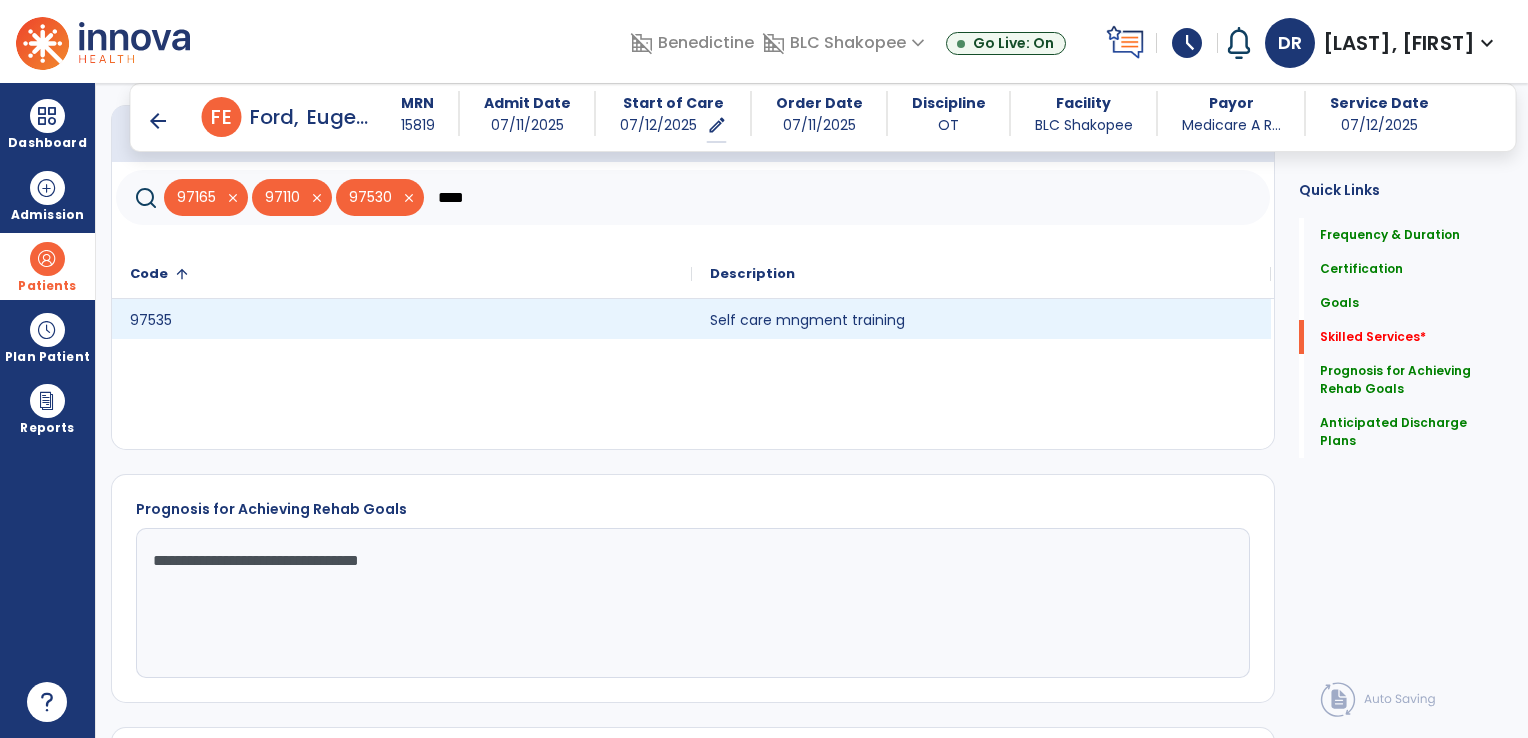 type on "****" 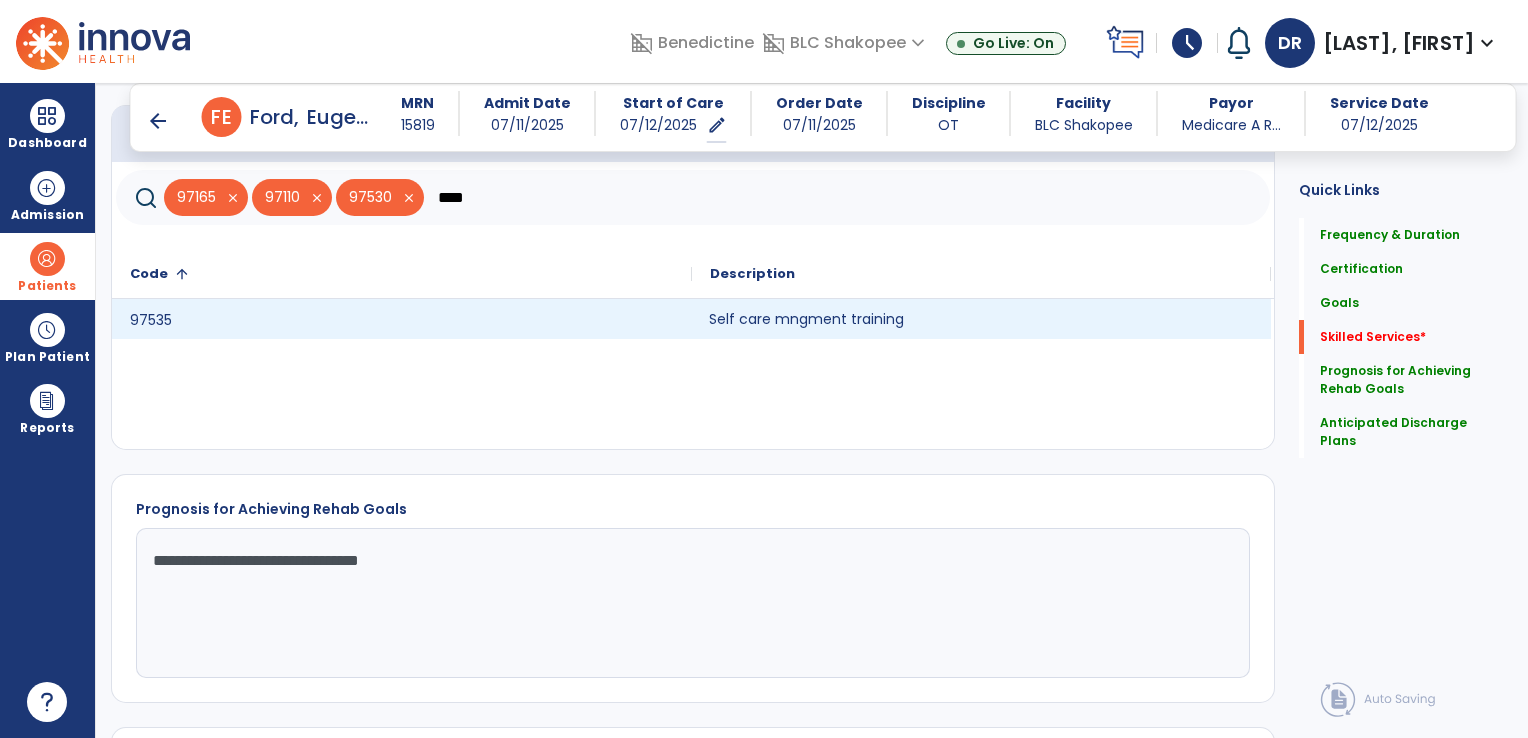 click on "Self care mngment training" 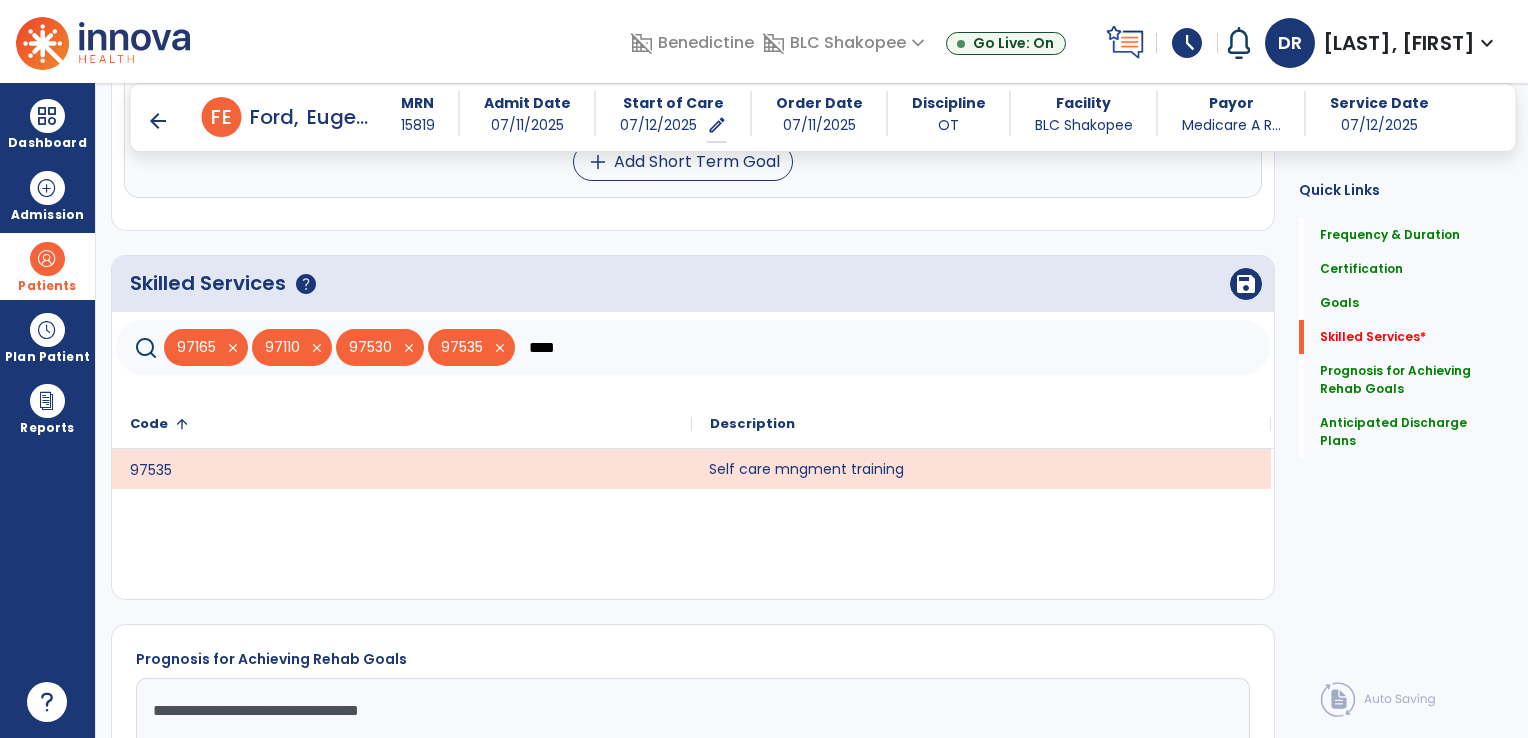 scroll, scrollTop: 1302, scrollLeft: 0, axis: vertical 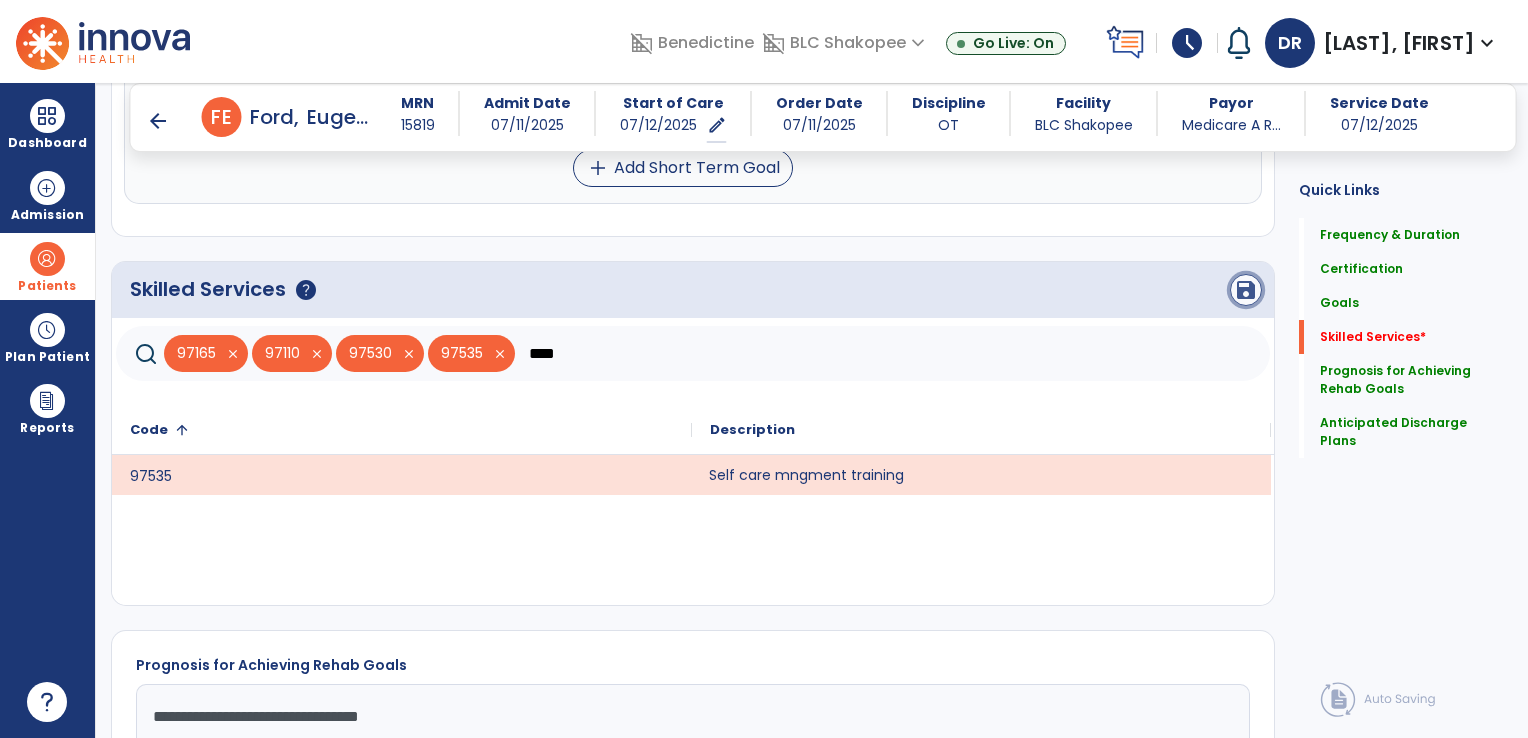 click on "save" 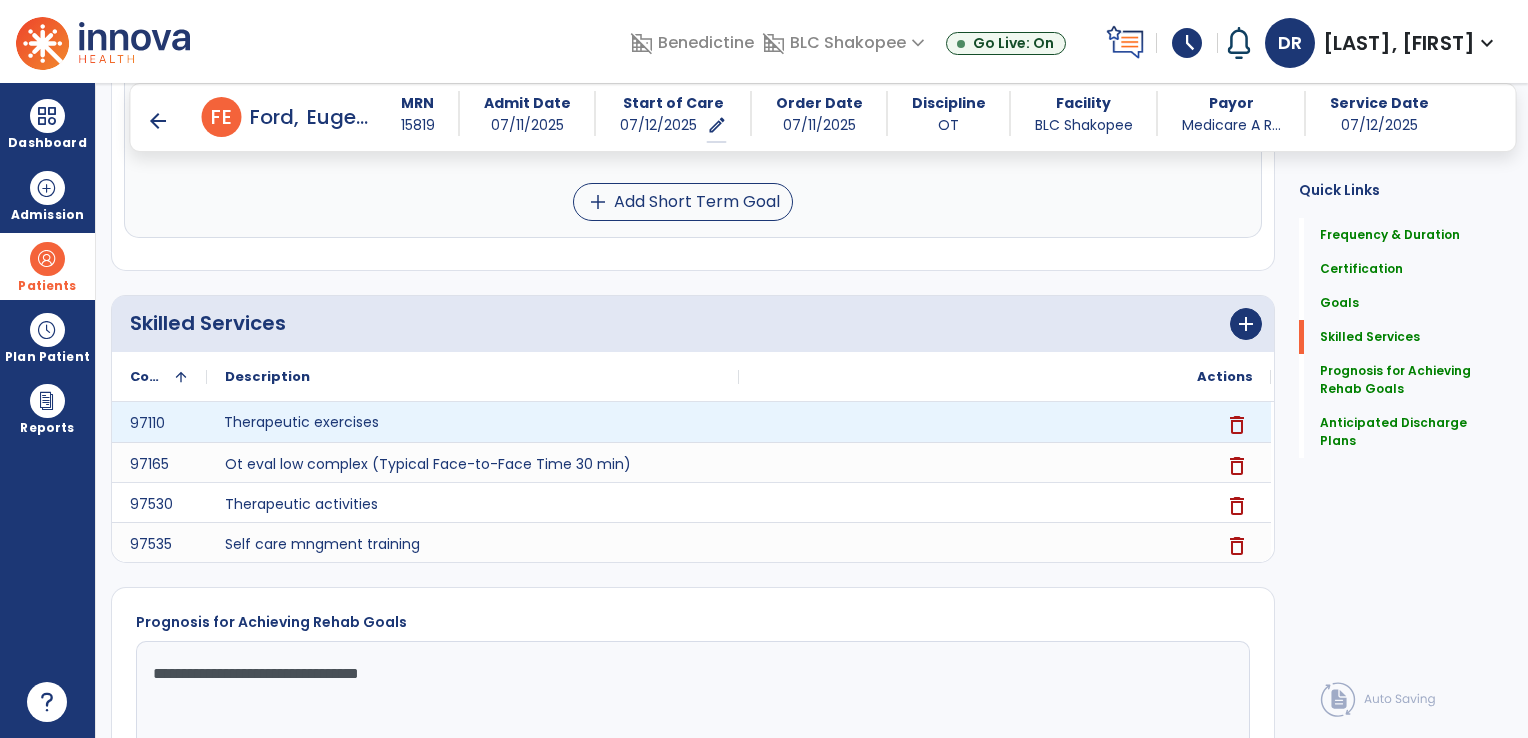 scroll, scrollTop: 1692, scrollLeft: 0, axis: vertical 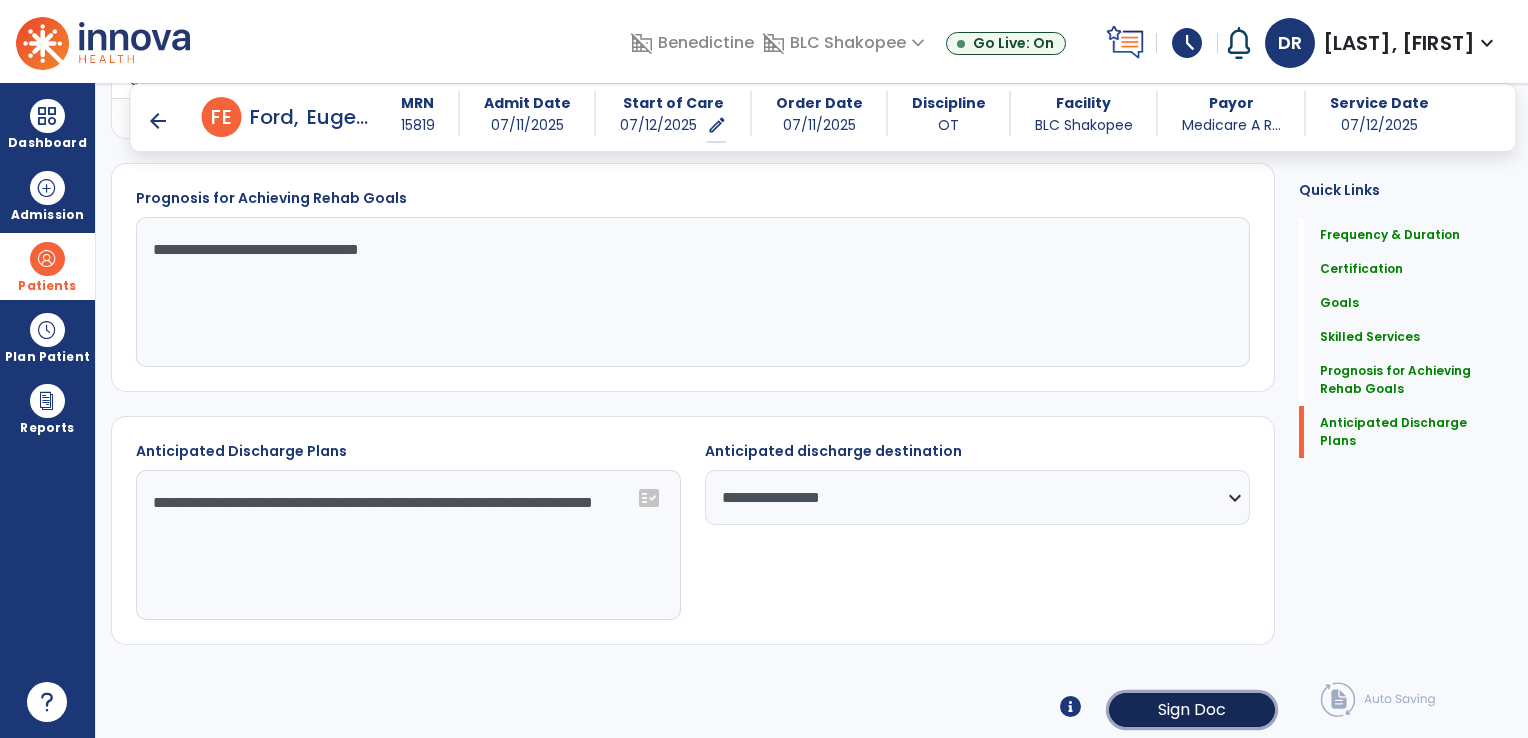 click on "Sign Doc" 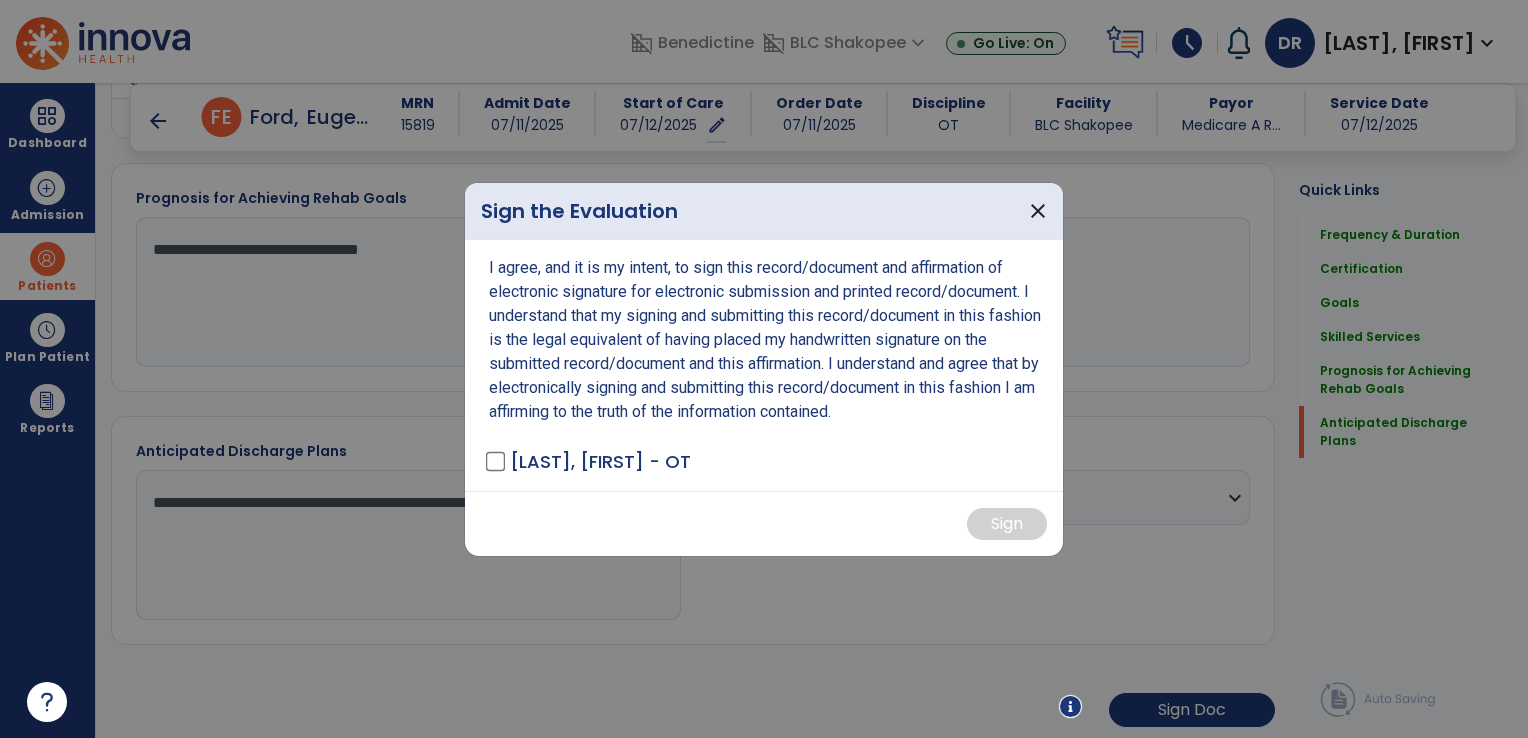 click on "I agree, and it is my intent, to sign this record/document and affirmation of electronic signature for electronic submission and printed record/document. I understand that my signing and submitting this record/document in this fashion is the legal equivalent of having placed my handwritten signature on the submitted record/document and this affirmation. I understand and agree that by electronically signing and submitting this record/document in this fashion I am affirming to the truth of the information contained. [LAST_NAME], [FIRST_NAME]  - OT" at bounding box center [764, 365] 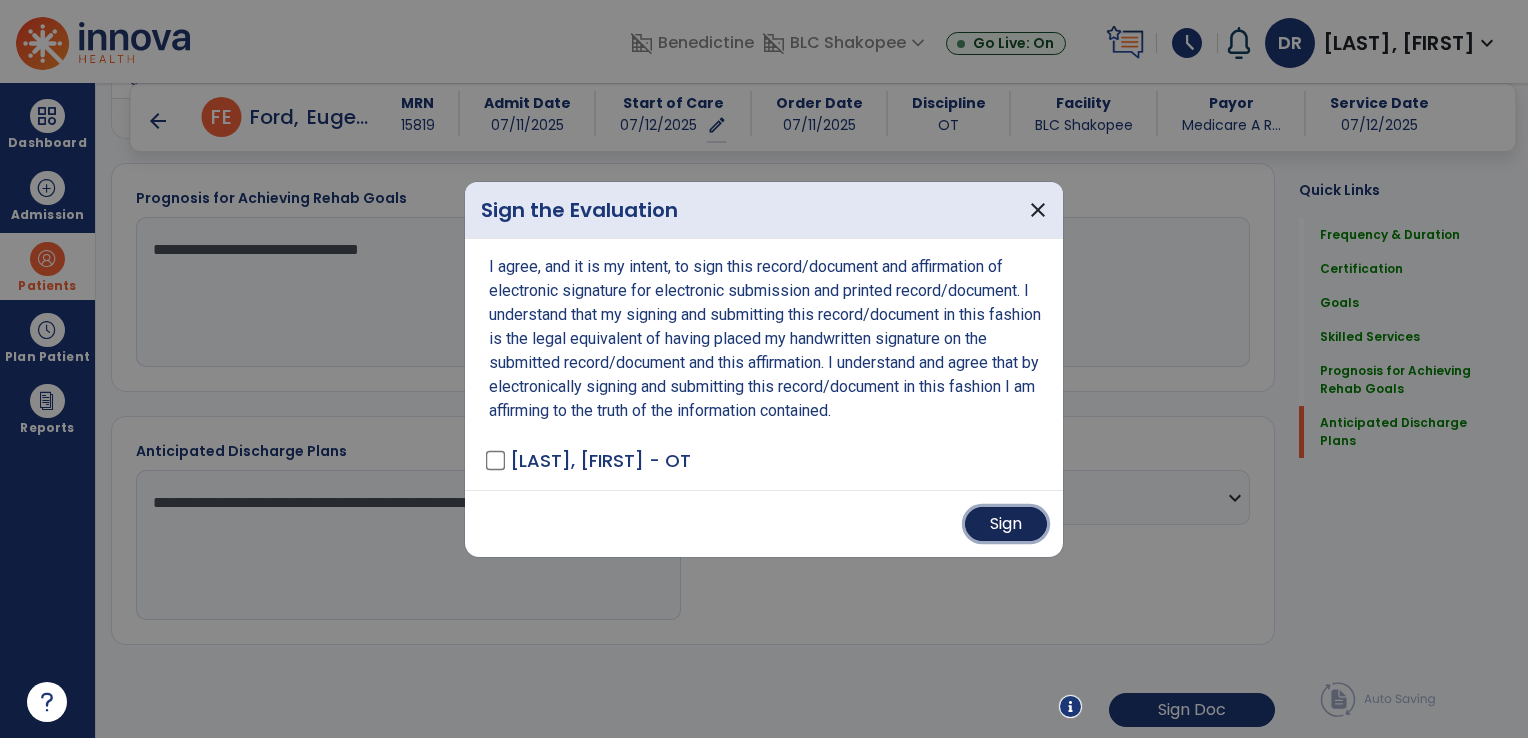 click on "Sign" at bounding box center [1006, 524] 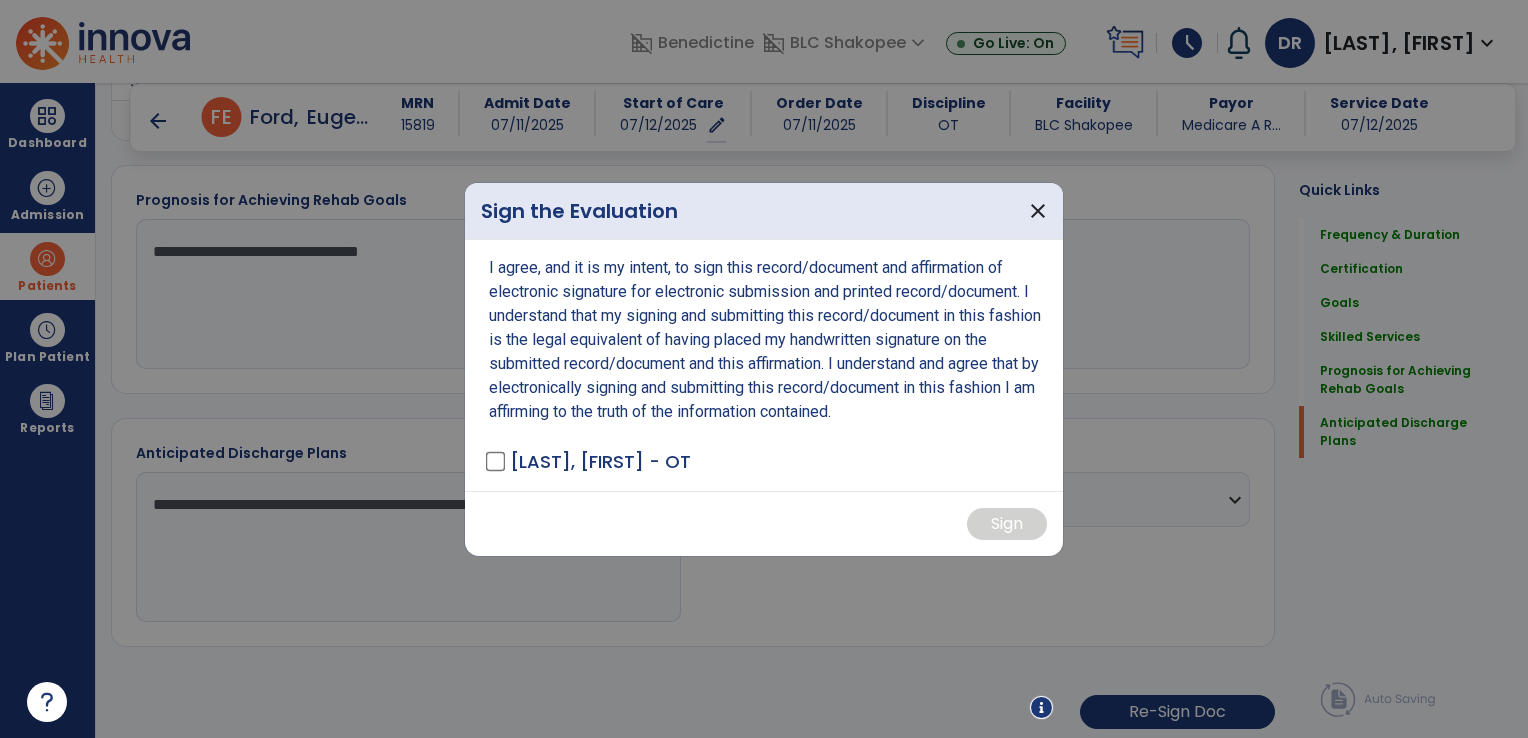 scroll, scrollTop: 1691, scrollLeft: 0, axis: vertical 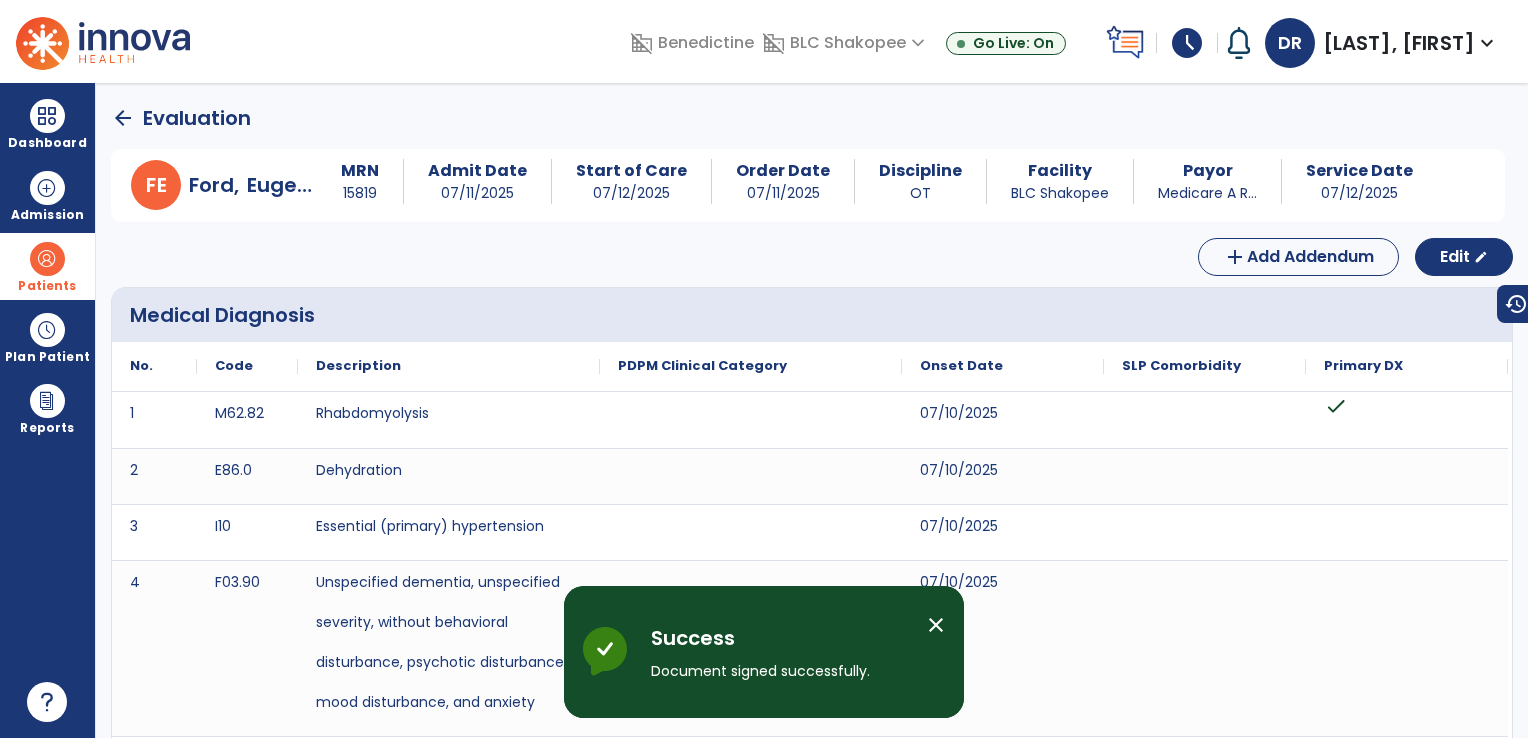 click on "arrow_back" 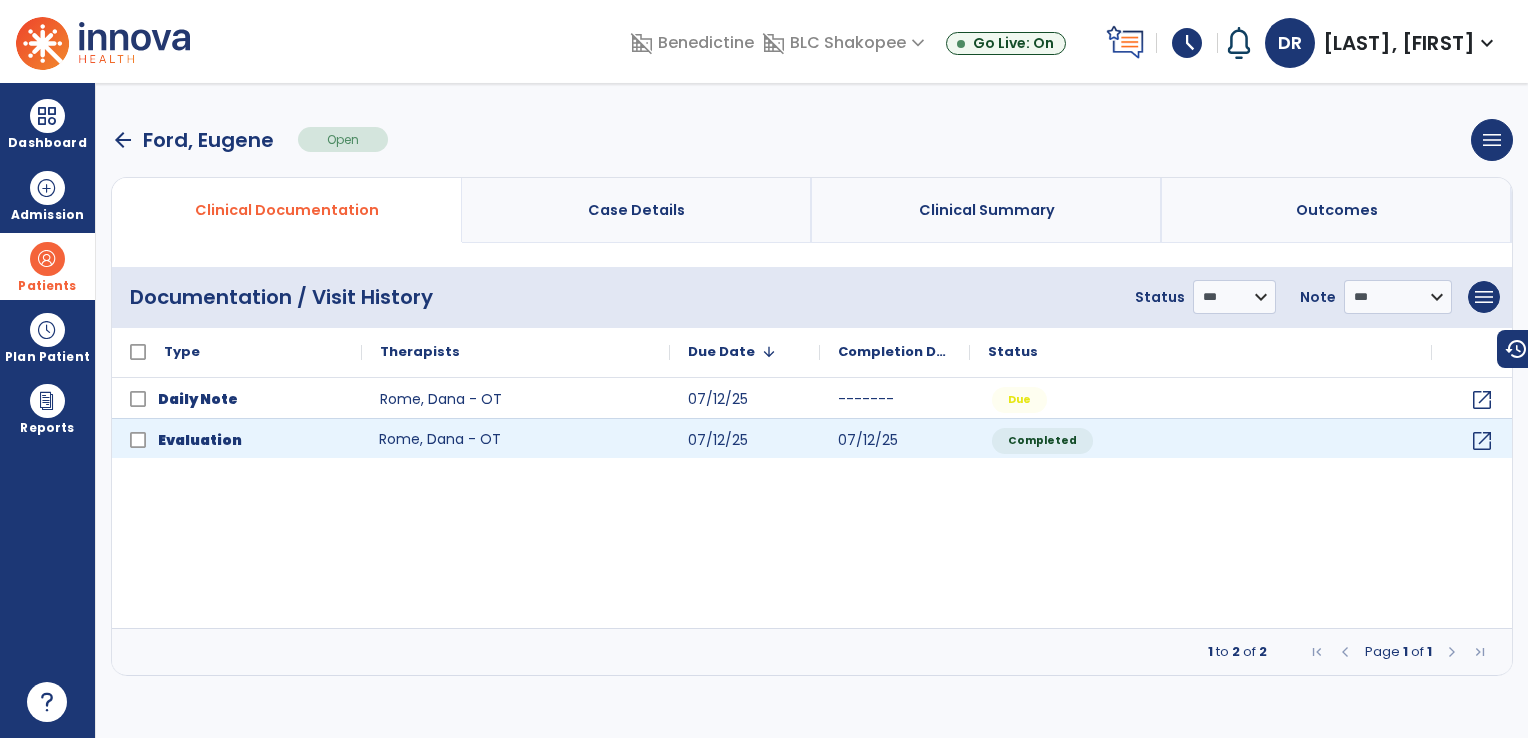click on "Rome, Dana - OT" 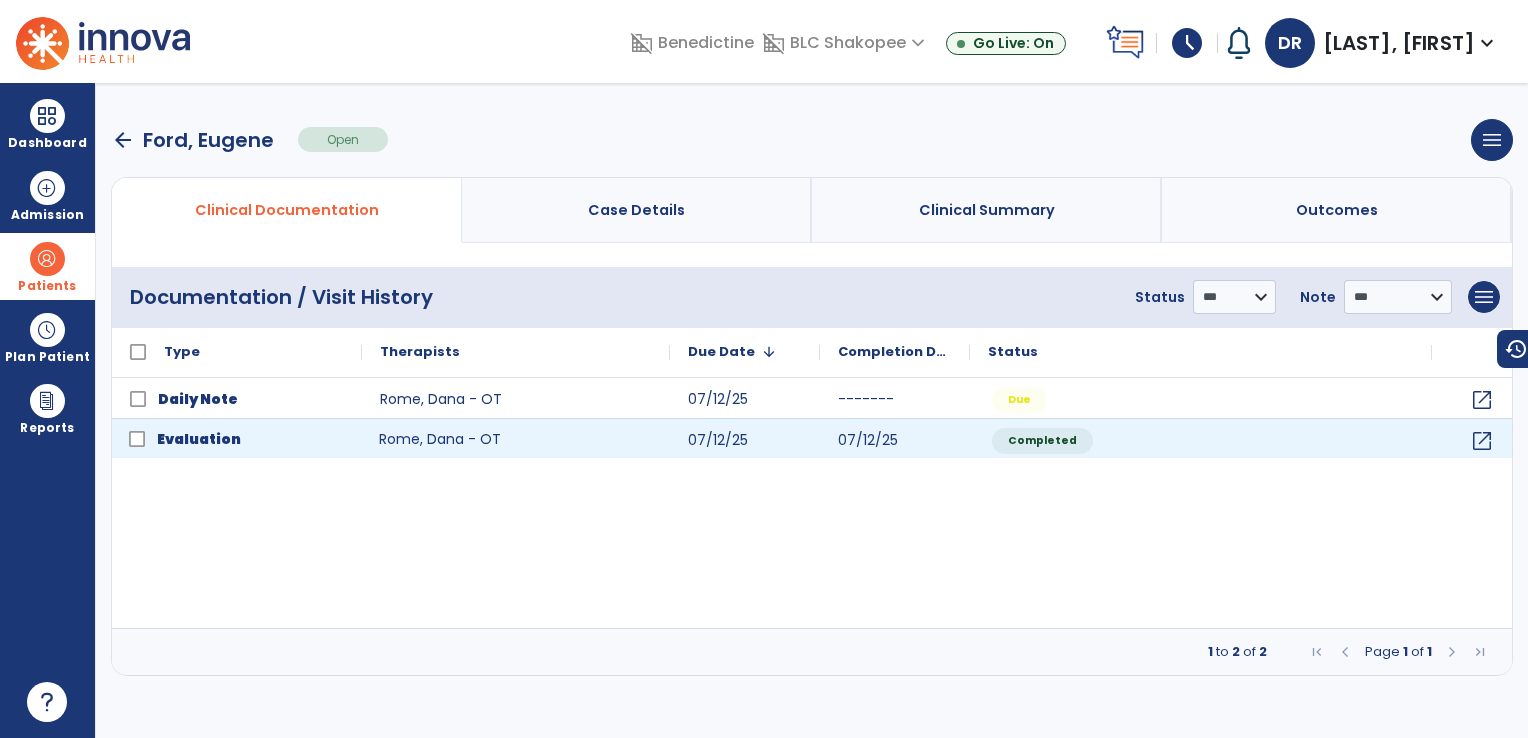 click on "Evaluation" 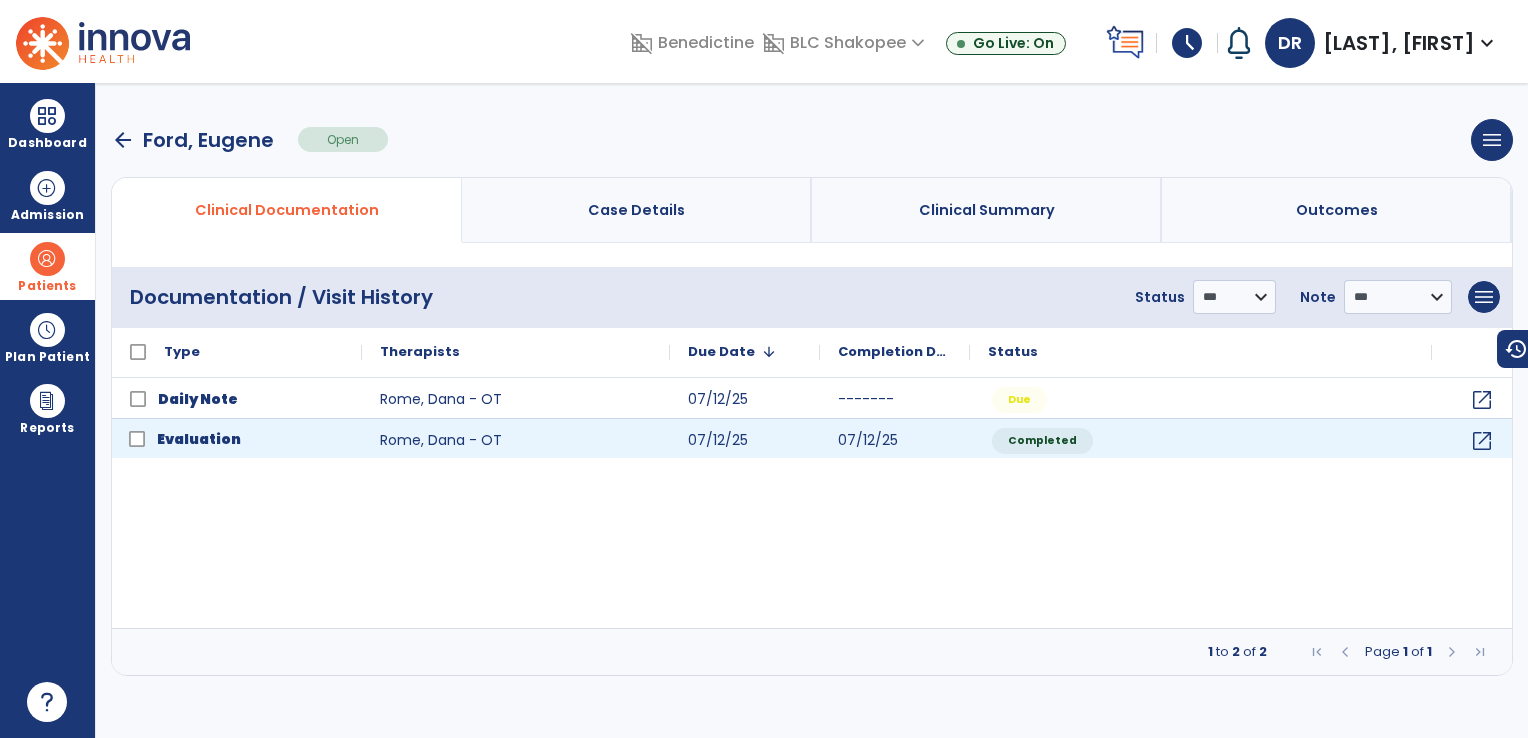 click 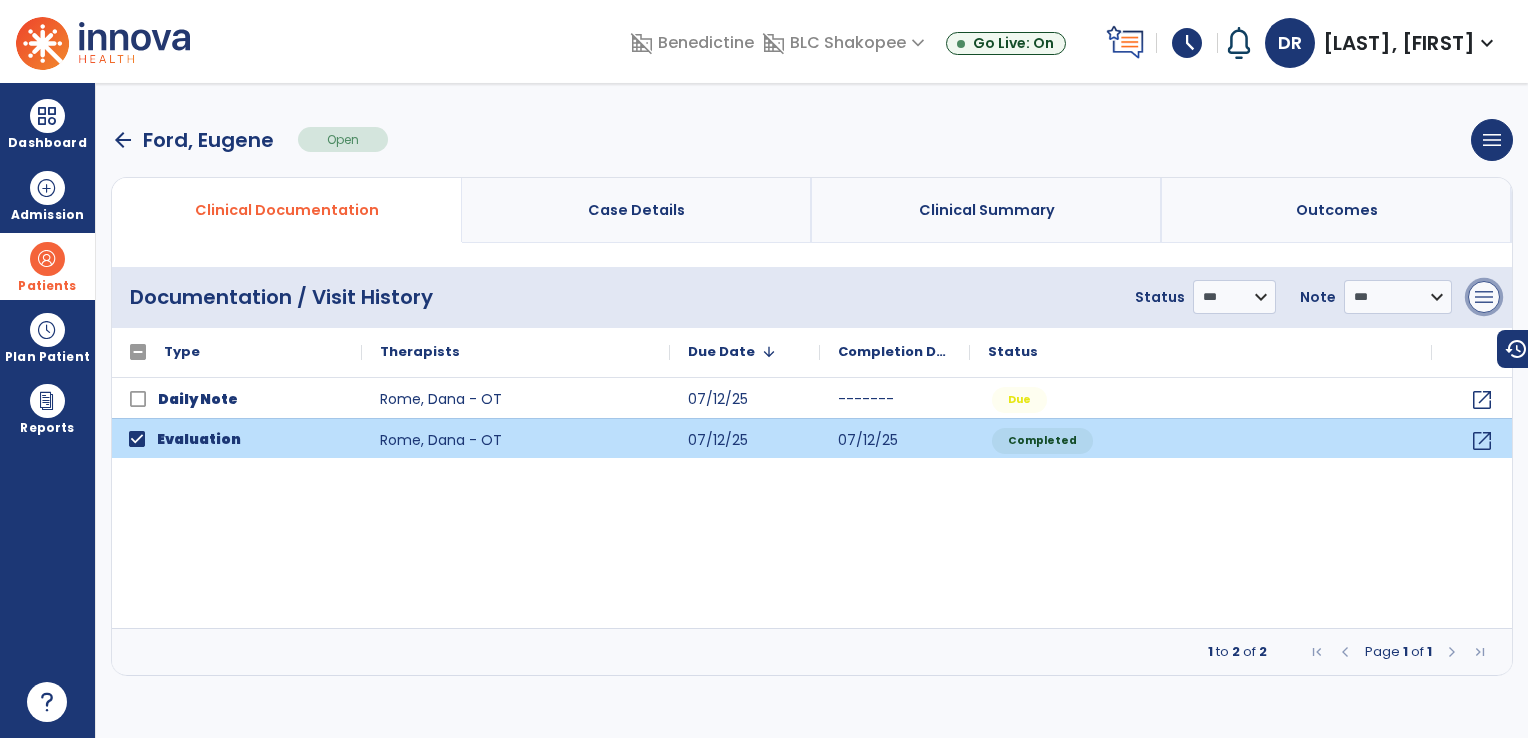 click on "menu" at bounding box center [1484, 297] 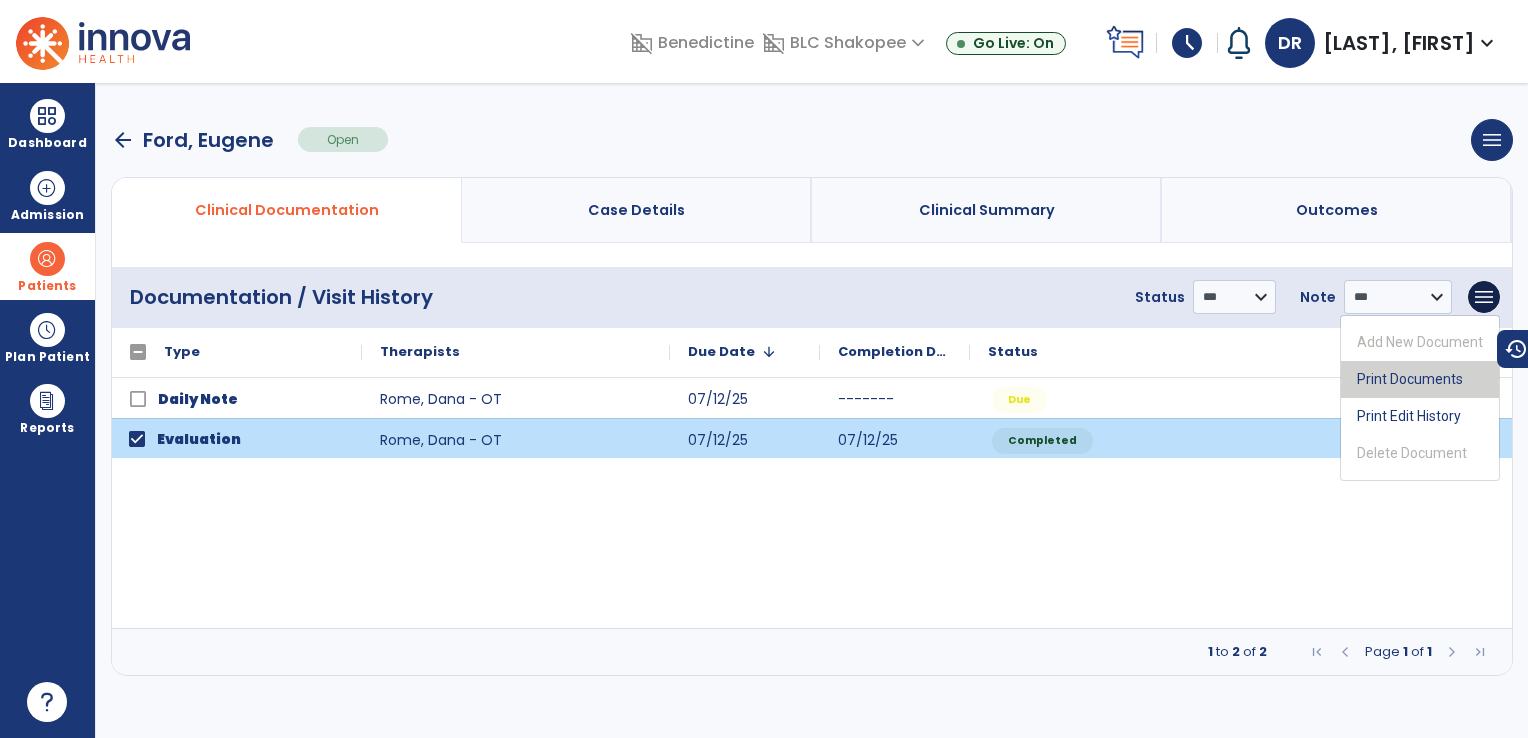 click on "Print Documents" at bounding box center [1420, 379] 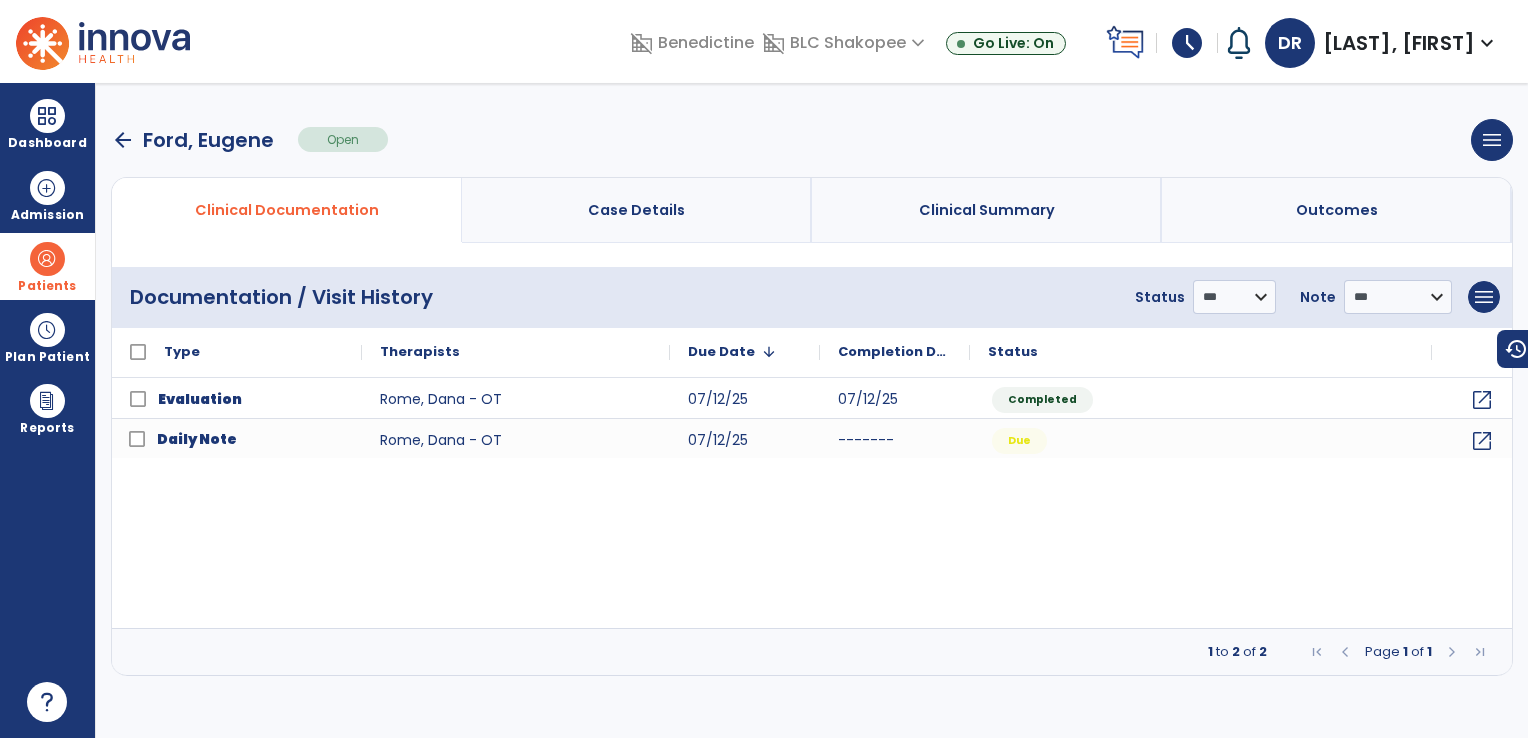 drag, startPoint x: 117, startPoint y: 133, endPoint x: 156, endPoint y: 105, distance: 48.010414 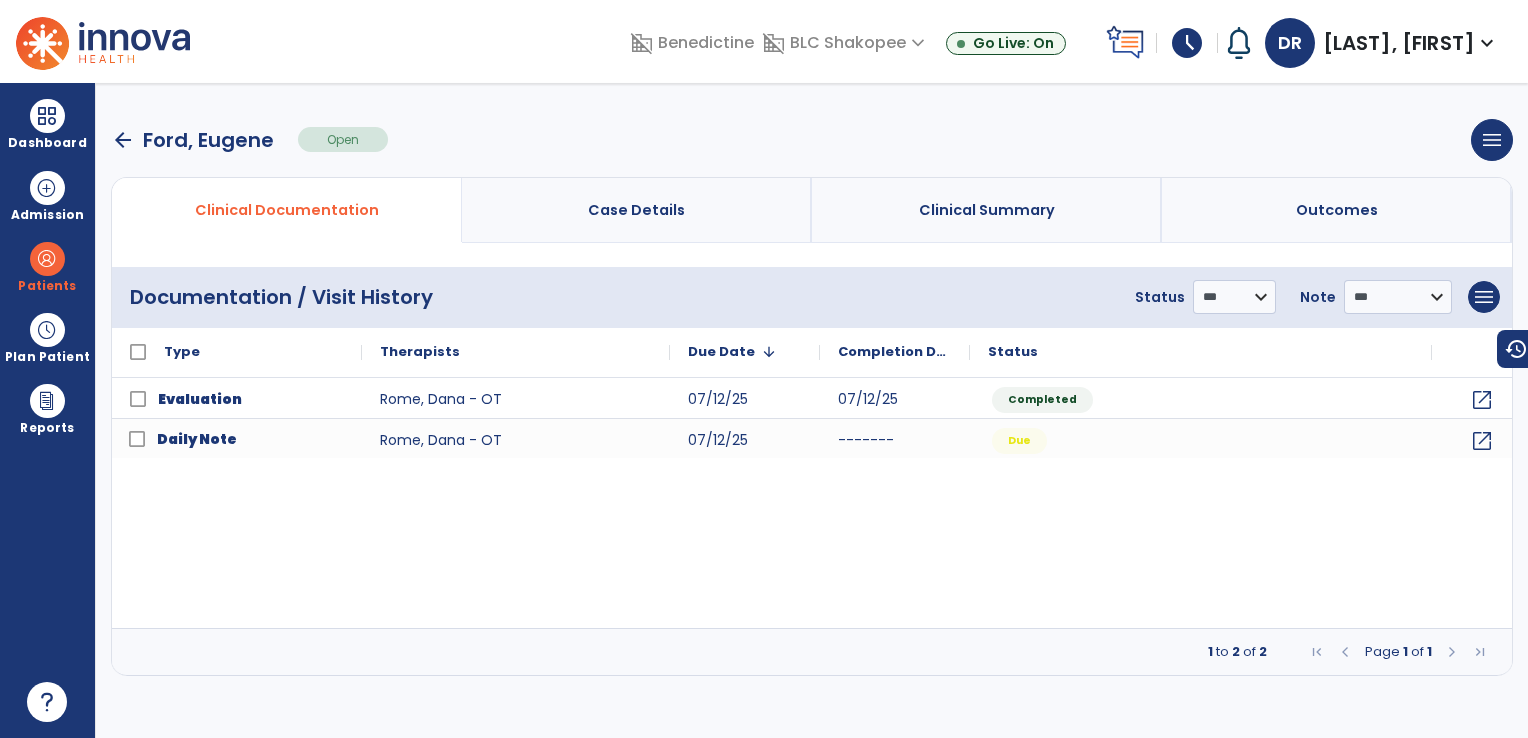 drag, startPoint x: 44, startPoint y: 259, endPoint x: 572, endPoint y: 152, distance: 538.7328 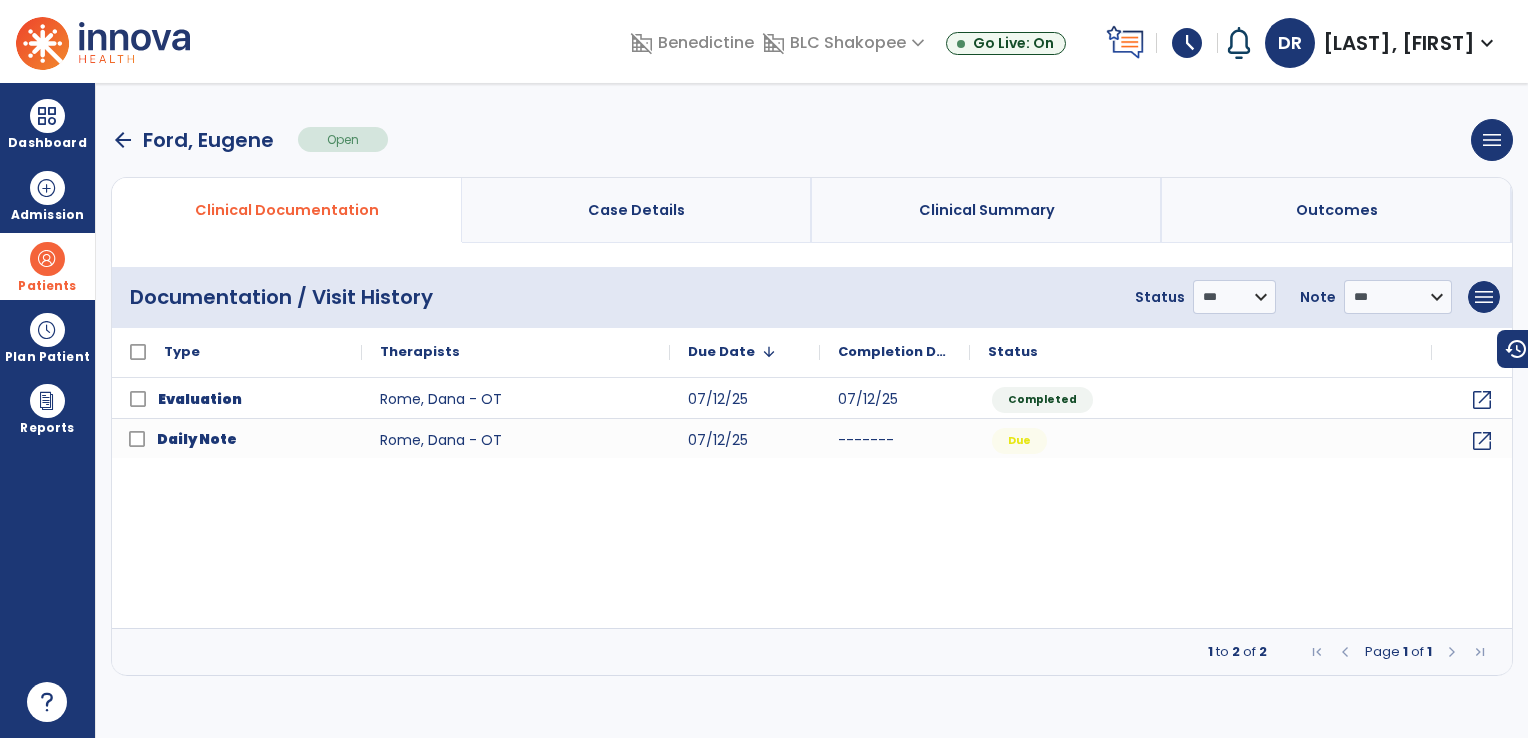 click at bounding box center (47, 259) 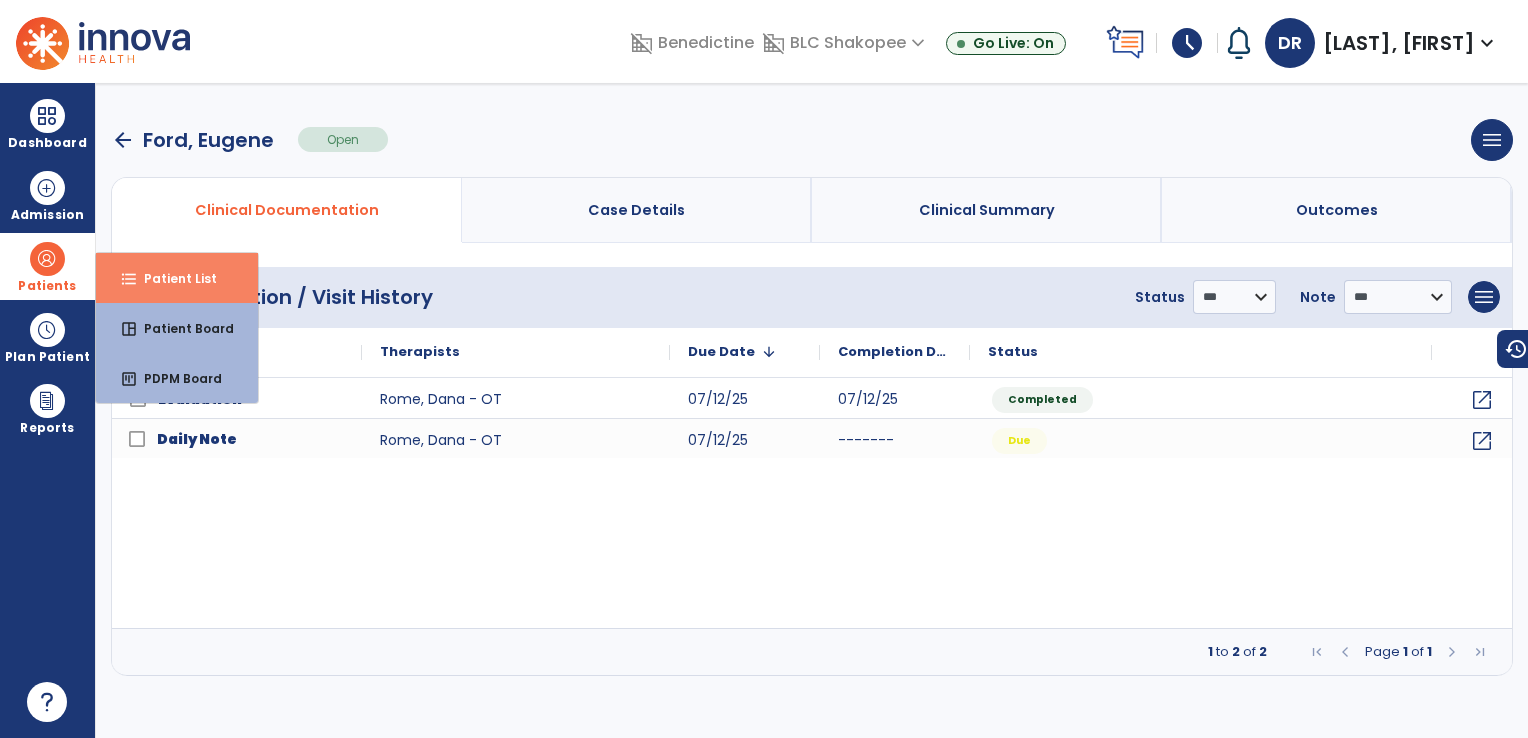 click on "Patient List" at bounding box center (172, 278) 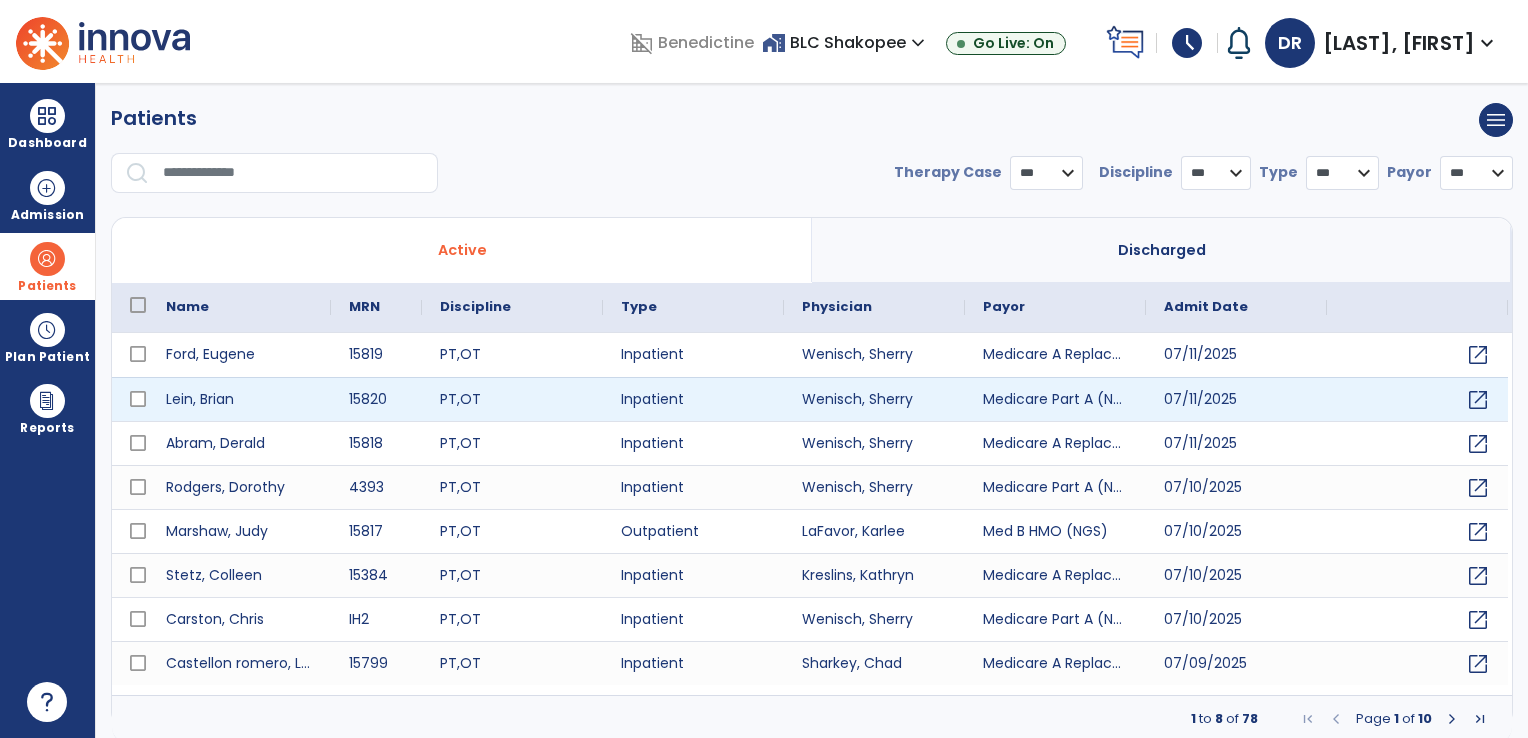 select on "***" 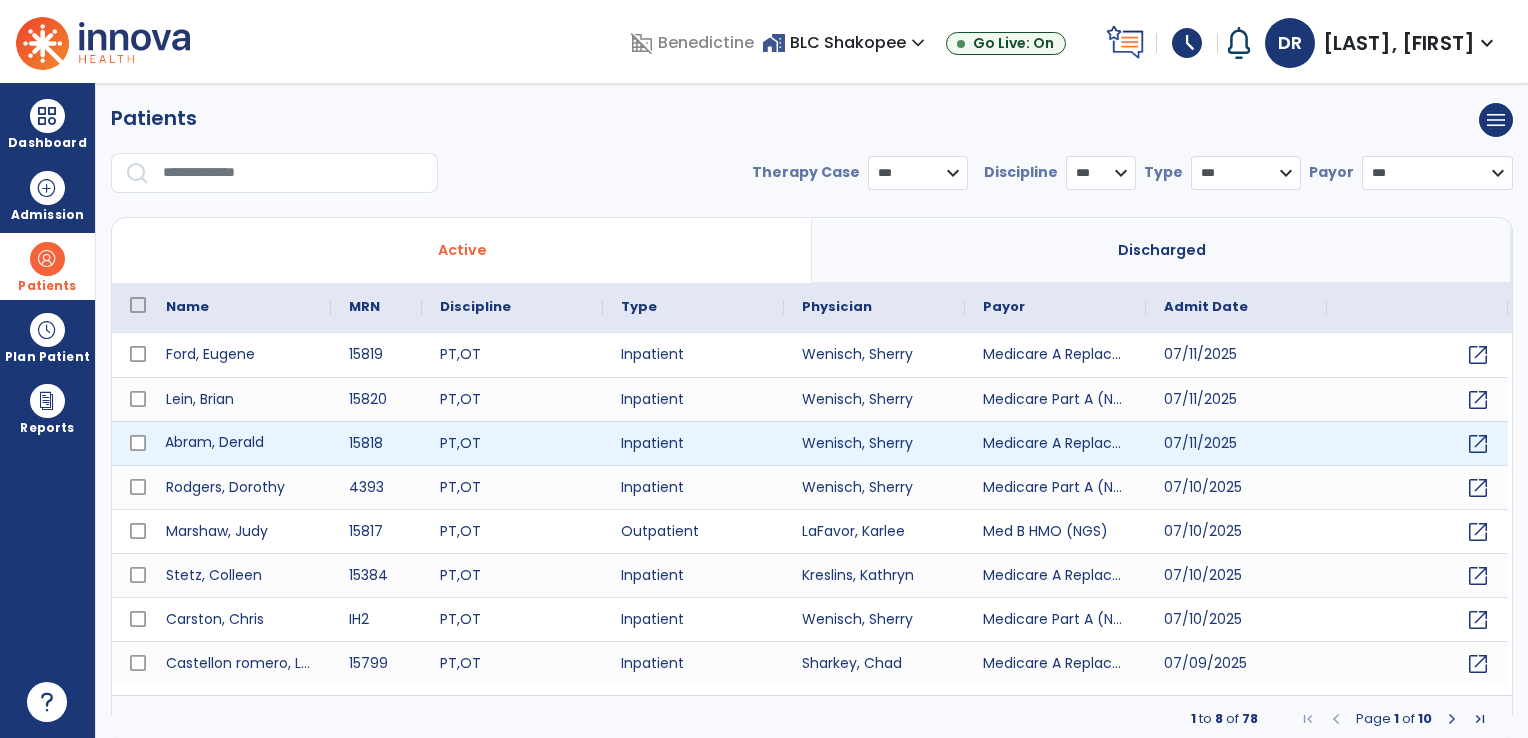 click on "Abram, Derald" at bounding box center (239, 443) 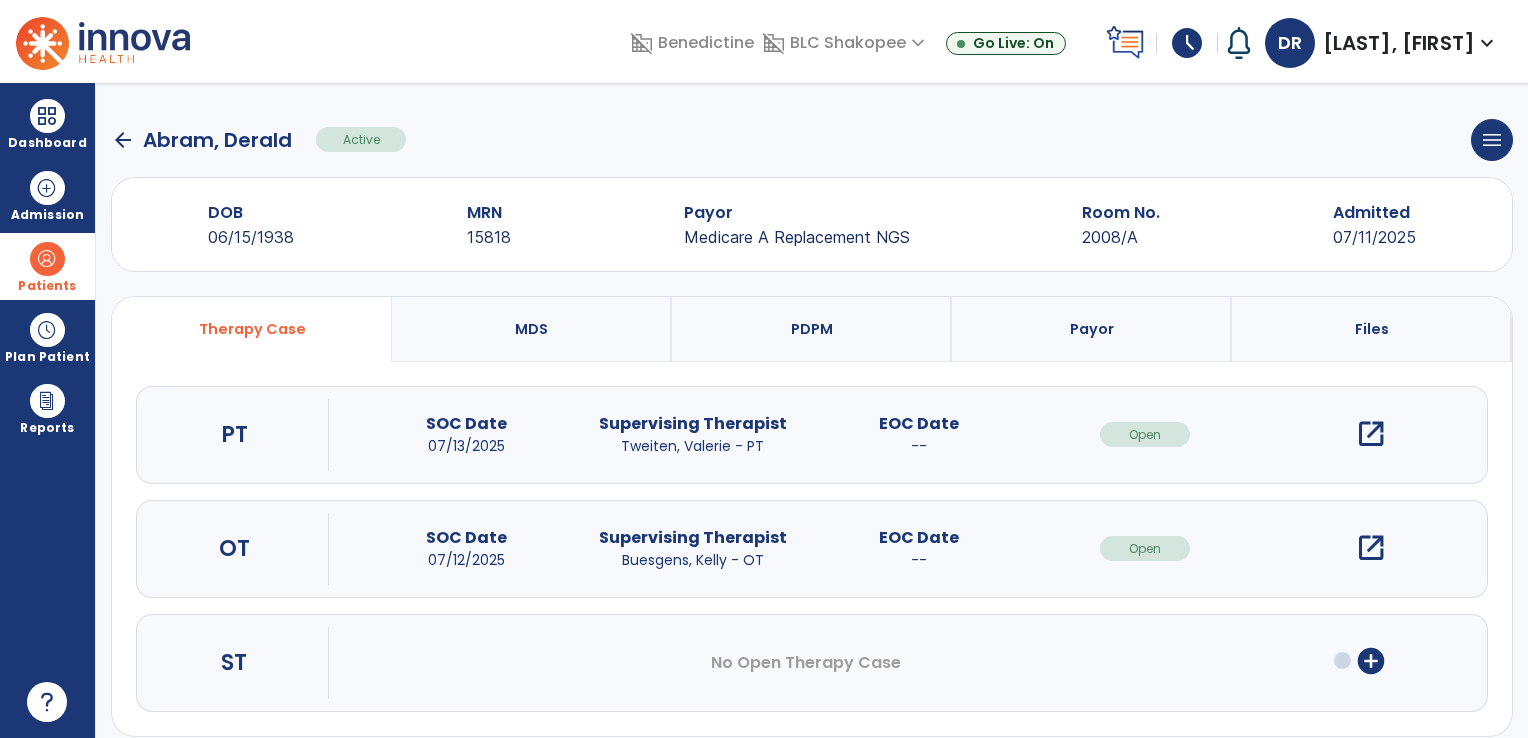 drag, startPoint x: 1376, startPoint y: 542, endPoint x: 1324, endPoint y: 584, distance: 66.8431 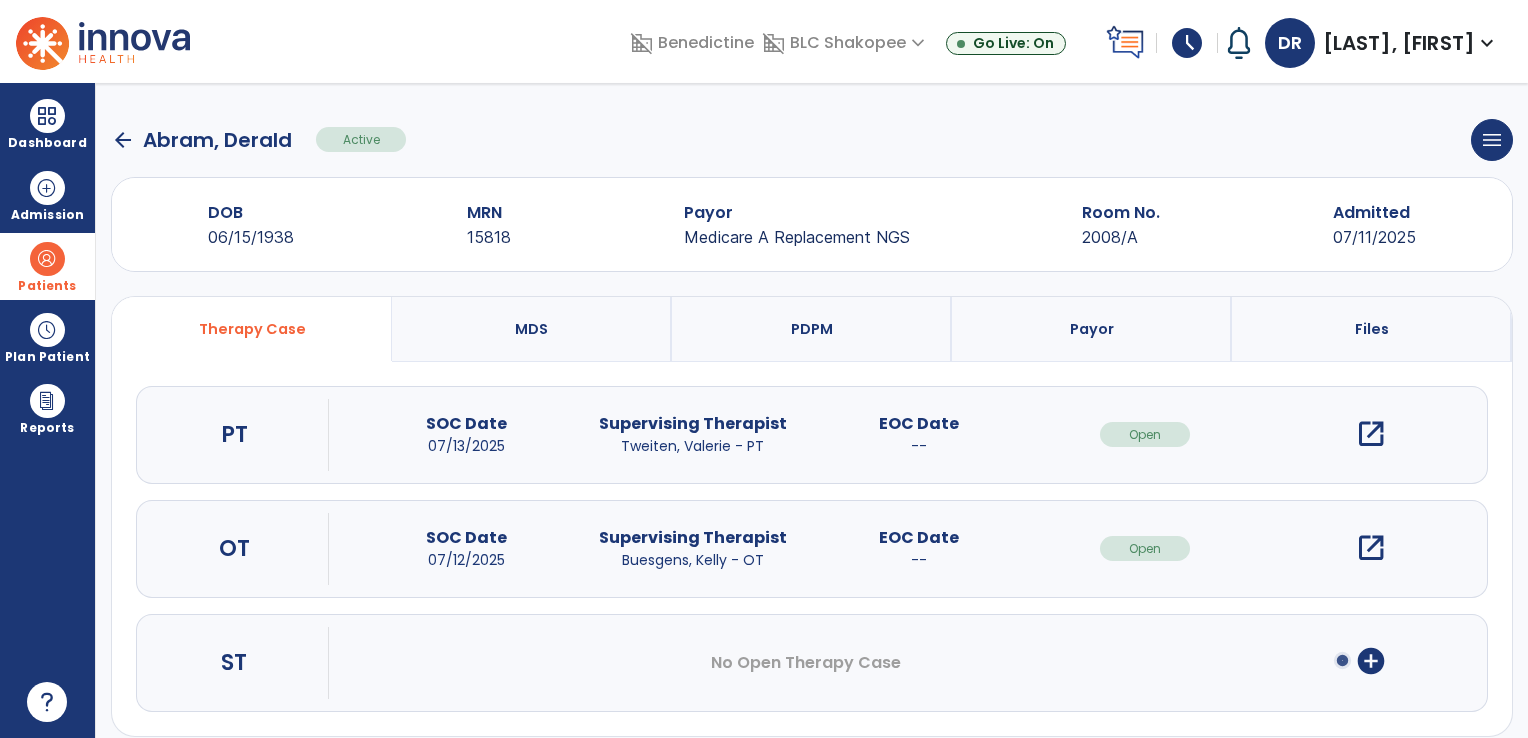 click on "OT SOC Date 07/12/2025 Supervising Therapist Buesgens, Kelly - OT EOC Date   --    Open  open_in_new" at bounding box center [812, 549] 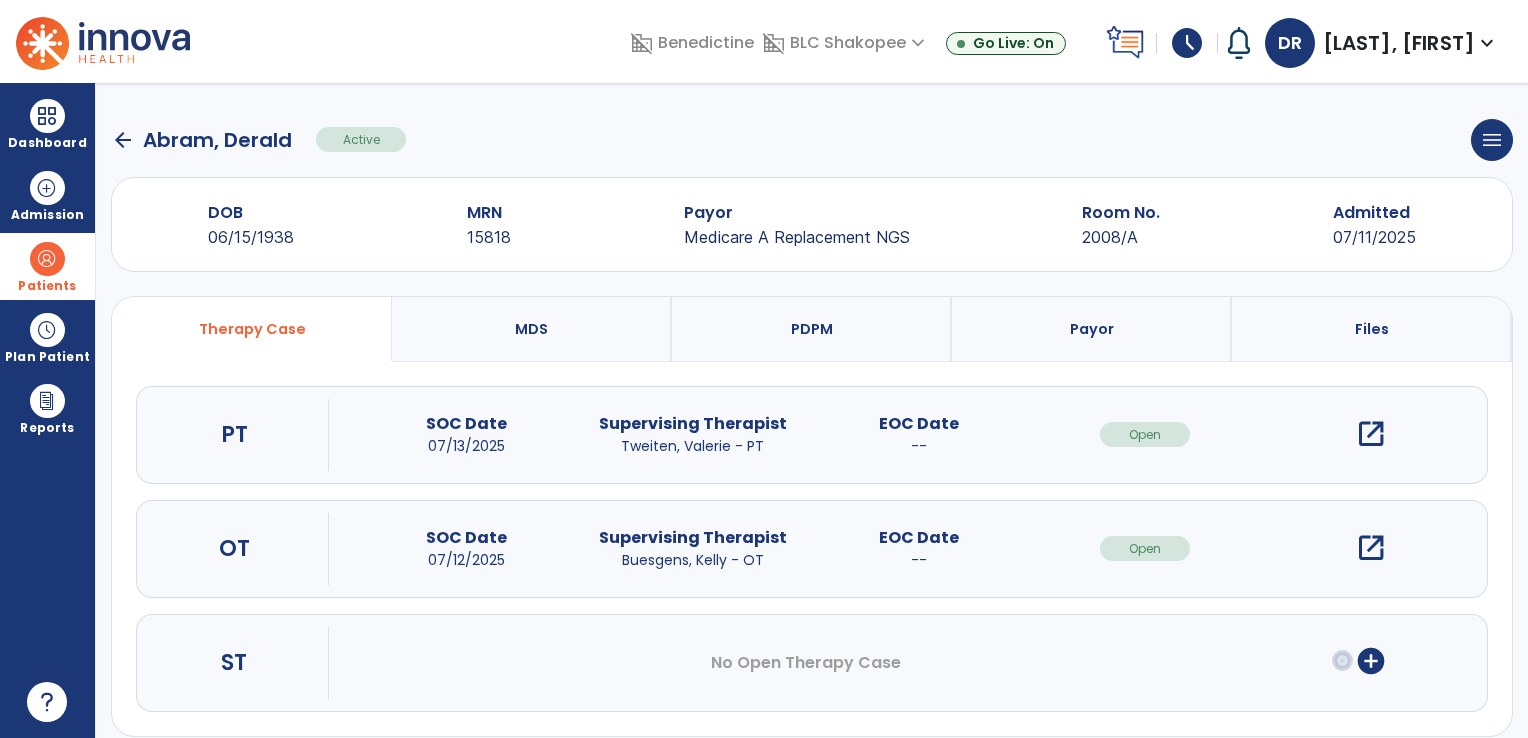 click on "open_in_new" at bounding box center (1371, 548) 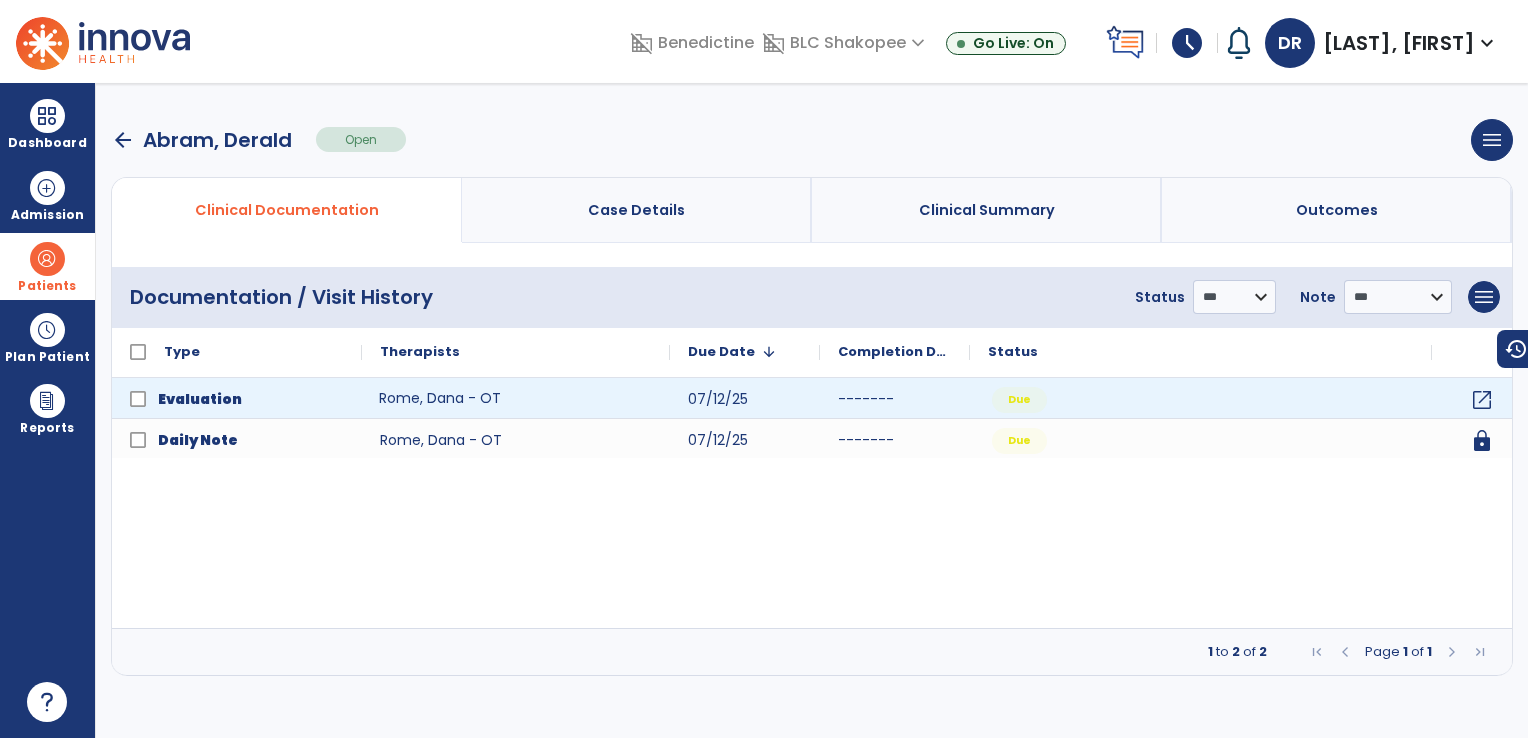 click on "Rome, Dana - OT" 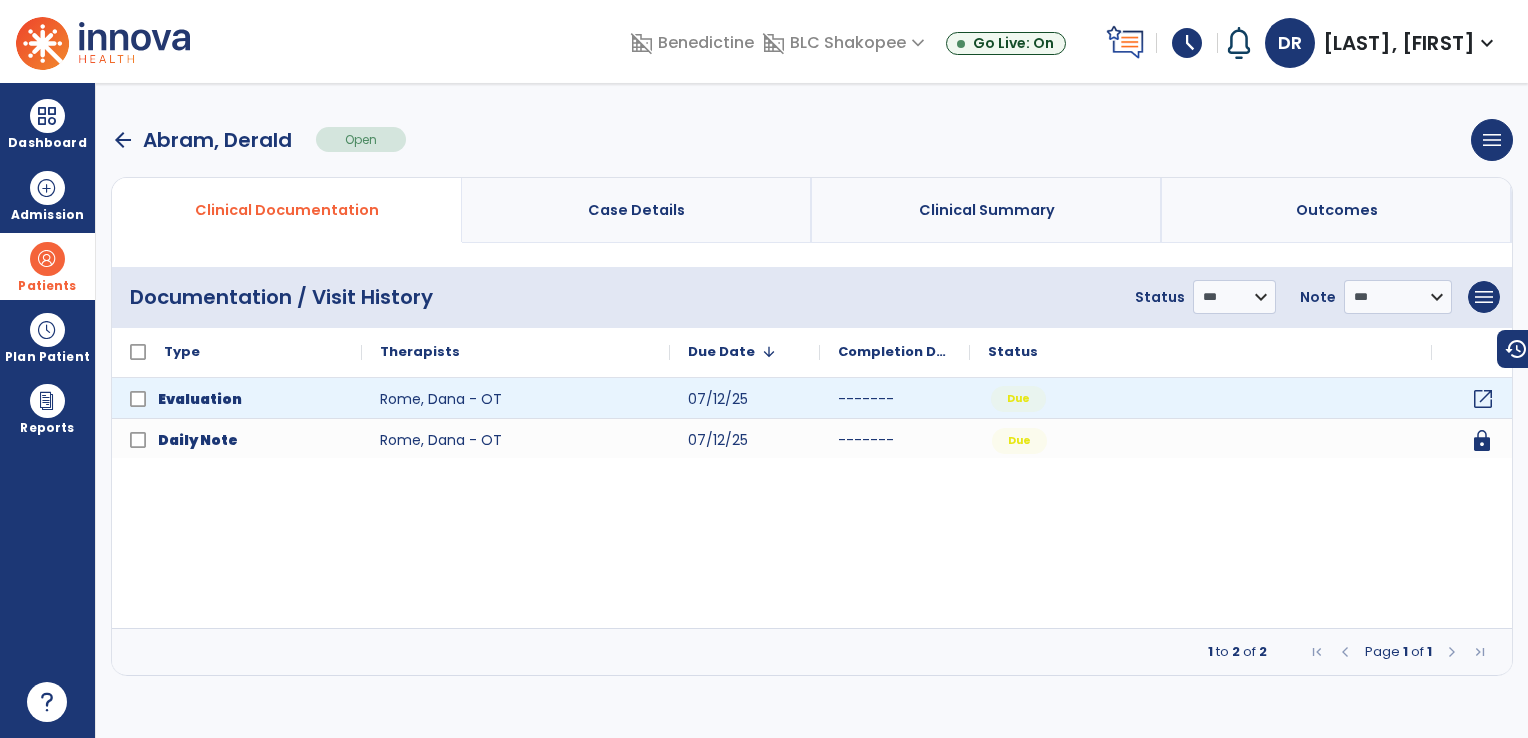 drag, startPoint x: 1488, startPoint y: 398, endPoint x: 1061, endPoint y: 392, distance: 427.04214 